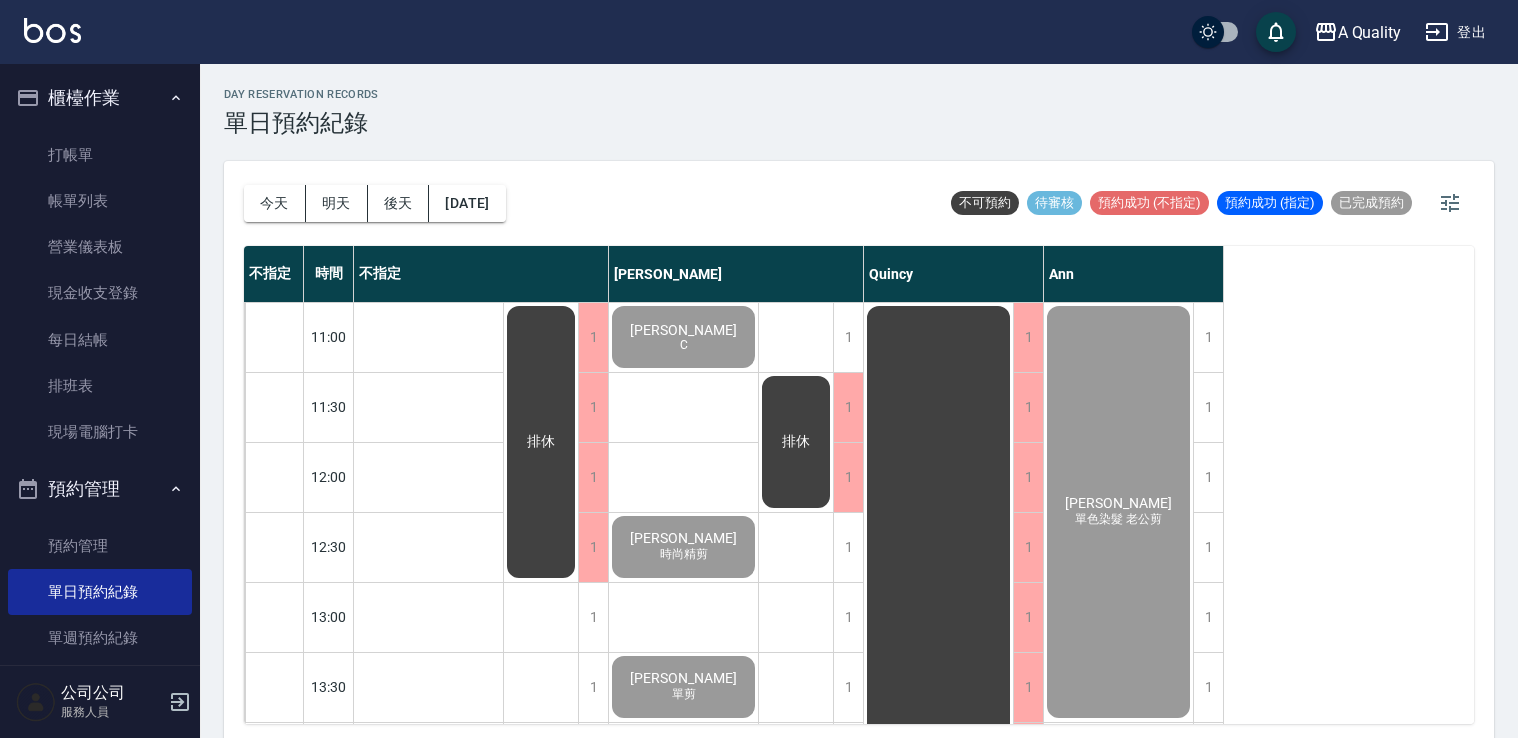 scroll, scrollTop: 5, scrollLeft: 0, axis: vertical 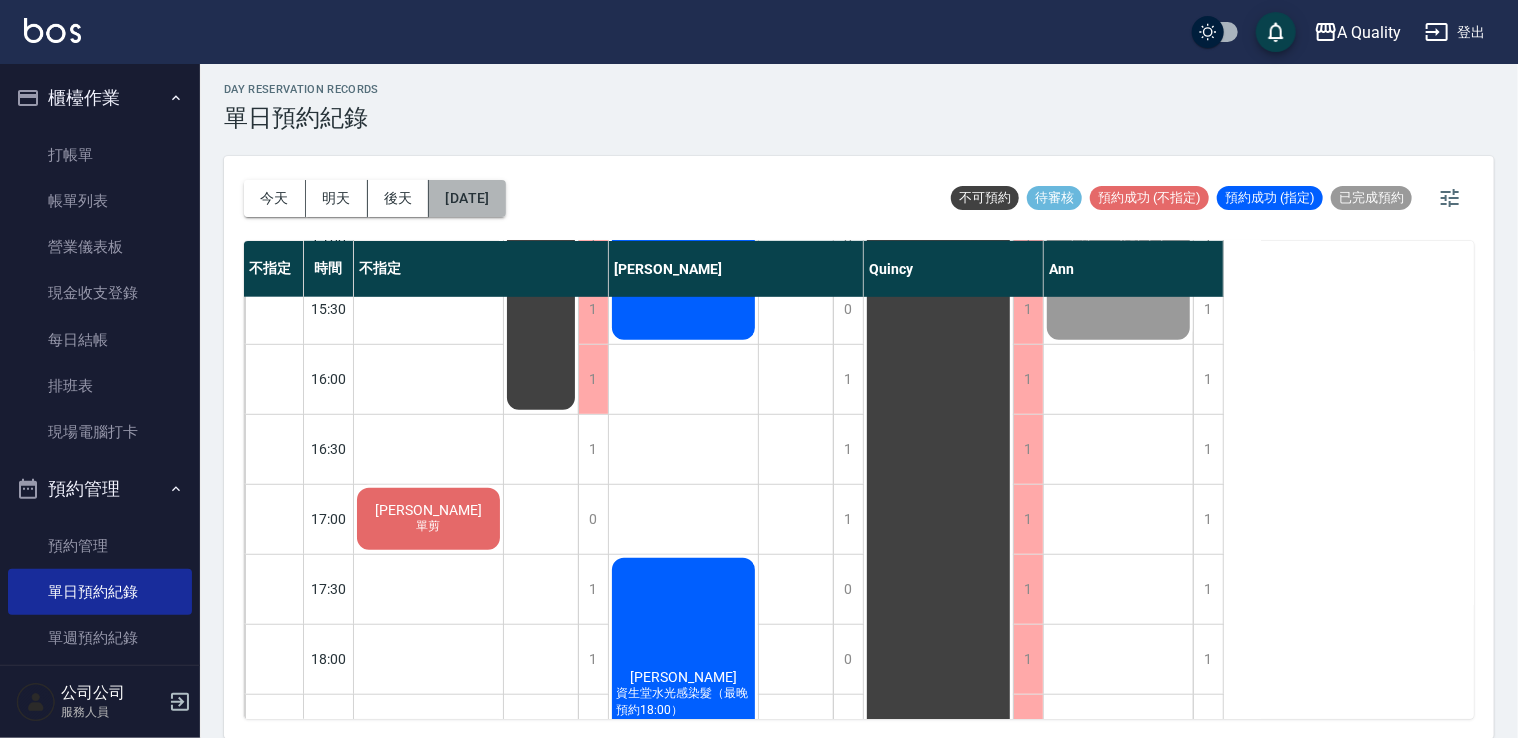 click on "2025/07/13" at bounding box center [467, 198] 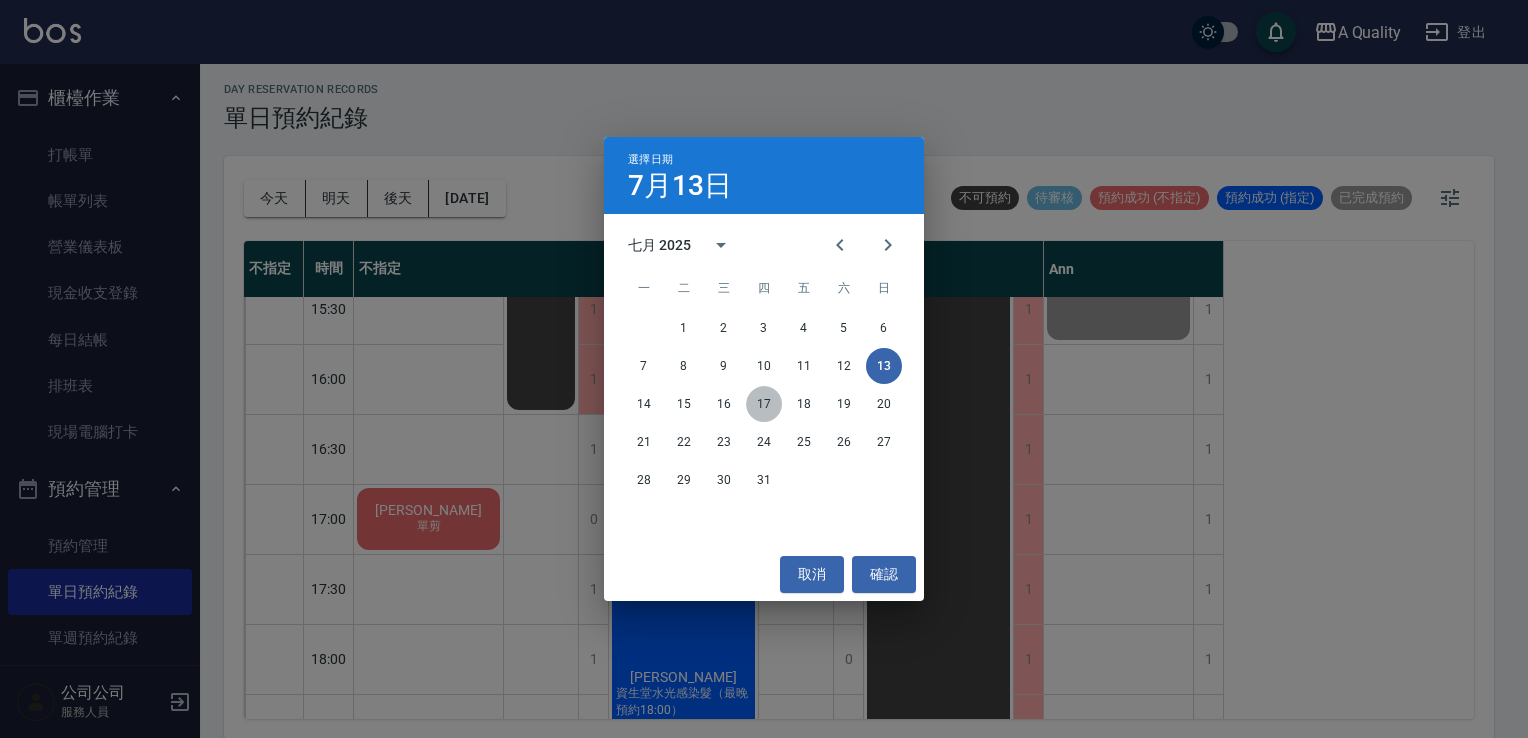click on "17" at bounding box center (764, 404) 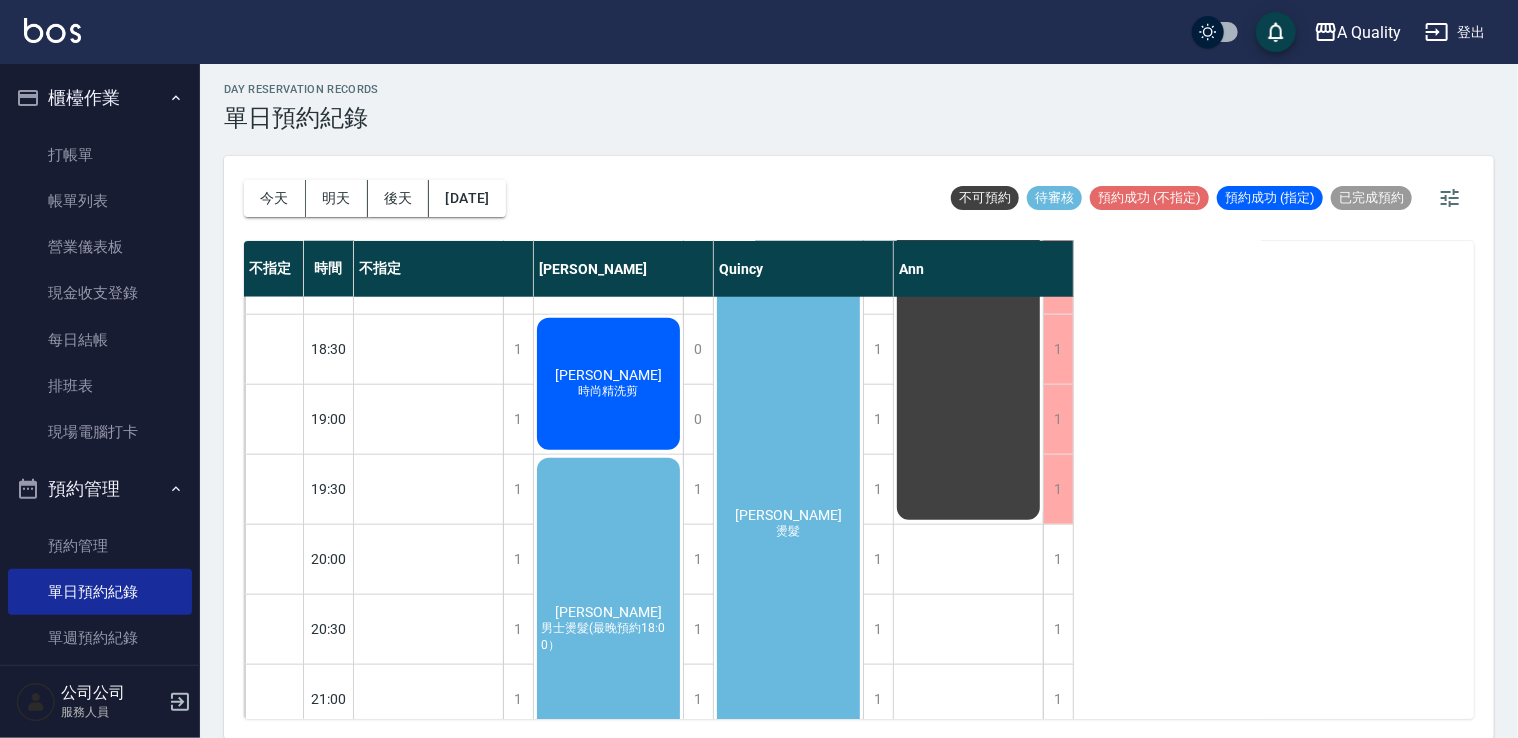 scroll, scrollTop: 1133, scrollLeft: 0, axis: vertical 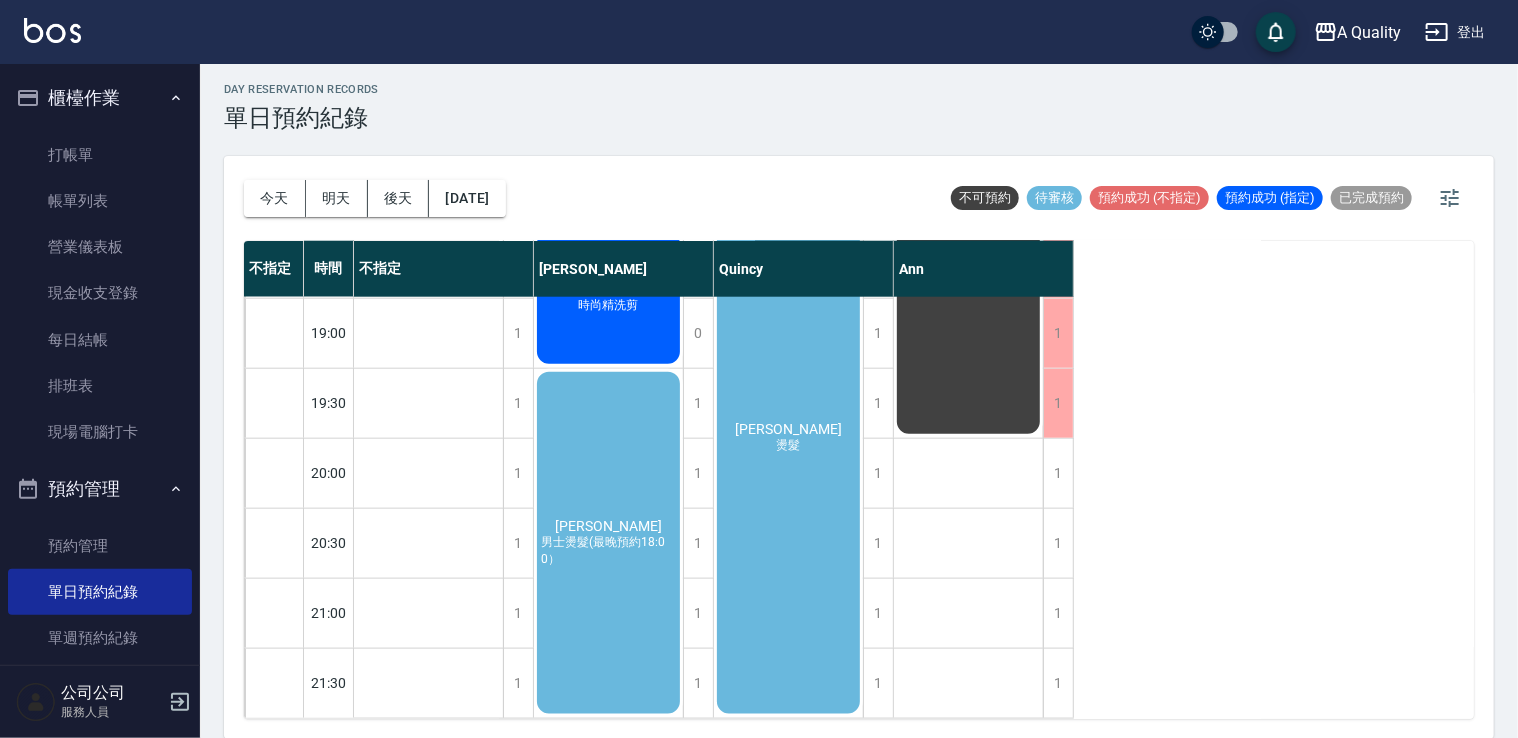 click on "藍志倫 男士燙髮(最晚預約18:00）" at bounding box center (428, 88) 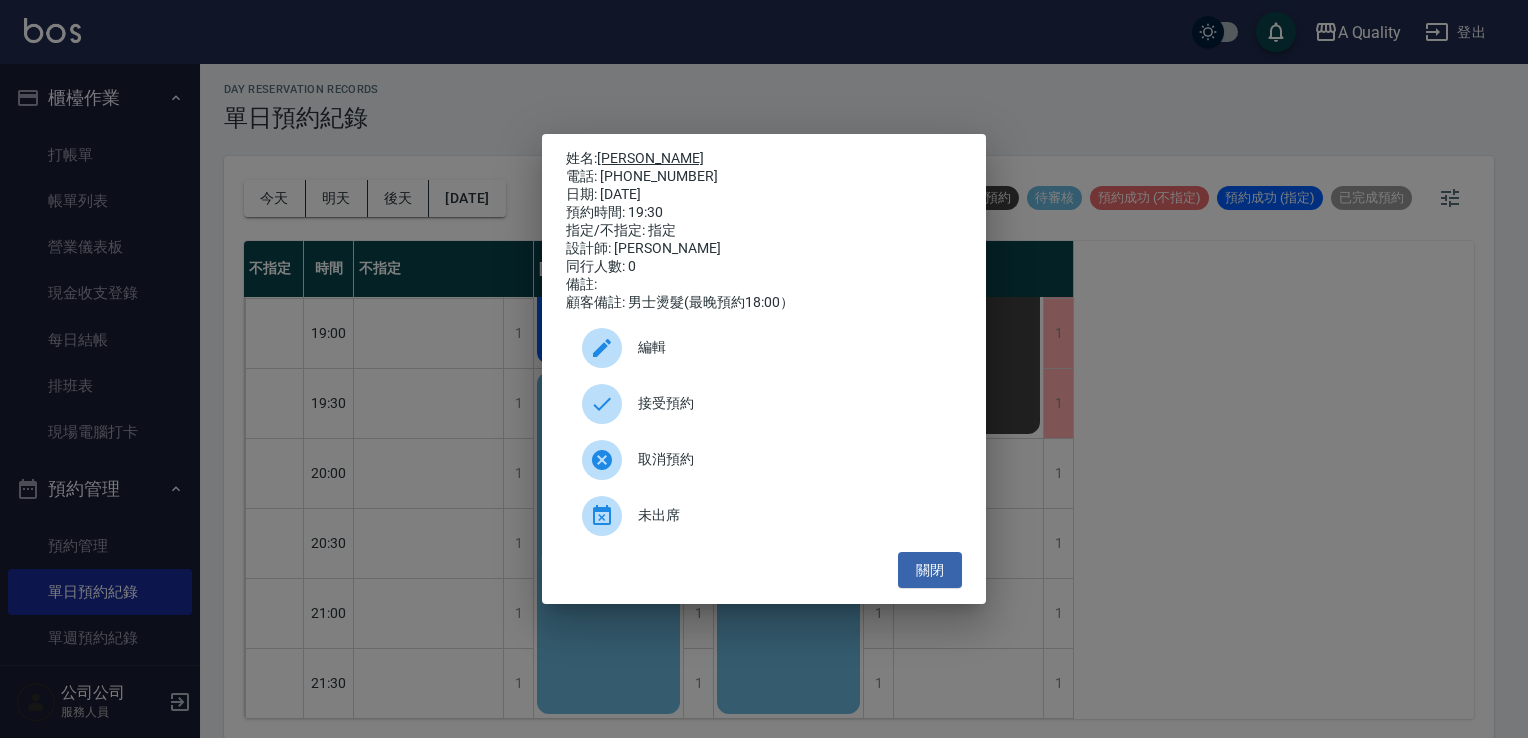click on "藍志倫" at bounding box center [650, 158] 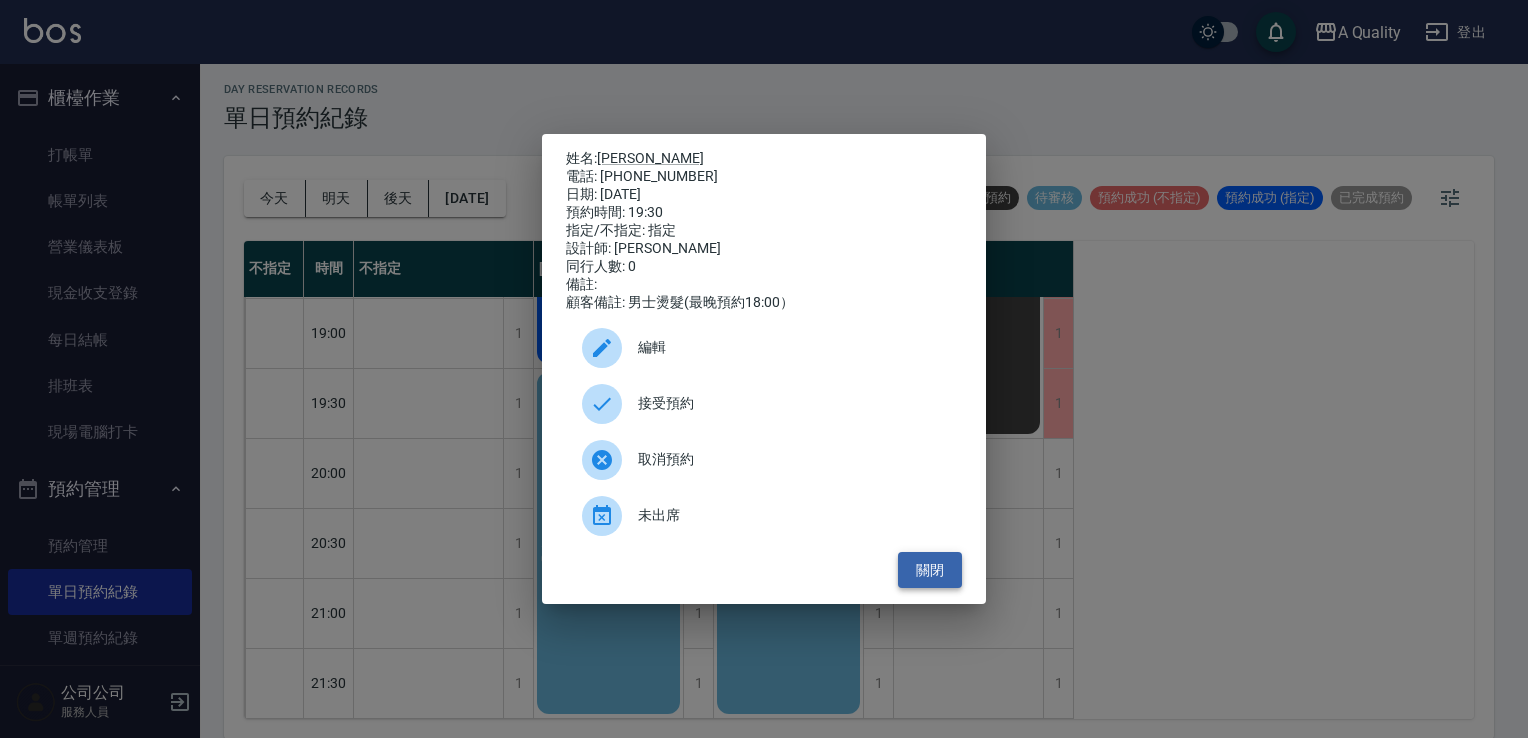 click on "關閉" at bounding box center (930, 570) 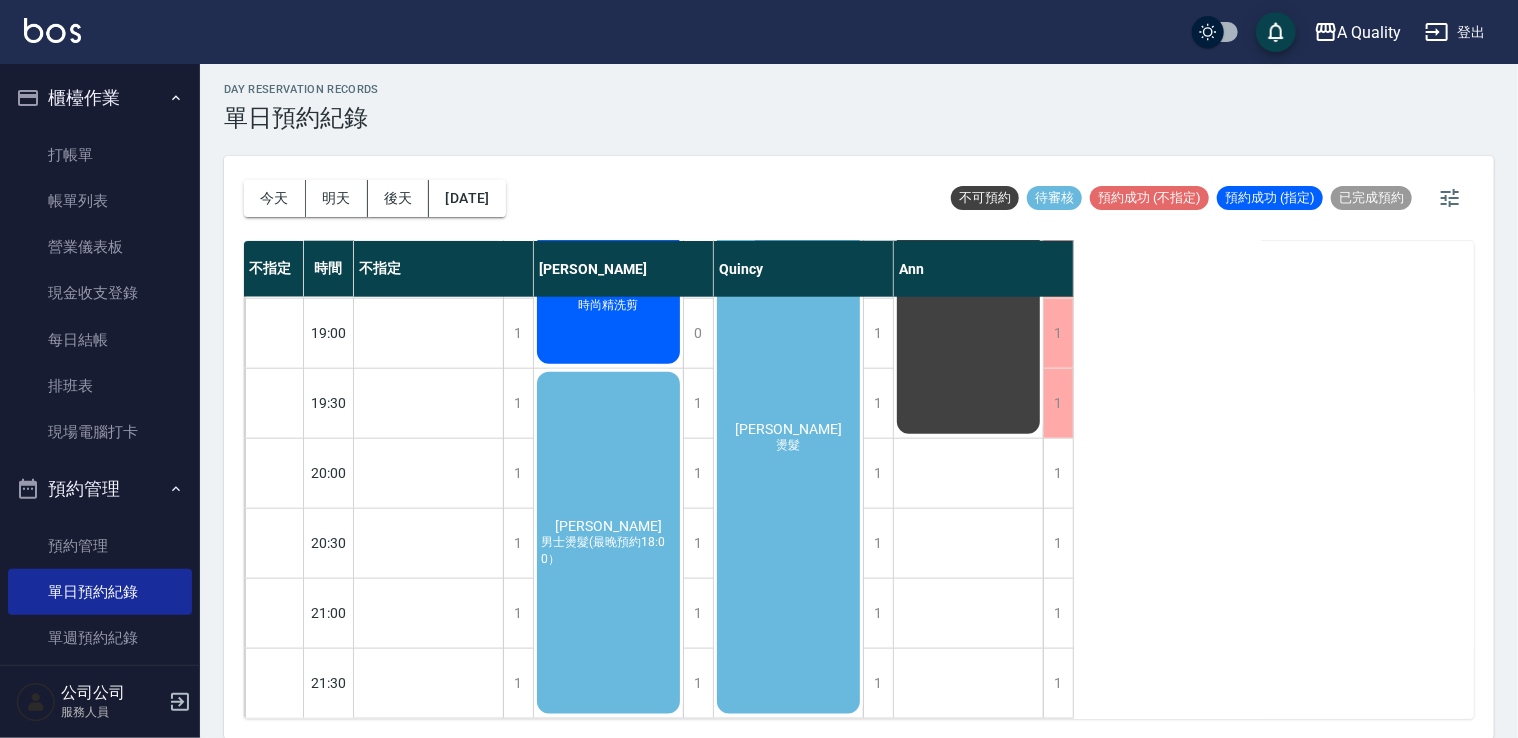 click on "今天 明天 後天 2025/07/17" at bounding box center (375, 198) 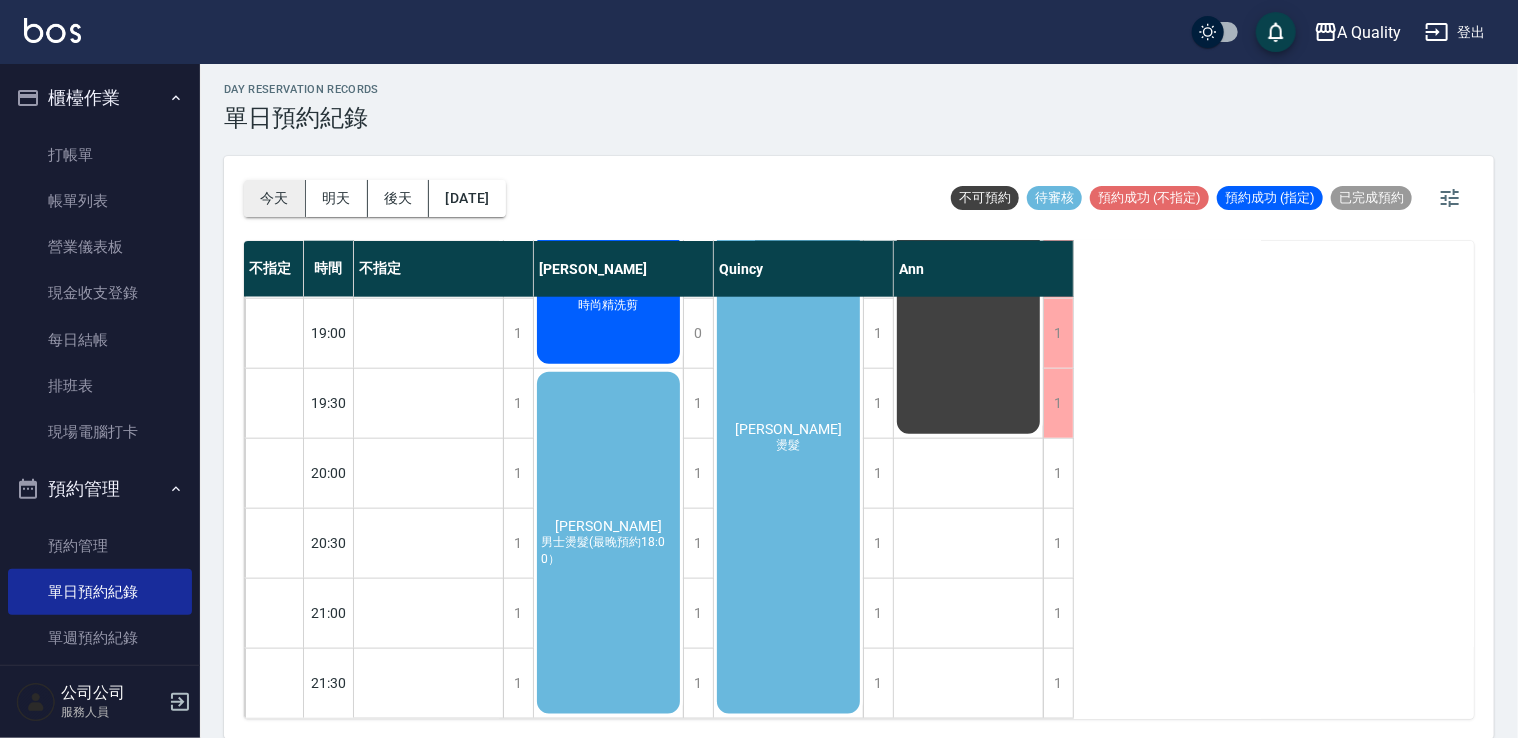 click on "今天" at bounding box center [275, 198] 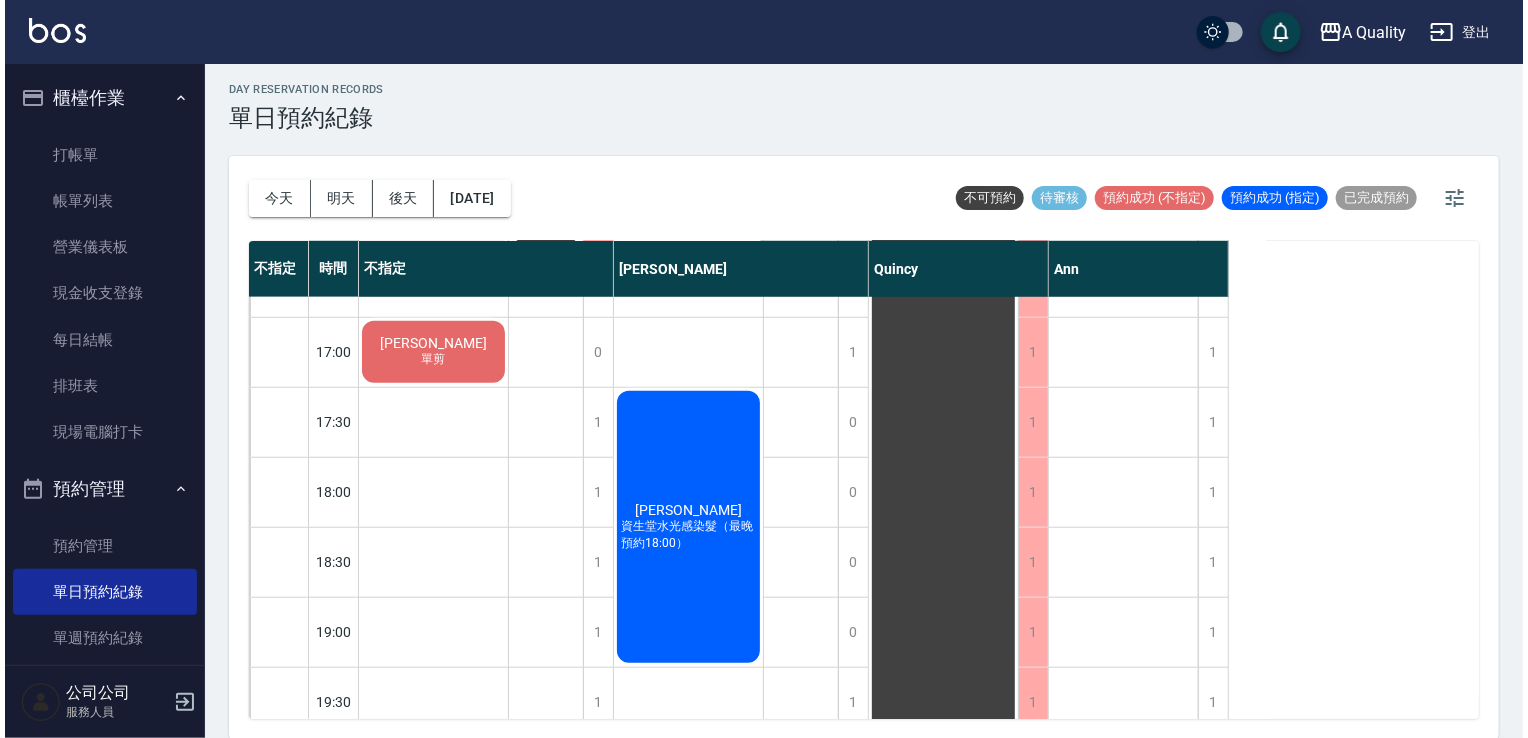 scroll, scrollTop: 853, scrollLeft: 0, axis: vertical 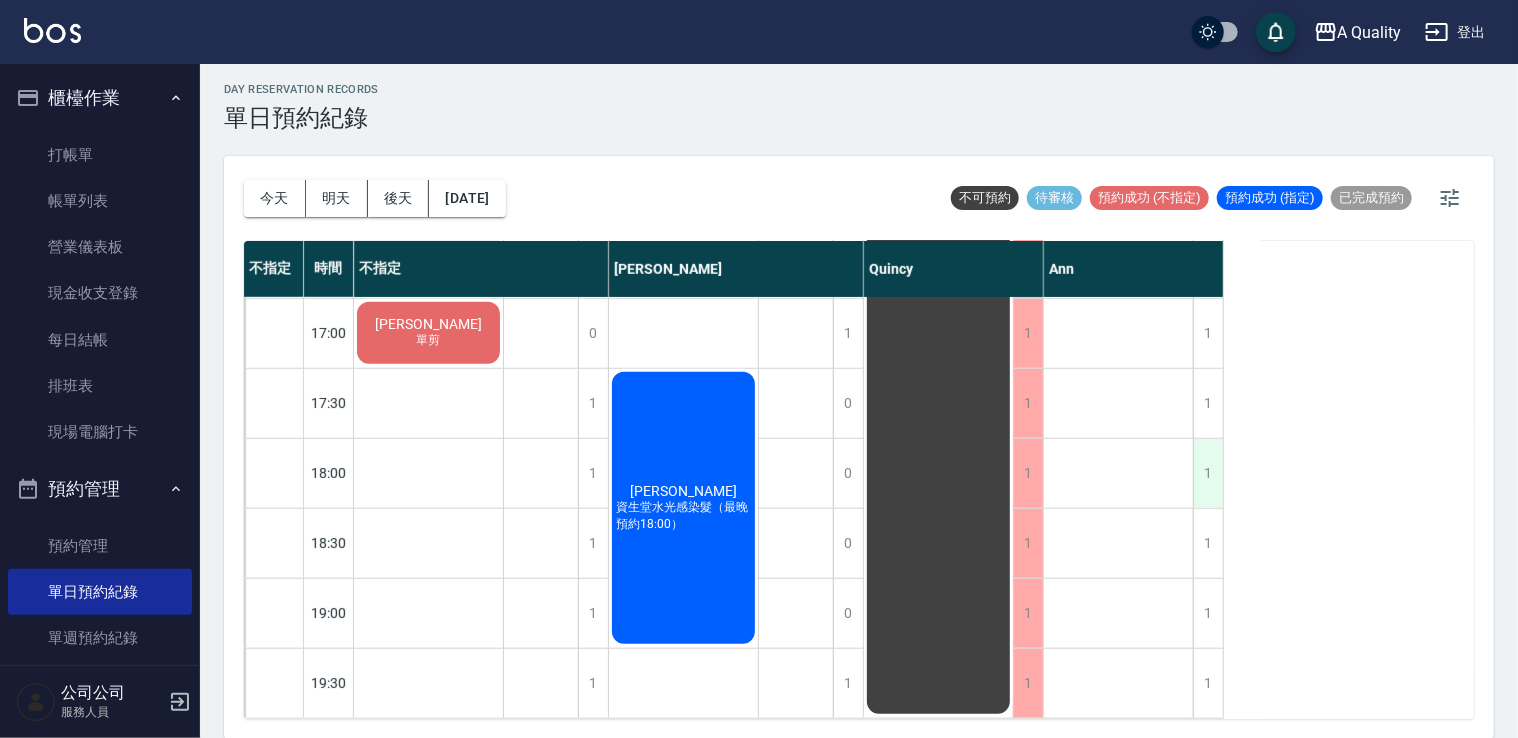 drag, startPoint x: 1185, startPoint y: 457, endPoint x: 1202, endPoint y: 456, distance: 17.029387 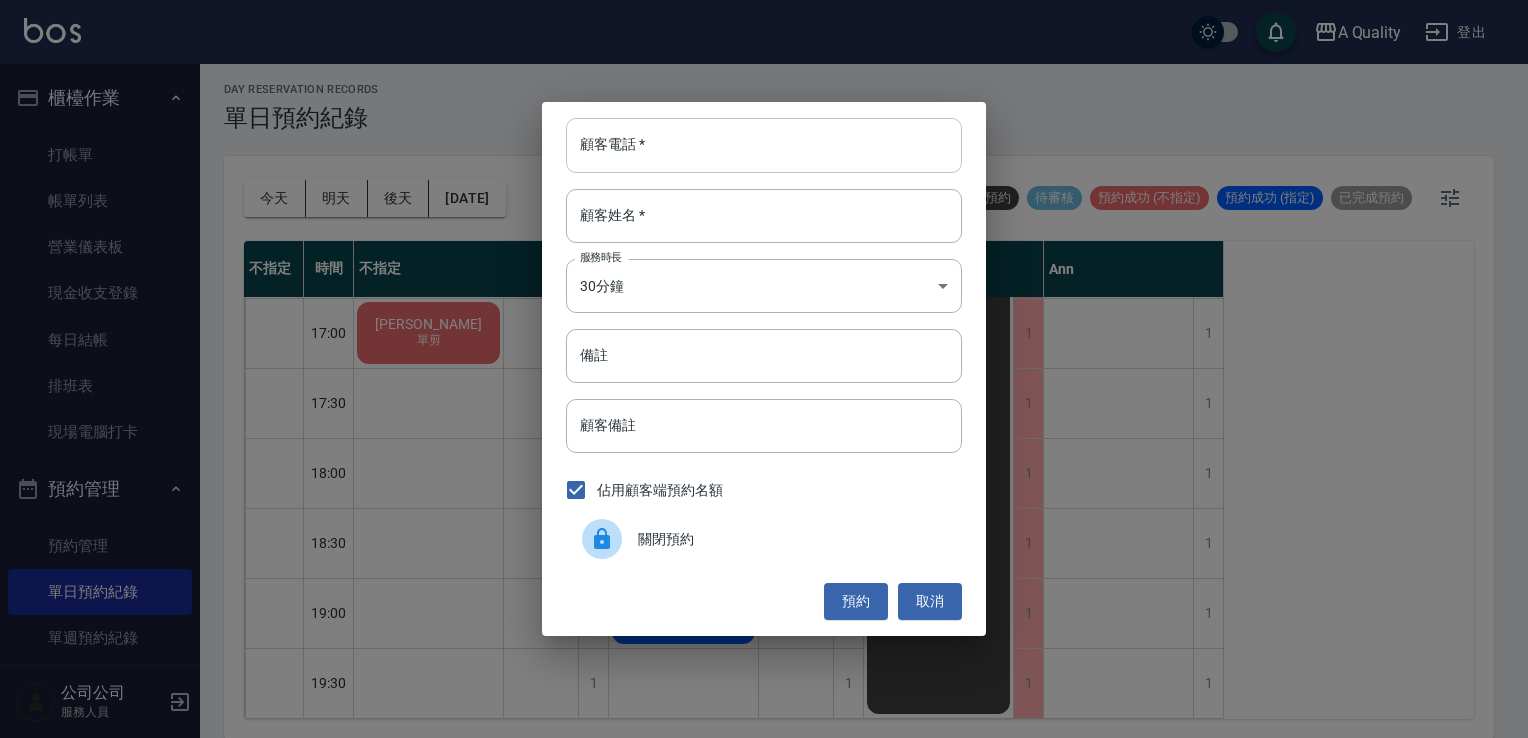 click on "顧客電話   *" at bounding box center (764, 145) 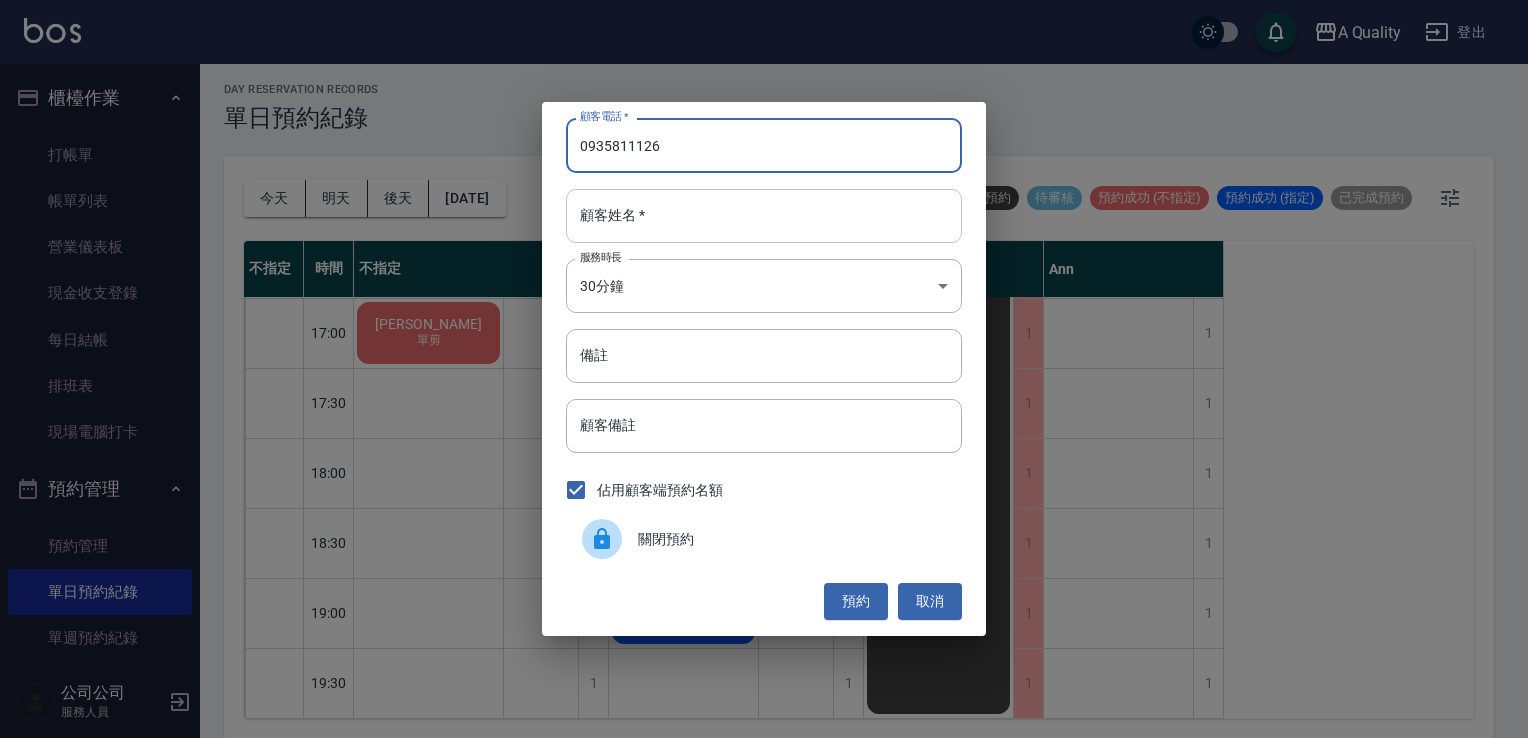 type on "0935811126" 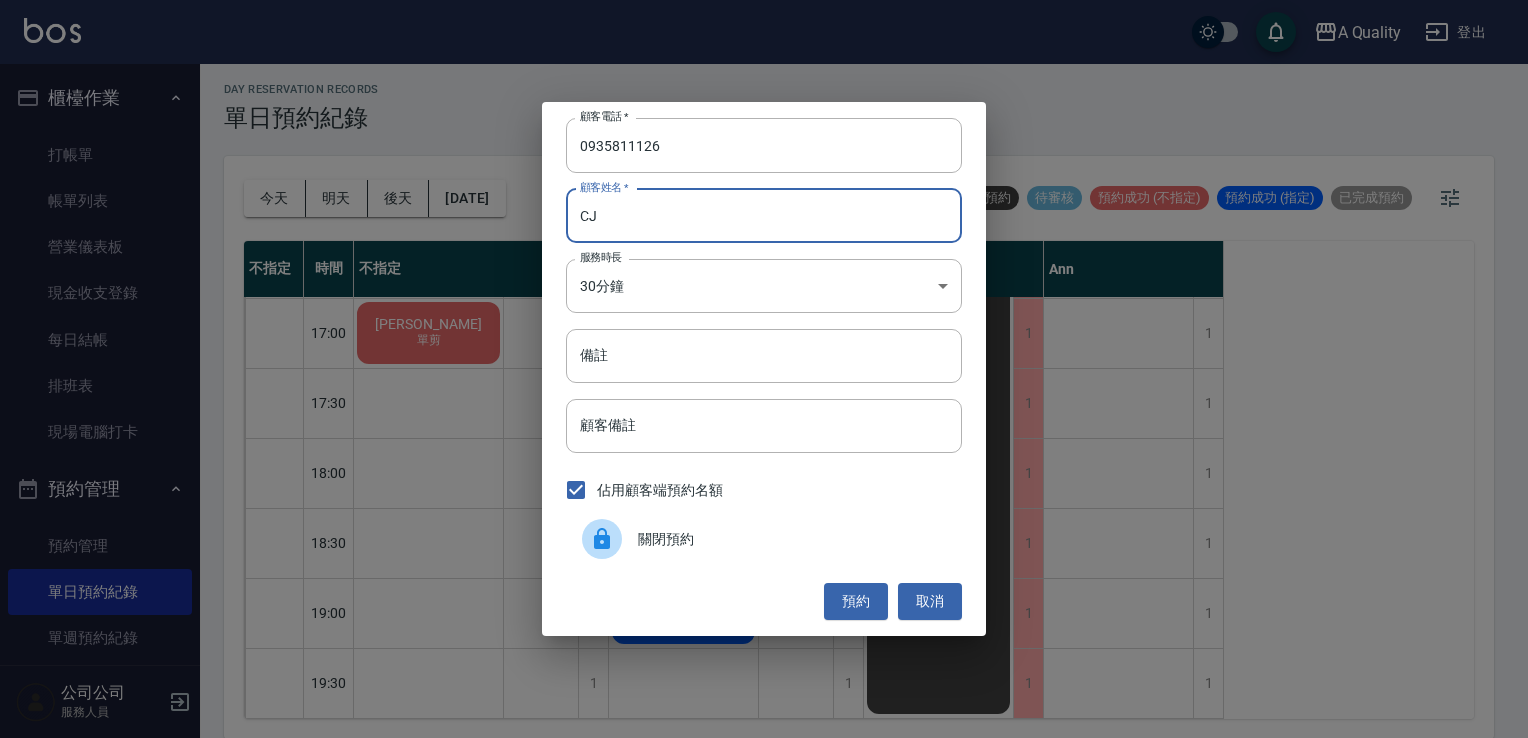type on "C" 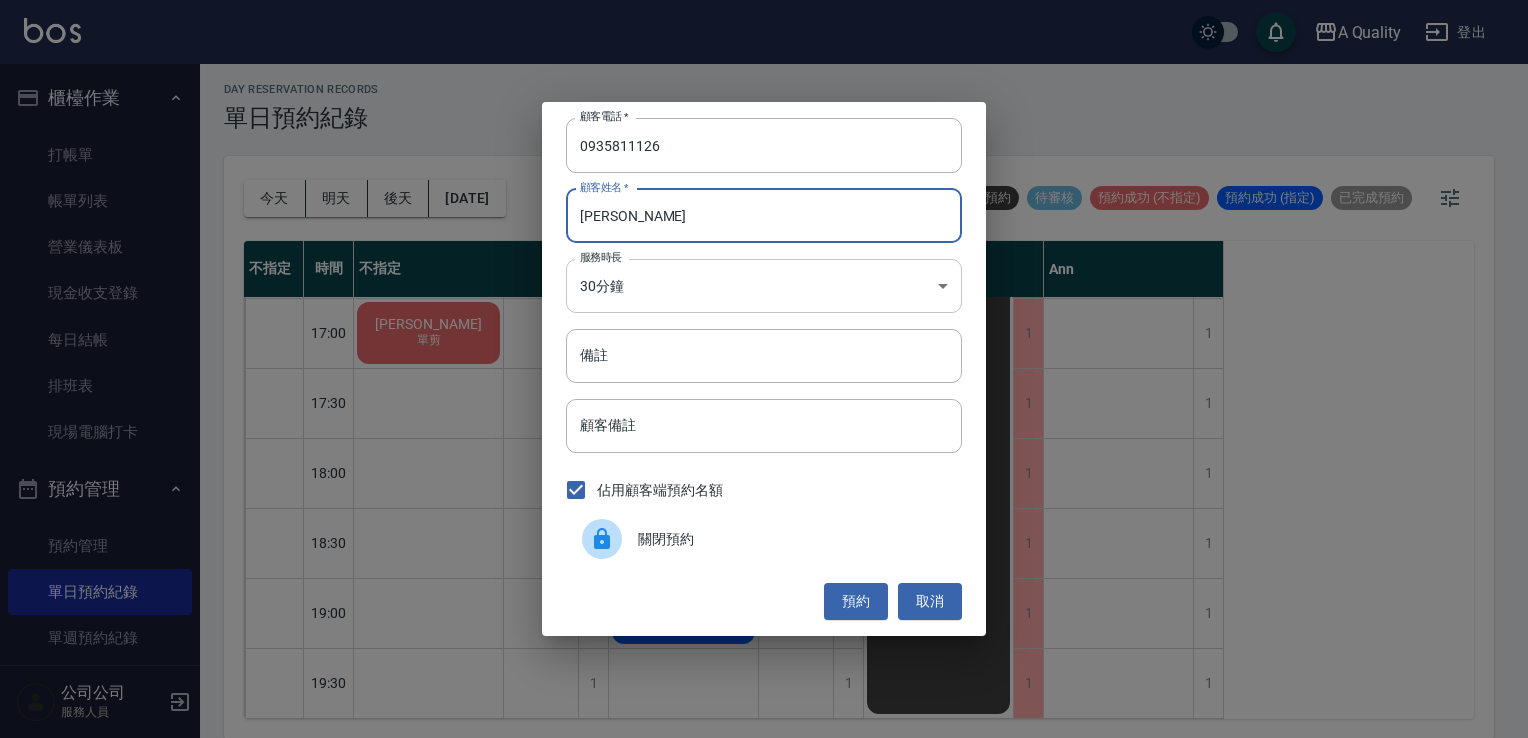 type on "黃s" 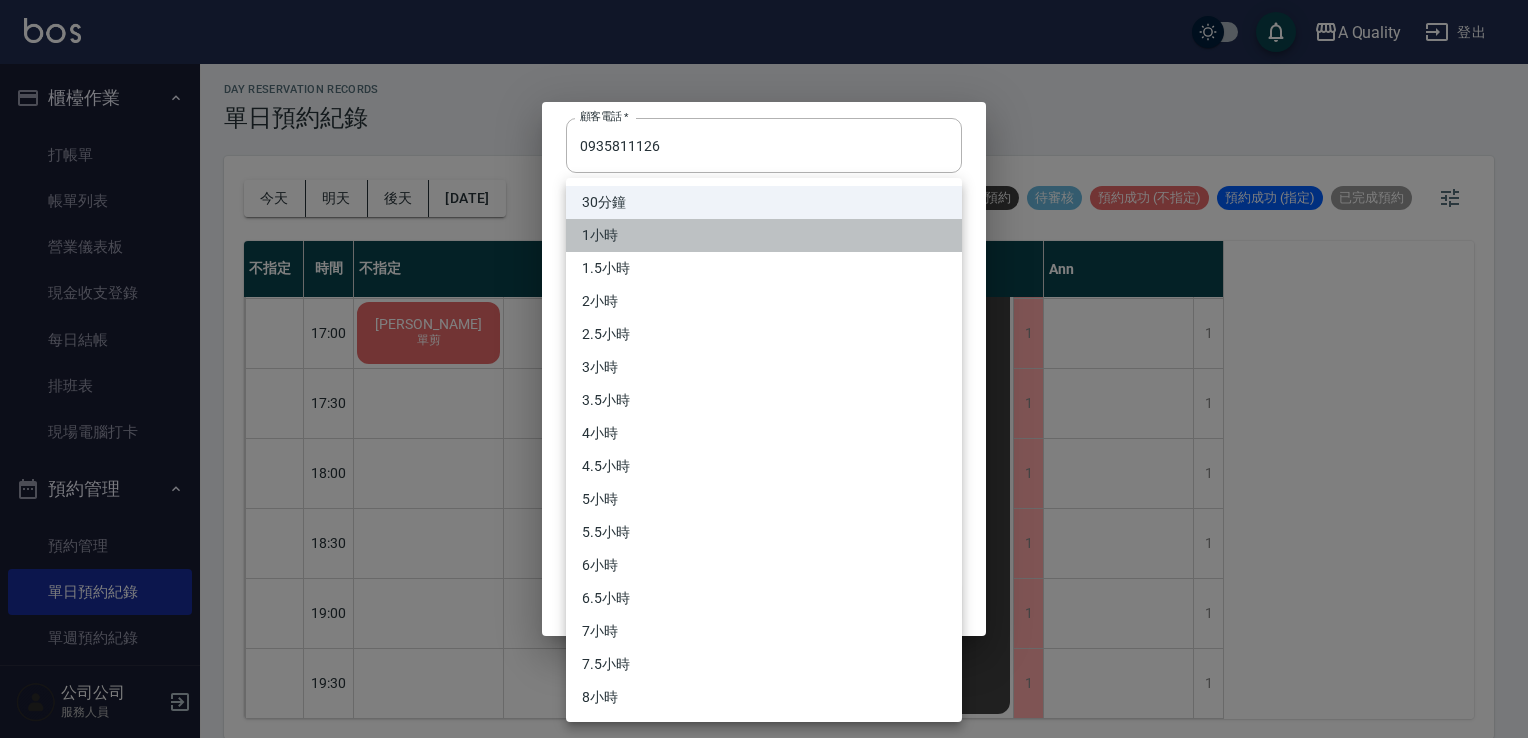 drag, startPoint x: 612, startPoint y: 238, endPoint x: 612, endPoint y: 259, distance: 21 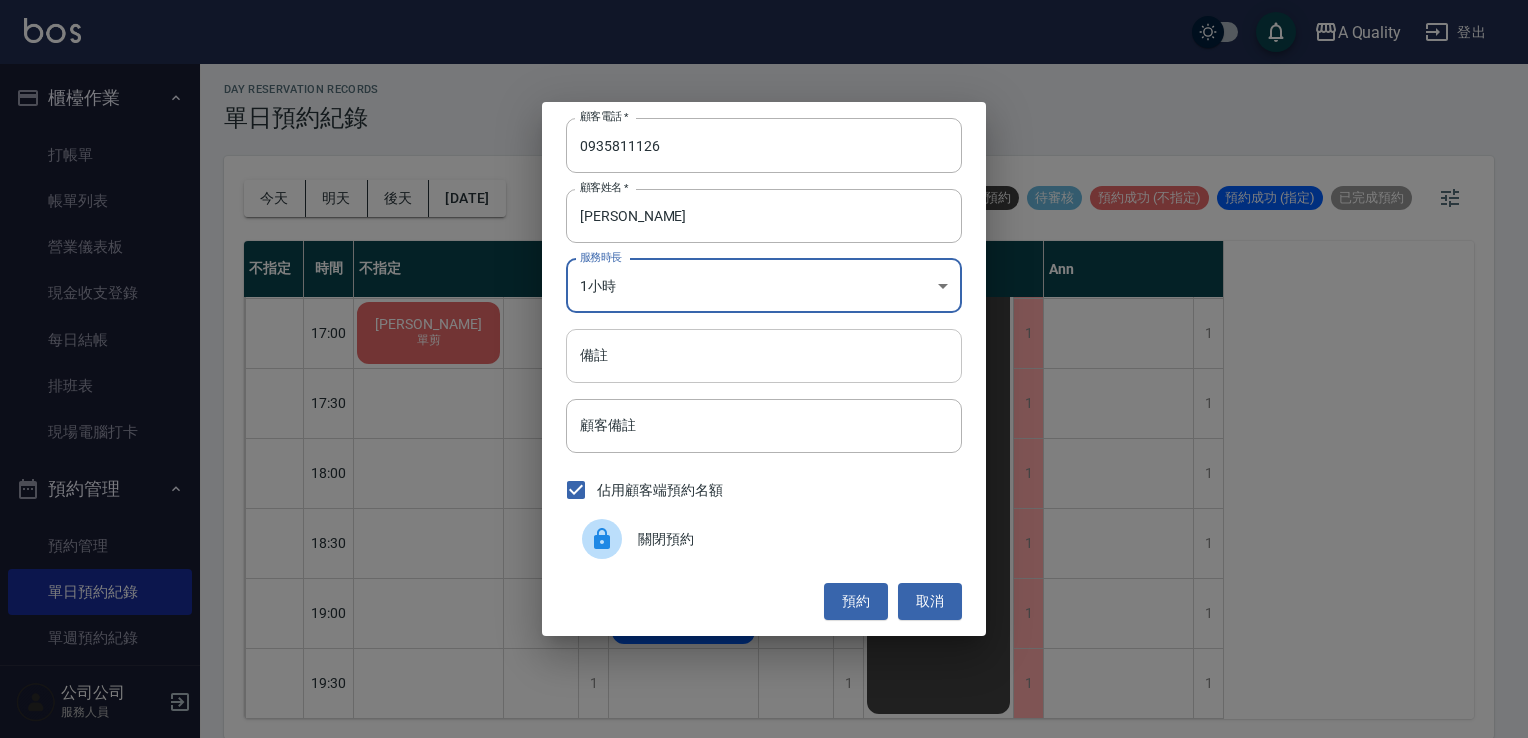 click on "備註" at bounding box center (764, 356) 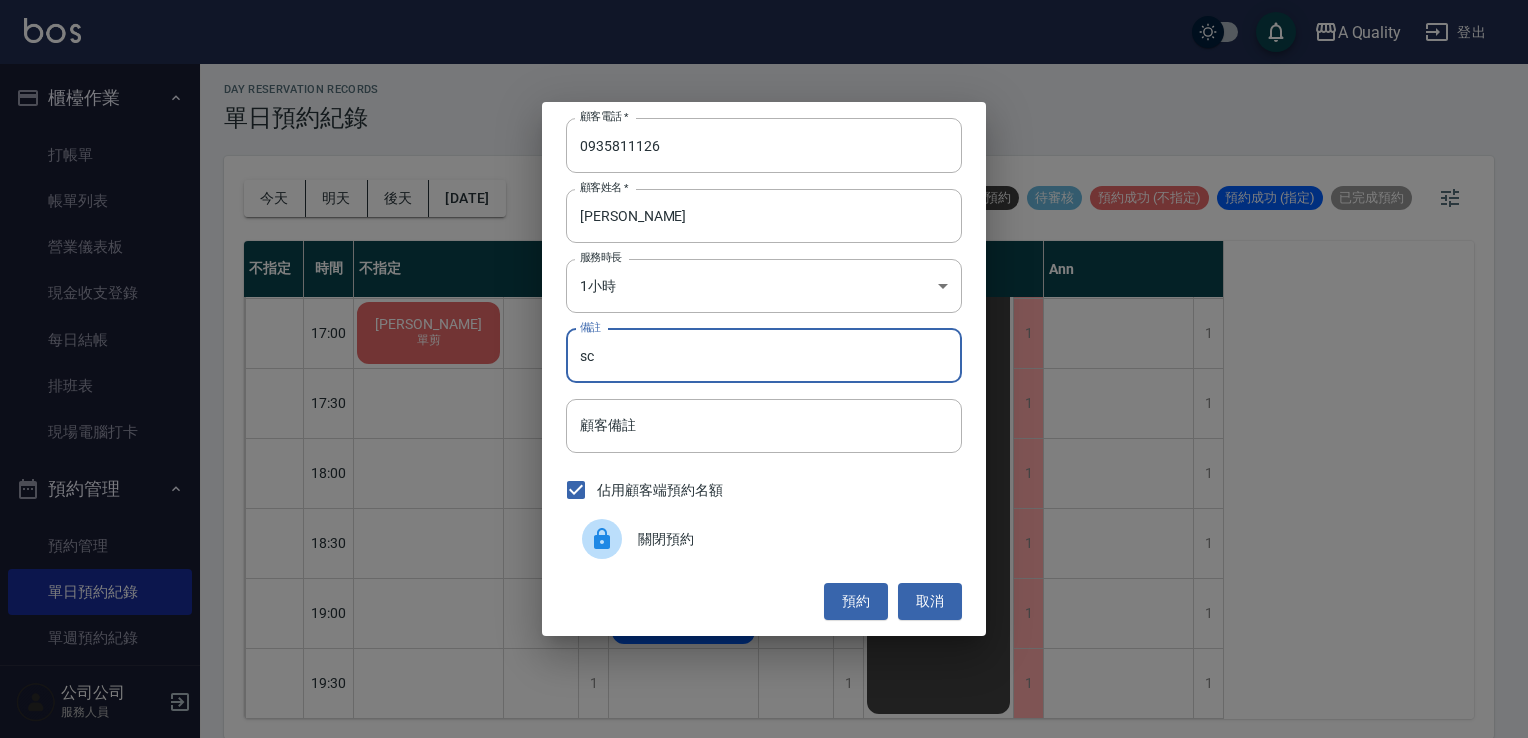 type on "sc" 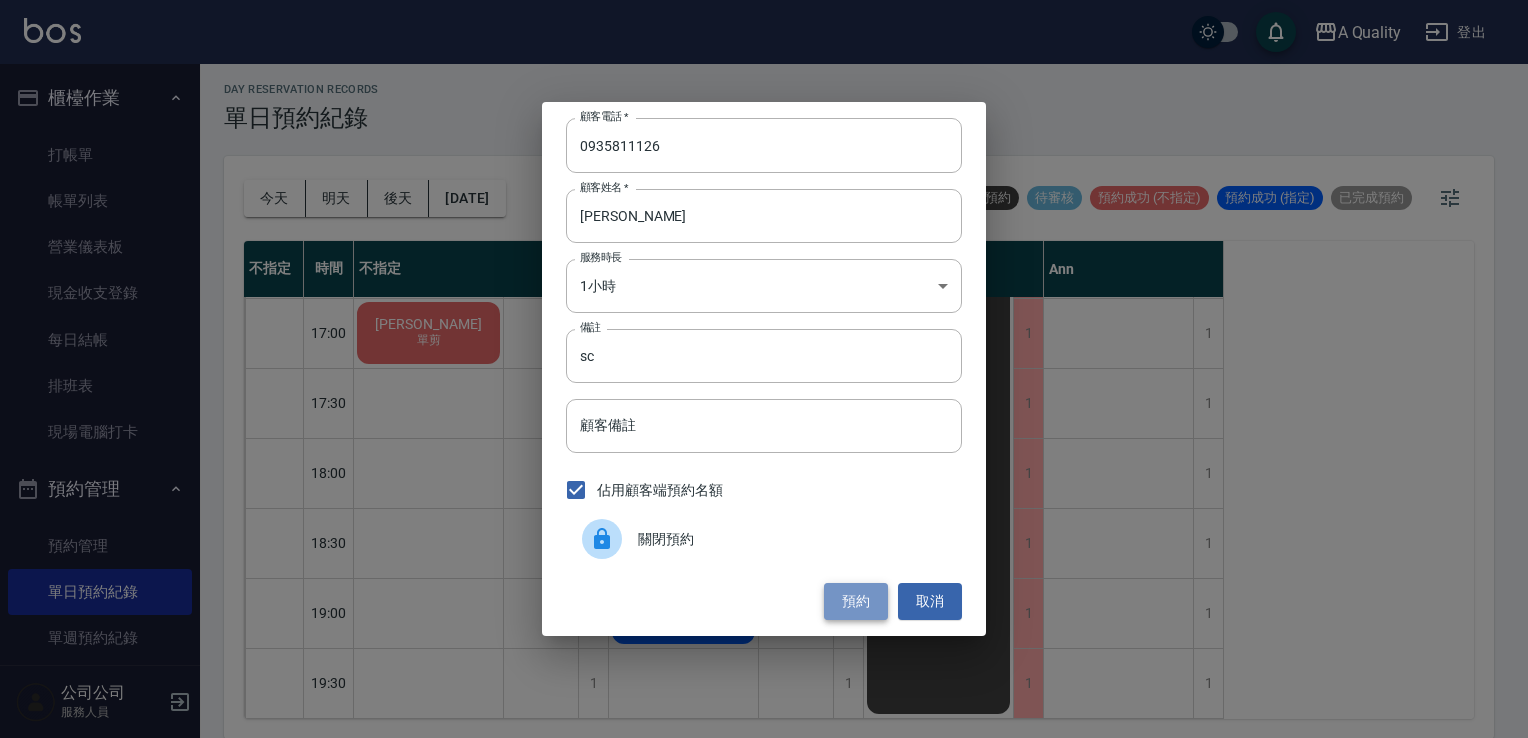 click on "預約" at bounding box center [856, 601] 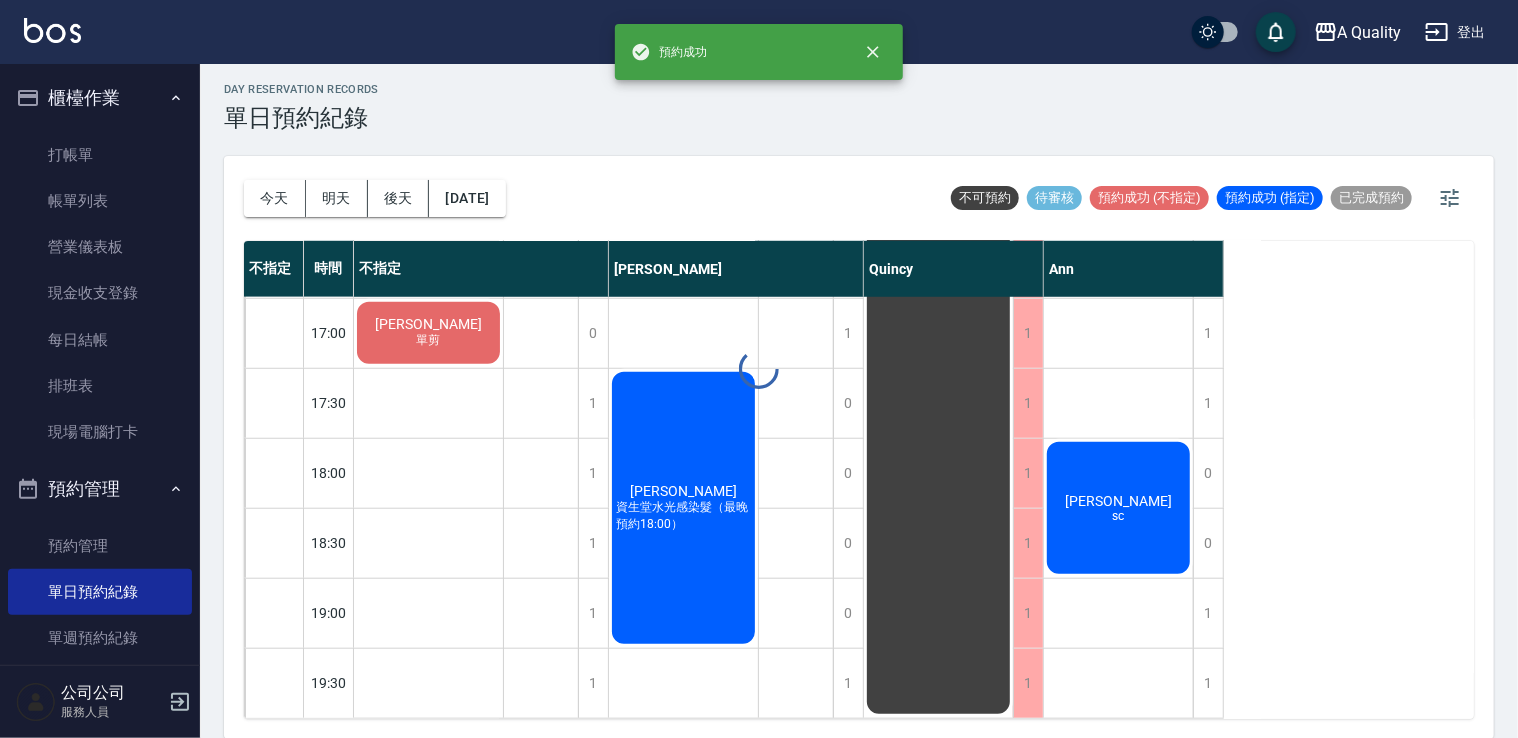click on "黃川芳 sc" at bounding box center [428, 333] 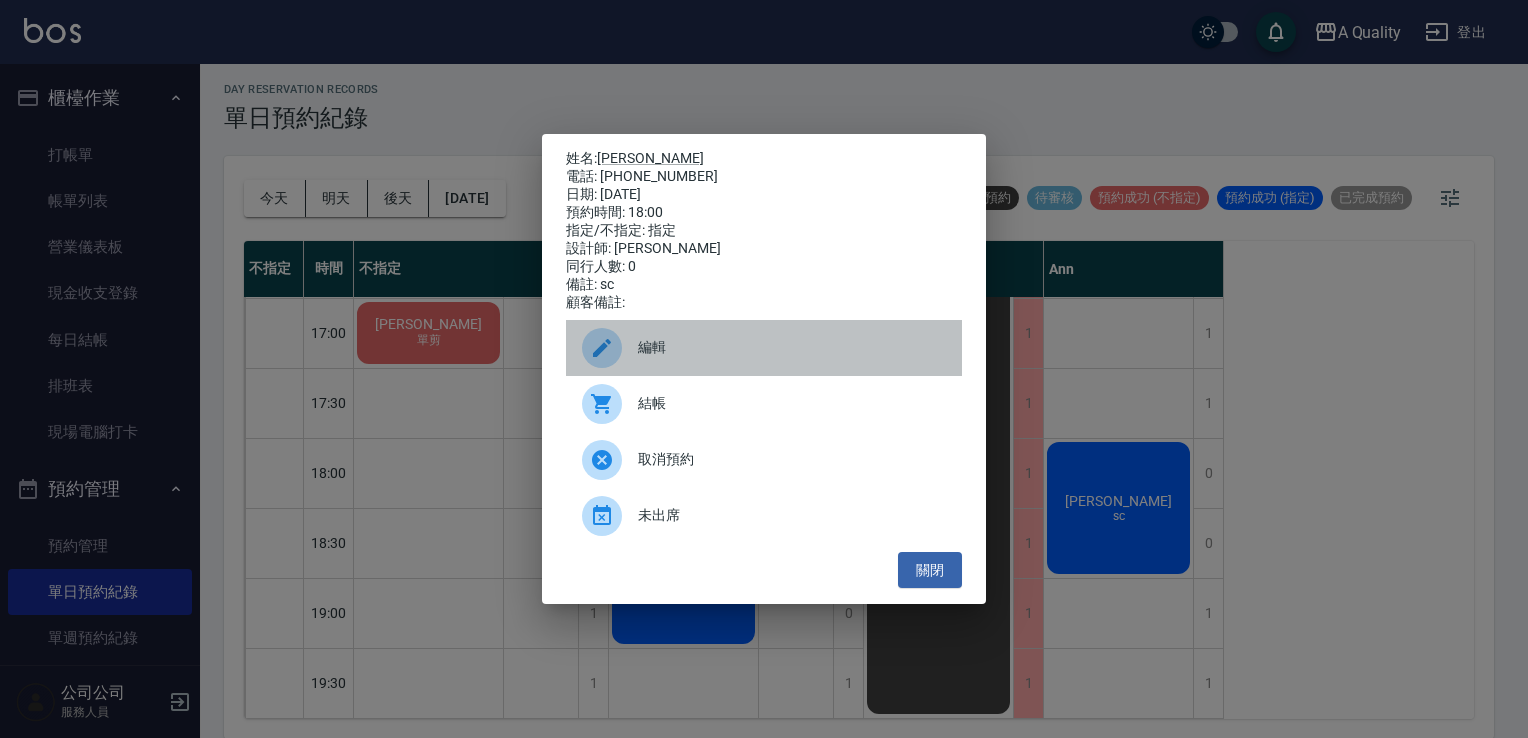 drag, startPoint x: 710, startPoint y: 342, endPoint x: 705, endPoint y: 306, distance: 36.345562 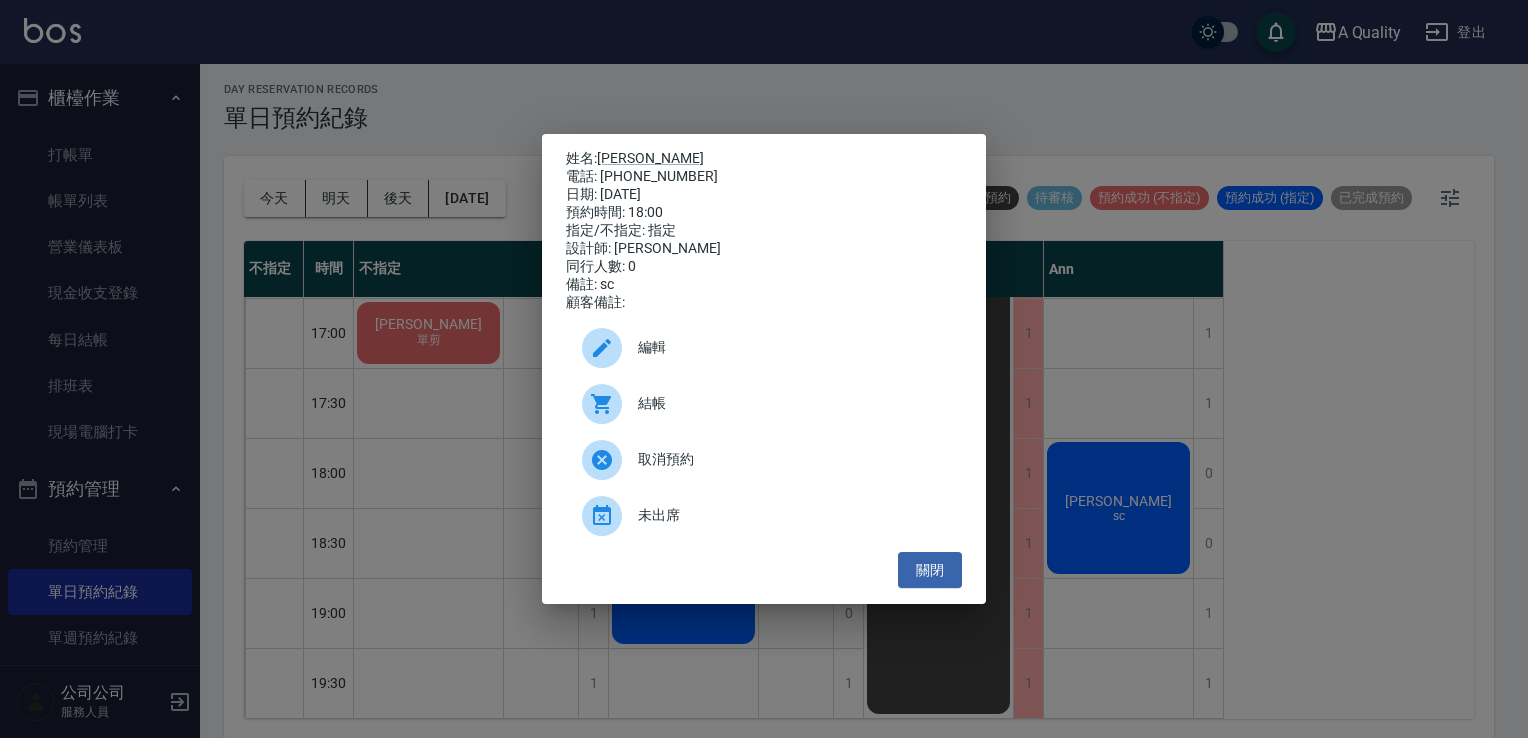 drag, startPoint x: 634, startPoint y: 349, endPoint x: 611, endPoint y: 302, distance: 52.3259 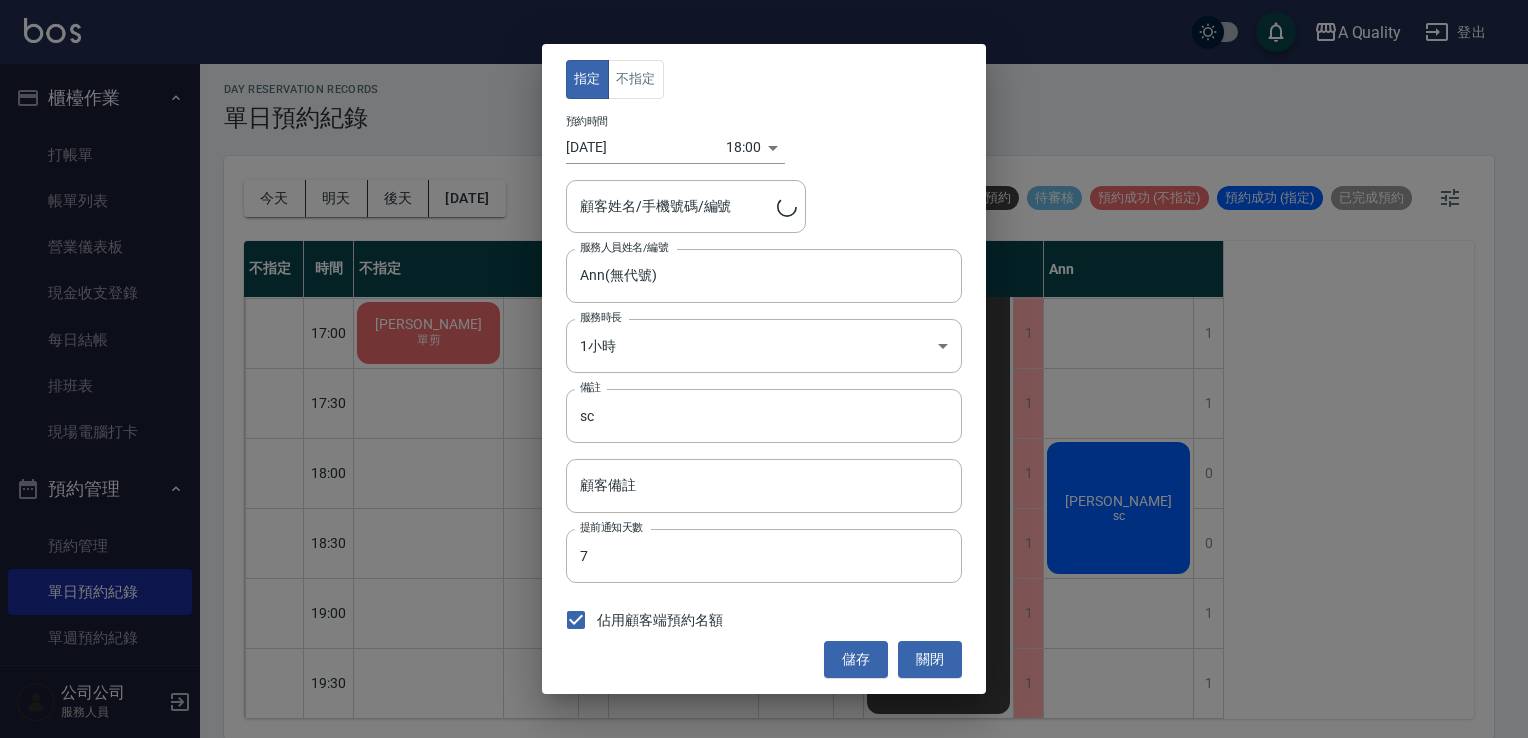 type on "黃川芳/0935811126/" 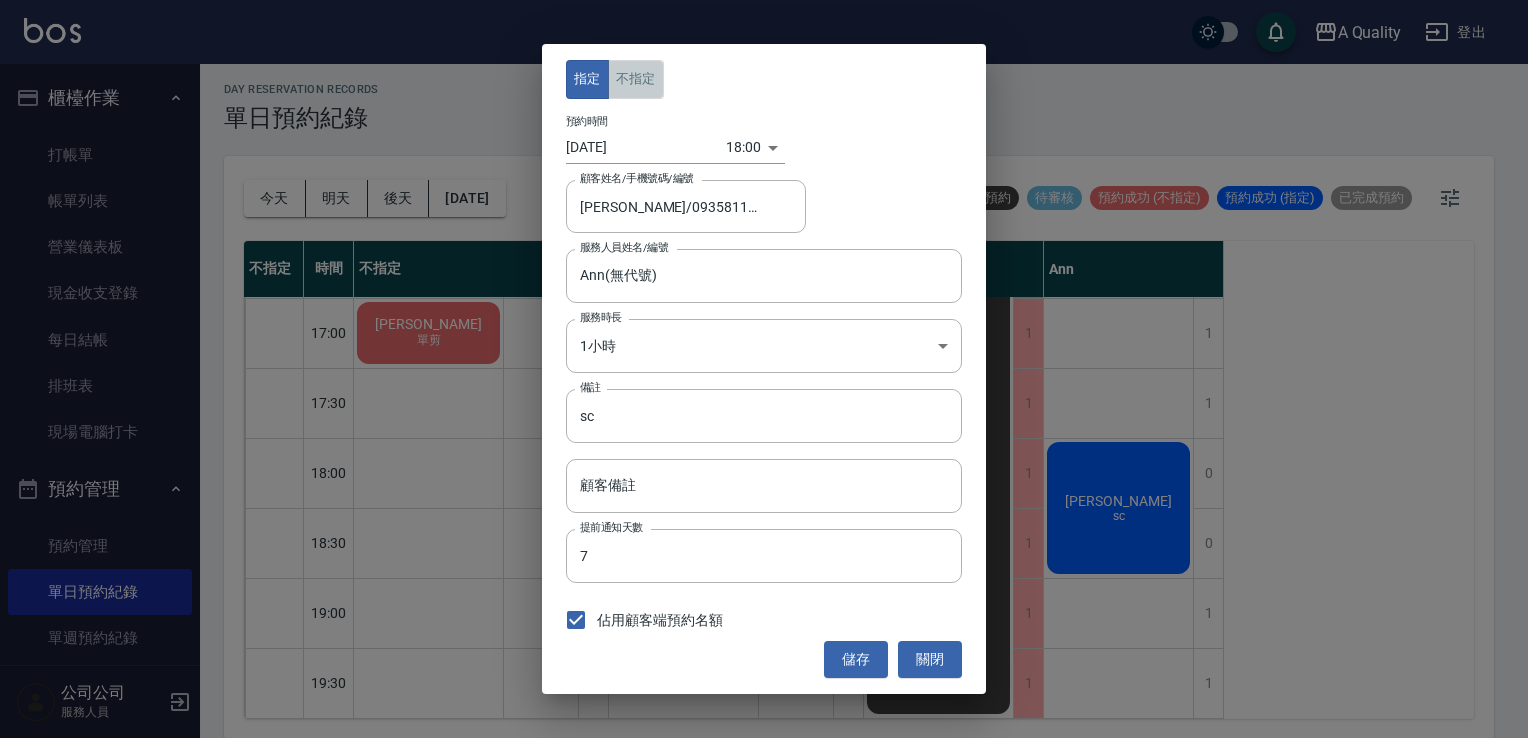 drag, startPoint x: 638, startPoint y: 64, endPoint x: 648, endPoint y: 87, distance: 25.079872 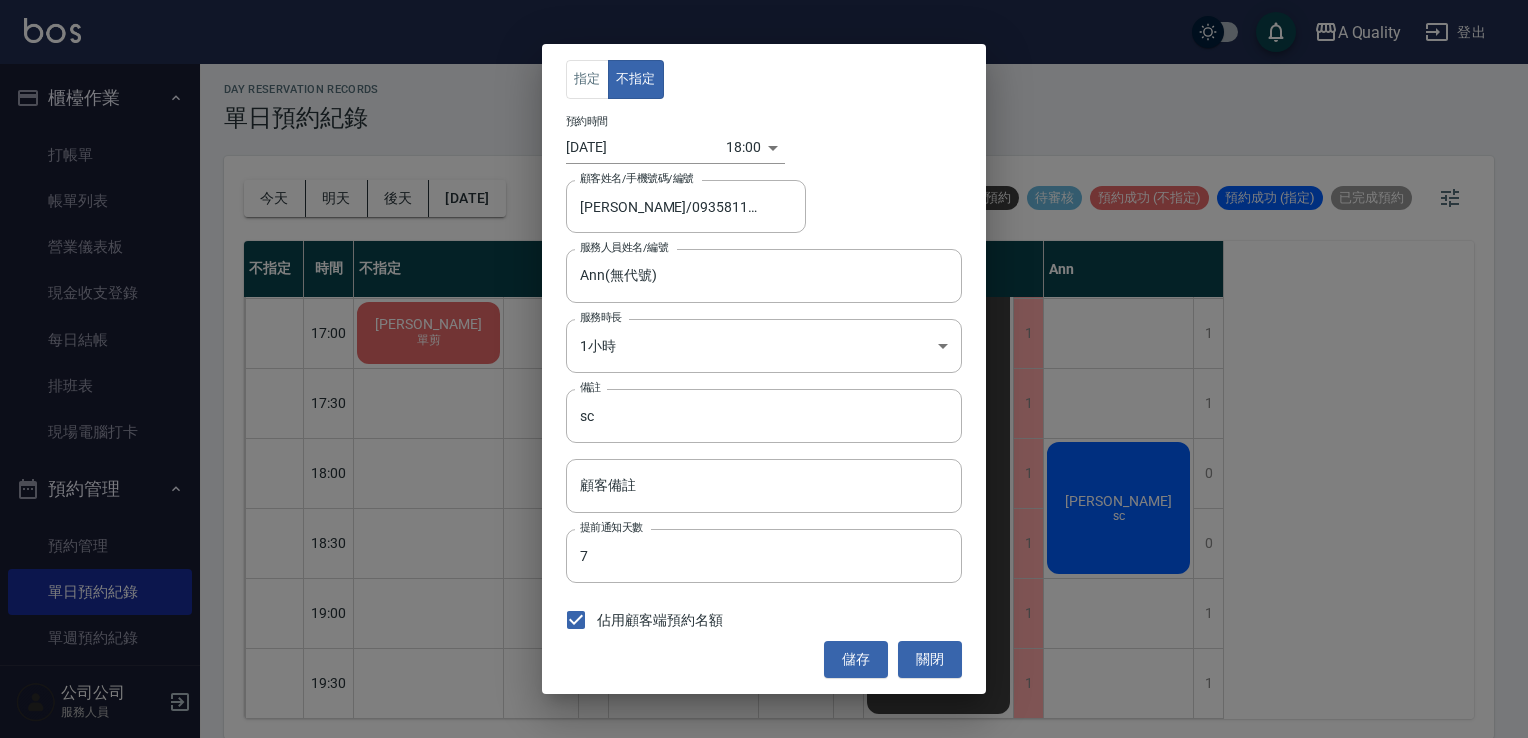 click on "儲存" at bounding box center [856, 659] 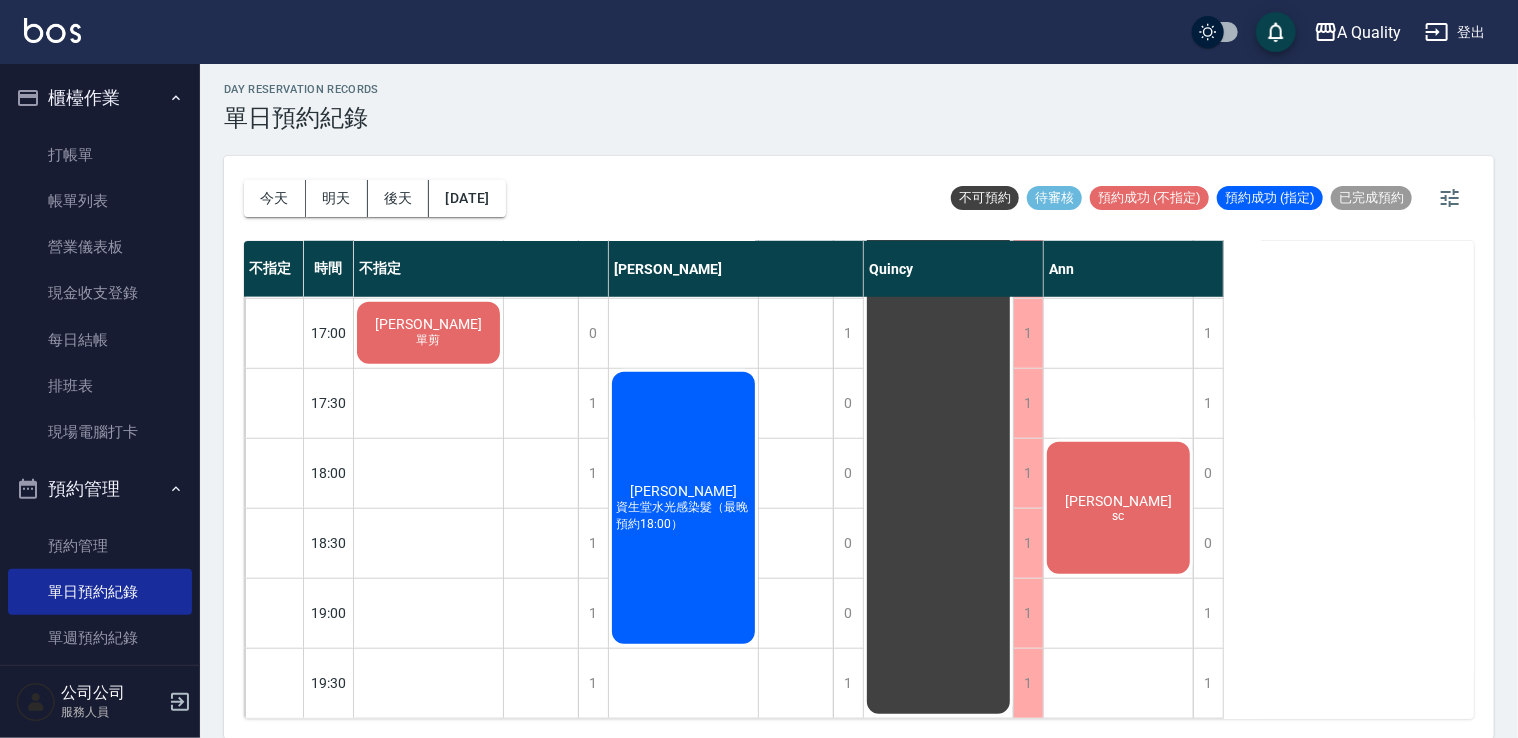 click on "黃川芳 sc" at bounding box center (428, 333) 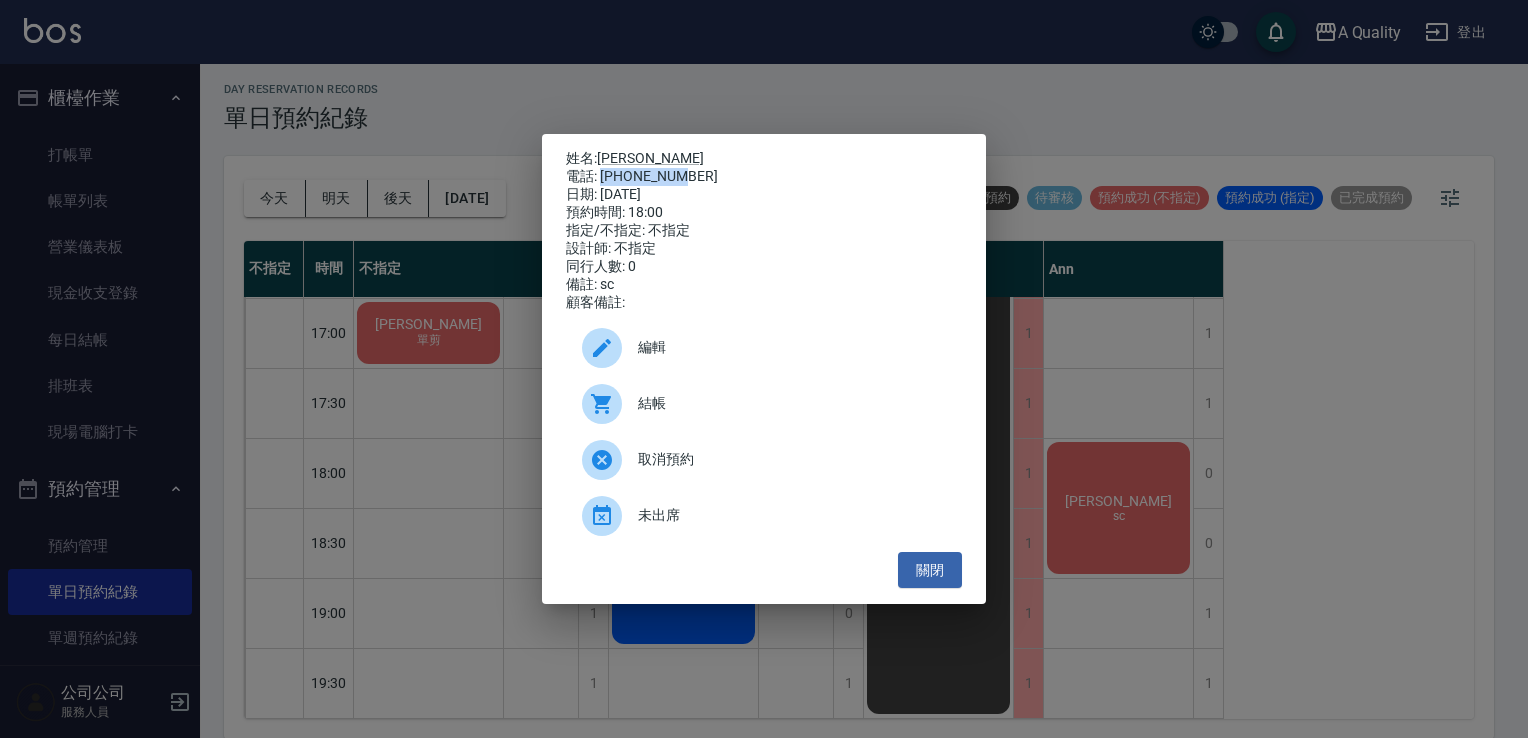 drag, startPoint x: 688, startPoint y: 170, endPoint x: 600, endPoint y: 160, distance: 88.56636 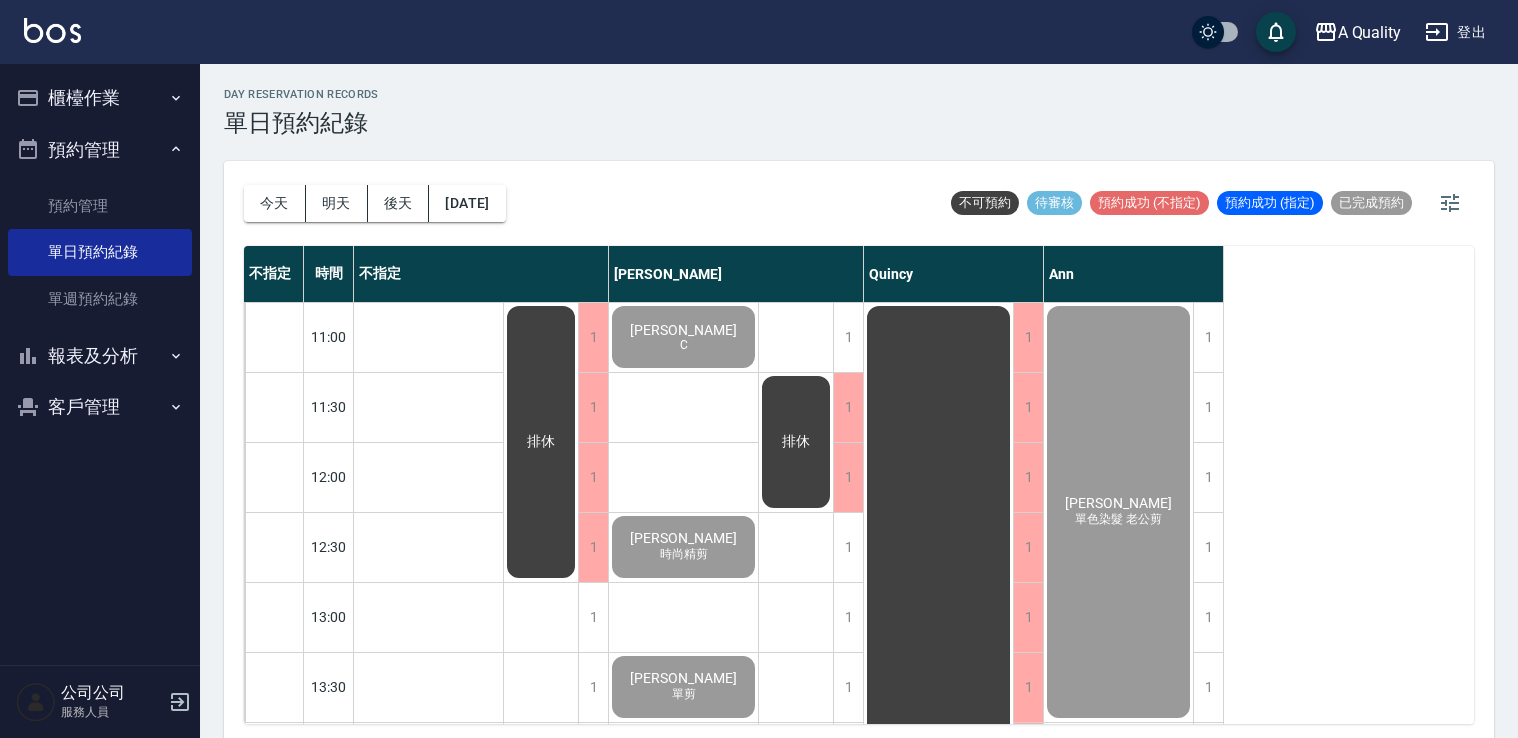 scroll, scrollTop: 5, scrollLeft: 0, axis: vertical 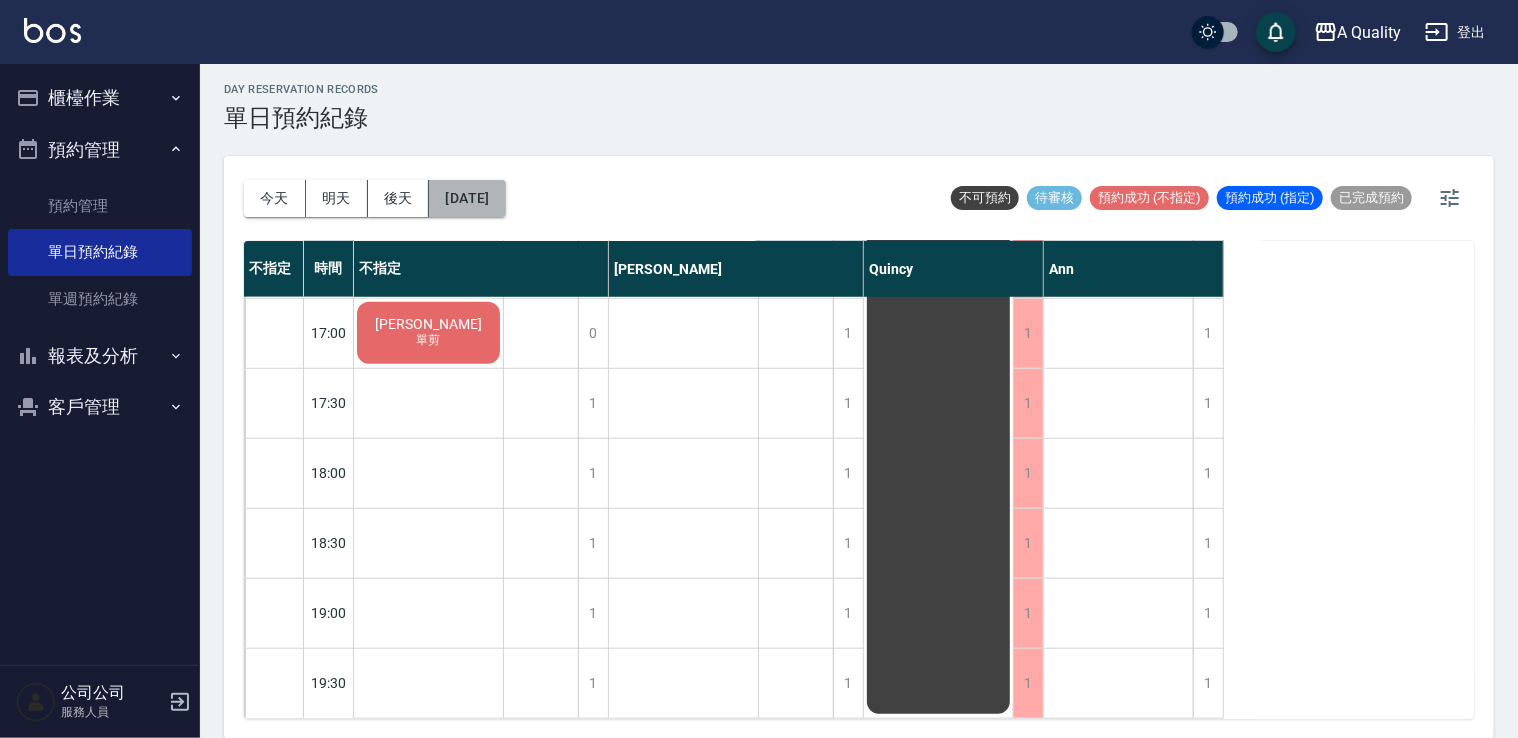 click on "[DATE]" at bounding box center (467, 198) 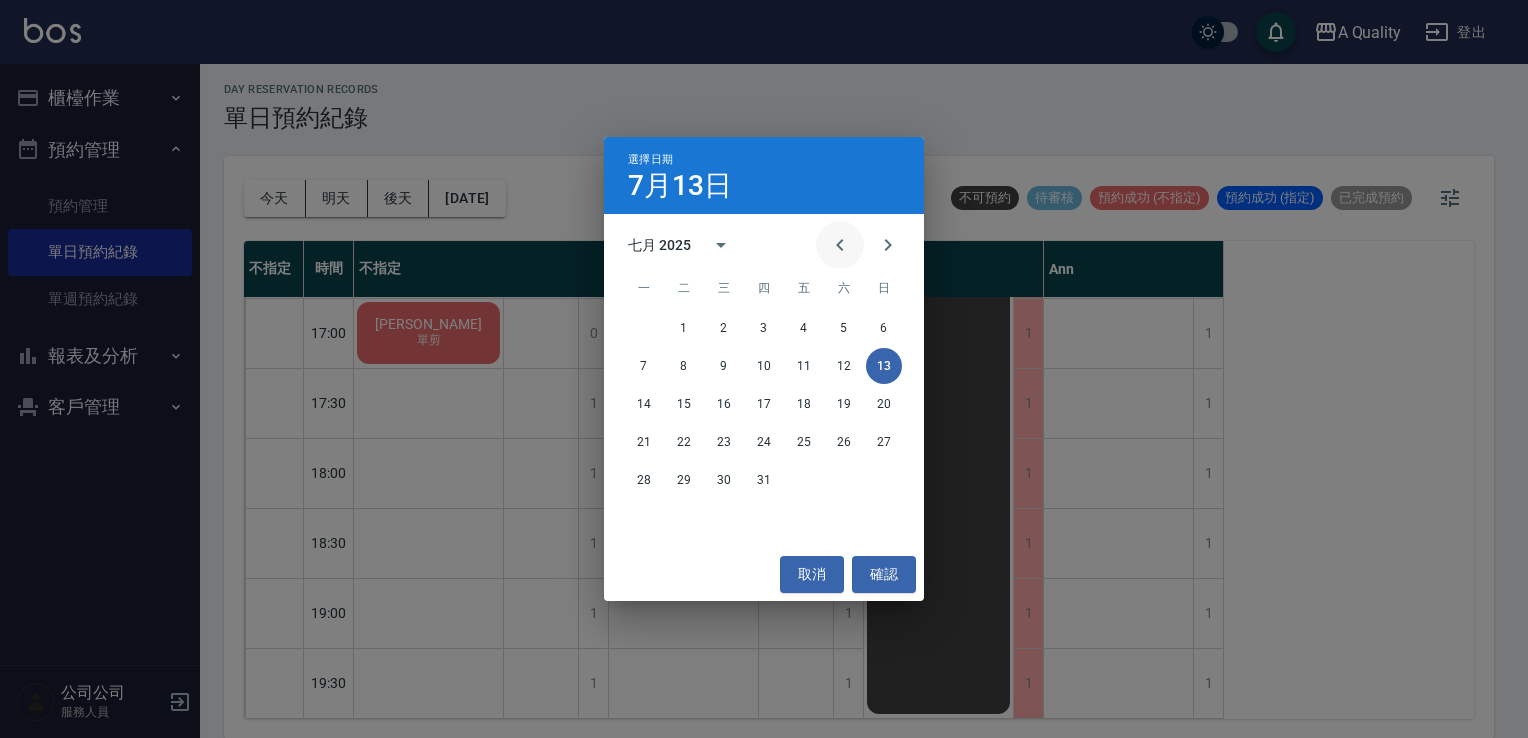 click 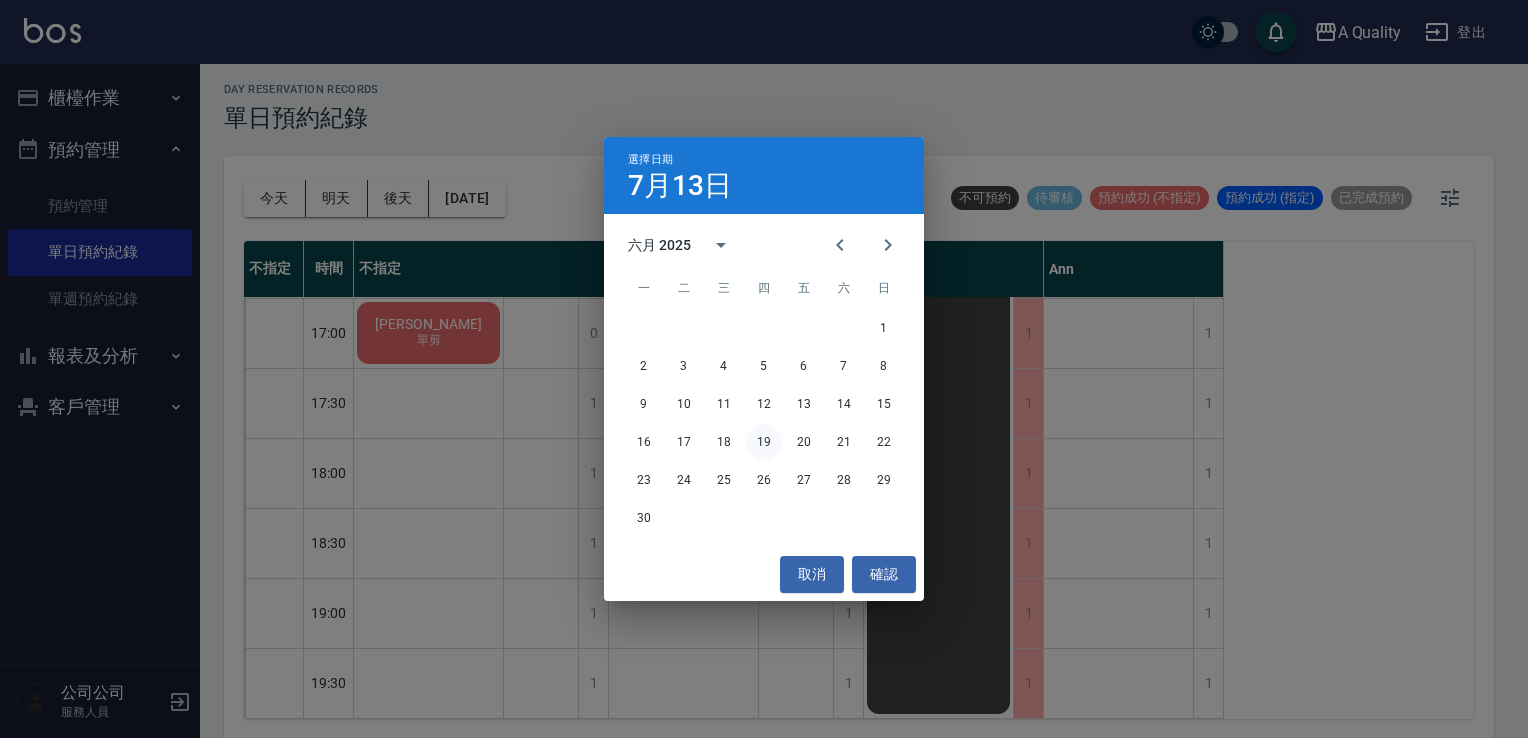 click on "19" at bounding box center (764, 442) 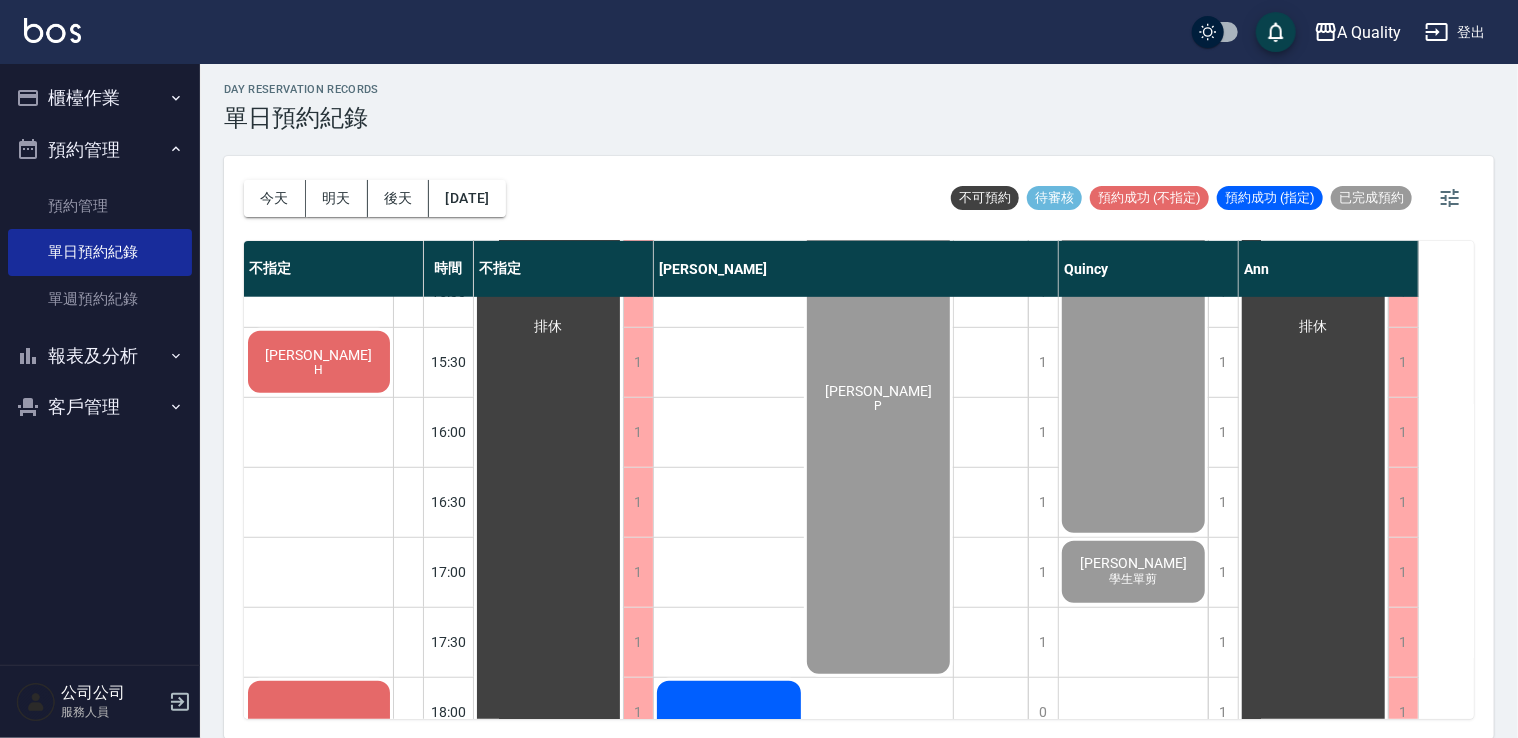 scroll, scrollTop: 623, scrollLeft: 0, axis: vertical 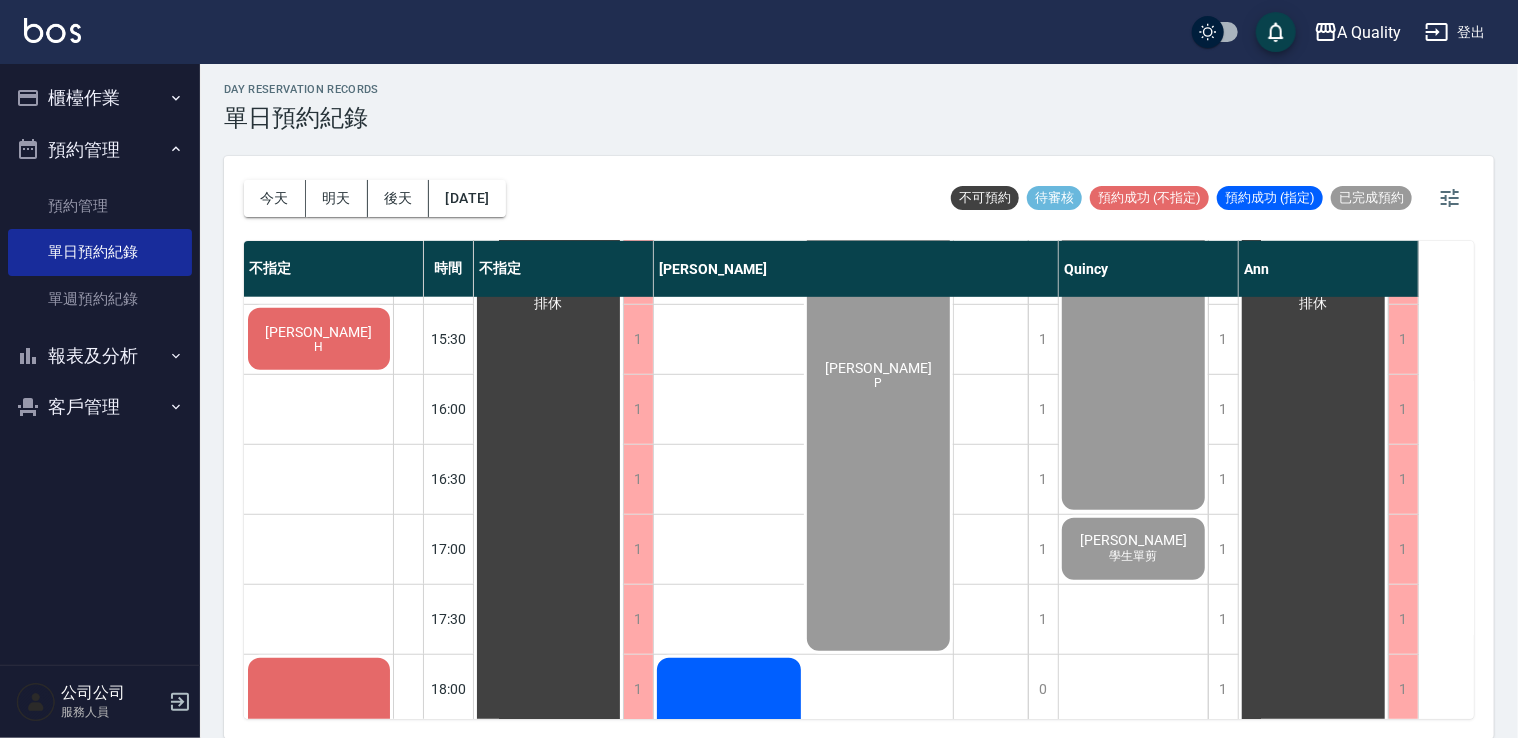 click on "櫃檯作業" at bounding box center (100, 98) 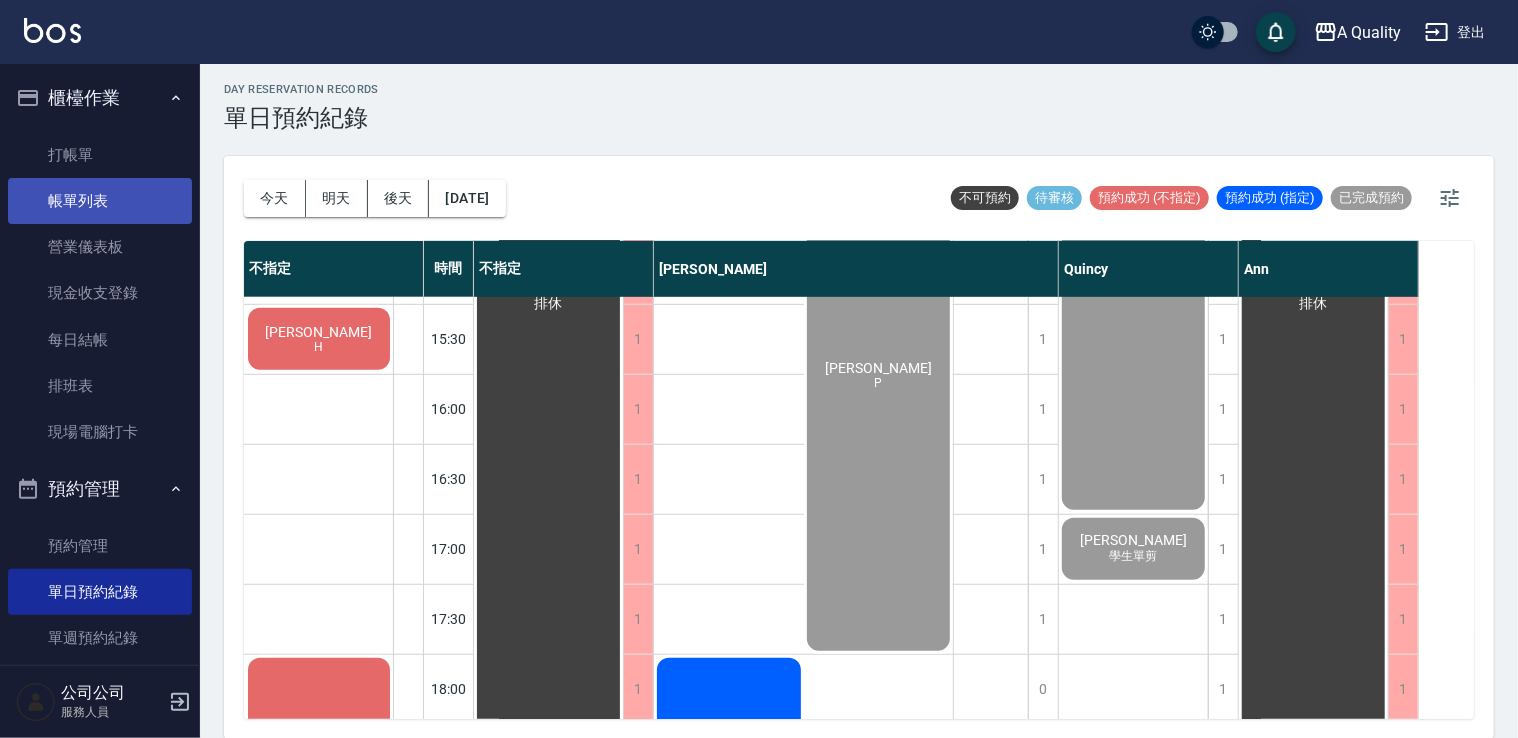 click on "帳單列表" at bounding box center [100, 201] 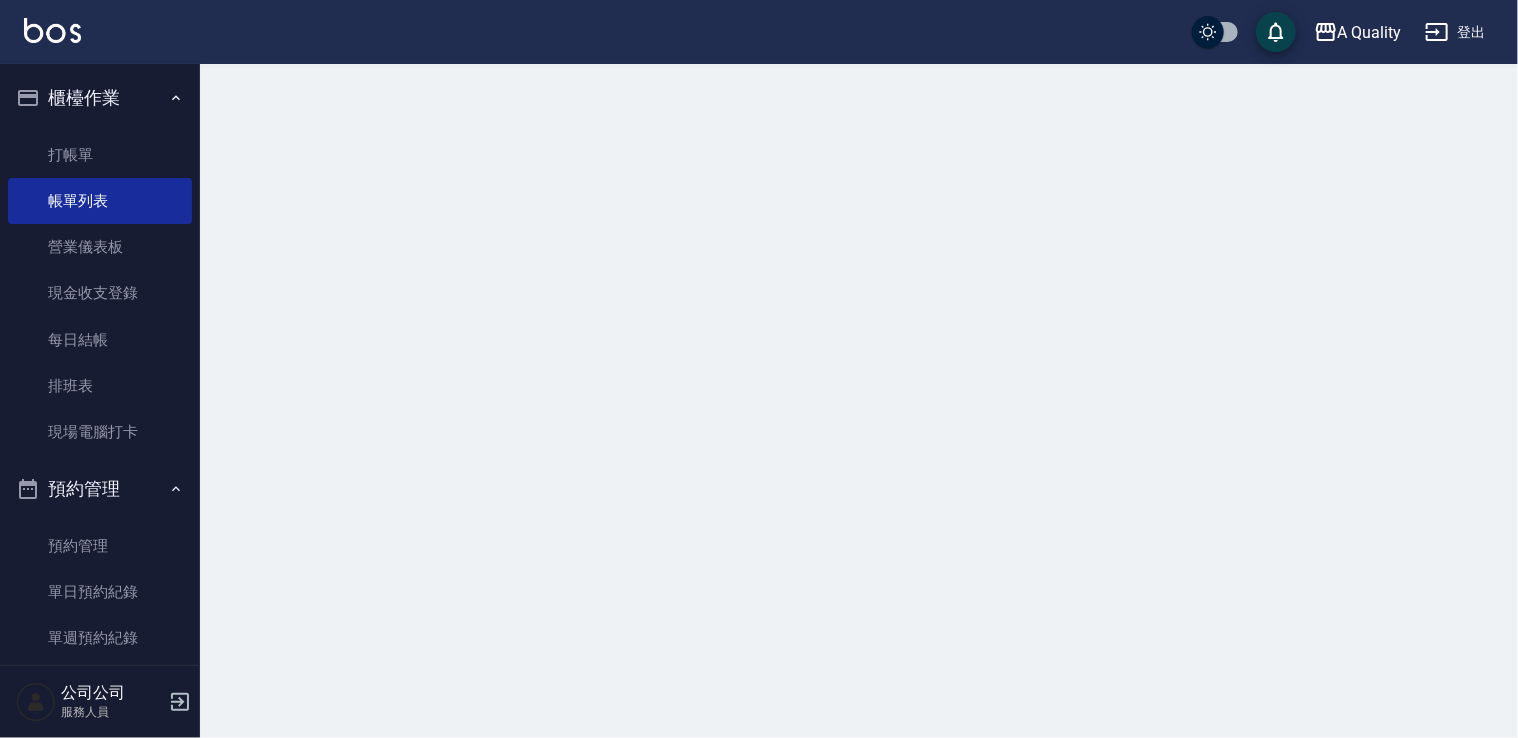 scroll, scrollTop: 0, scrollLeft: 0, axis: both 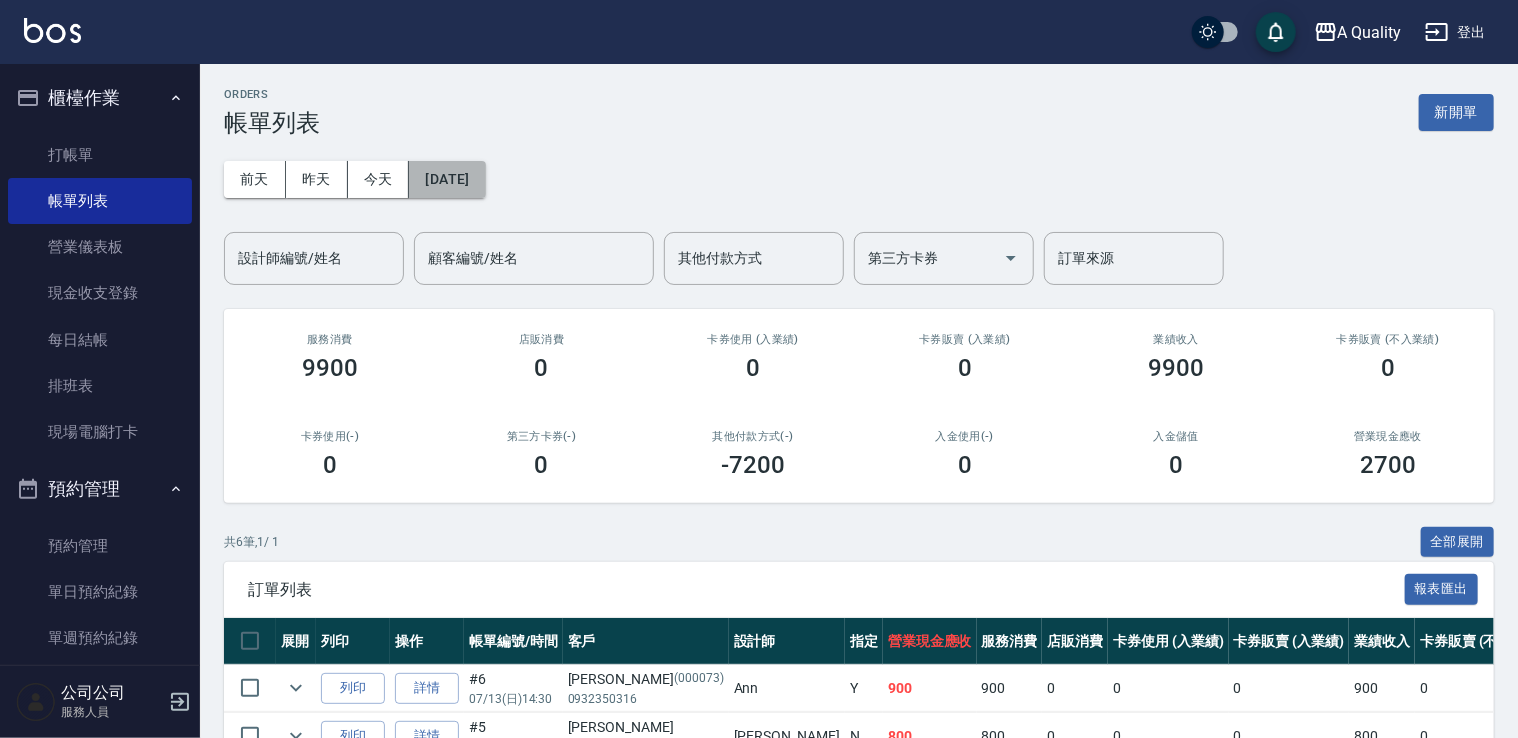 click on "[DATE]" at bounding box center (447, 179) 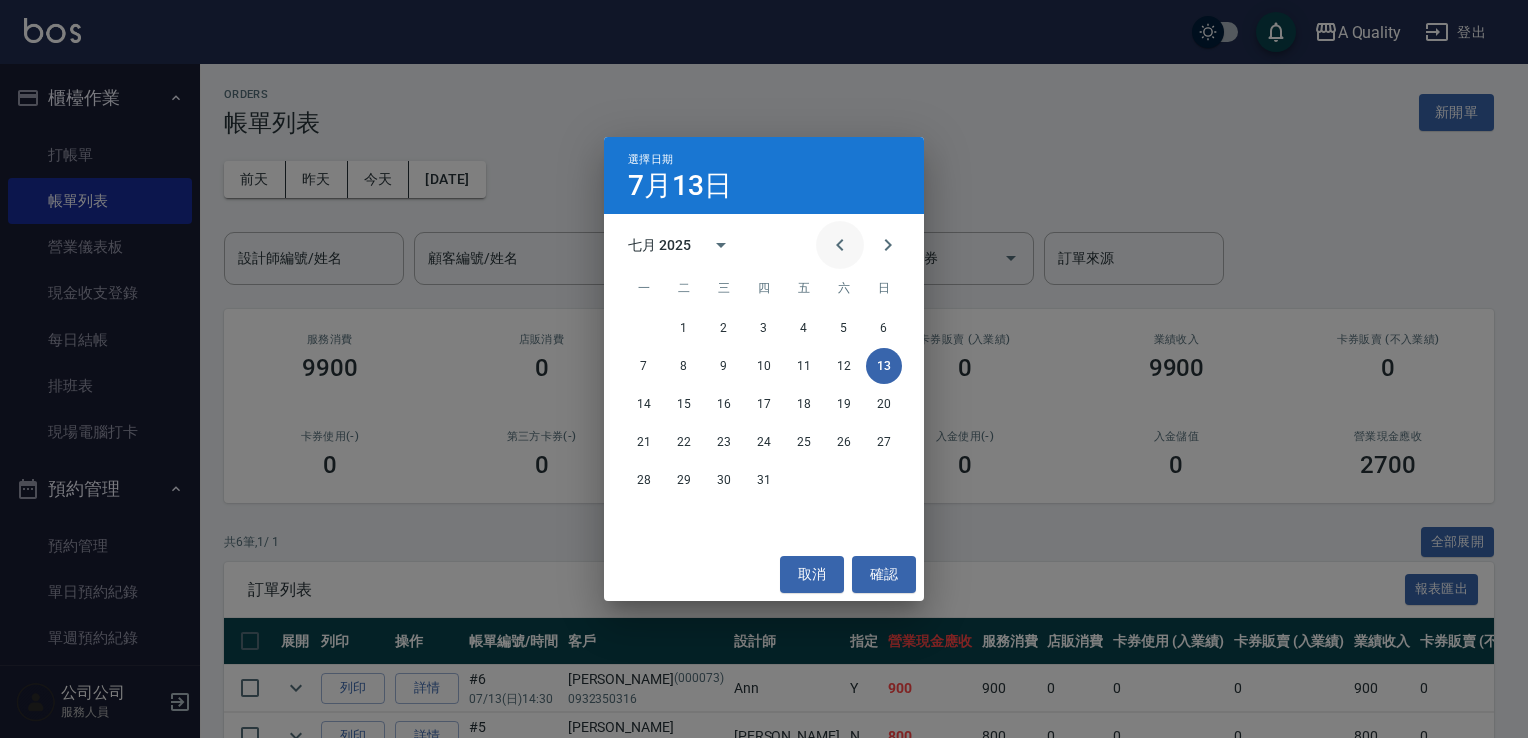 click 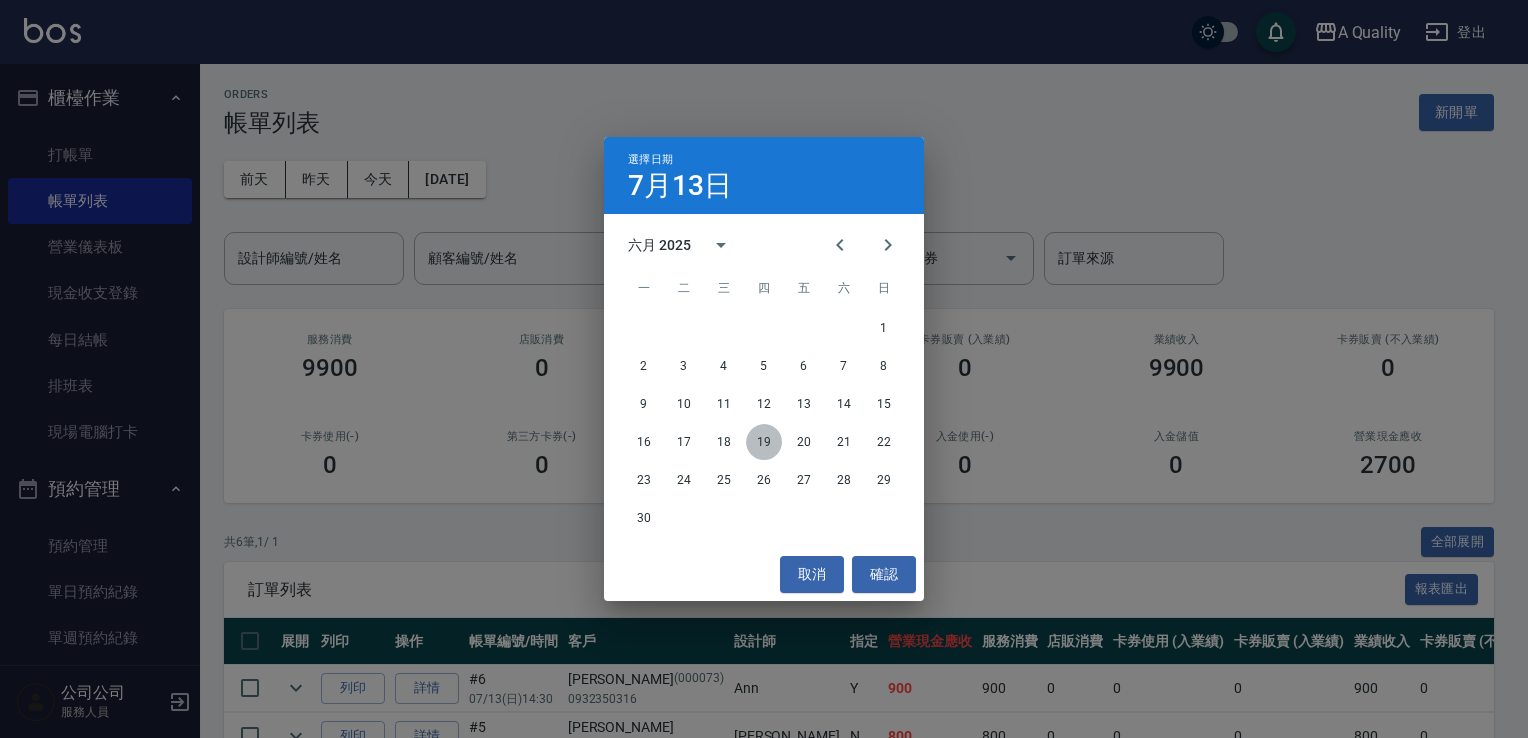 click on "19" at bounding box center (764, 442) 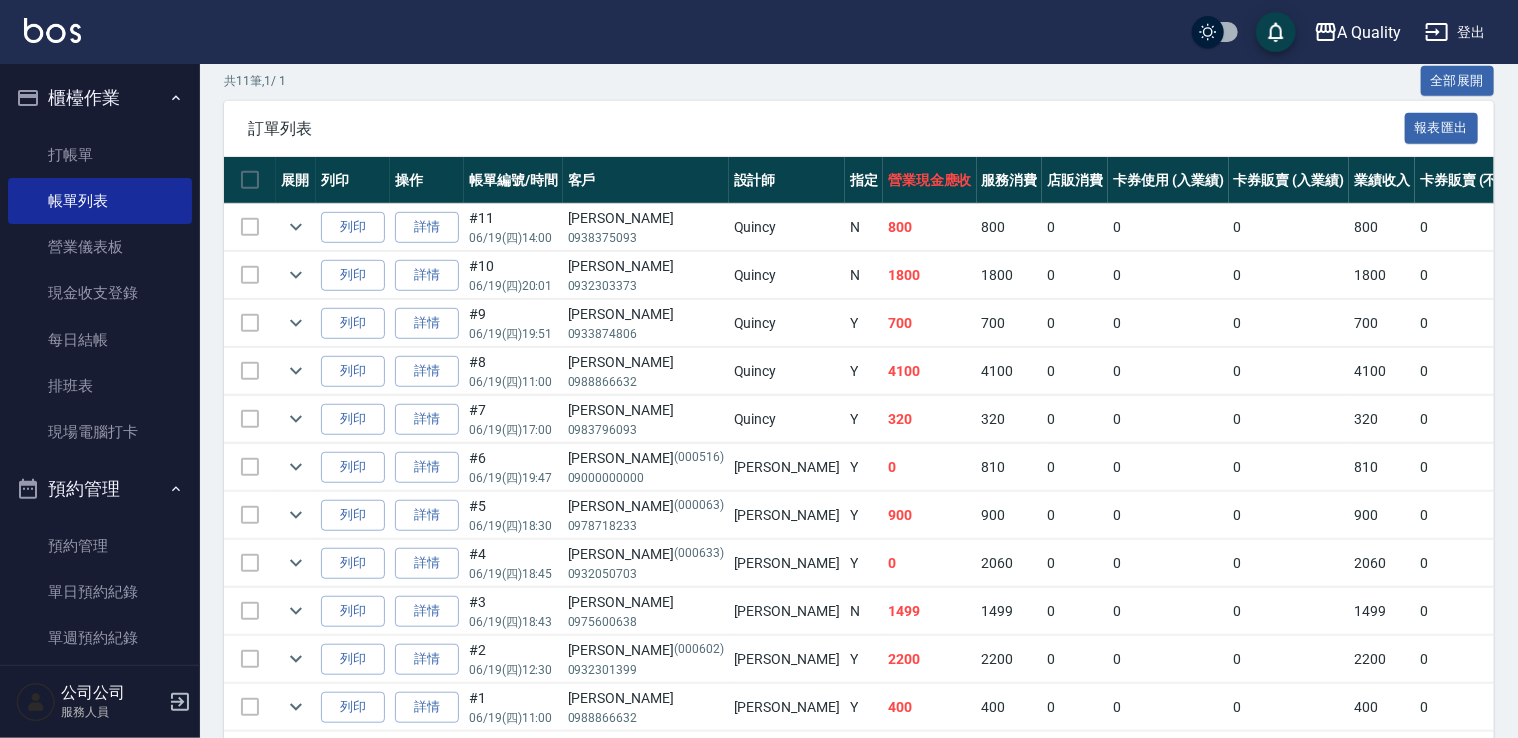 scroll, scrollTop: 543, scrollLeft: 0, axis: vertical 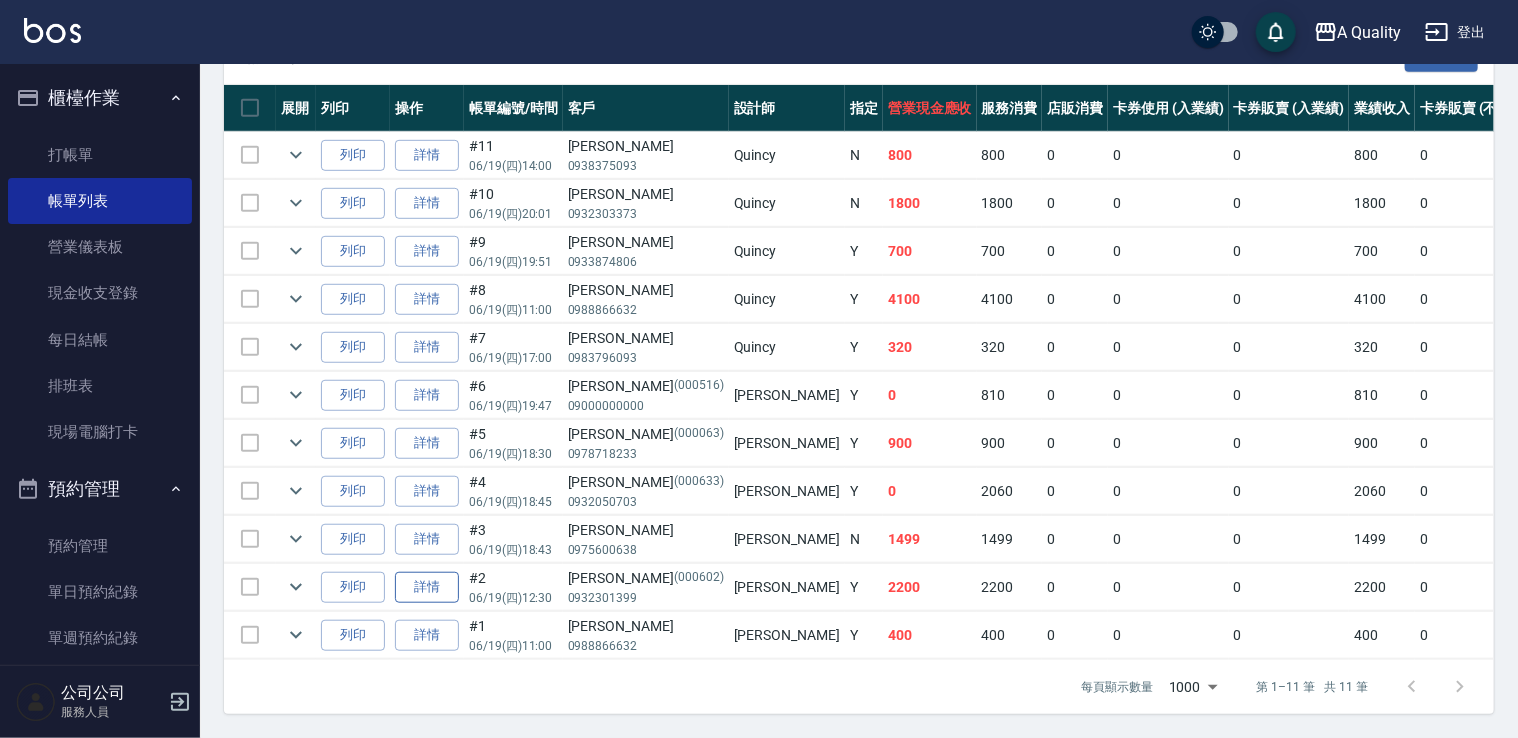 click on "詳情" at bounding box center (427, 587) 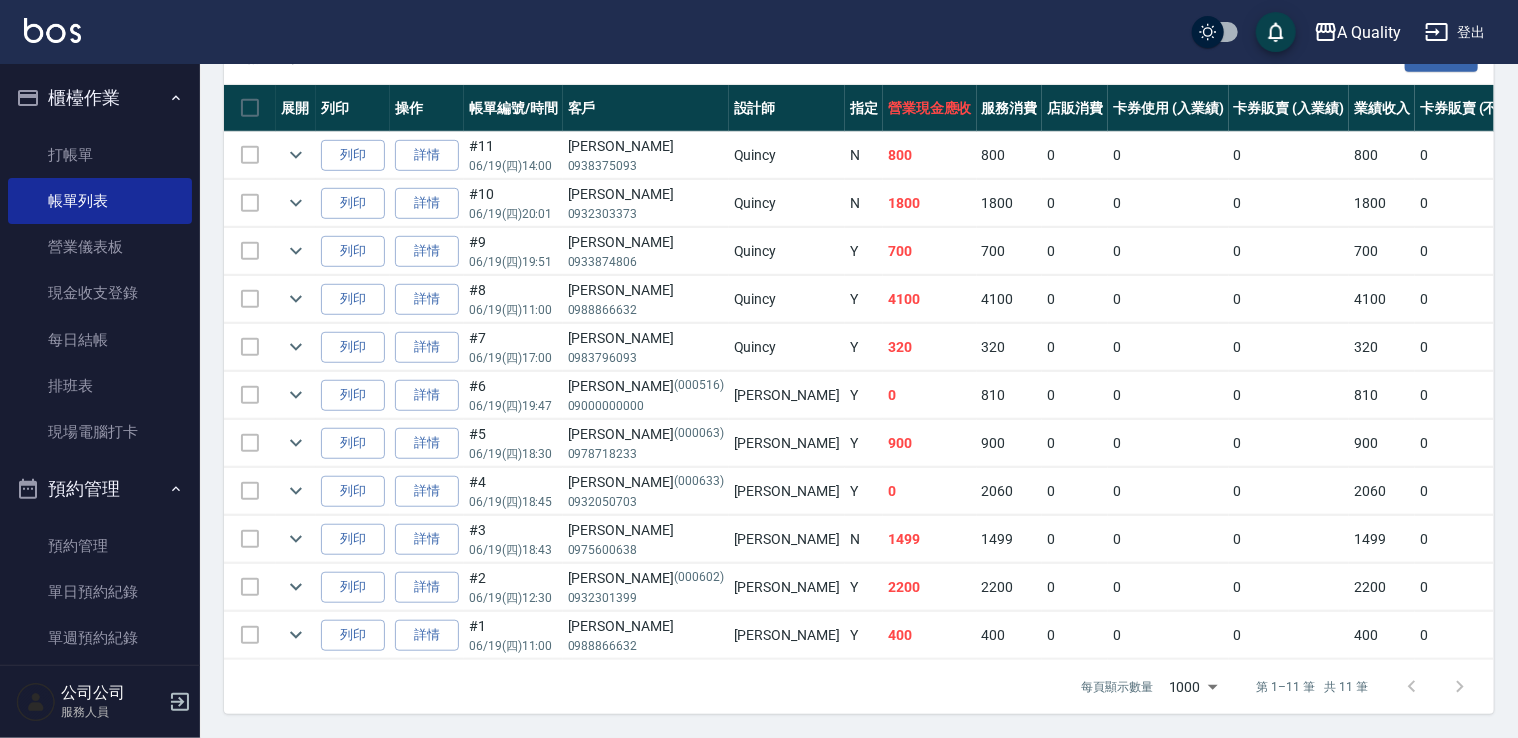 scroll, scrollTop: 0, scrollLeft: 0, axis: both 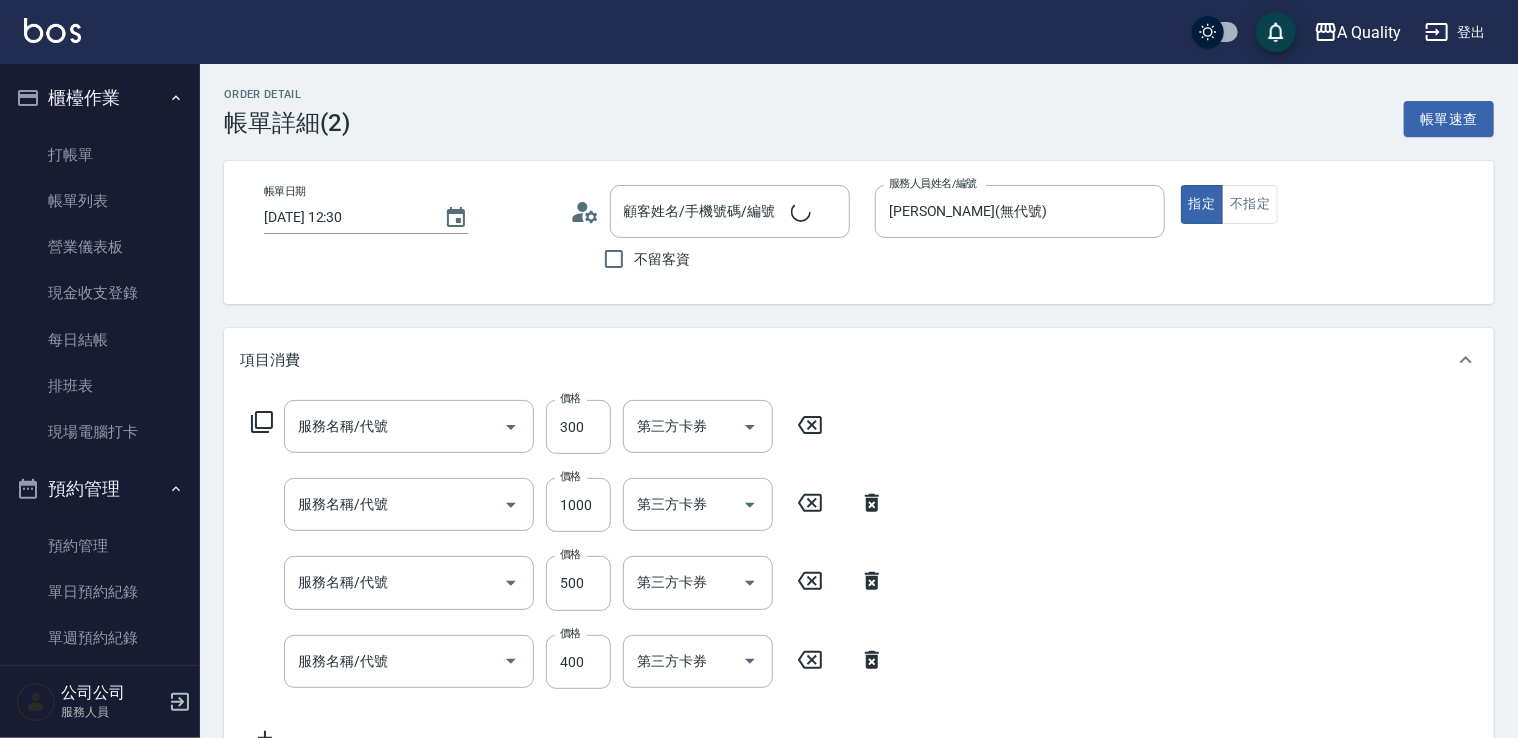 type on "2025/06/19 12:30" 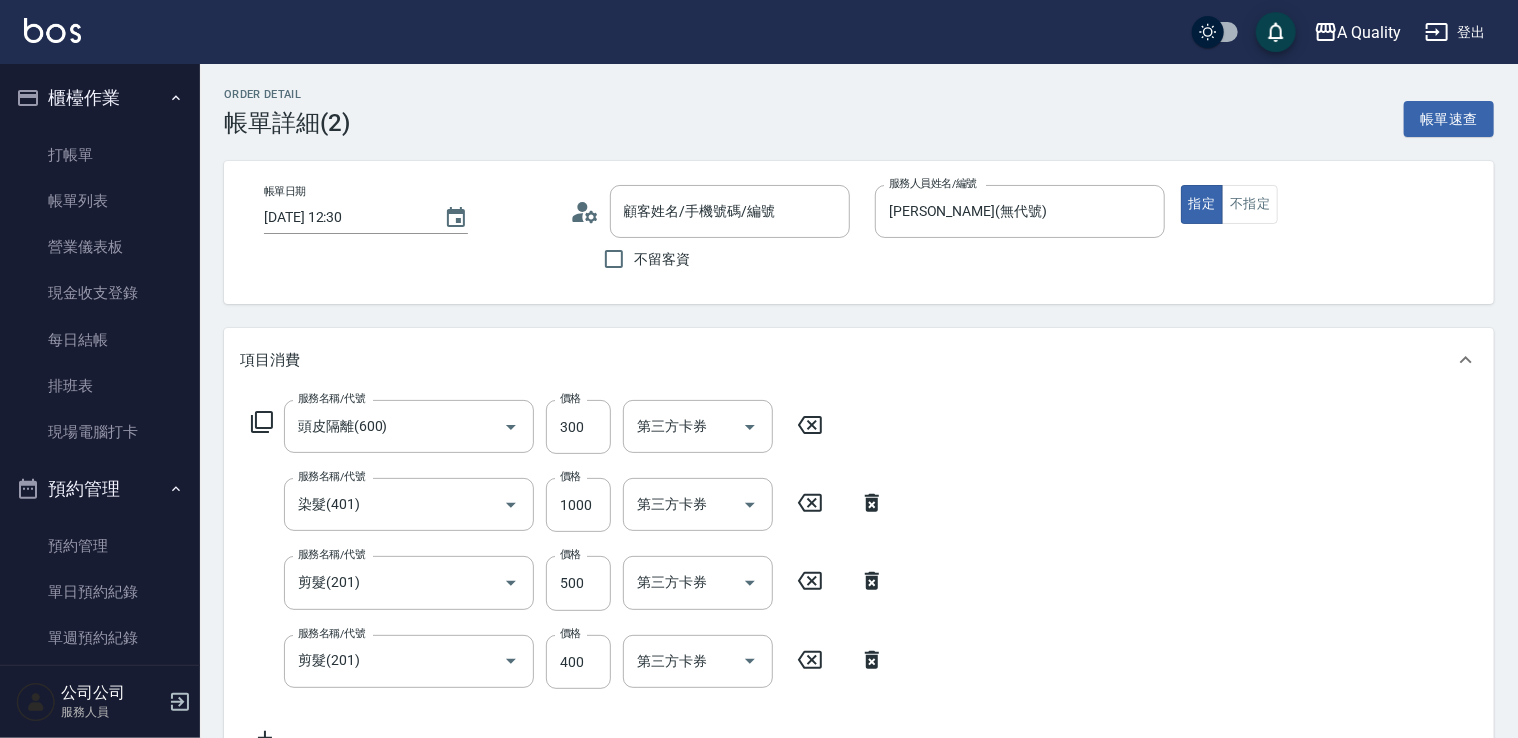 type on "頭皮隔離(600)" 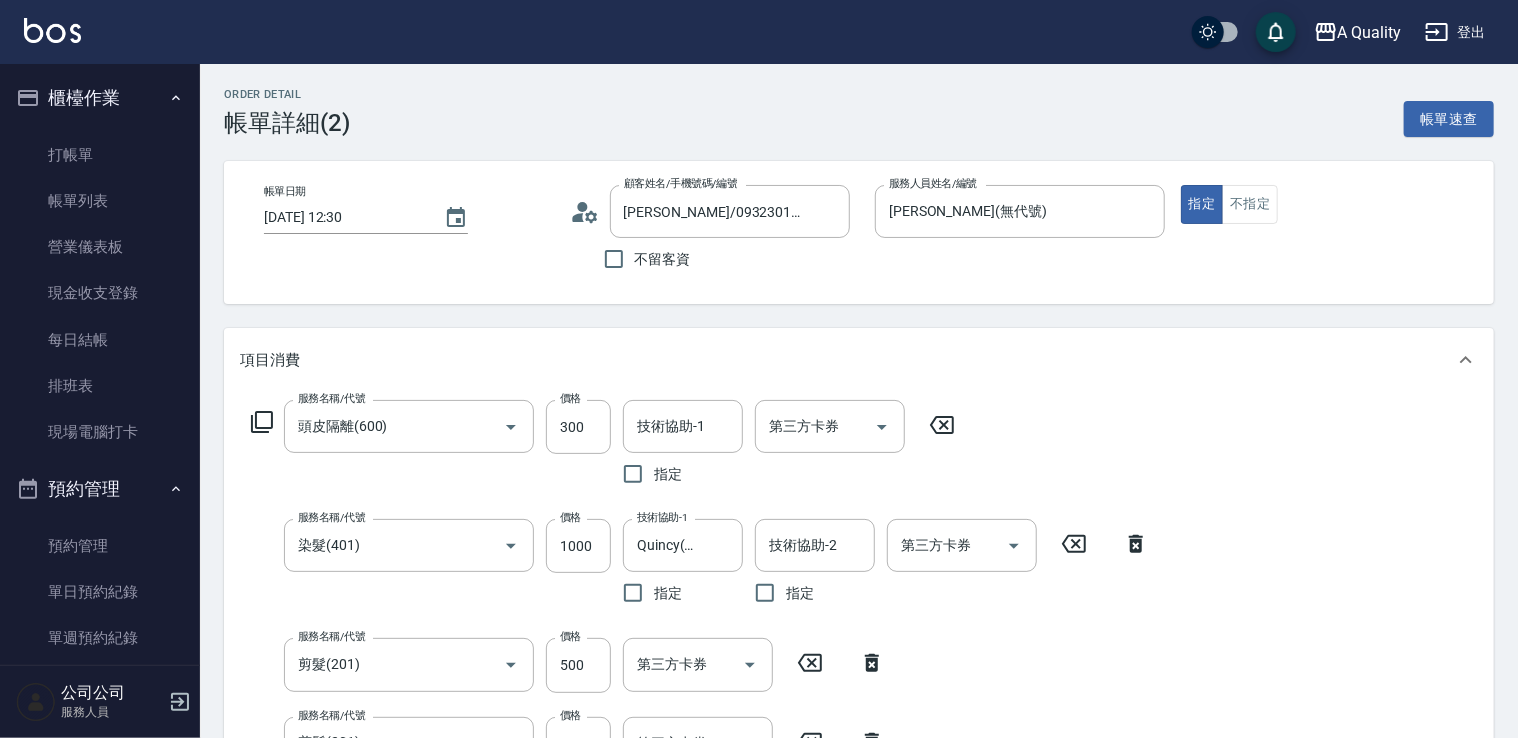 type on "龔淑貞/0932301399/000602" 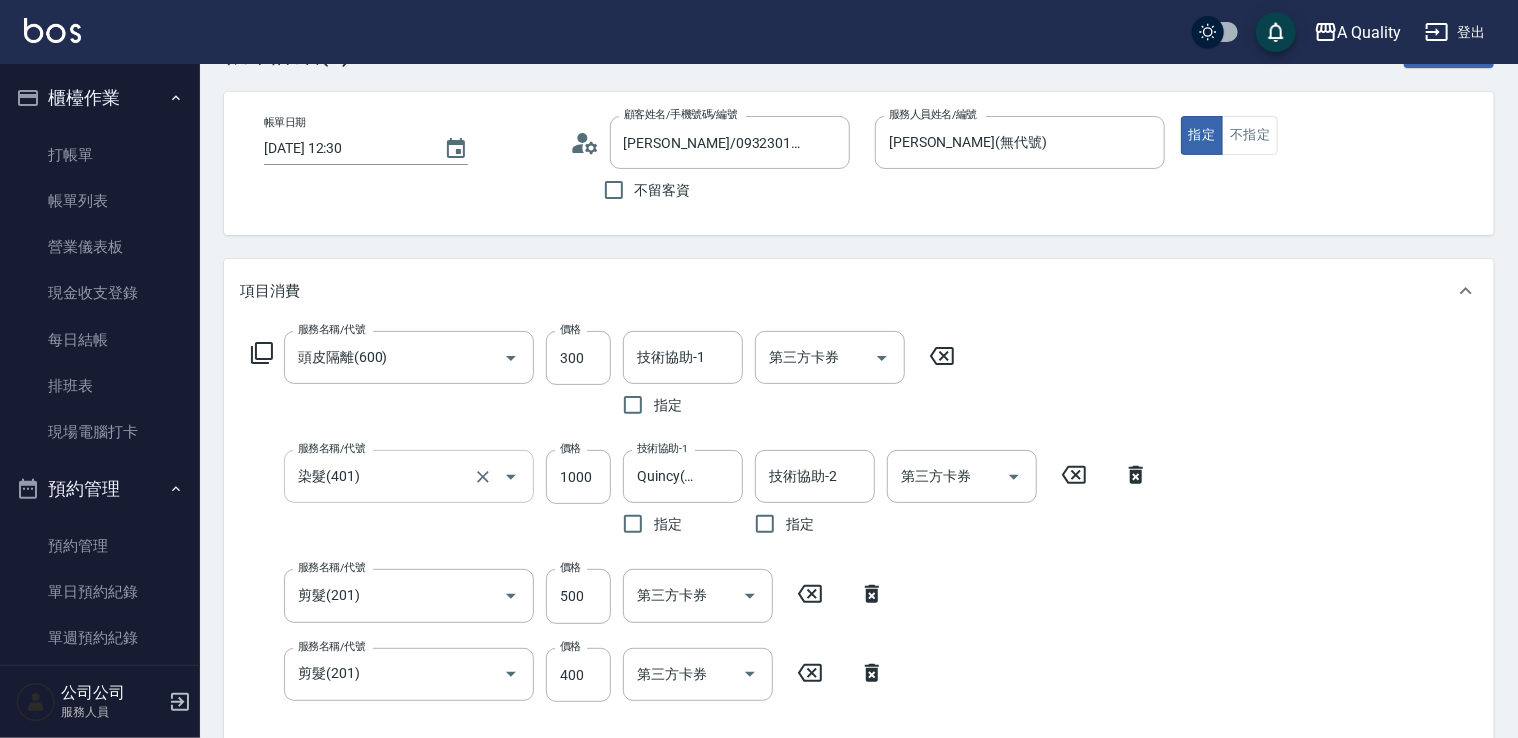 scroll, scrollTop: 0, scrollLeft: 0, axis: both 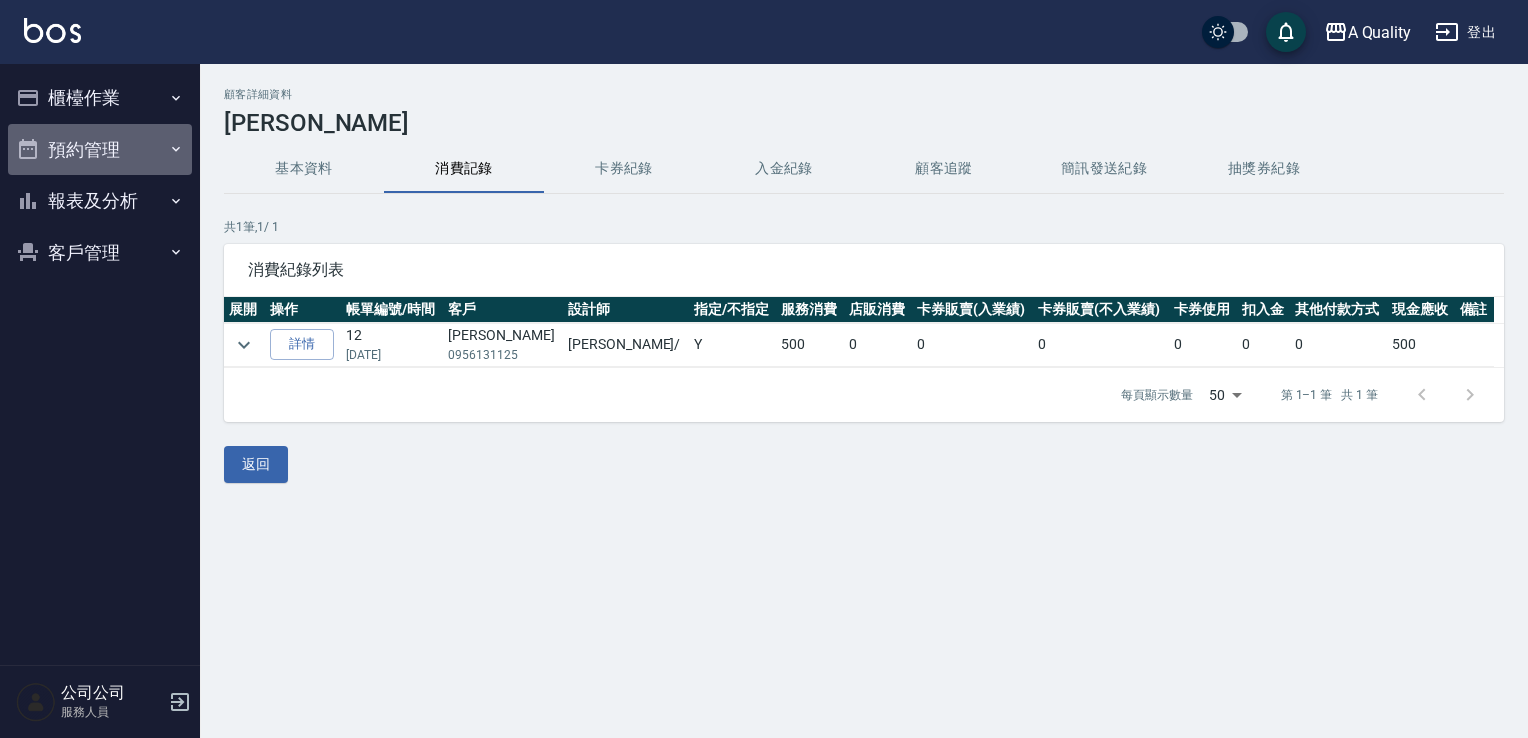 click on "預約管理" at bounding box center (100, 150) 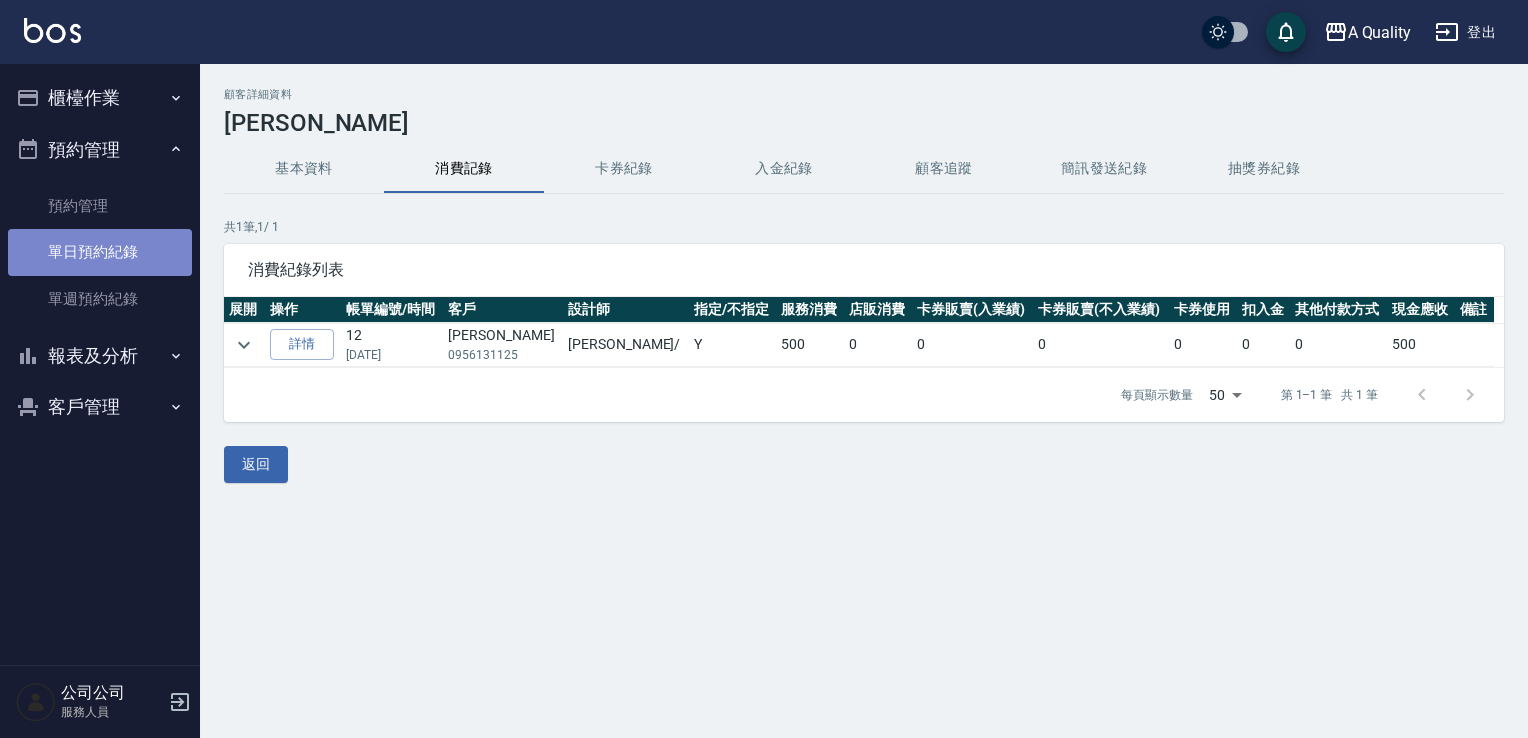 click on "單日預約紀錄" at bounding box center (100, 252) 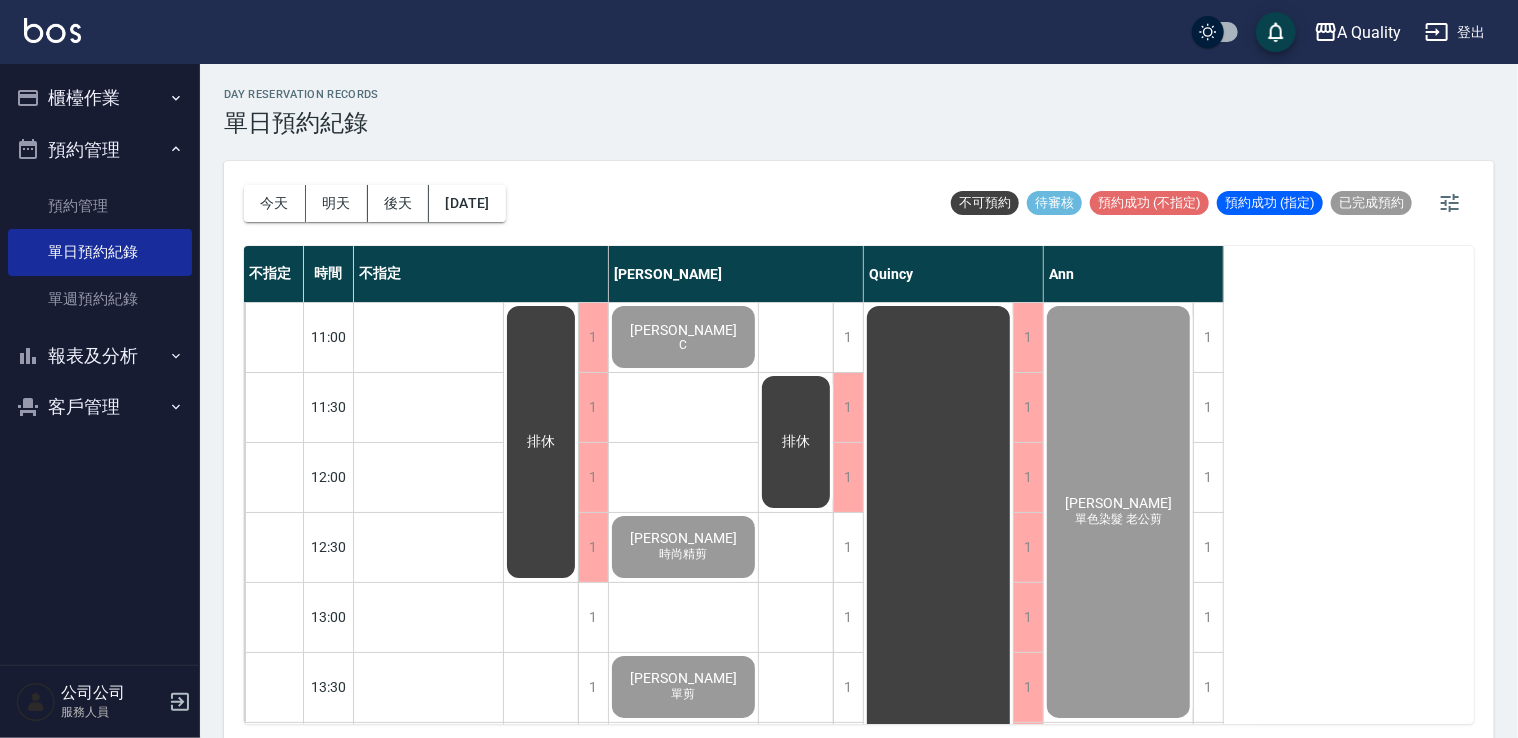 scroll, scrollTop: 100, scrollLeft: 0, axis: vertical 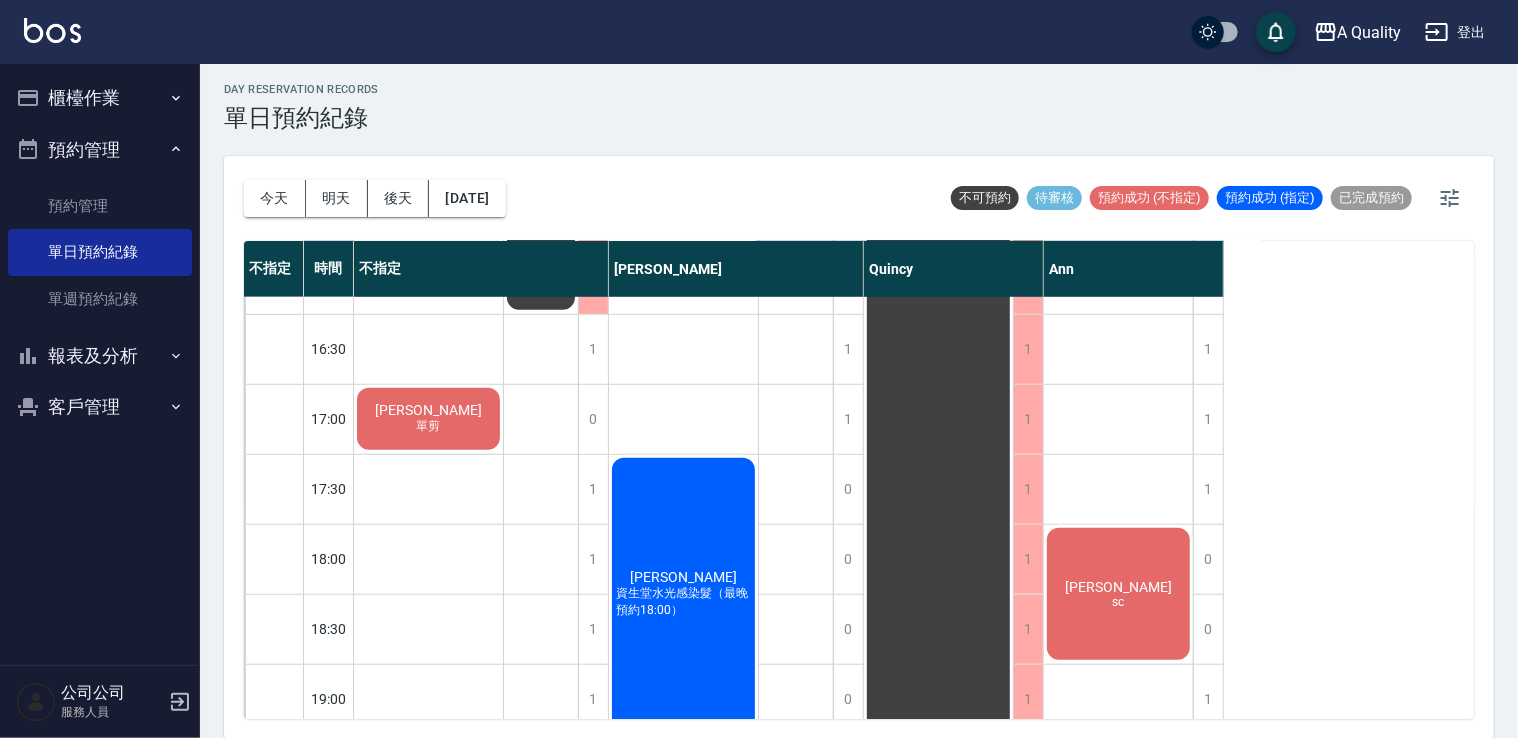 click on "梁s 單剪" at bounding box center (428, 419) 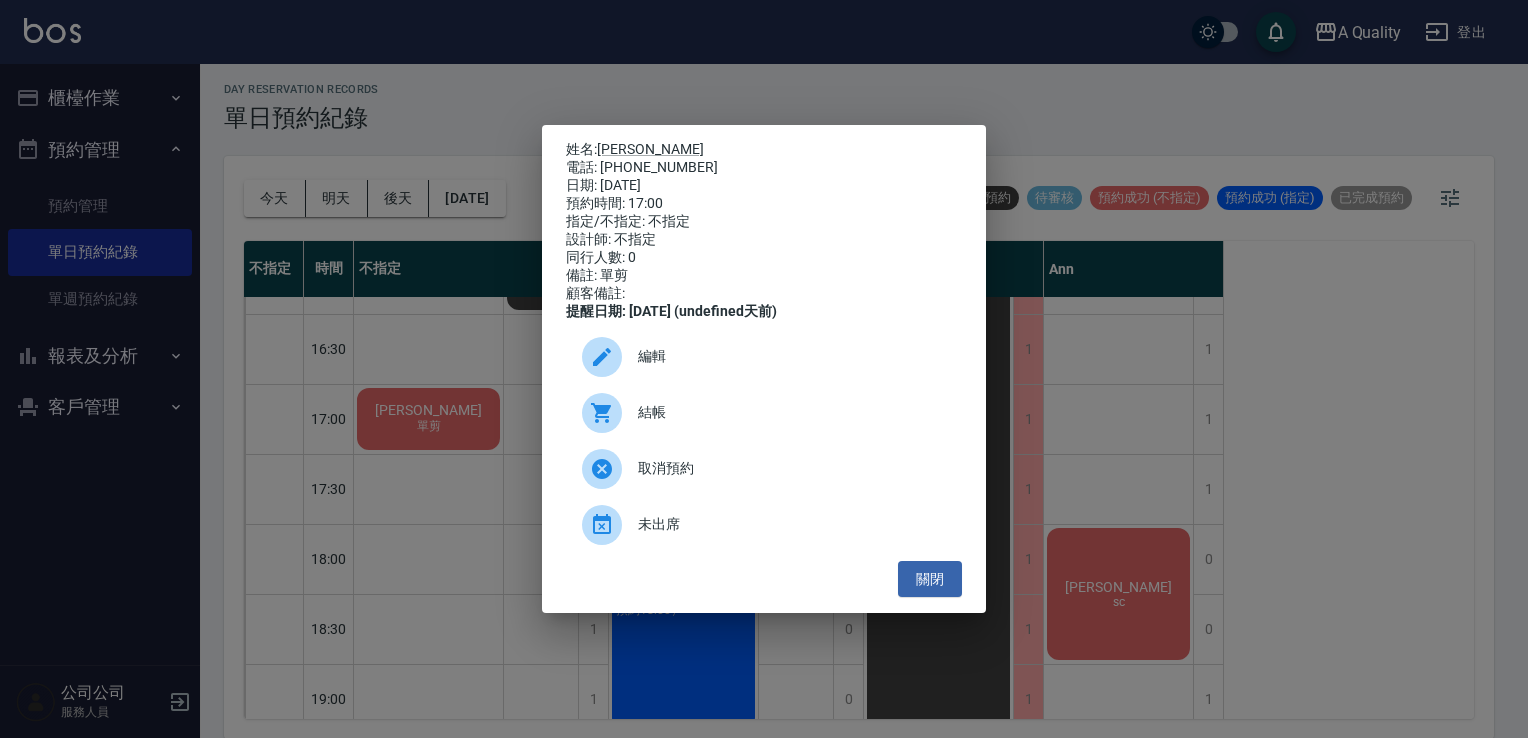 click on "結帳" at bounding box center (764, 413) 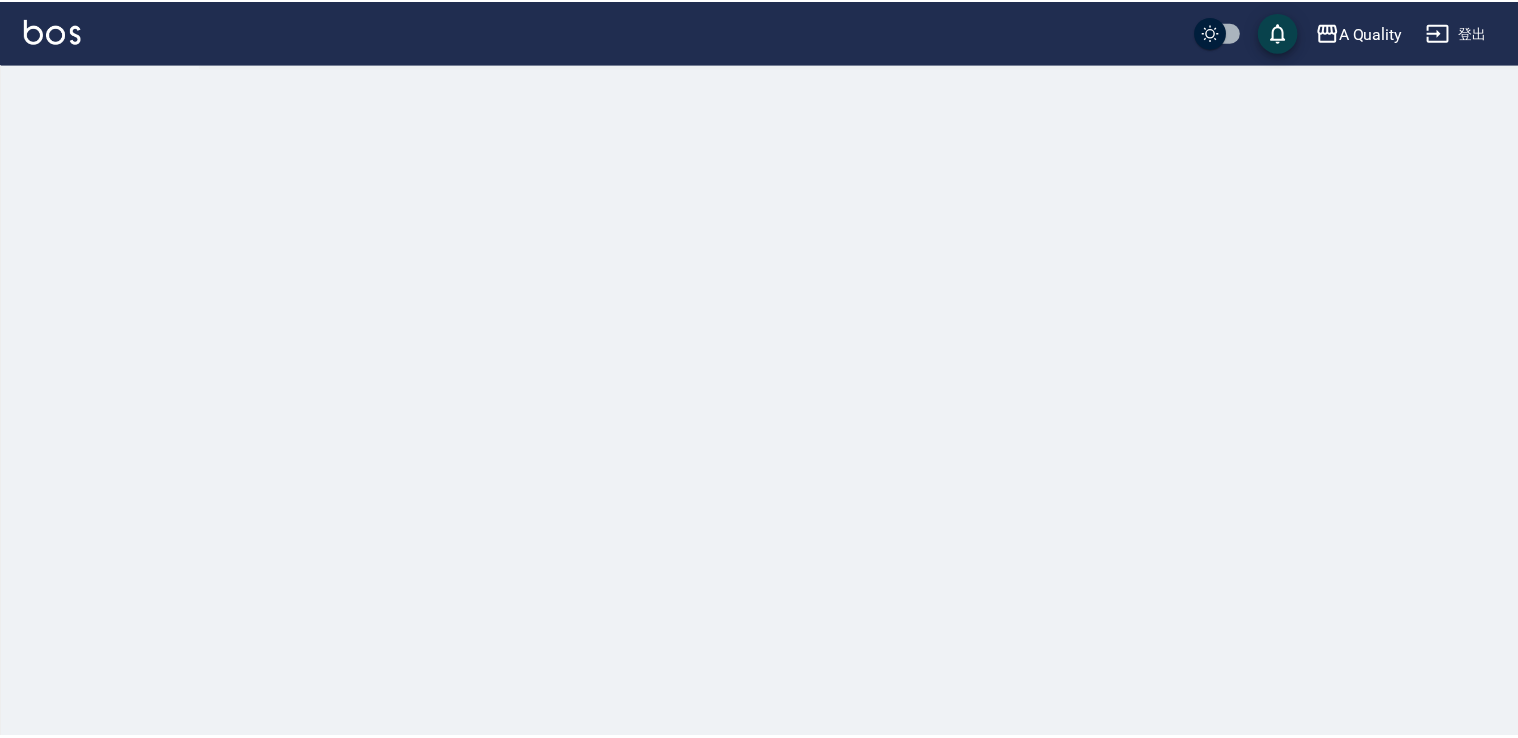 scroll, scrollTop: 0, scrollLeft: 0, axis: both 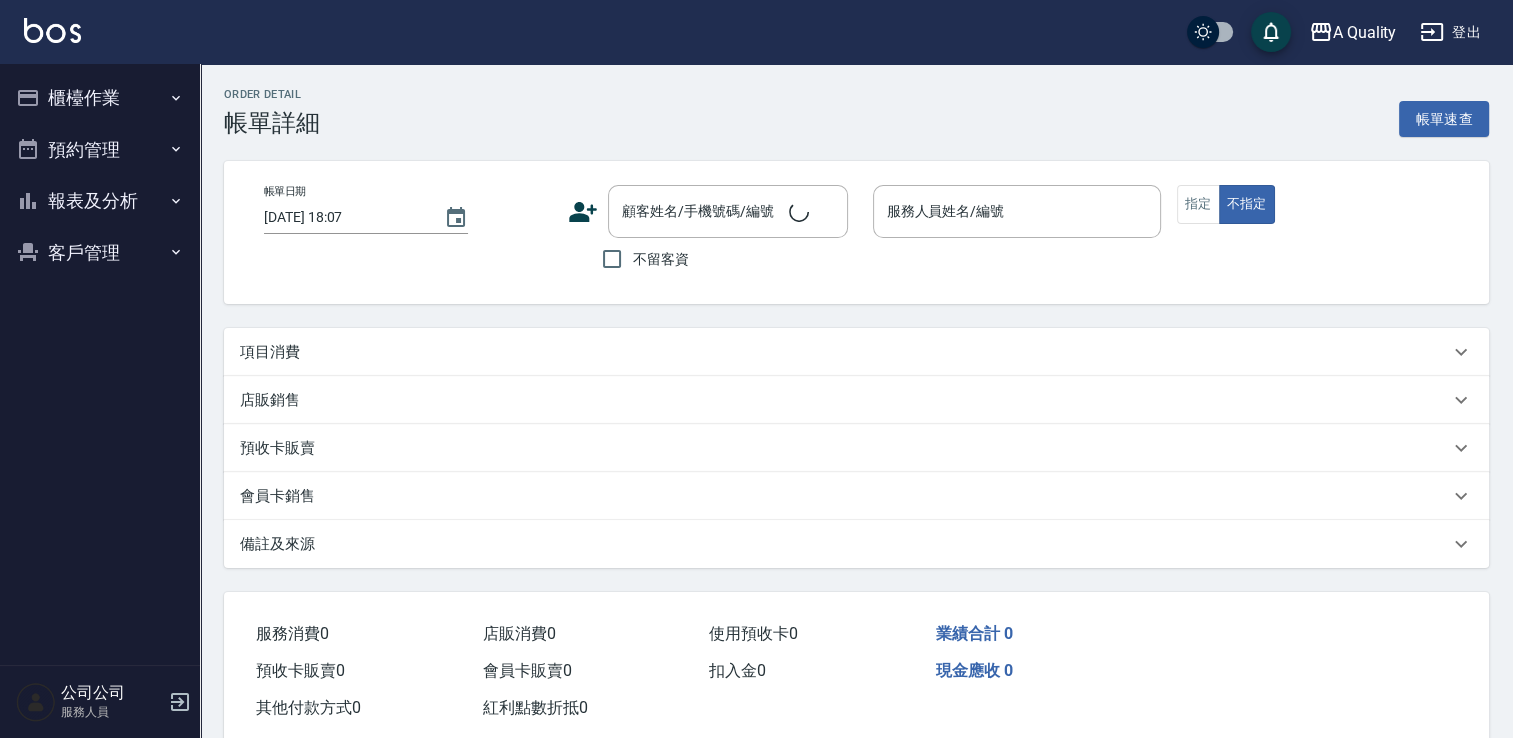 type on "[DATE] 17:00" 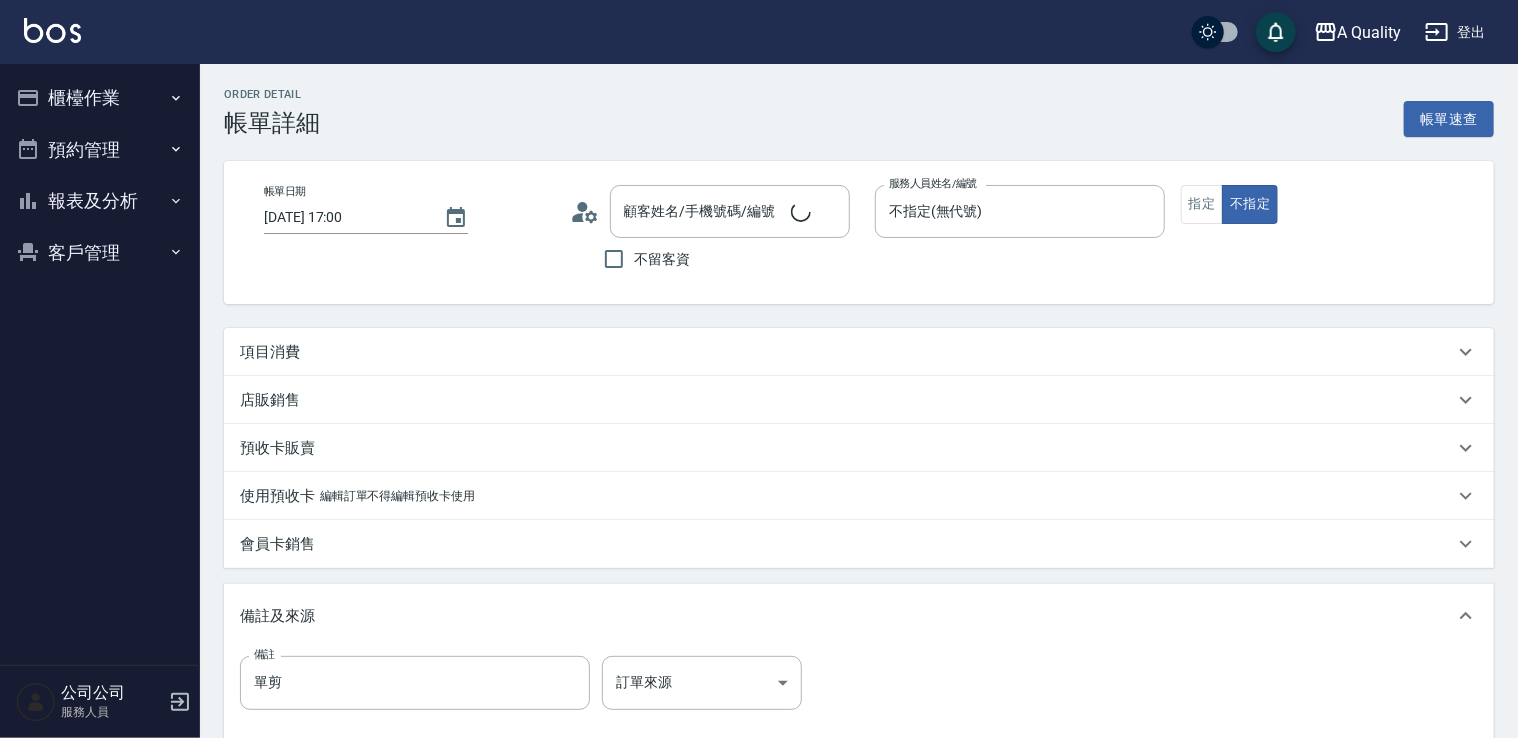 drag, startPoint x: 446, startPoint y: 350, endPoint x: 449, endPoint y: 378, distance: 28.160255 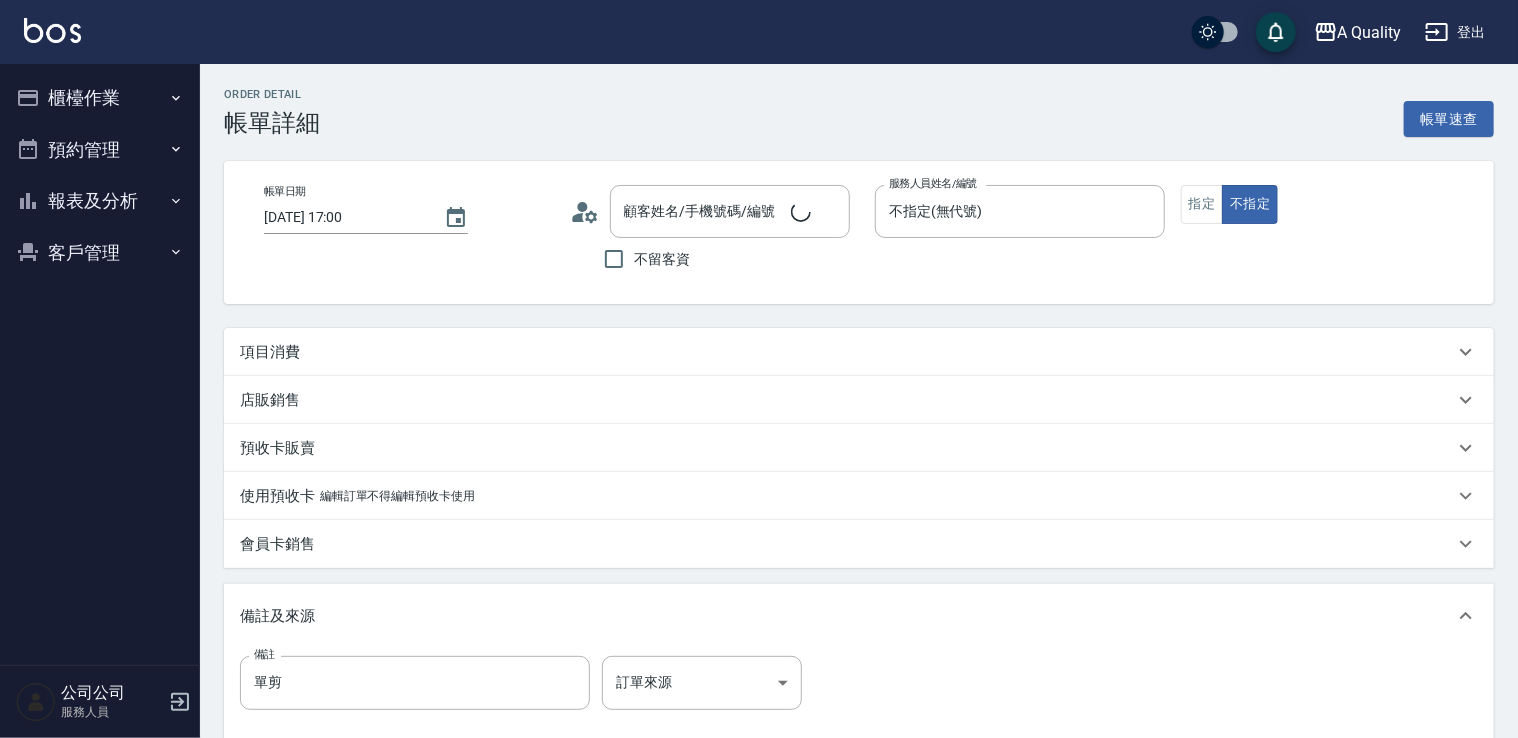 click on "項目消費" at bounding box center (847, 352) 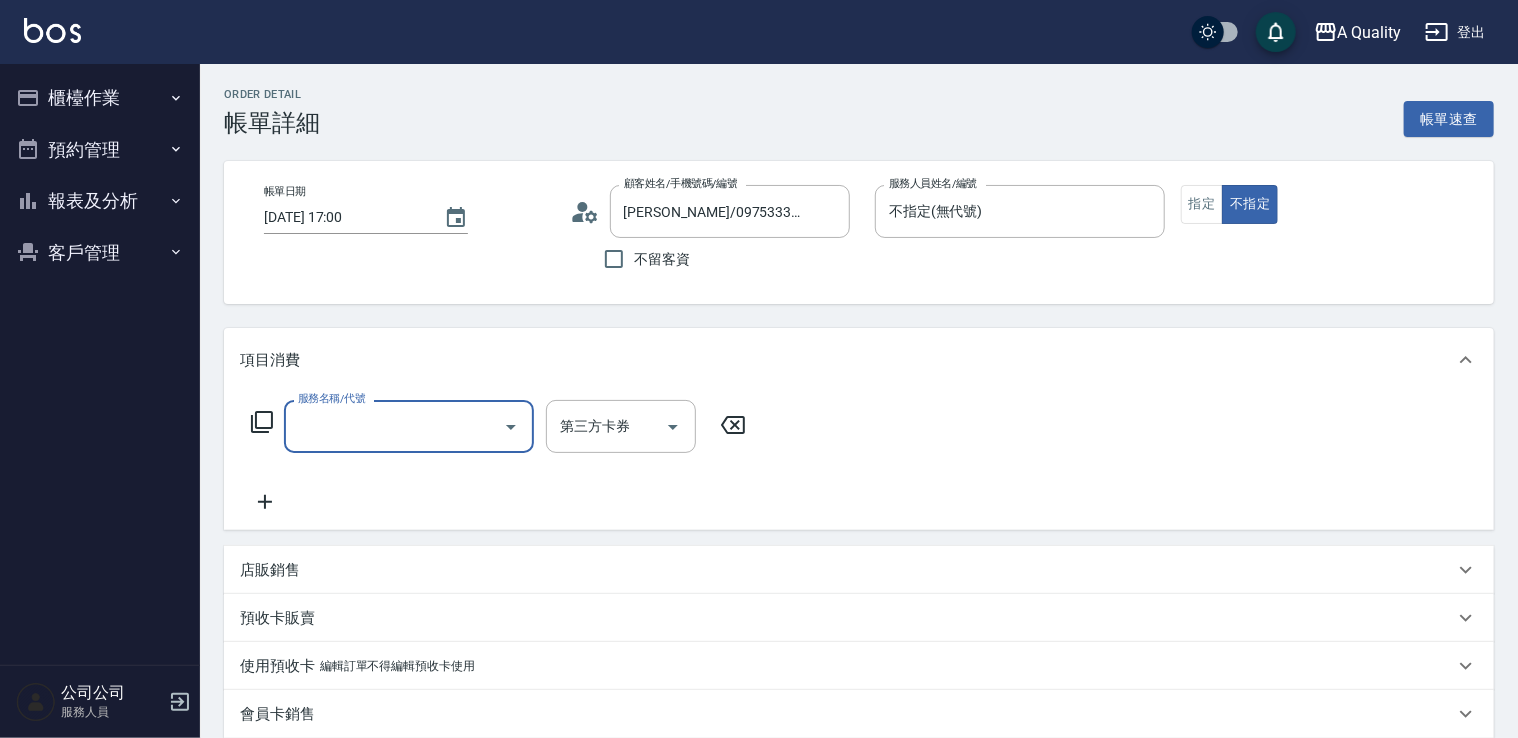 type on "梁s/0975333182/" 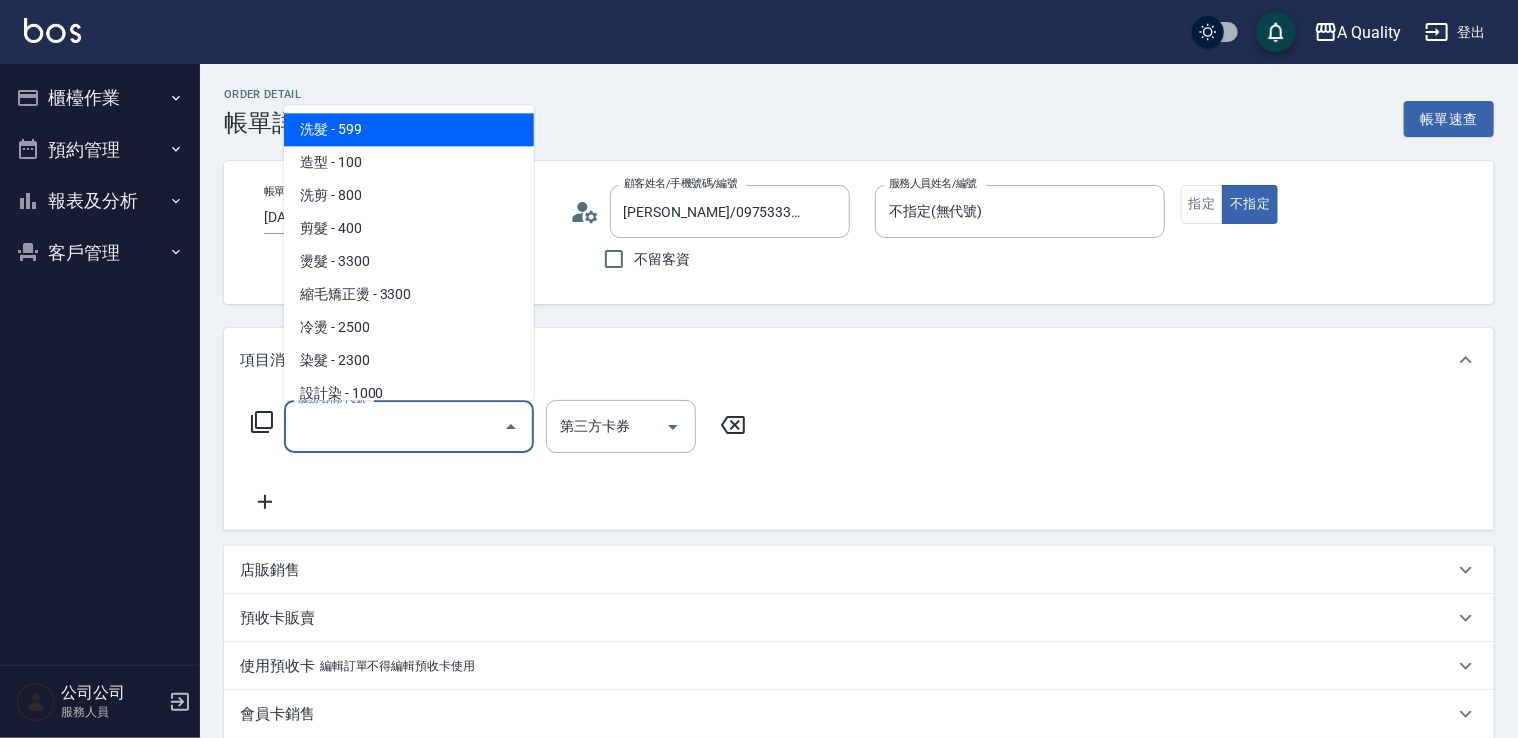 drag, startPoint x: 449, startPoint y: 412, endPoint x: 388, endPoint y: 181, distance: 238.9184 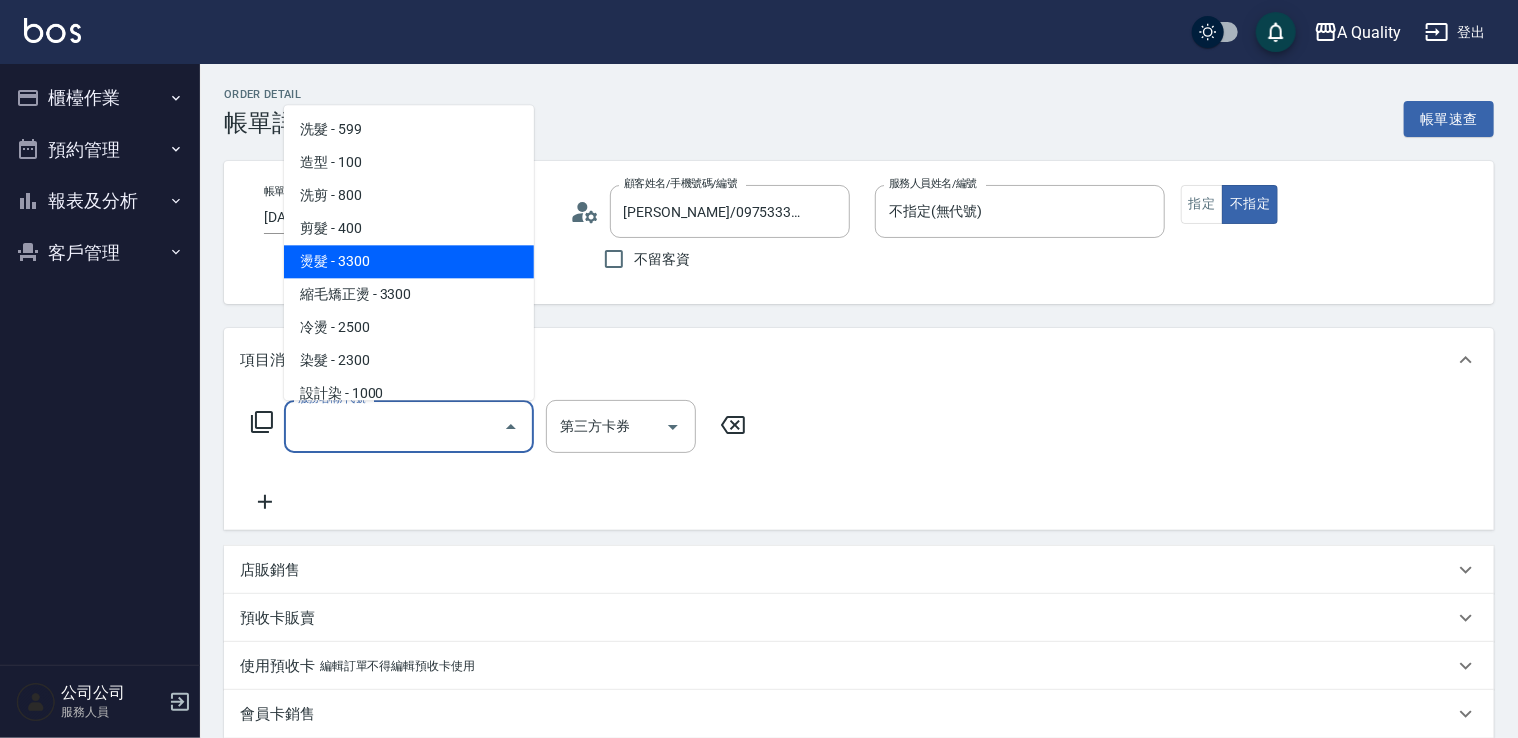 drag, startPoint x: 360, startPoint y: 241, endPoint x: 407, endPoint y: 262, distance: 51.47815 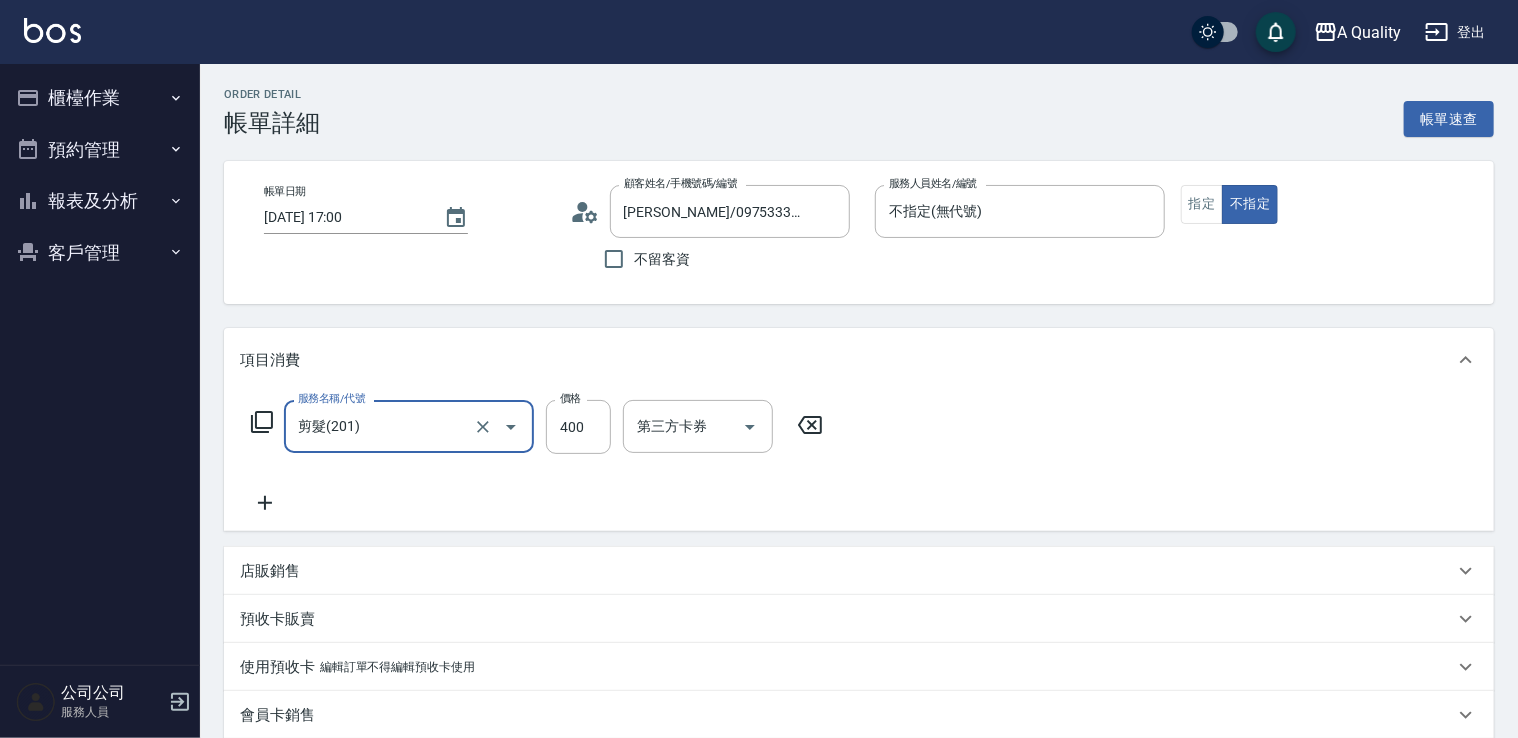 drag, startPoint x: 607, startPoint y: 423, endPoint x: 687, endPoint y: 350, distance: 108.30051 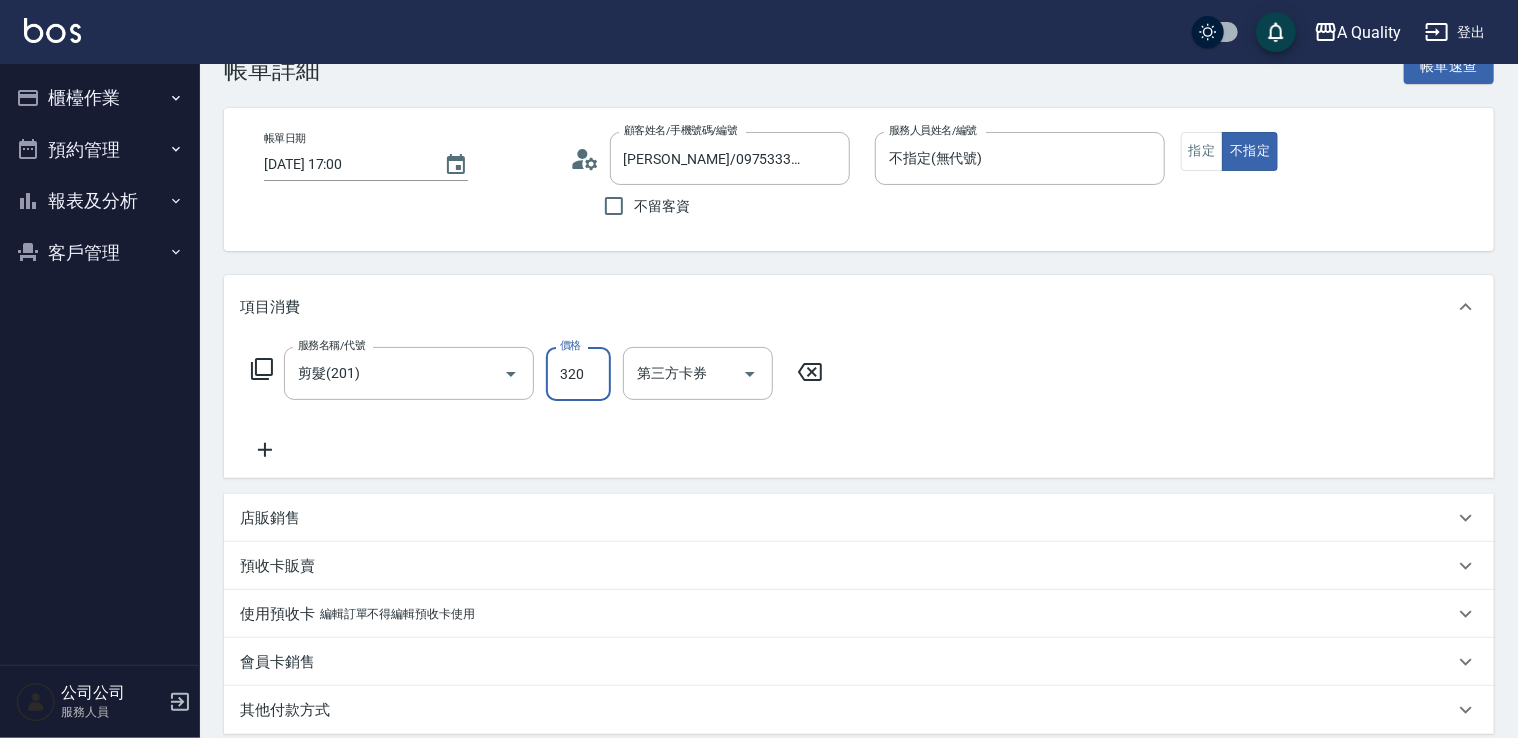scroll, scrollTop: 100, scrollLeft: 0, axis: vertical 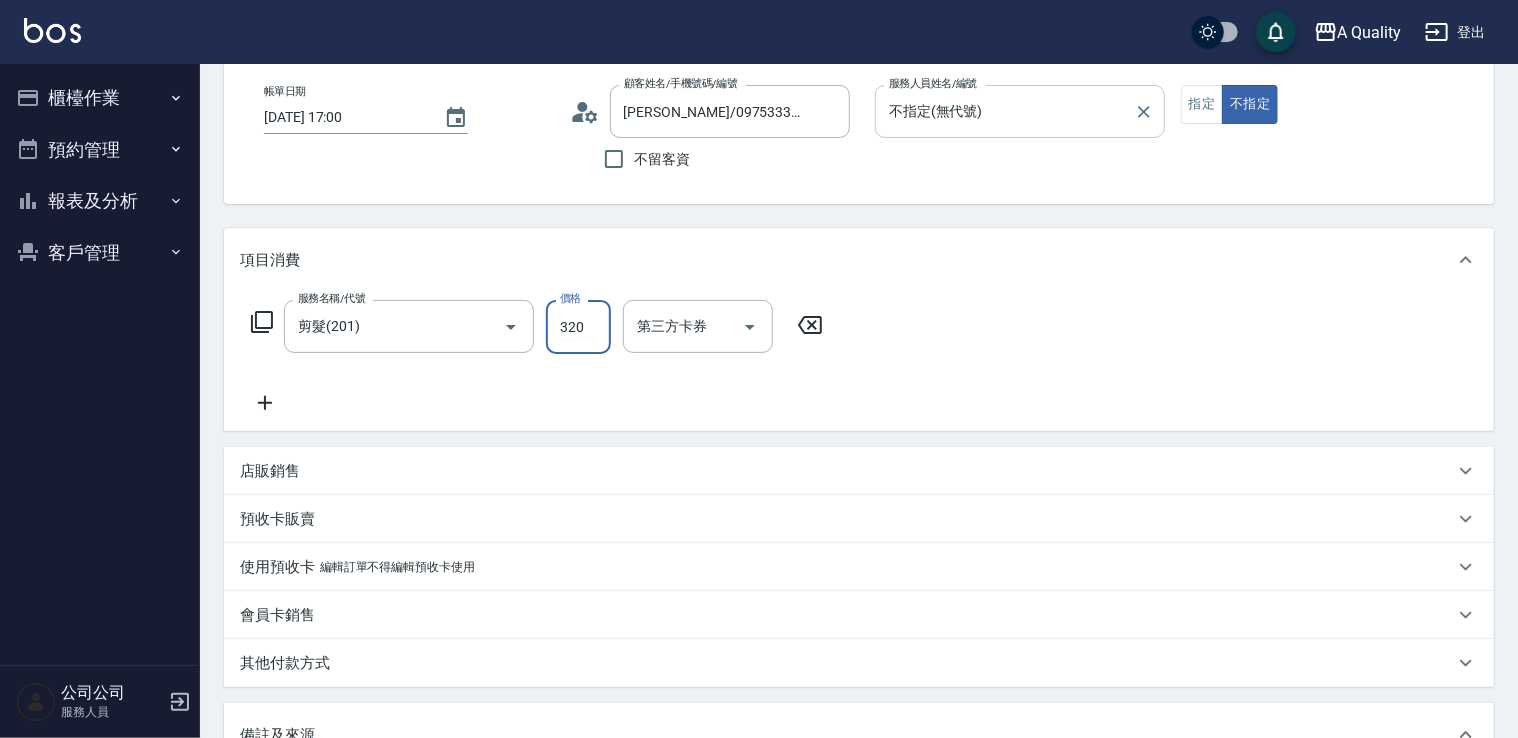 type on "320" 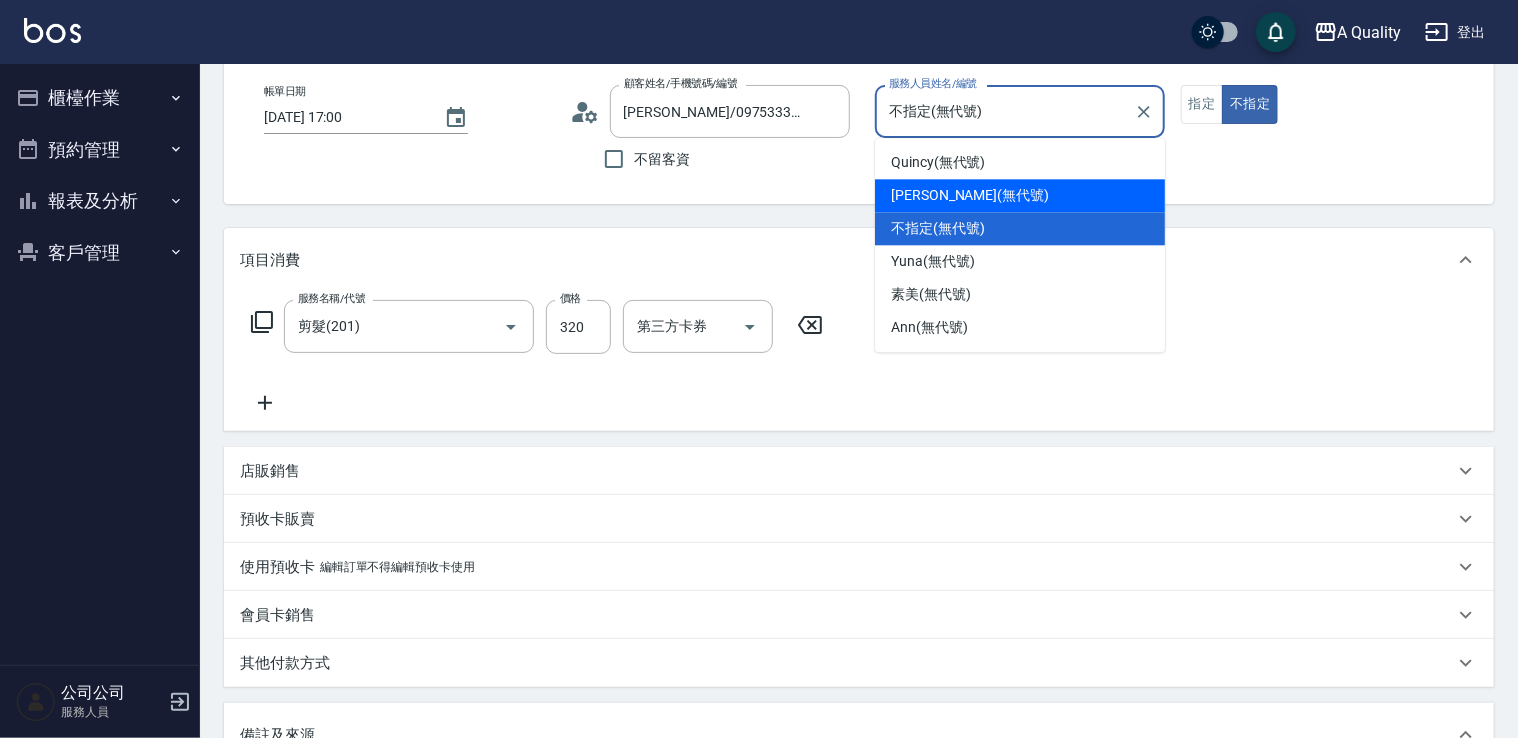 click on "Taylor (無代號)" at bounding box center [970, 195] 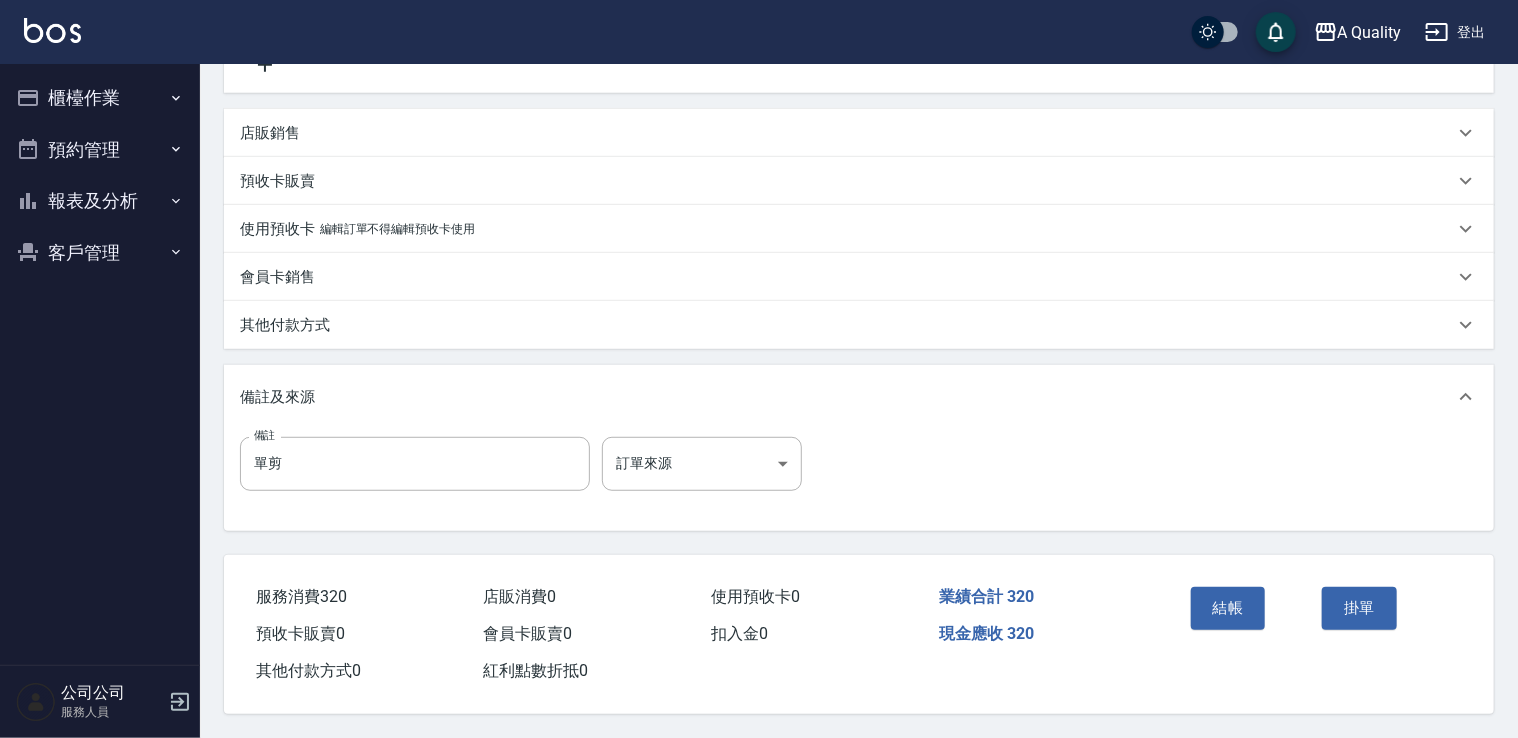 scroll, scrollTop: 344, scrollLeft: 0, axis: vertical 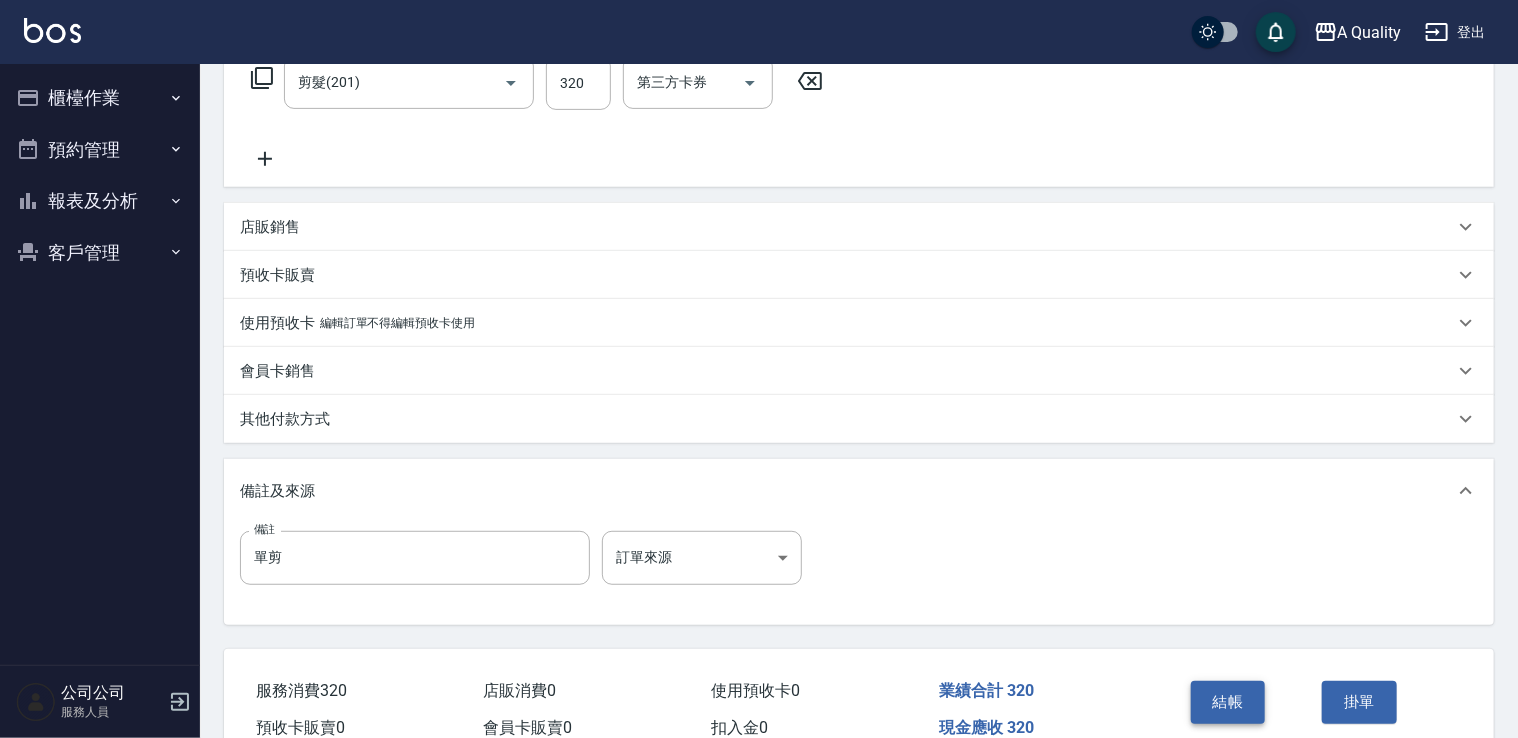 click on "結帳" at bounding box center (1249, 716) 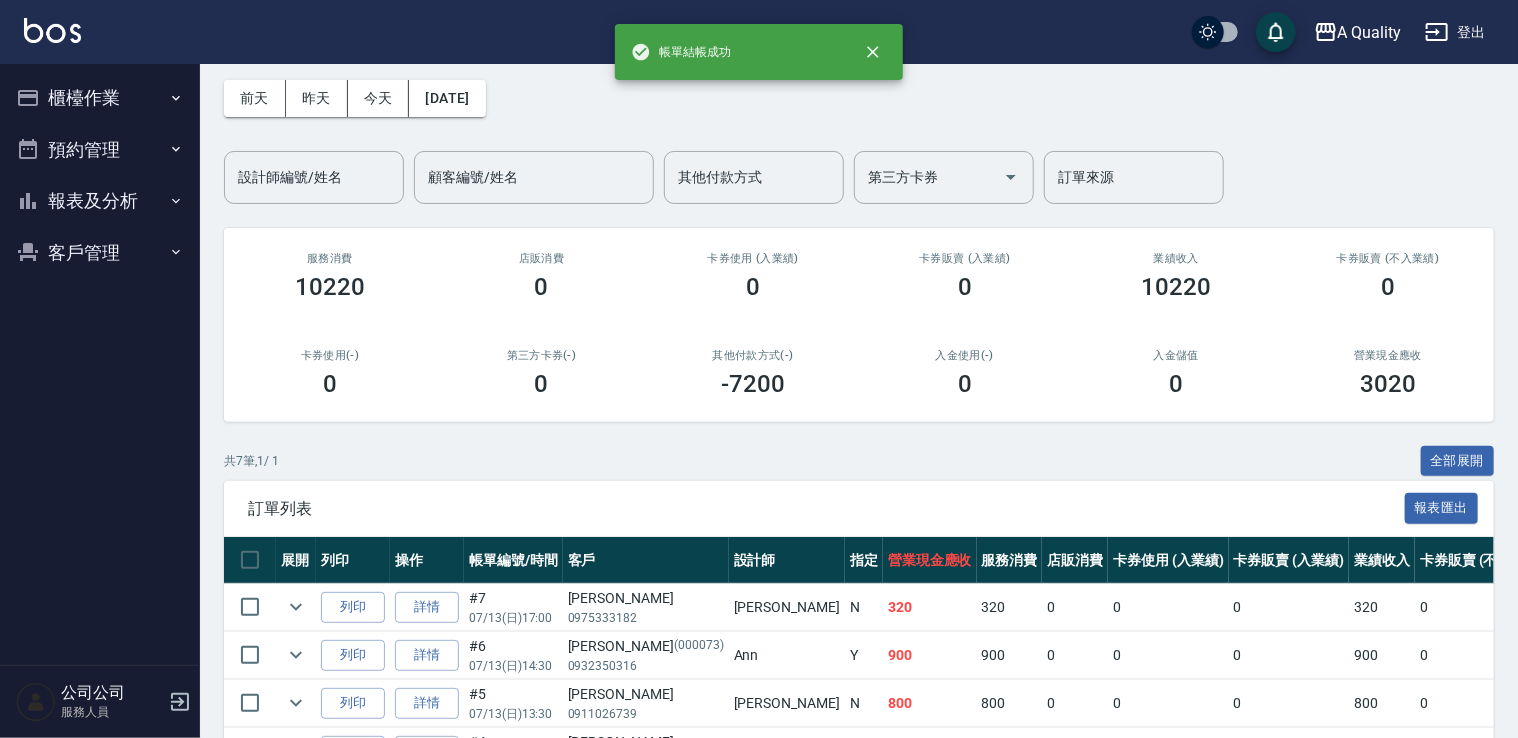 scroll, scrollTop: 352, scrollLeft: 0, axis: vertical 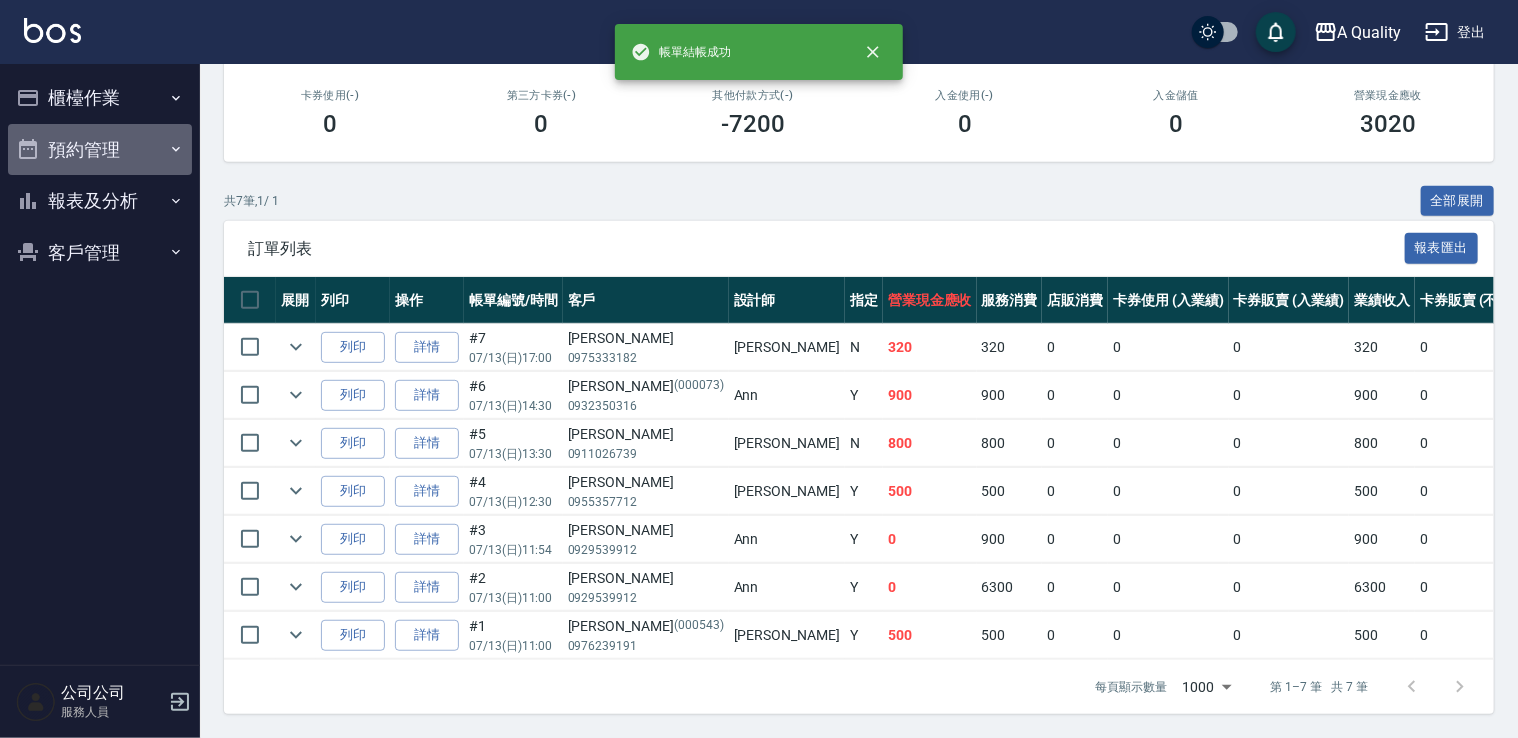 drag, startPoint x: 83, startPoint y: 138, endPoint x: 102, endPoint y: 185, distance: 50.695168 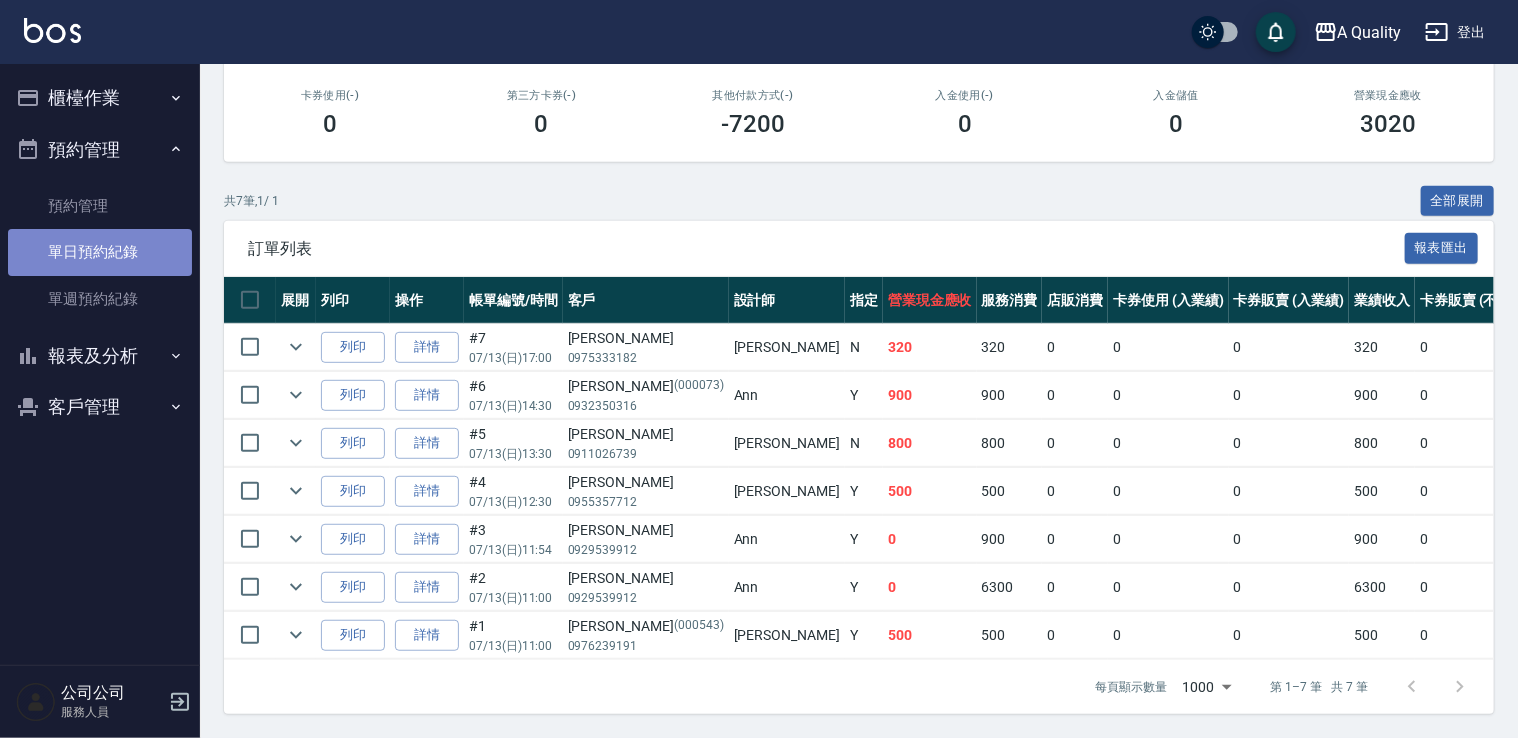 click on "單日預約紀錄" at bounding box center (100, 252) 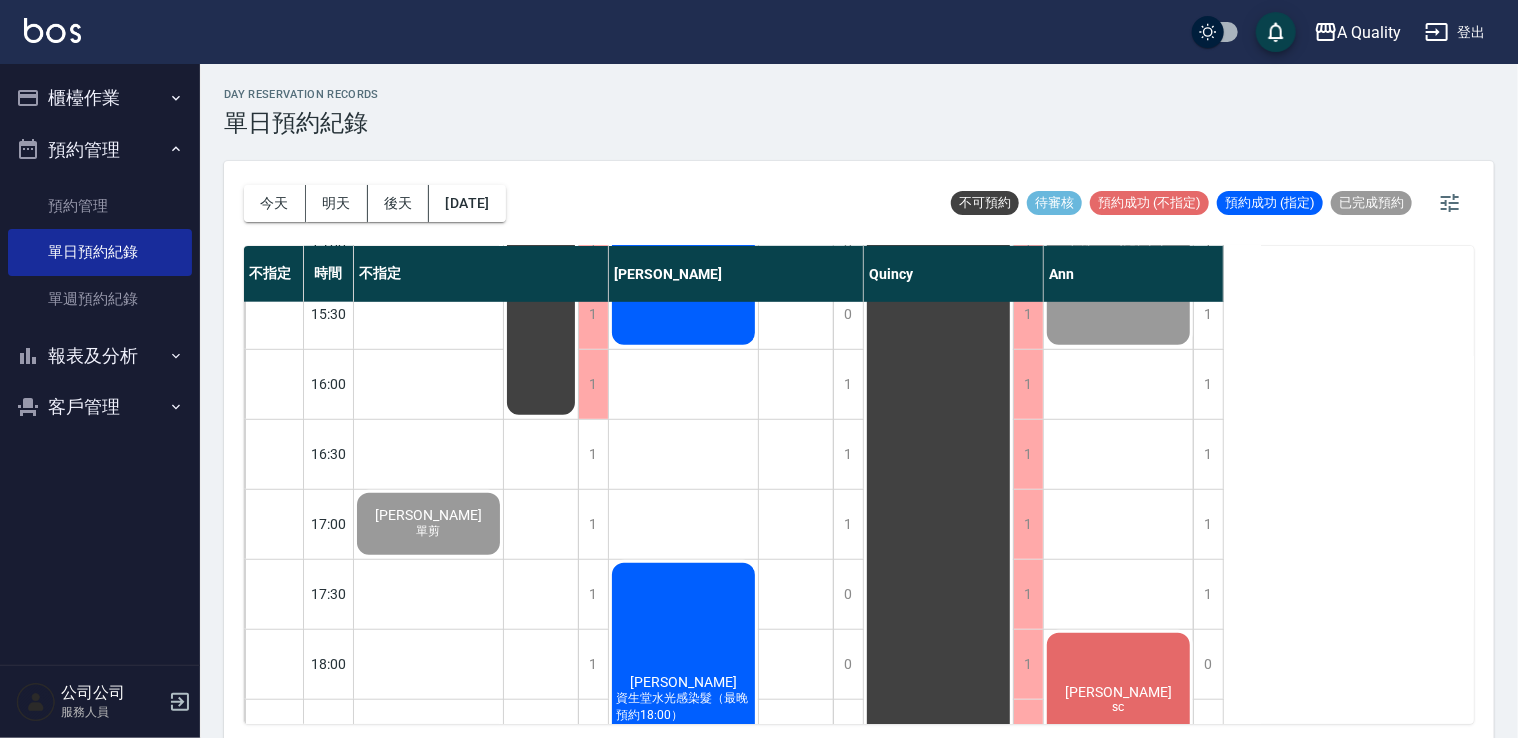 scroll, scrollTop: 800, scrollLeft: 0, axis: vertical 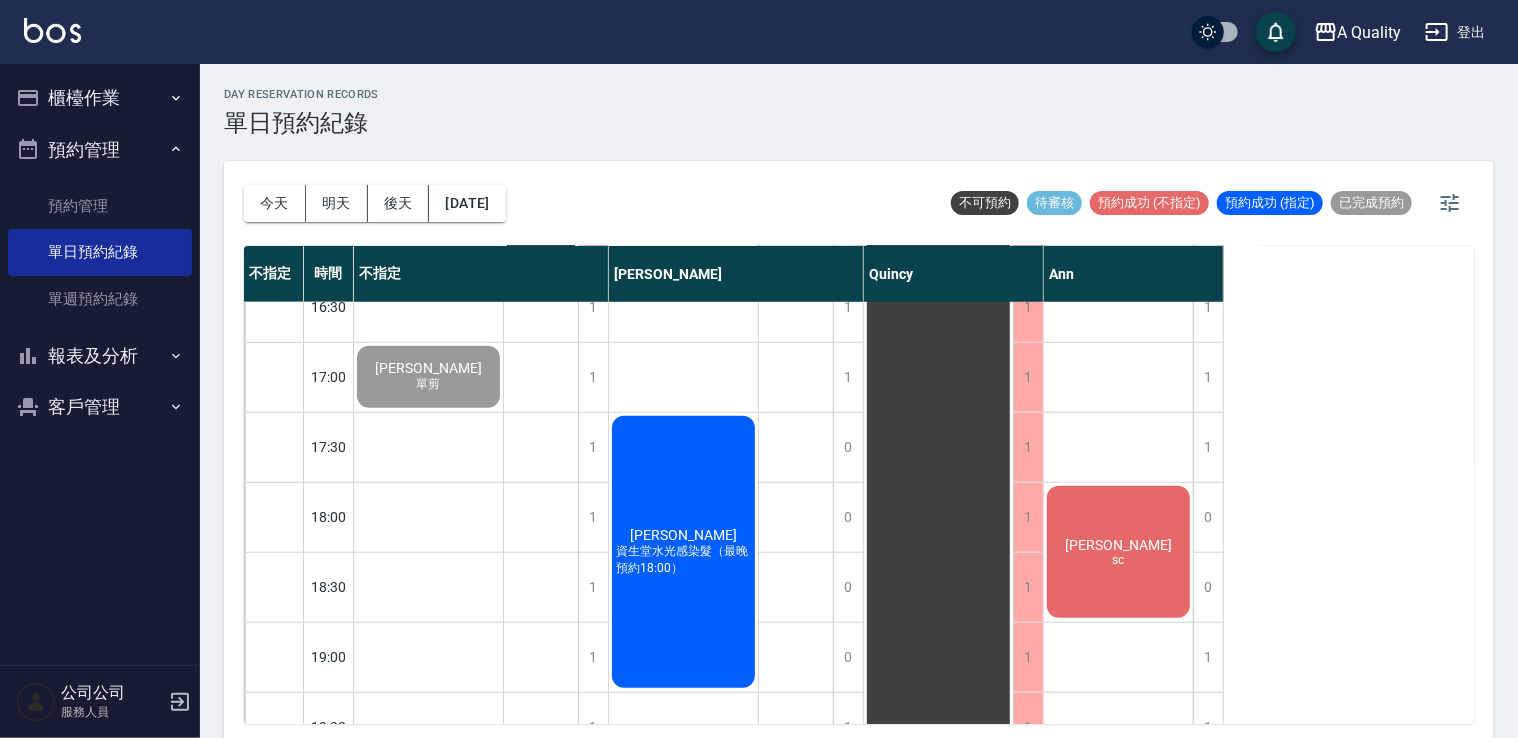 click on "龔淑貞 資生堂水光感染髮（最晚預約18:00）" at bounding box center (428, 377) 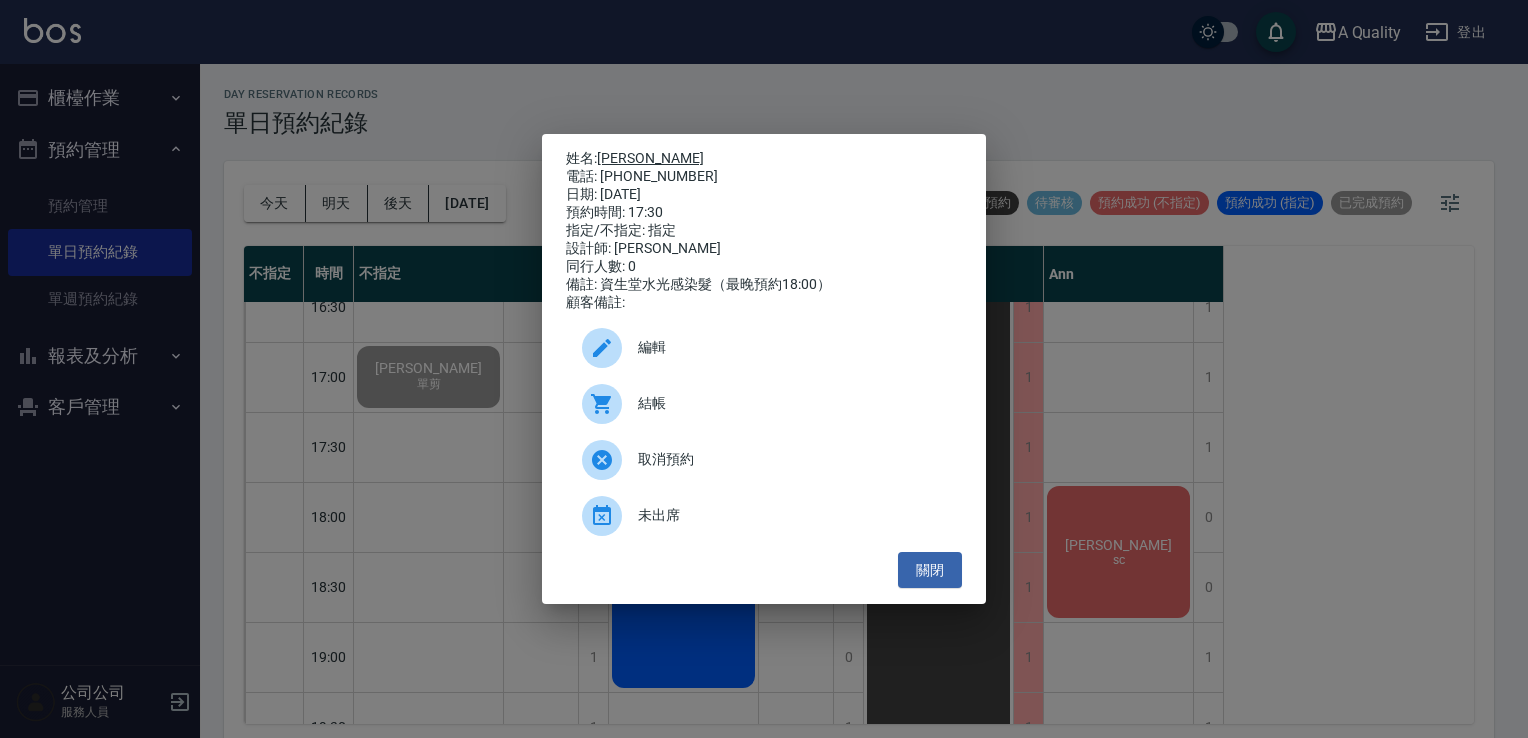 click on "[PERSON_NAME]" at bounding box center [650, 158] 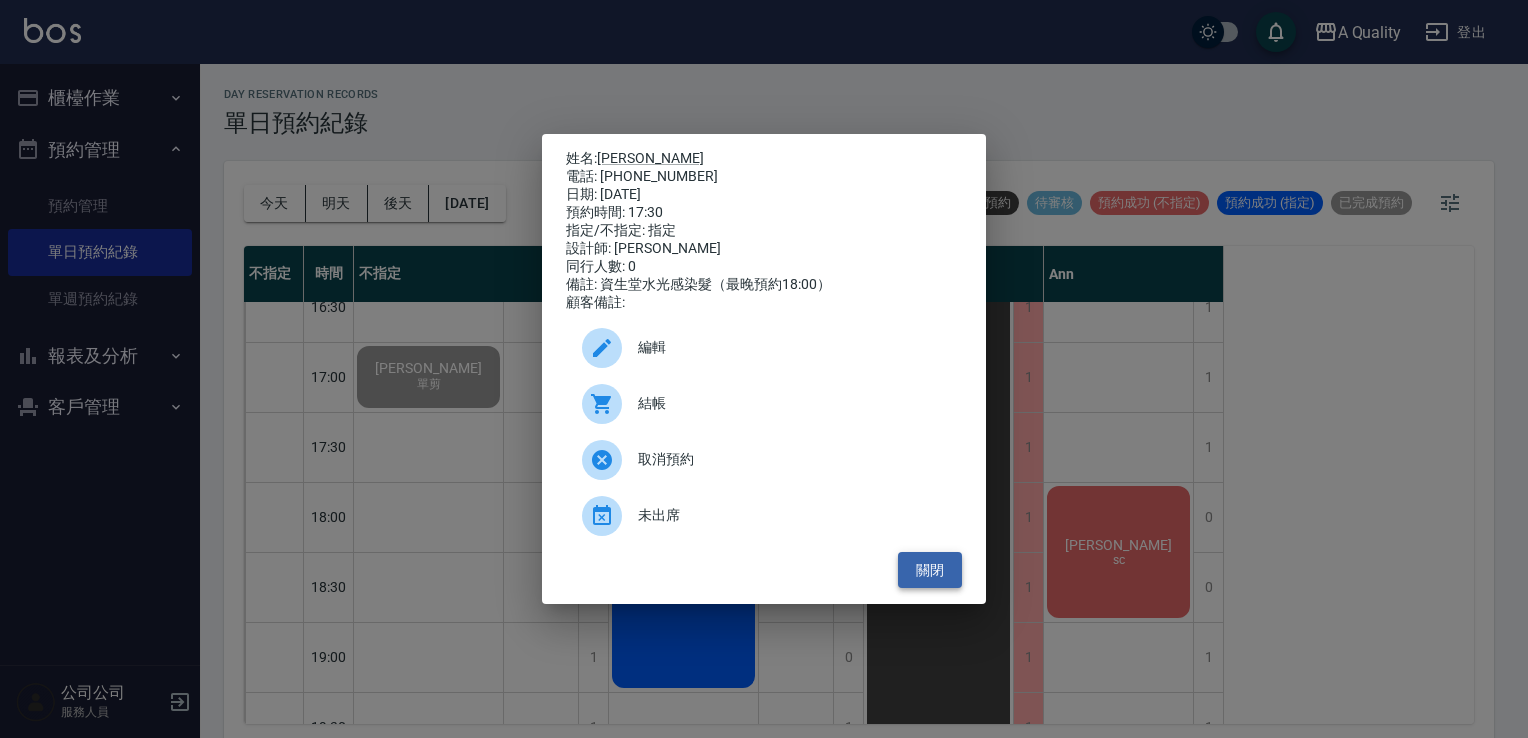 click on "關閉" at bounding box center (930, 570) 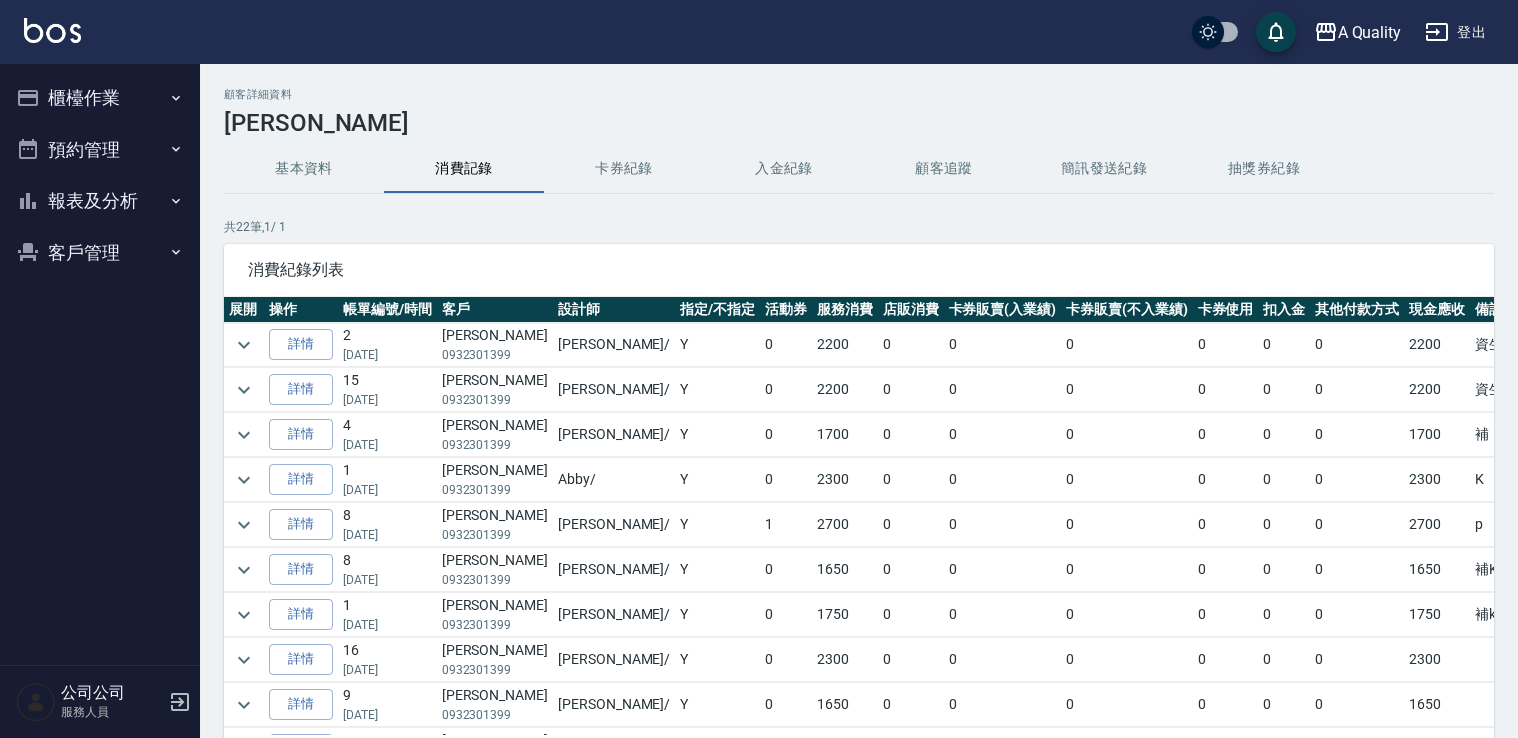 scroll, scrollTop: 0, scrollLeft: 0, axis: both 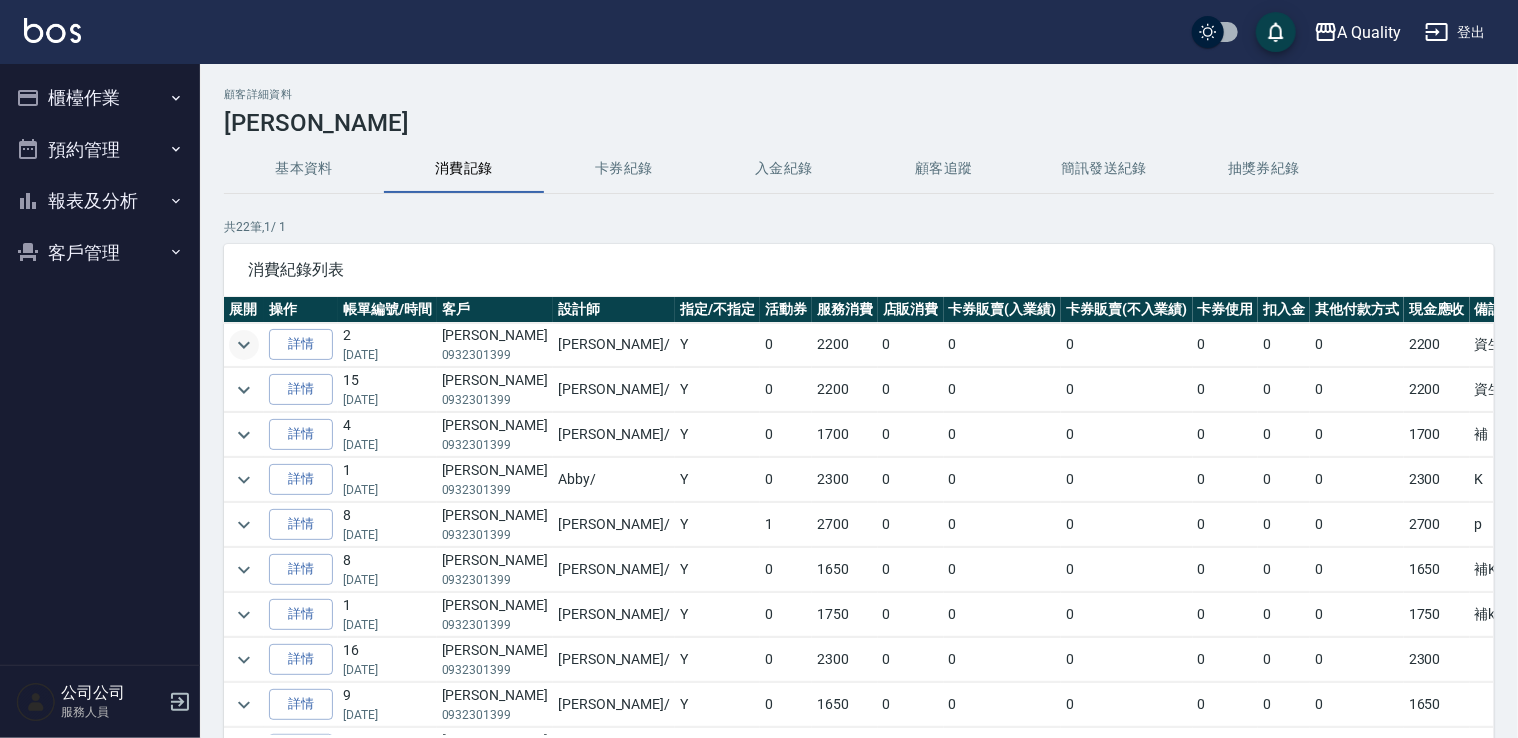 click 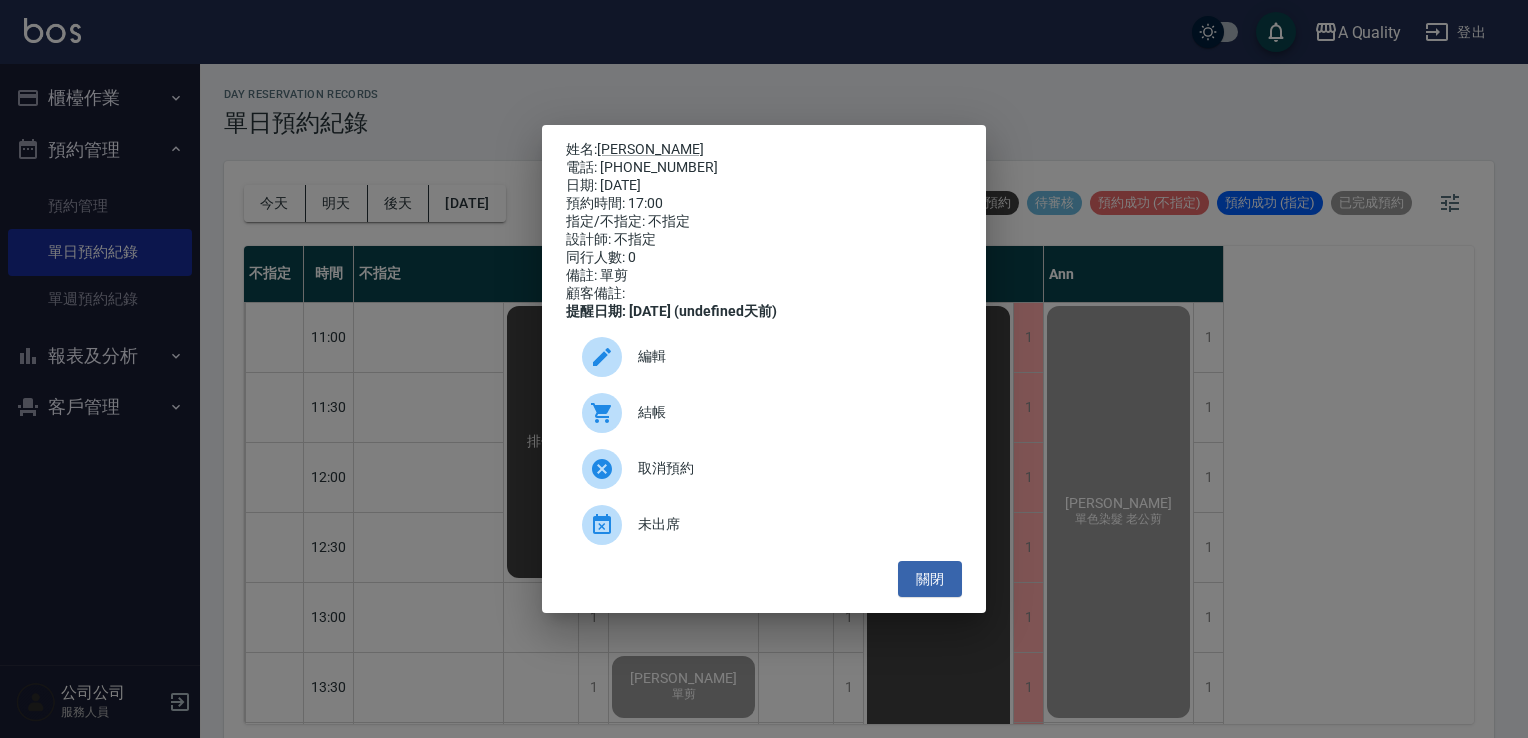 scroll, scrollTop: 5, scrollLeft: 0, axis: vertical 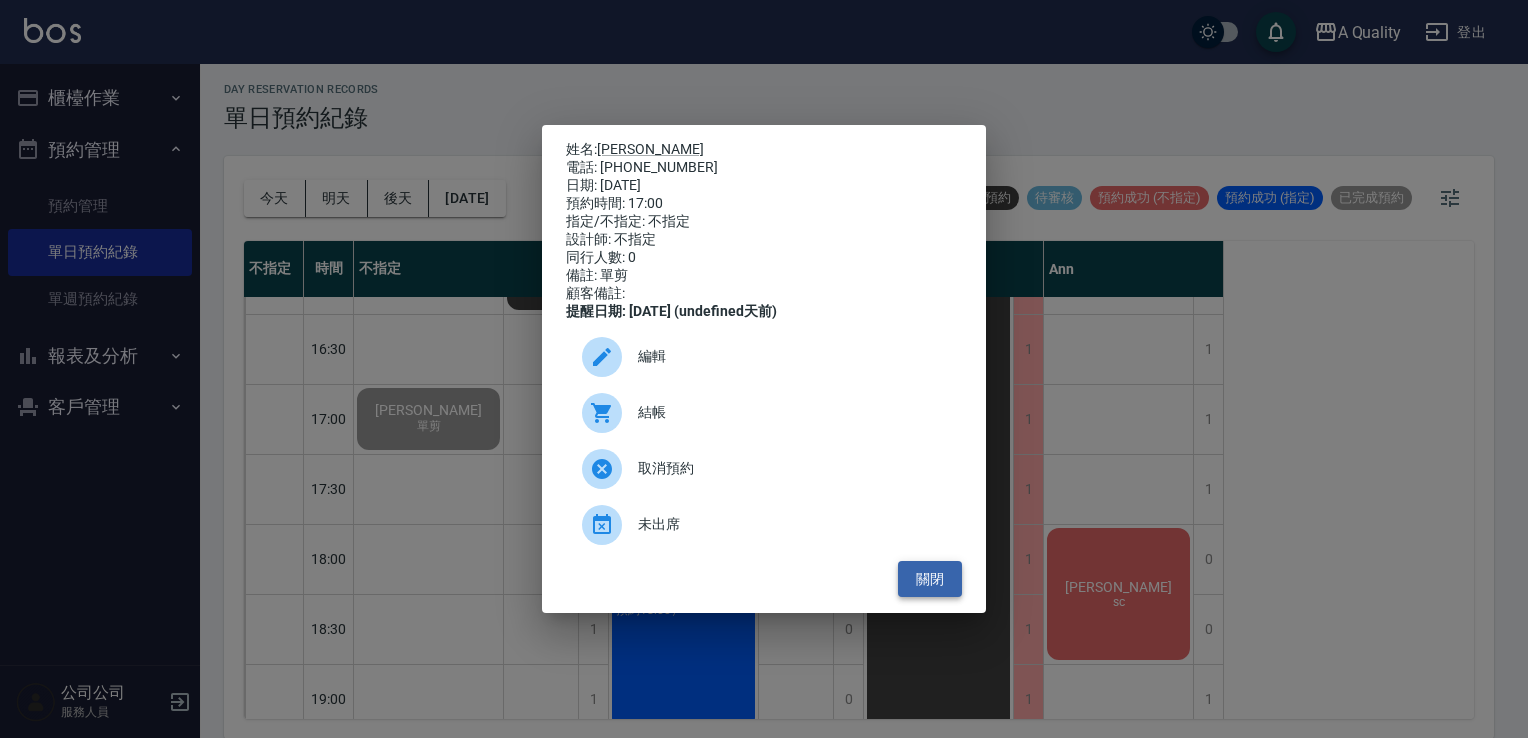 click on "關閉" at bounding box center [930, 579] 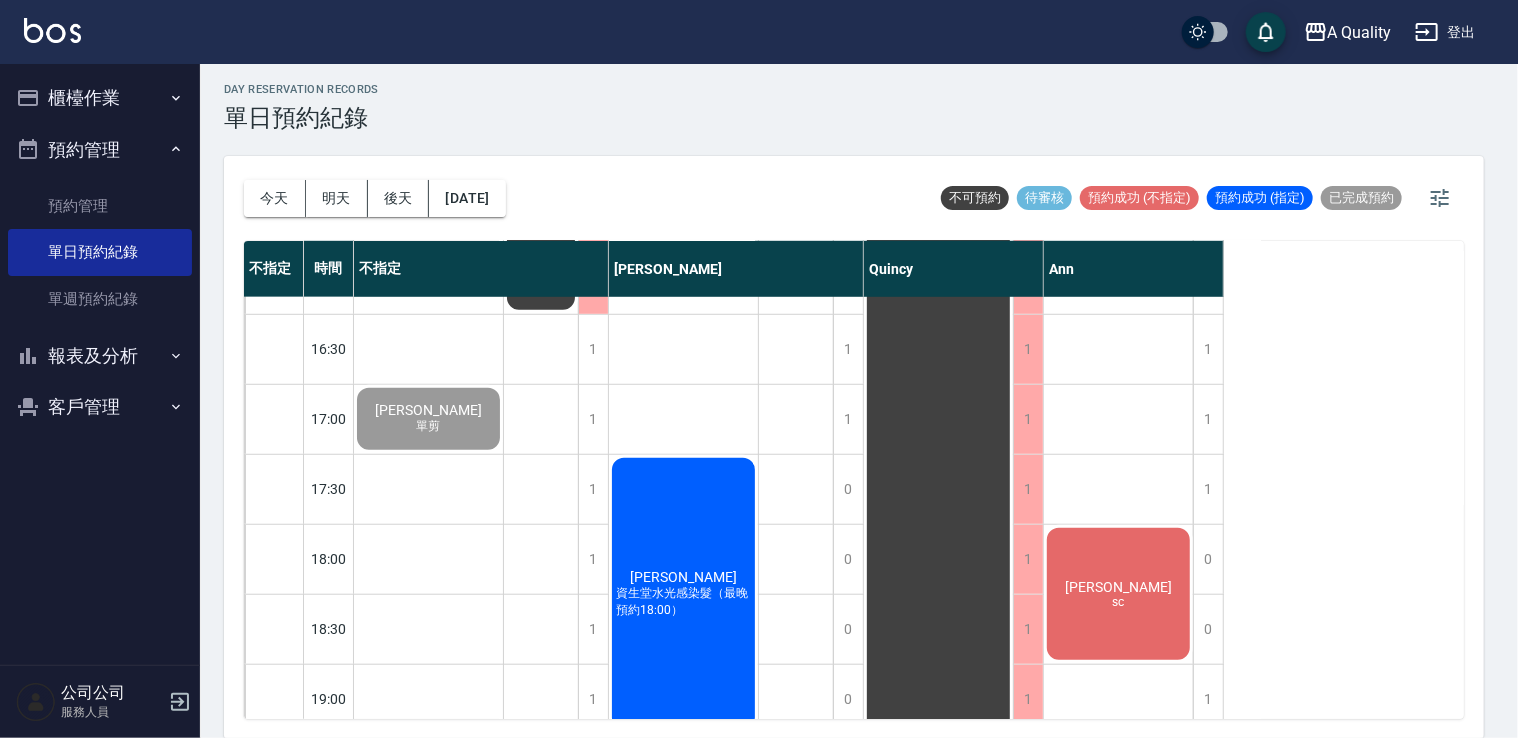 click on "[PERSON_NAME]" at bounding box center (428, 419) 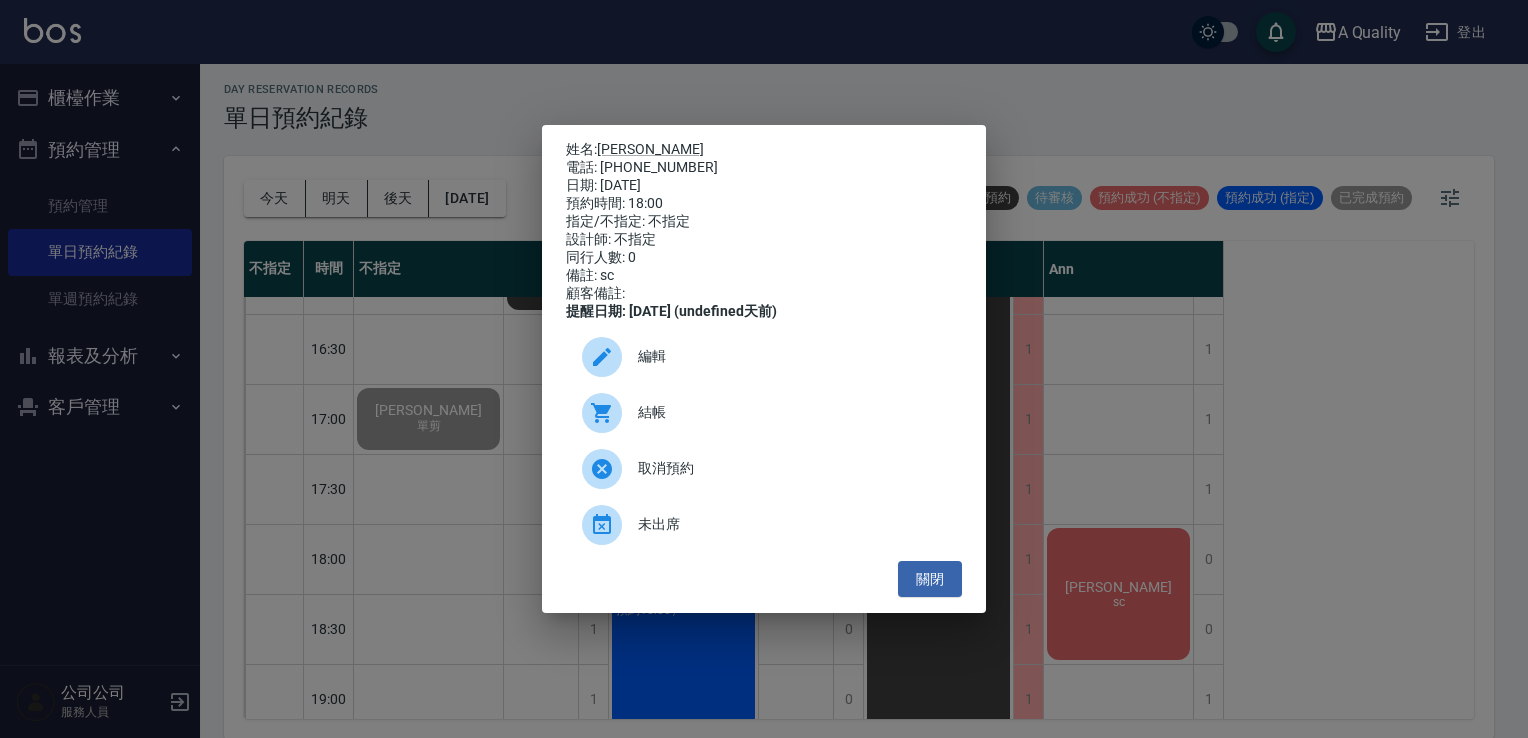 click on "結帳" at bounding box center (764, 413) 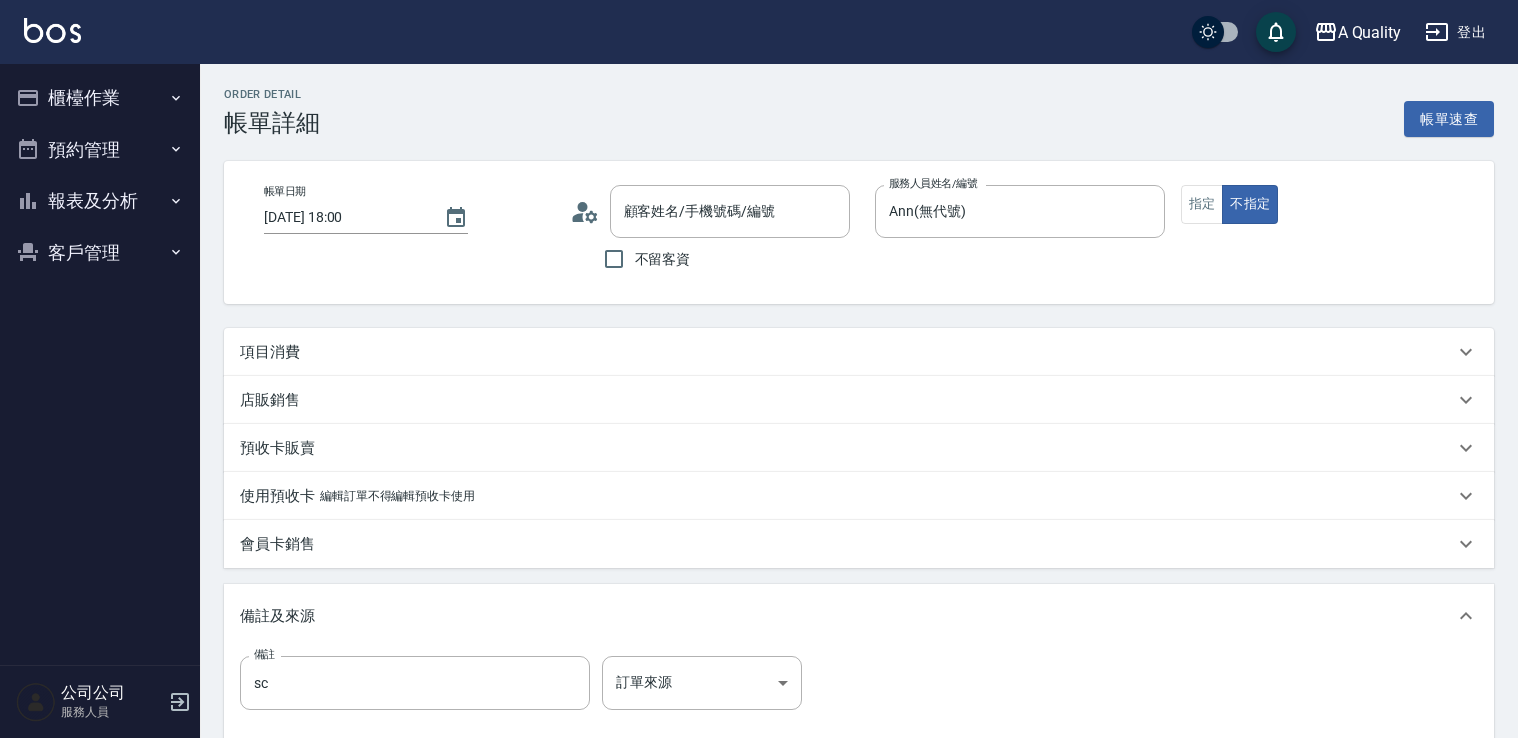 scroll, scrollTop: 0, scrollLeft: 0, axis: both 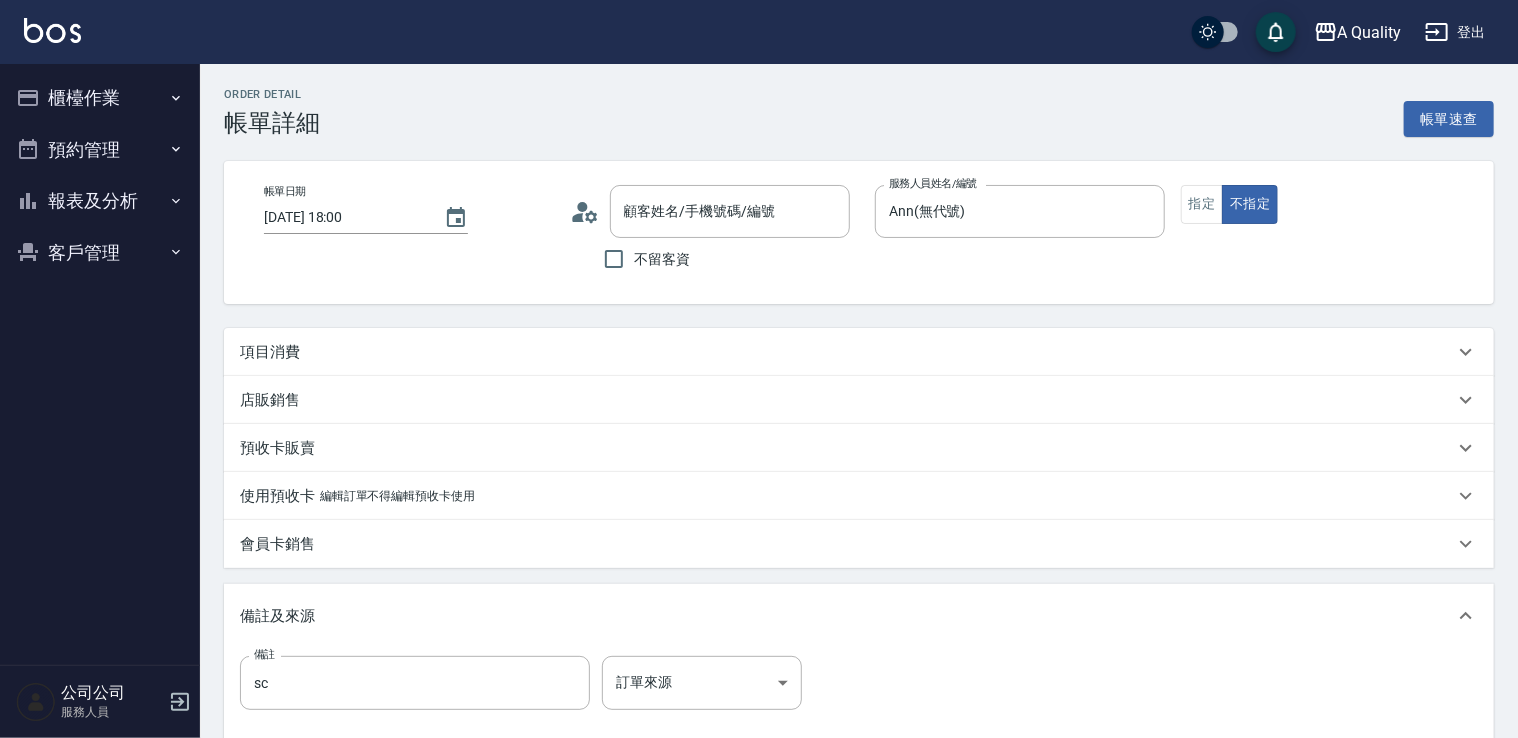 type on "黃川芳/0935811126/" 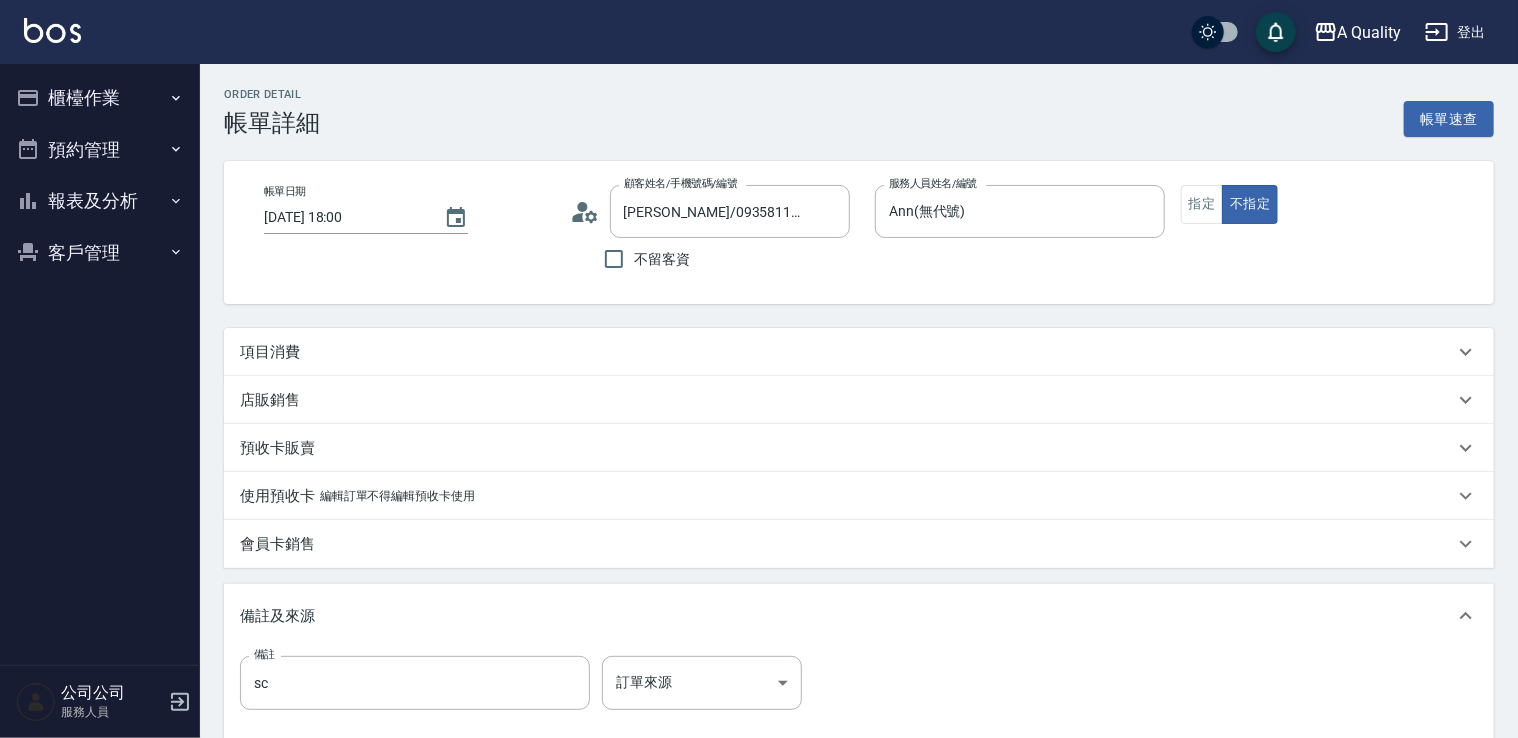 click on "項目消費" at bounding box center [847, 352] 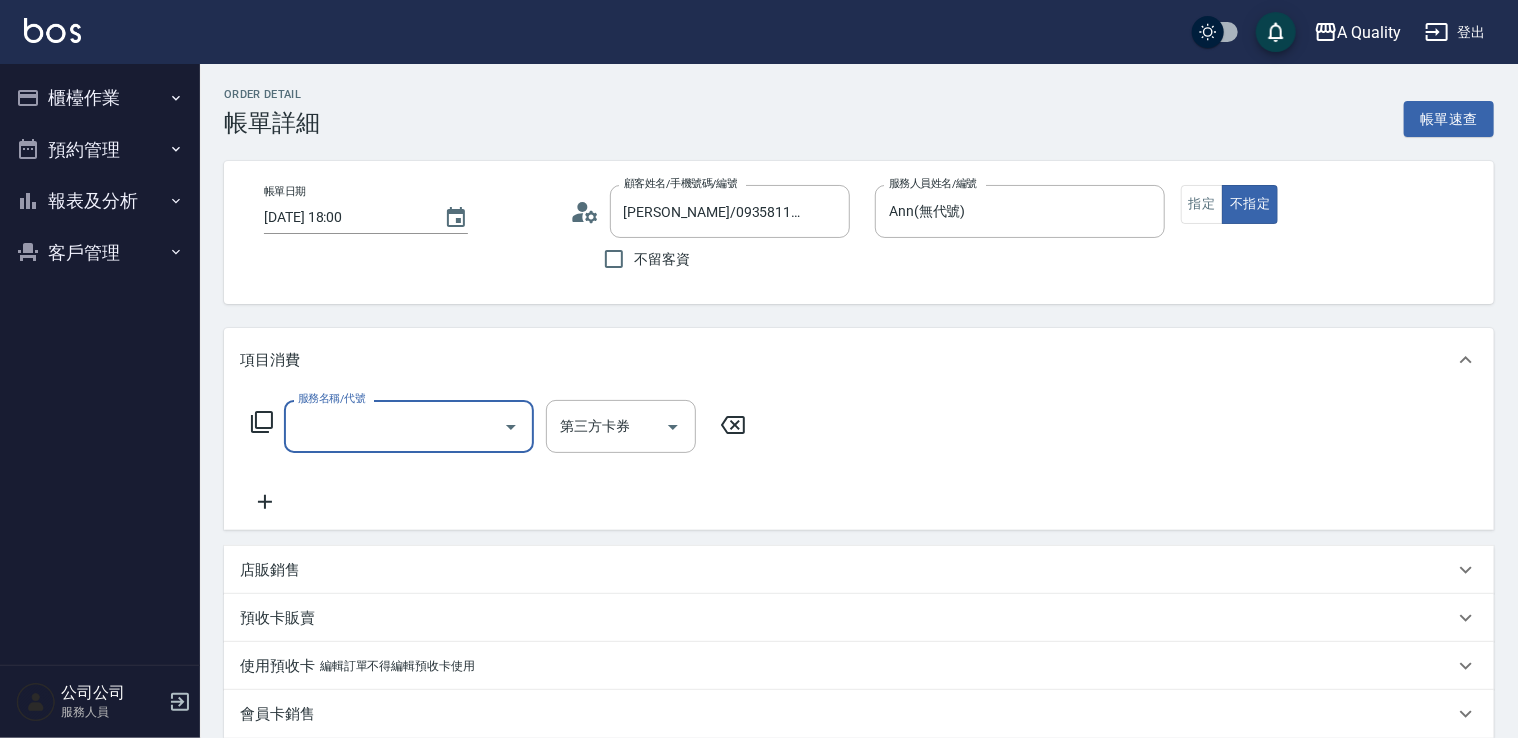 scroll, scrollTop: 0, scrollLeft: 0, axis: both 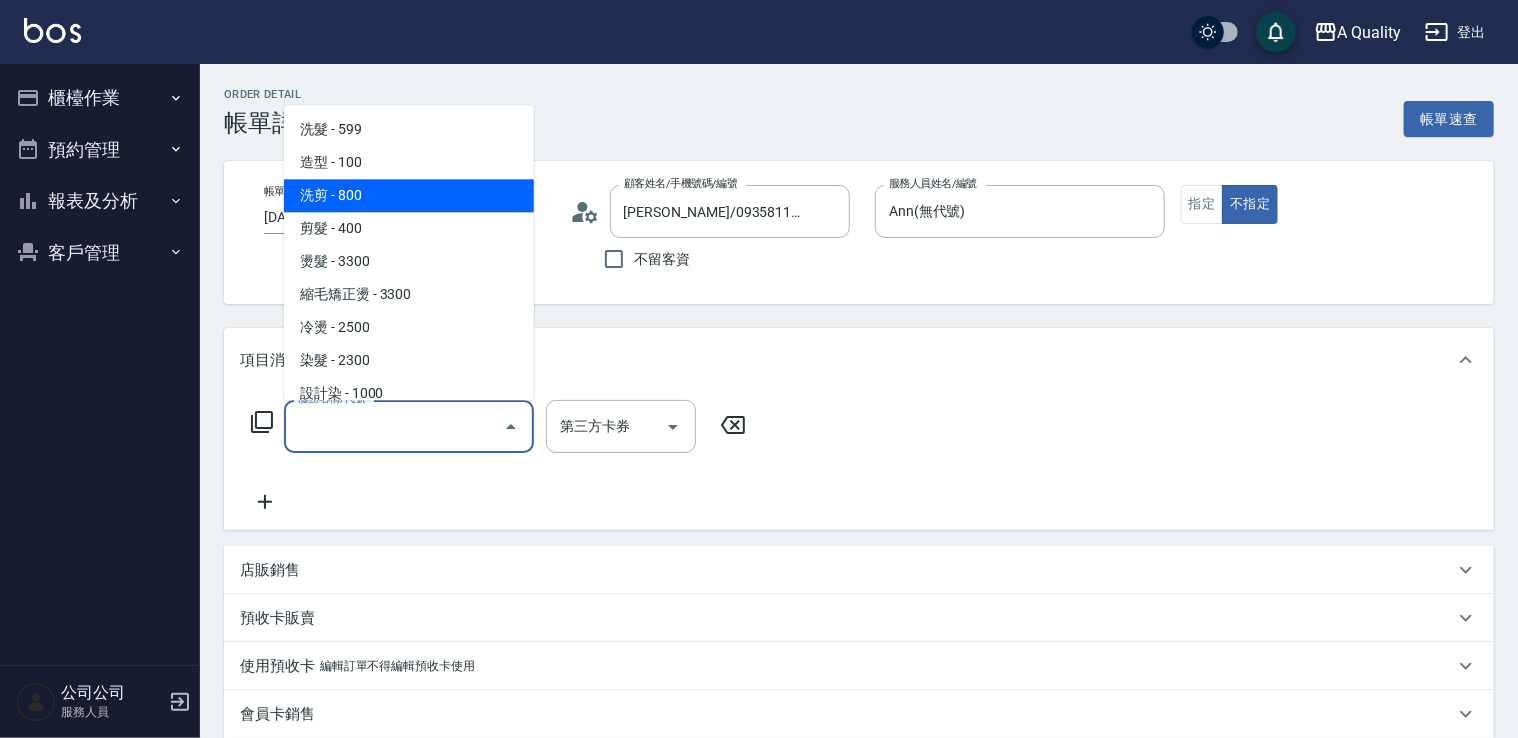 click on "洗剪 - 800" at bounding box center (409, 195) 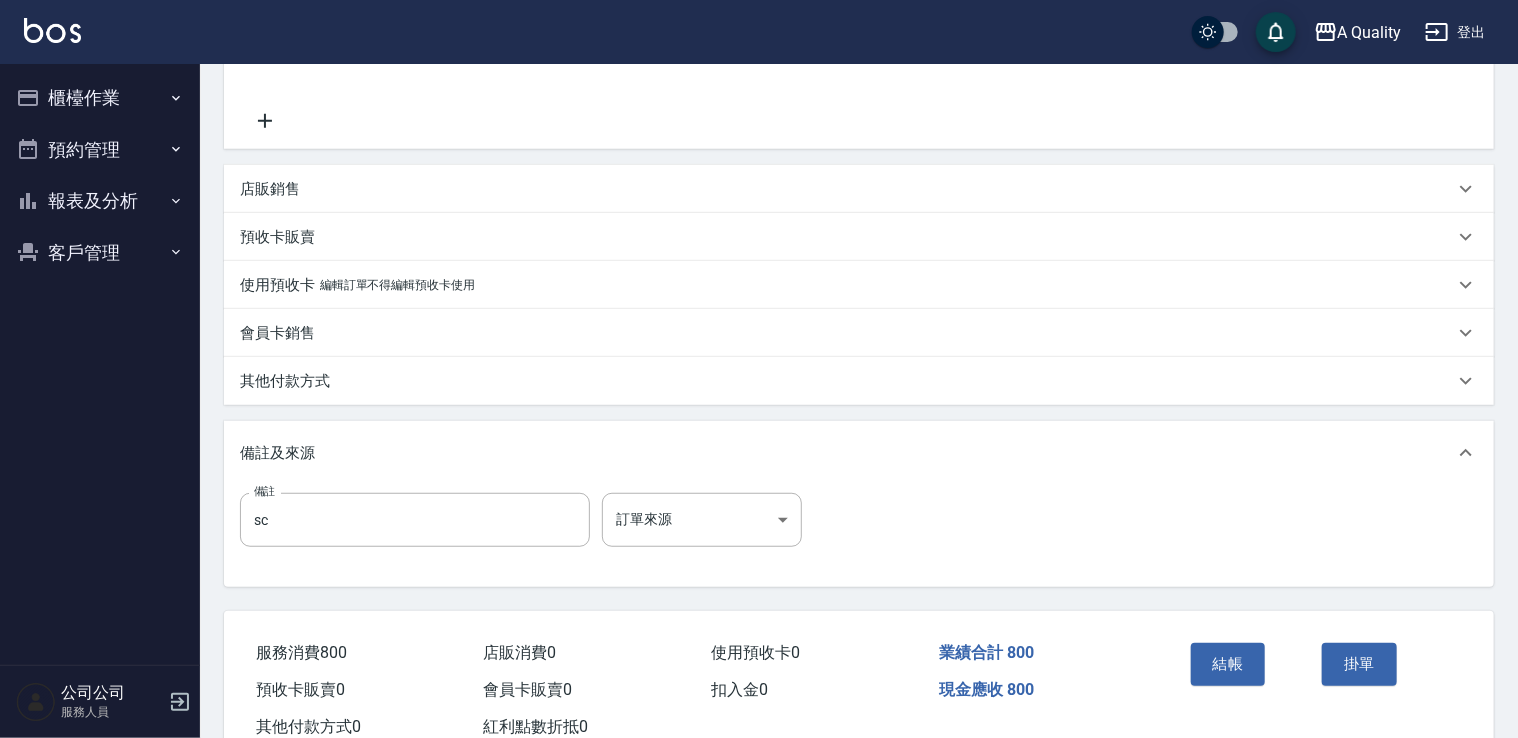 scroll, scrollTop: 485, scrollLeft: 0, axis: vertical 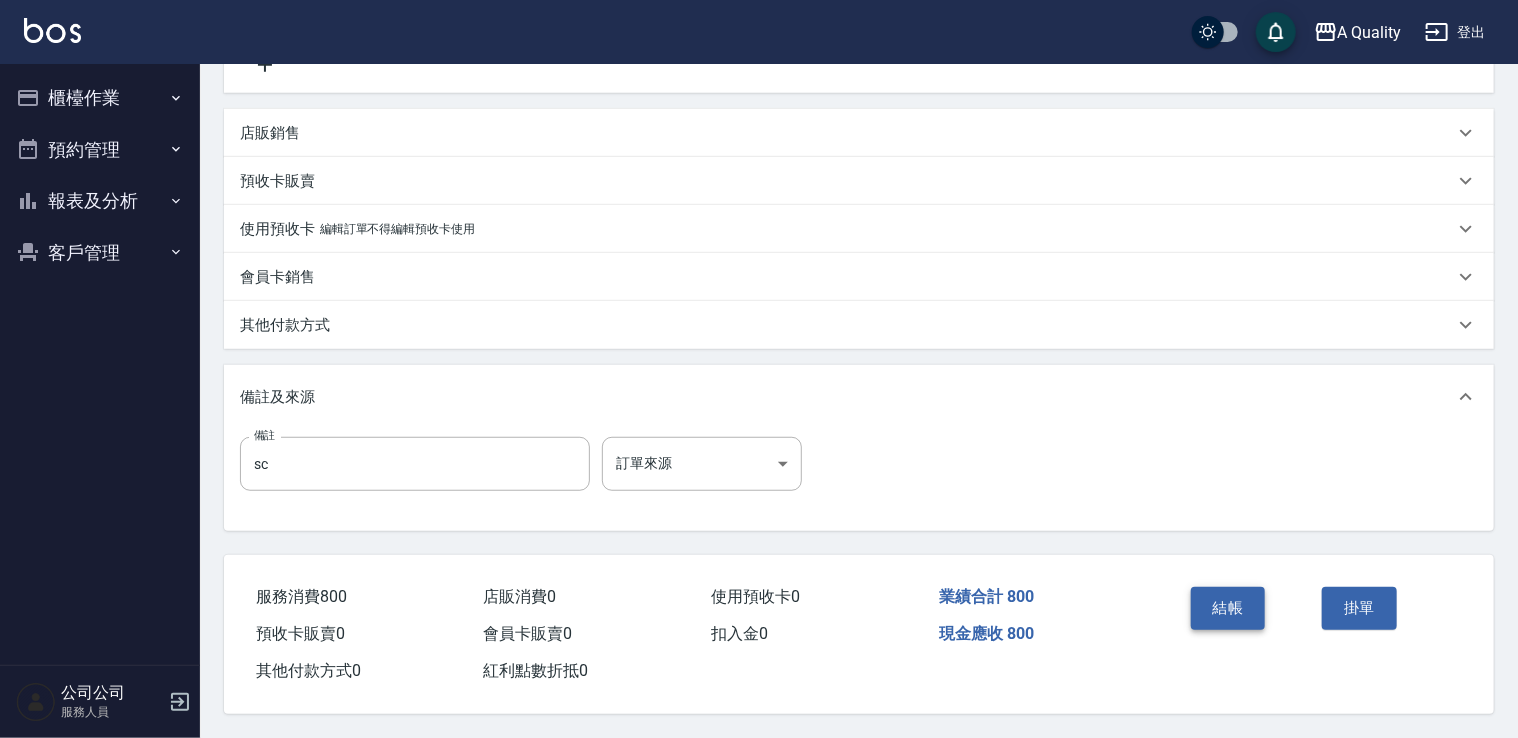 click on "結帳" at bounding box center [1228, 608] 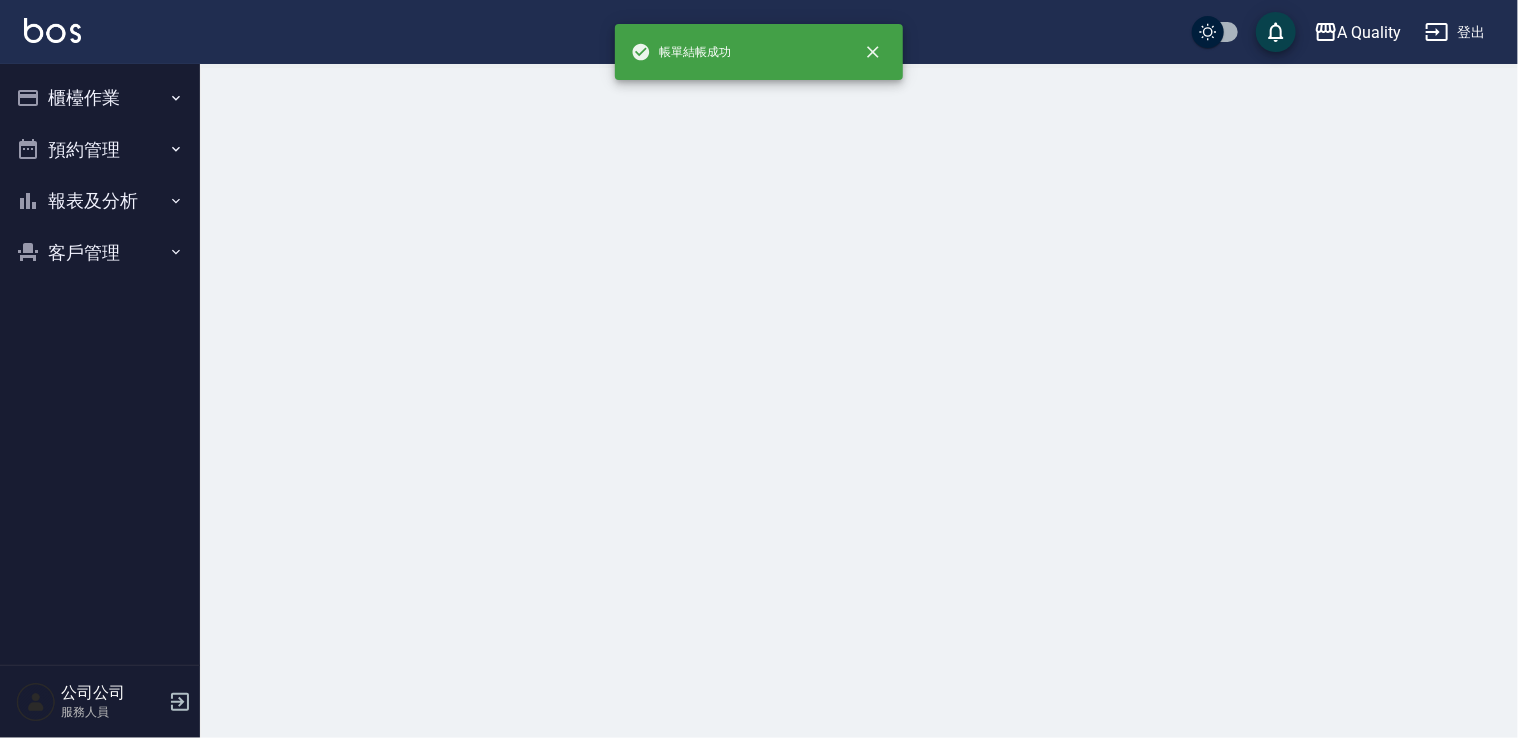 scroll, scrollTop: 0, scrollLeft: 0, axis: both 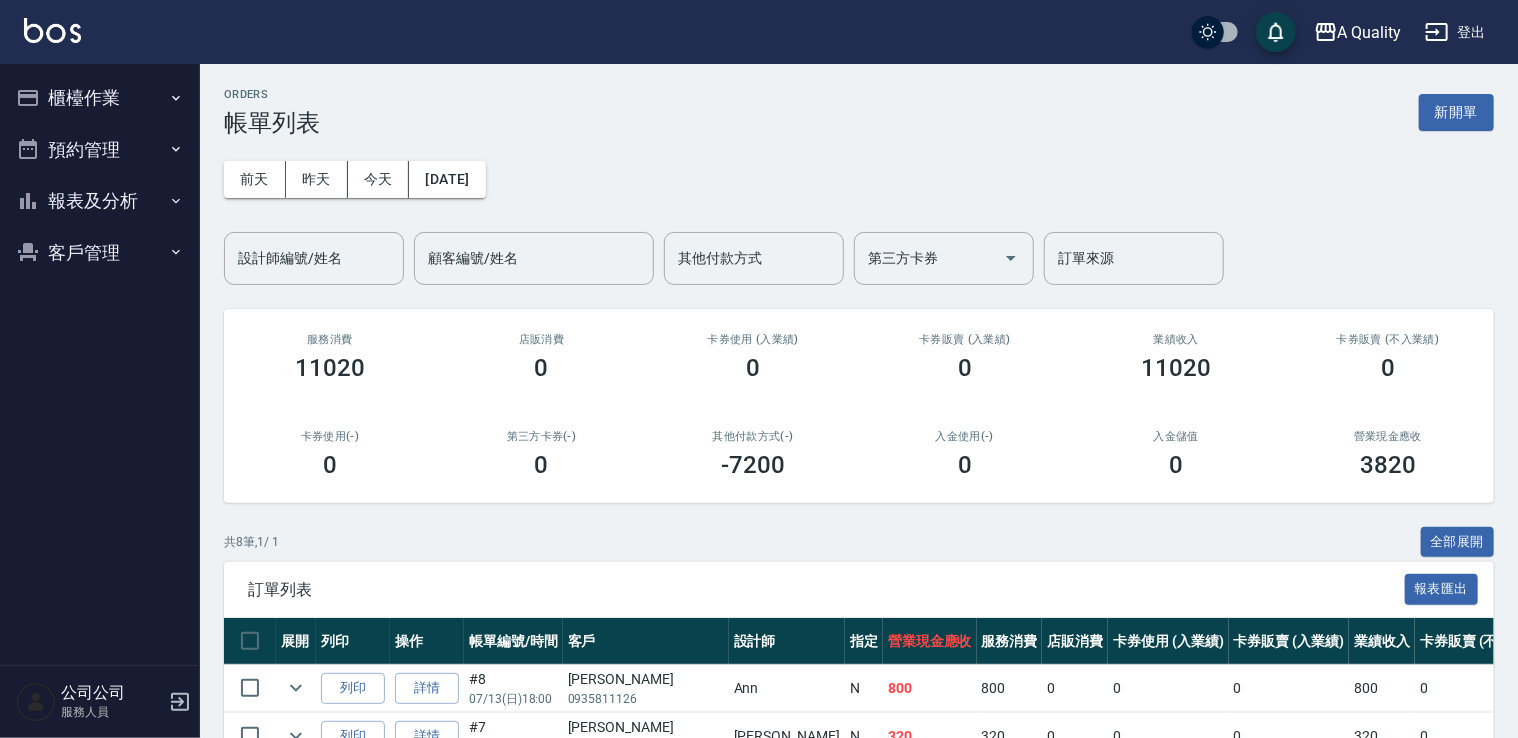 click on "預約管理" at bounding box center (100, 150) 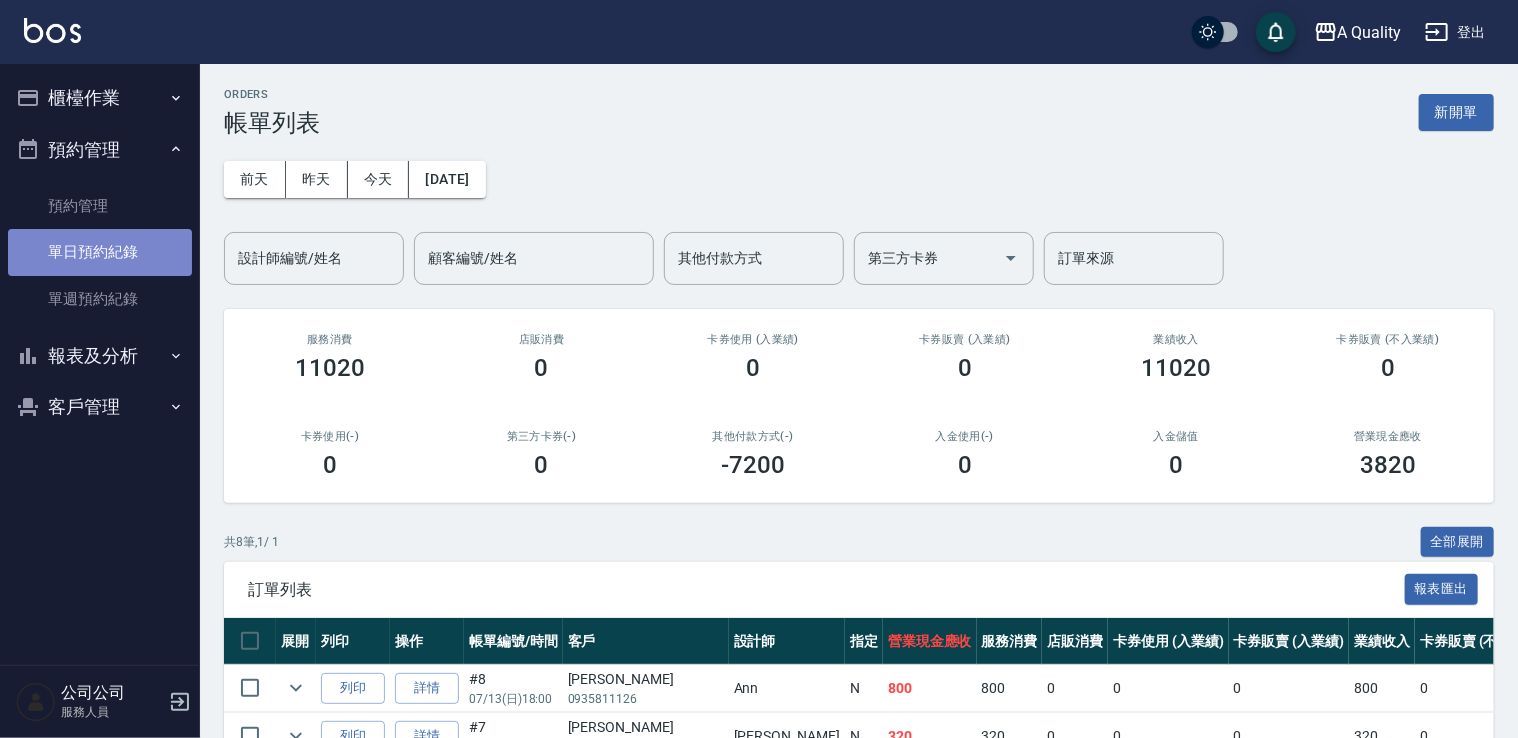 click on "單日預約紀錄" at bounding box center (100, 252) 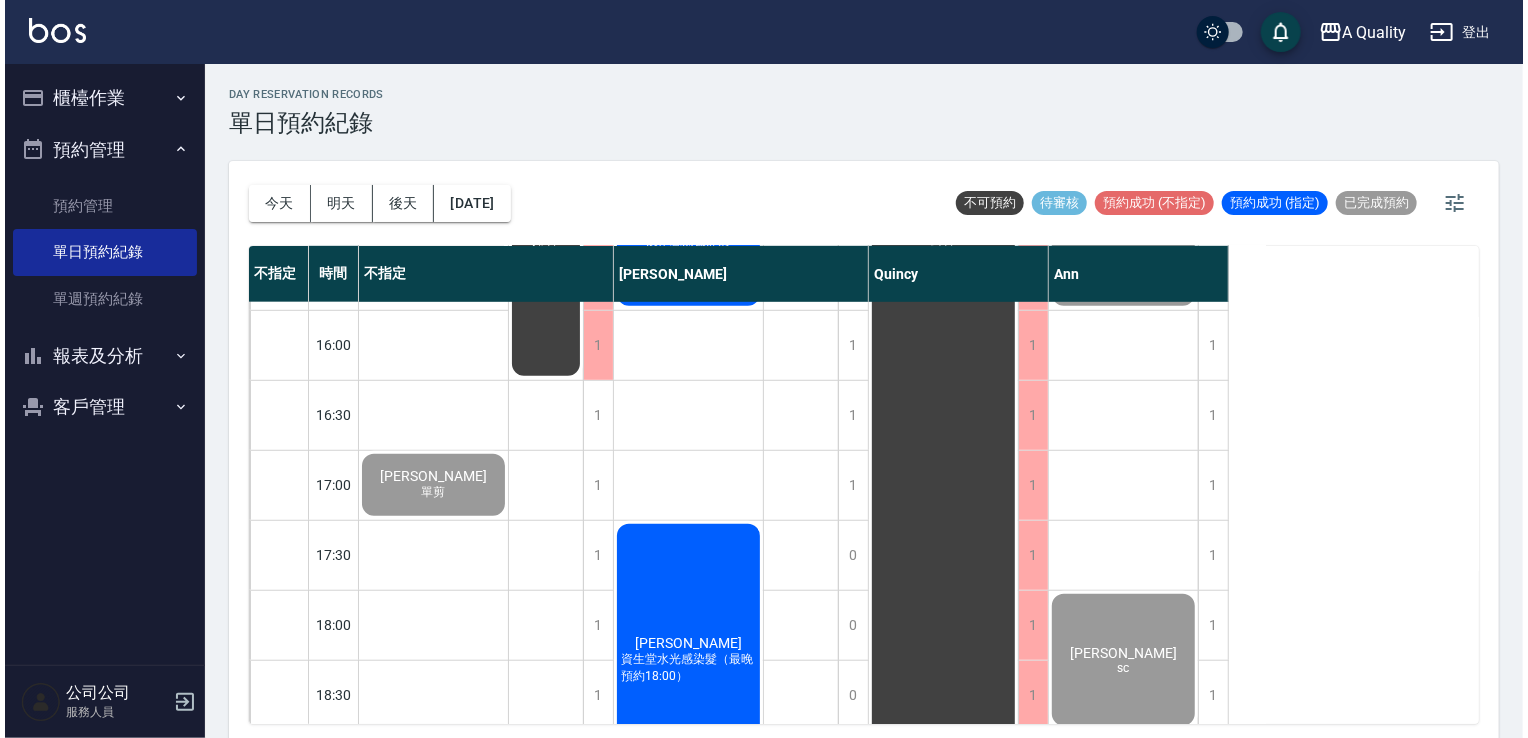 scroll, scrollTop: 853, scrollLeft: 0, axis: vertical 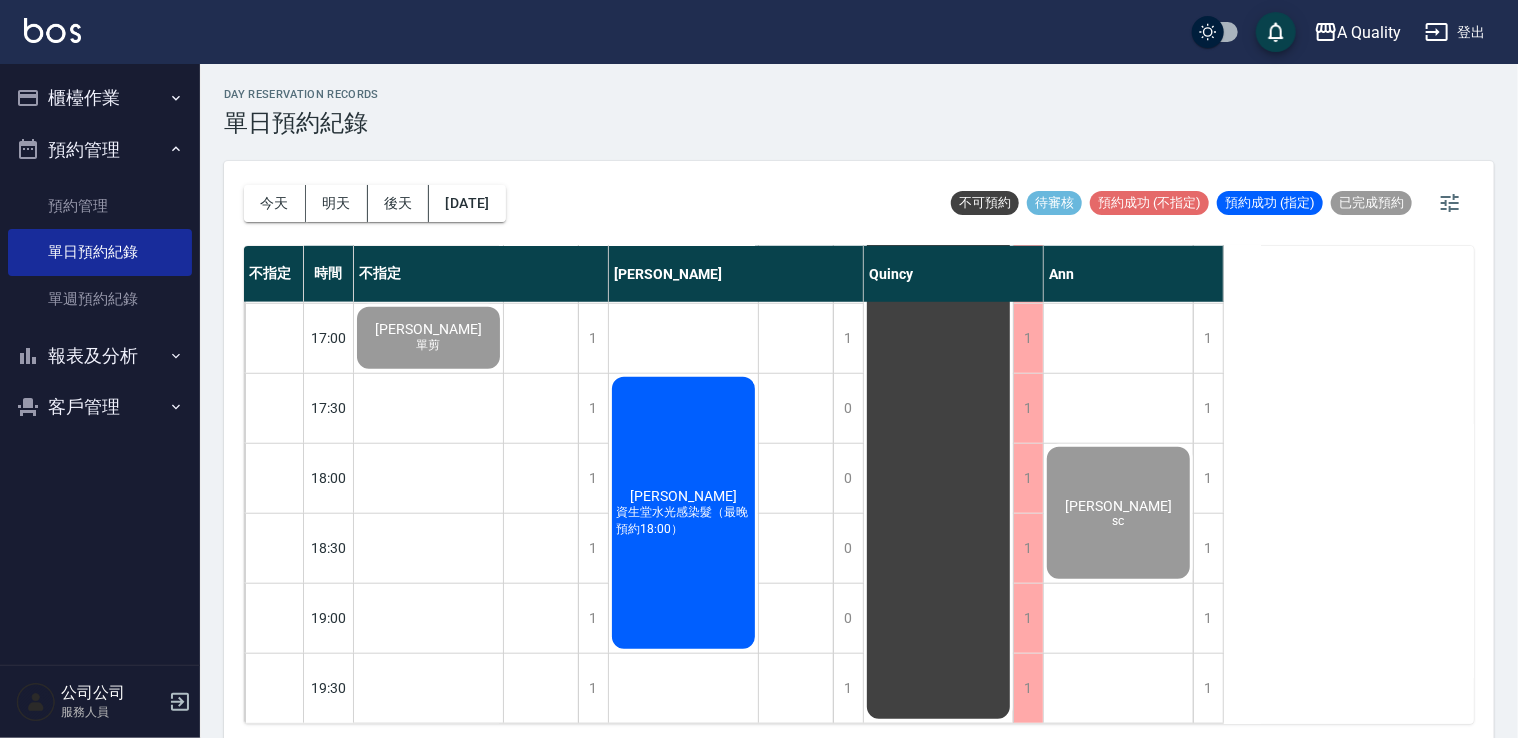 click on "資生堂水光感染髮（最晚預約18:00）" at bounding box center (429, 345) 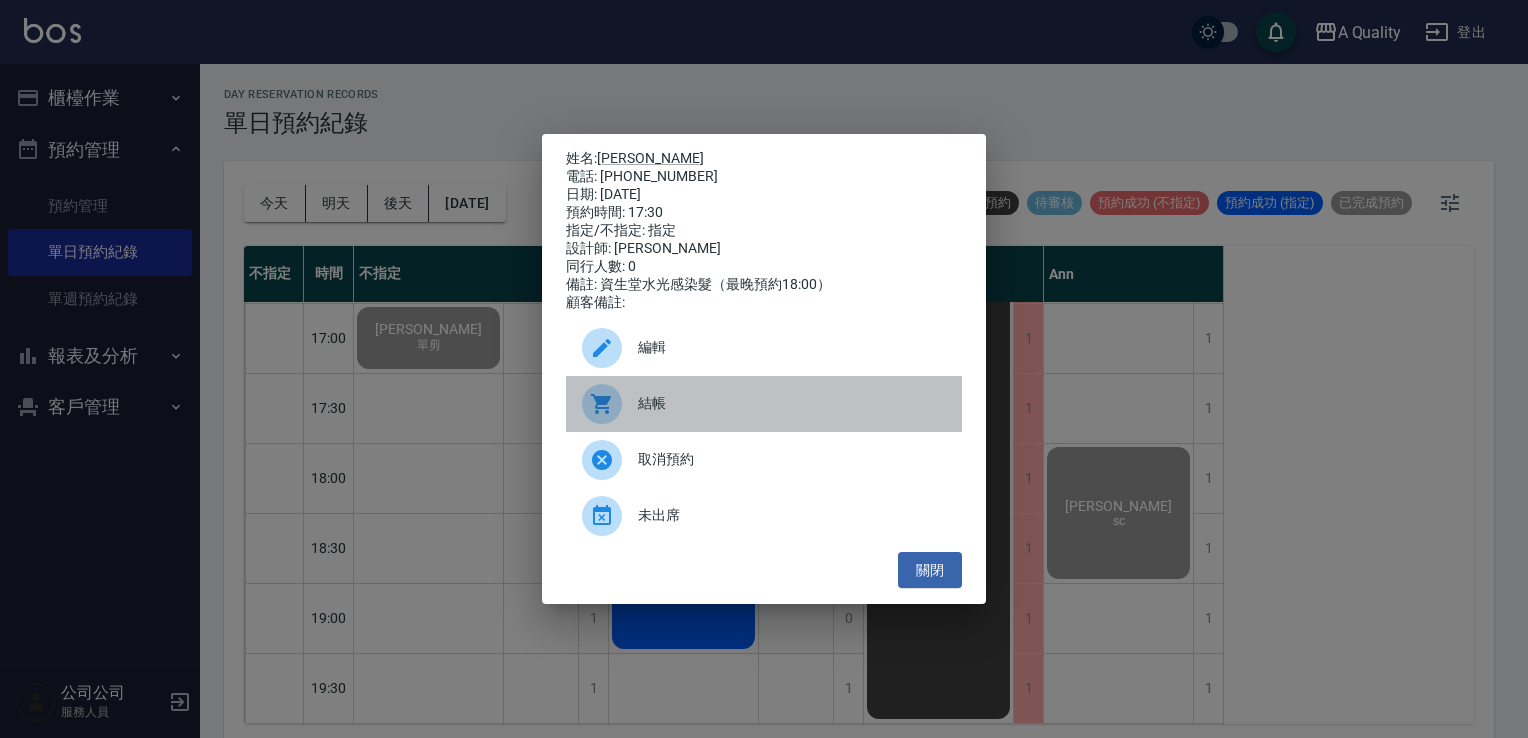 click on "結帳" at bounding box center (792, 403) 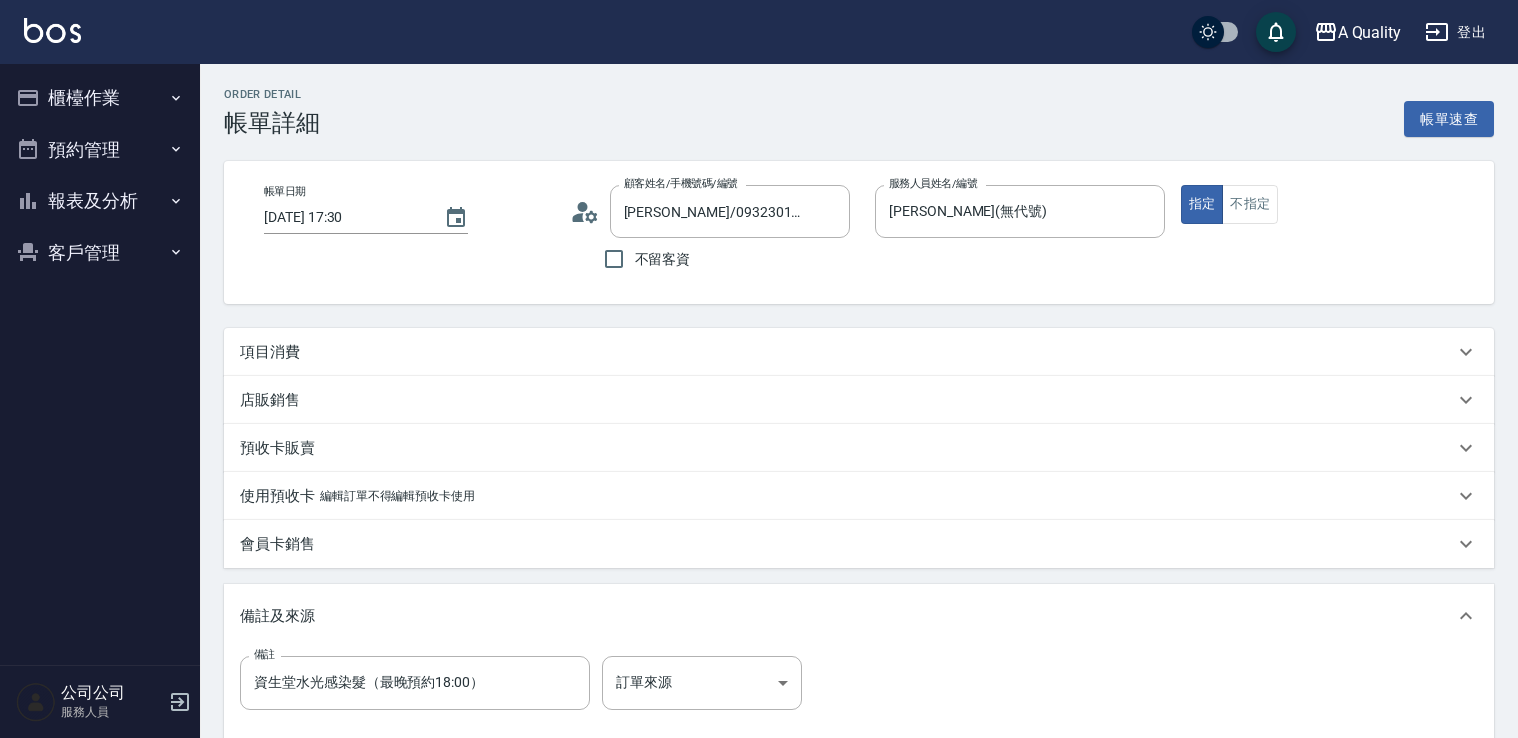 scroll, scrollTop: 0, scrollLeft: 0, axis: both 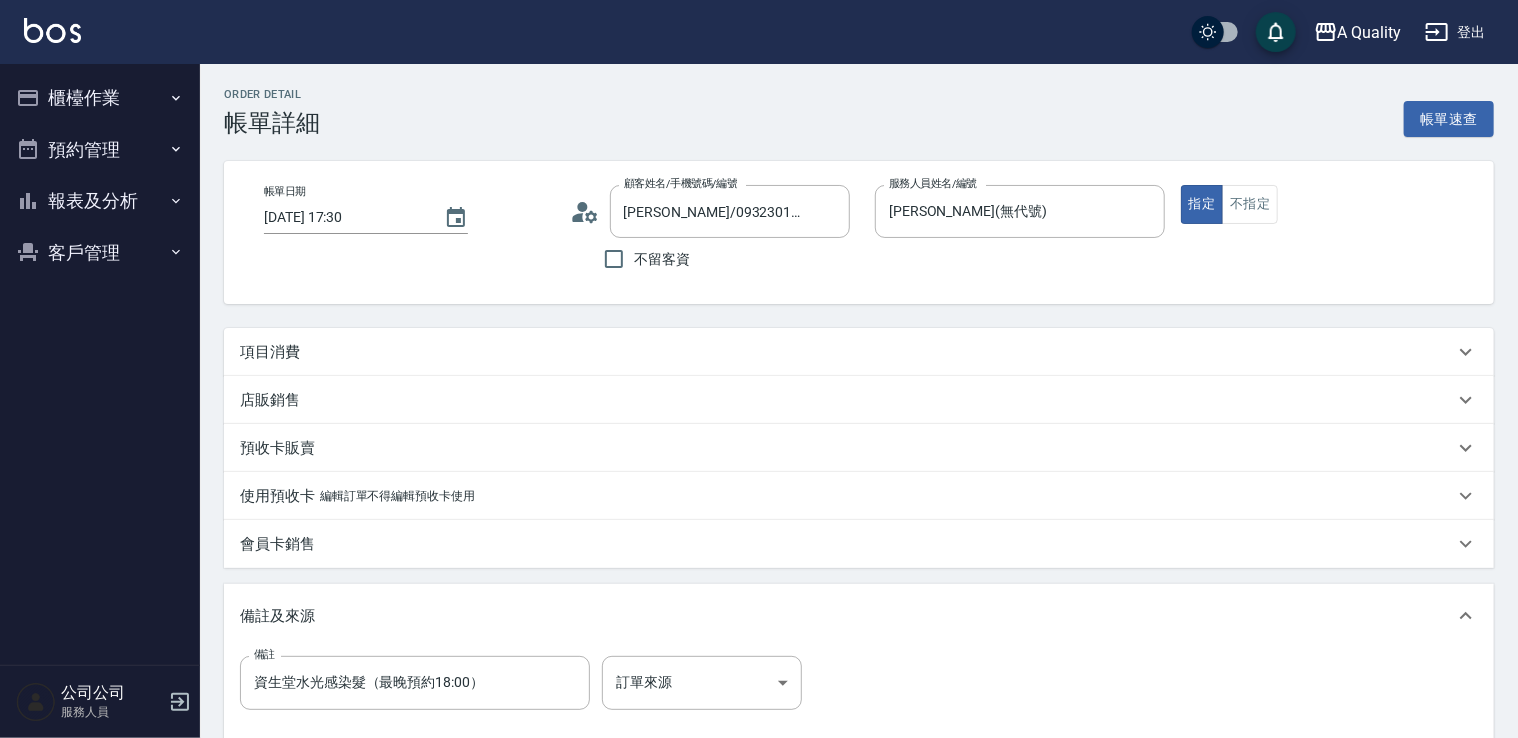 click on "項目消費" at bounding box center (270, 352) 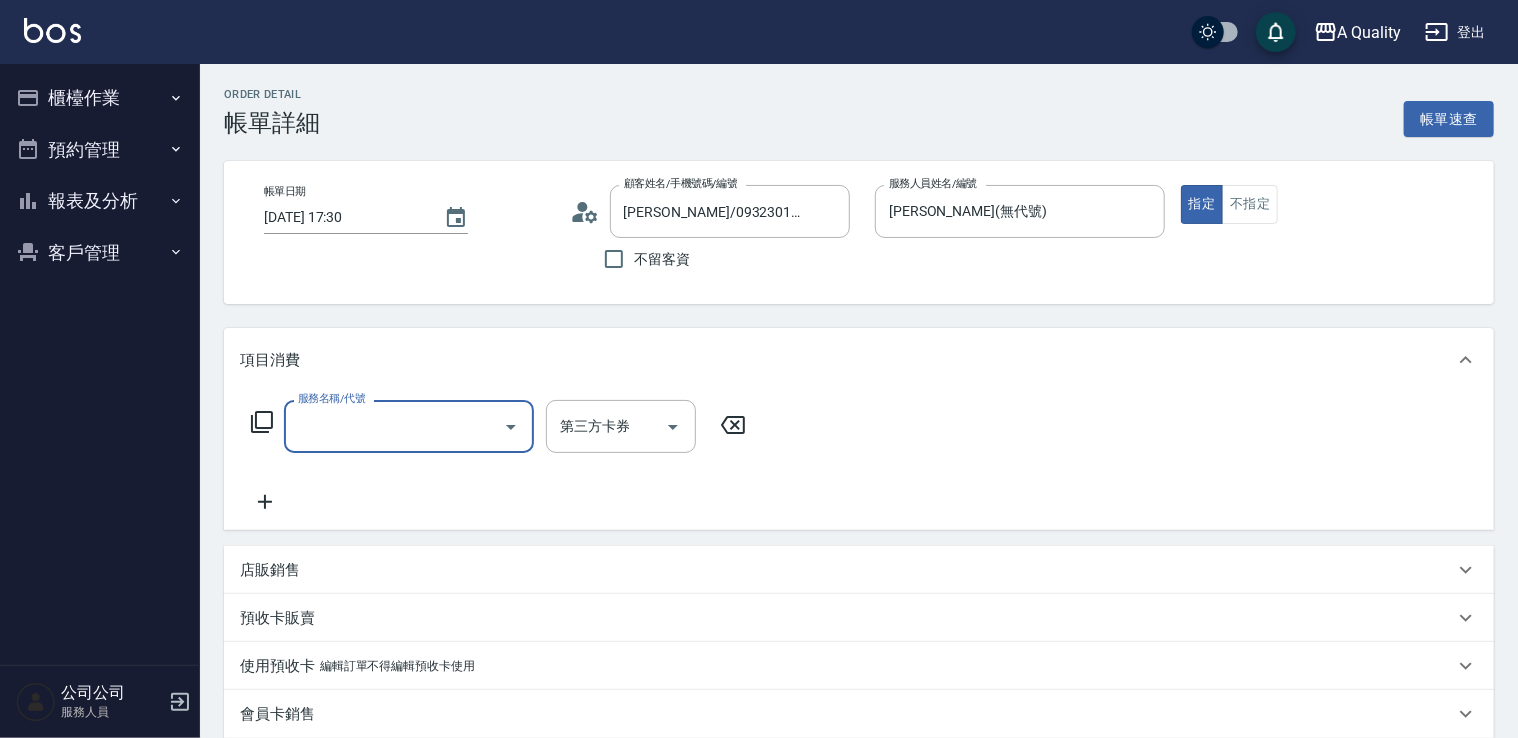 scroll, scrollTop: 0, scrollLeft: 0, axis: both 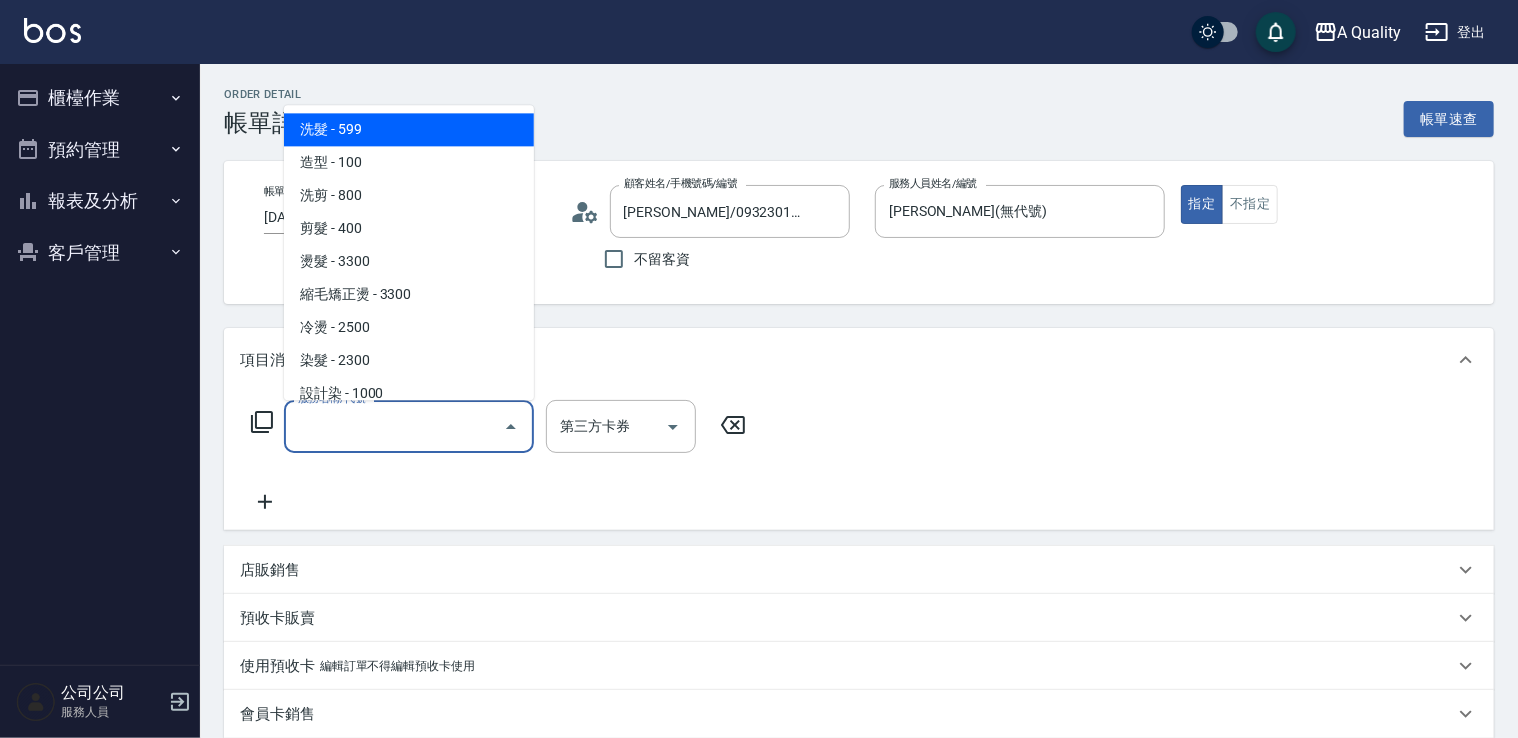 click on "服務名稱/代號" at bounding box center (394, 426) 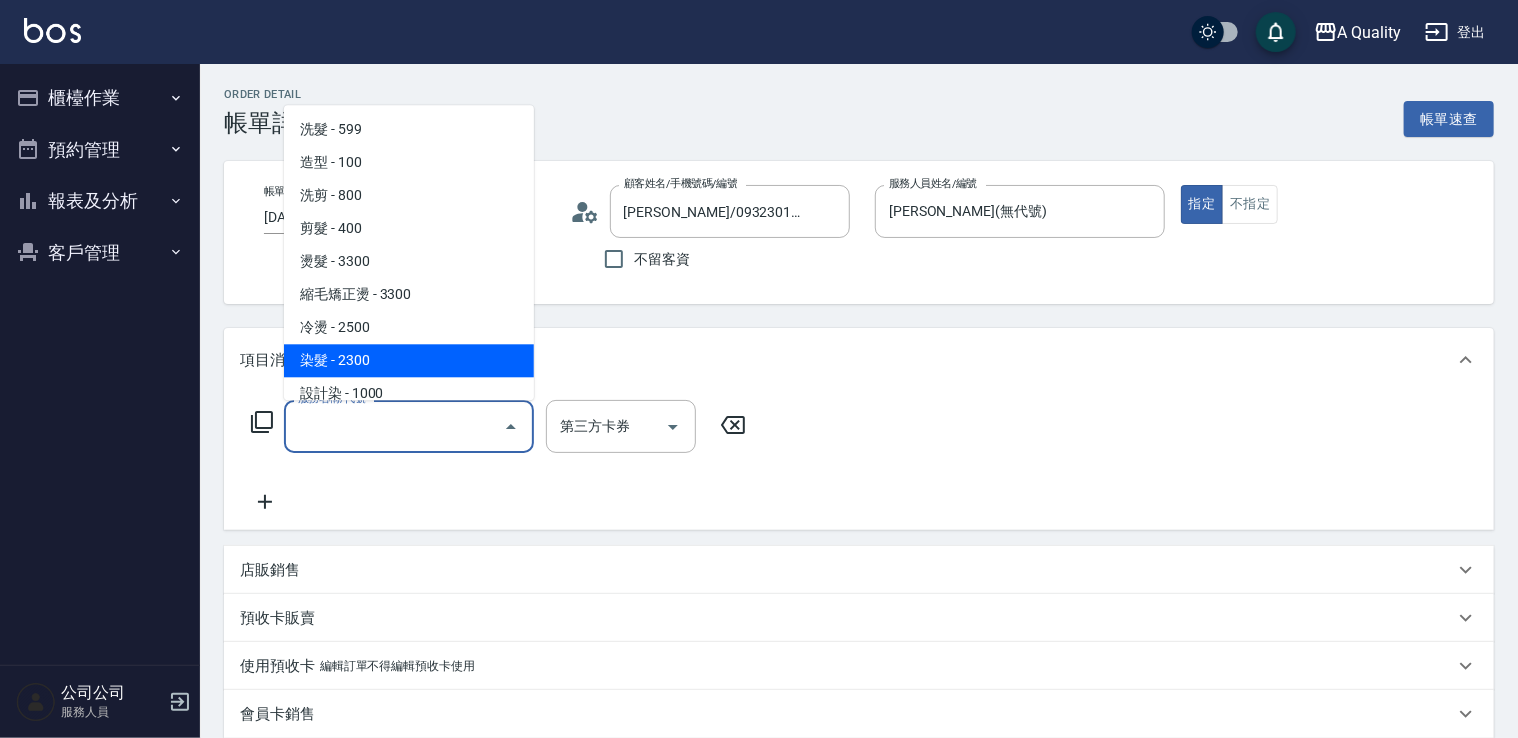 drag, startPoint x: 361, startPoint y: 355, endPoint x: 510, endPoint y: 394, distance: 154.01949 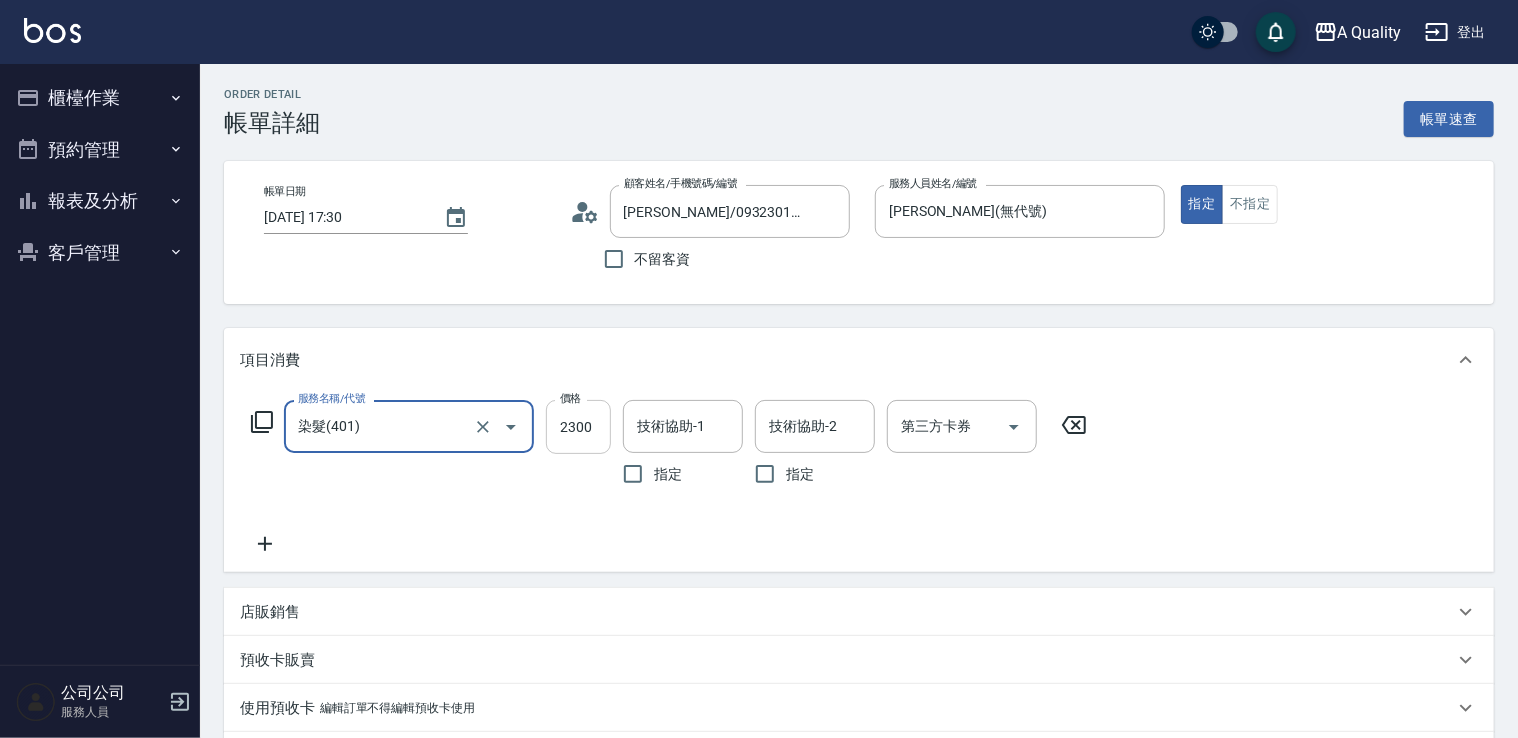 click on "2300" at bounding box center [578, 427] 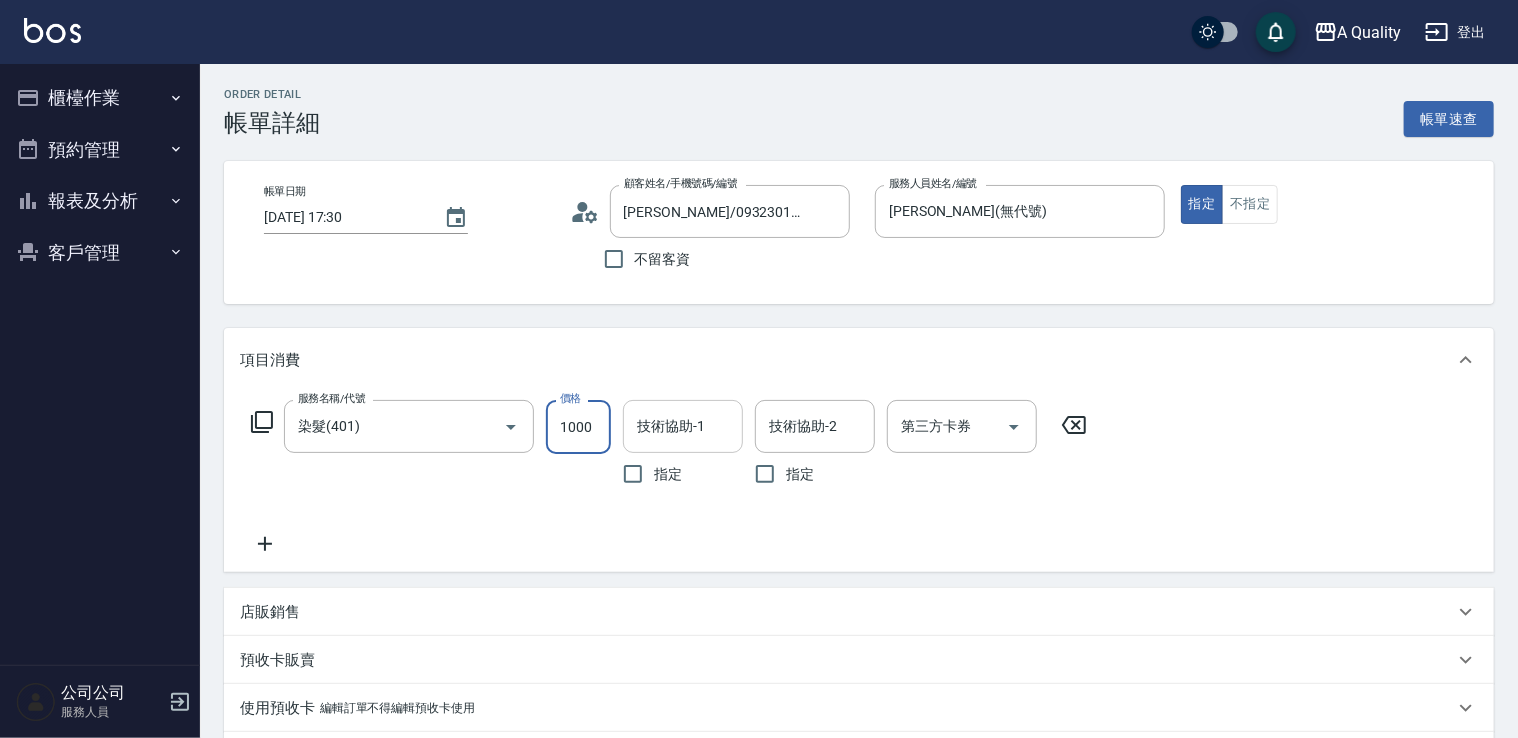 type on "1000" 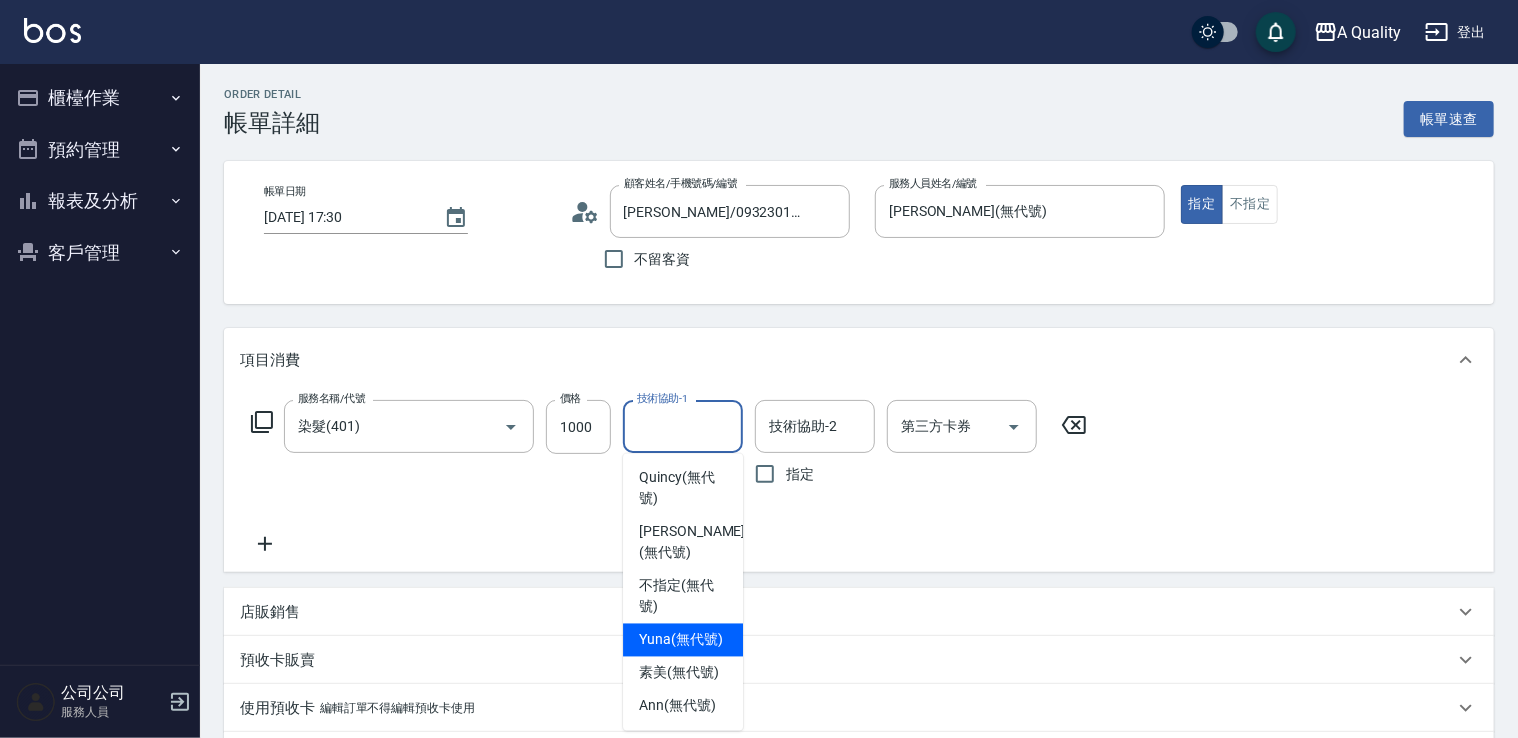 drag, startPoint x: 681, startPoint y: 642, endPoint x: 436, endPoint y: 623, distance: 245.73563 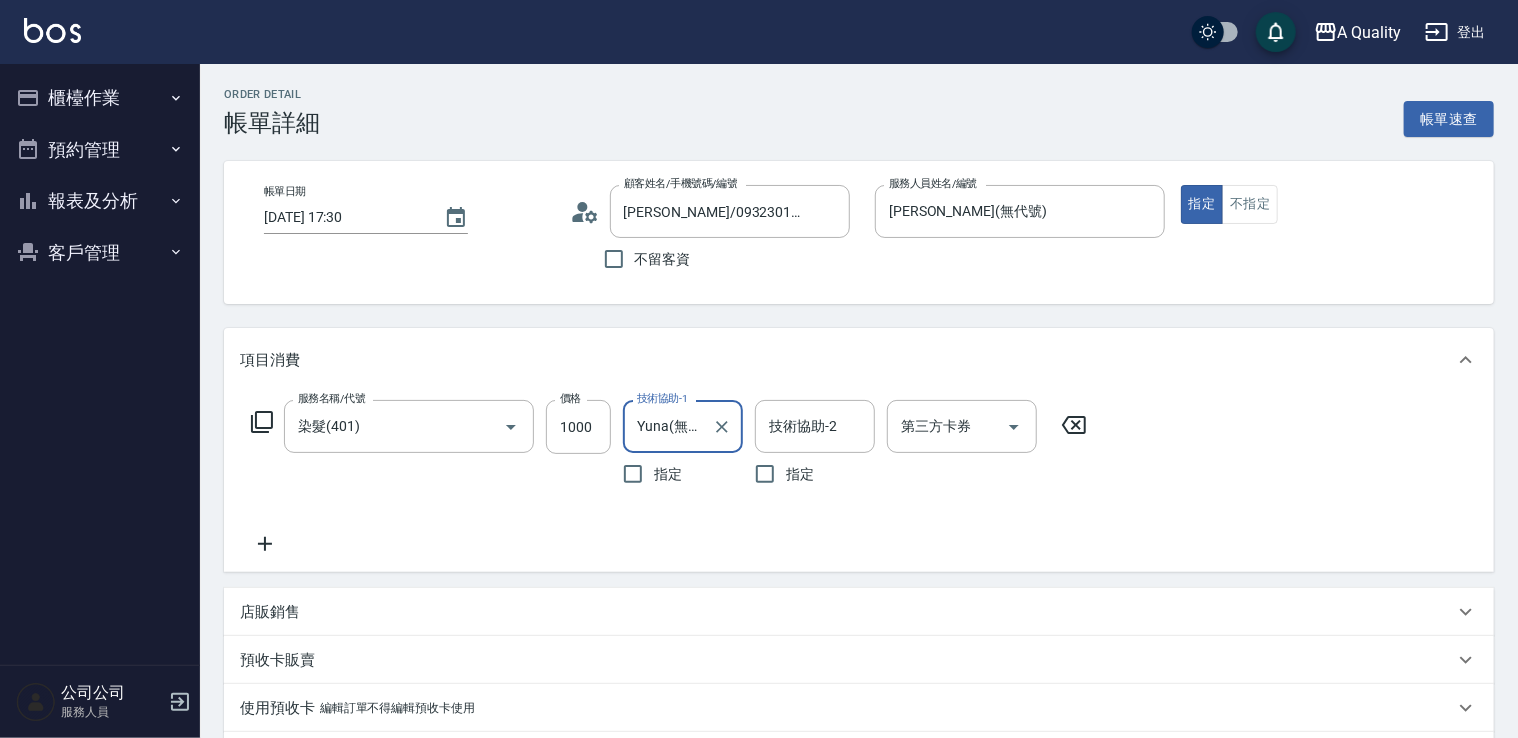 click 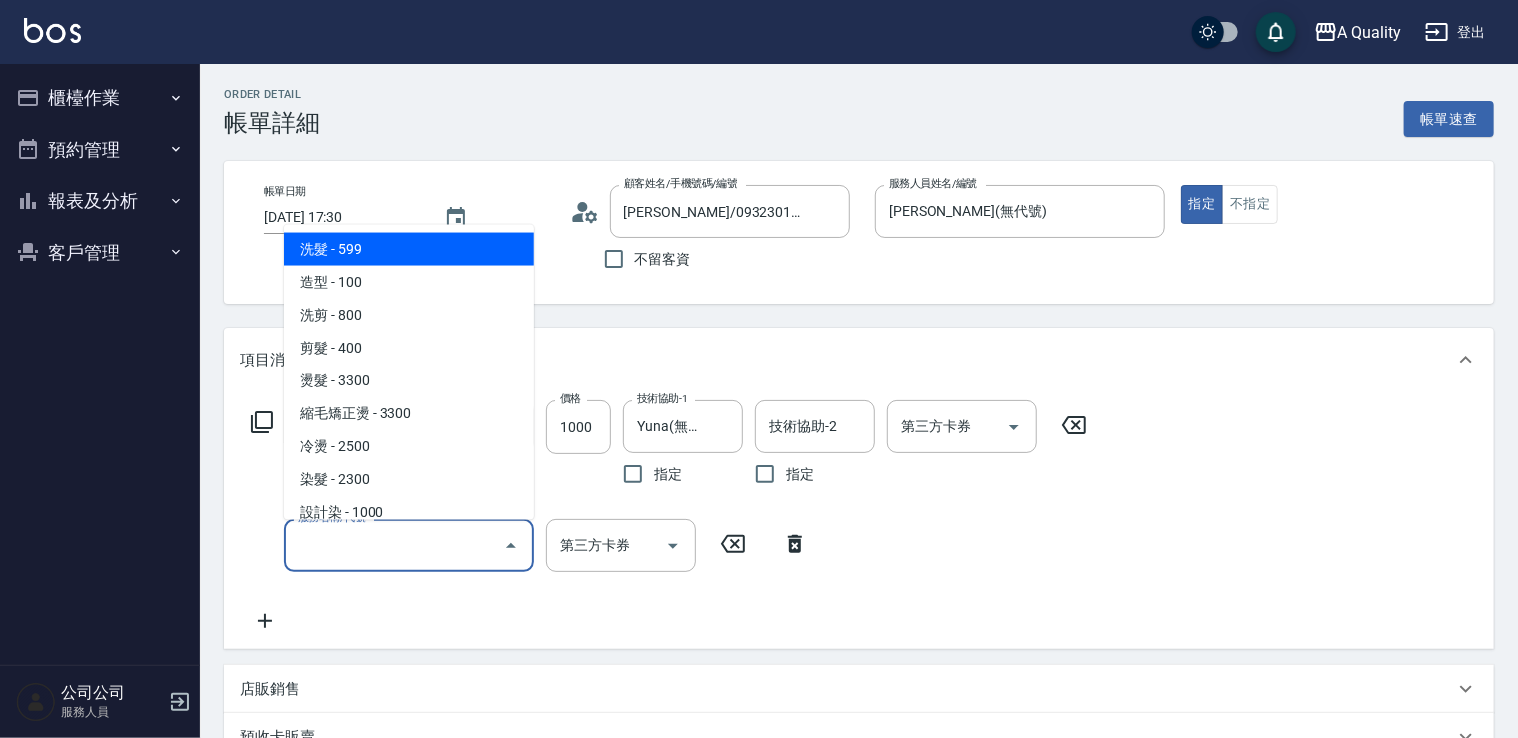 click on "服務名稱/代號" at bounding box center [394, 545] 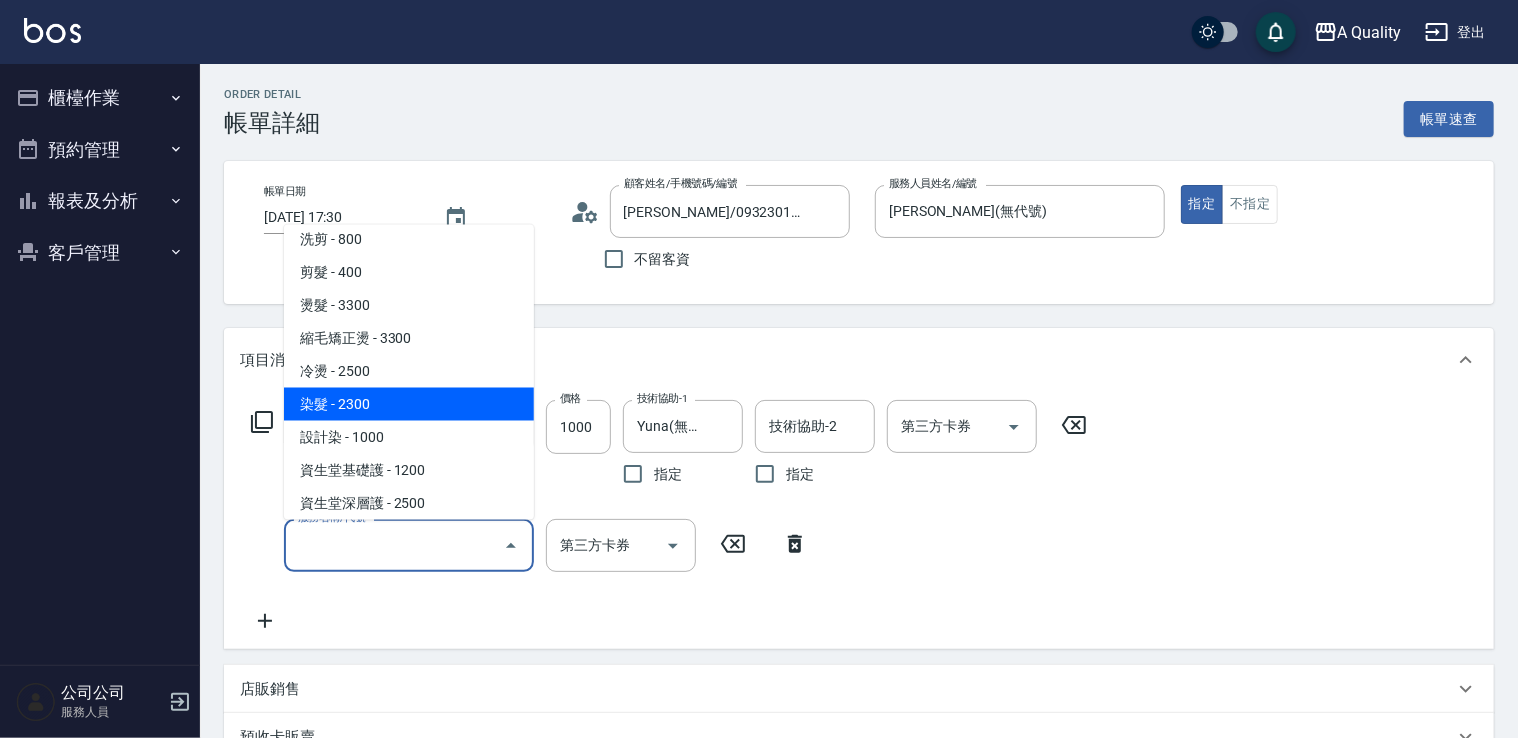 scroll, scrollTop: 200, scrollLeft: 0, axis: vertical 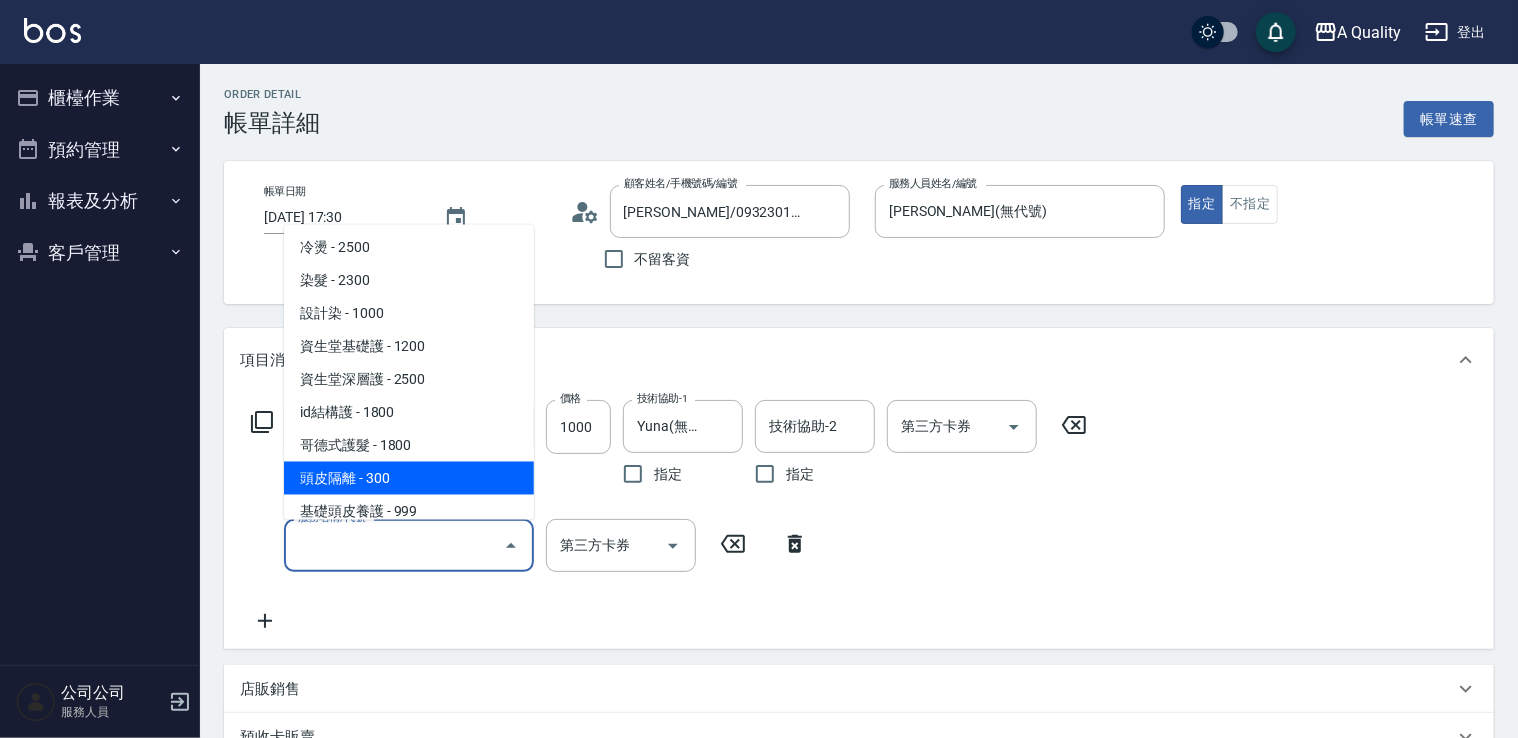 click on "頭皮隔離 - 300" at bounding box center [409, 477] 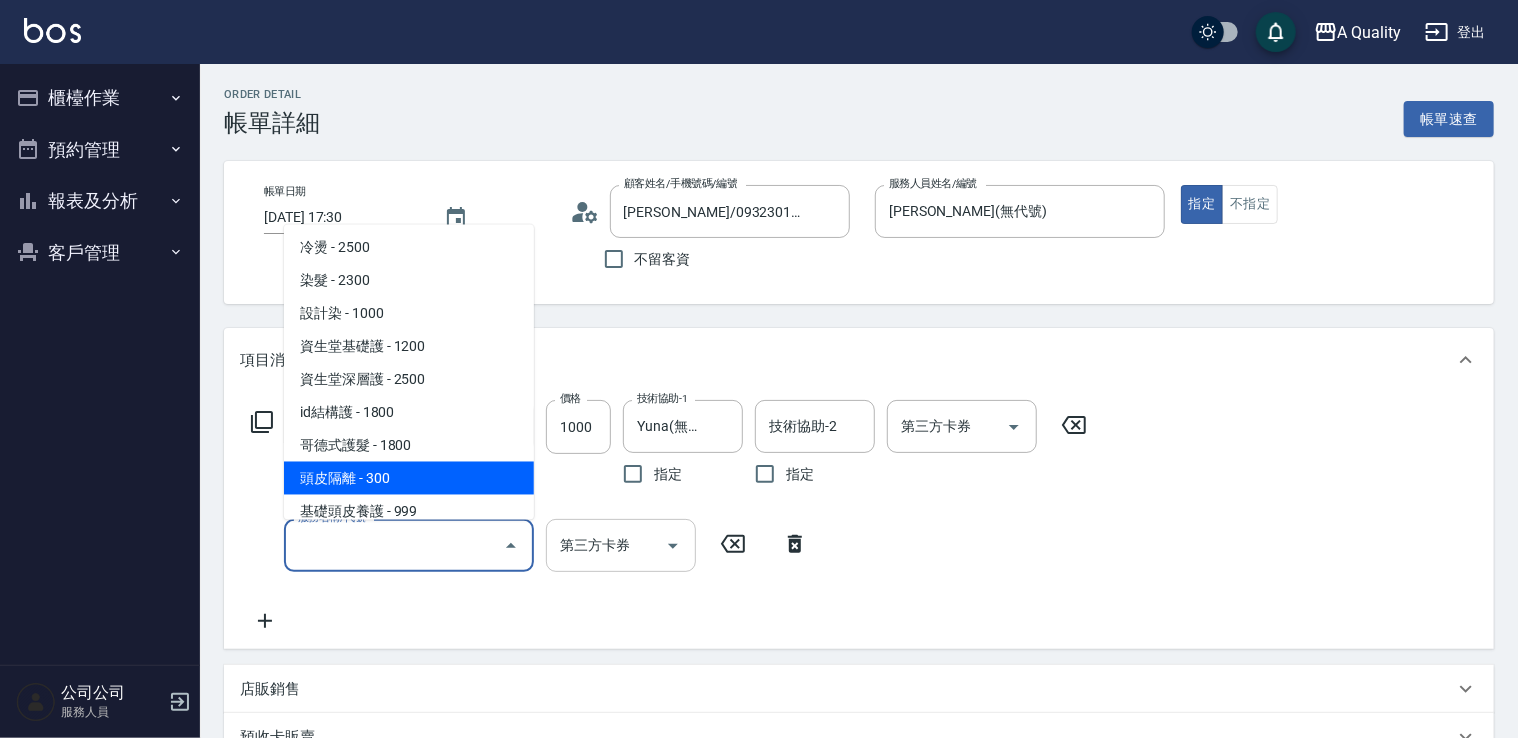 type on "頭皮隔離(600)" 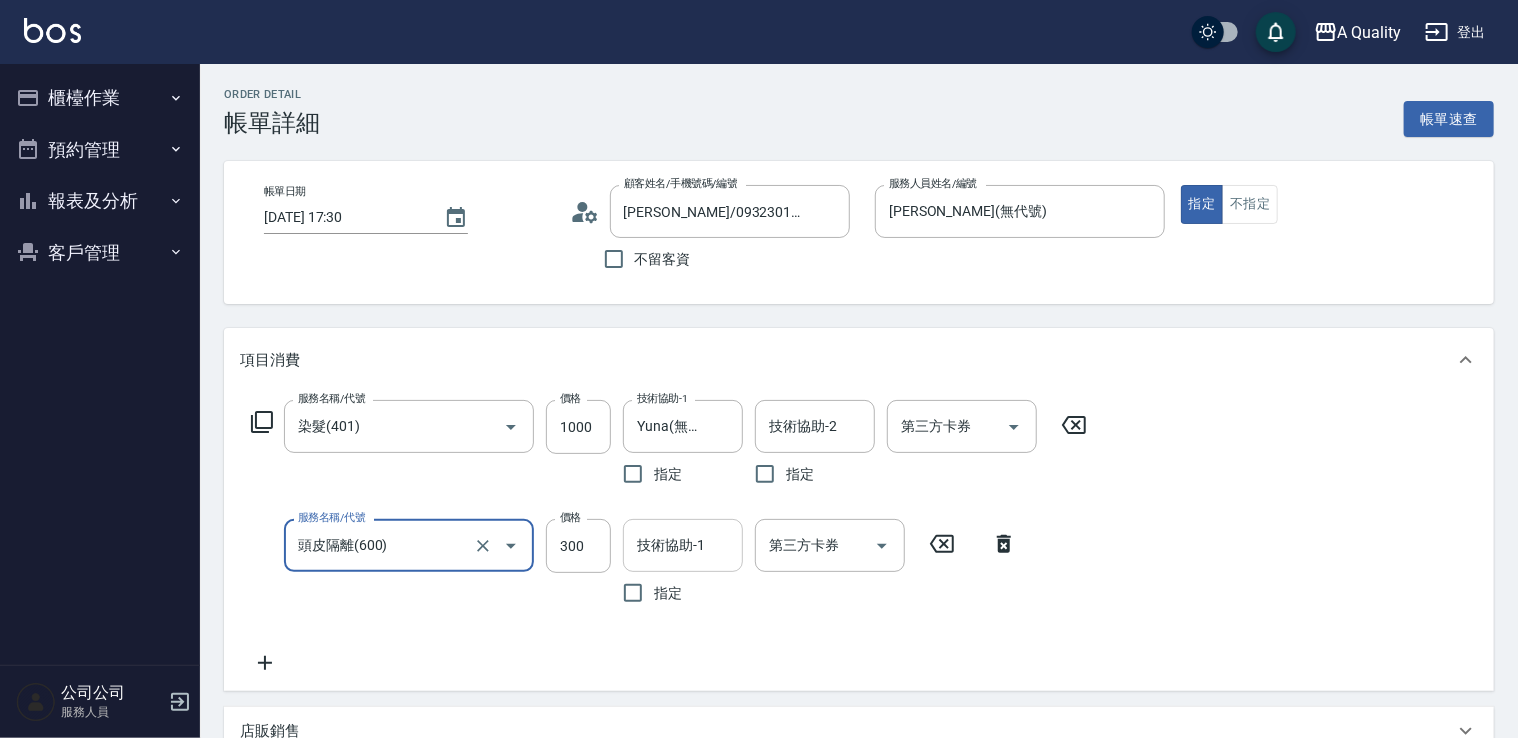 click on "技術協助-1" at bounding box center [683, 545] 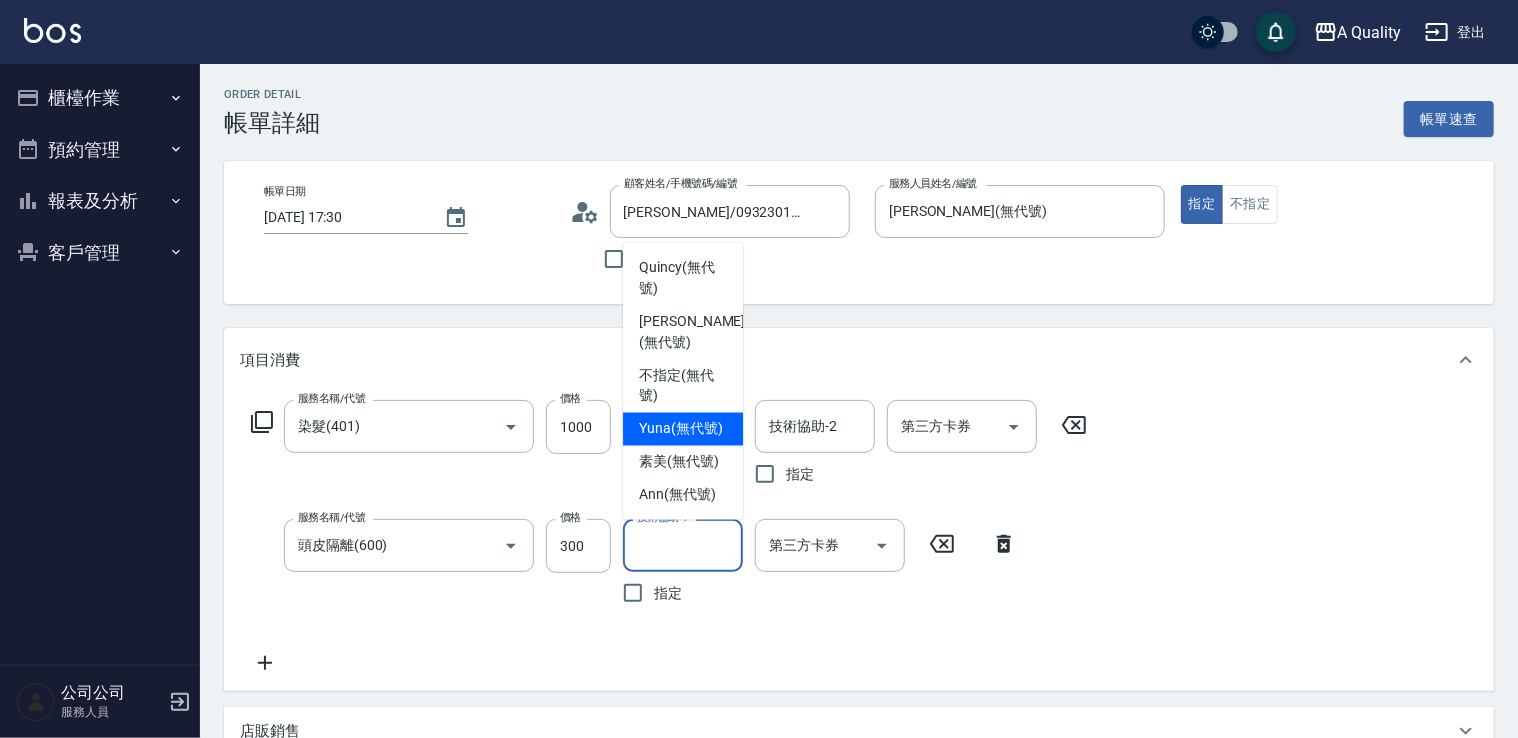 click on "Yuna (無代號)" at bounding box center [681, 429] 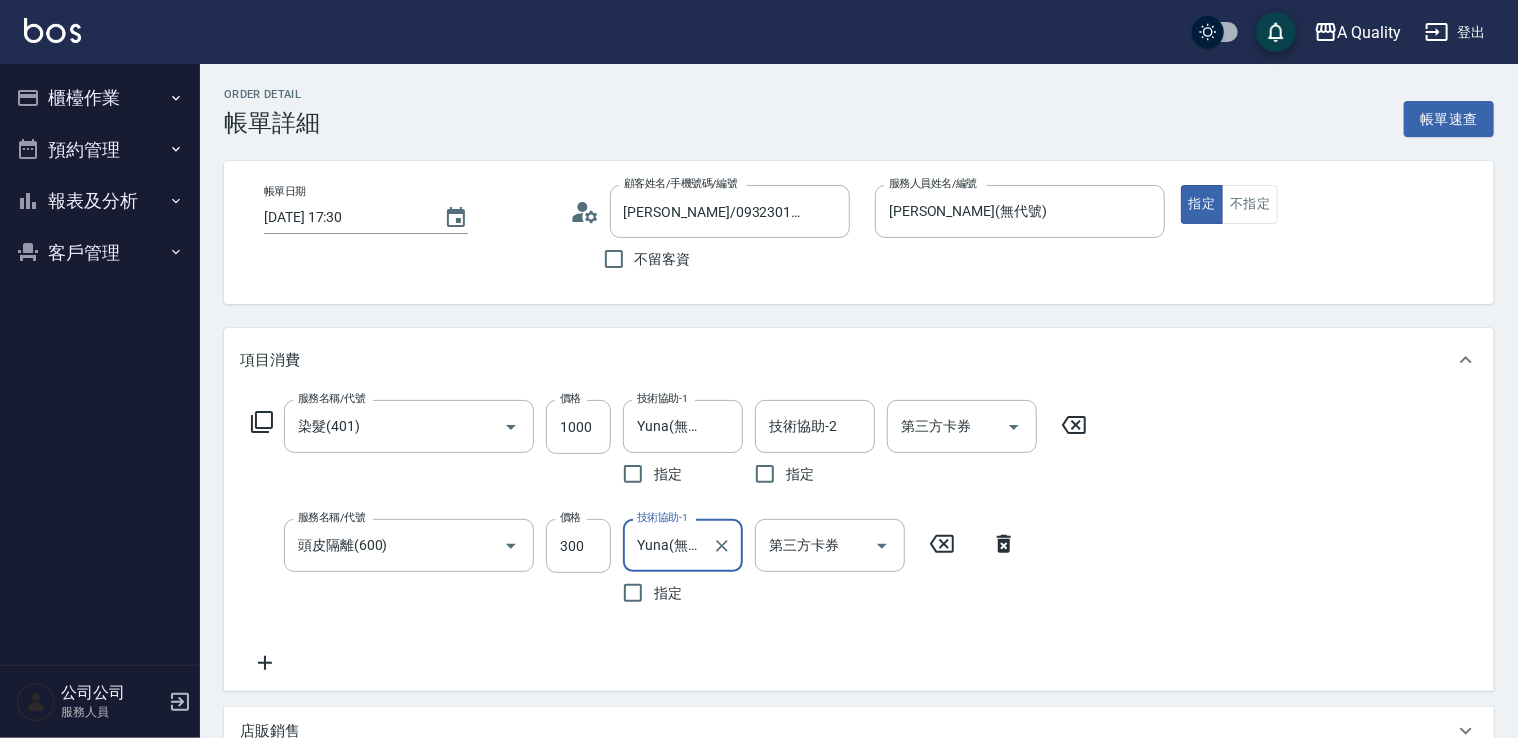 click 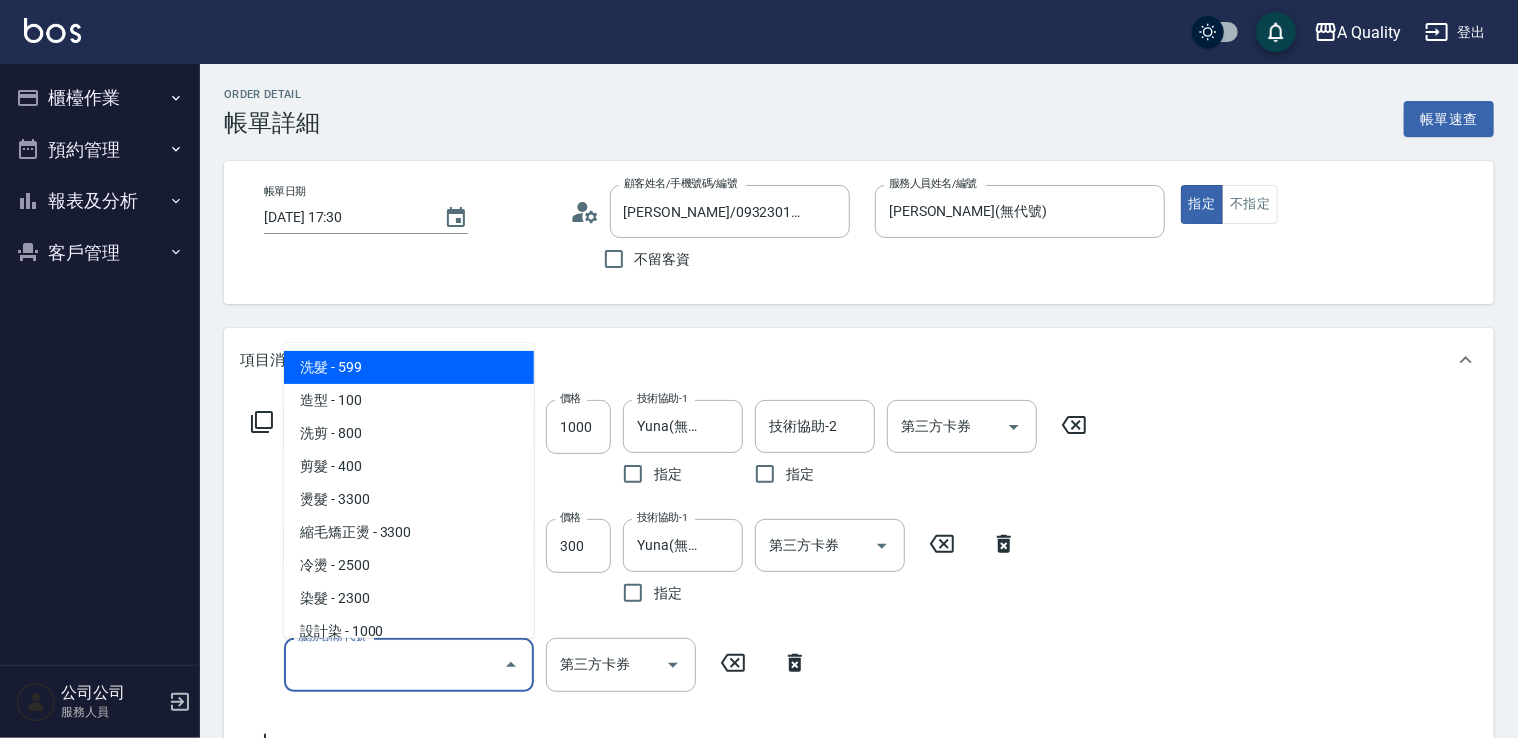 click on "服務名稱/代號" at bounding box center [394, 664] 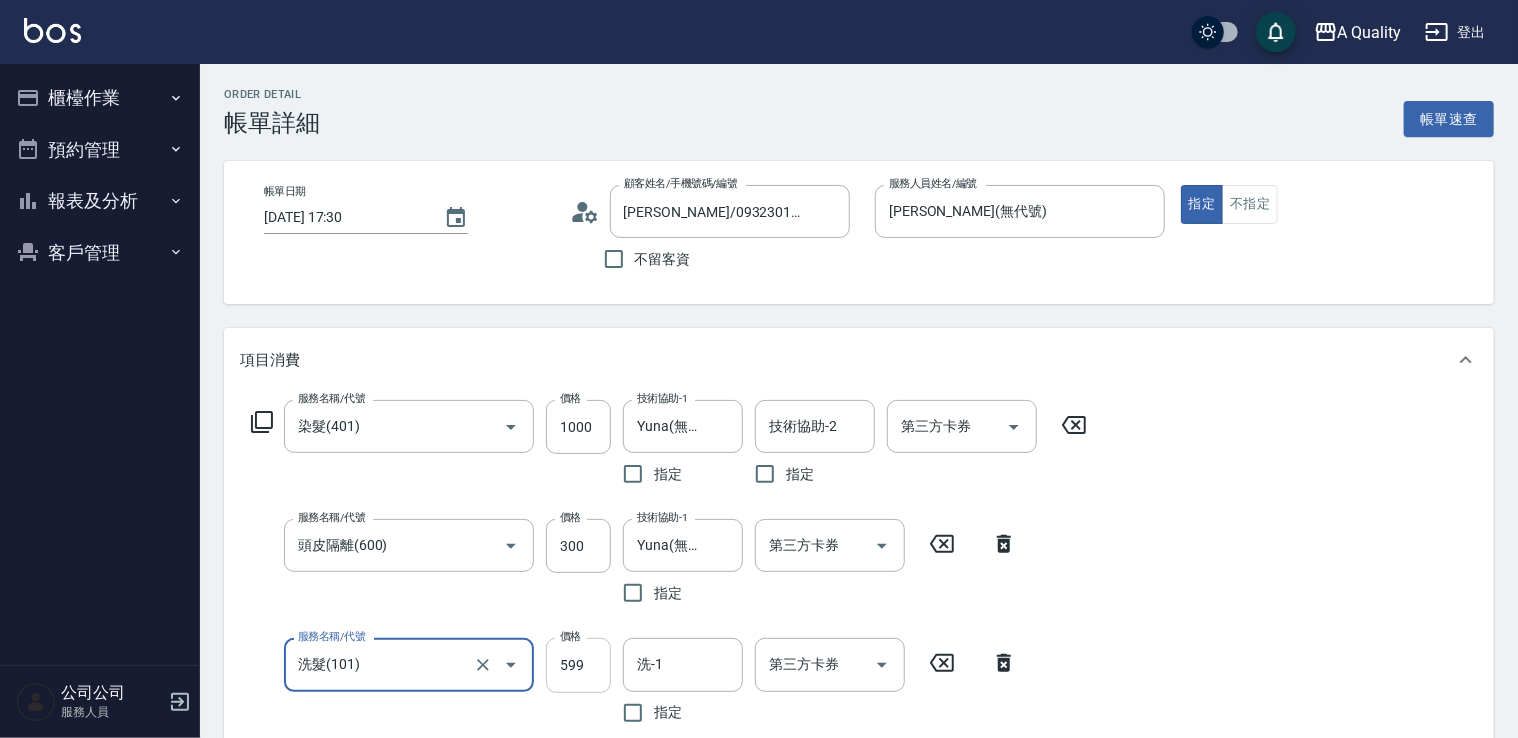 click on "599" at bounding box center [578, 665] 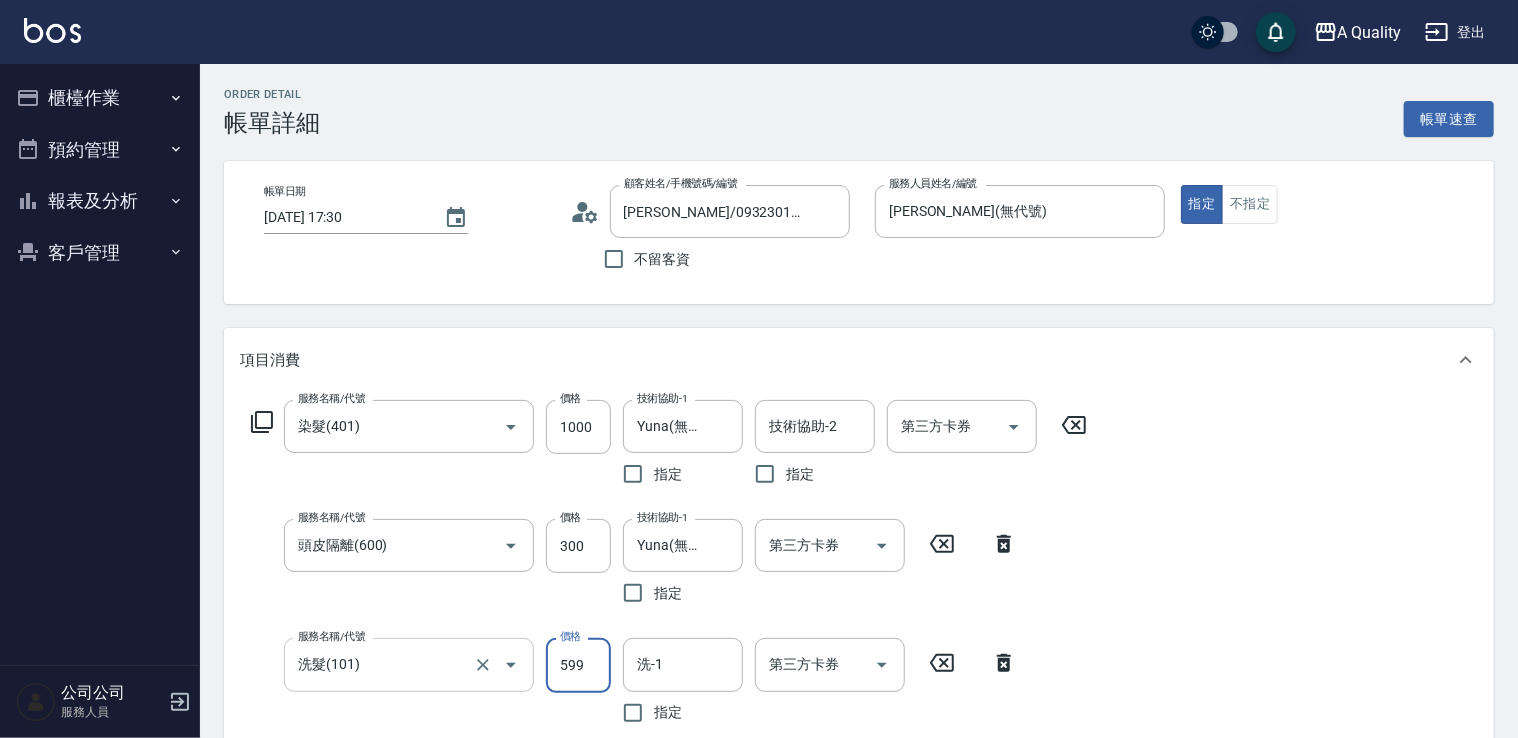 click on "洗髮(101)" at bounding box center [381, 664] 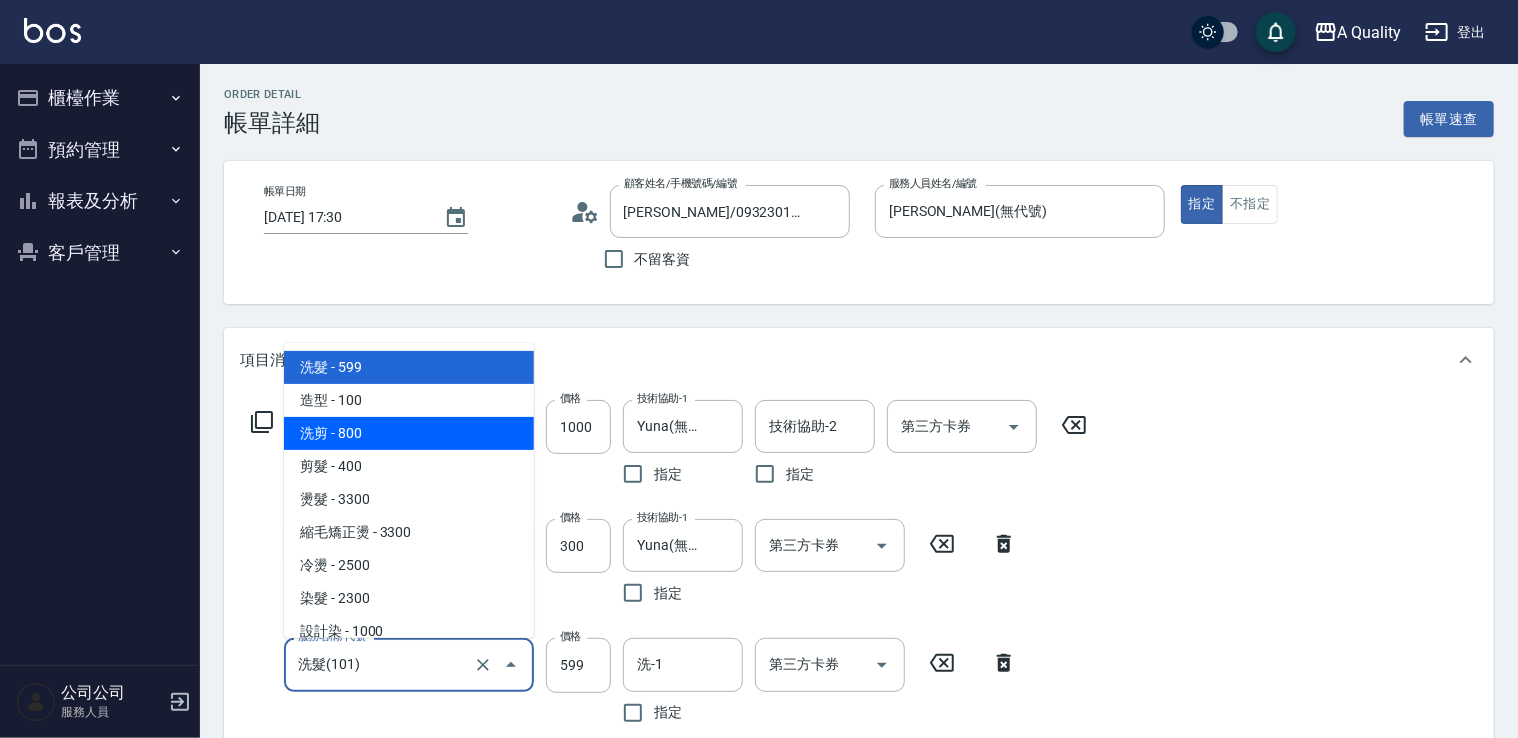 click on "洗剪 - 800" at bounding box center (409, 433) 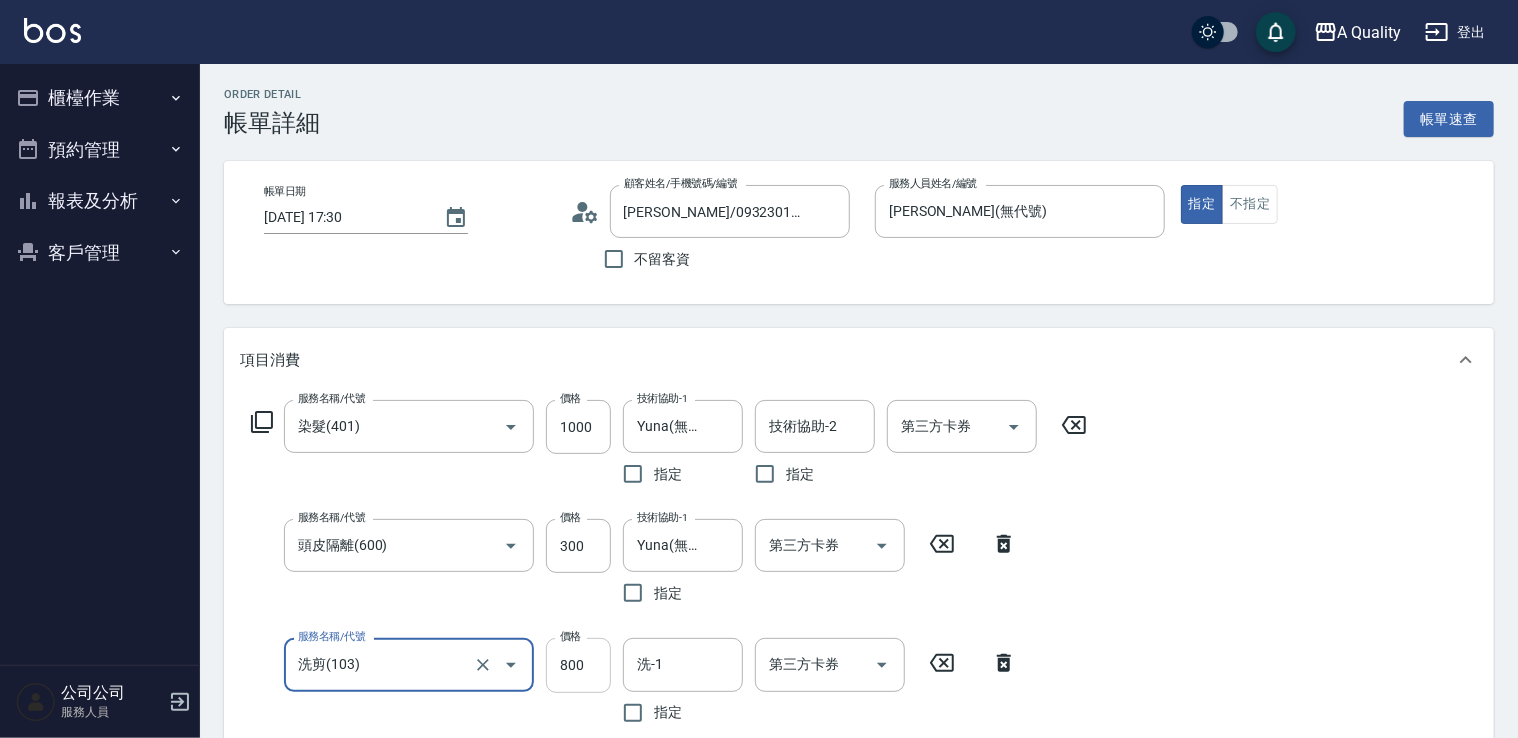 click on "800" at bounding box center [578, 665] 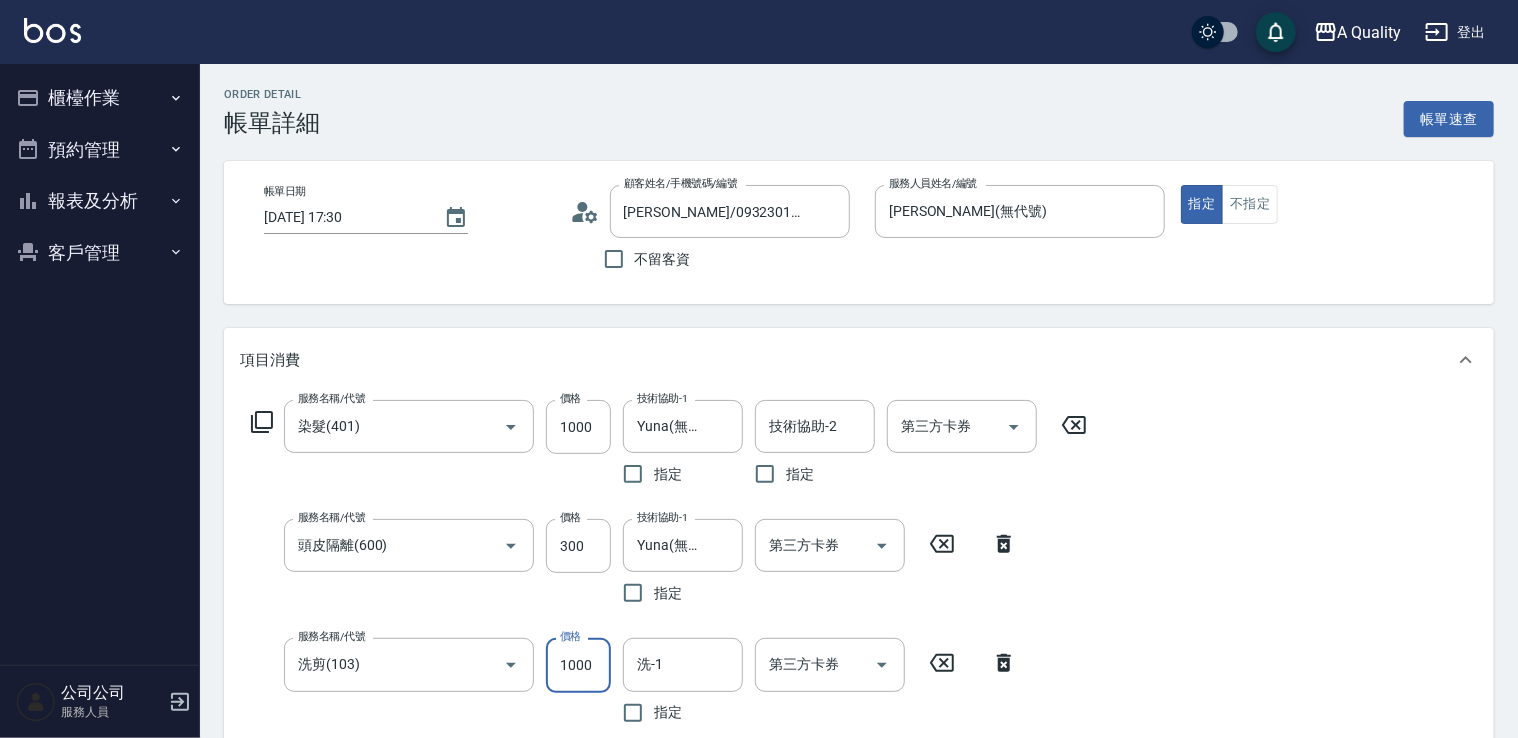 type on "1000" 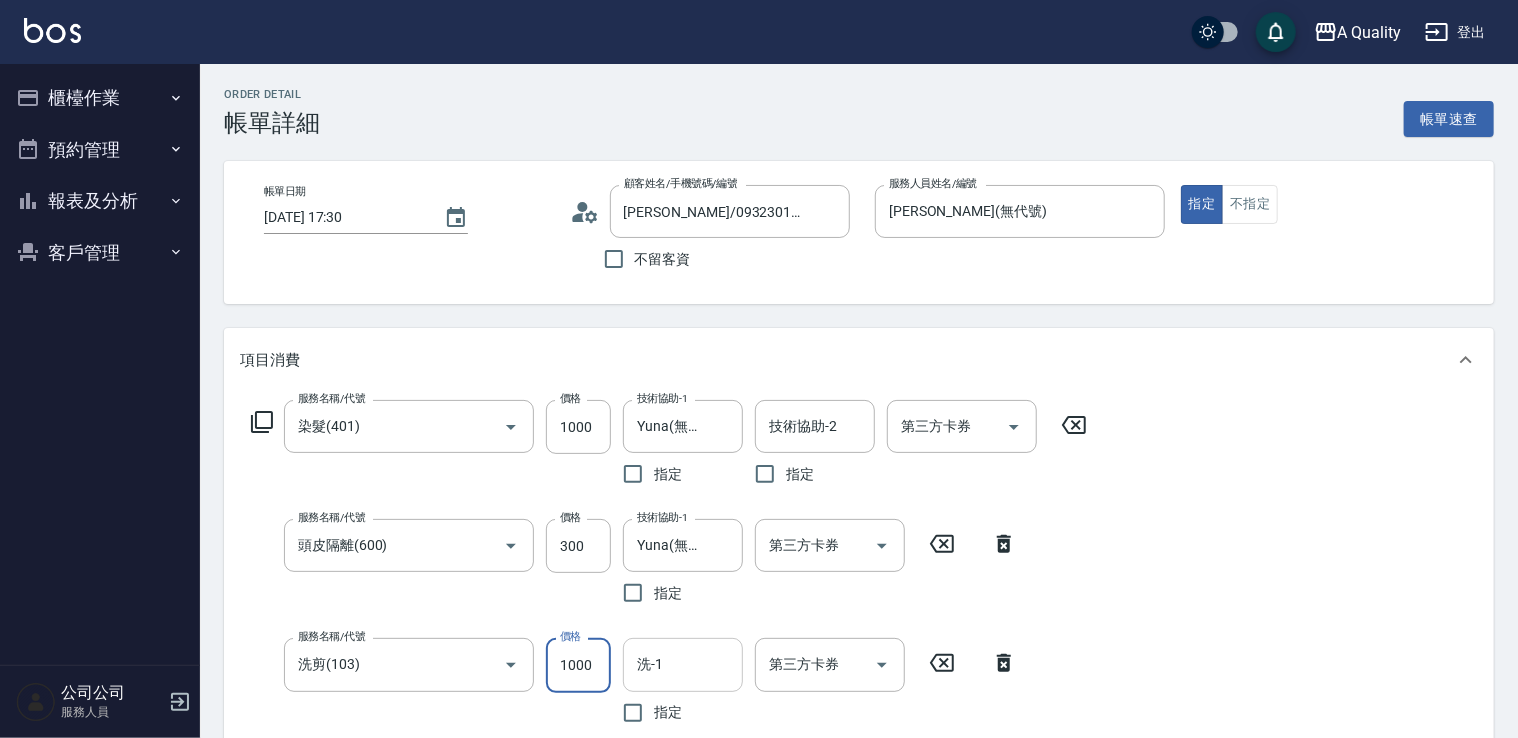 click on "洗-1 洗-1 指定" at bounding box center (689, 685) 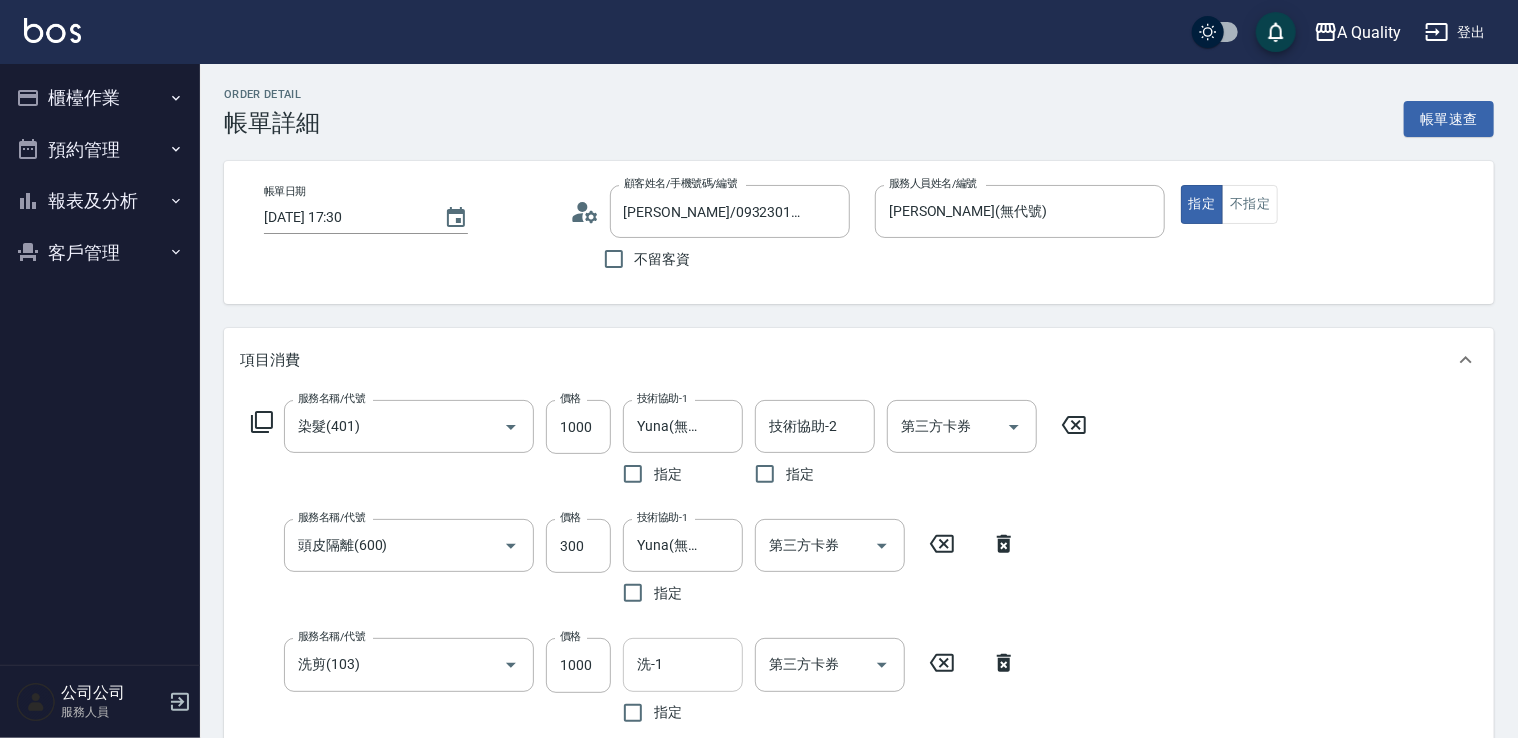 click on "洗-1" at bounding box center [683, 664] 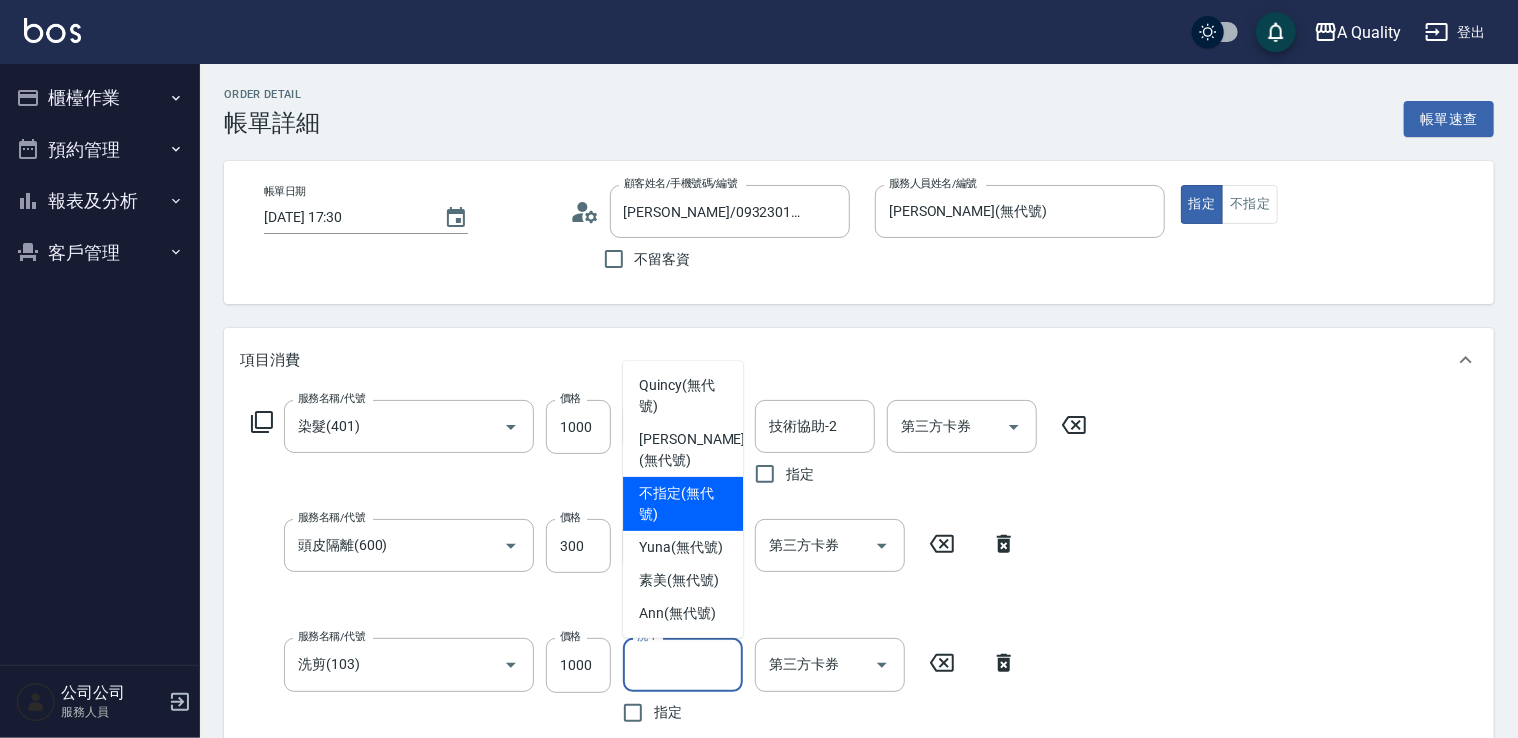 click on "不指定 (無代號)" at bounding box center [683, 504] 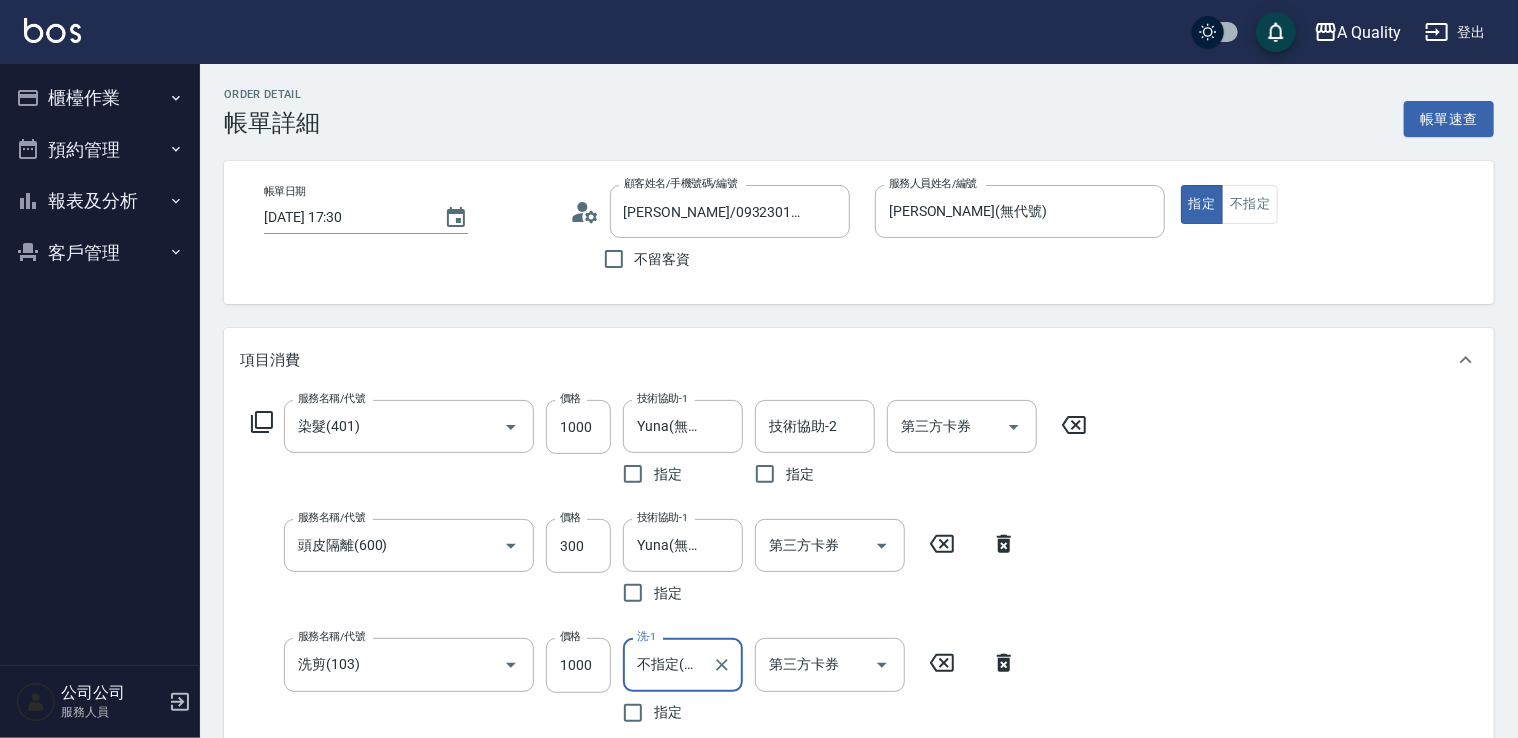 click on "不指定(無代號) 洗-1" at bounding box center (683, 664) 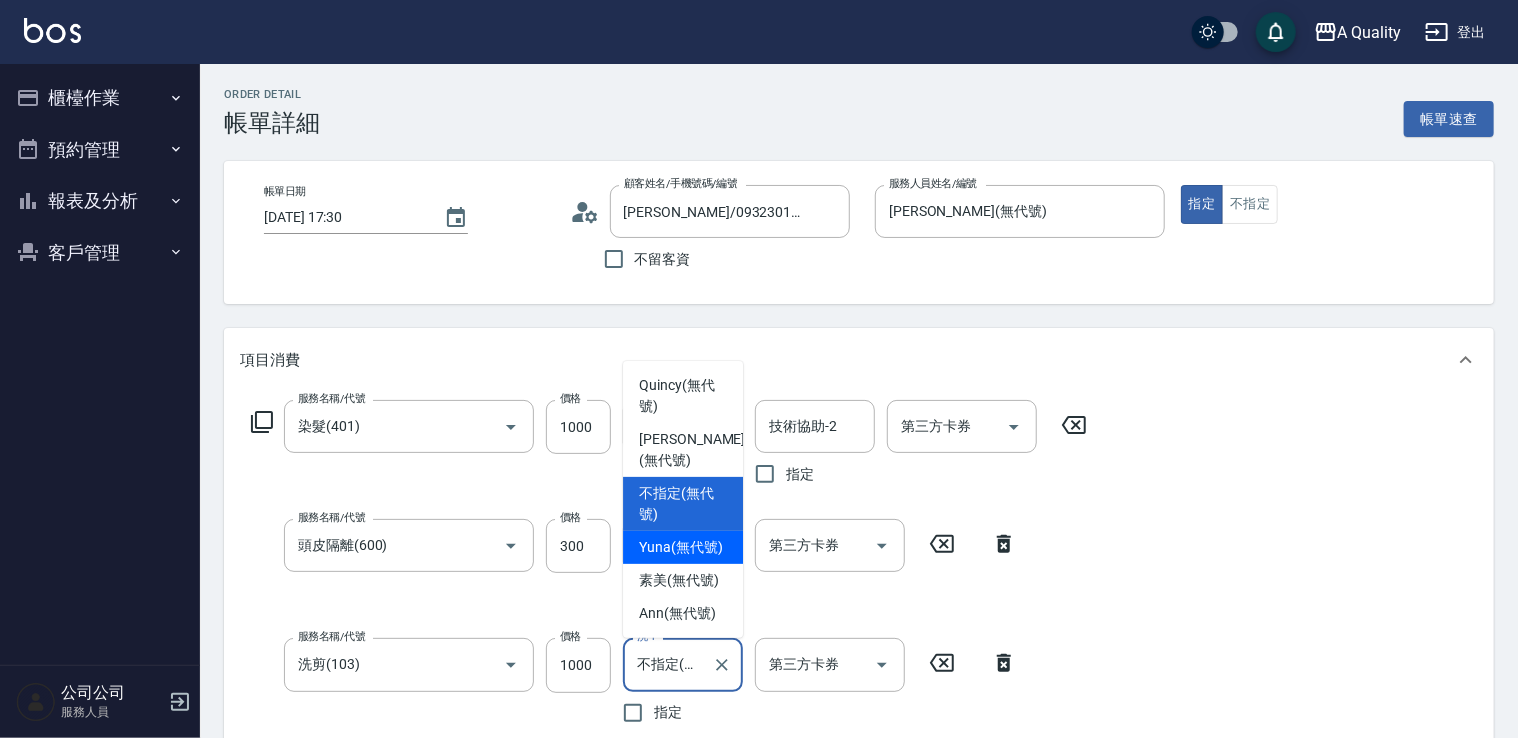 click on "Yuna (無代號)" at bounding box center (681, 547) 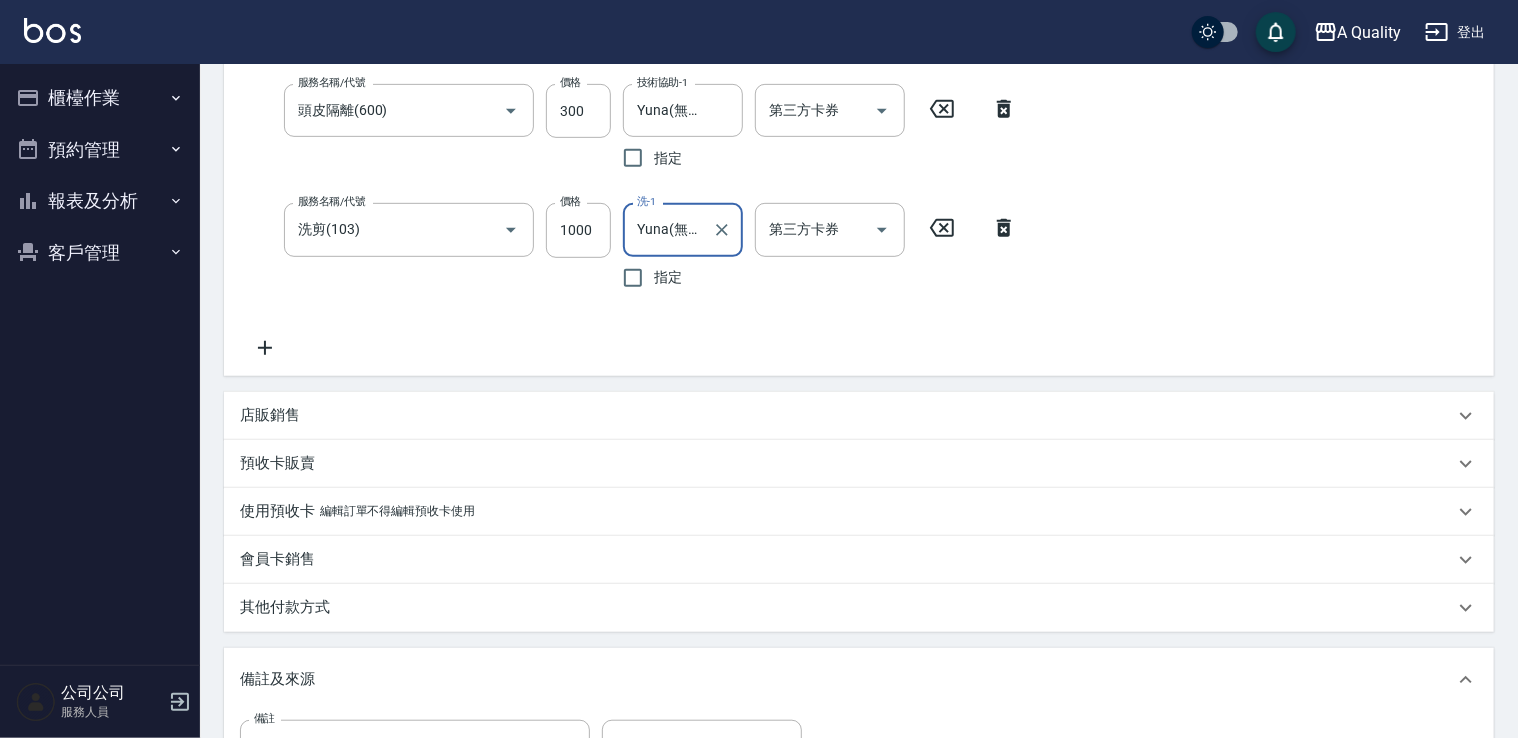 scroll, scrollTop: 700, scrollLeft: 0, axis: vertical 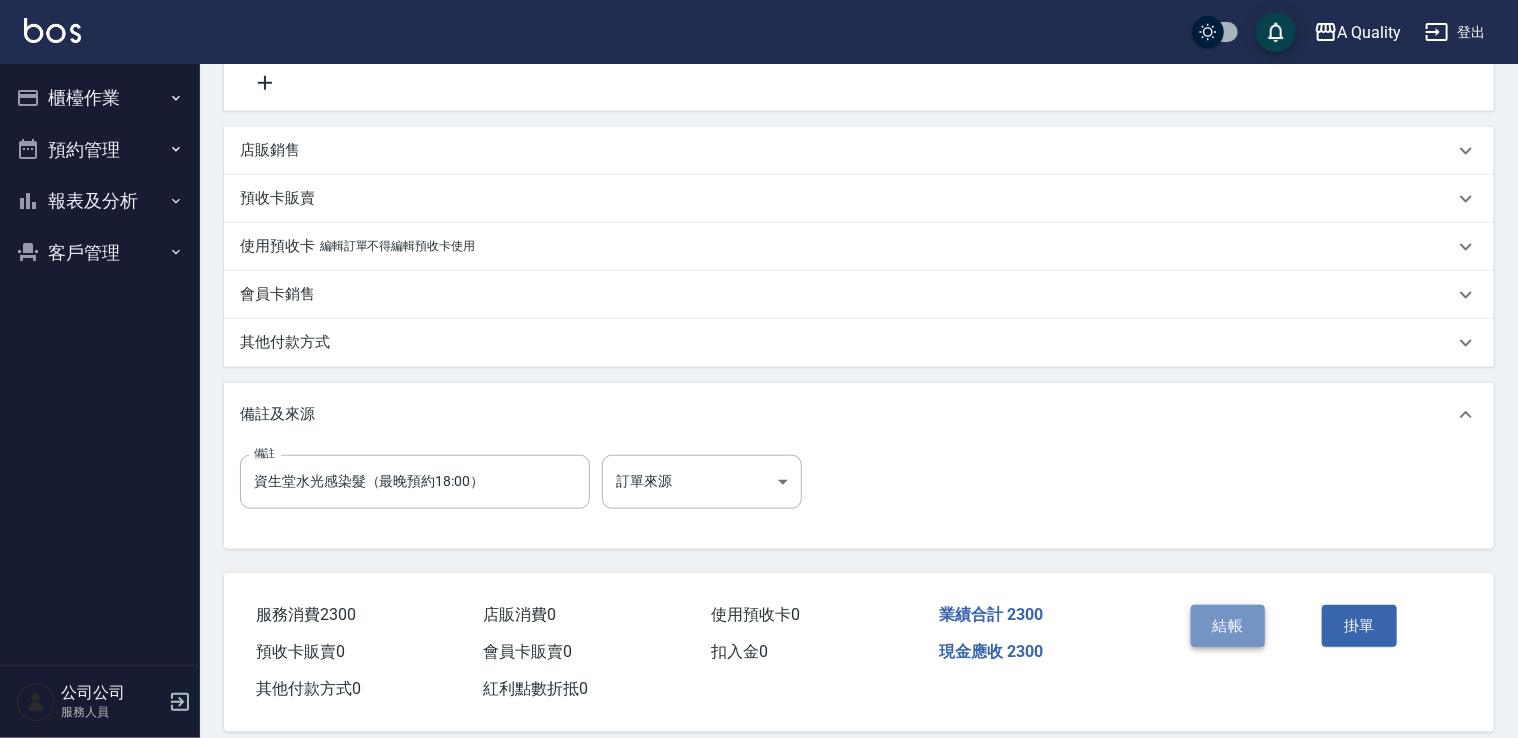 click on "結帳" at bounding box center (1228, 626) 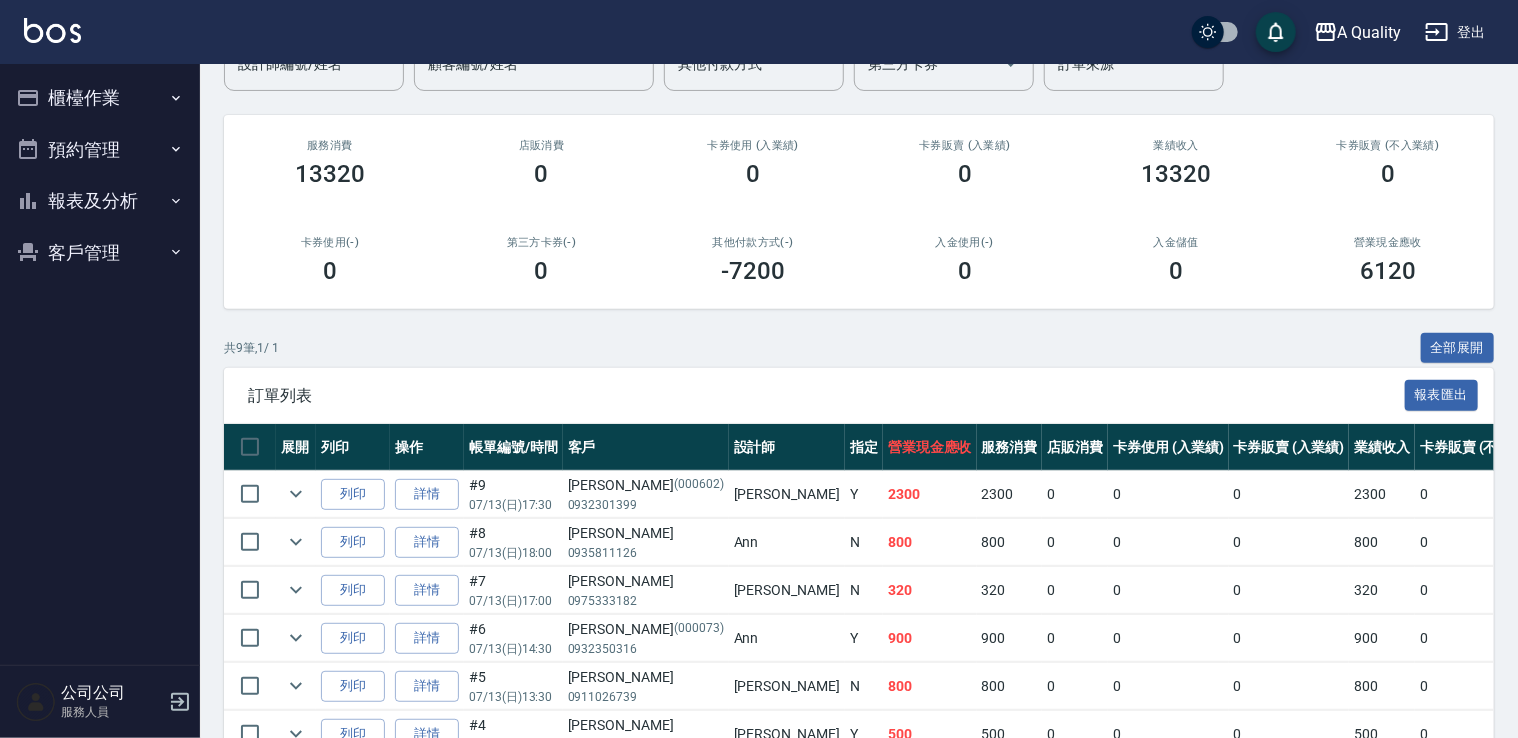 scroll, scrollTop: 400, scrollLeft: 0, axis: vertical 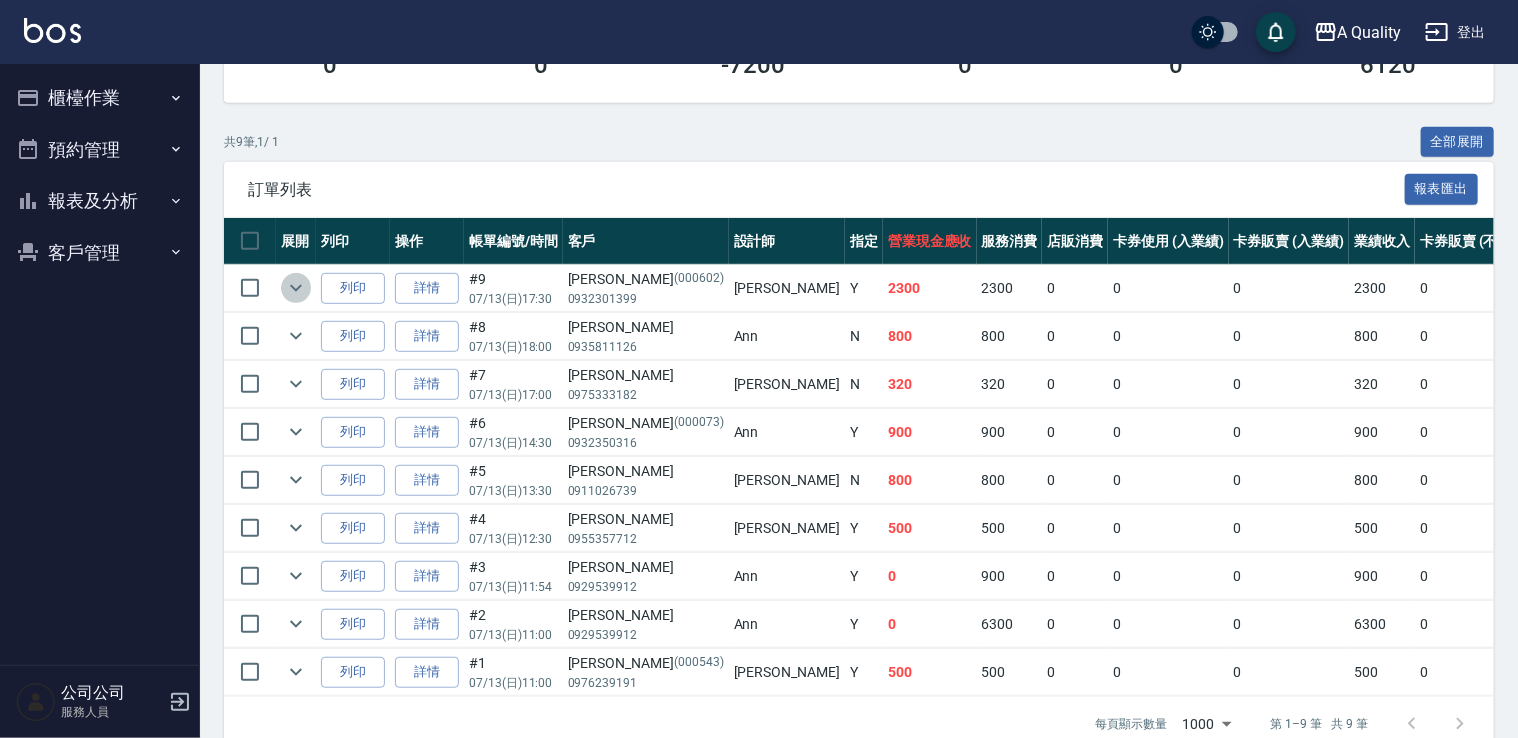 click 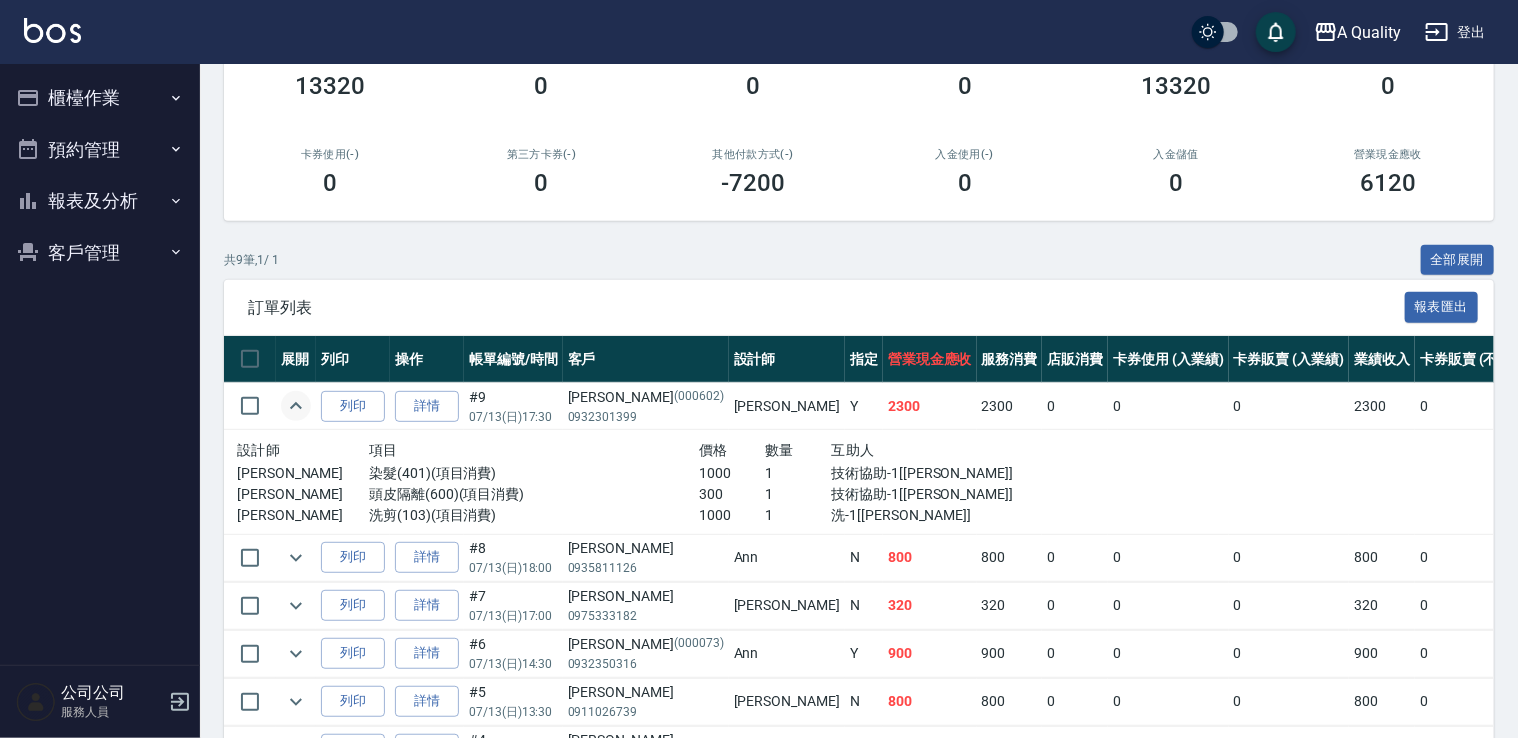scroll, scrollTop: 500, scrollLeft: 0, axis: vertical 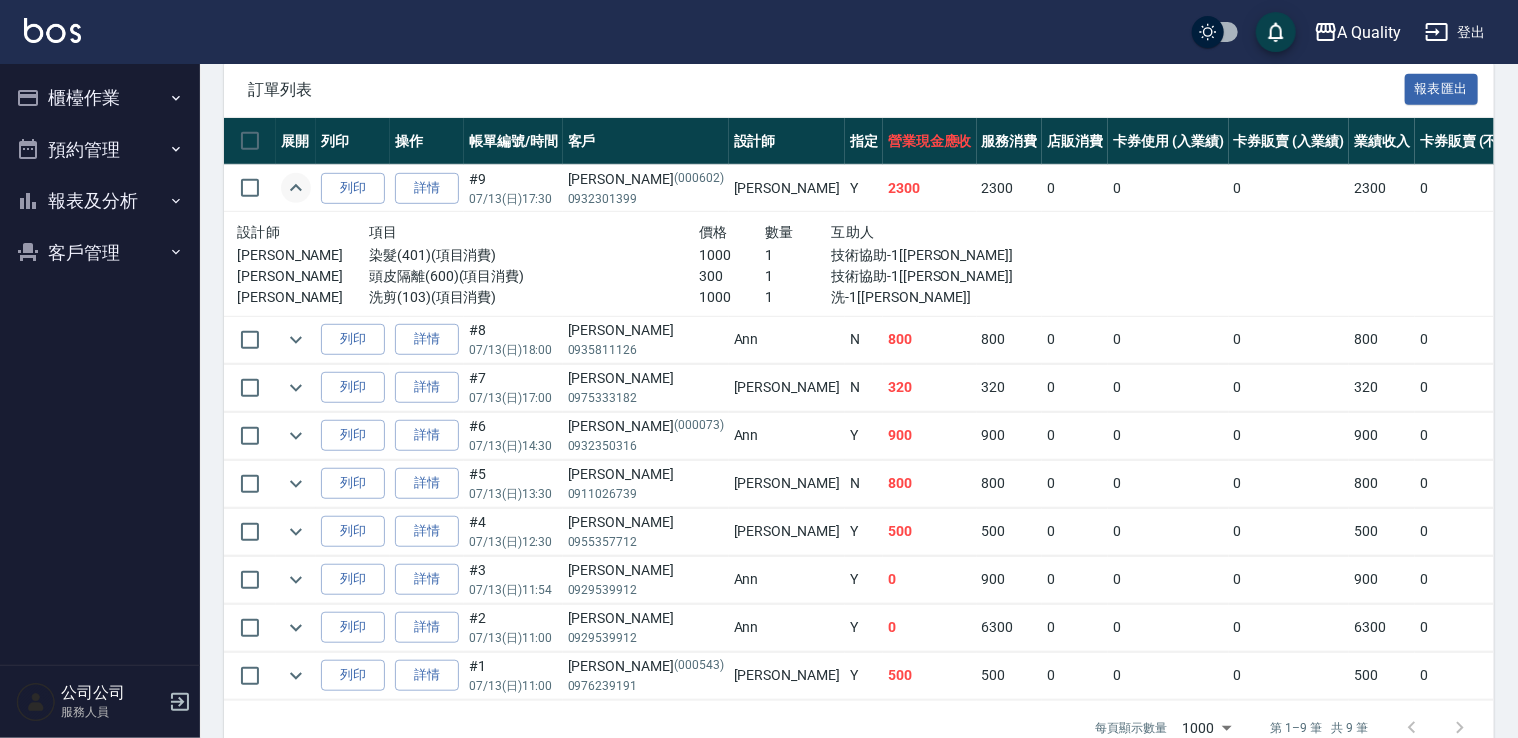click on "預約管理" at bounding box center (100, 150) 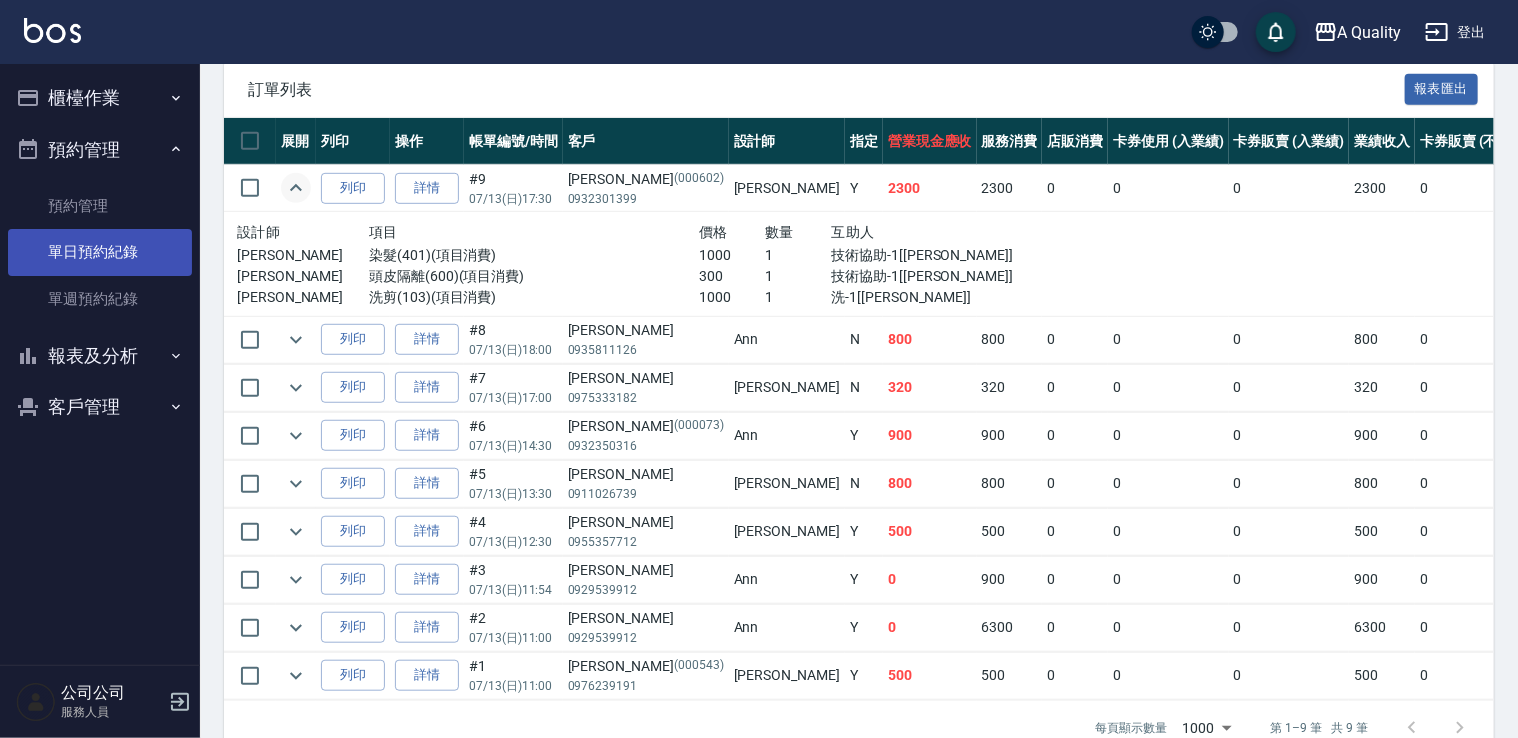 click on "單日預約紀錄" at bounding box center (100, 252) 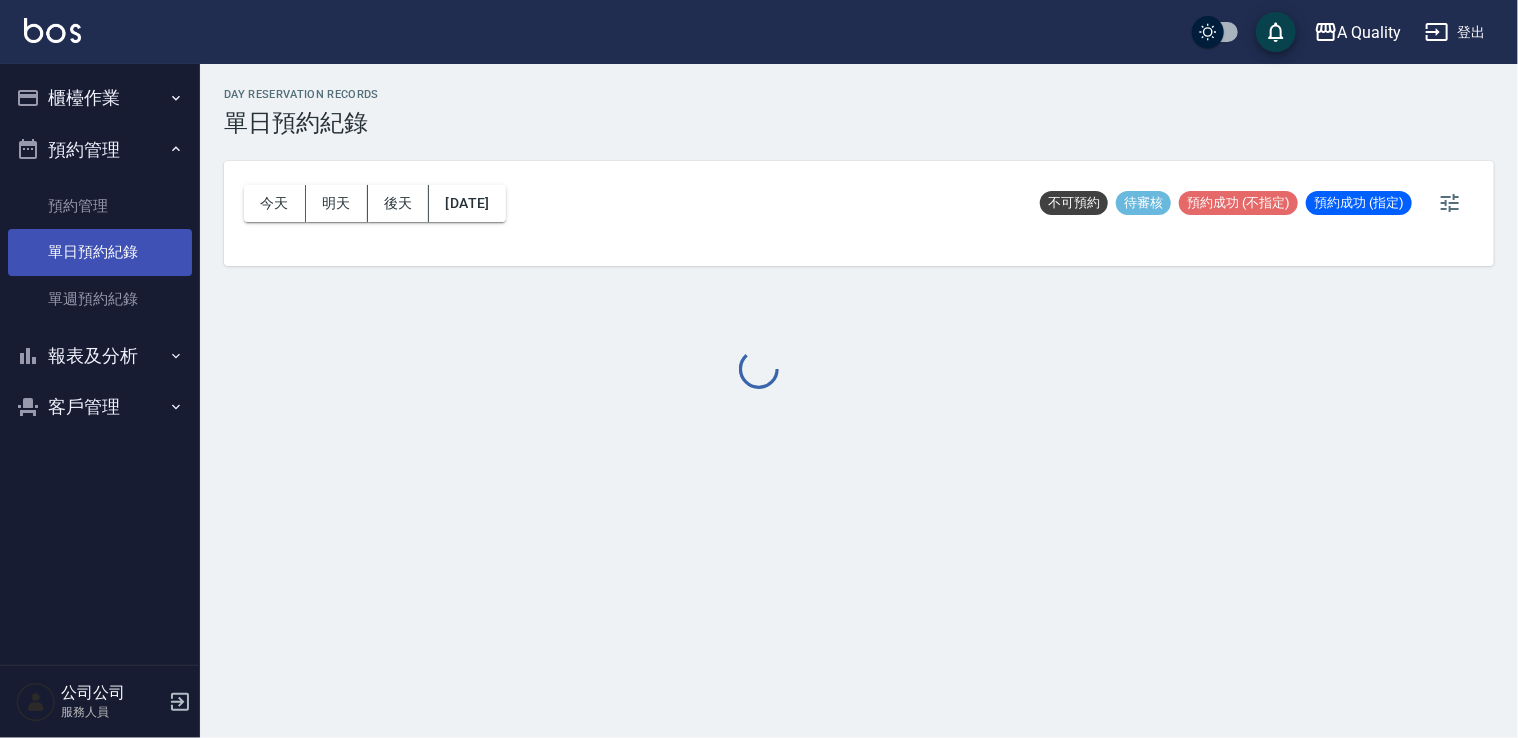 scroll, scrollTop: 0, scrollLeft: 0, axis: both 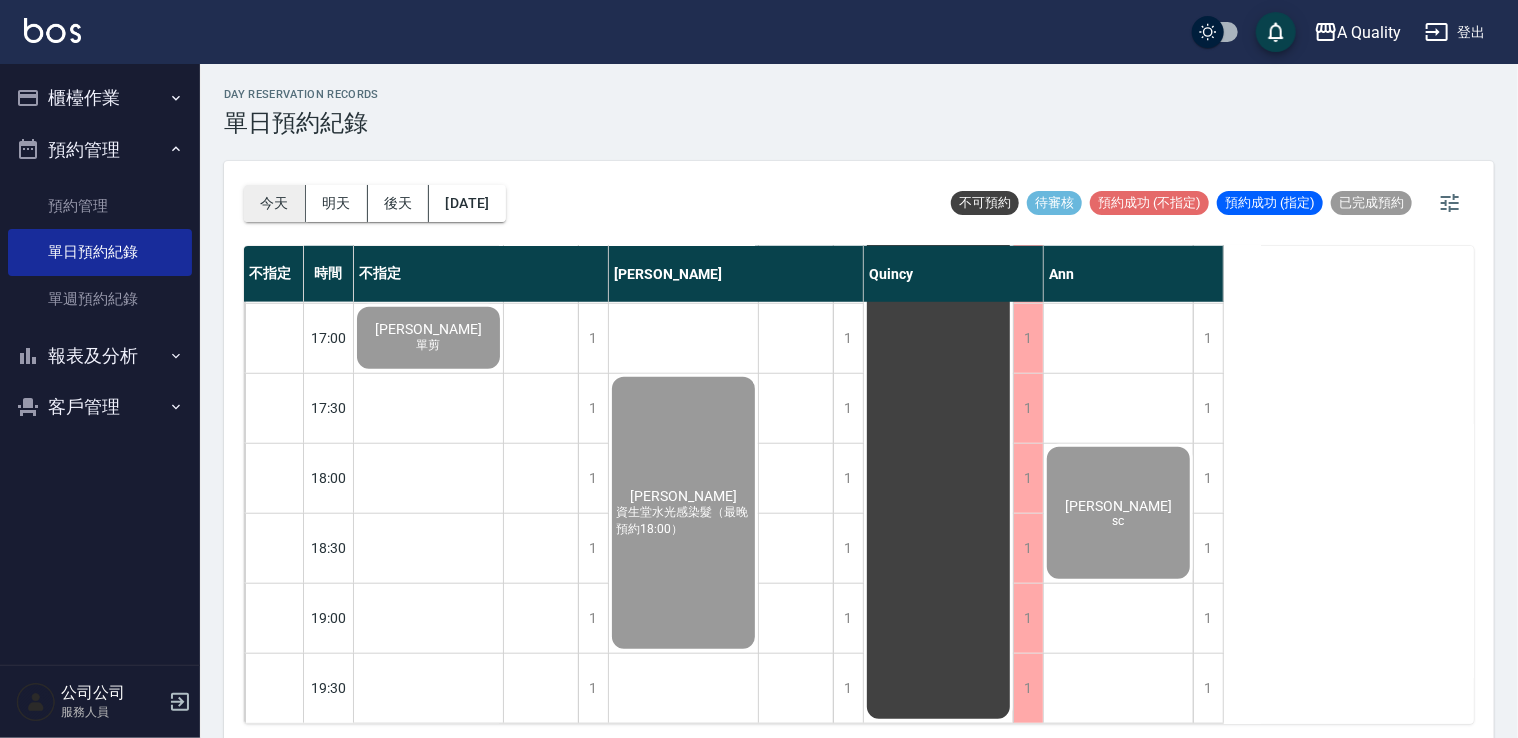 click on "今天" at bounding box center [275, 203] 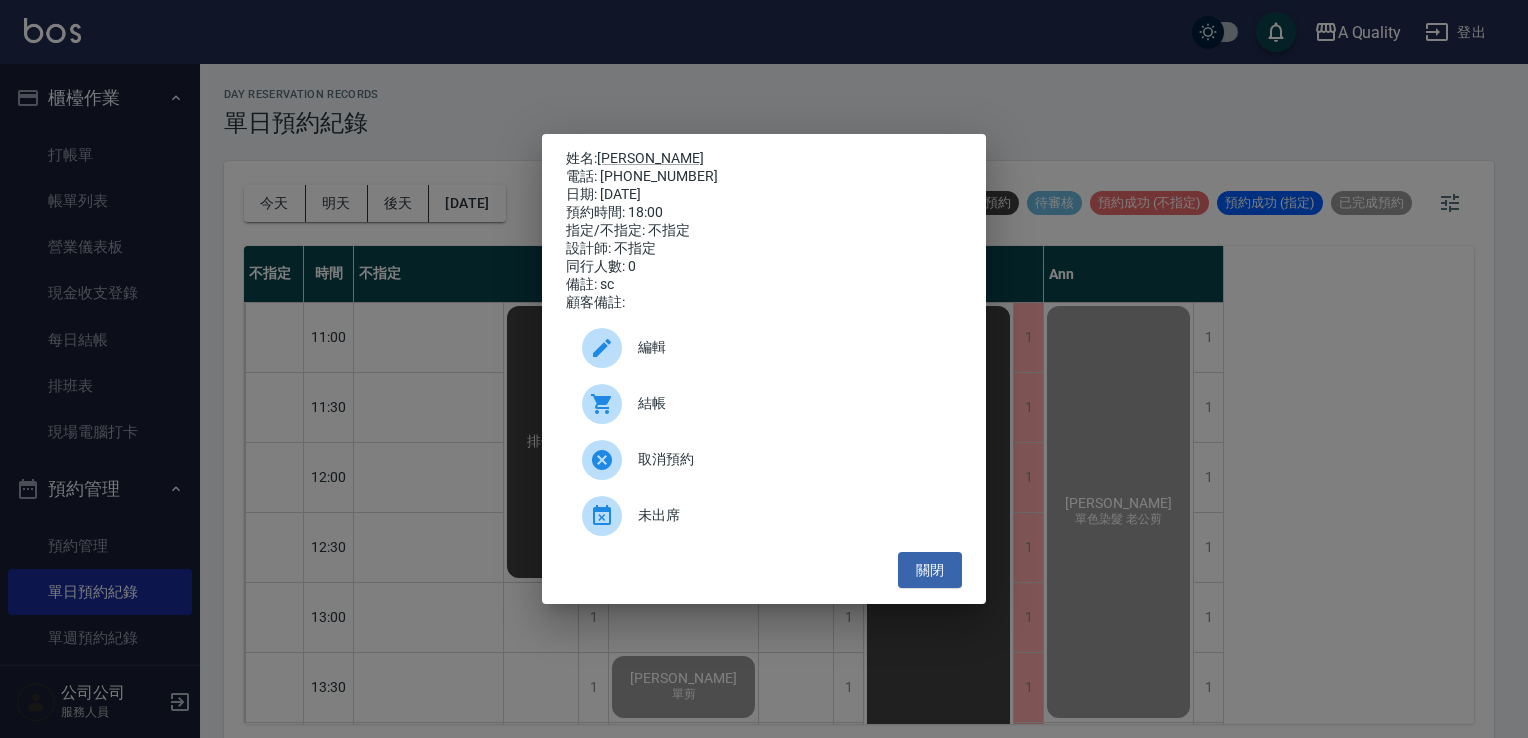 scroll, scrollTop: 5, scrollLeft: 0, axis: vertical 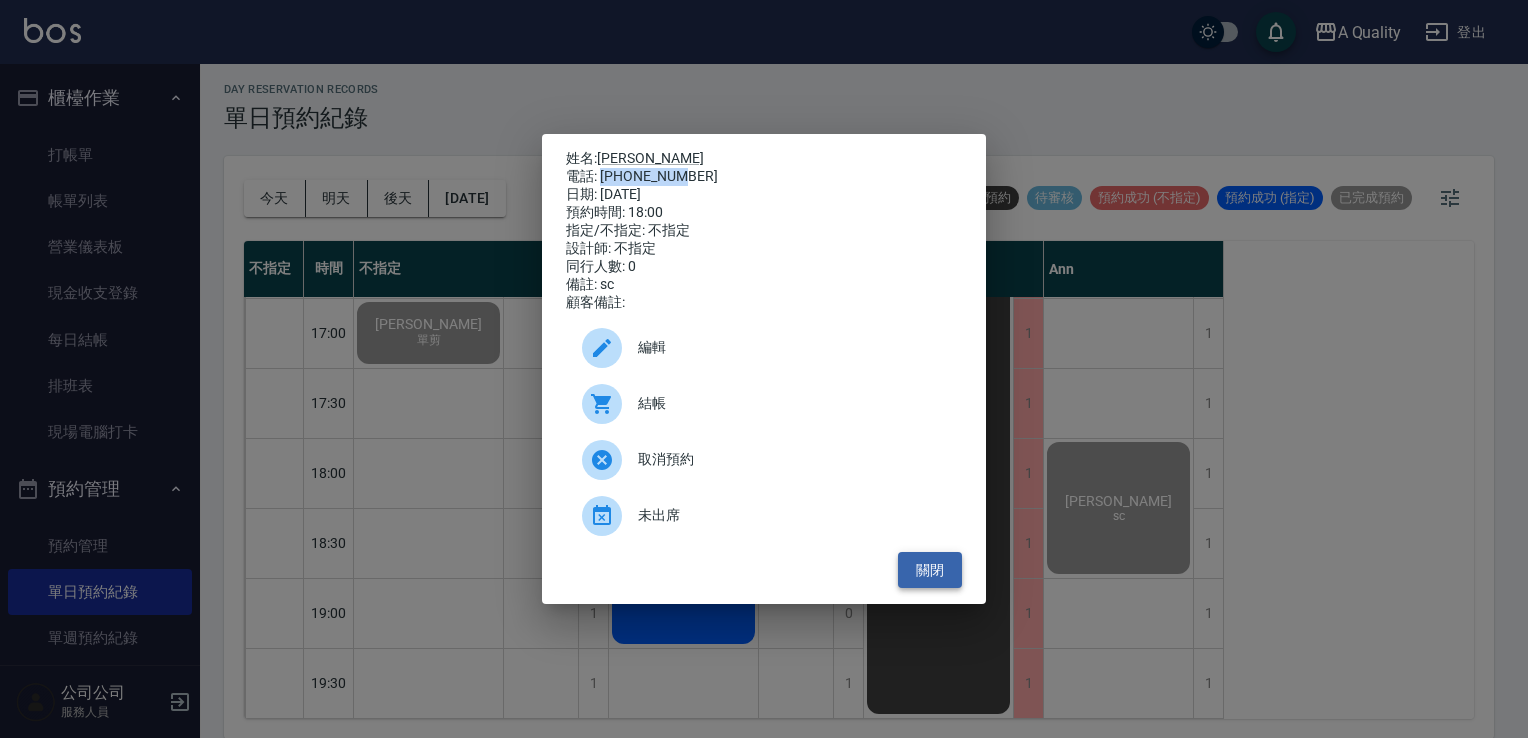 click on "關閉" at bounding box center (930, 570) 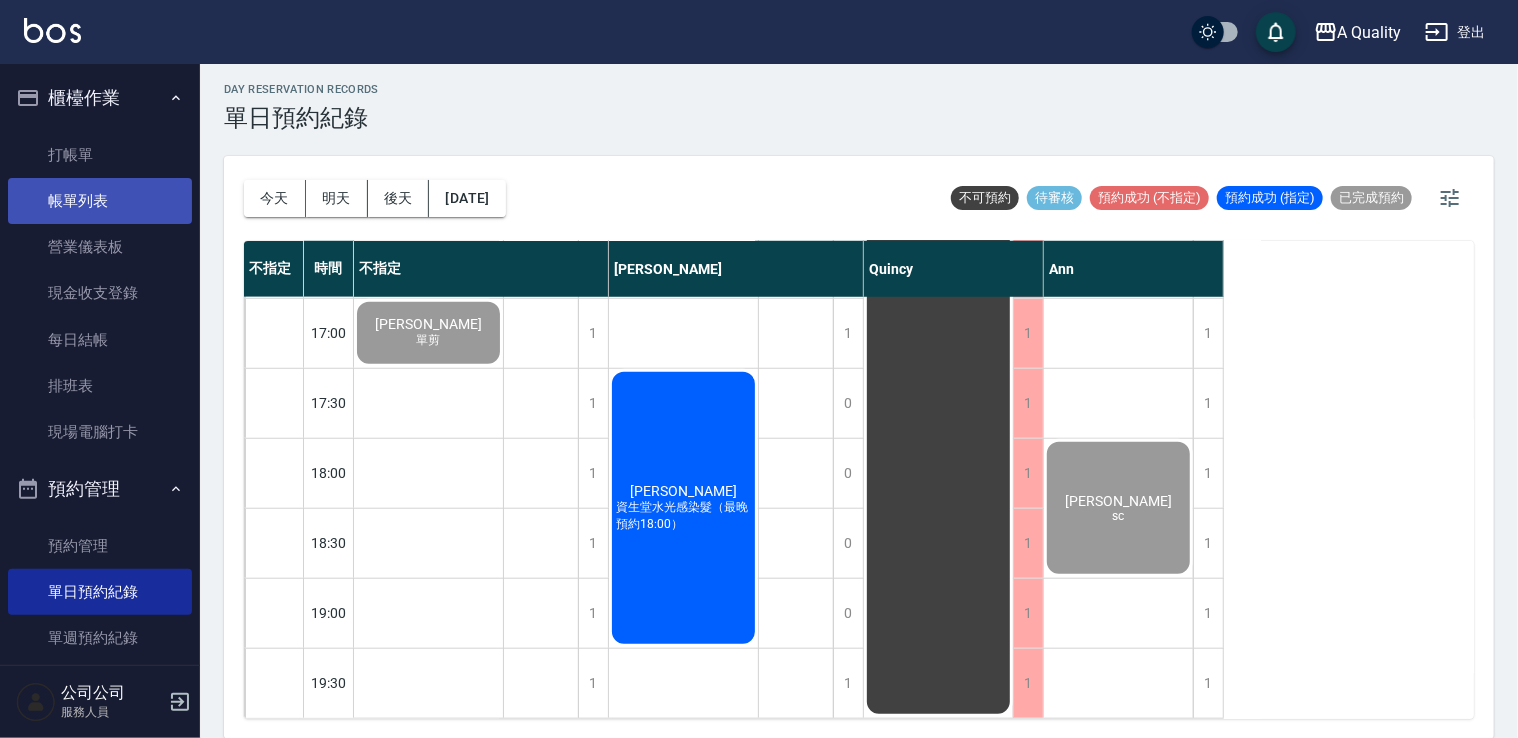 click on "帳單列表" at bounding box center [100, 201] 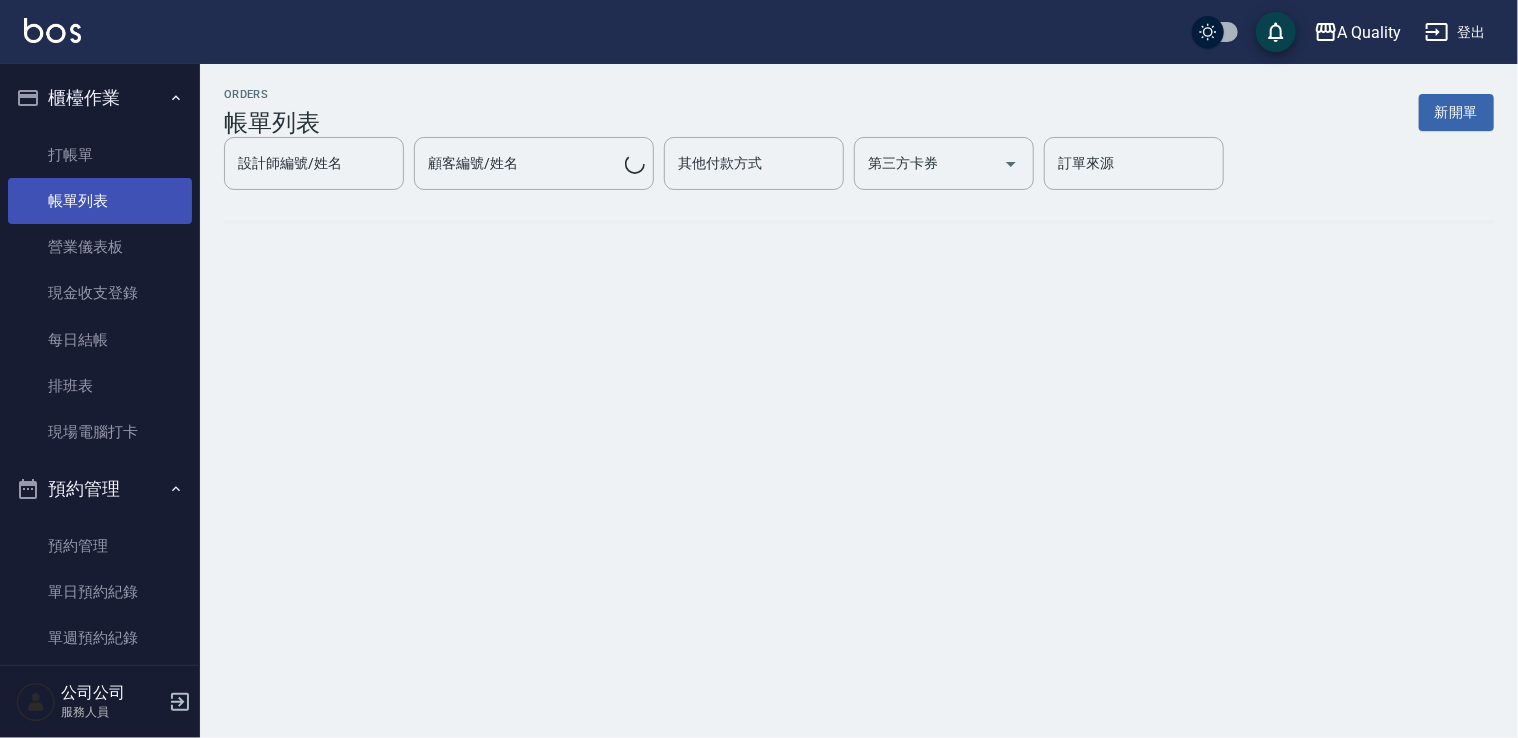 scroll, scrollTop: 0, scrollLeft: 0, axis: both 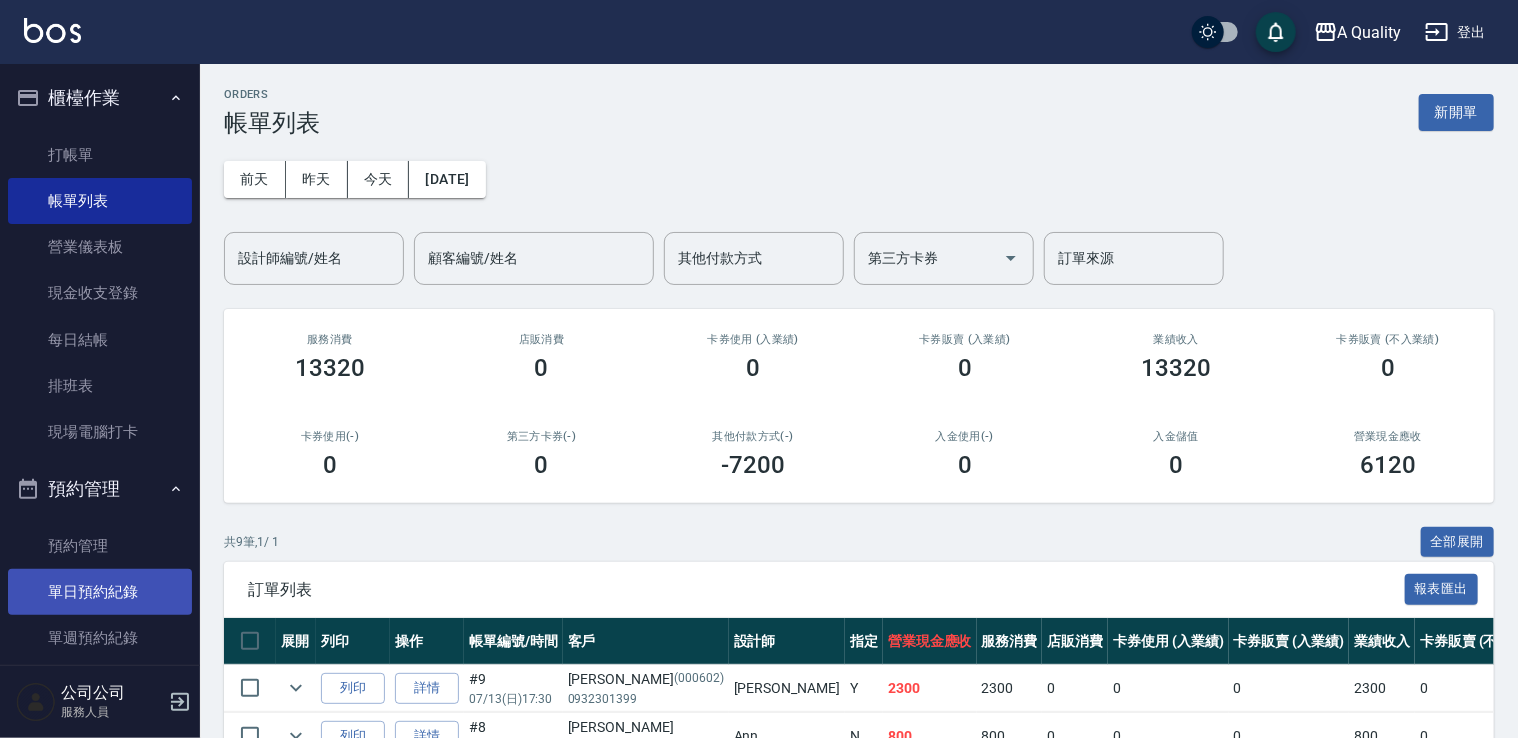 click on "單日預約紀錄" at bounding box center (100, 592) 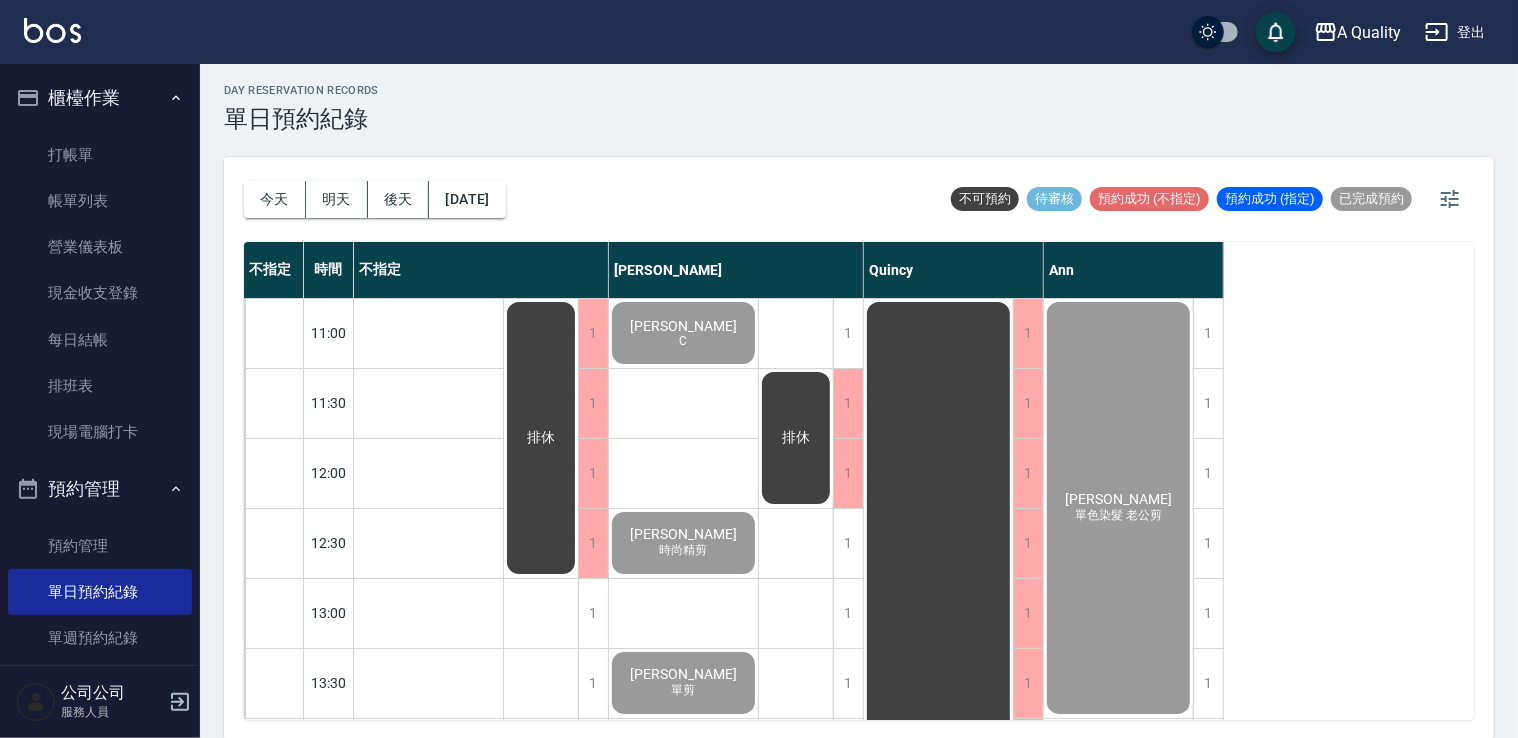 scroll, scrollTop: 5, scrollLeft: 0, axis: vertical 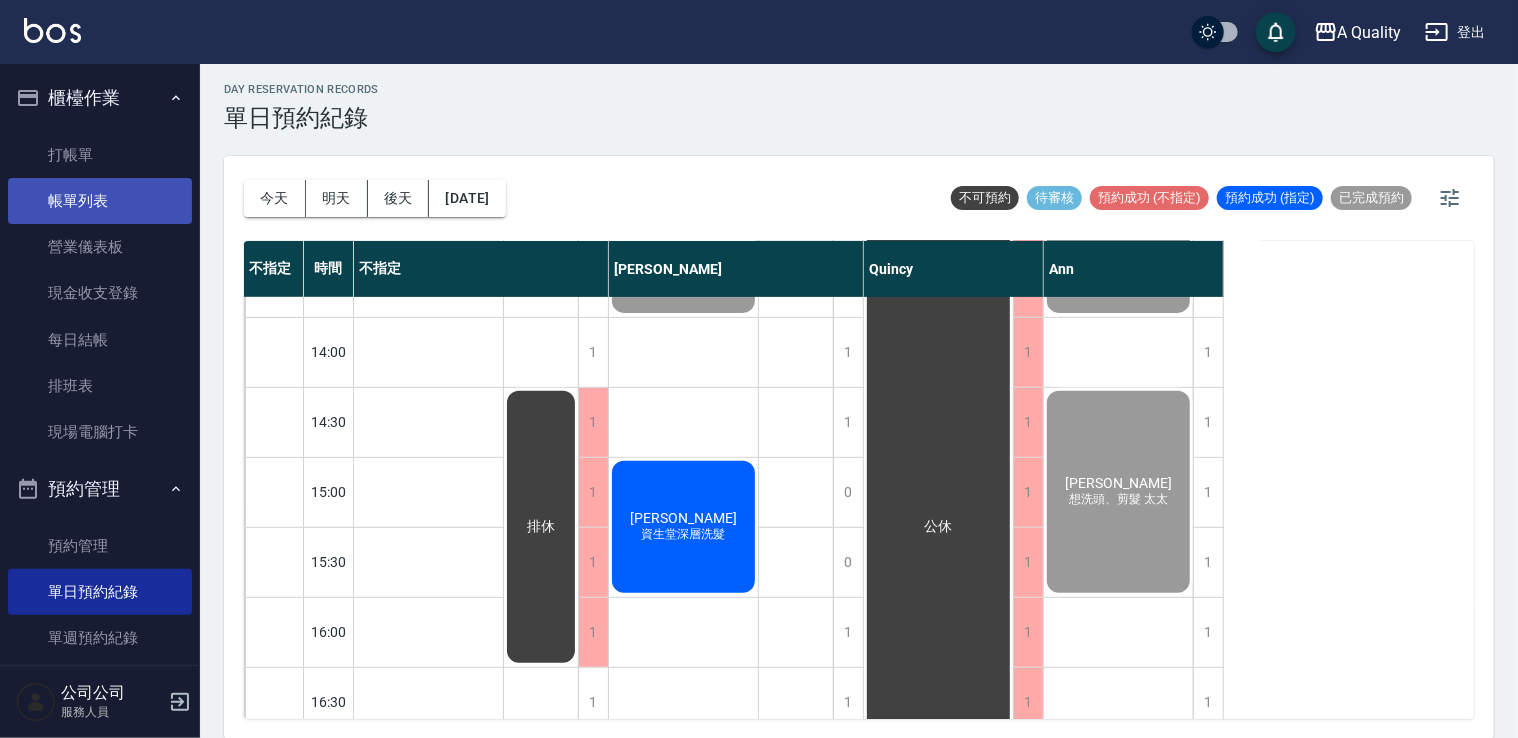 click on "帳單列表" at bounding box center [100, 201] 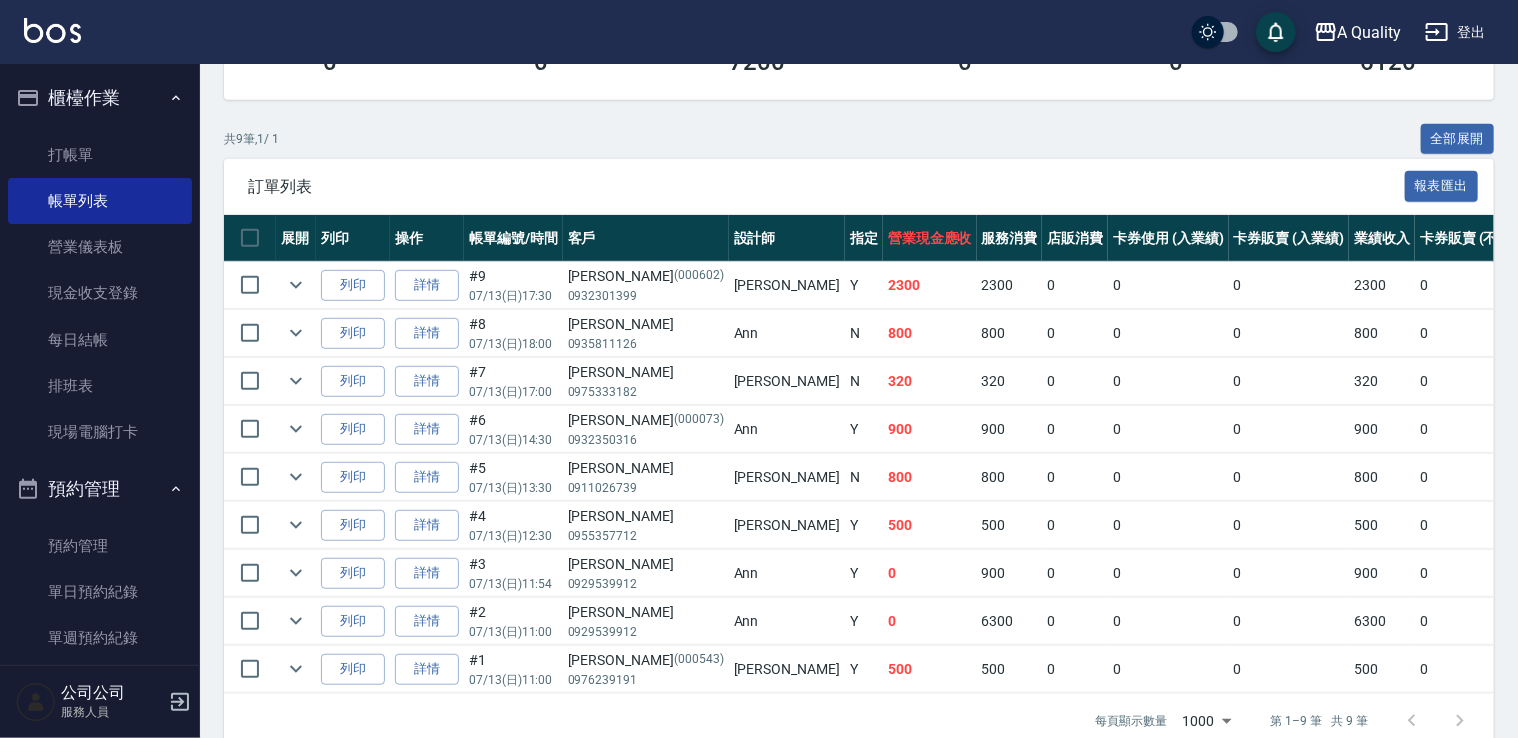 scroll, scrollTop: 448, scrollLeft: 0, axis: vertical 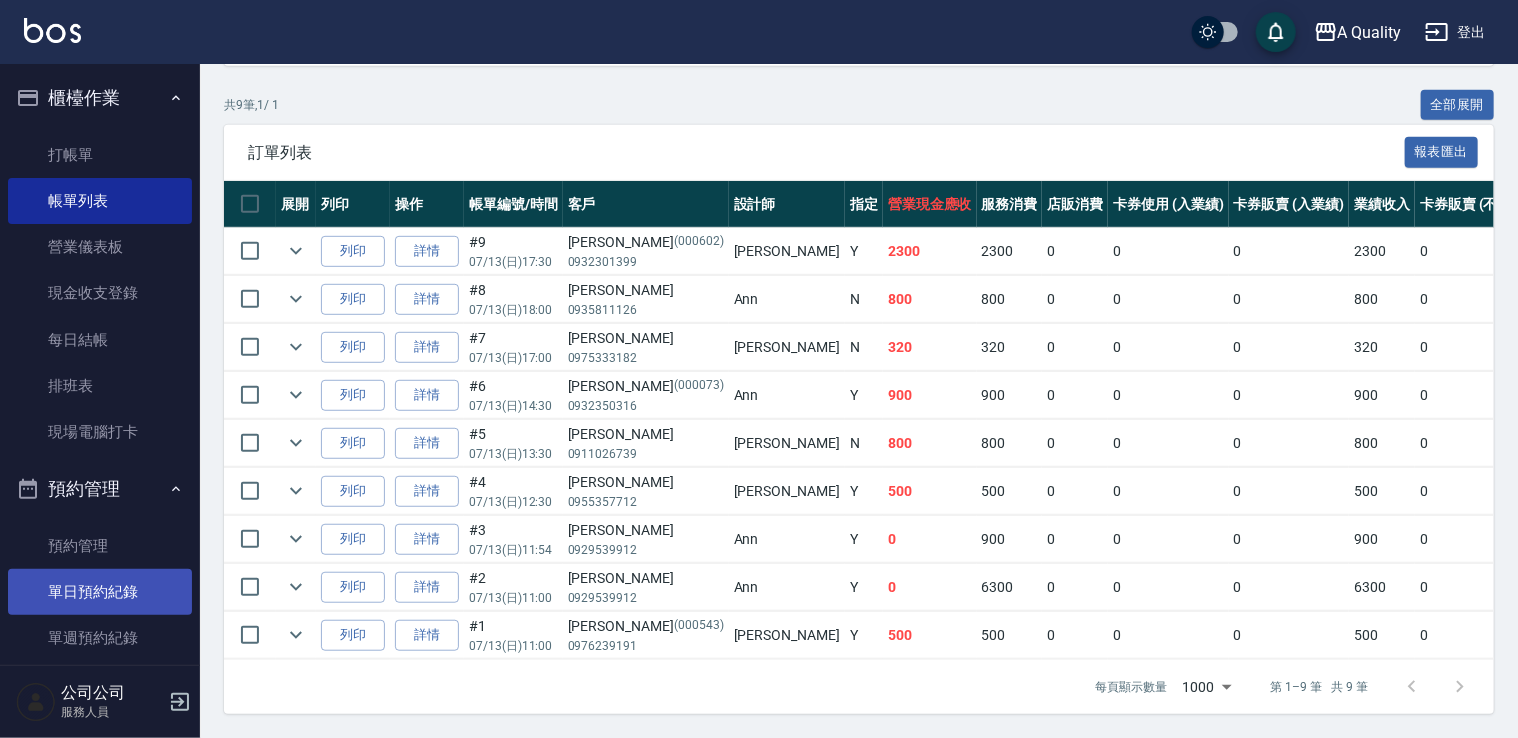 click on "單日預約紀錄" at bounding box center (100, 592) 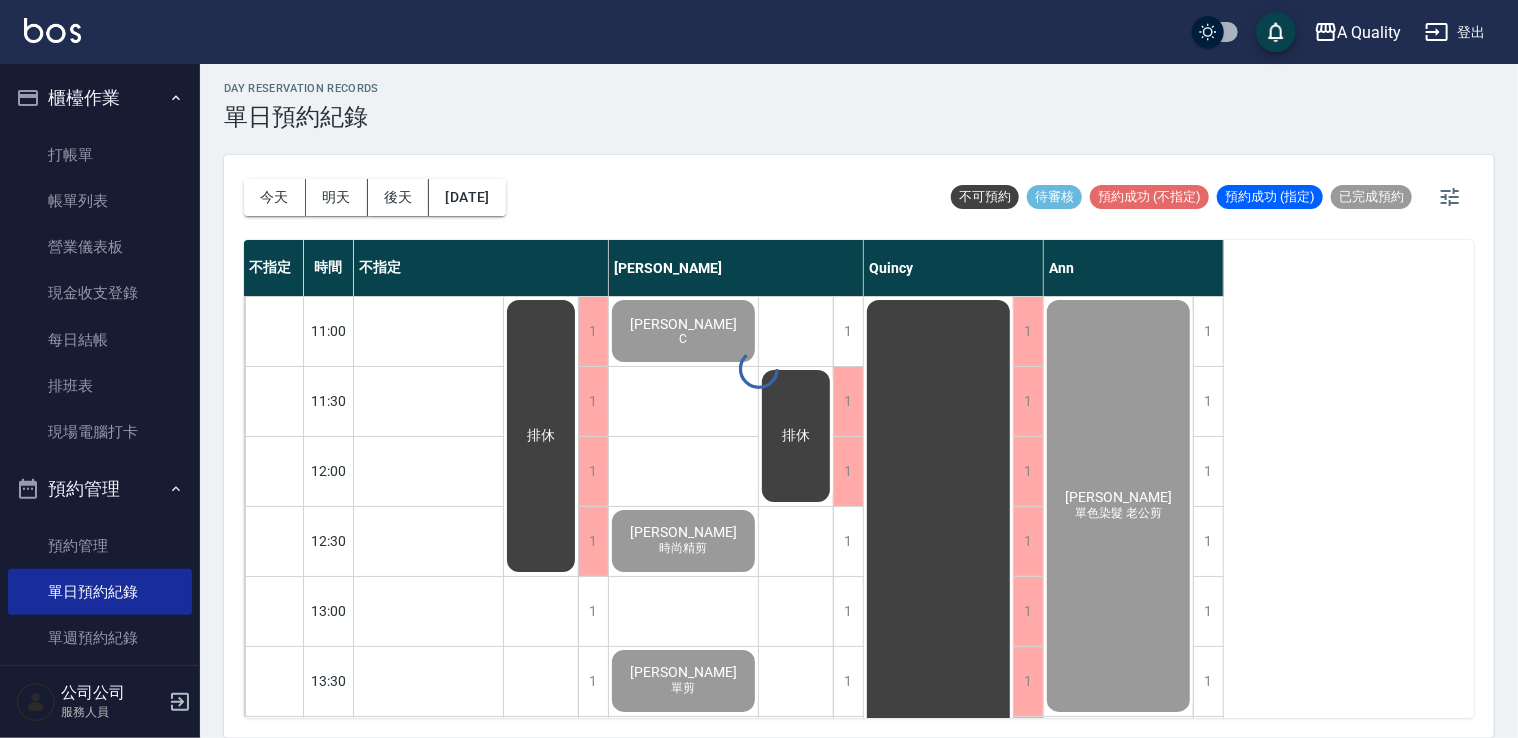 scroll, scrollTop: 0, scrollLeft: 0, axis: both 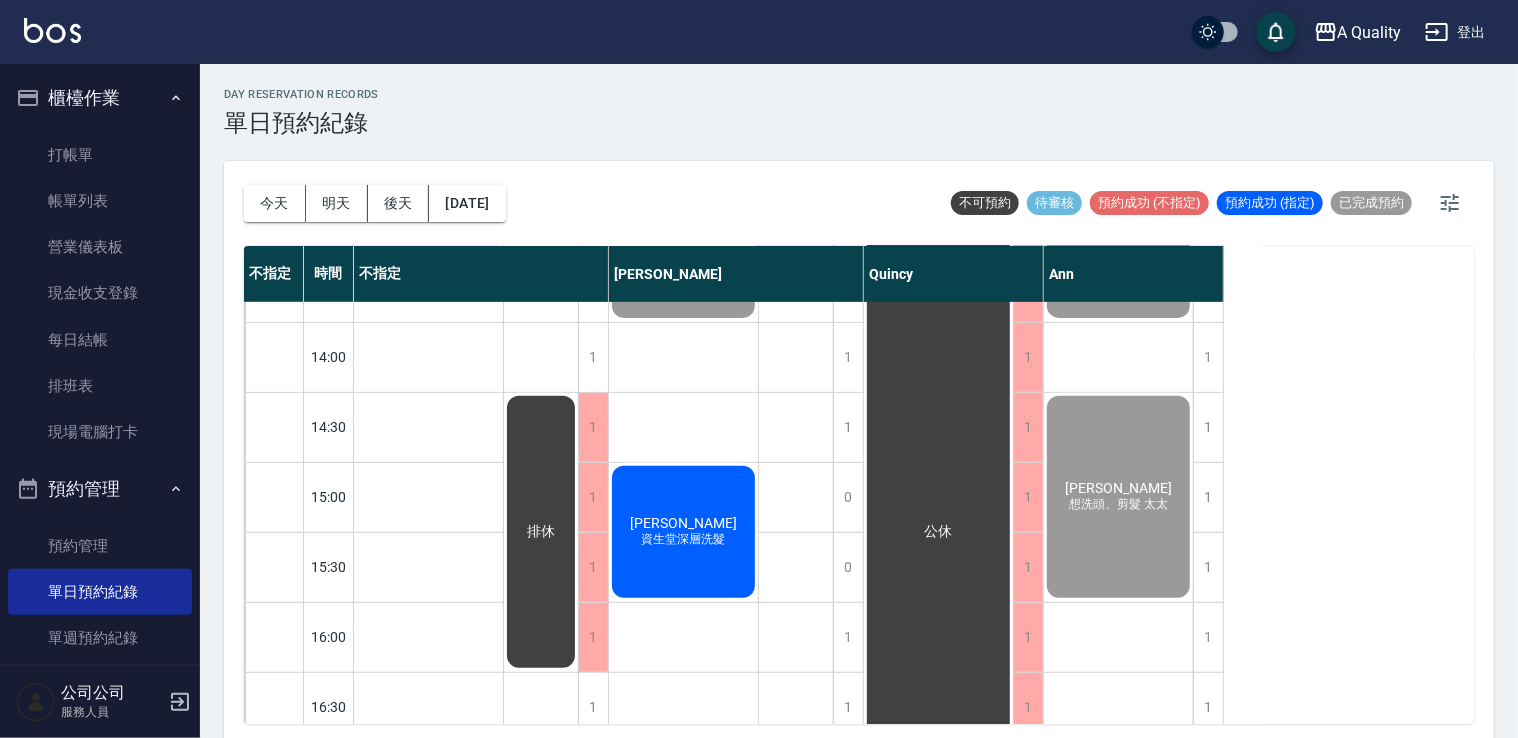 click on "[PERSON_NAME] 資生堂深層洗髮" at bounding box center (428, 777) 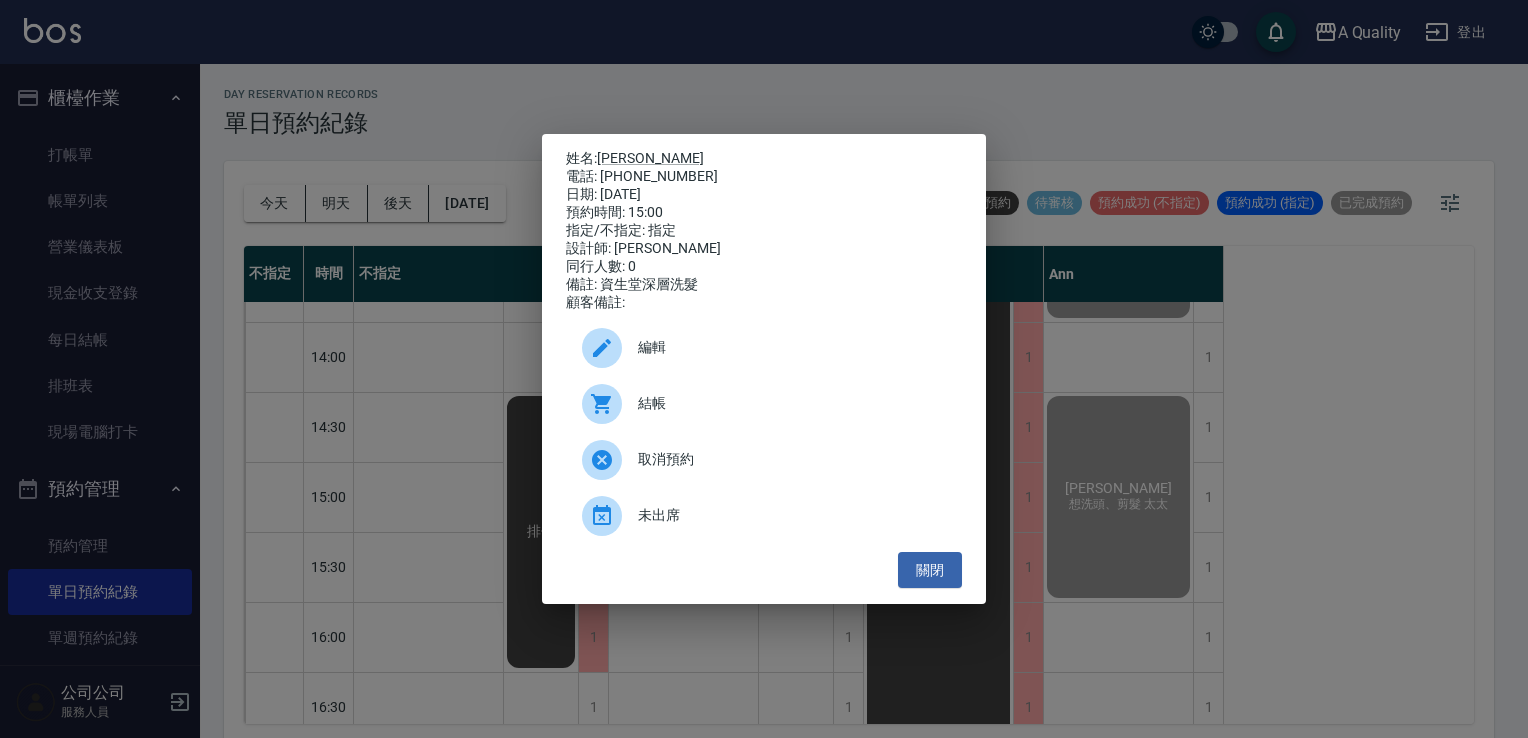 click on "結帳" at bounding box center (792, 403) 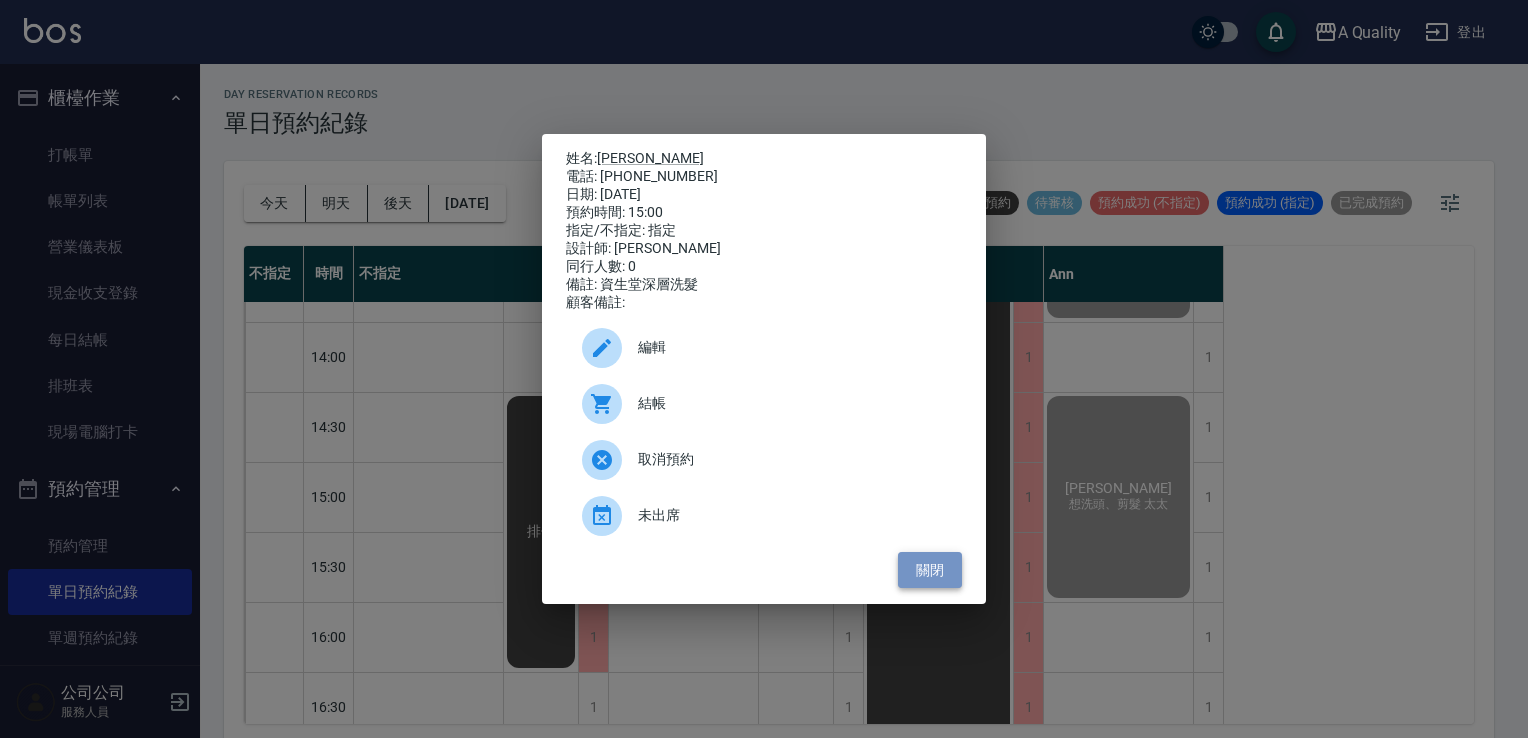drag, startPoint x: 940, startPoint y: 568, endPoint x: 920, endPoint y: 562, distance: 20.880613 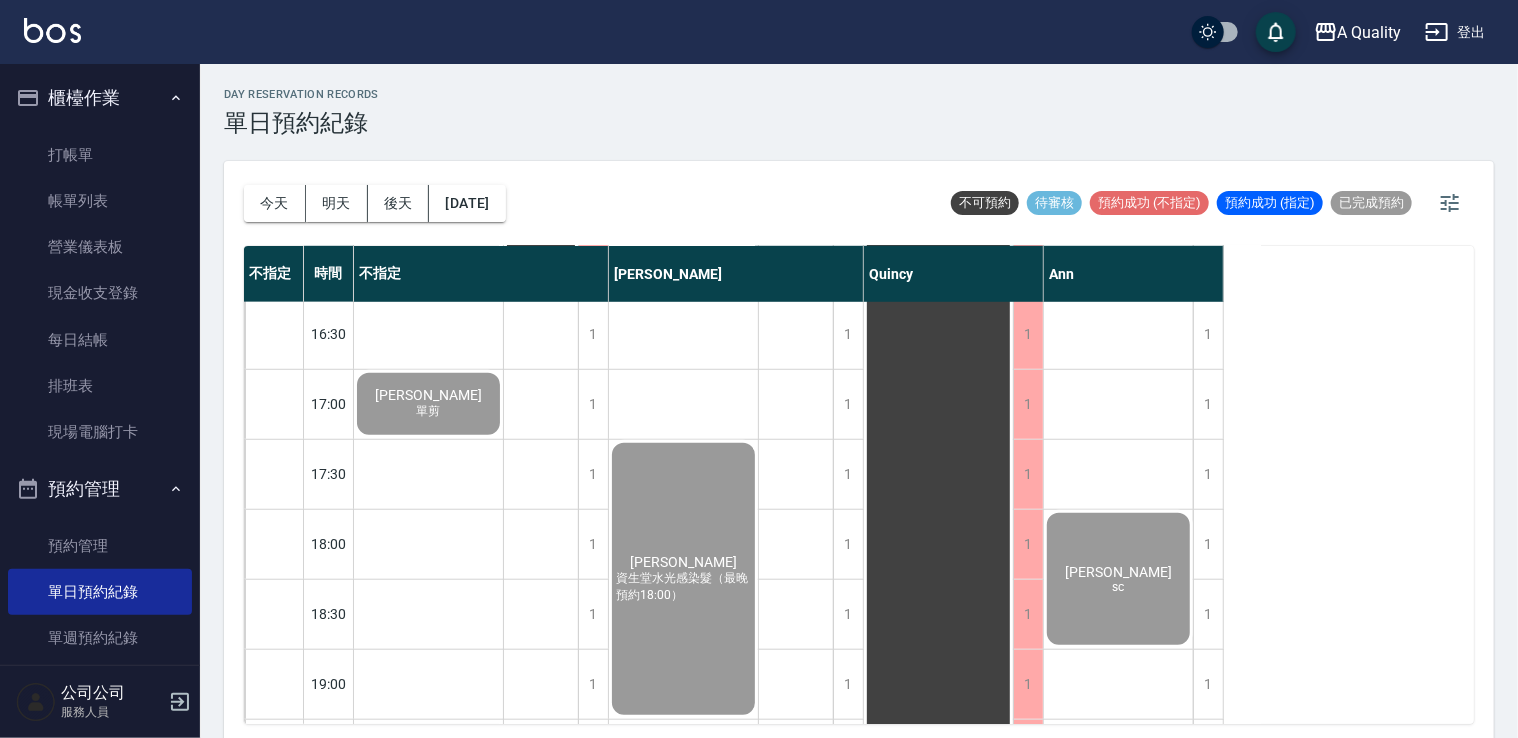 scroll, scrollTop: 853, scrollLeft: 0, axis: vertical 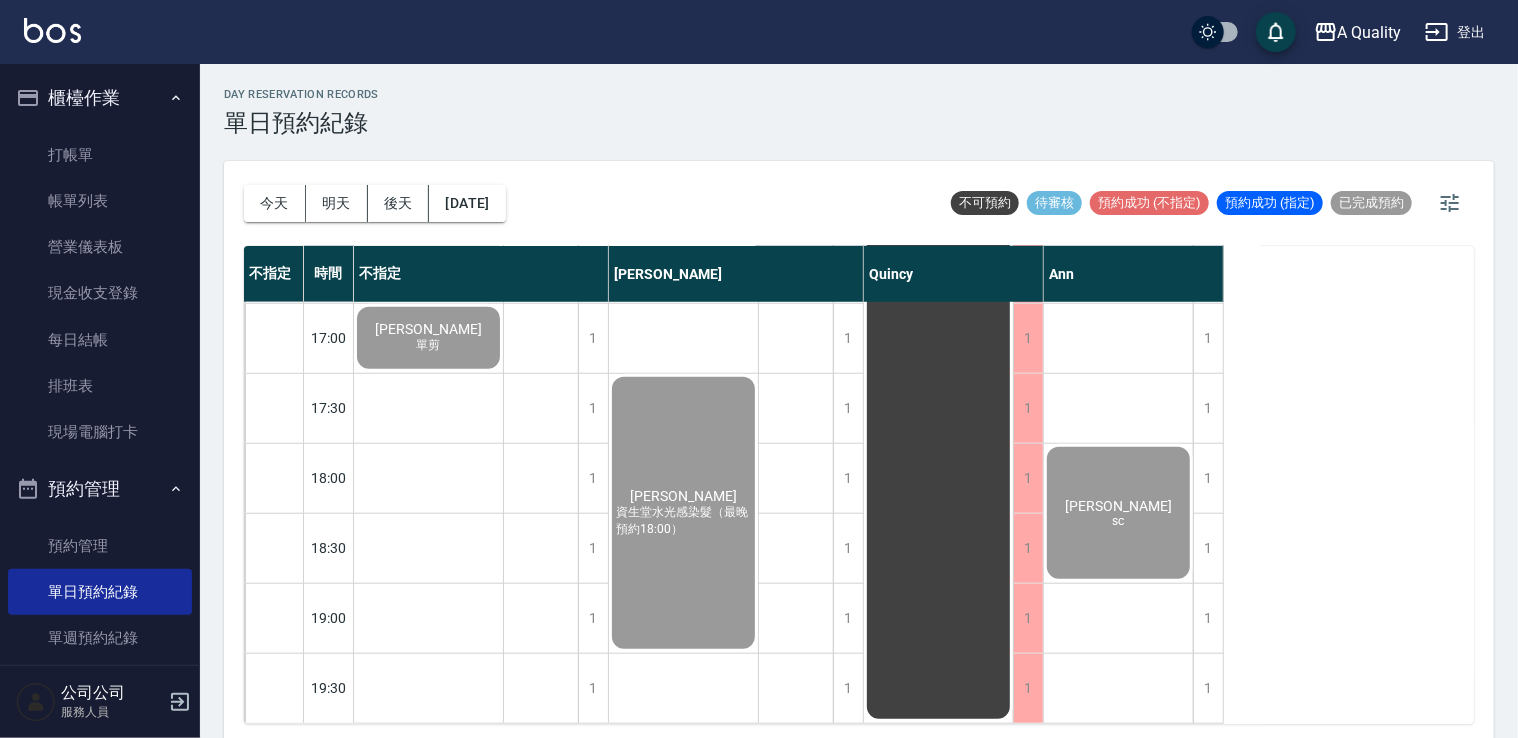 click on "資生堂水光感染髮（最晚預約18:00）" at bounding box center (429, 345) 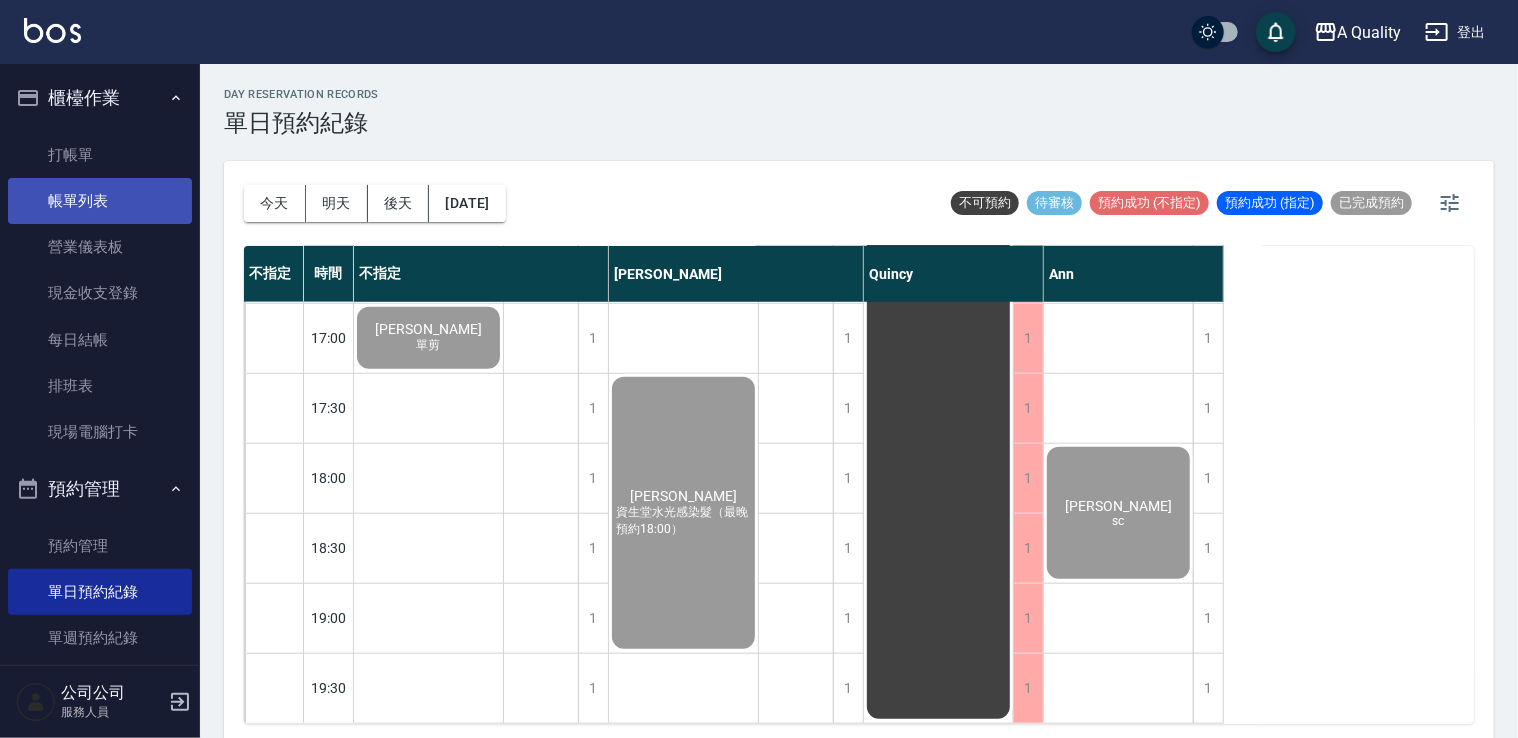 click on "帳單列表" at bounding box center (100, 201) 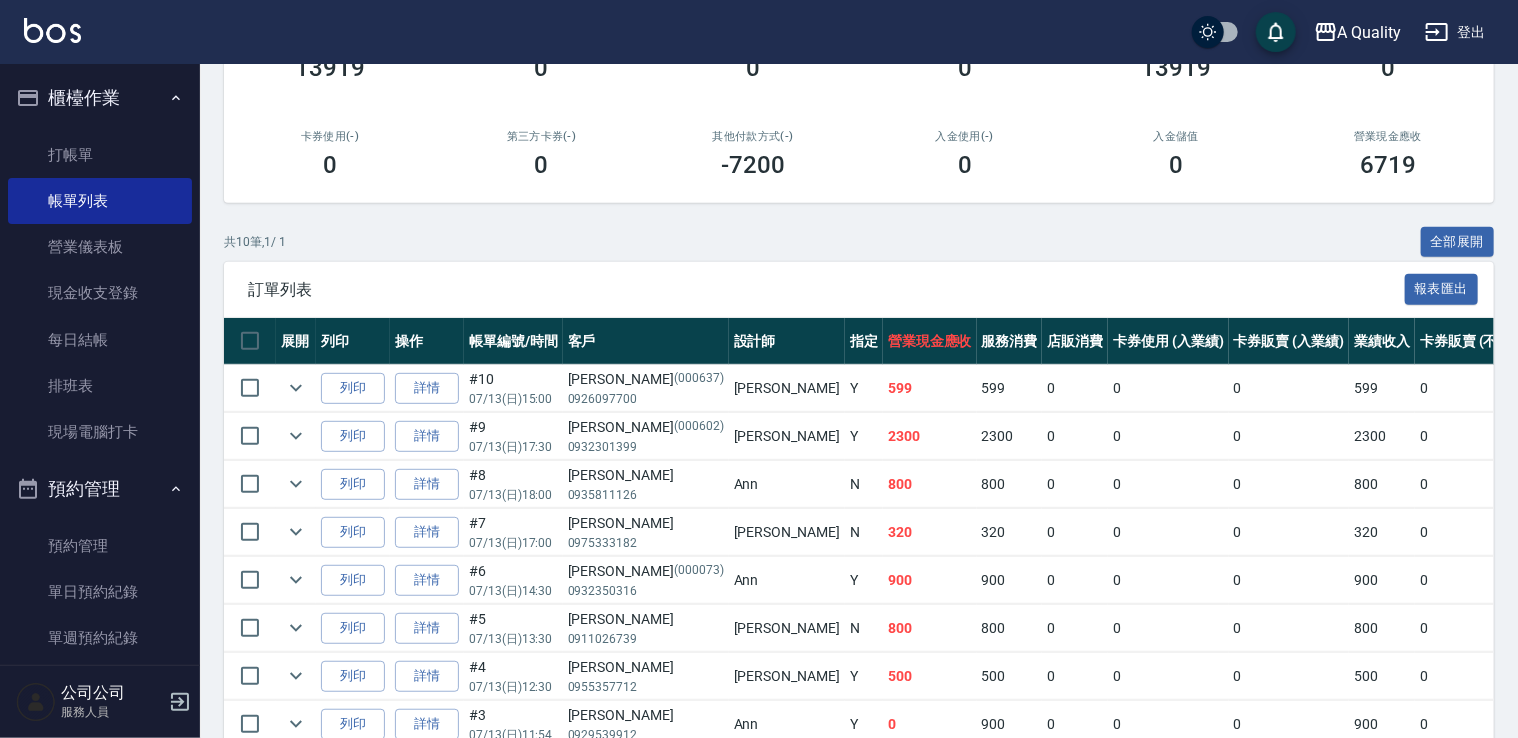 scroll, scrollTop: 200, scrollLeft: 0, axis: vertical 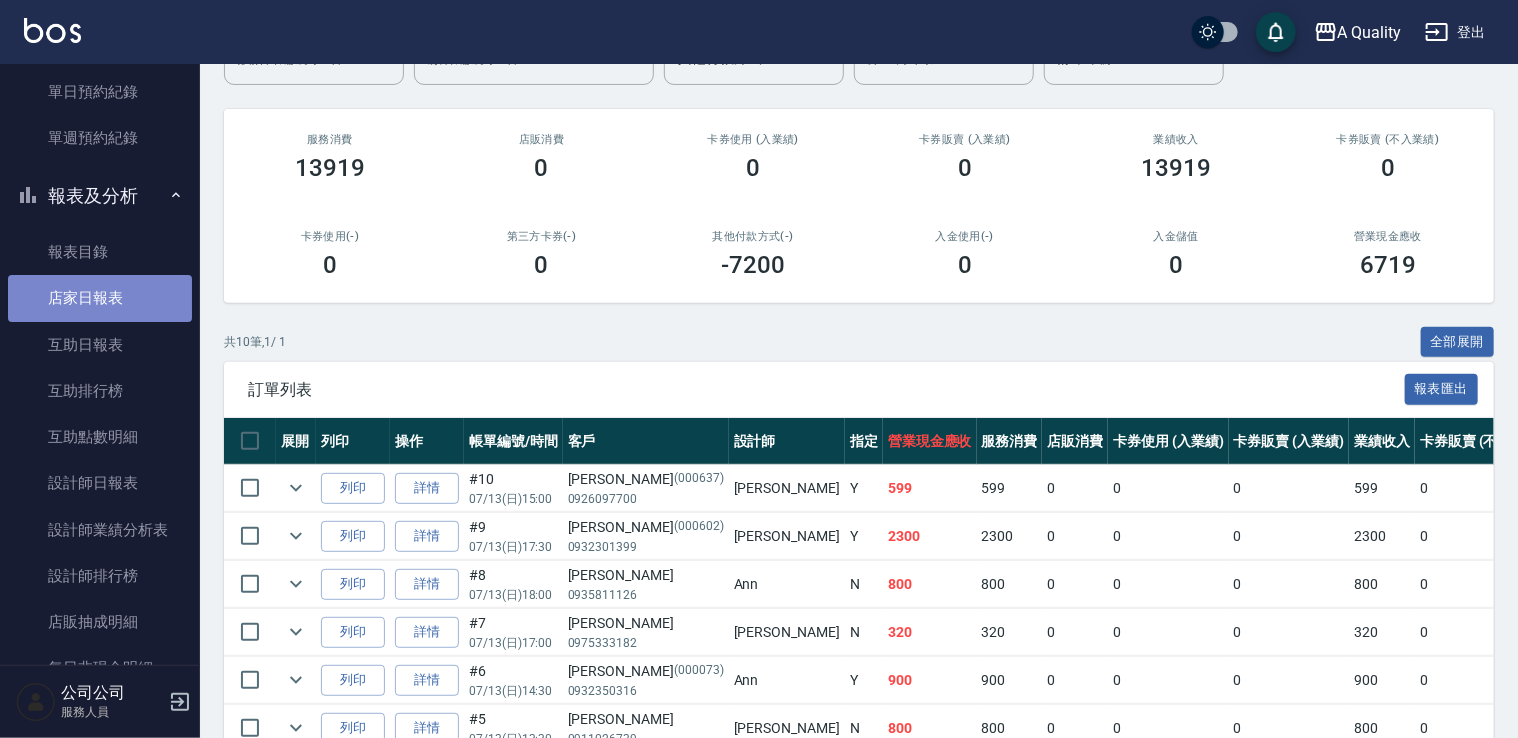 click on "店家日報表" at bounding box center [100, 298] 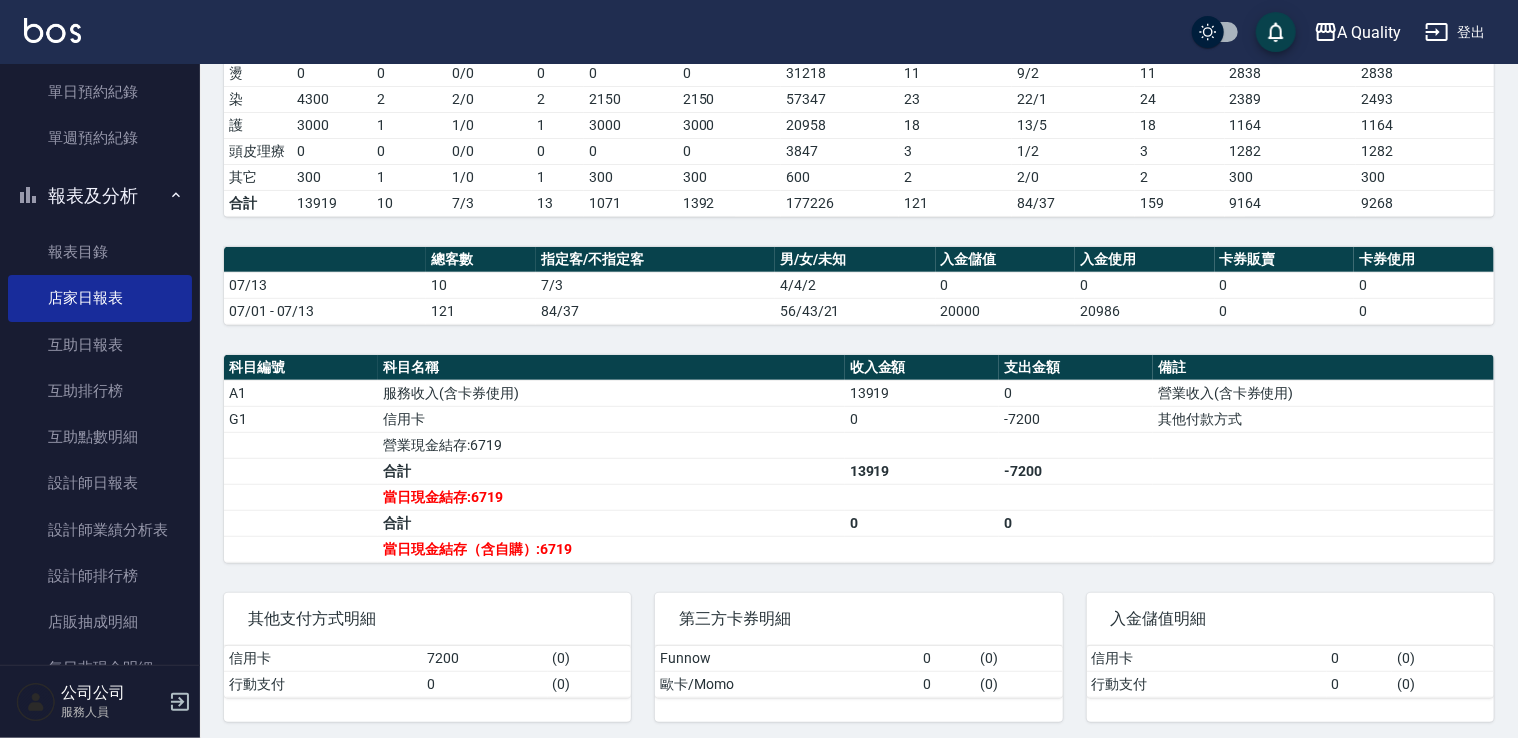 scroll, scrollTop: 369, scrollLeft: 0, axis: vertical 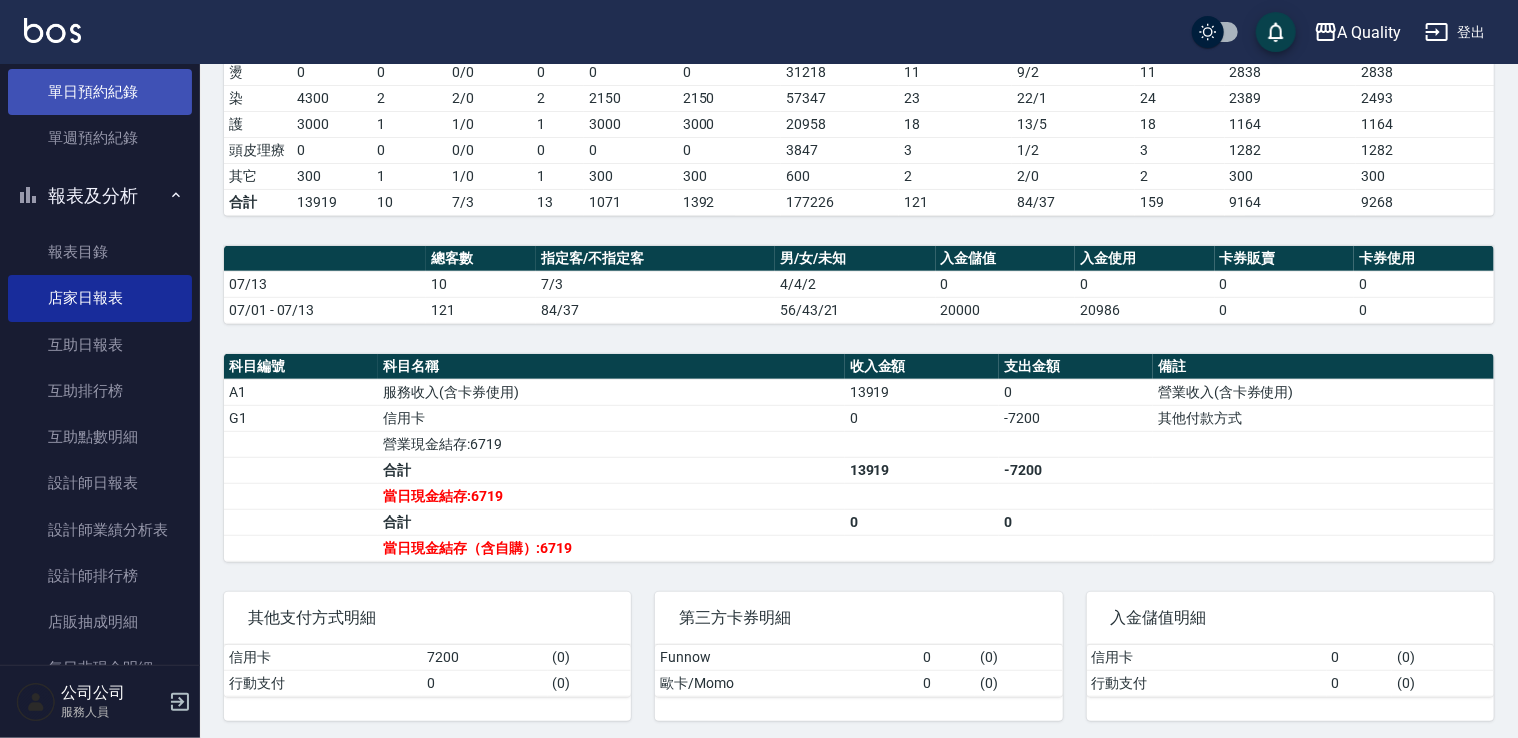 drag, startPoint x: 121, startPoint y: 82, endPoint x: 143, endPoint y: 94, distance: 25.059929 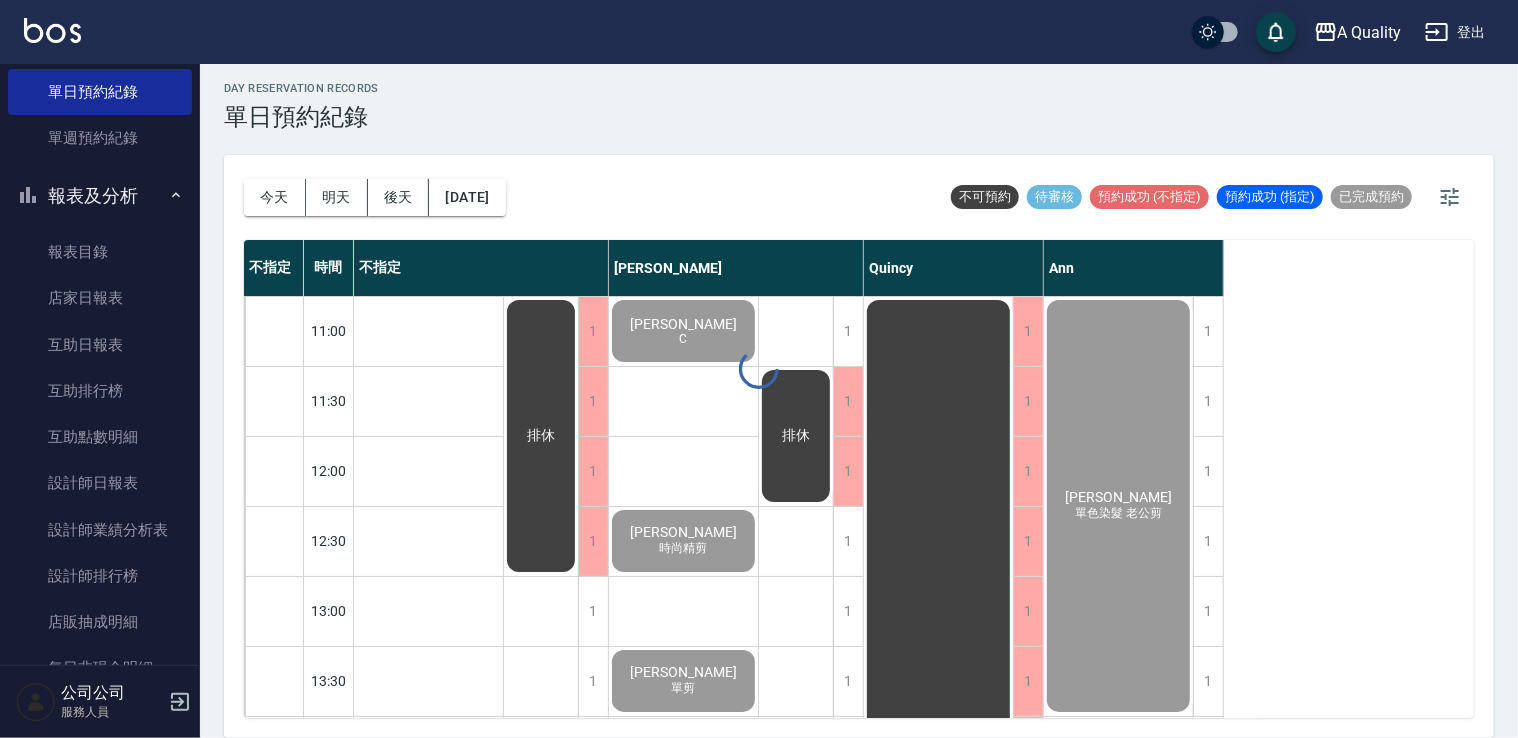 scroll, scrollTop: 0, scrollLeft: 0, axis: both 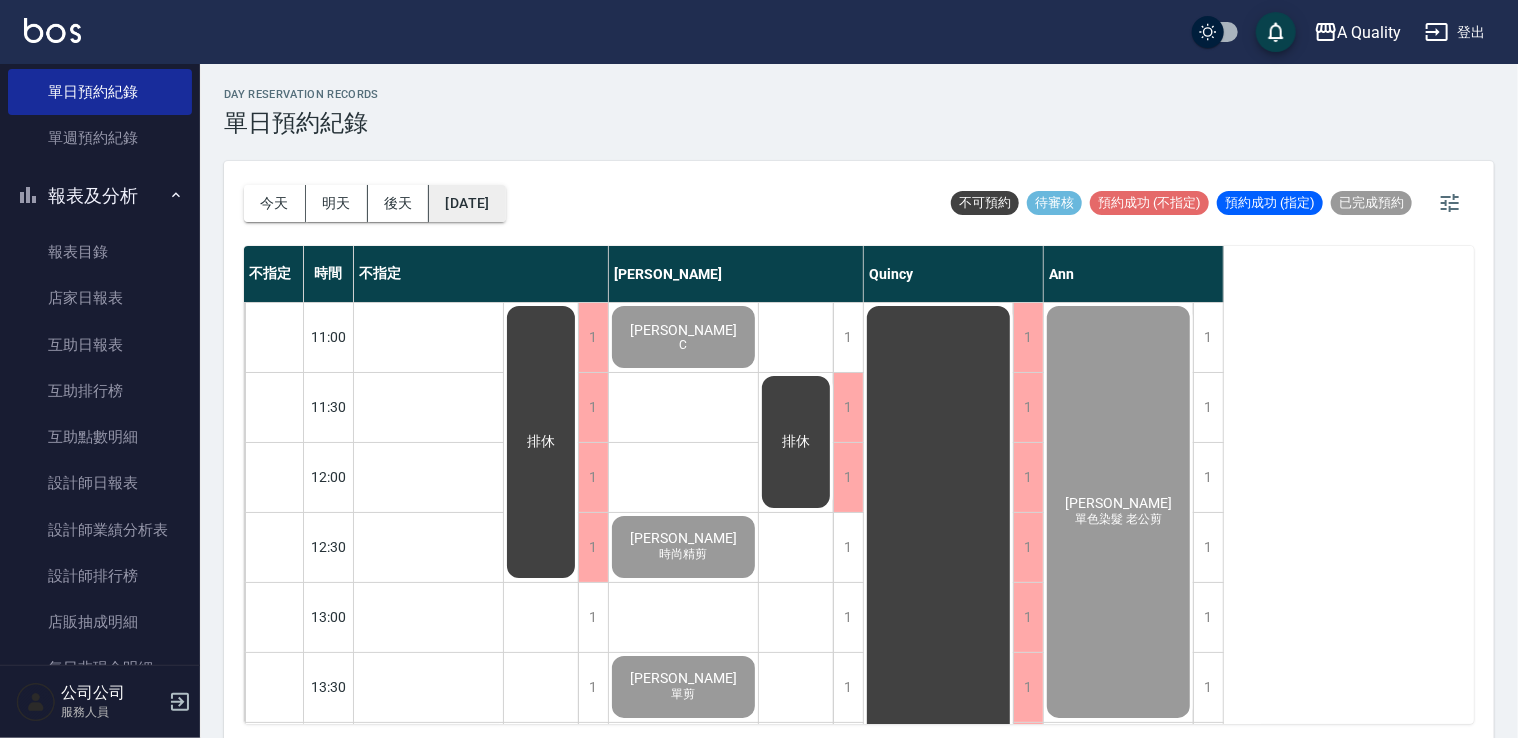 click on "[DATE]" at bounding box center [467, 203] 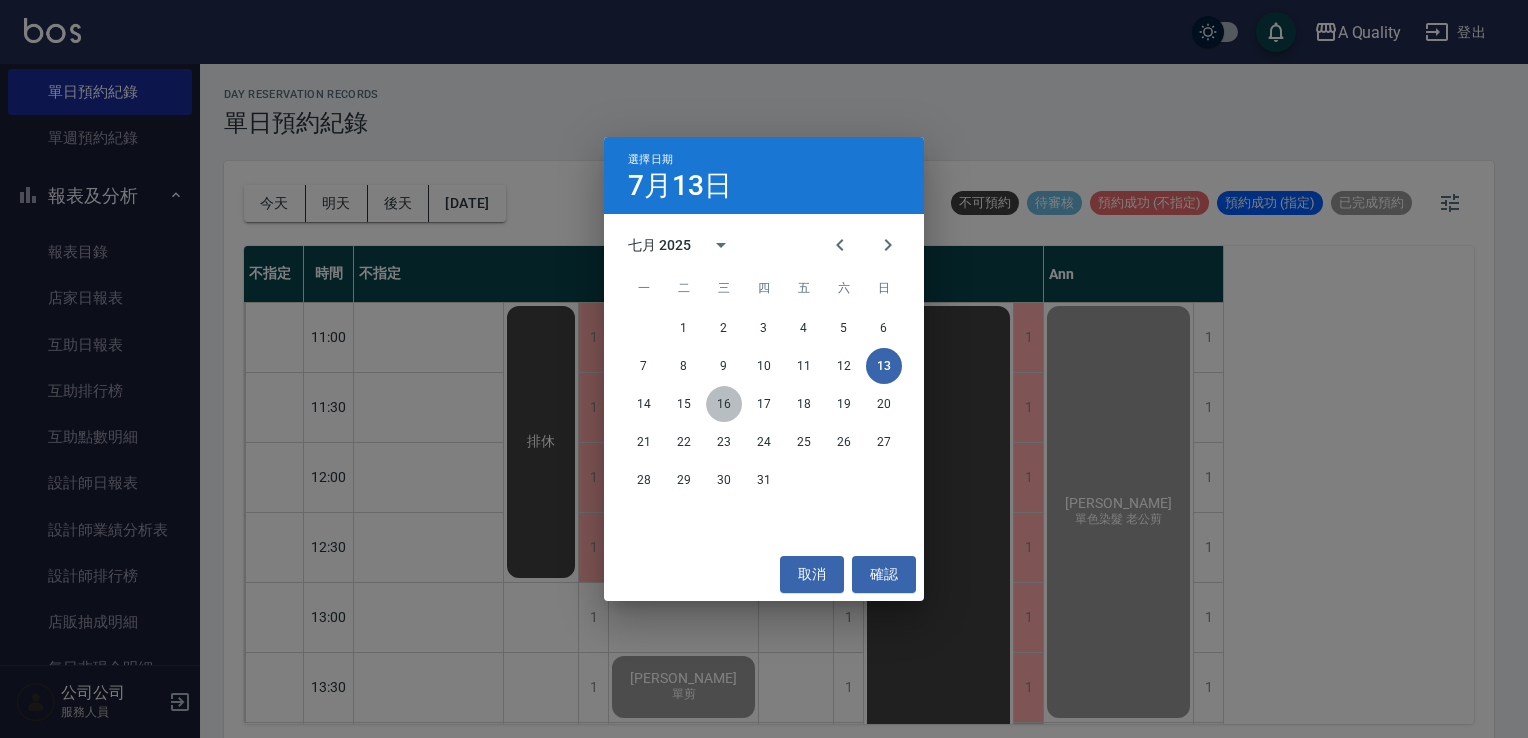 click on "16" at bounding box center (724, 404) 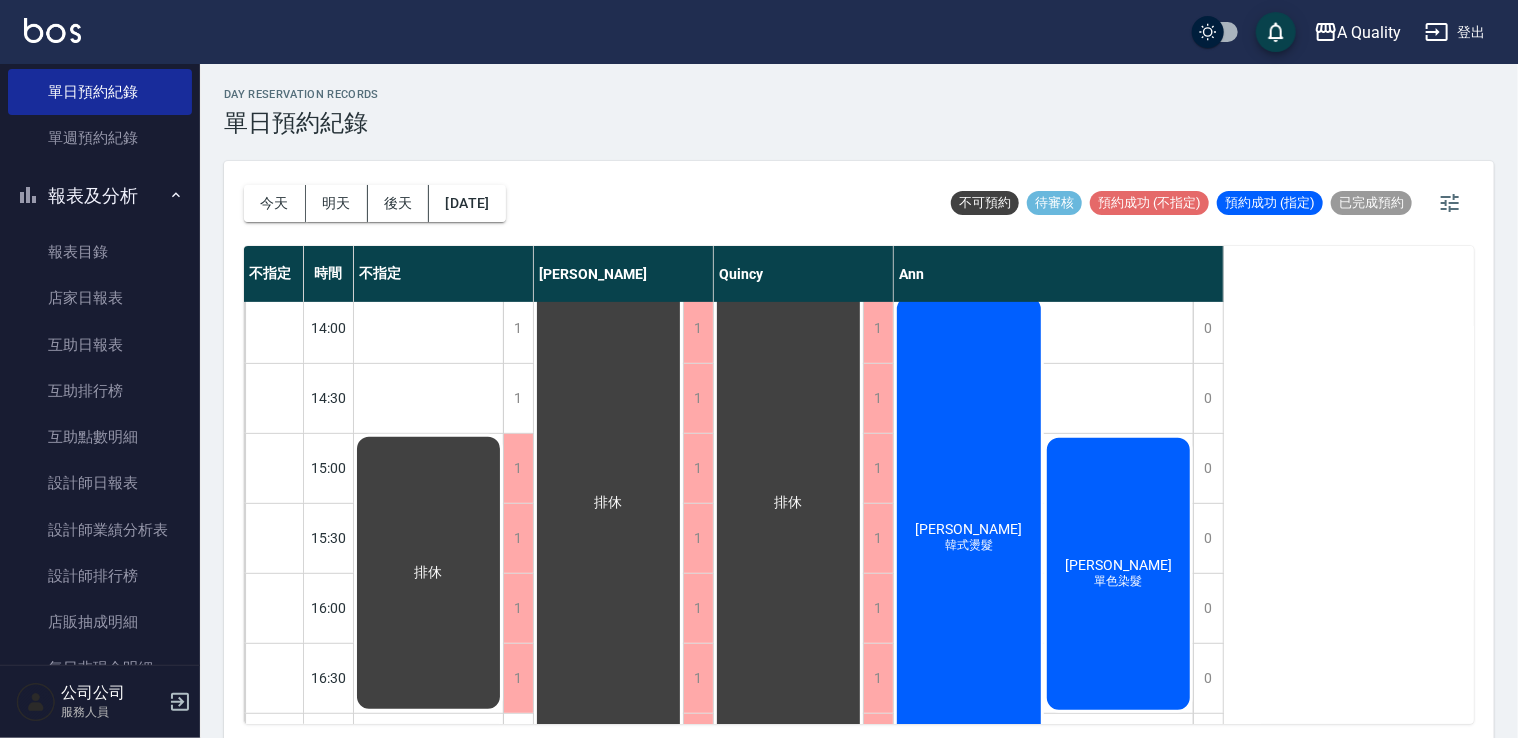 scroll, scrollTop: 400, scrollLeft: 0, axis: vertical 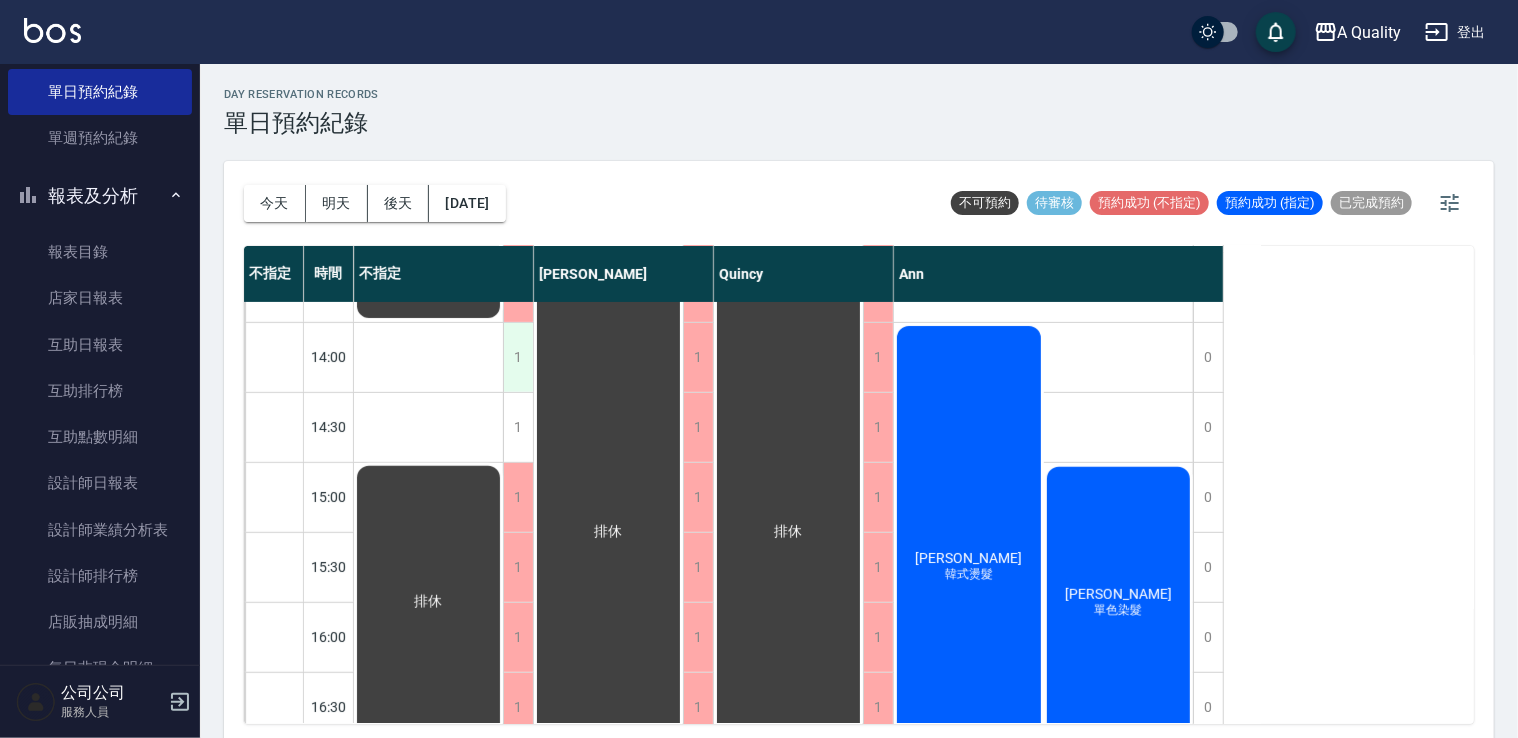 click on "1" at bounding box center (518, 357) 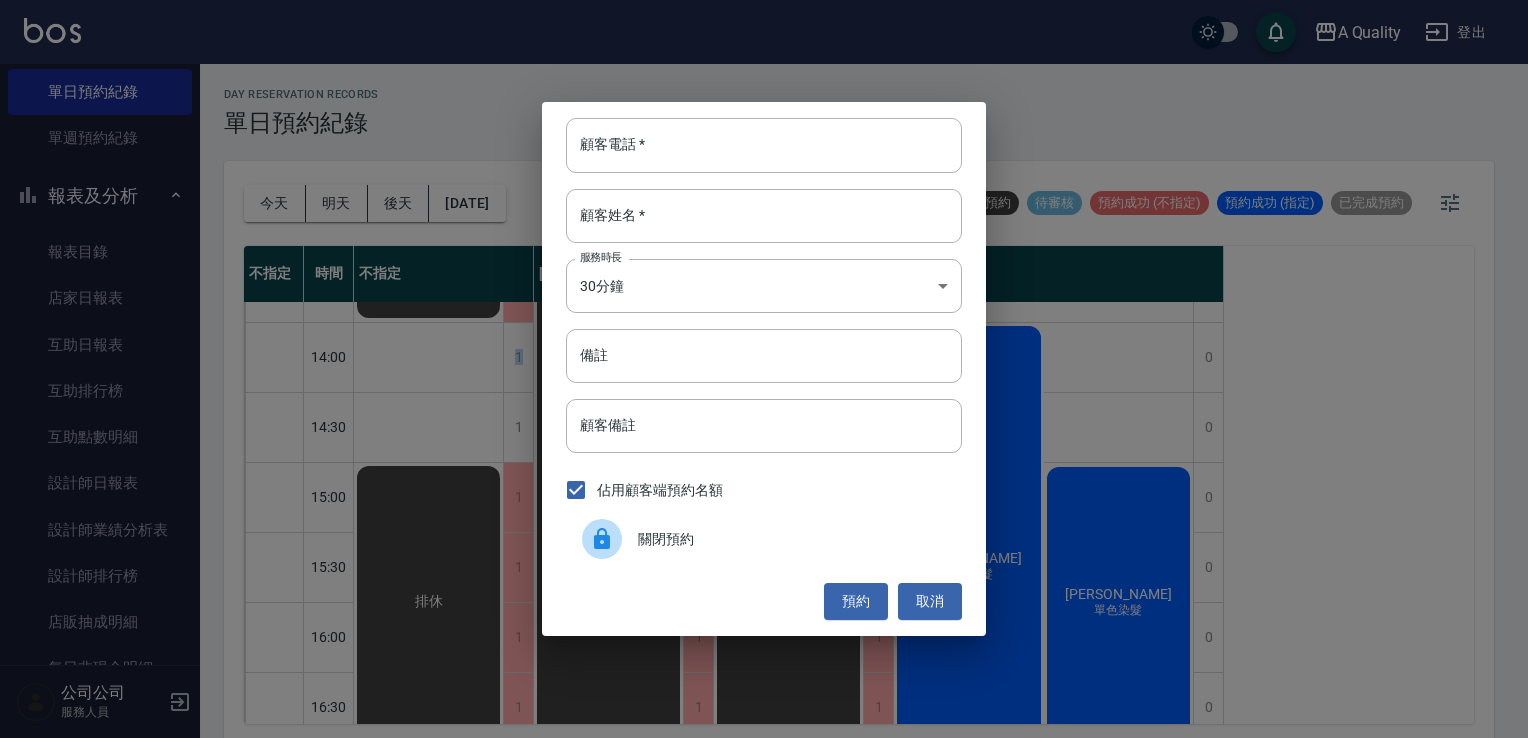 click on "關閉預約" at bounding box center (792, 539) 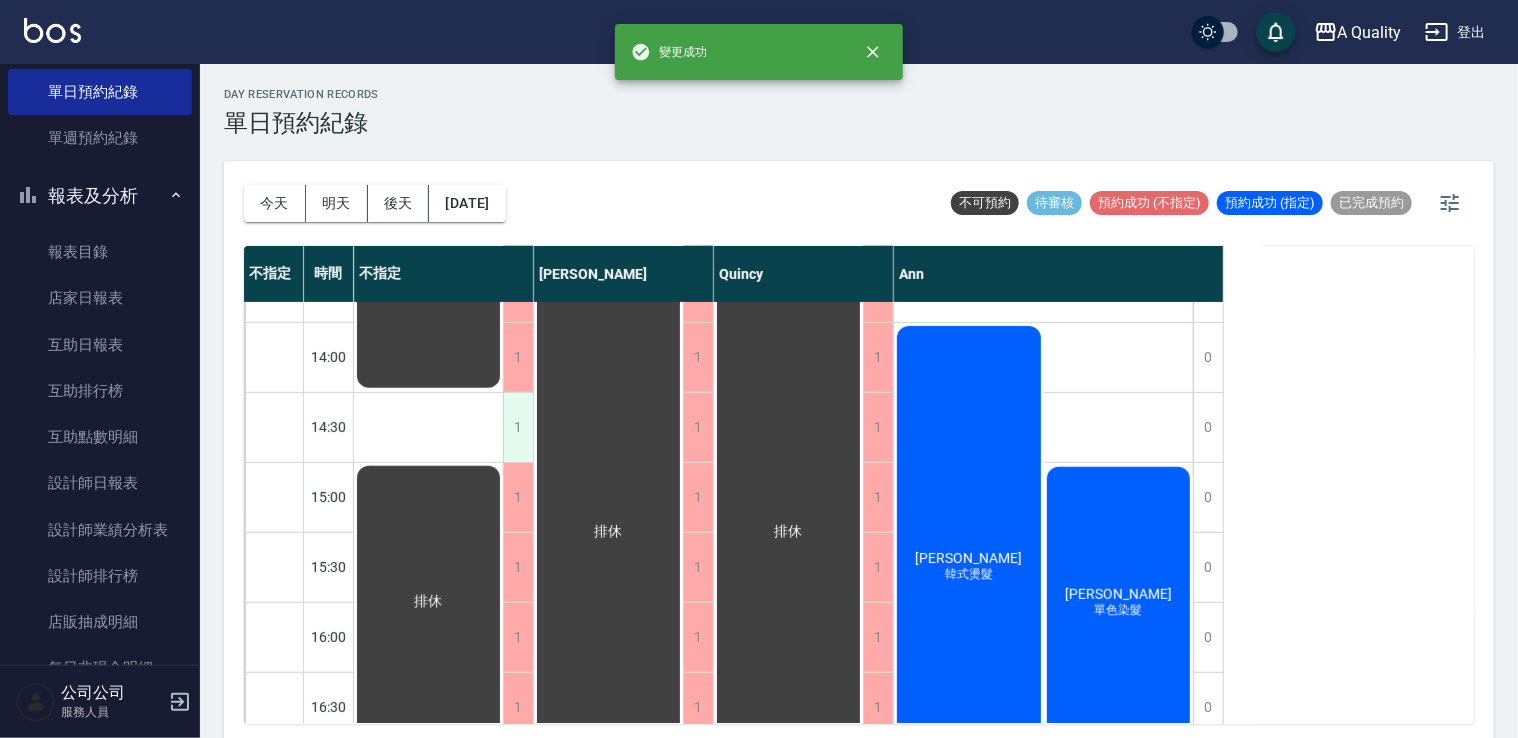 click on "1" at bounding box center (518, 427) 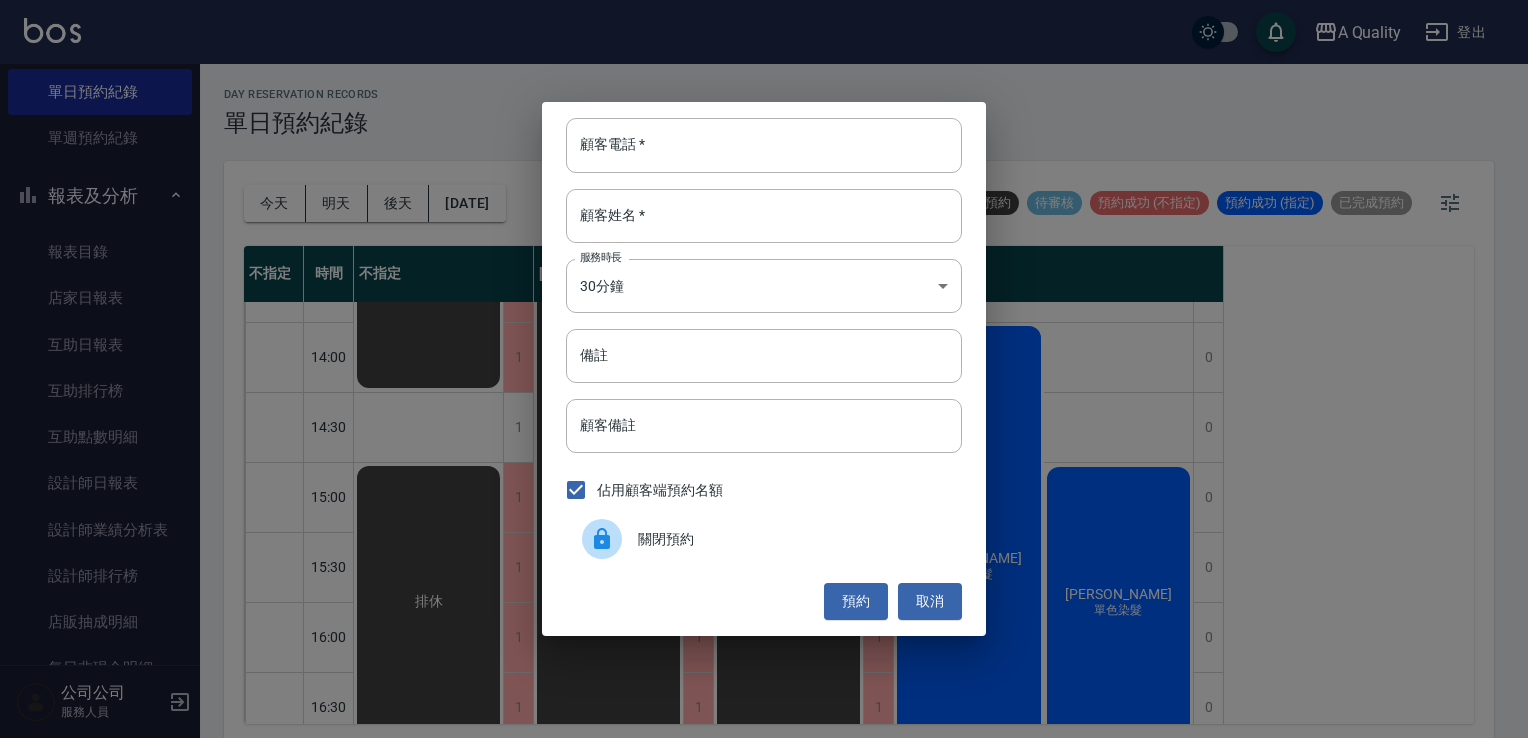 click on "關閉預約" at bounding box center (792, 539) 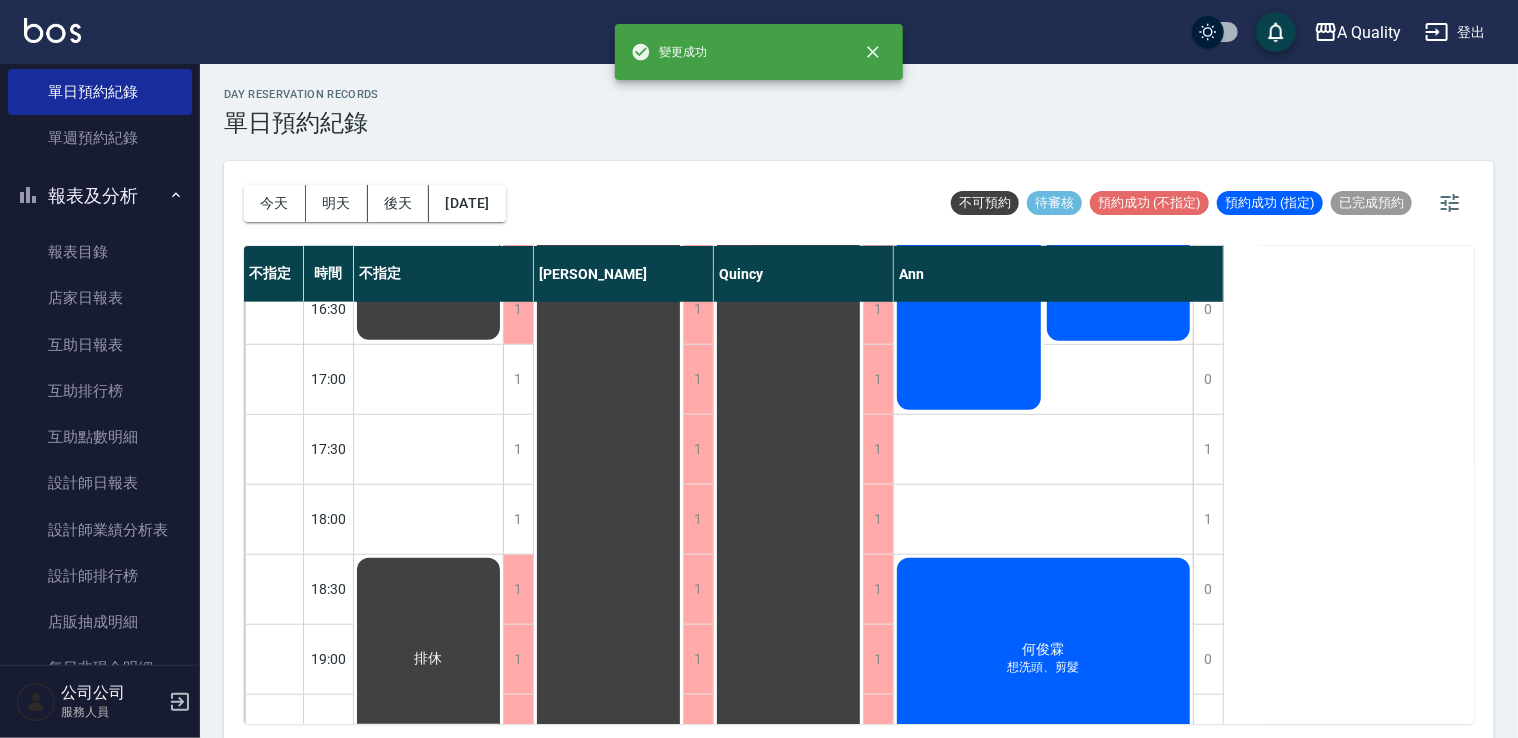 scroll, scrollTop: 753, scrollLeft: 0, axis: vertical 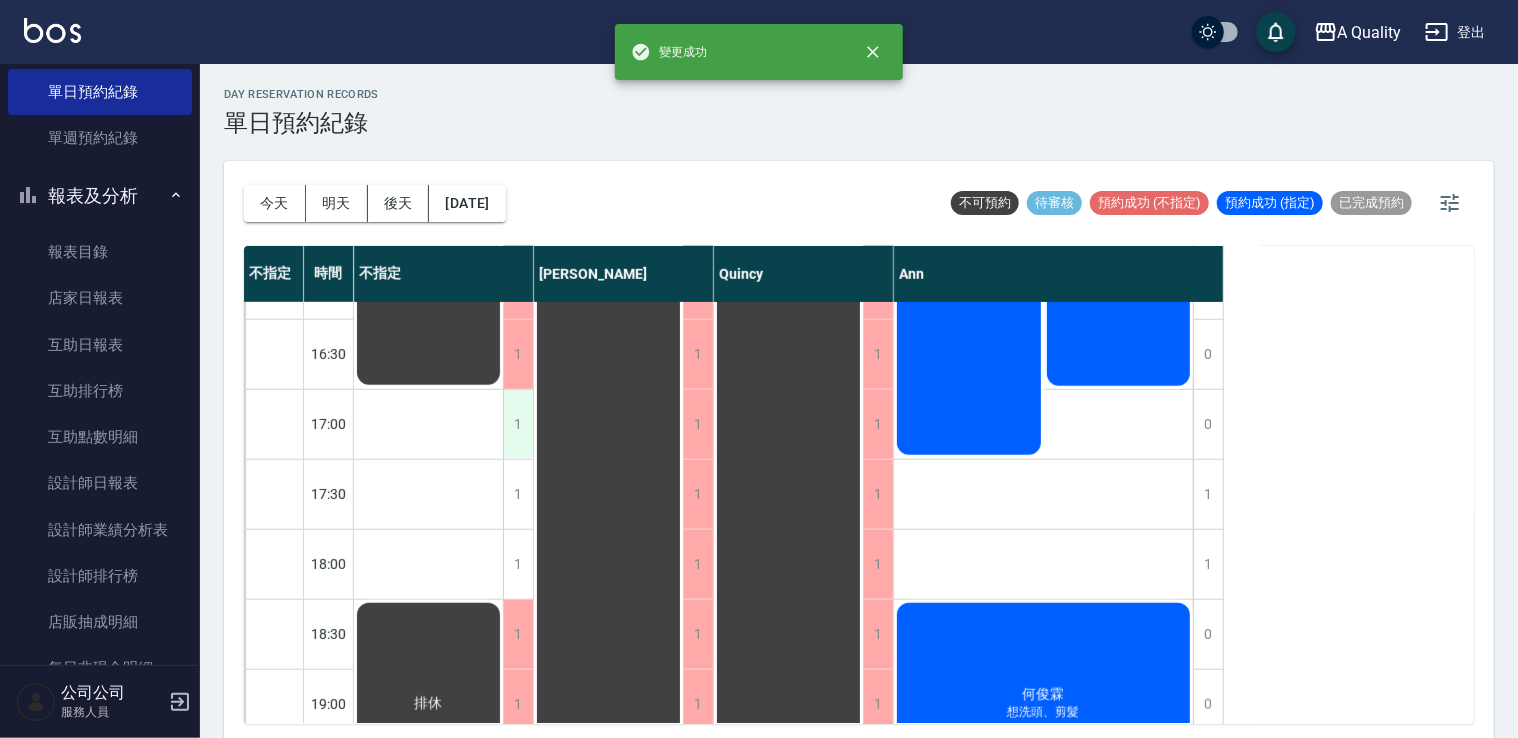 click on "1" at bounding box center (518, 424) 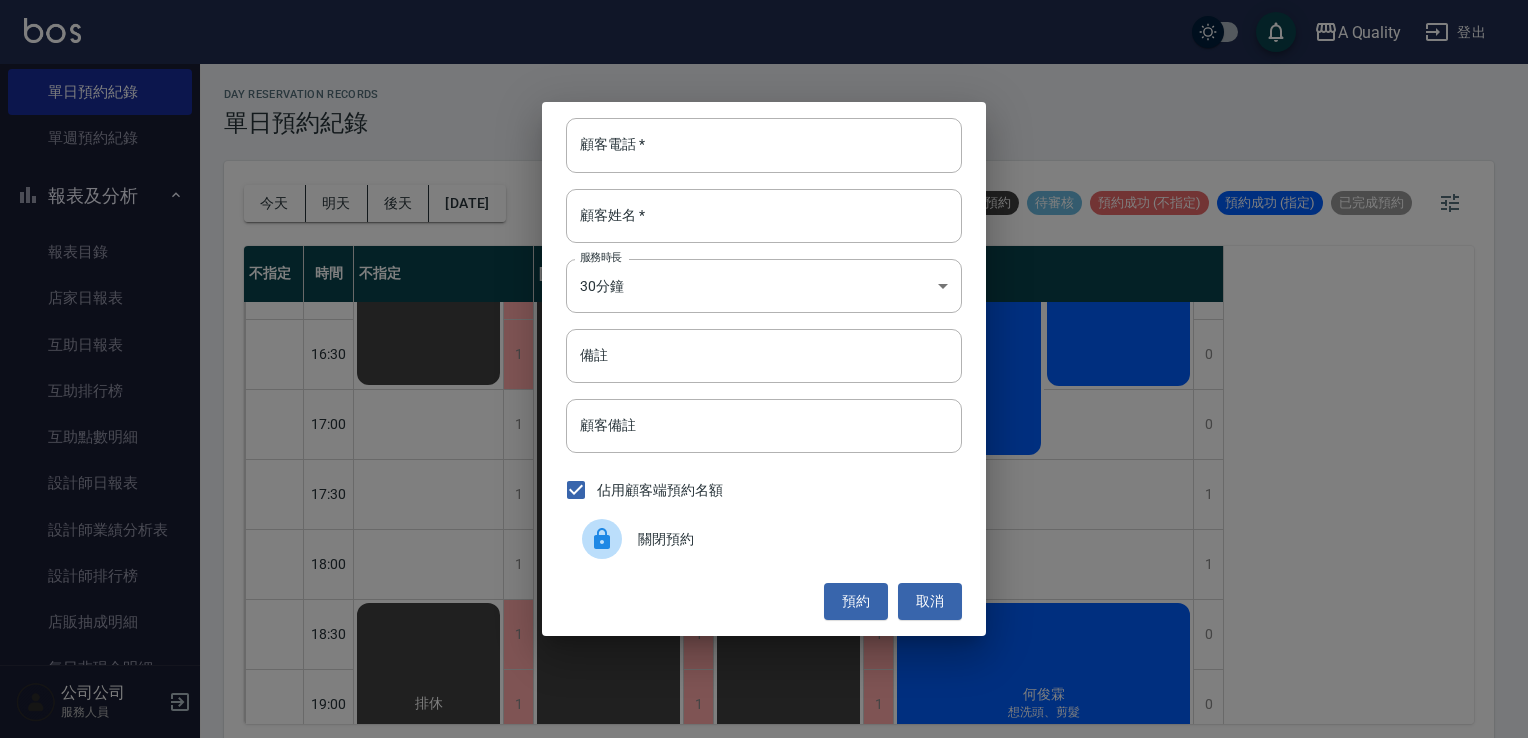 drag, startPoint x: 644, startPoint y: 536, endPoint x: 615, endPoint y: 525, distance: 31.016125 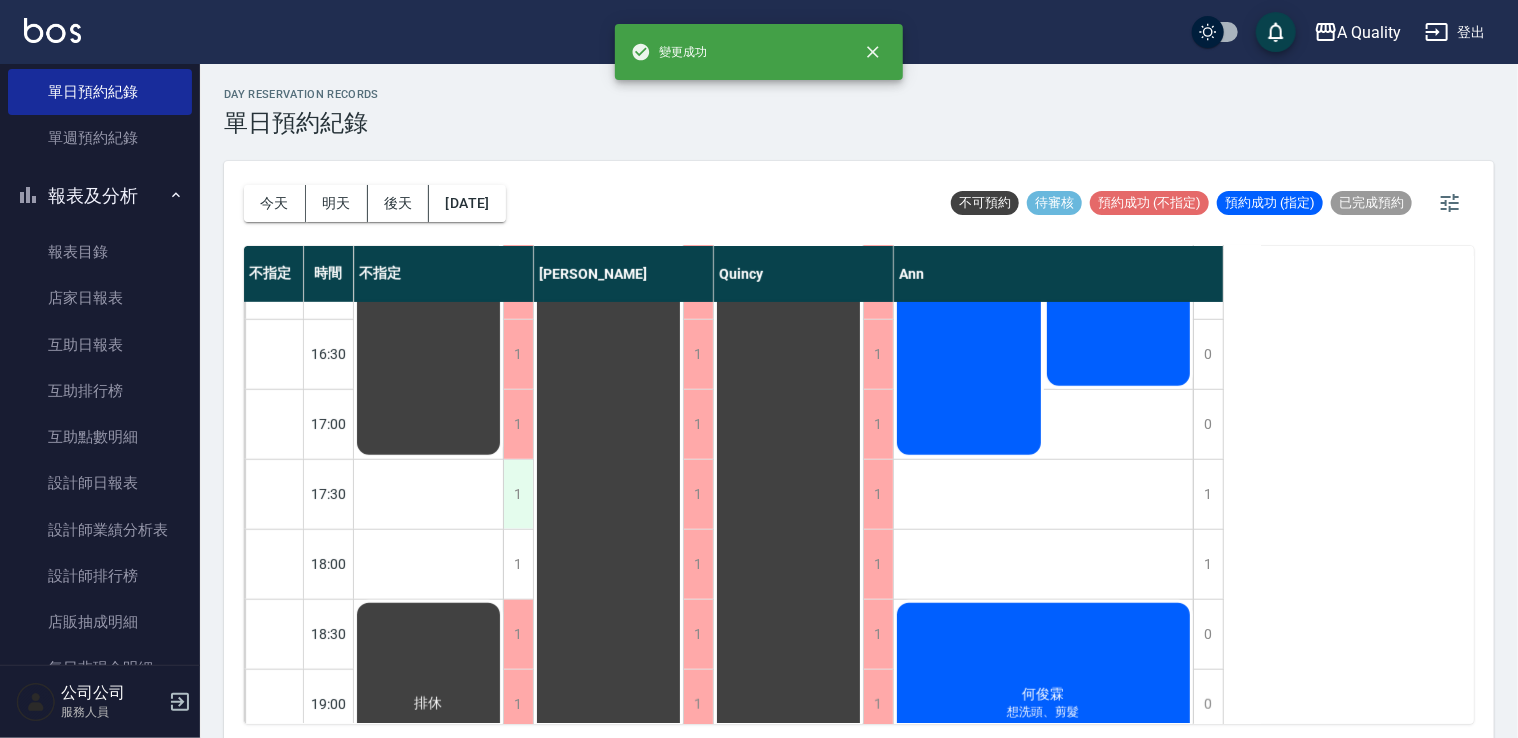 click on "1" at bounding box center (518, 494) 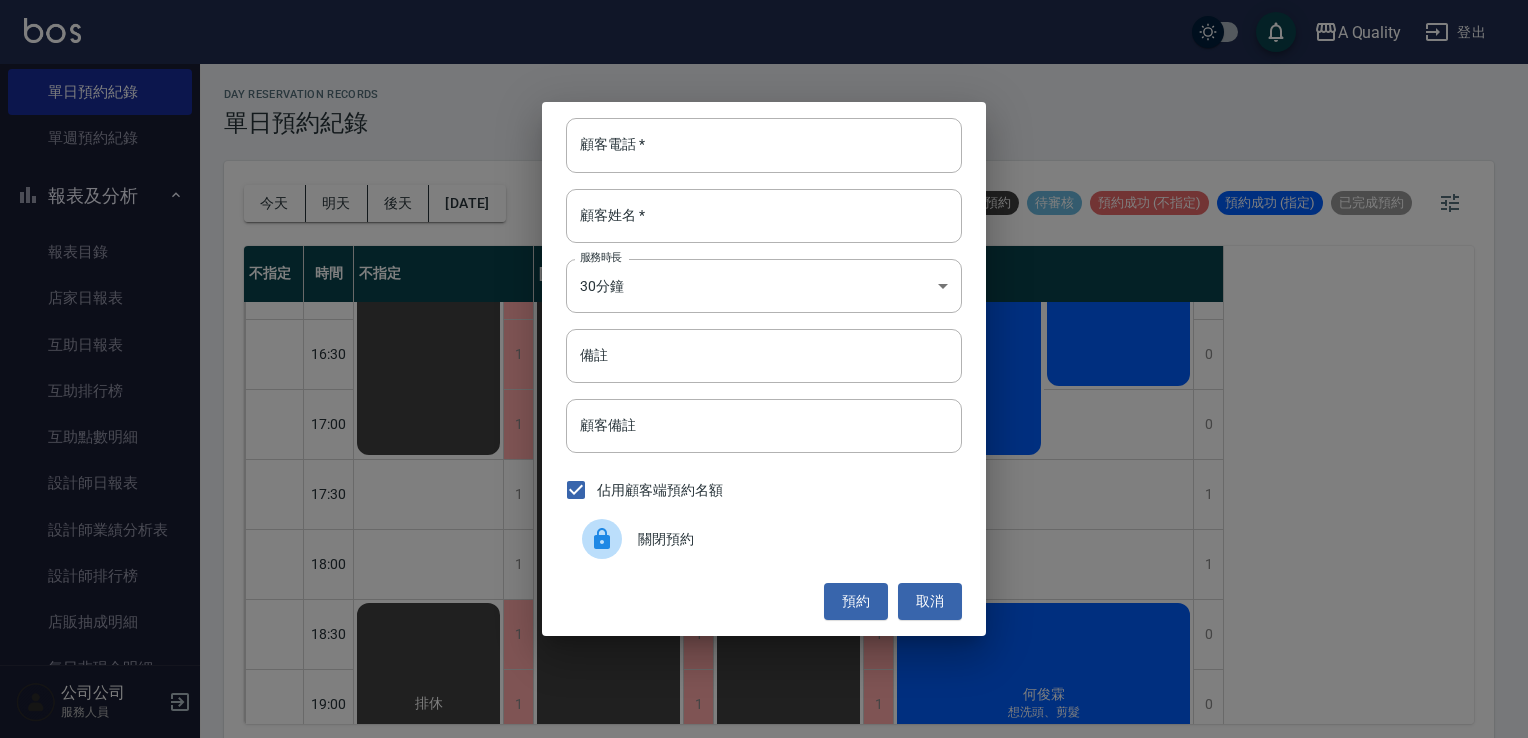 click at bounding box center (610, 539) 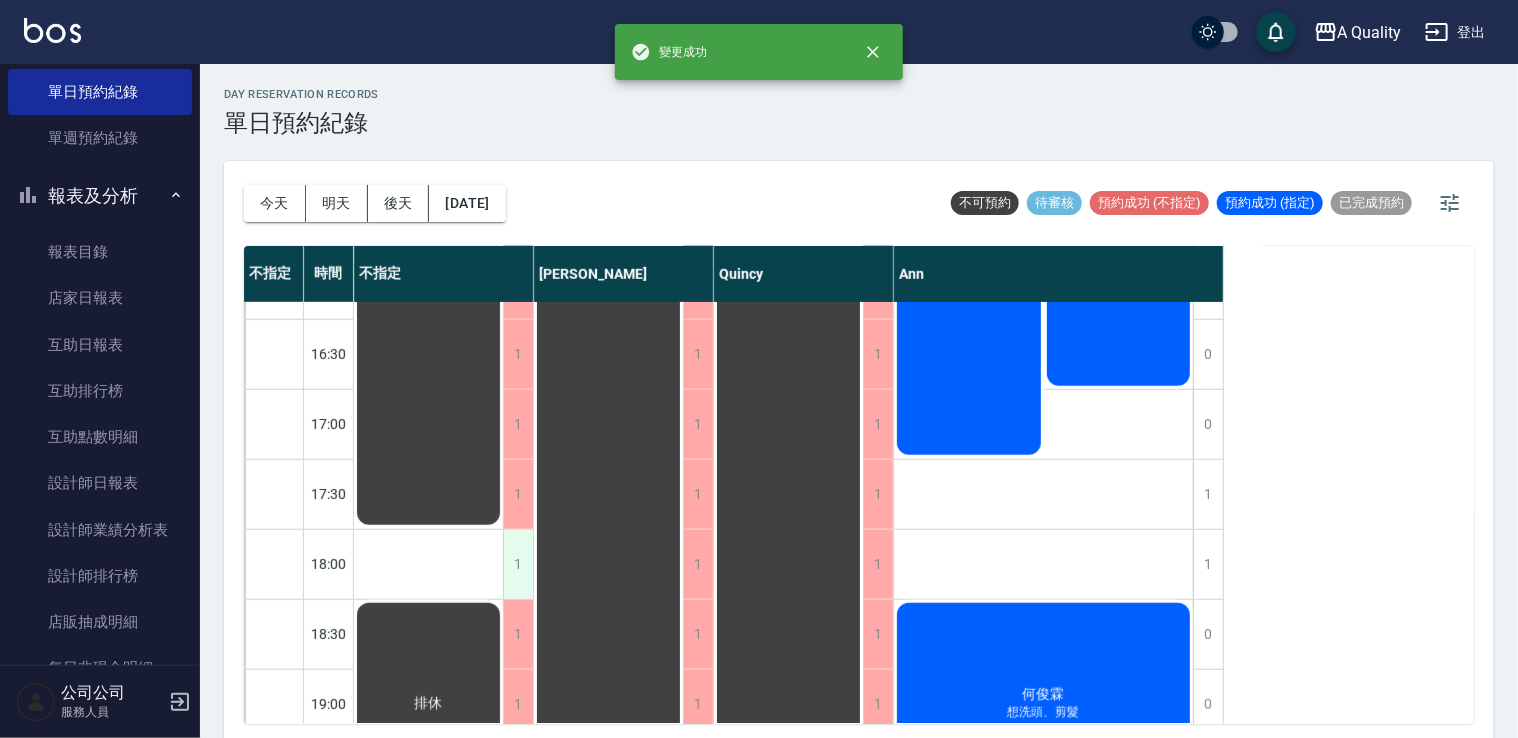 click on "1" at bounding box center (518, 564) 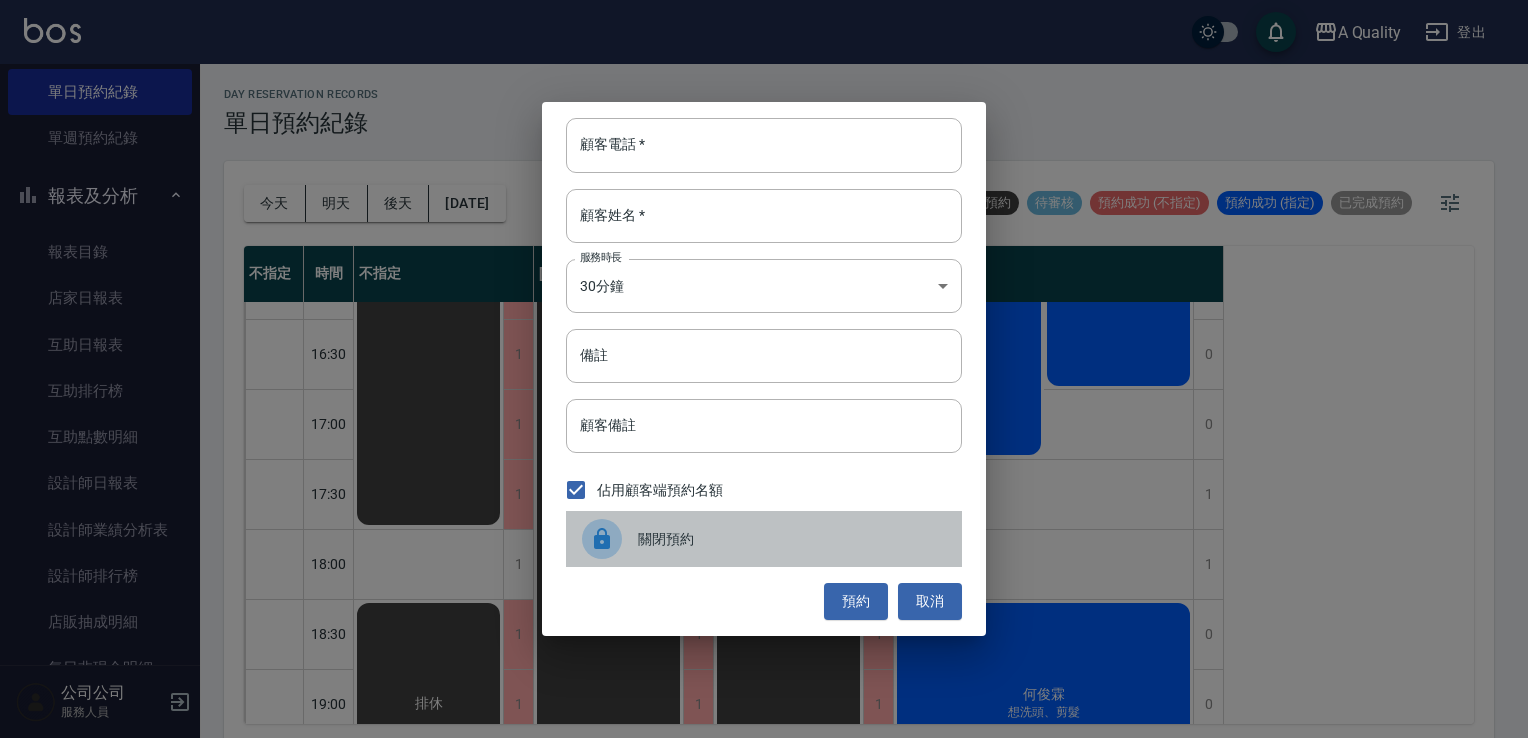 click on "關閉預約" at bounding box center (792, 539) 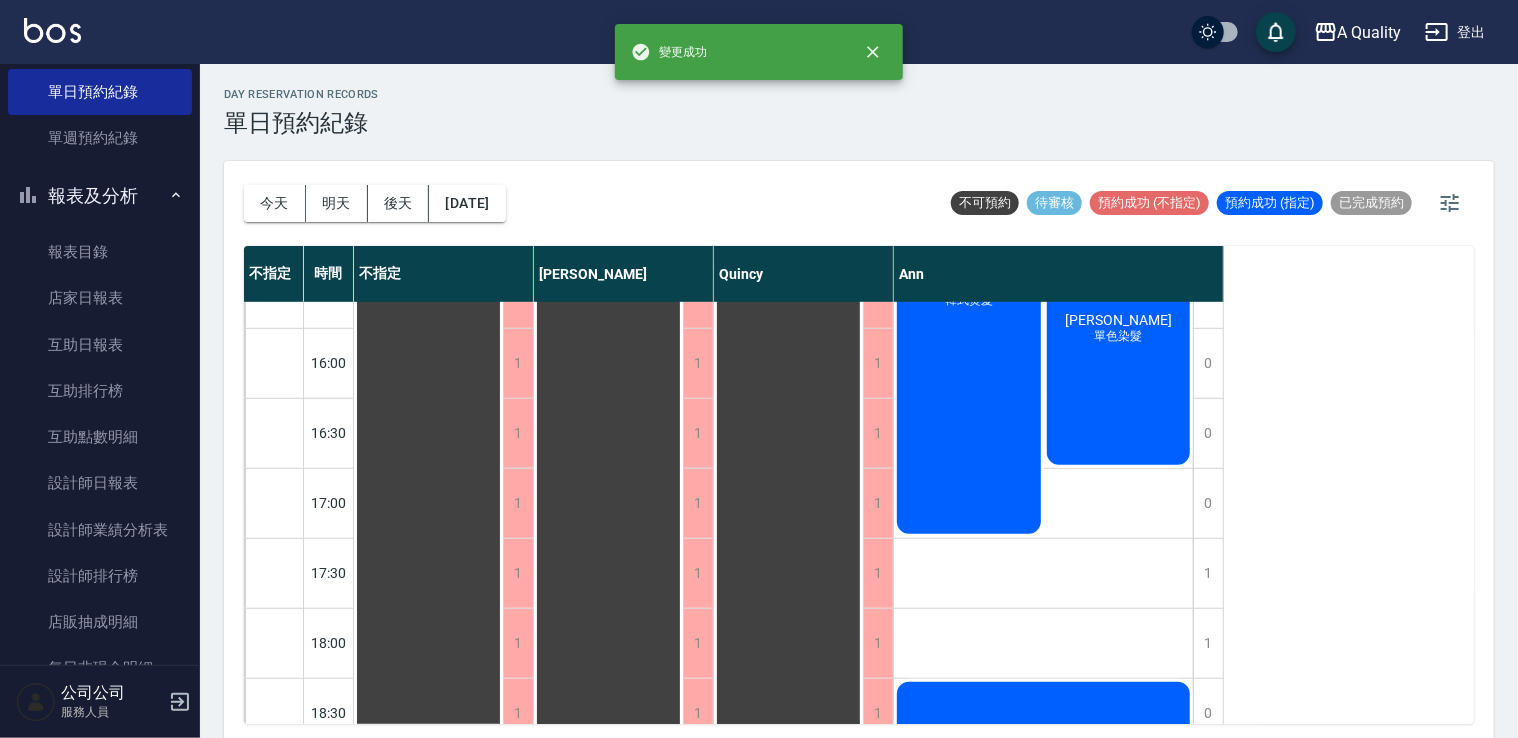 scroll, scrollTop: 453, scrollLeft: 0, axis: vertical 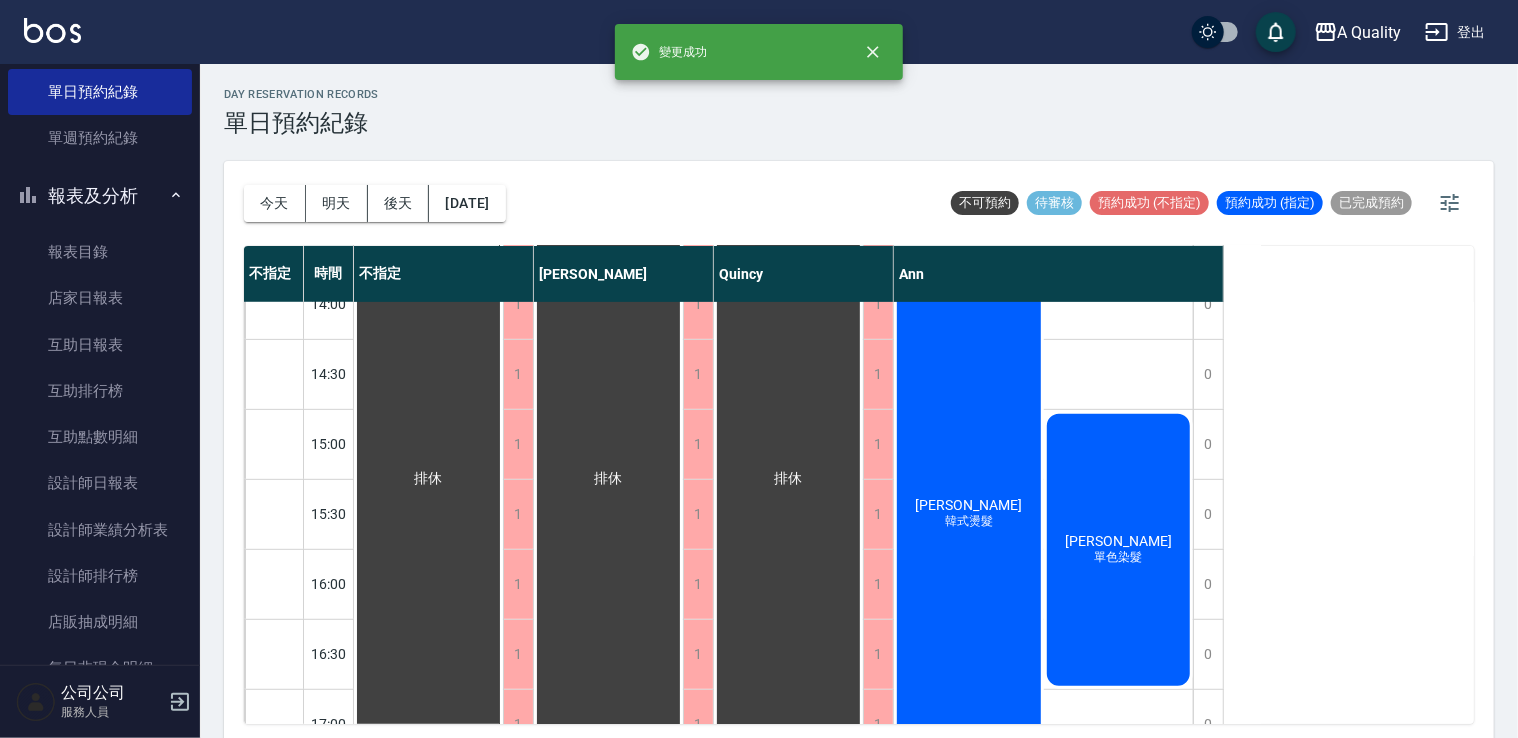 click on "邱欣怡 韓式燙髮" at bounding box center [428, 479] 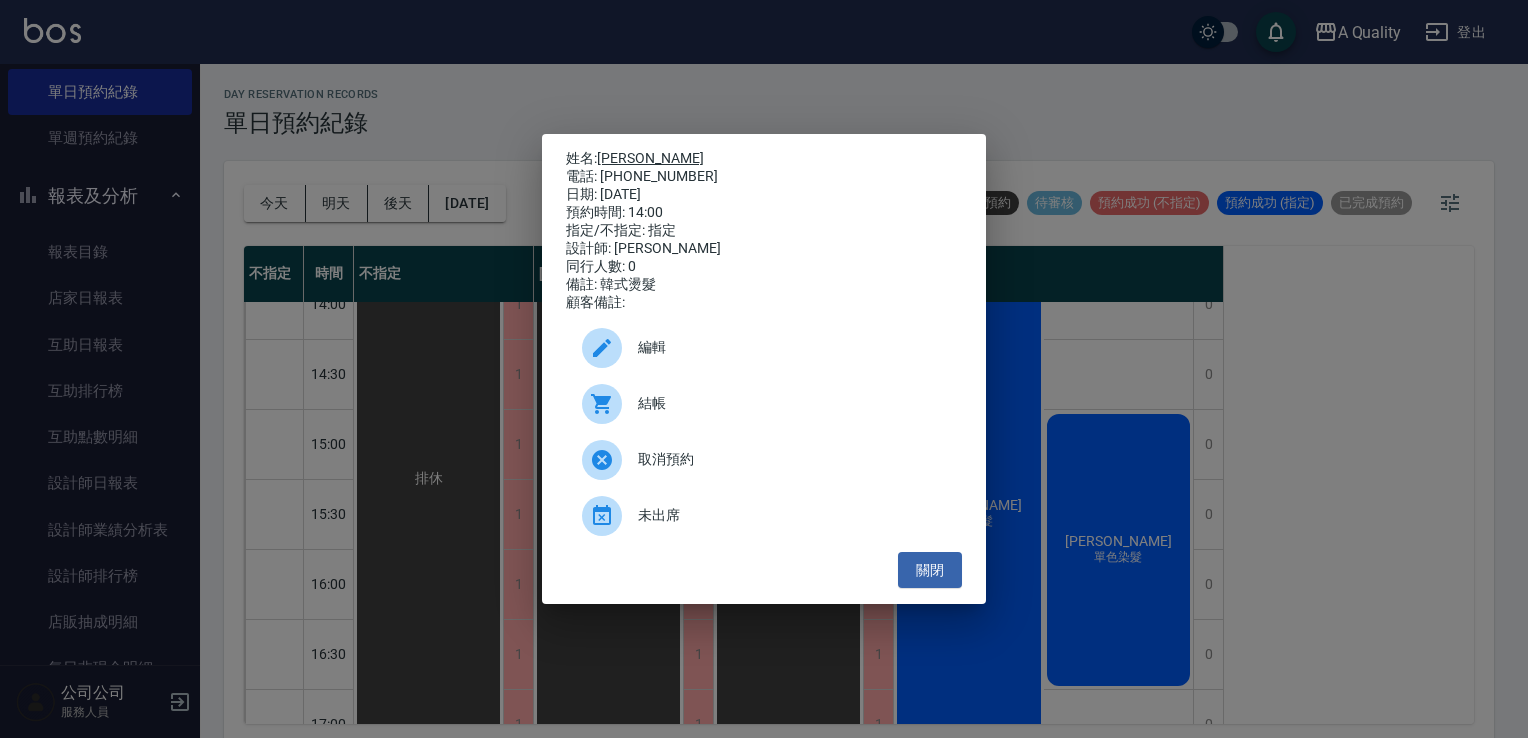 click on "邱欣怡" at bounding box center [650, 158] 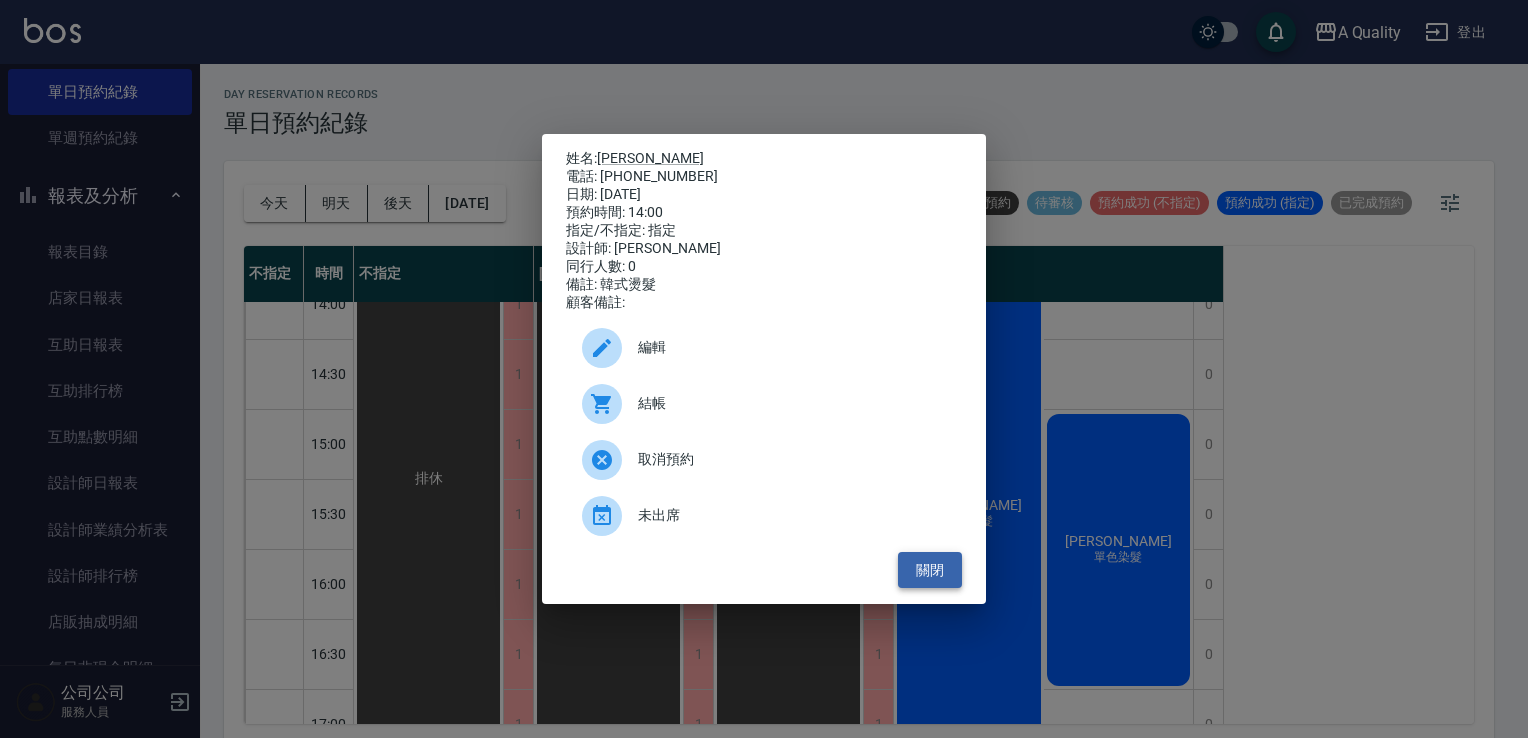 click on "關閉" at bounding box center [930, 570] 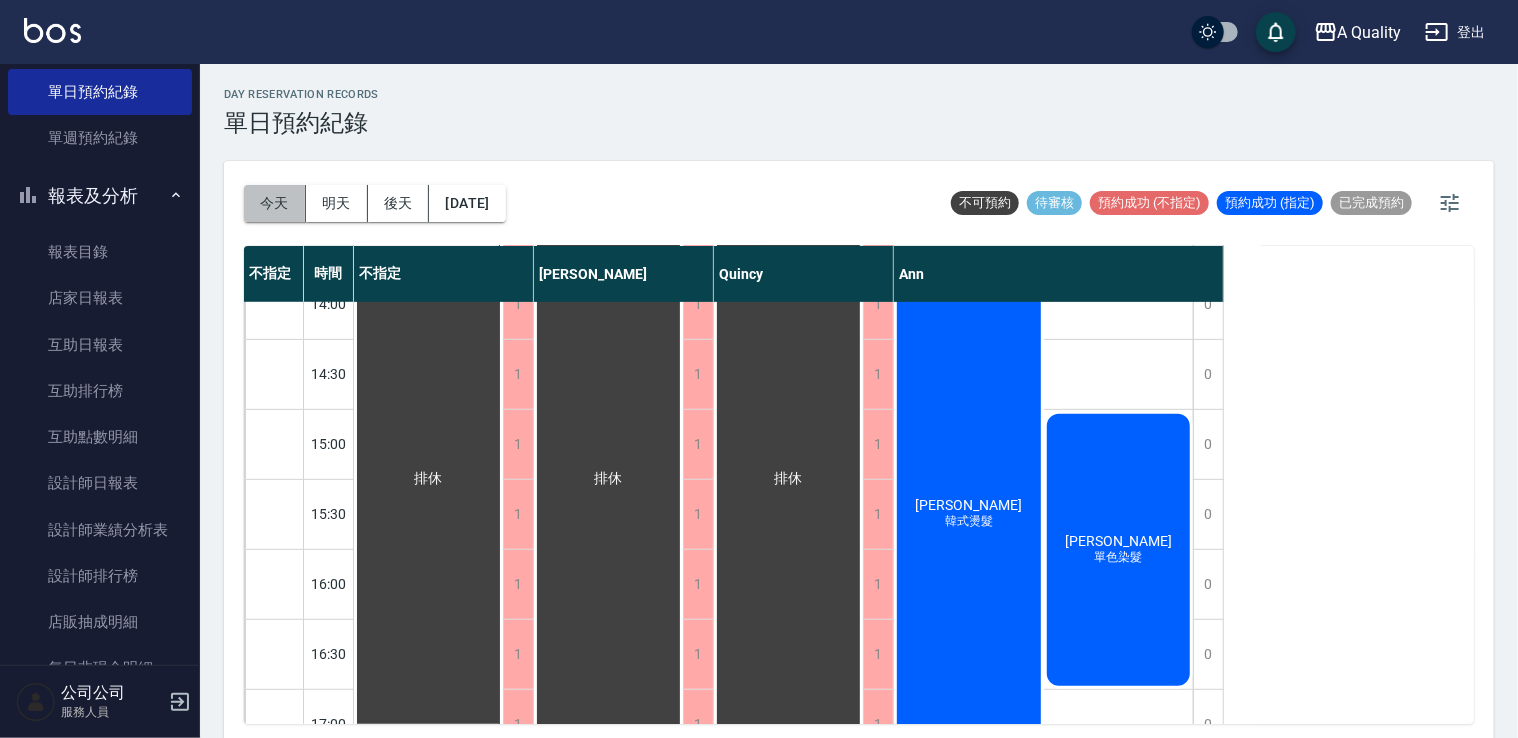 click on "今天" at bounding box center [275, 203] 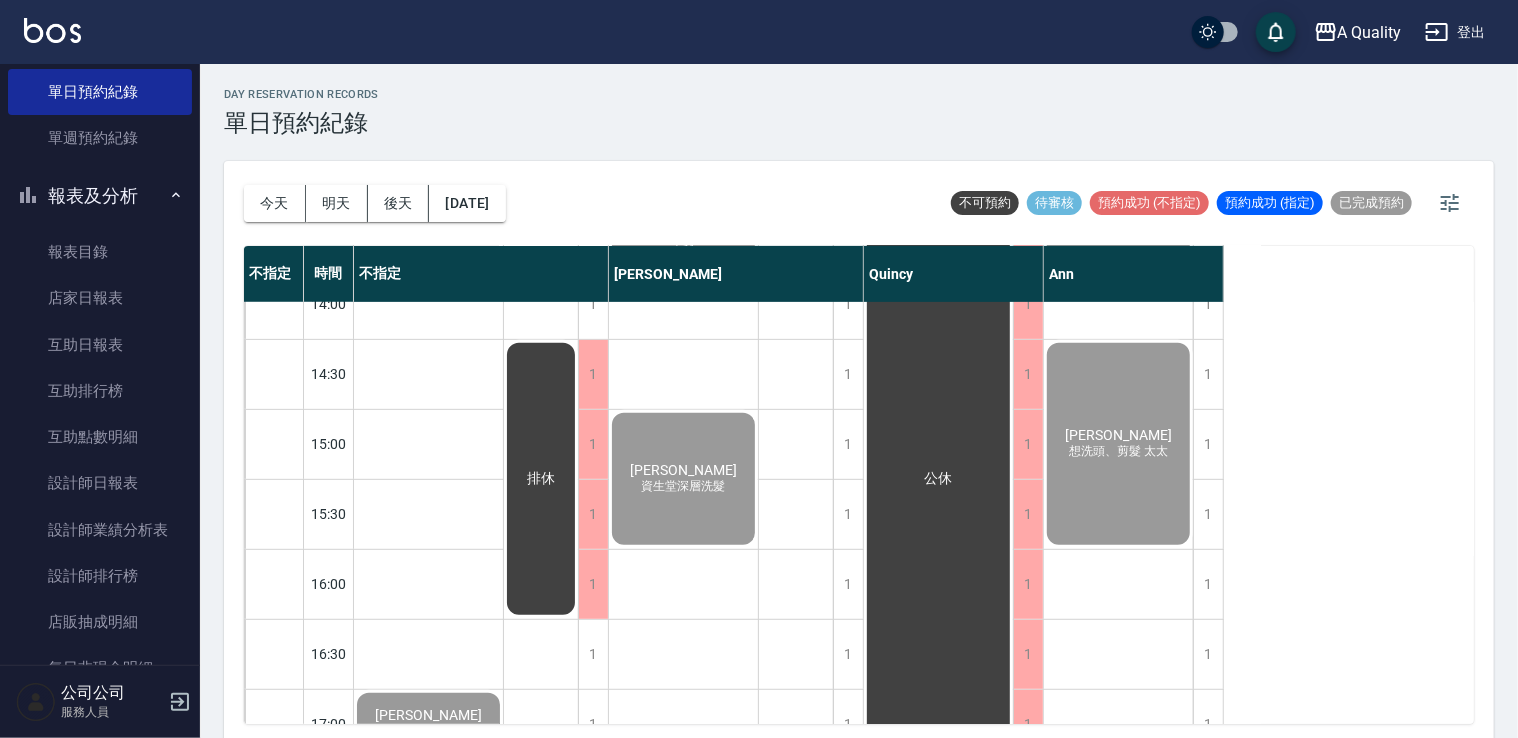 scroll, scrollTop: 853, scrollLeft: 0, axis: vertical 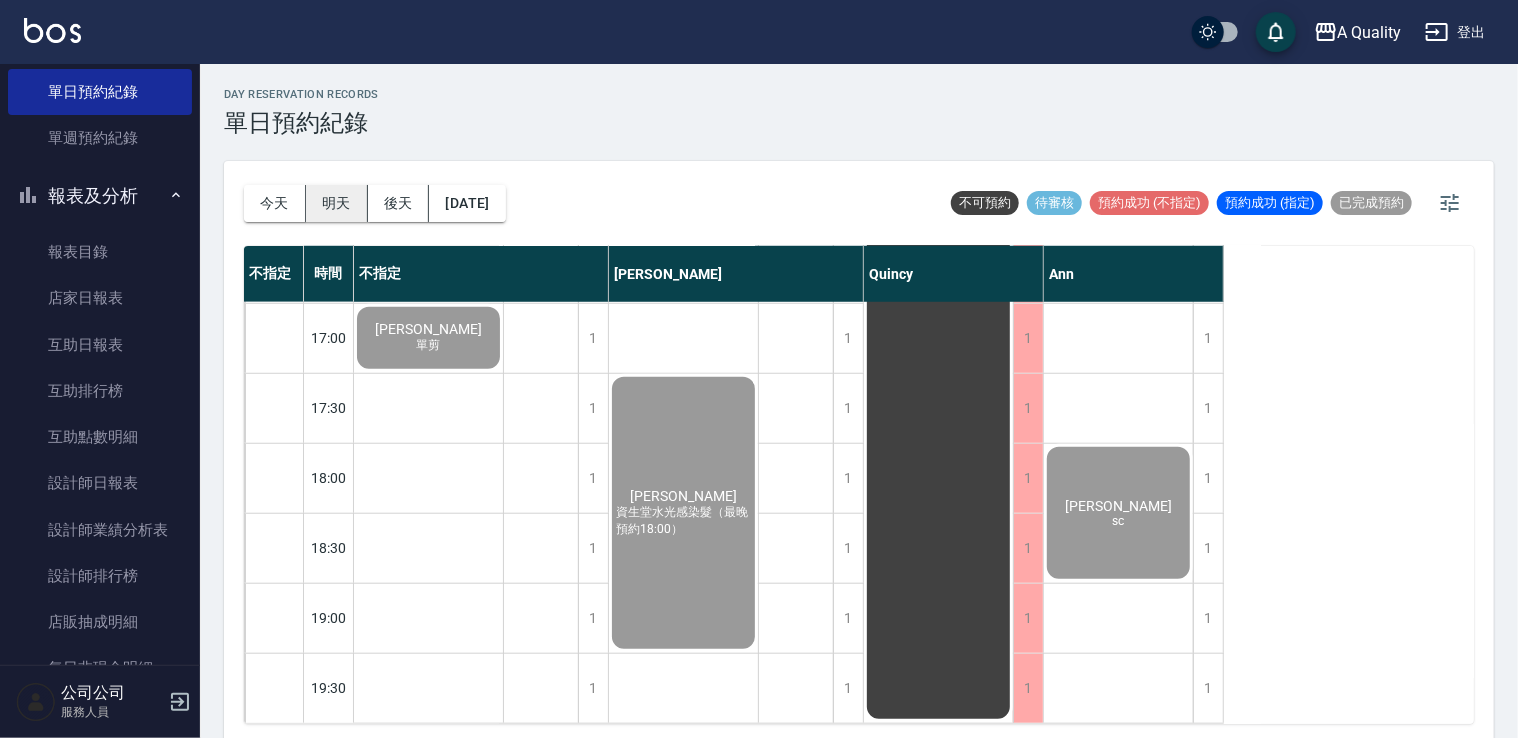 click on "明天" at bounding box center (337, 203) 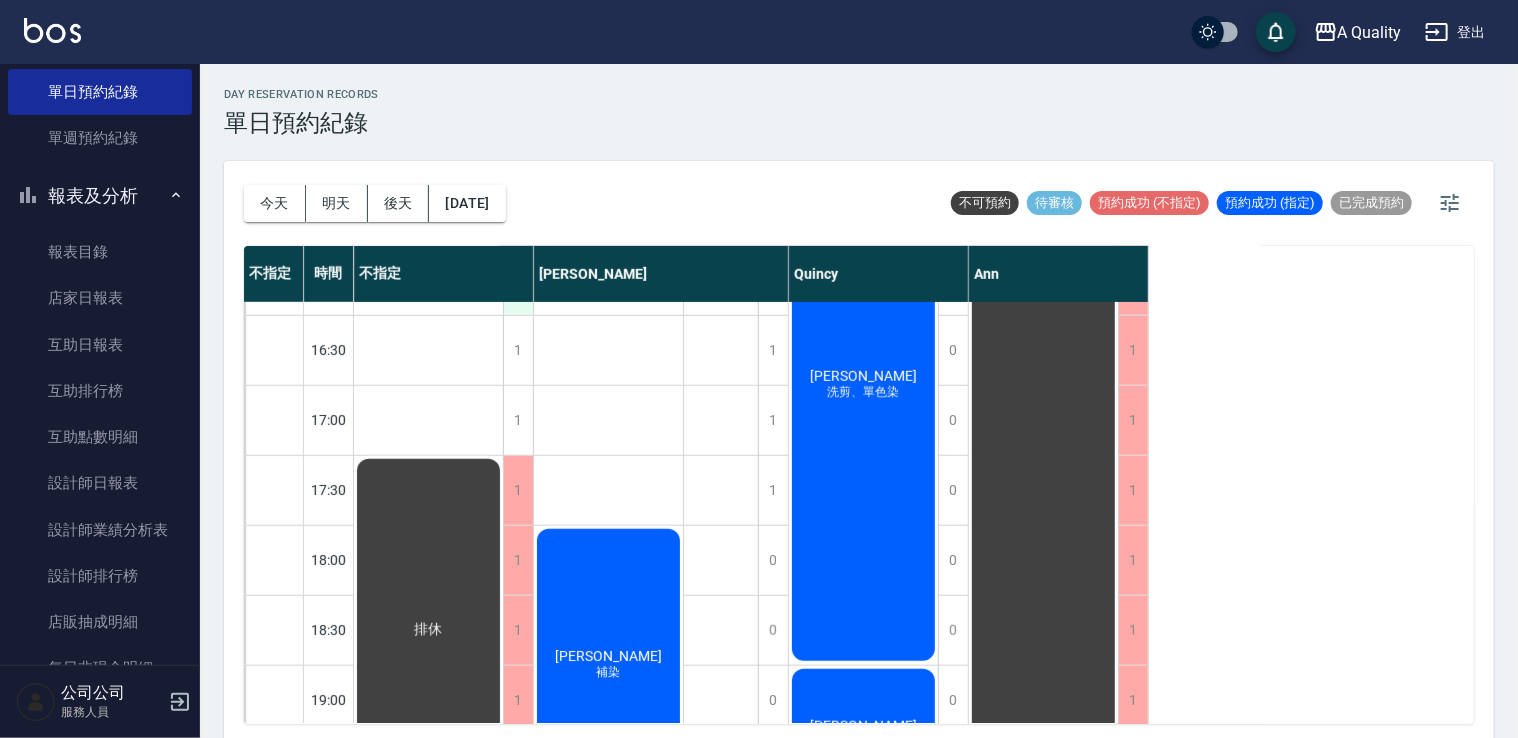 scroll, scrollTop: 853, scrollLeft: 0, axis: vertical 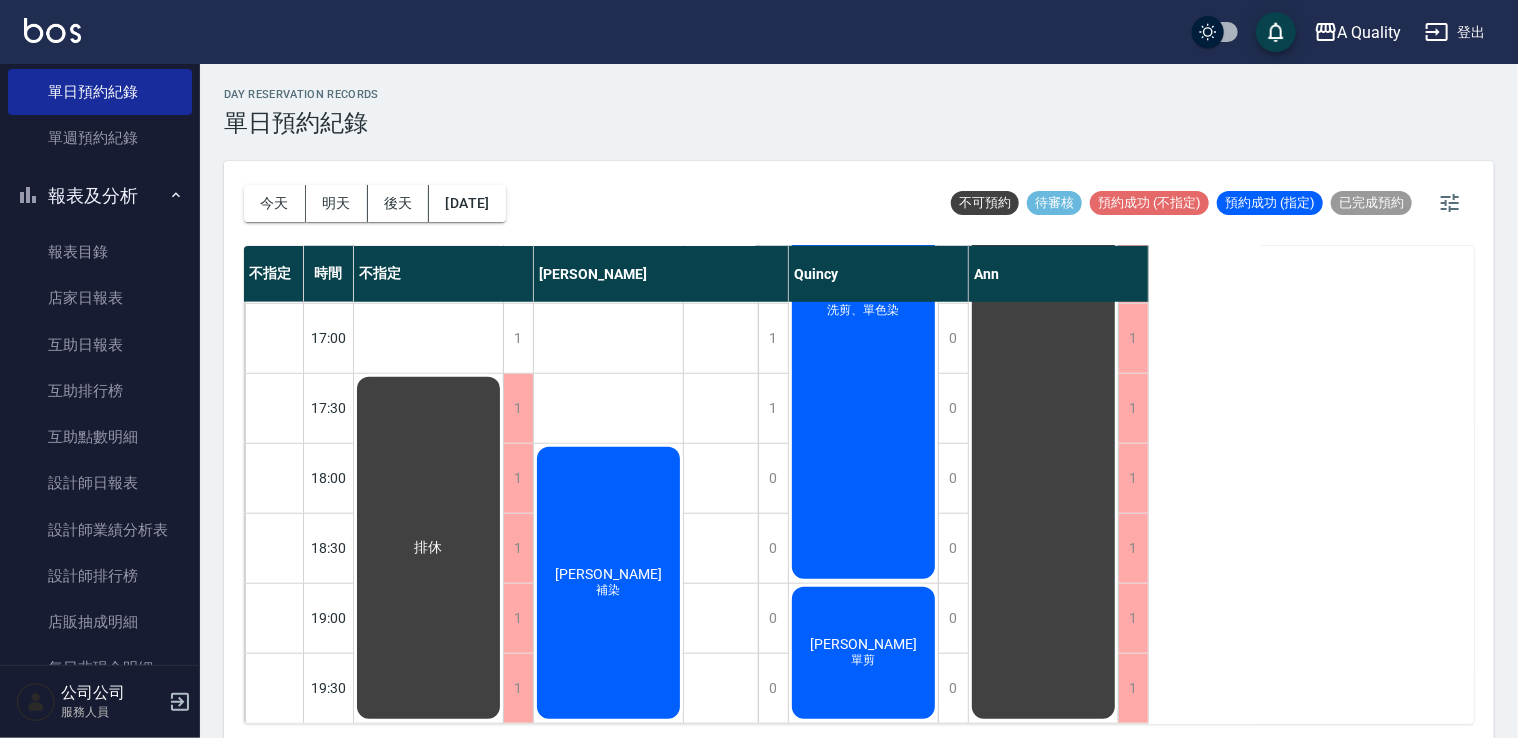 click on "今天 明天 後天 2025/07/14" at bounding box center (375, 203) 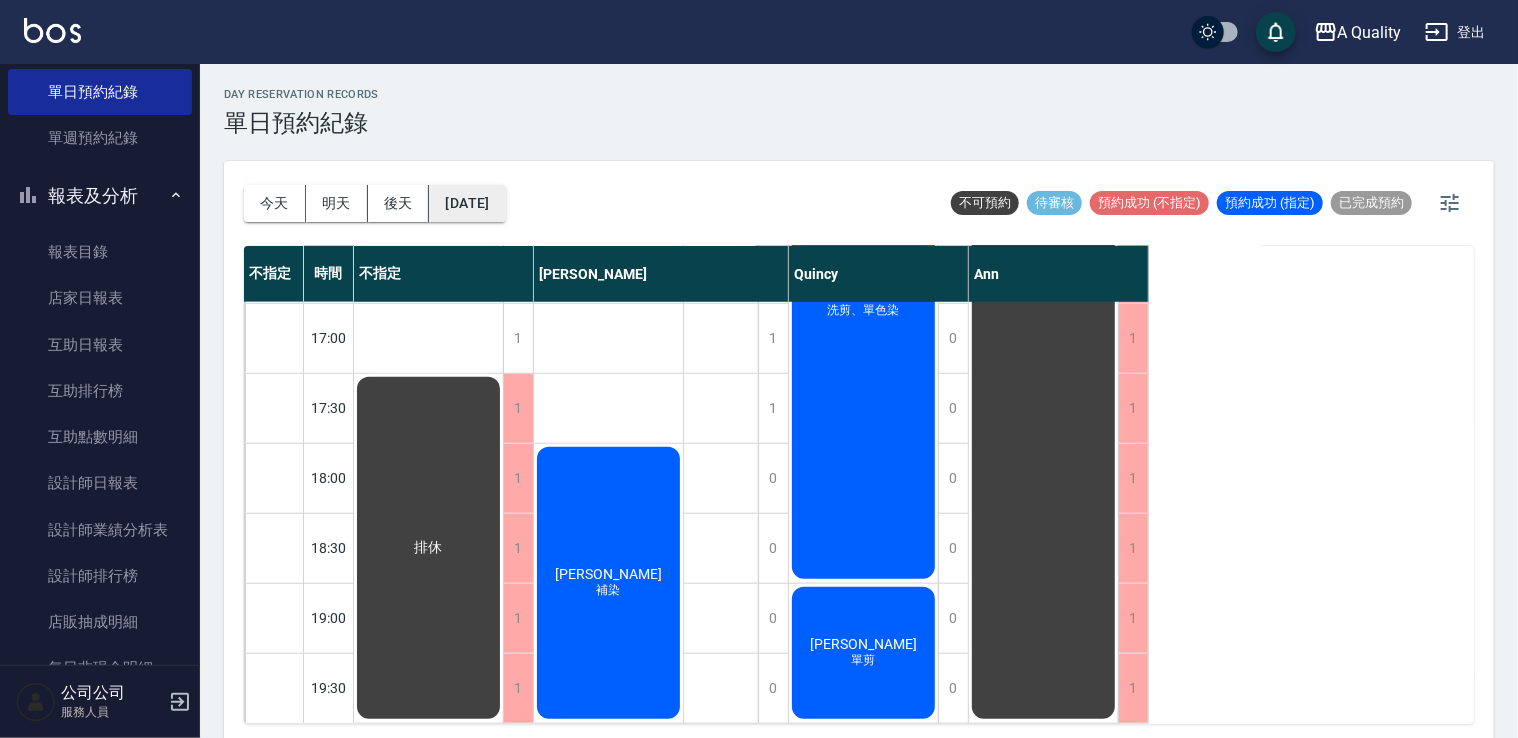 click on "[DATE]" at bounding box center [467, 203] 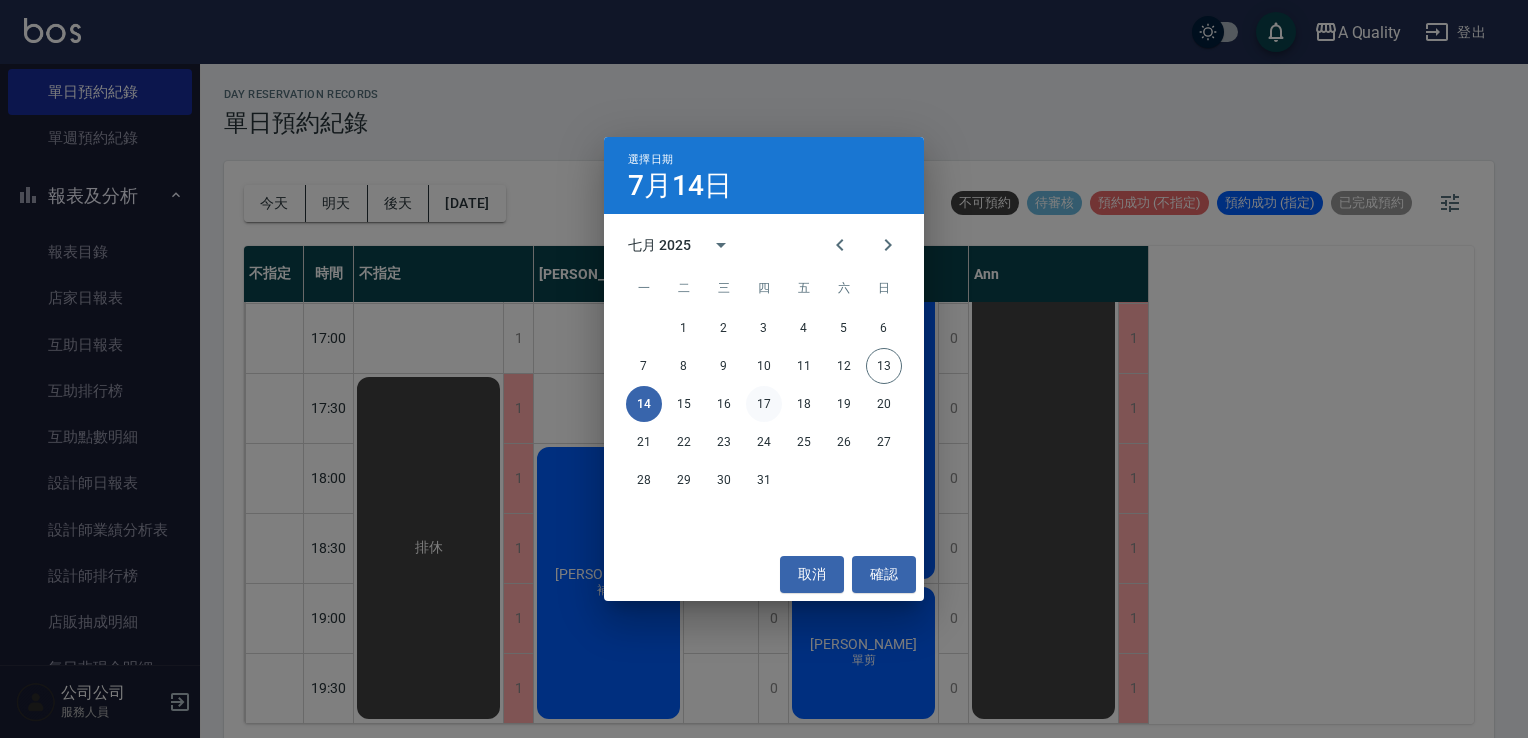 click on "17" at bounding box center (764, 404) 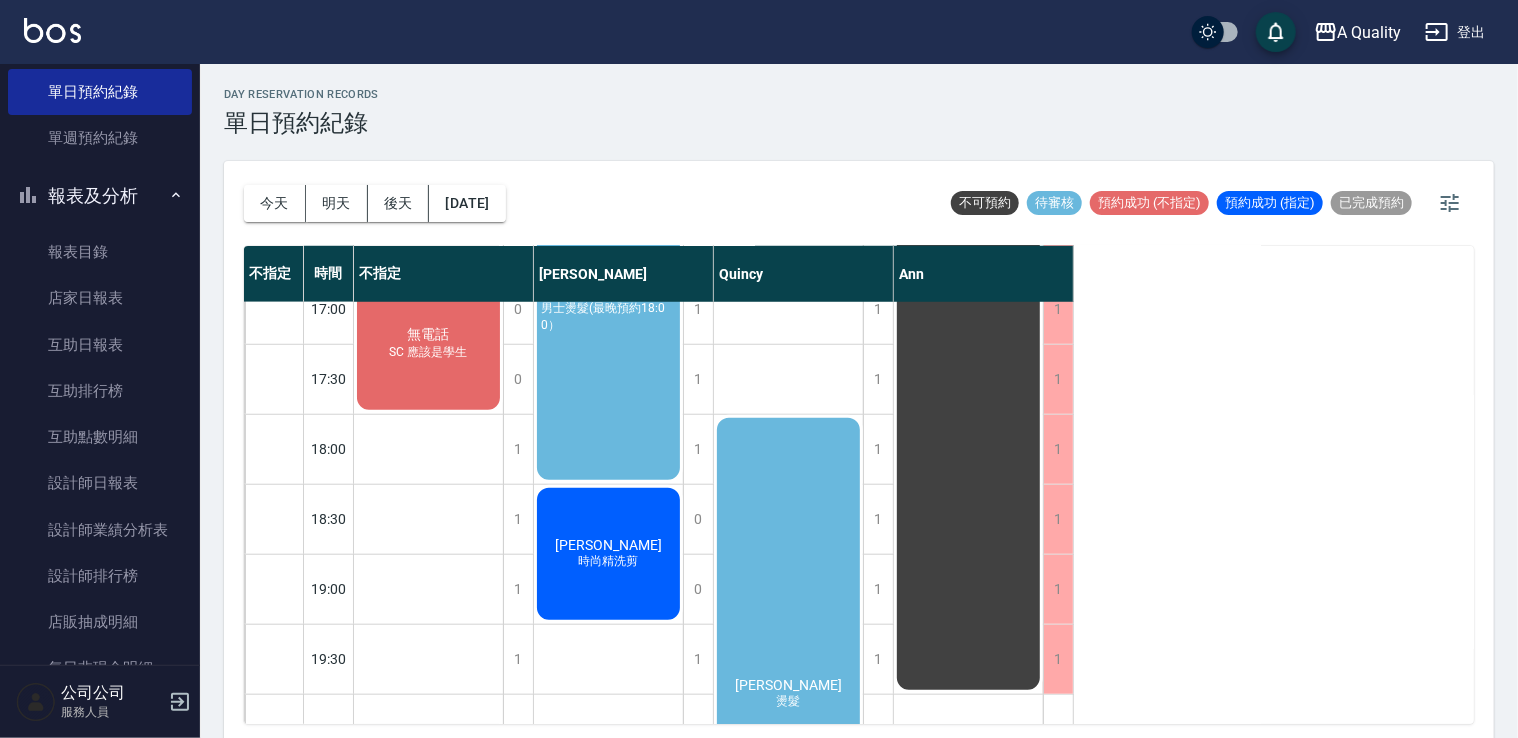 scroll, scrollTop: 953, scrollLeft: 0, axis: vertical 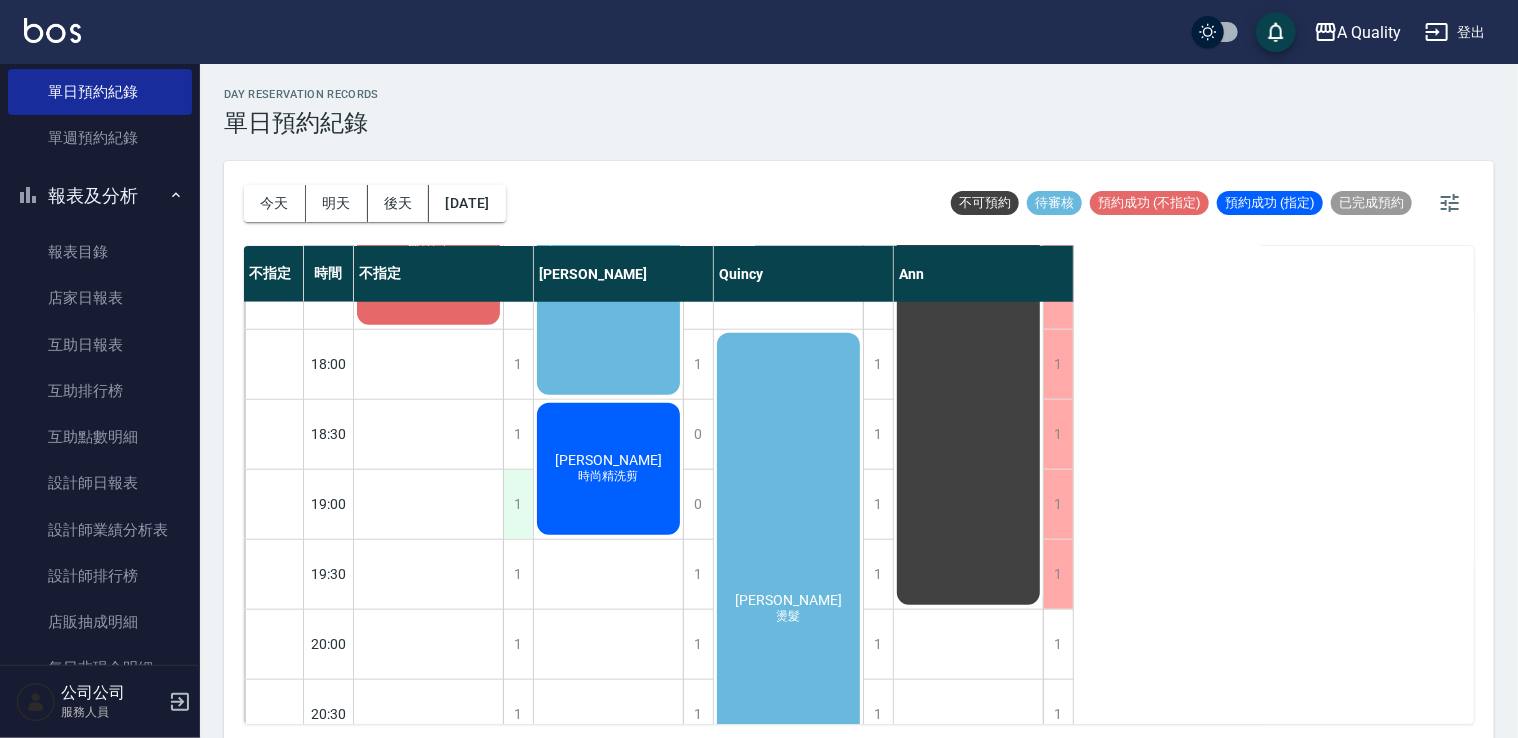 click on "1" at bounding box center [518, 504] 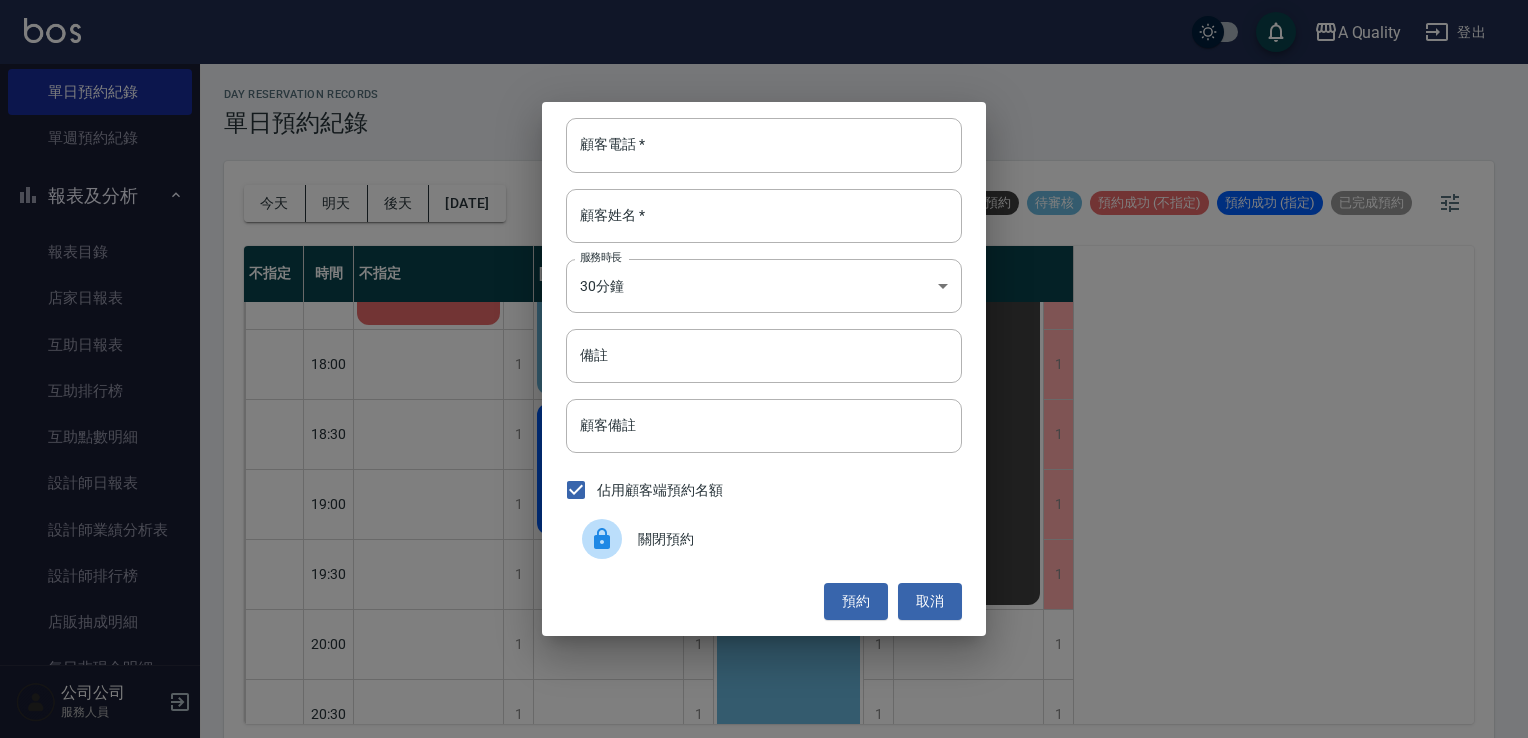 click 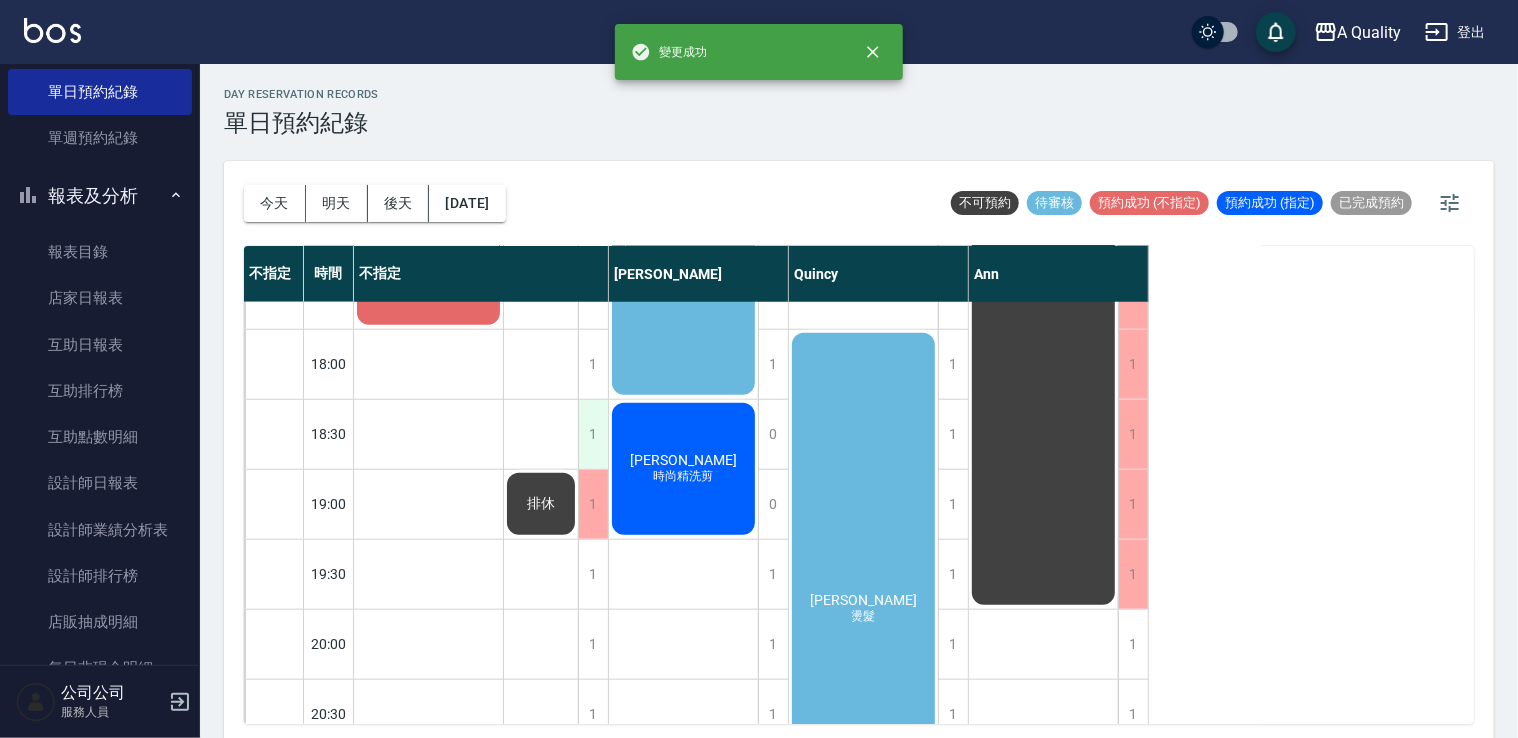 click on "1" at bounding box center [593, 434] 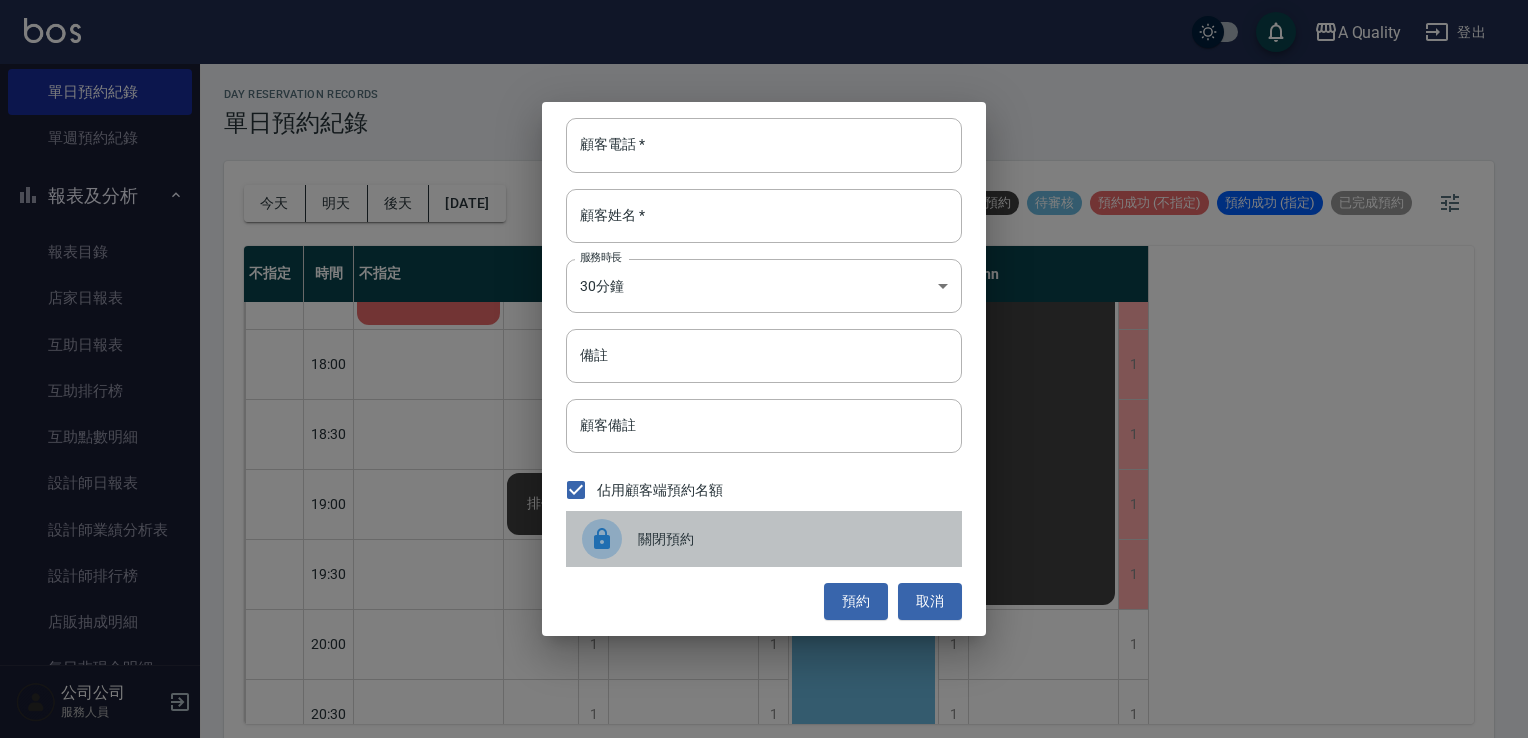 drag, startPoint x: 663, startPoint y: 518, endPoint x: 650, endPoint y: 497, distance: 24.698177 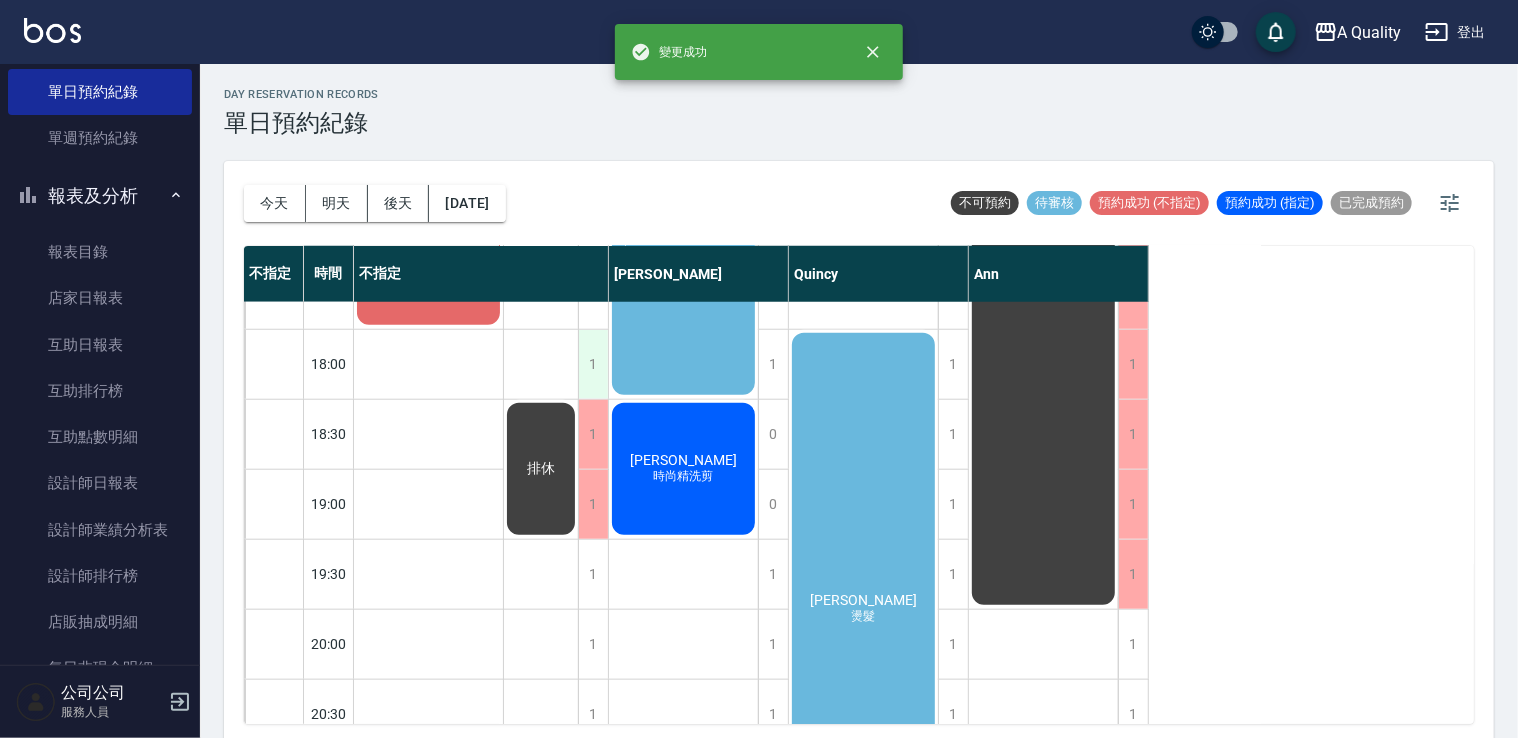 click on "1" at bounding box center (593, 364) 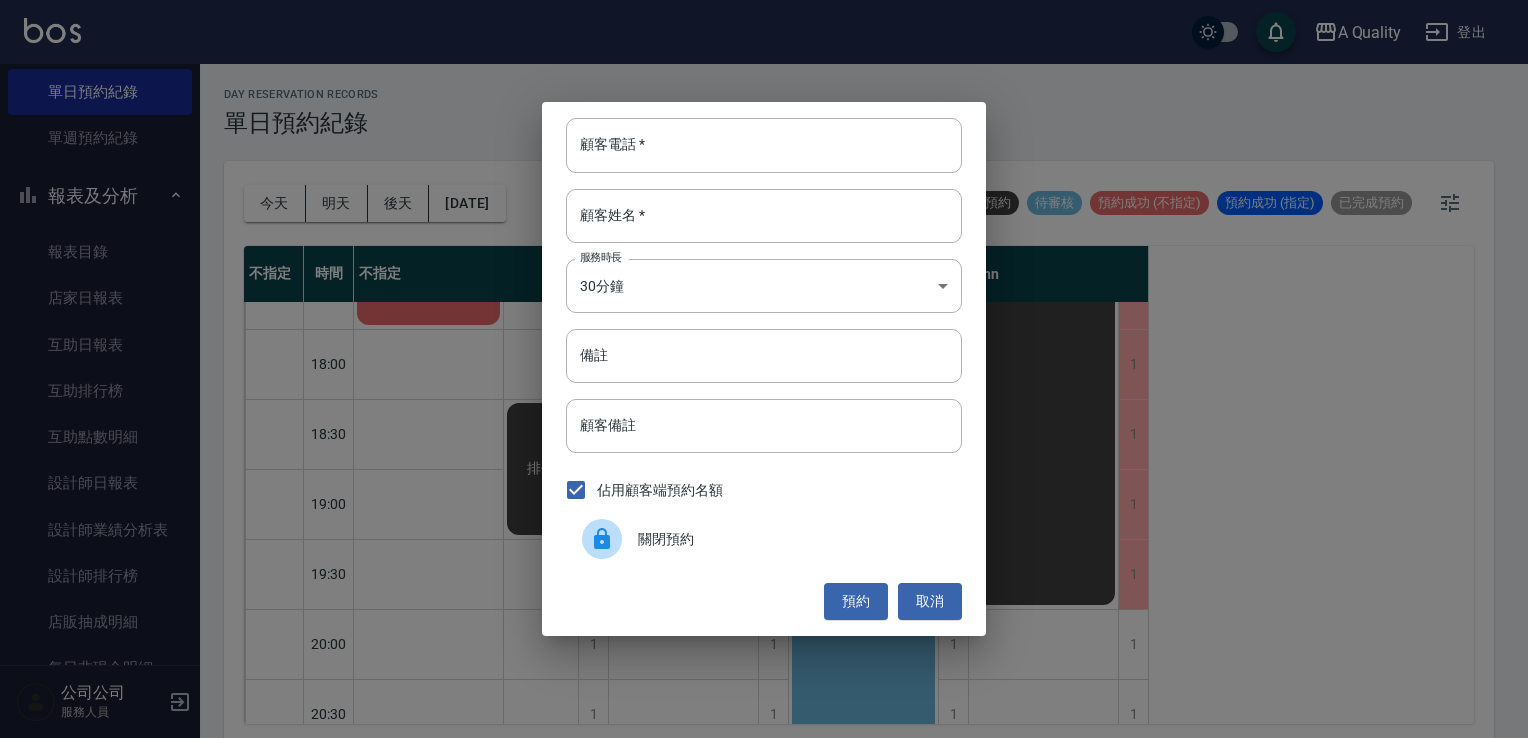 click at bounding box center (610, 539) 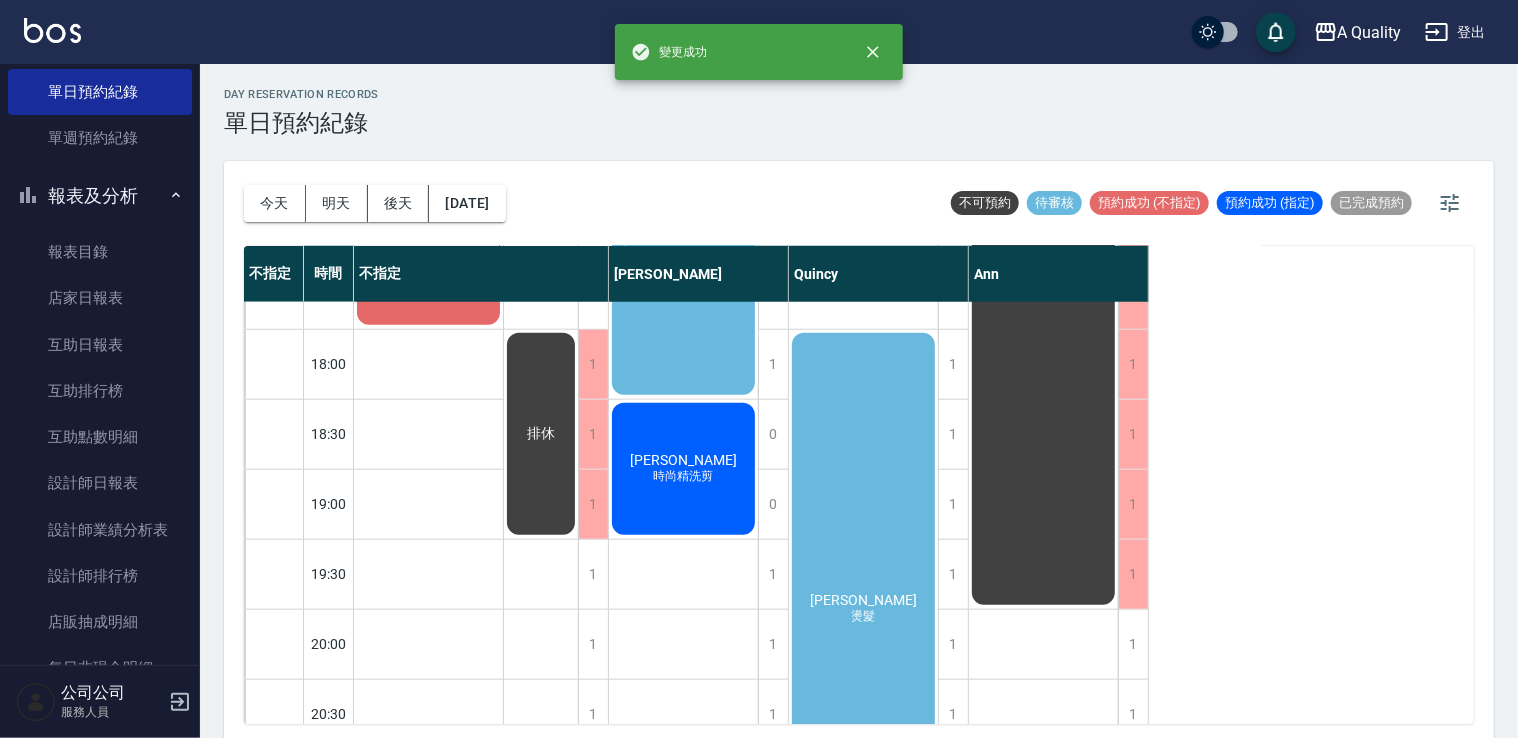 click on "1" at bounding box center (593, 574) 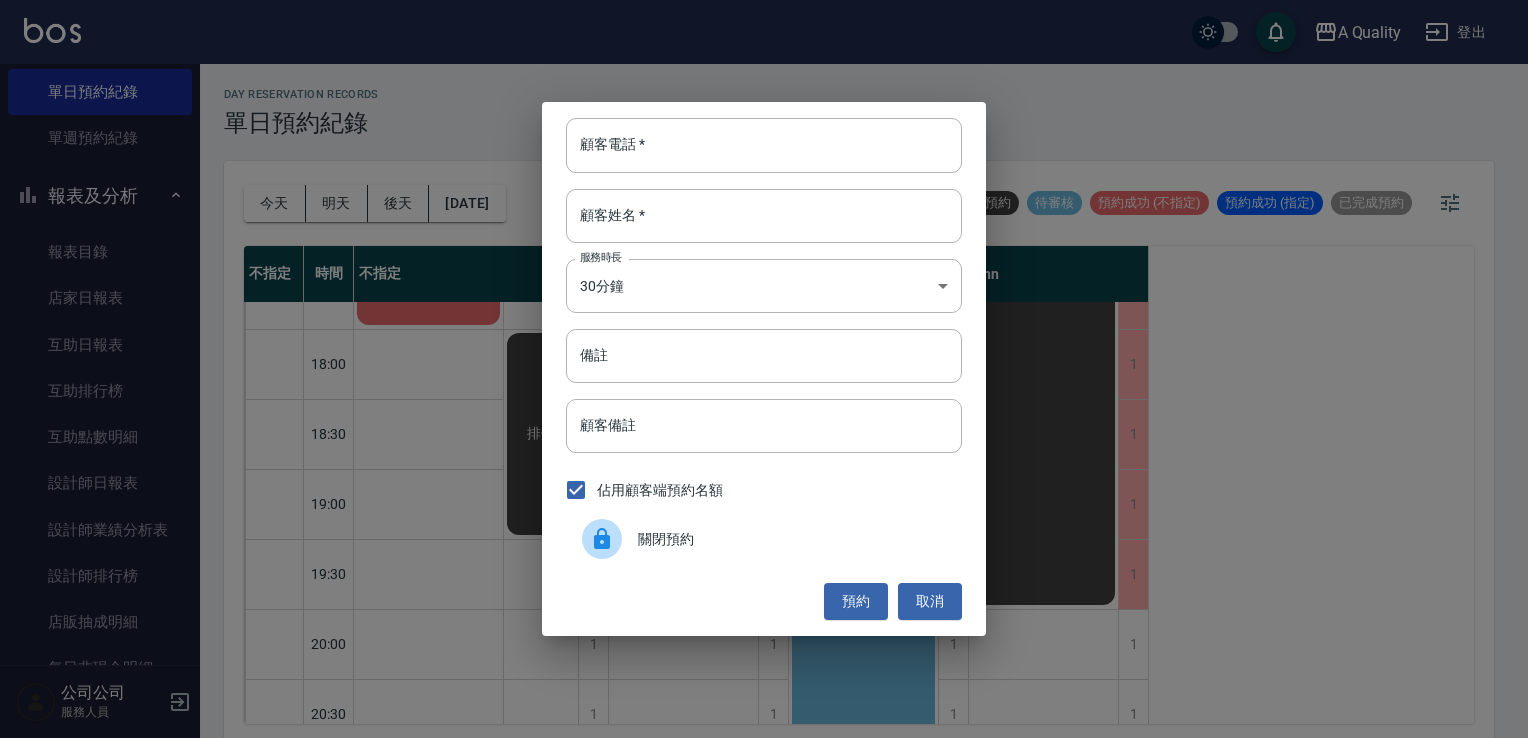 click on "關閉預約" at bounding box center [764, 539] 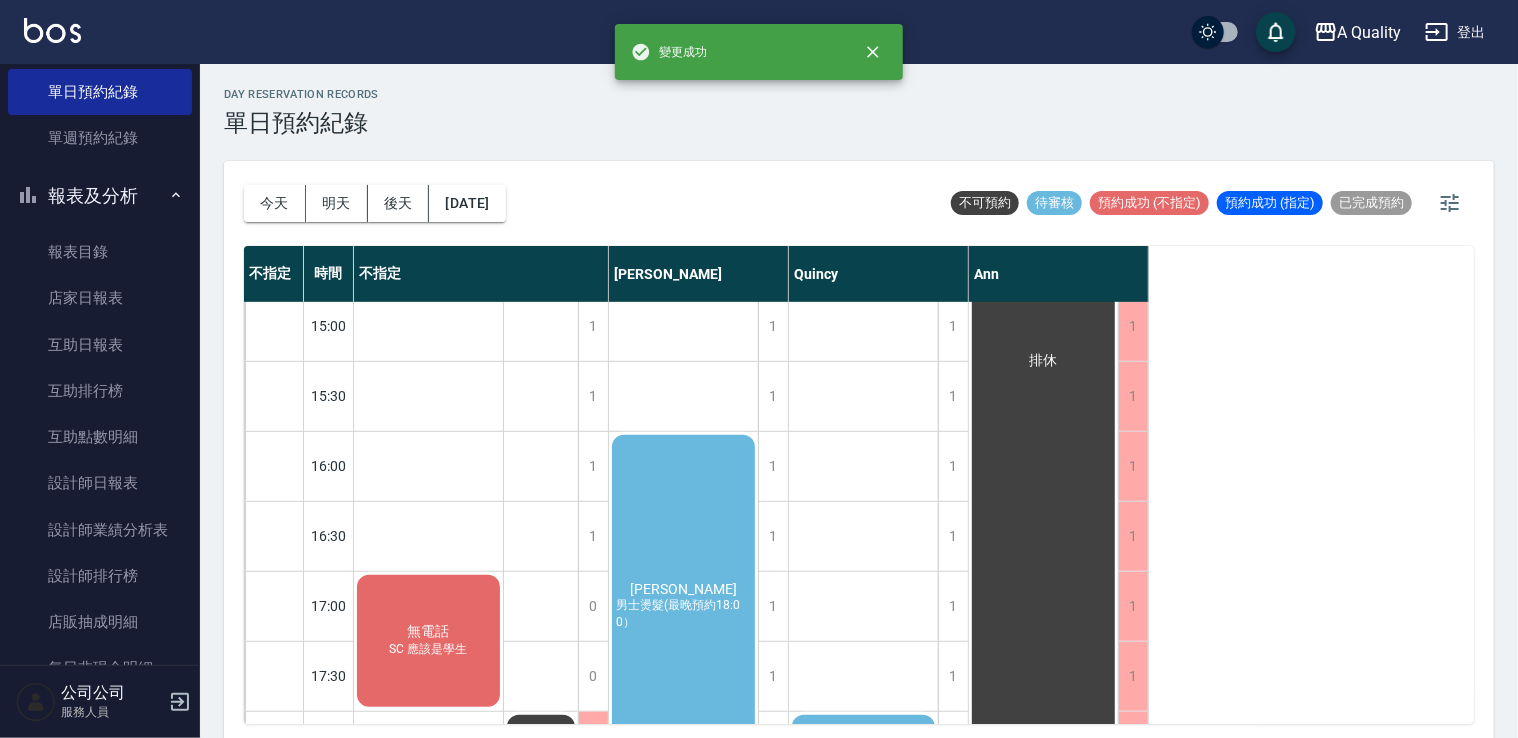 scroll, scrollTop: 653, scrollLeft: 0, axis: vertical 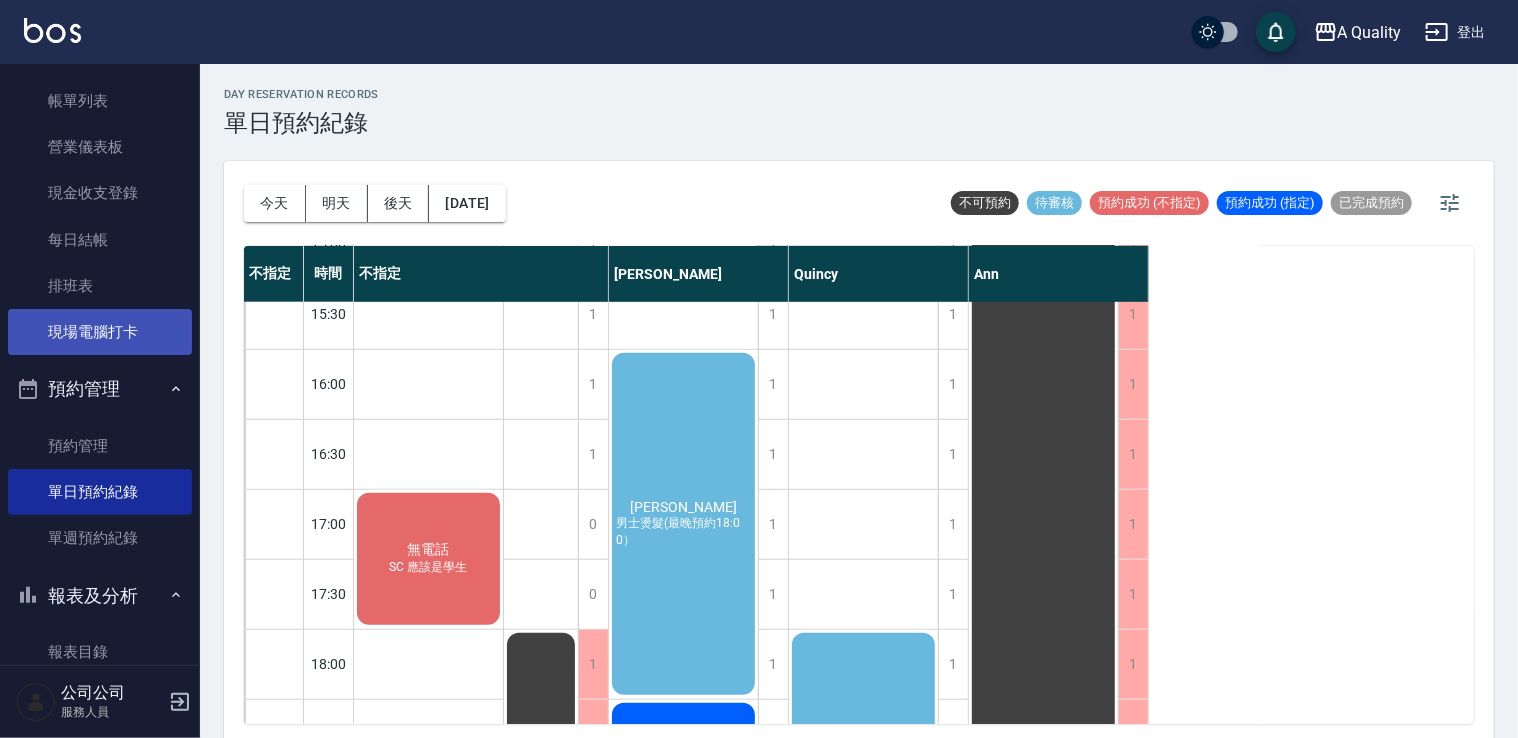 click on "現場電腦打卡" at bounding box center [100, 332] 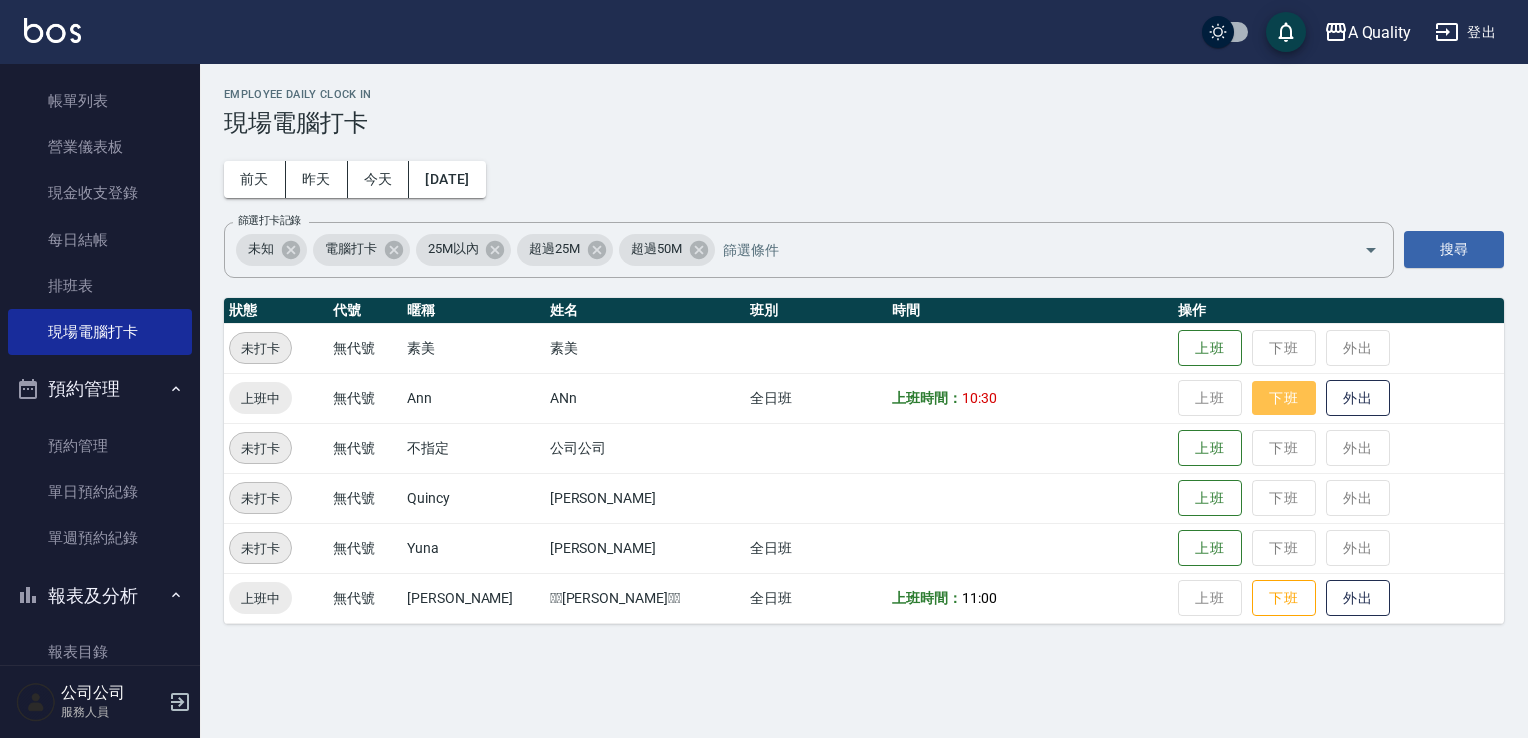 click on "下班" at bounding box center (1284, 398) 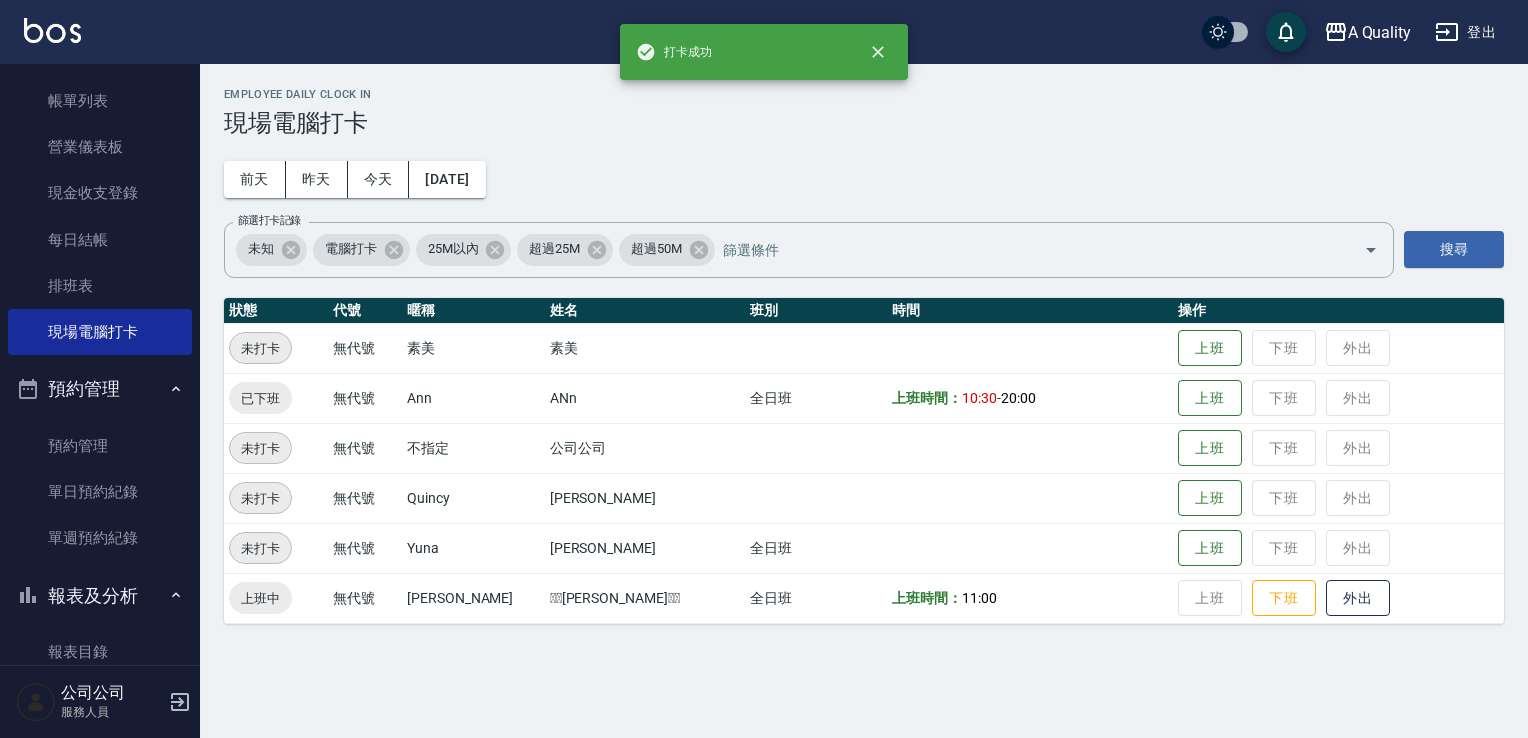 click on "上班 下班 外出" at bounding box center [1338, 598] 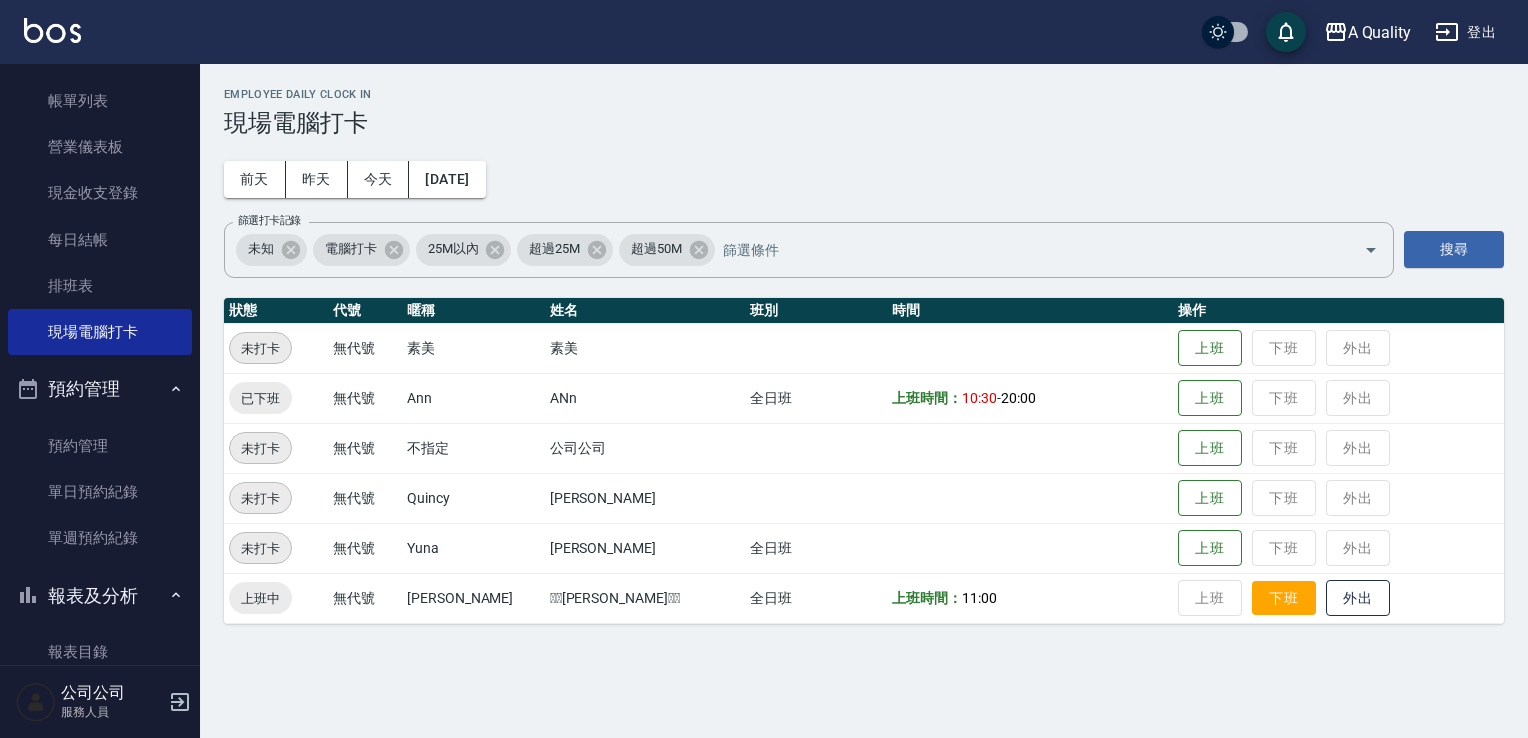 click on "下班" at bounding box center [1284, 598] 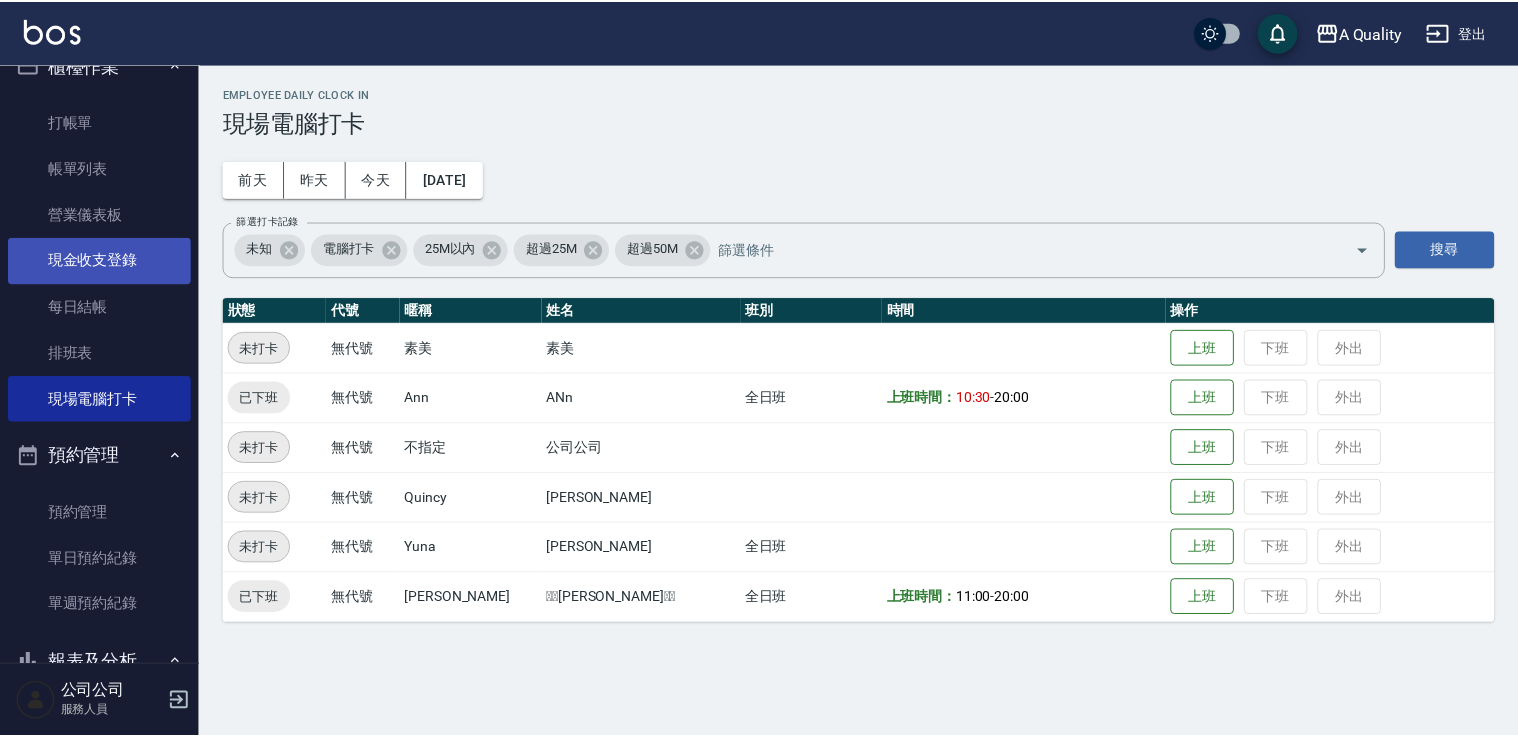 scroll, scrollTop: 0, scrollLeft: 0, axis: both 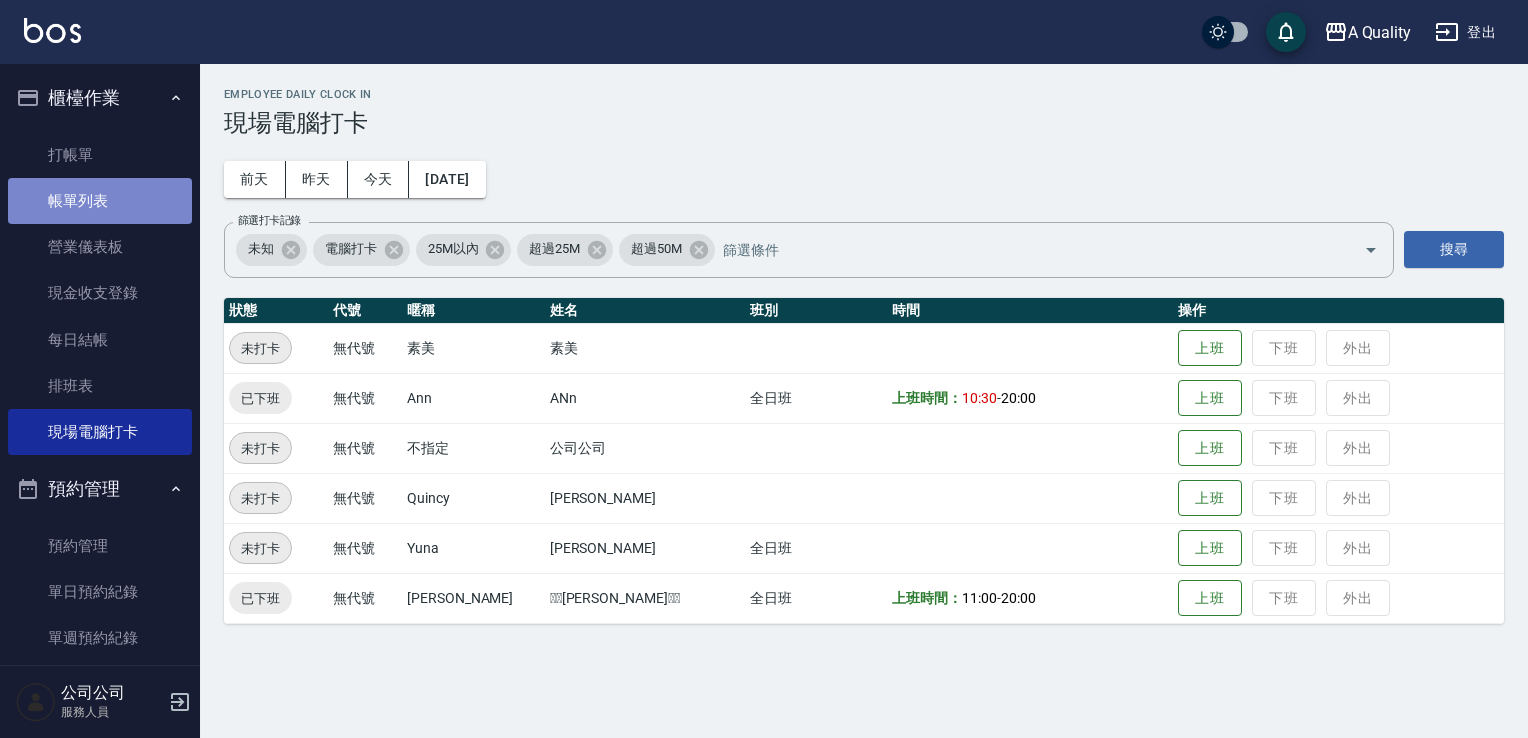 click on "帳單列表" at bounding box center (100, 201) 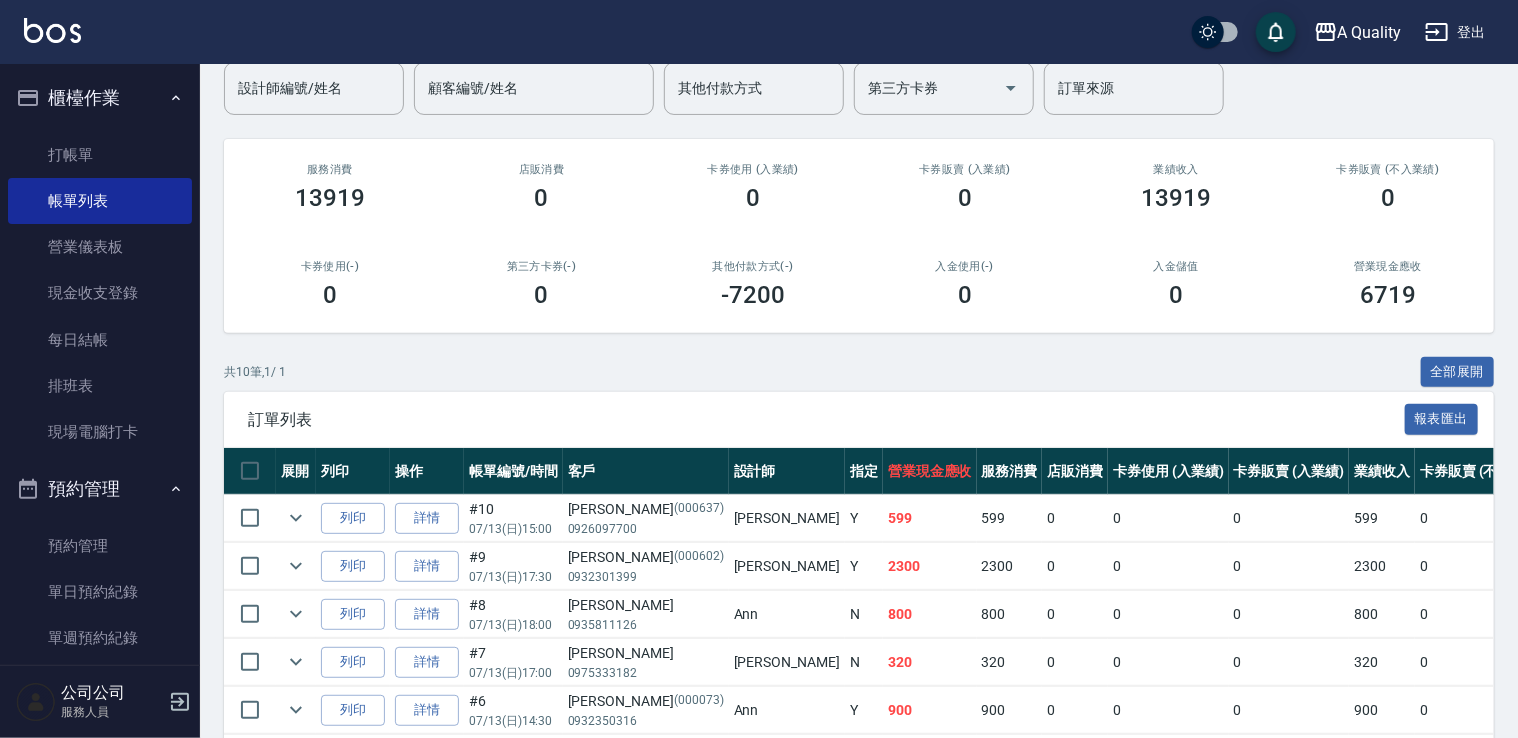 scroll, scrollTop: 200, scrollLeft: 0, axis: vertical 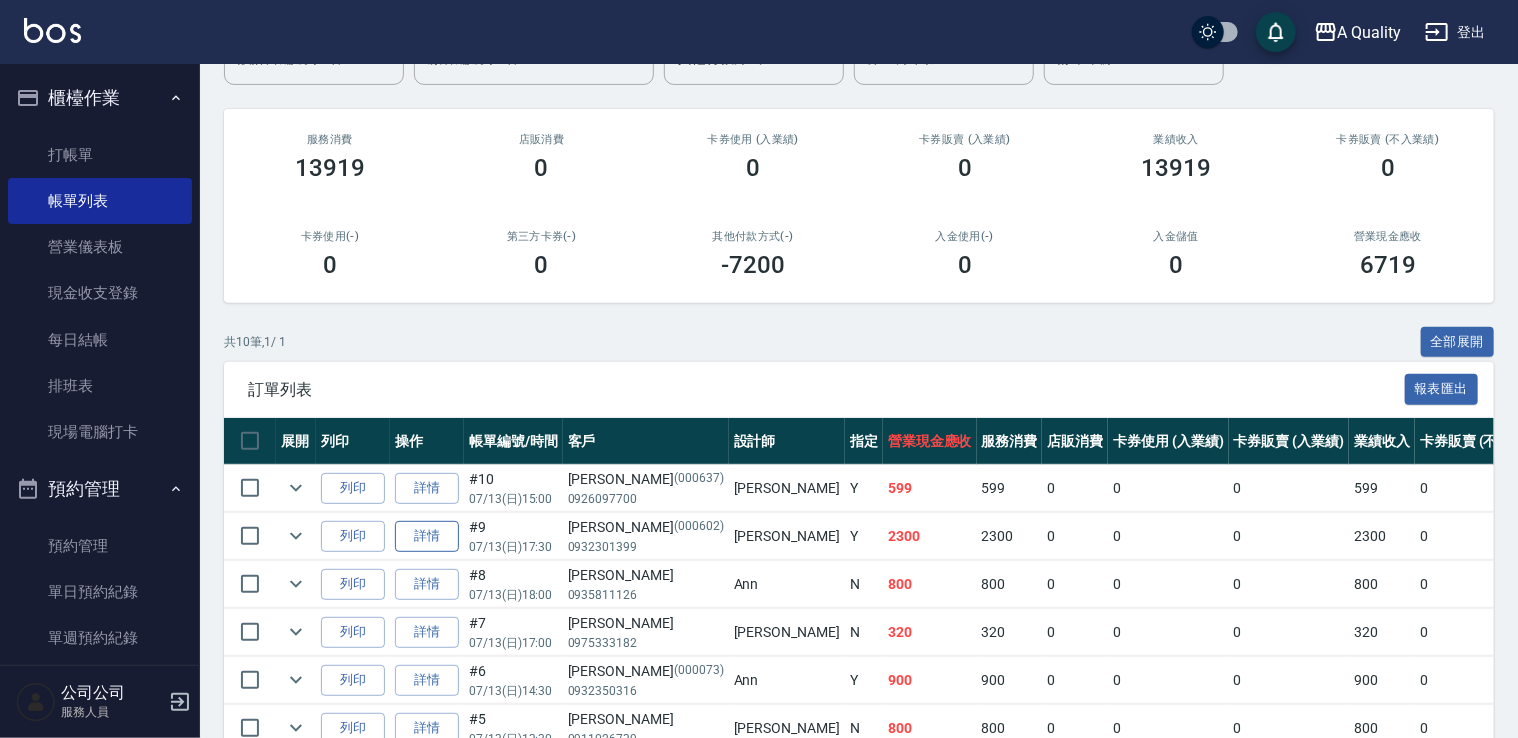 click on "詳情" at bounding box center [427, 536] 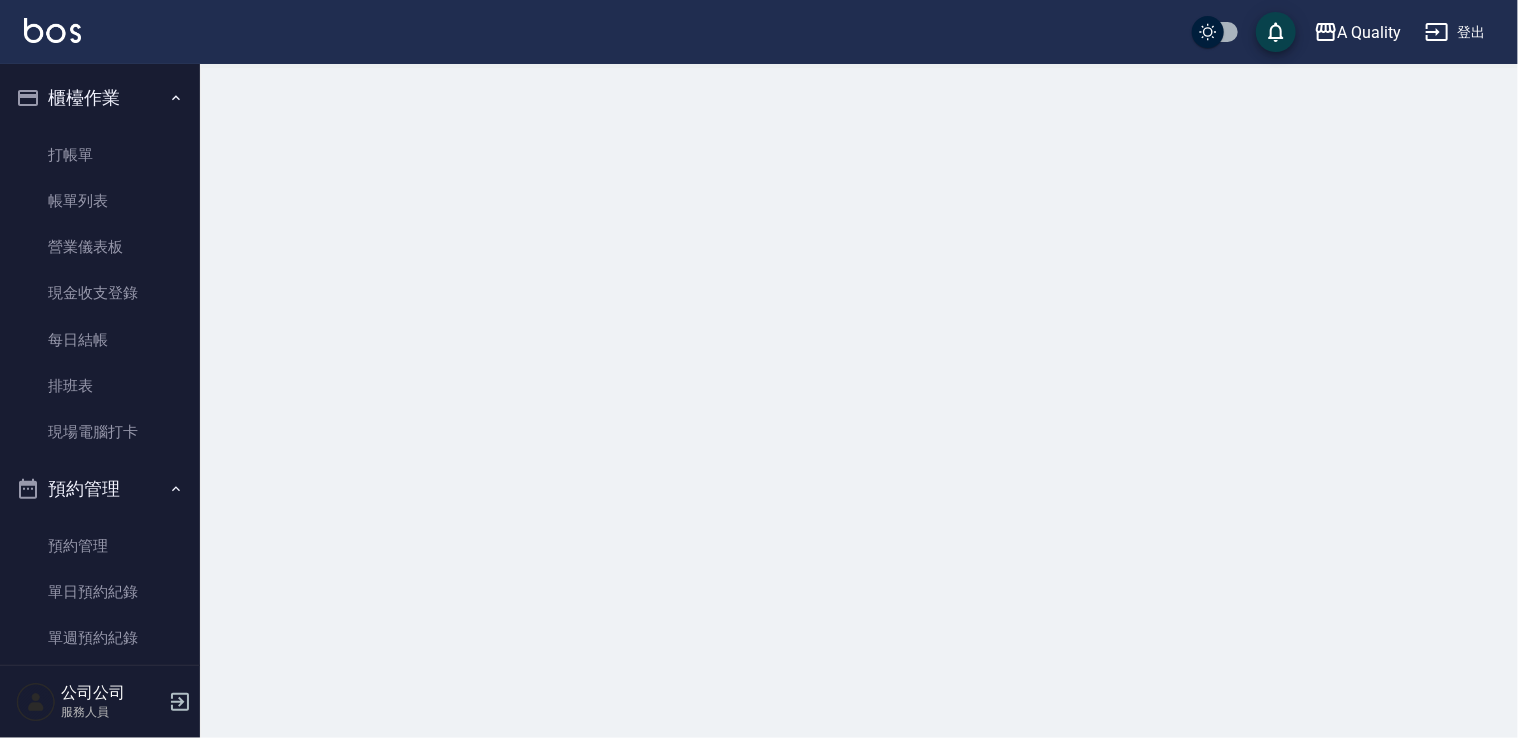 scroll, scrollTop: 0, scrollLeft: 0, axis: both 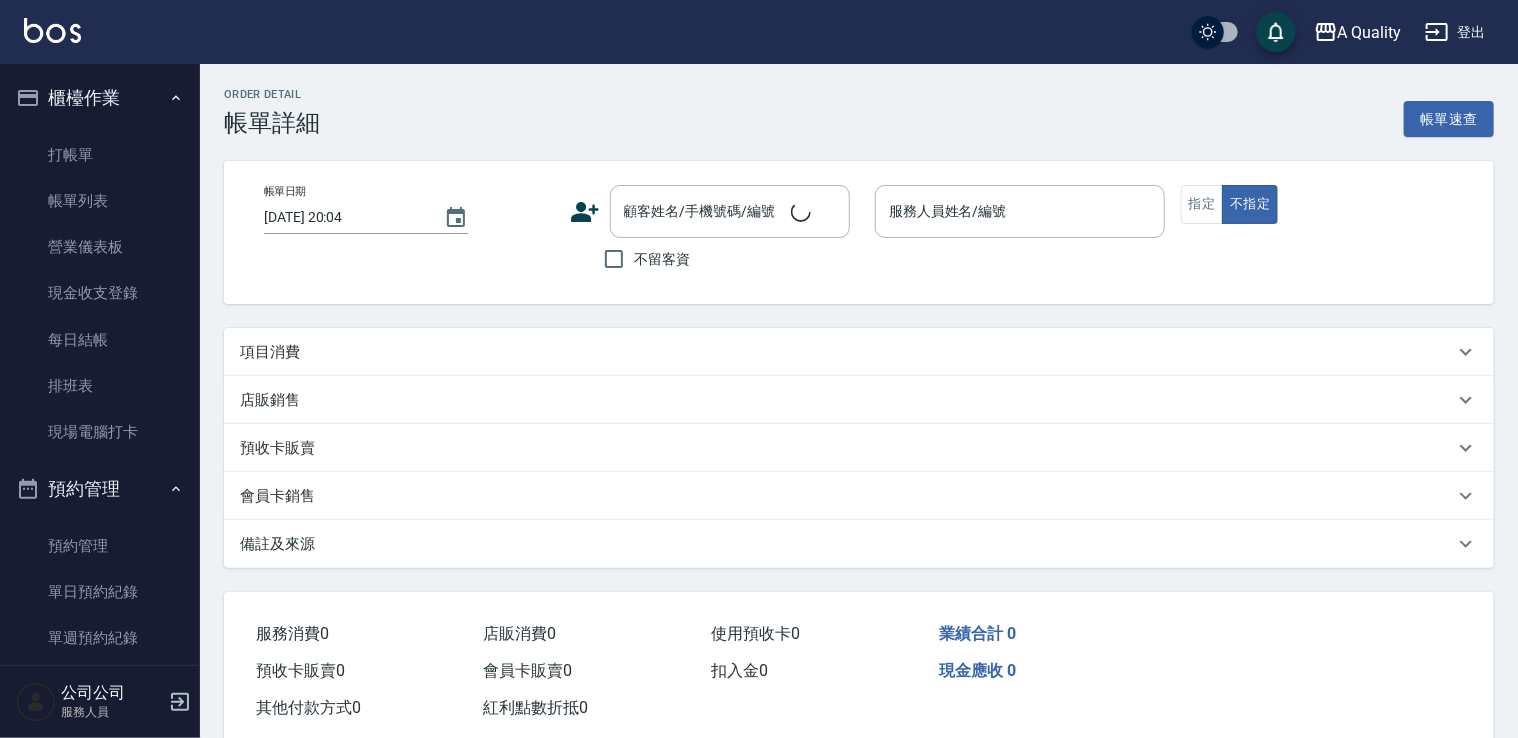 type on "2025/07/13 17:30" 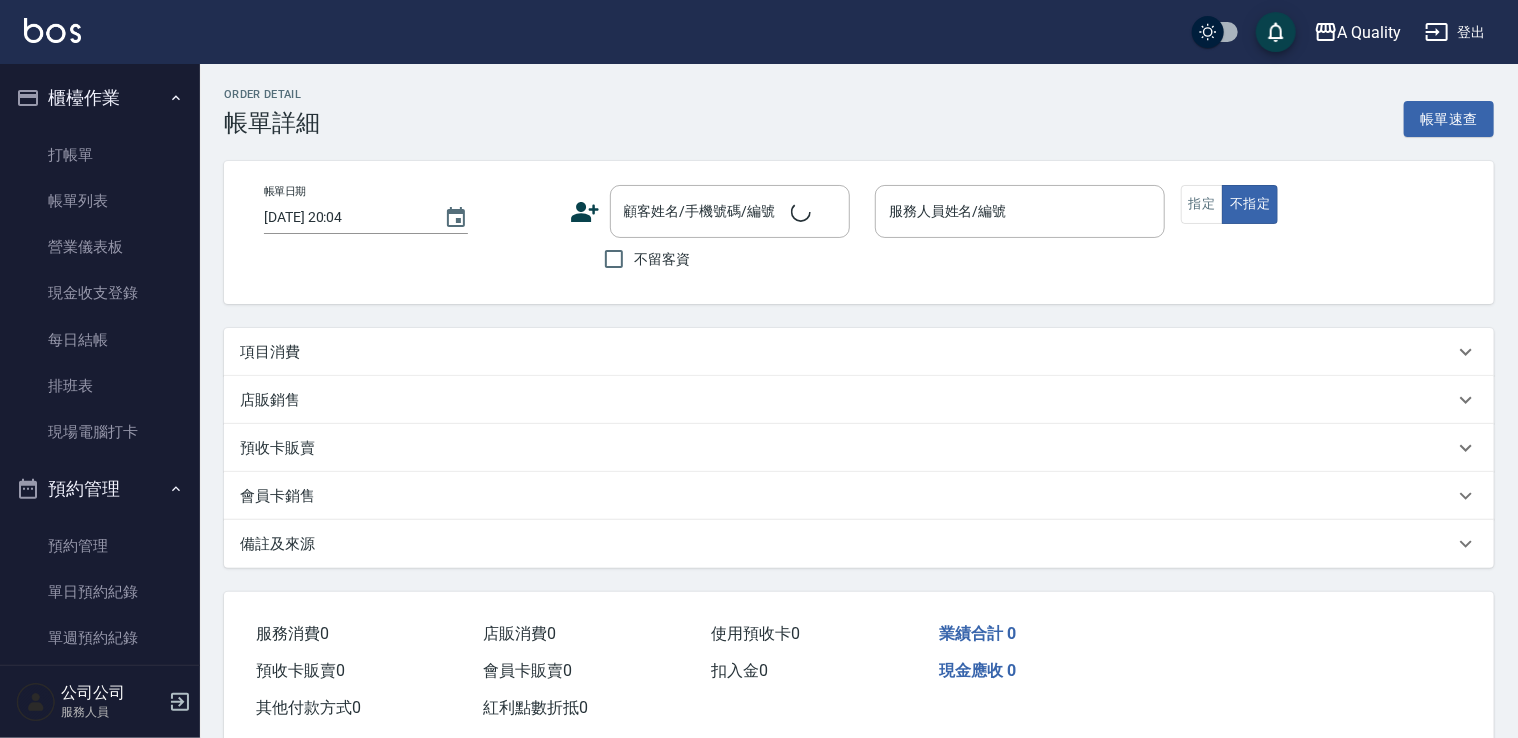 type on "Taylor(無代號)" 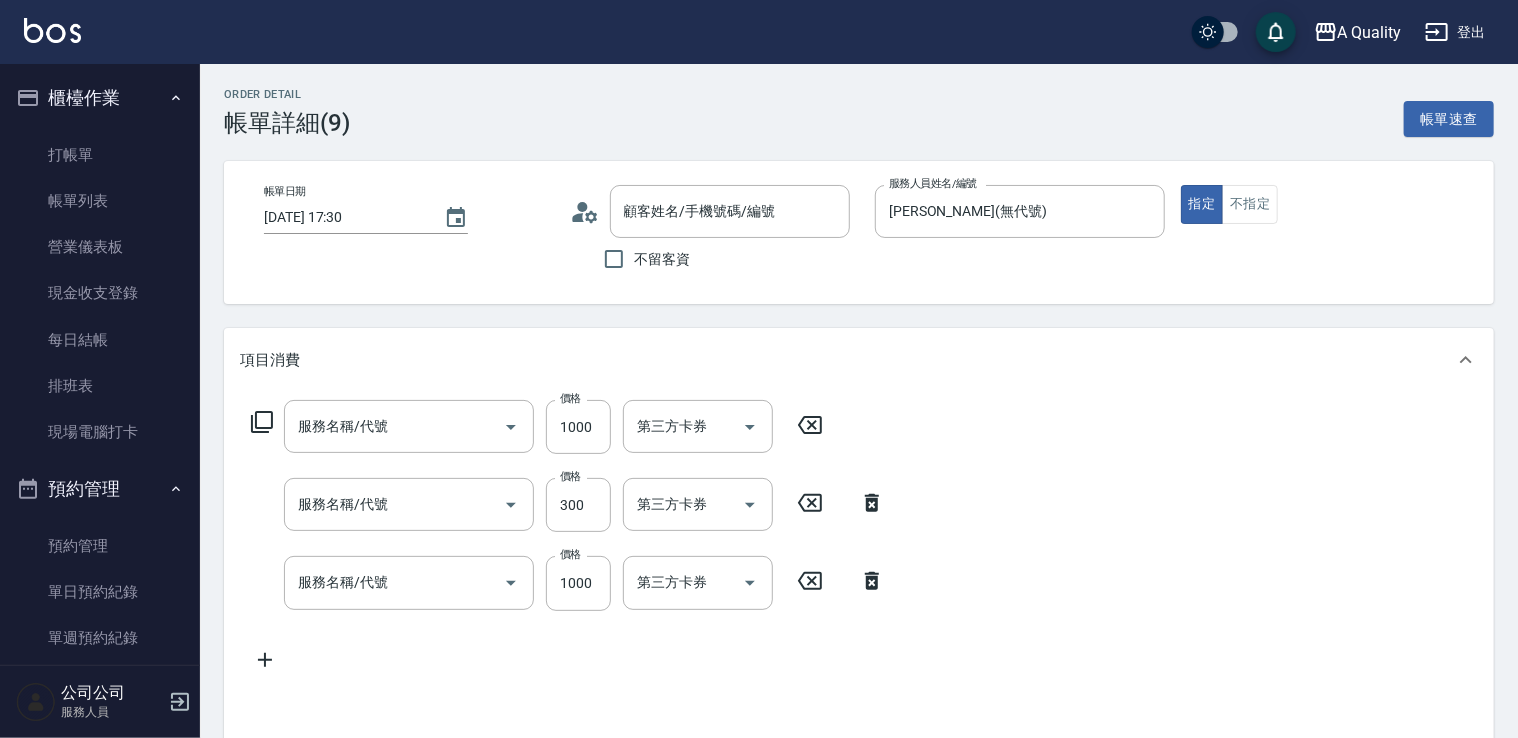 type on "龔淑貞/0932301399/000602" 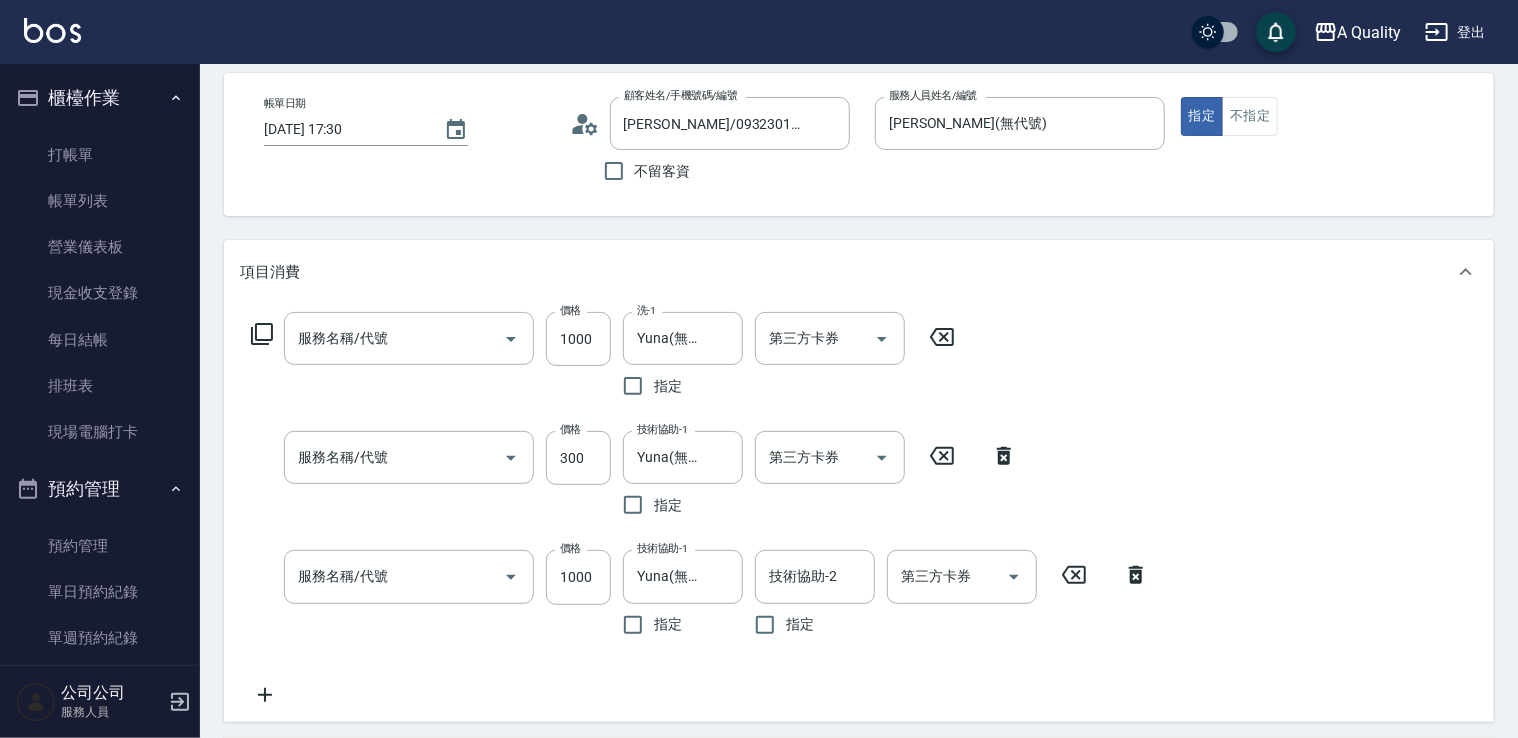 type on "洗剪(103)" 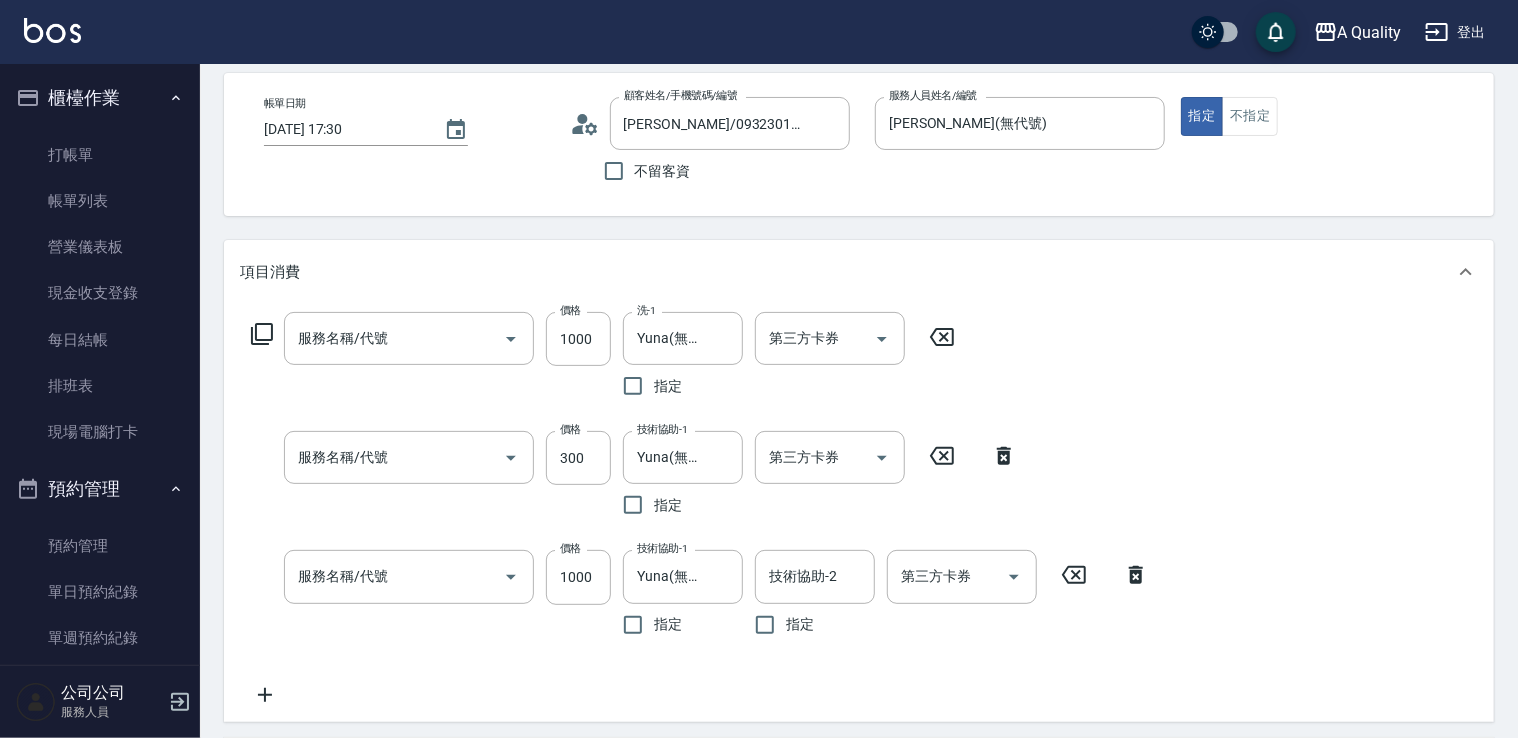 type on "頭皮隔離(600)" 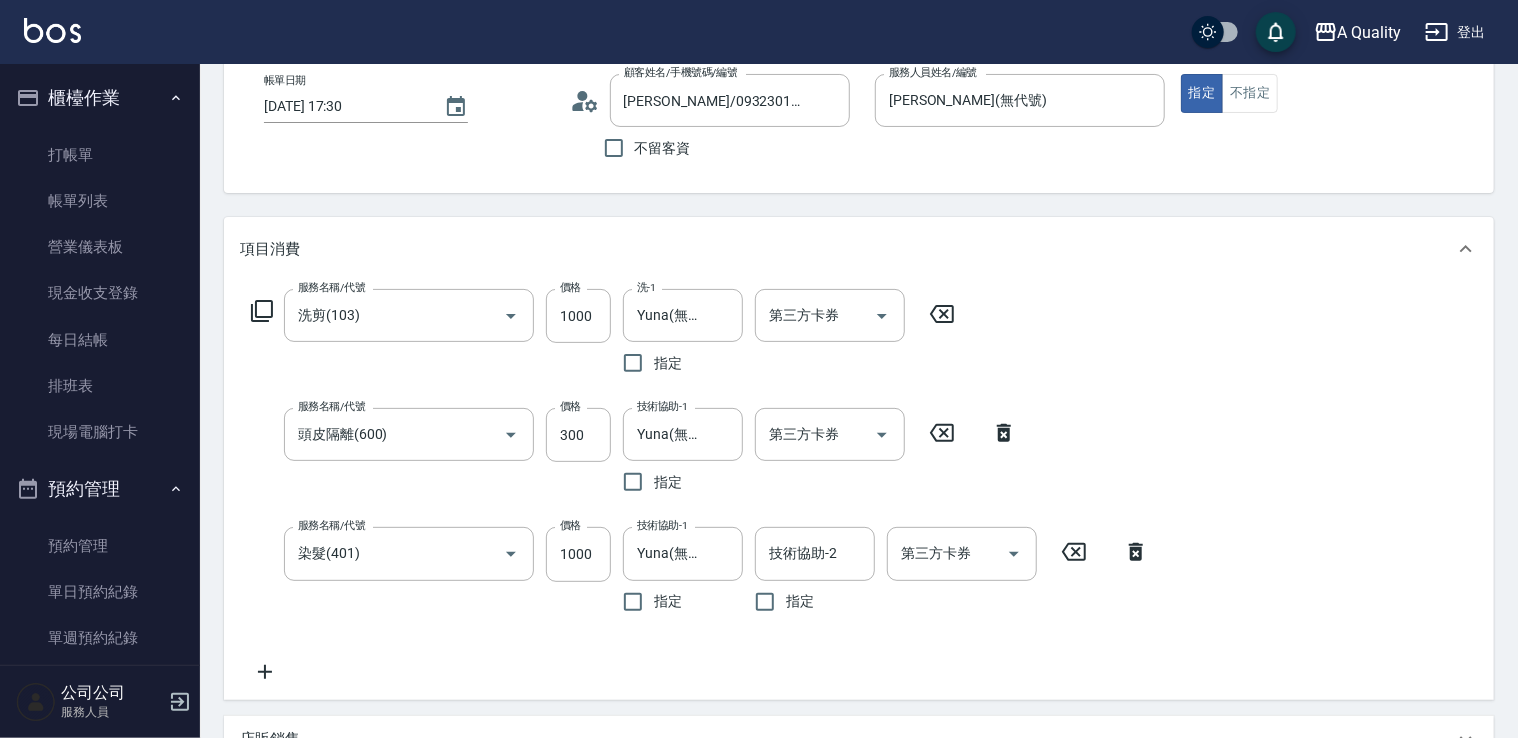 scroll, scrollTop: 100, scrollLeft: 0, axis: vertical 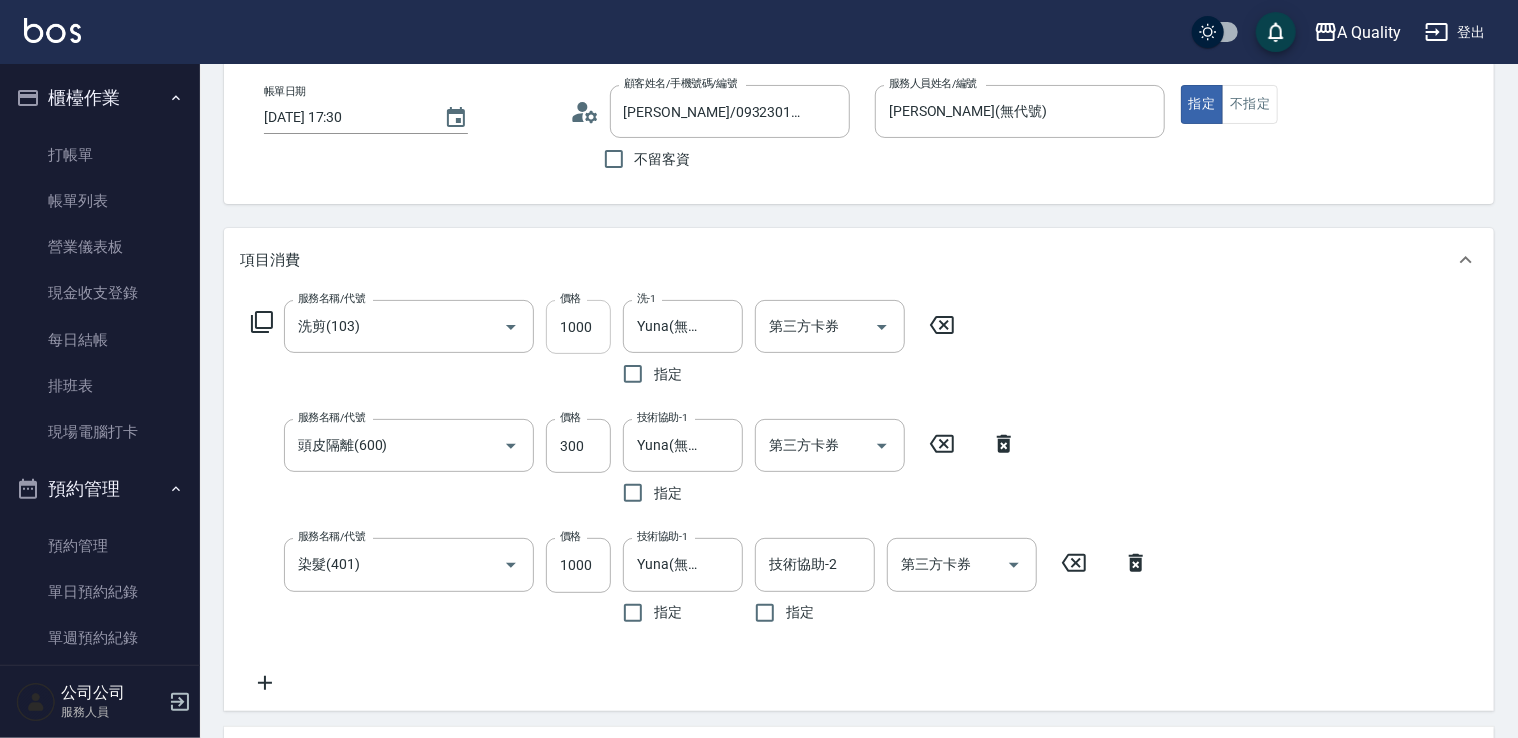 click on "1000" at bounding box center (578, 327) 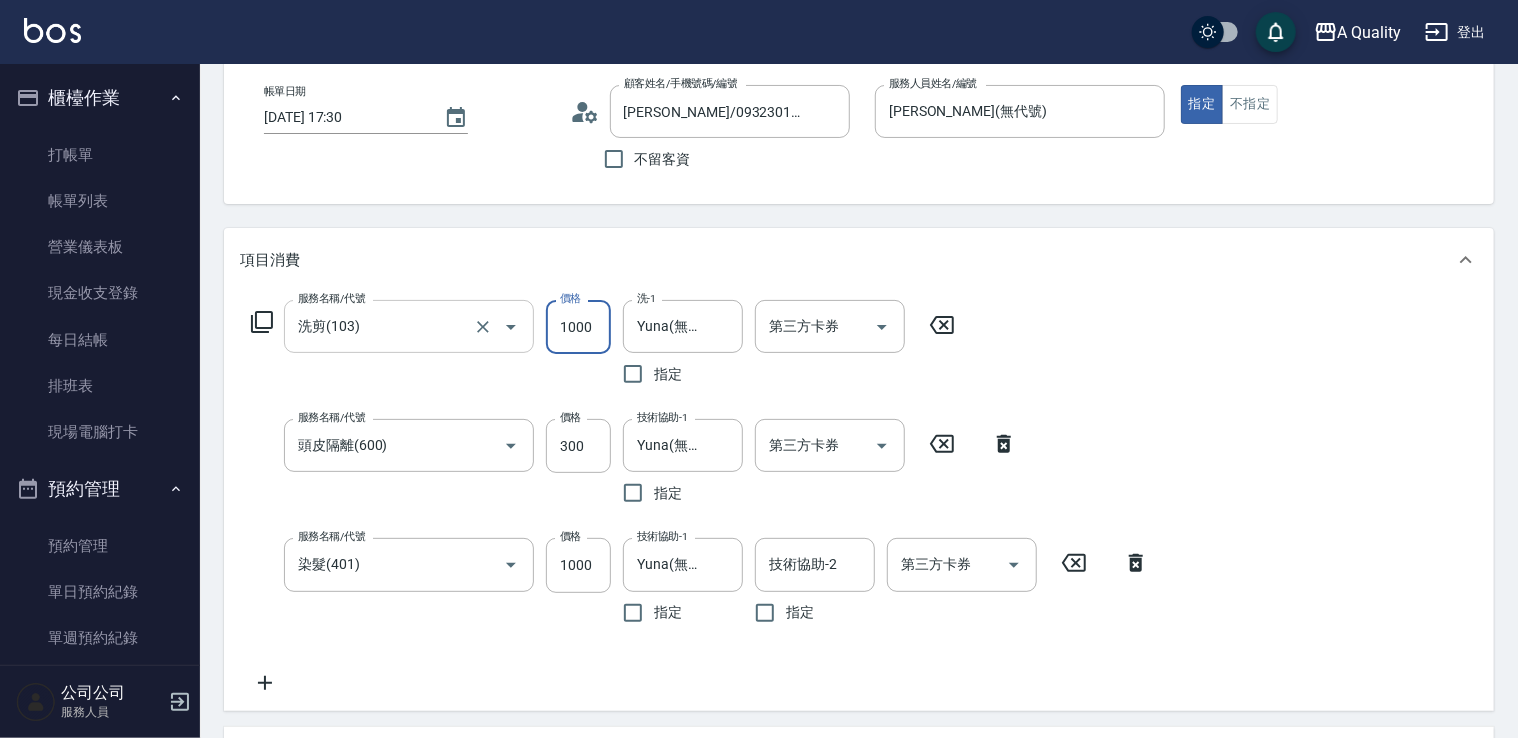 click 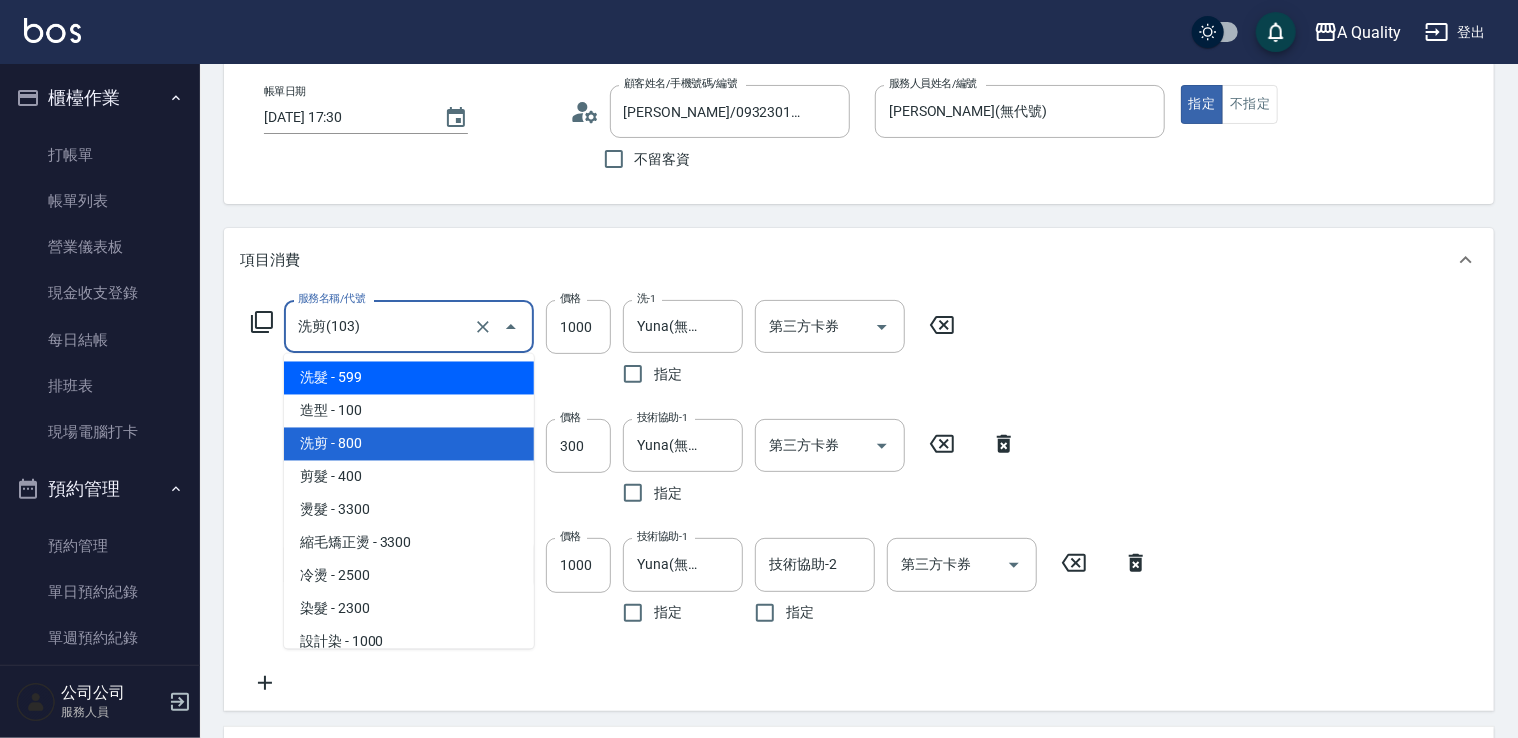 click on "洗髮 - 599" at bounding box center [409, 378] 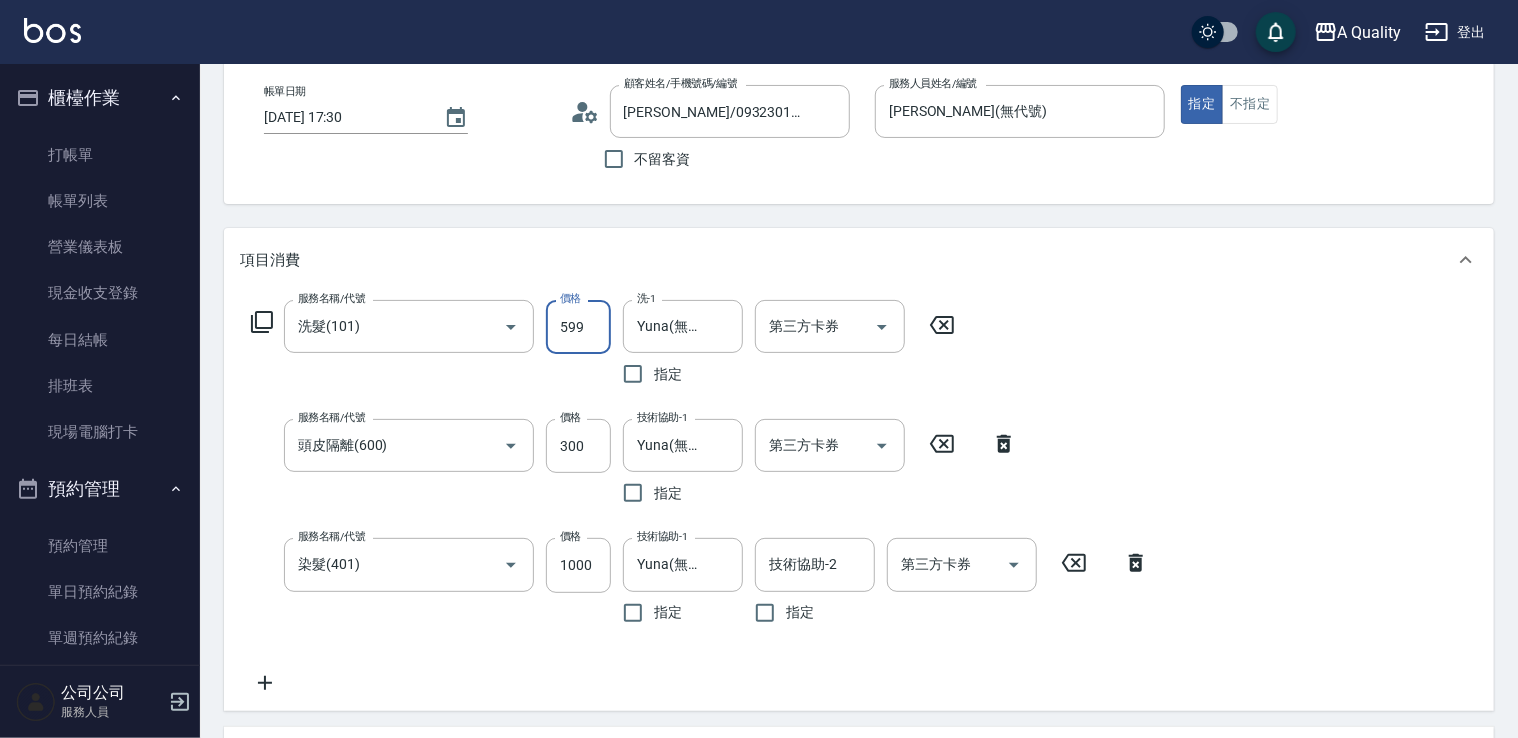 click on "599" at bounding box center (578, 327) 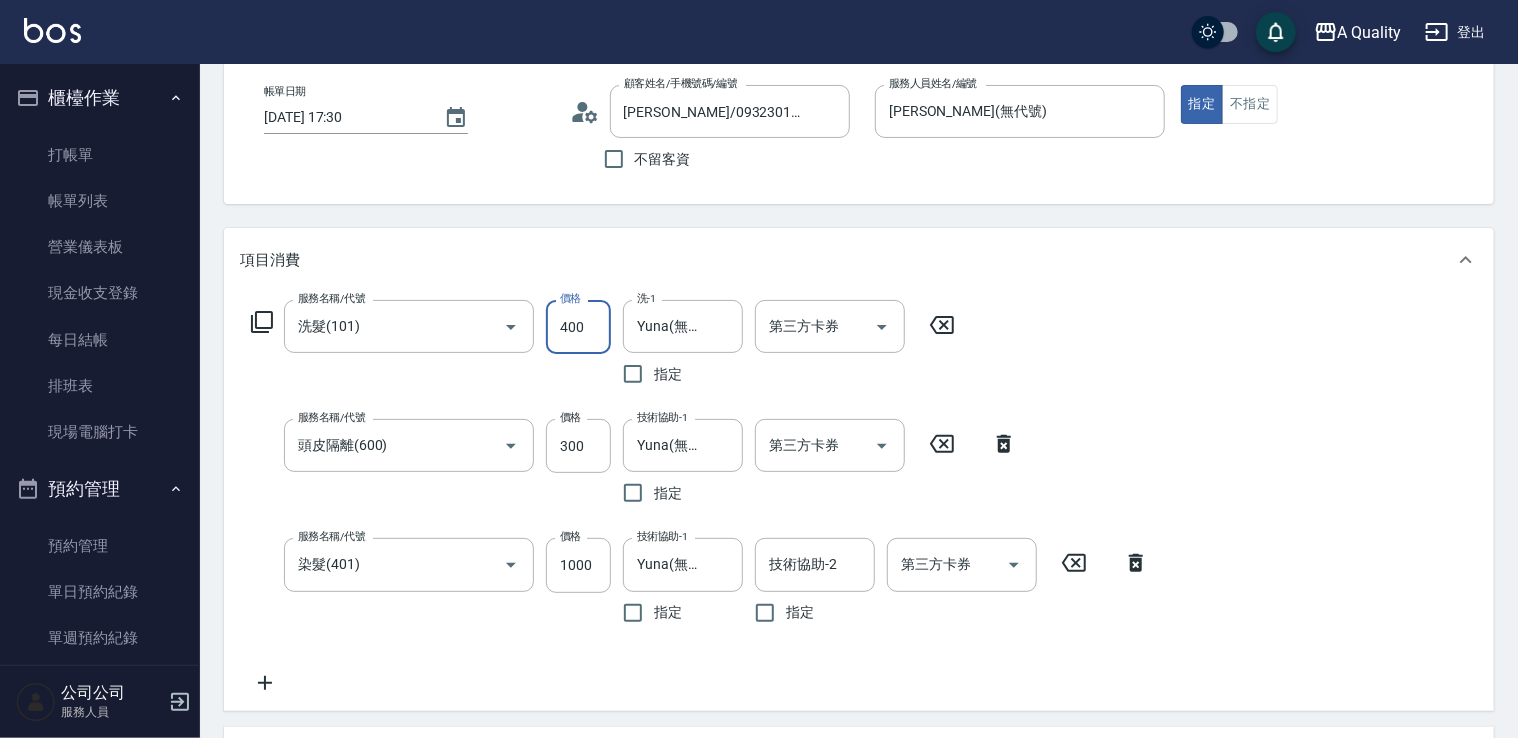type on "400" 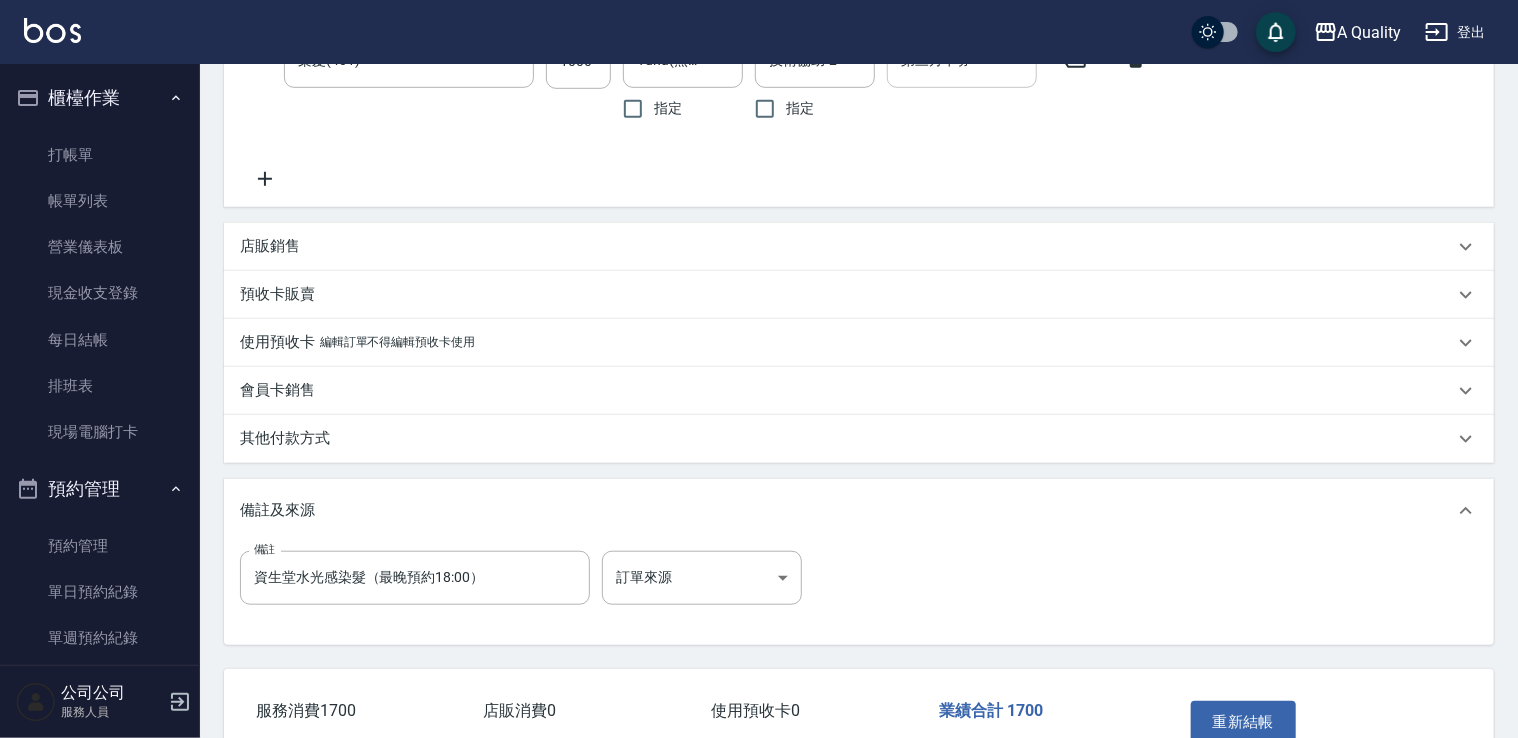 scroll, scrollTop: 724, scrollLeft: 0, axis: vertical 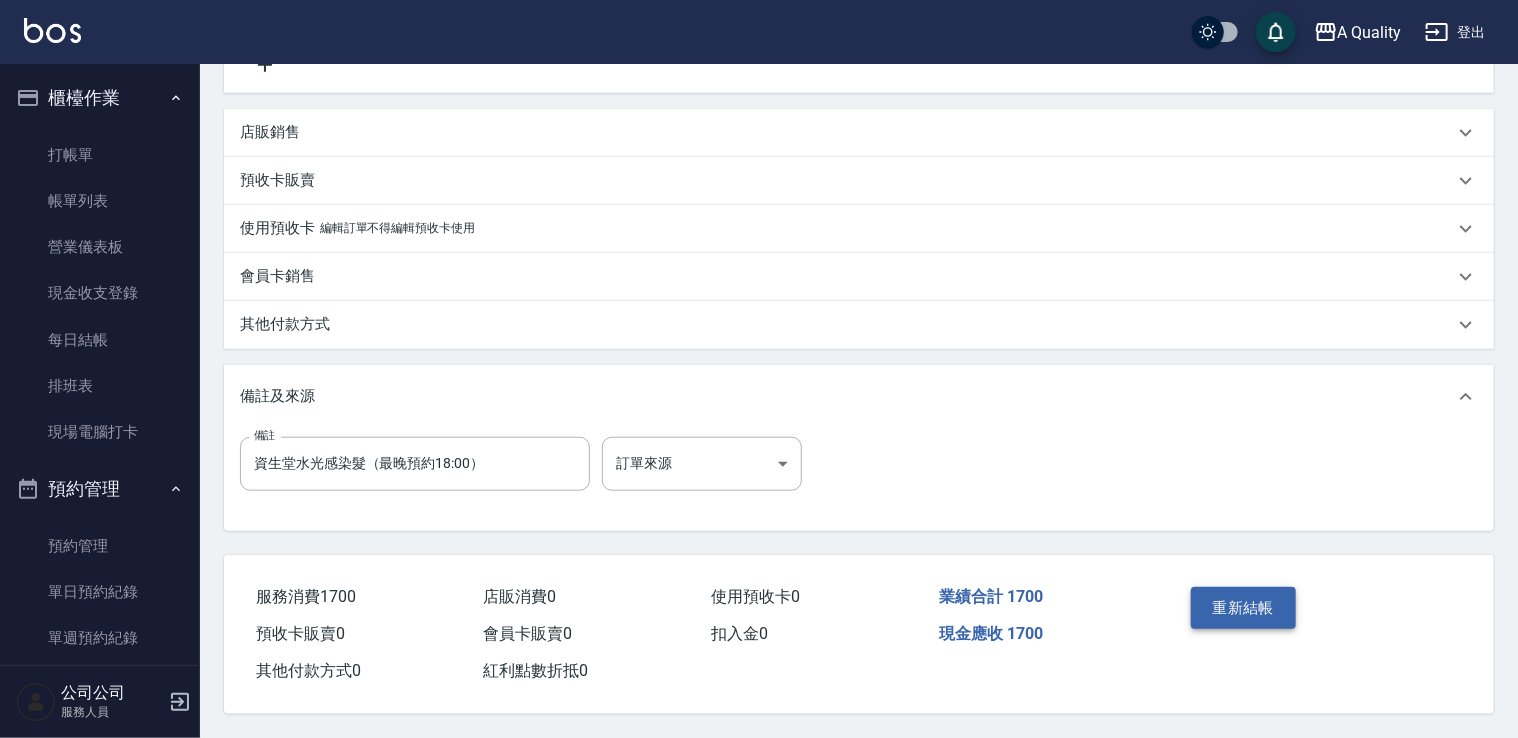 click on "重新結帳" at bounding box center [1244, 608] 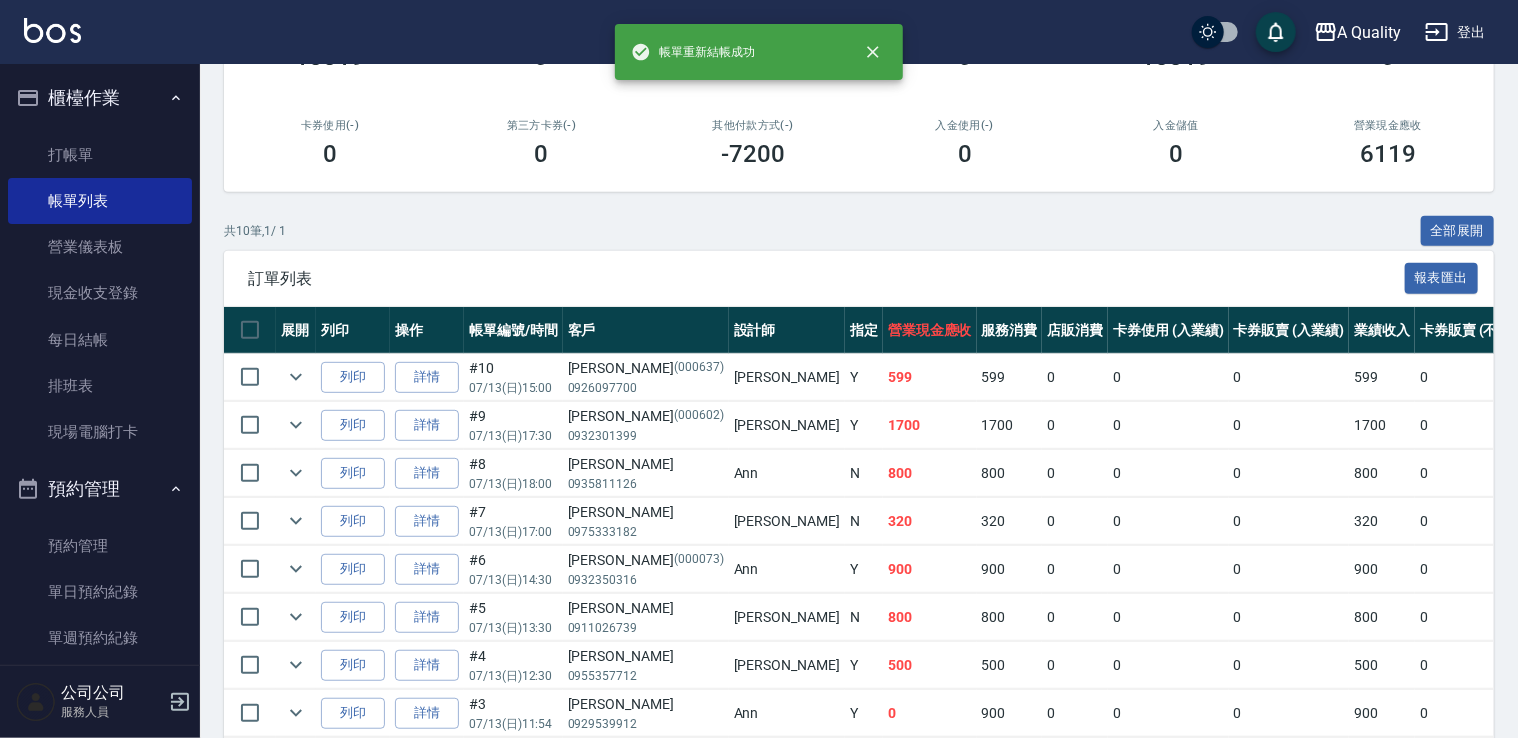 scroll, scrollTop: 400, scrollLeft: 0, axis: vertical 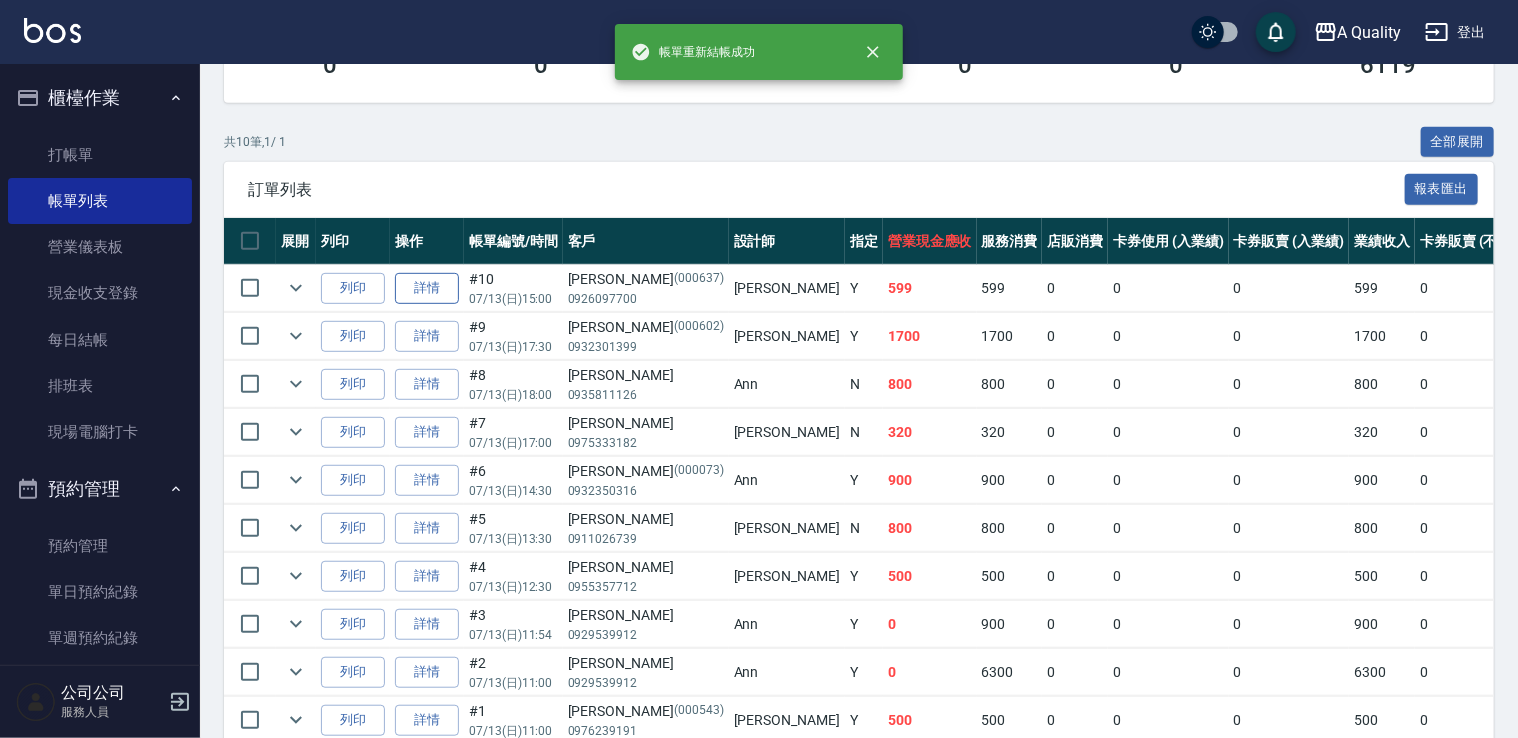 click on "詳情" at bounding box center [427, 288] 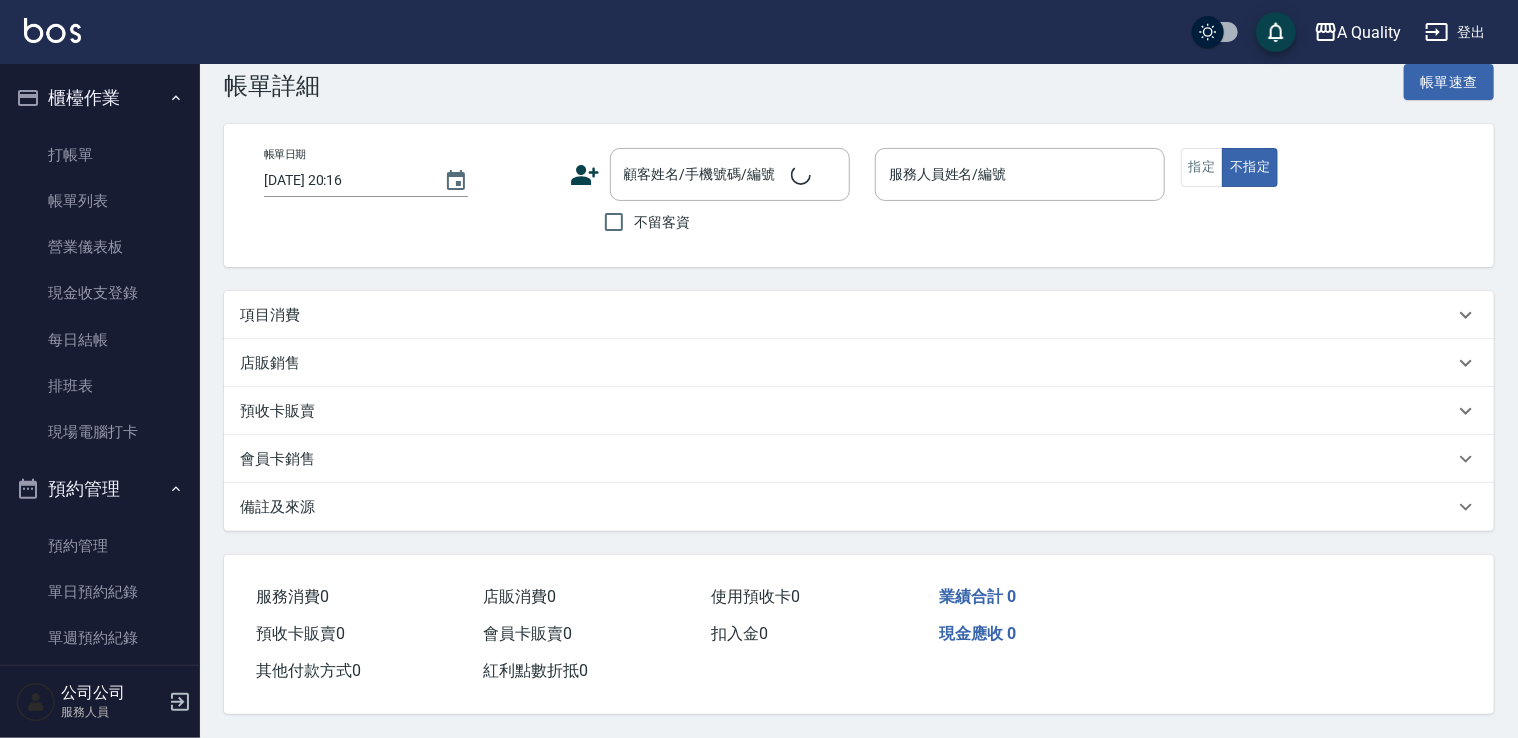 scroll, scrollTop: 0, scrollLeft: 0, axis: both 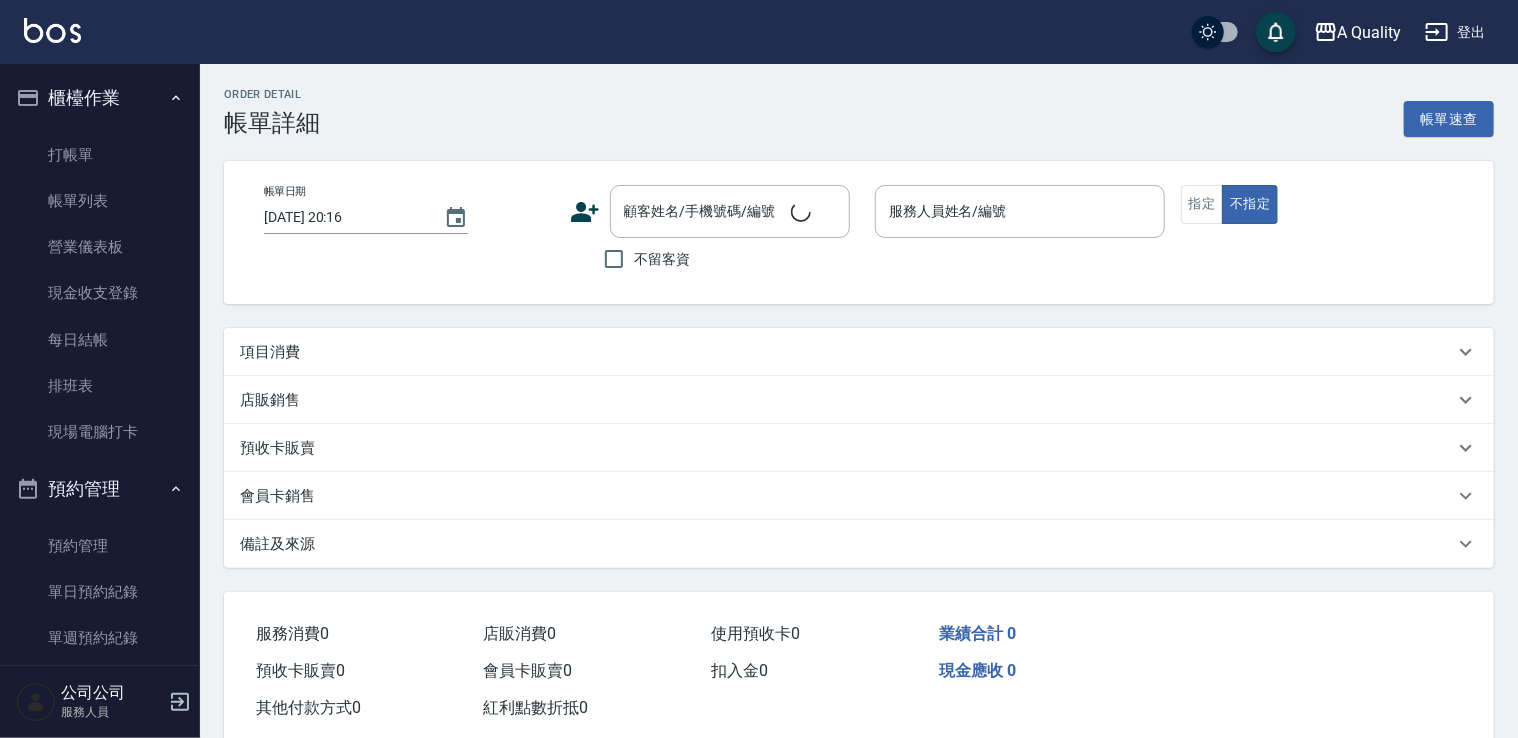 type on "2025/07/13 15:00" 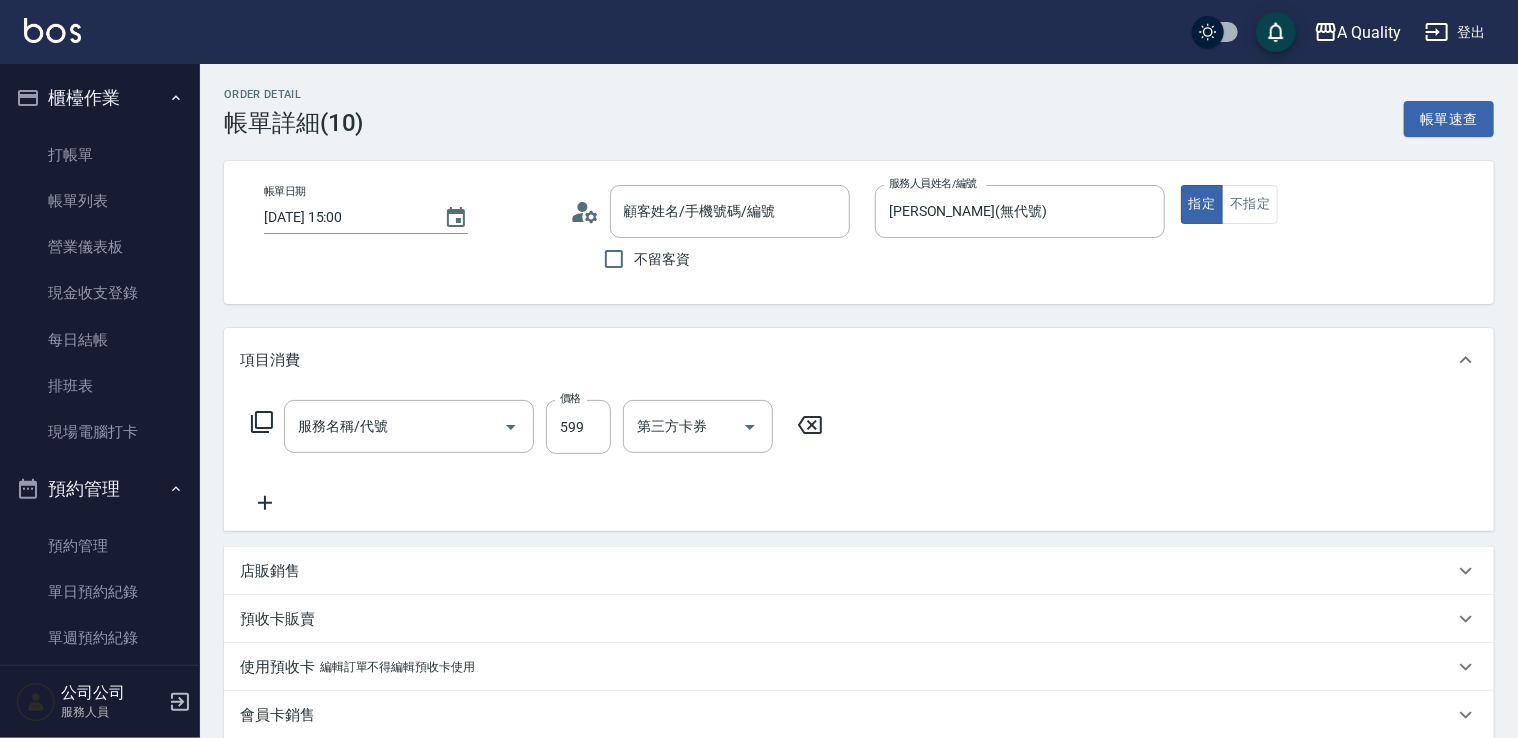 type on "黃馨儀/0926097700/000637" 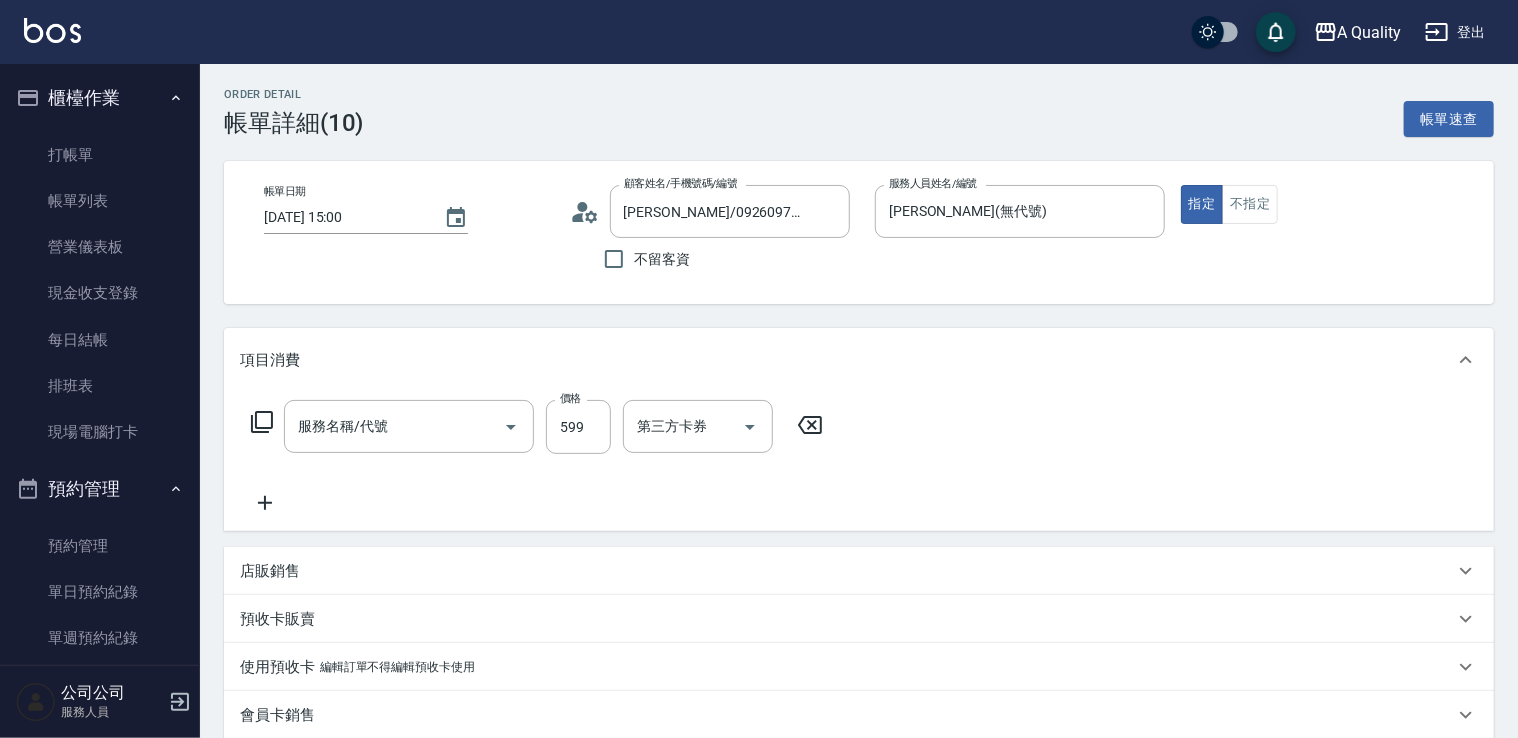 type on "洗髮(101)" 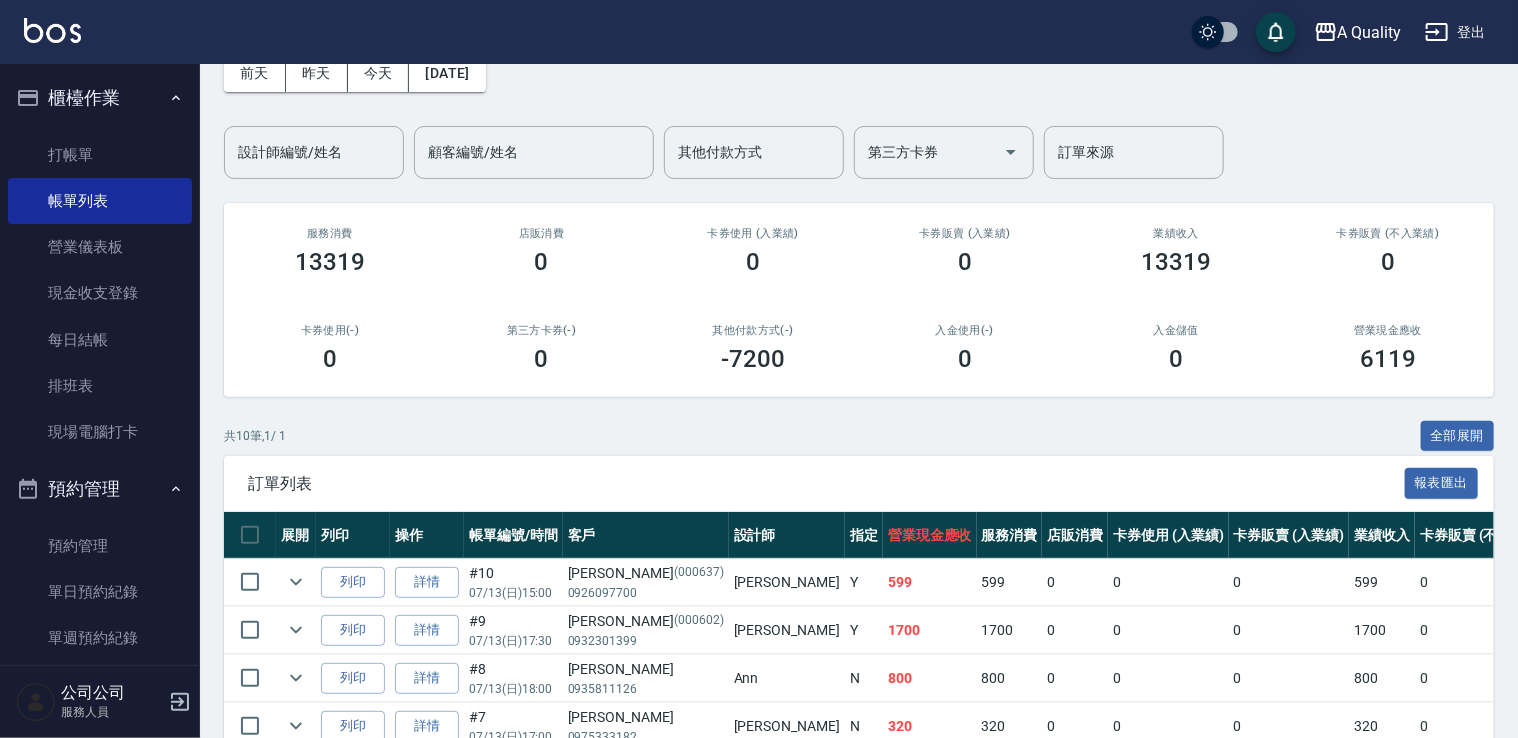 scroll, scrollTop: 100, scrollLeft: 0, axis: vertical 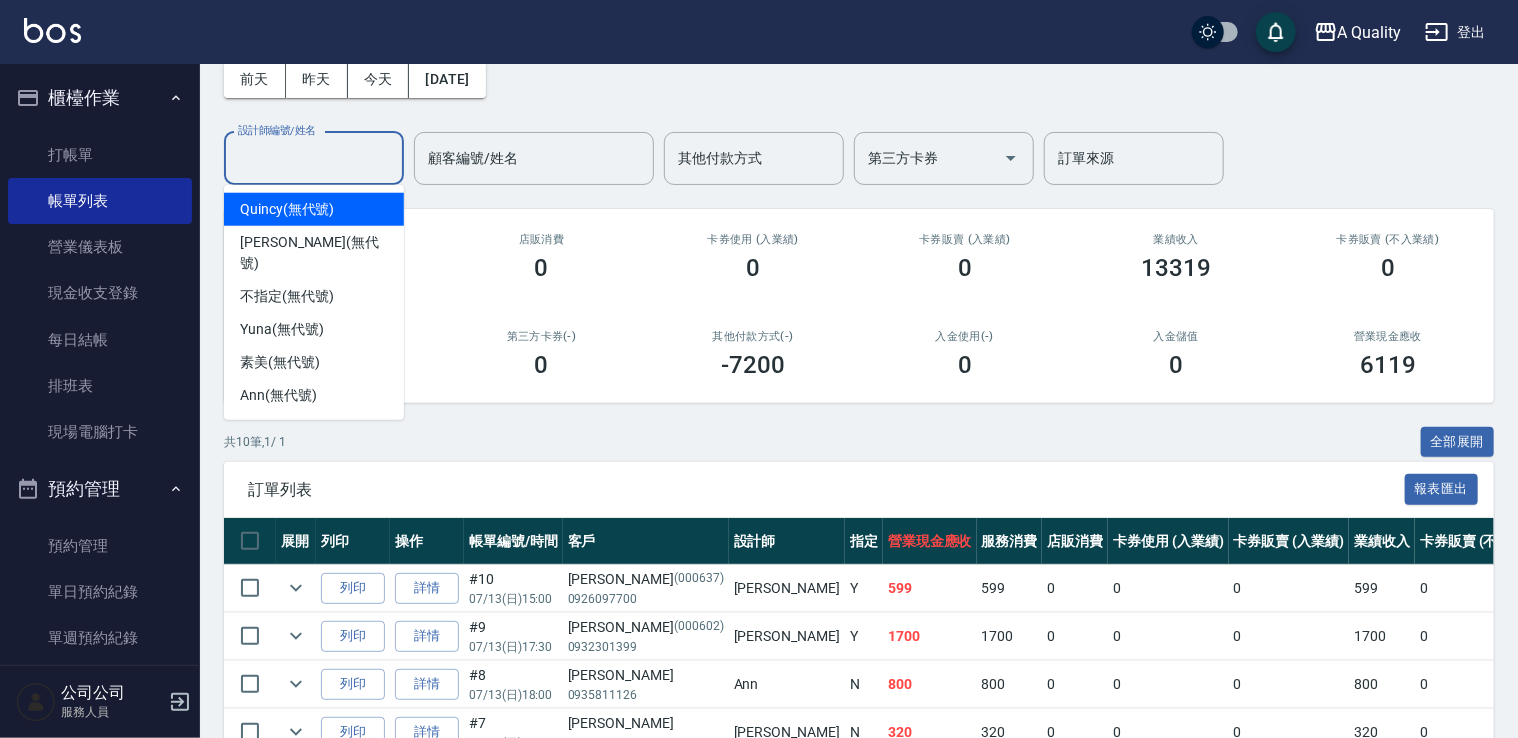 click on "設計師編號/姓名" at bounding box center (314, 158) 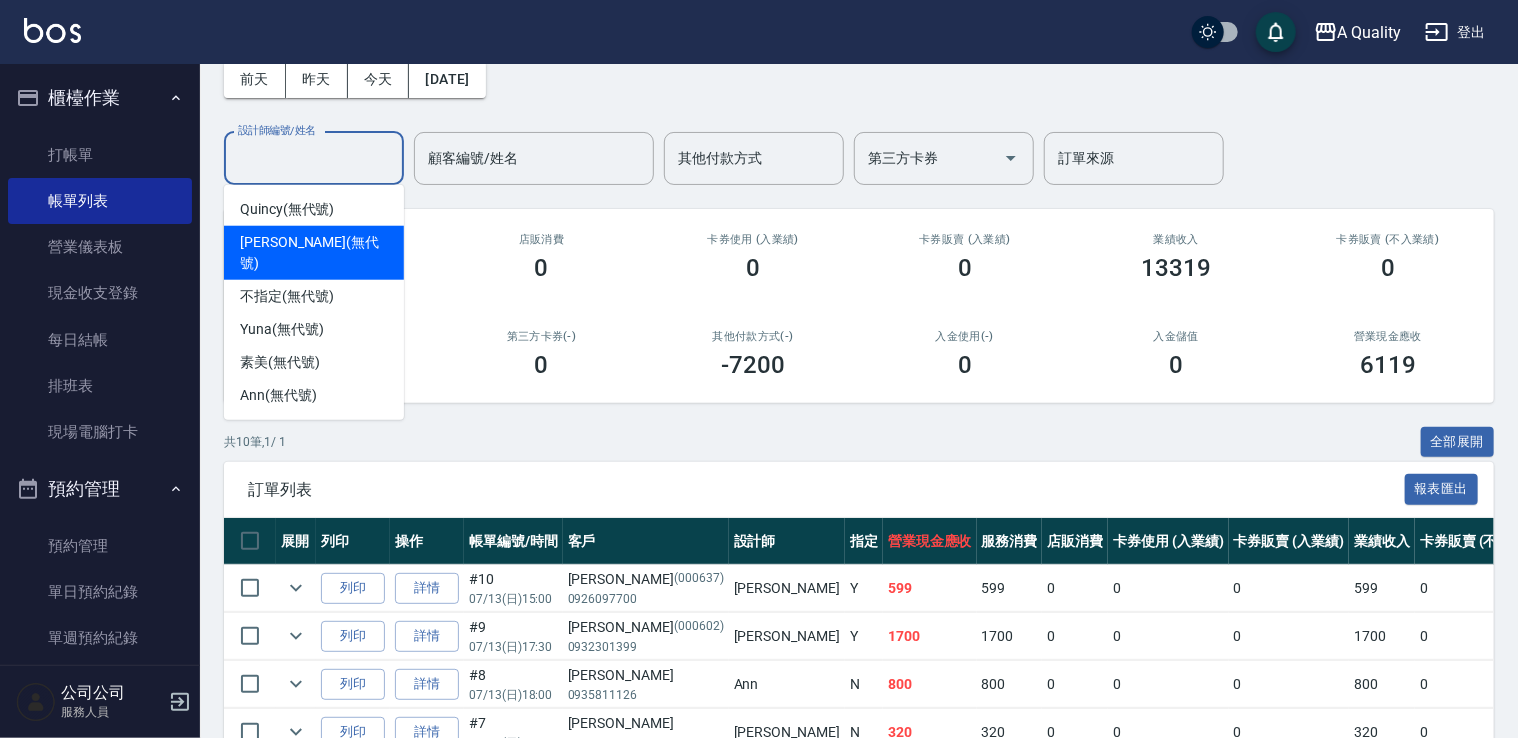 click on "Taylor (無代號)" at bounding box center (314, 253) 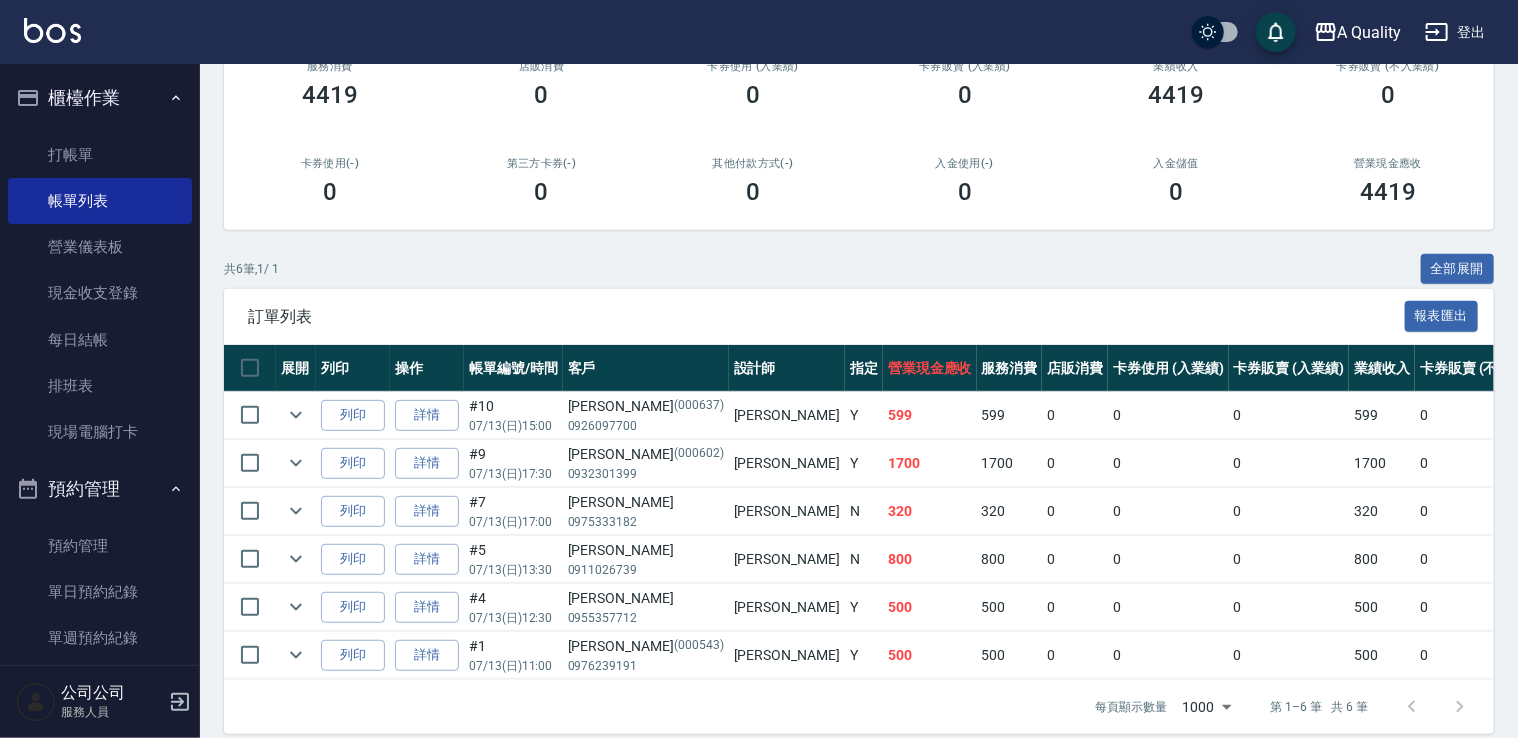 scroll, scrollTop: 305, scrollLeft: 0, axis: vertical 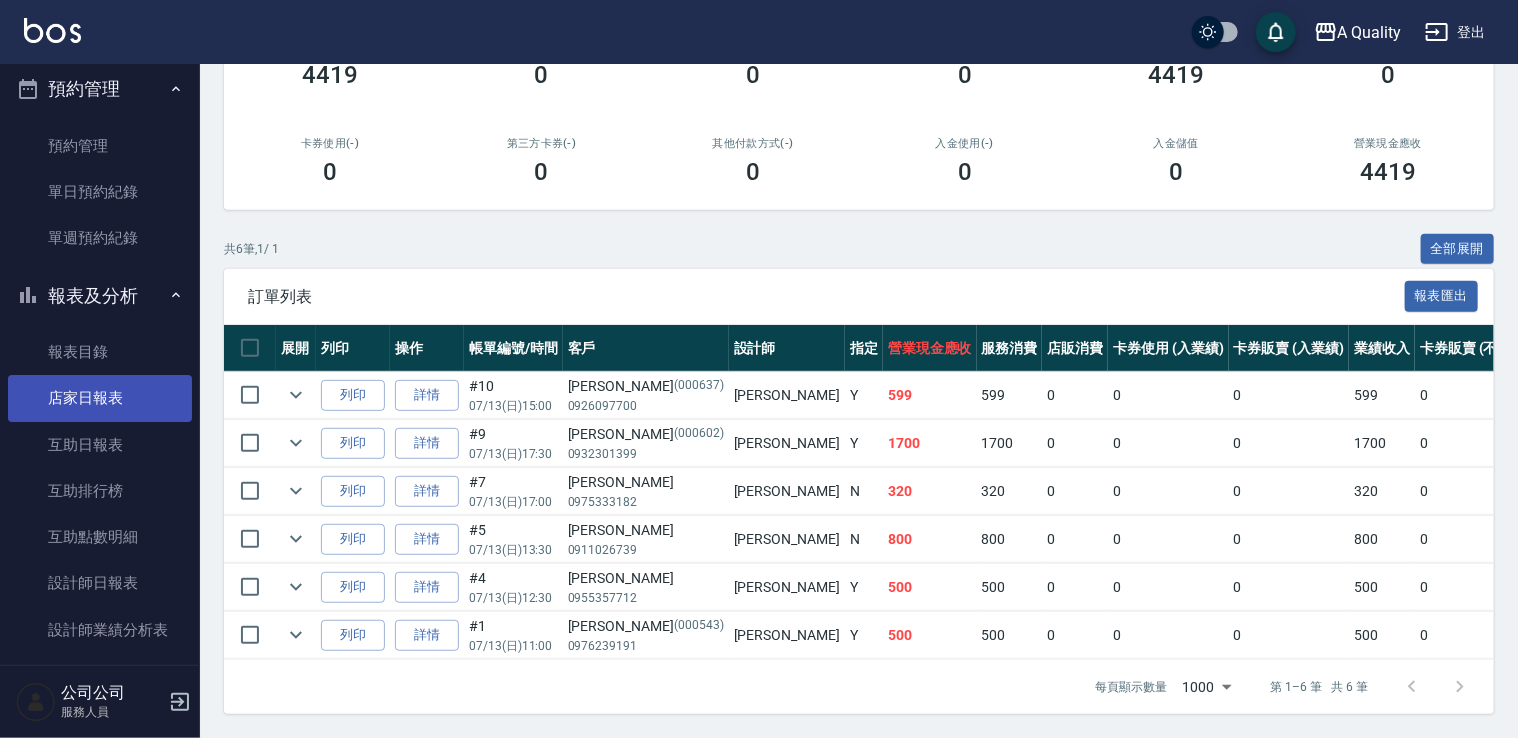 click on "店家日報表" at bounding box center [100, 398] 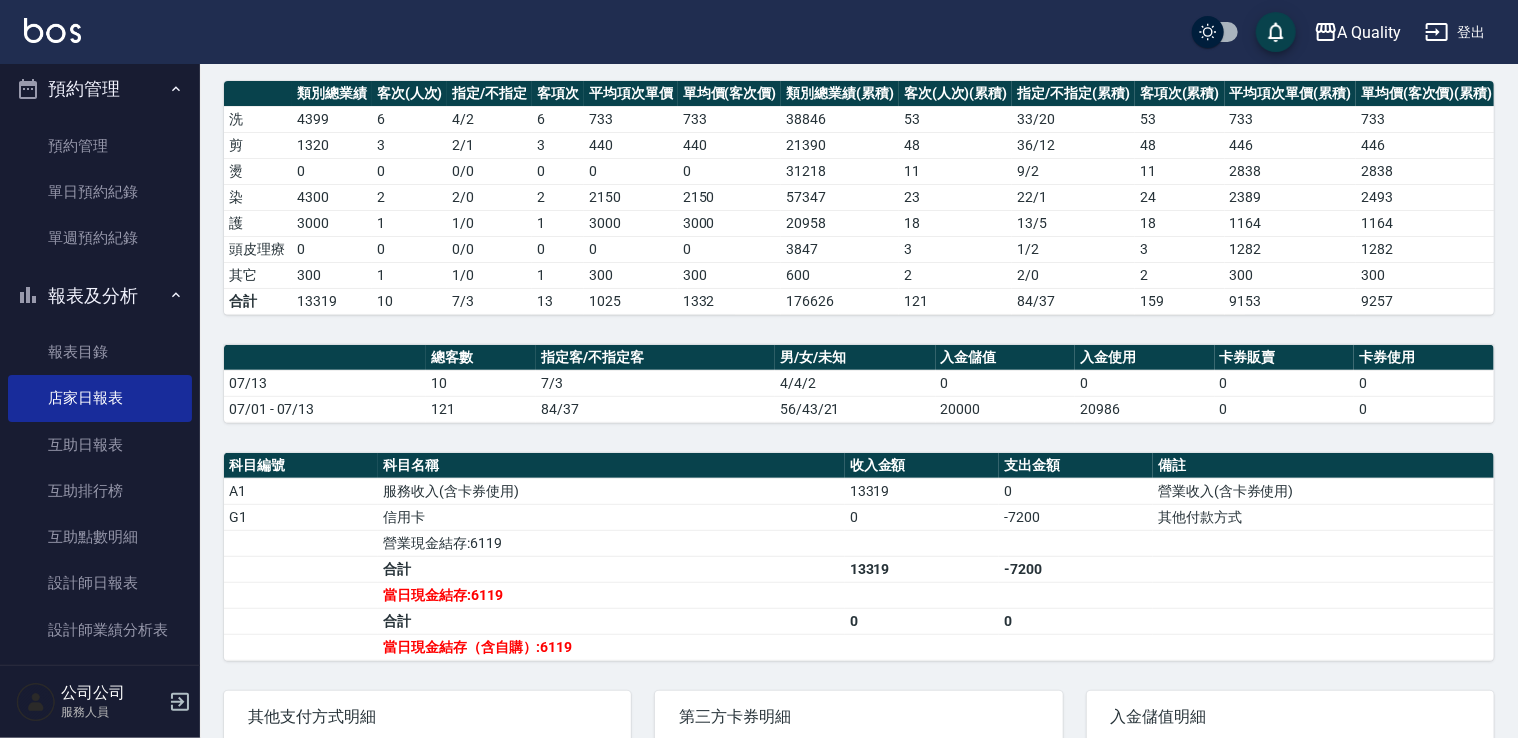 scroll, scrollTop: 300, scrollLeft: 0, axis: vertical 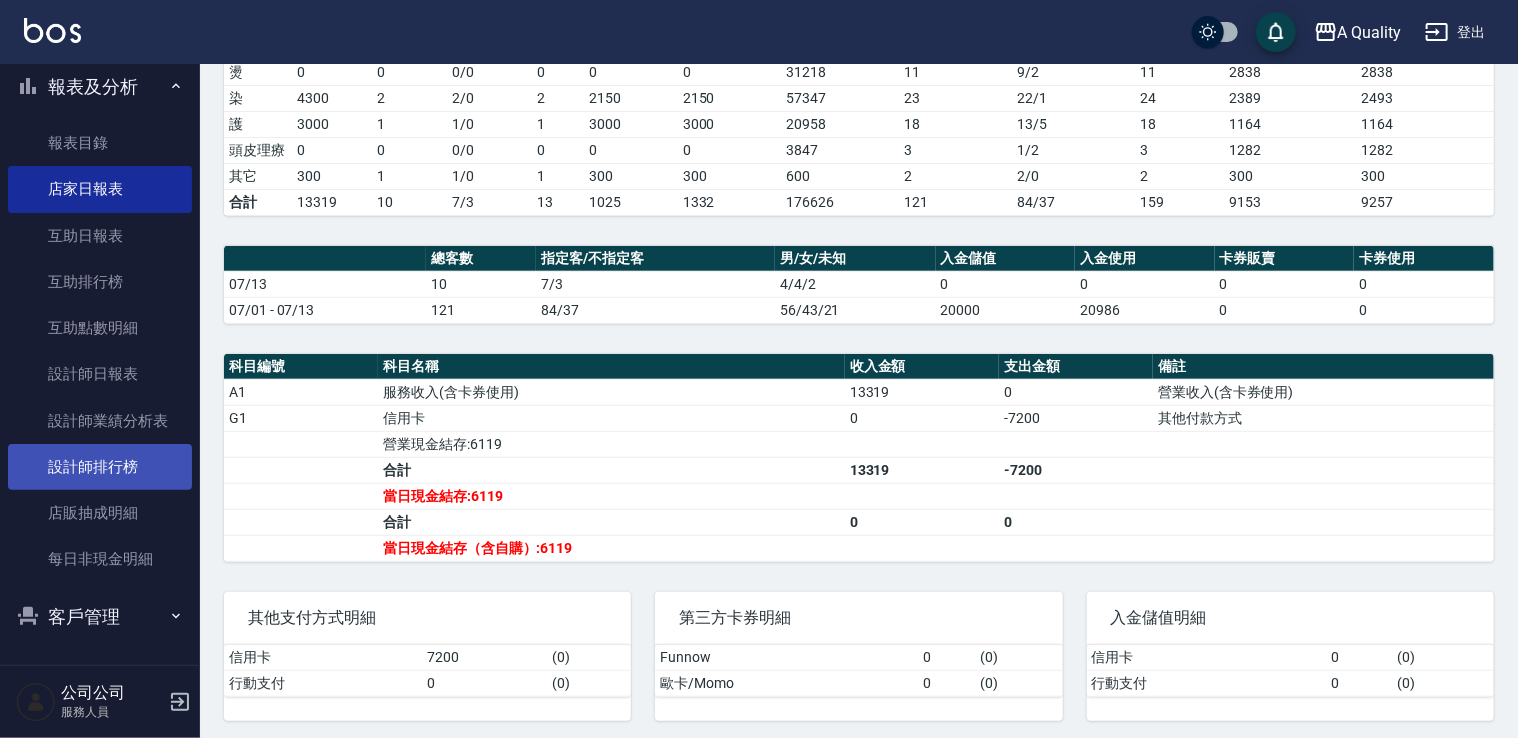 click on "設計師排行榜" at bounding box center [100, 467] 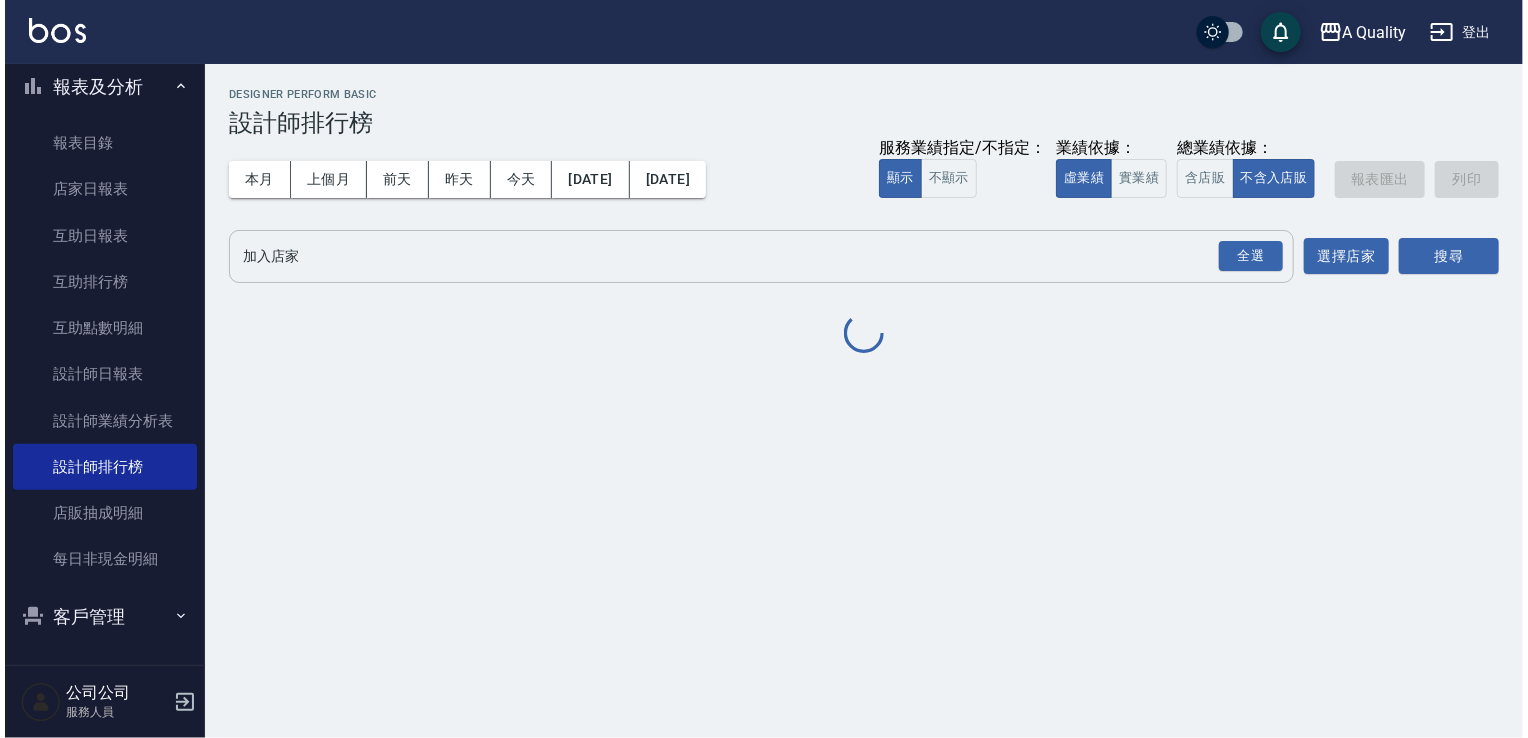 scroll, scrollTop: 0, scrollLeft: 0, axis: both 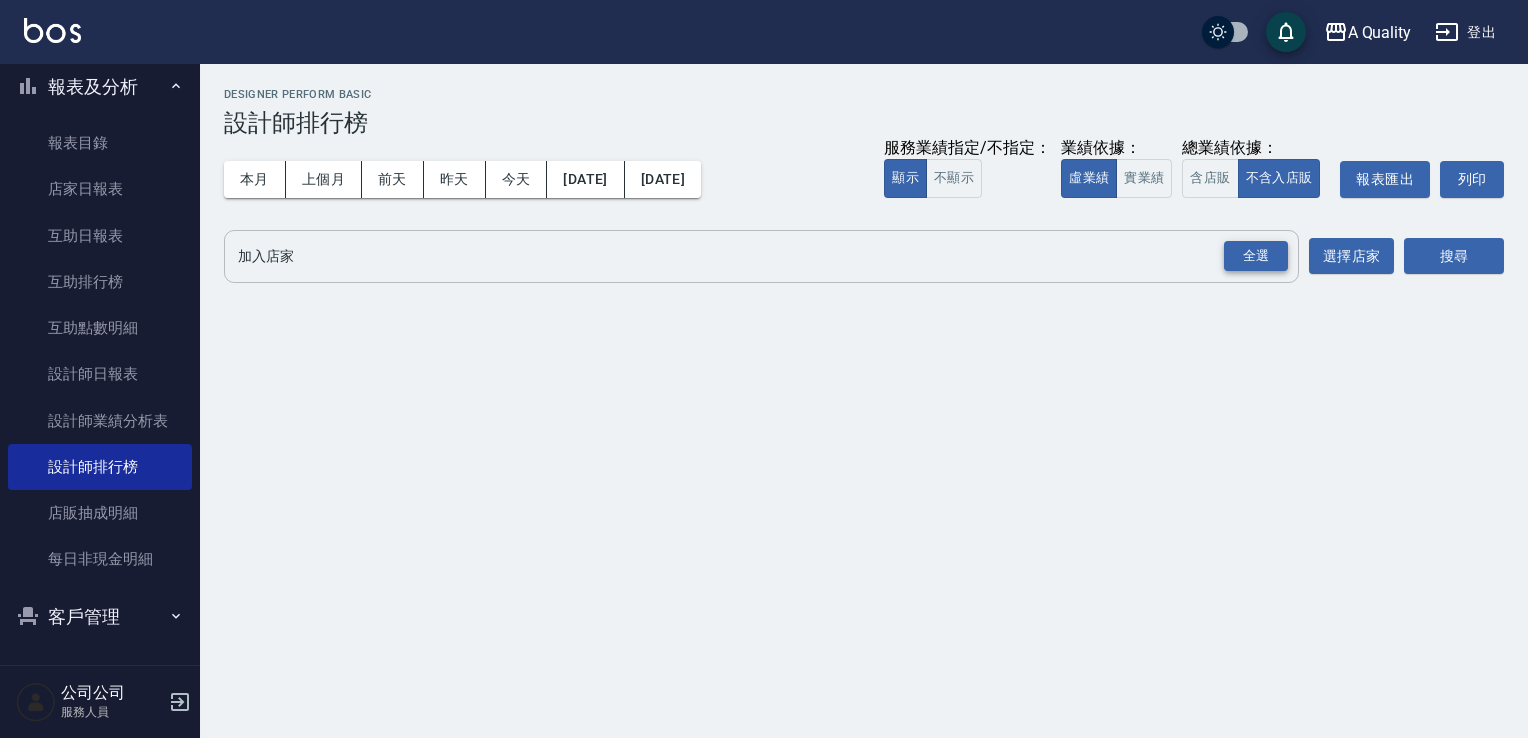 click on "全選" at bounding box center [1256, 256] 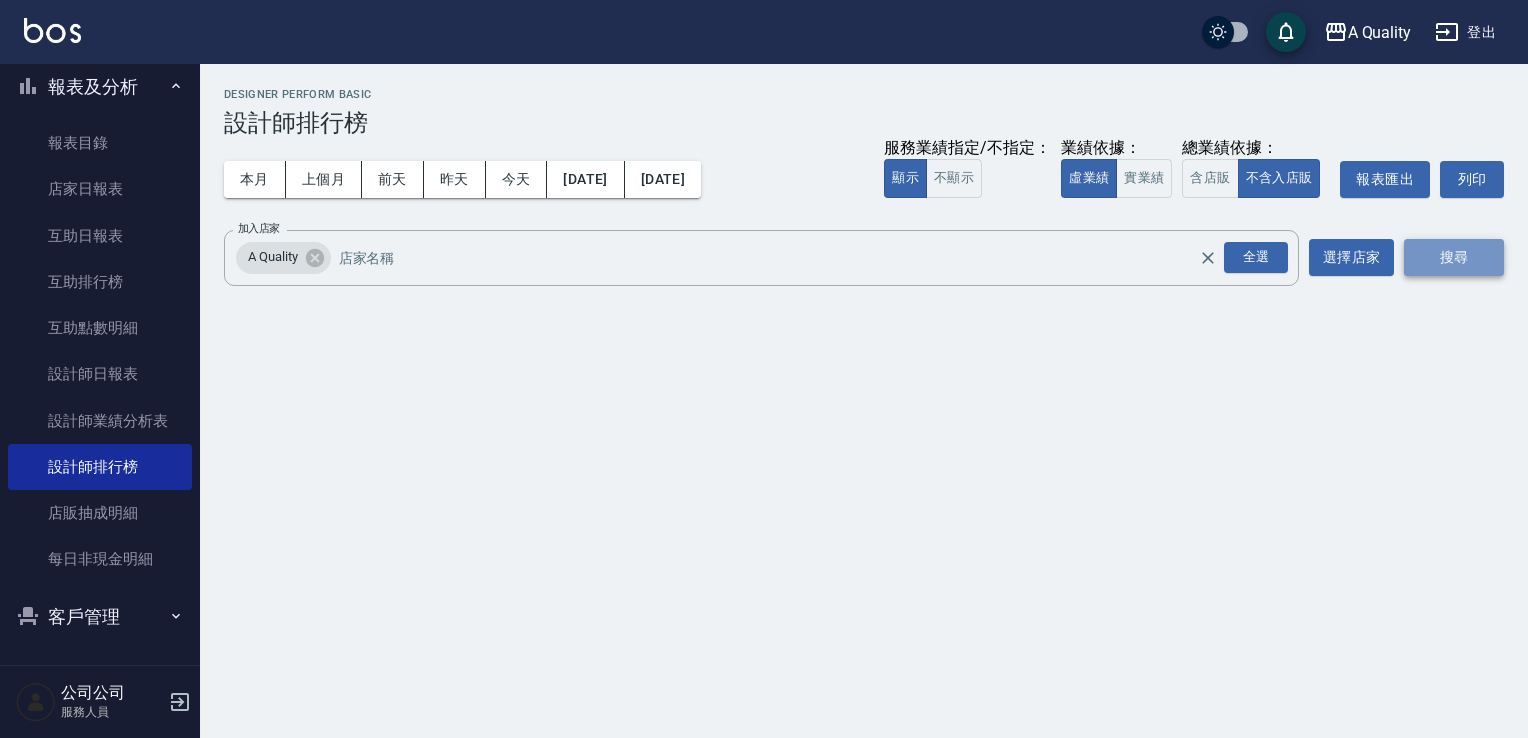 click on "搜尋" at bounding box center [1454, 257] 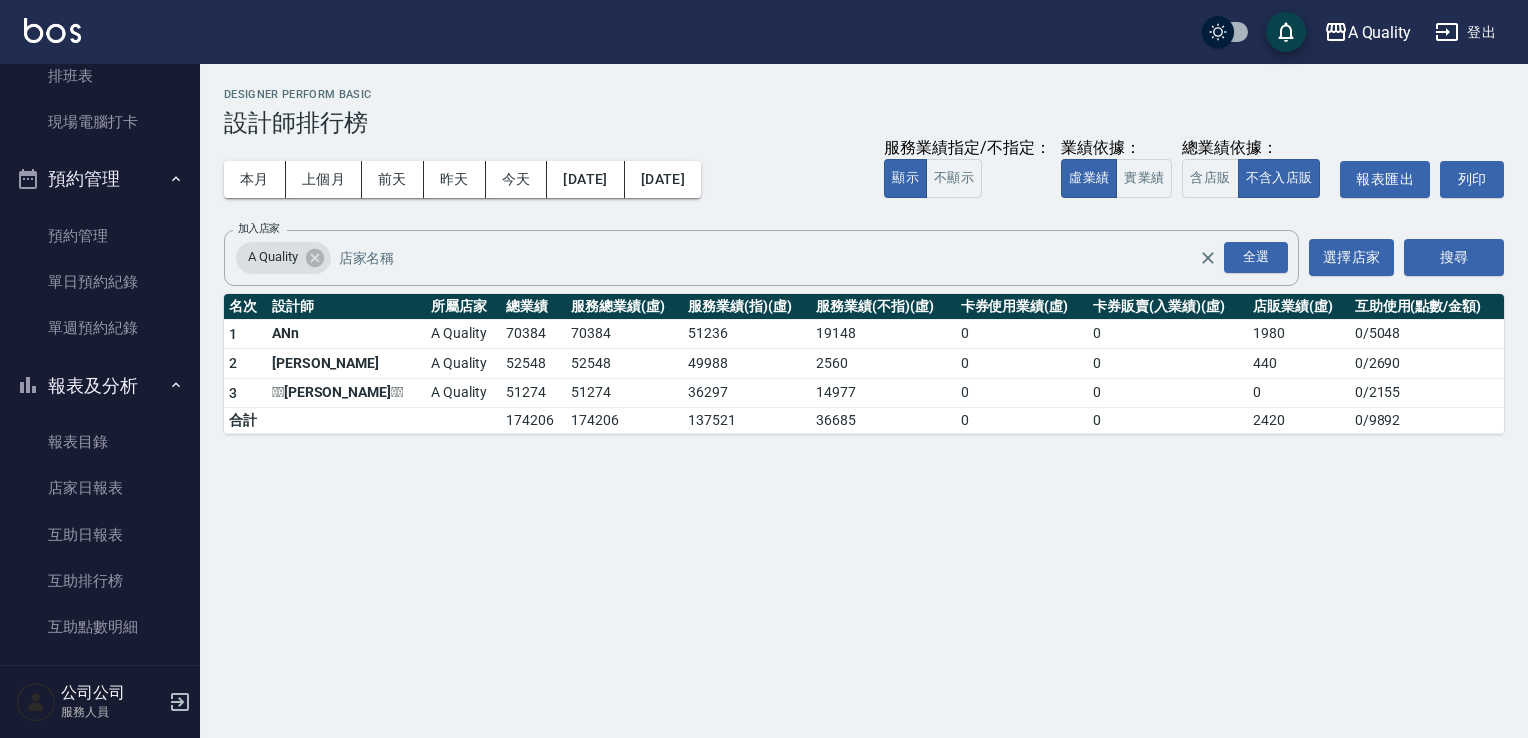 scroll, scrollTop: 309, scrollLeft: 0, axis: vertical 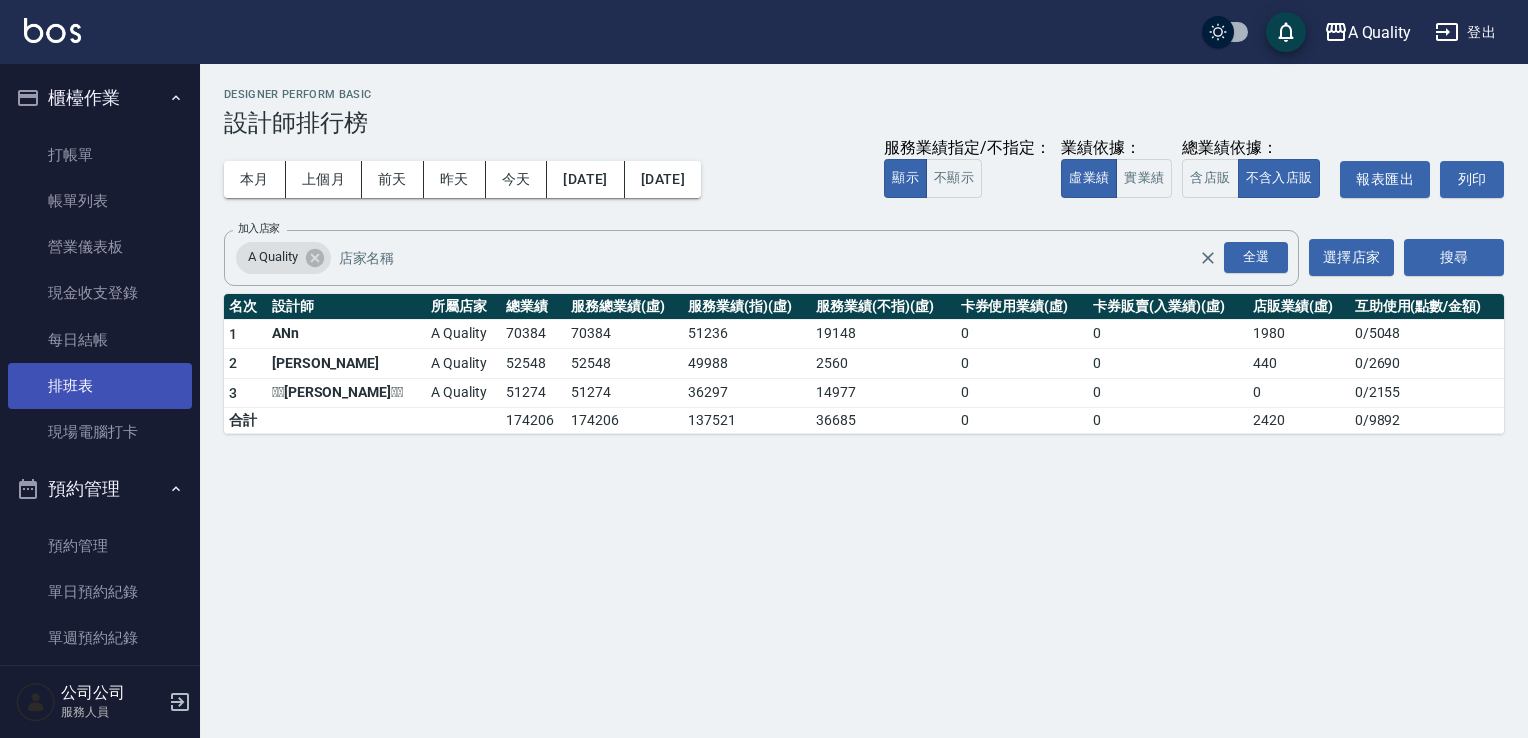 click on "排班表" at bounding box center [100, 386] 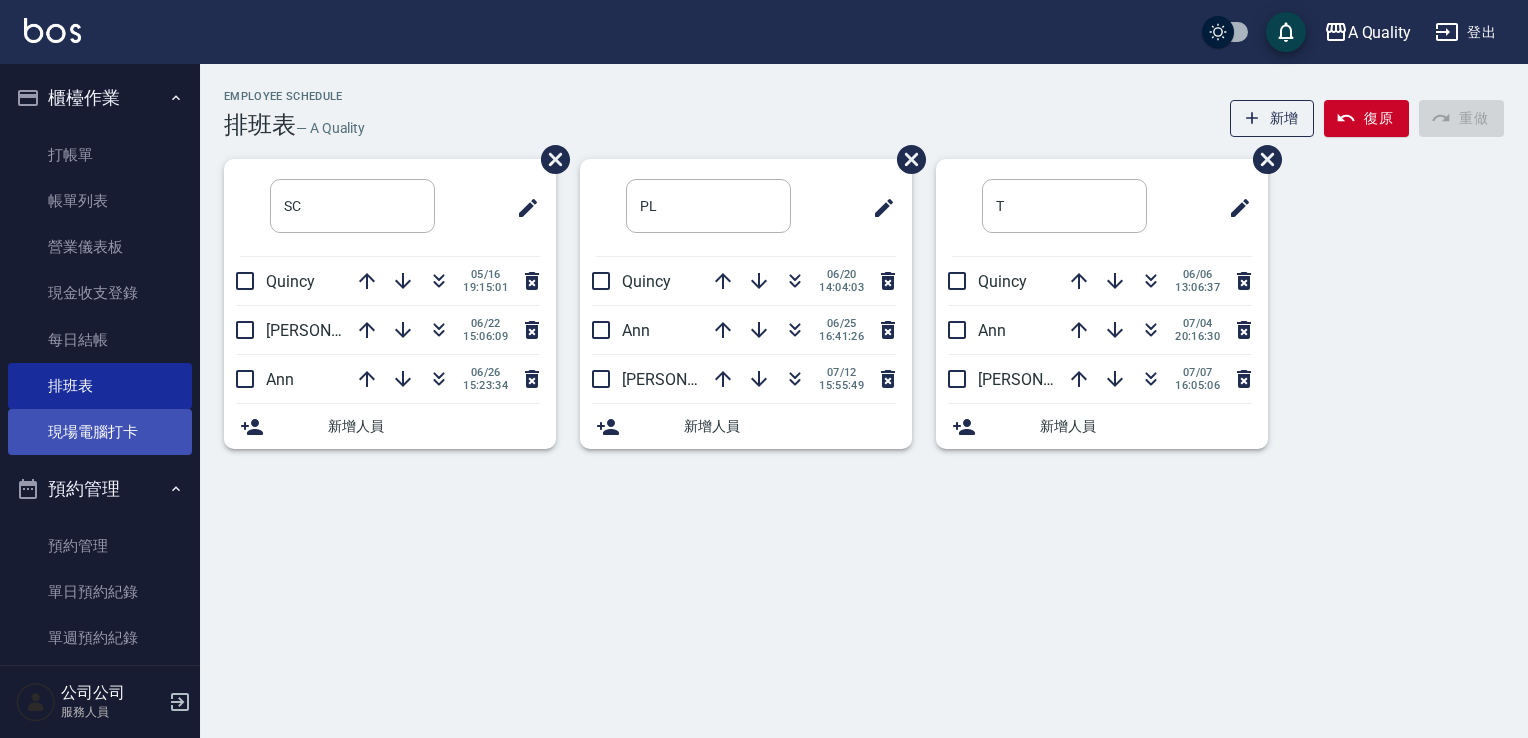 click on "現場電腦打卡" at bounding box center (100, 432) 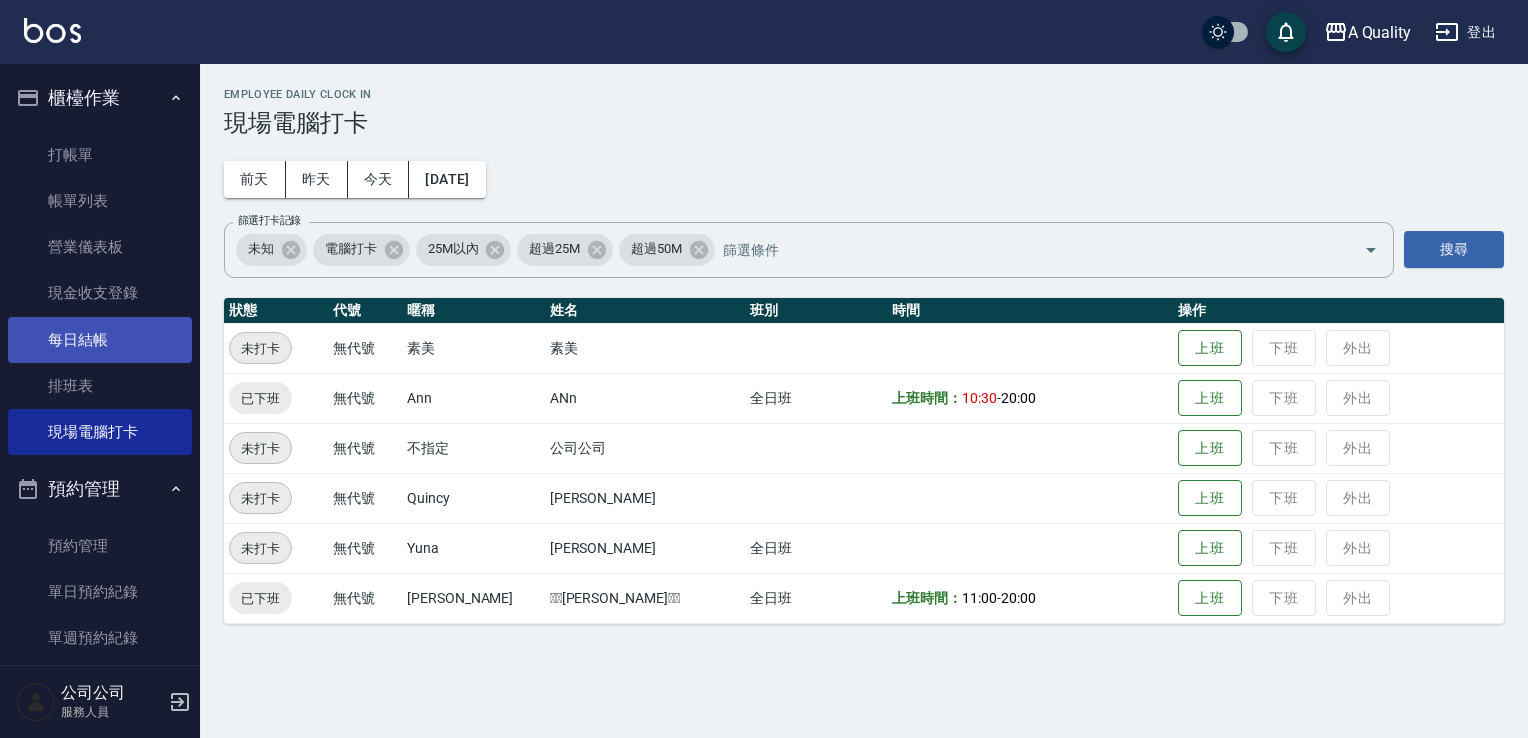 click on "每日結帳" at bounding box center (100, 340) 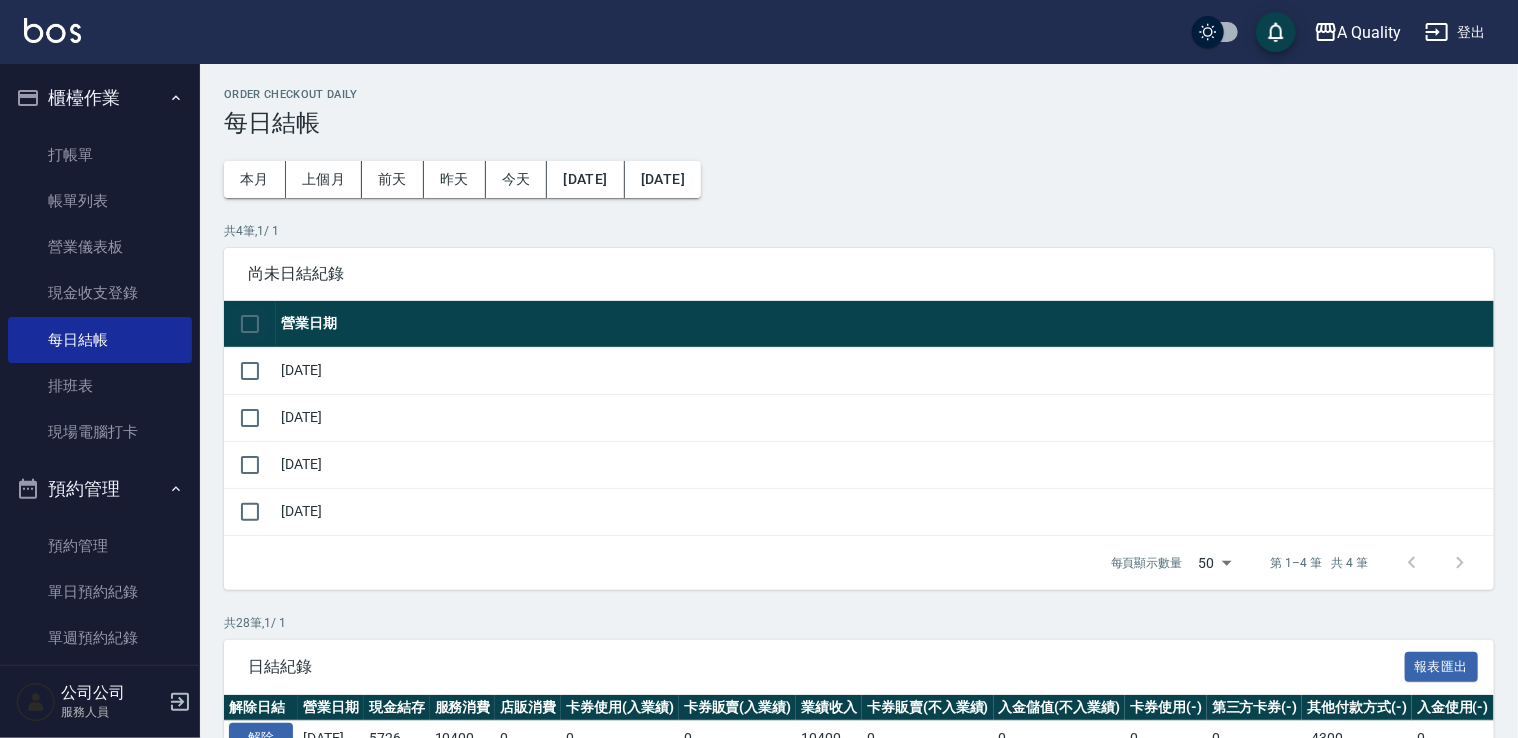 click at bounding box center (250, 324) 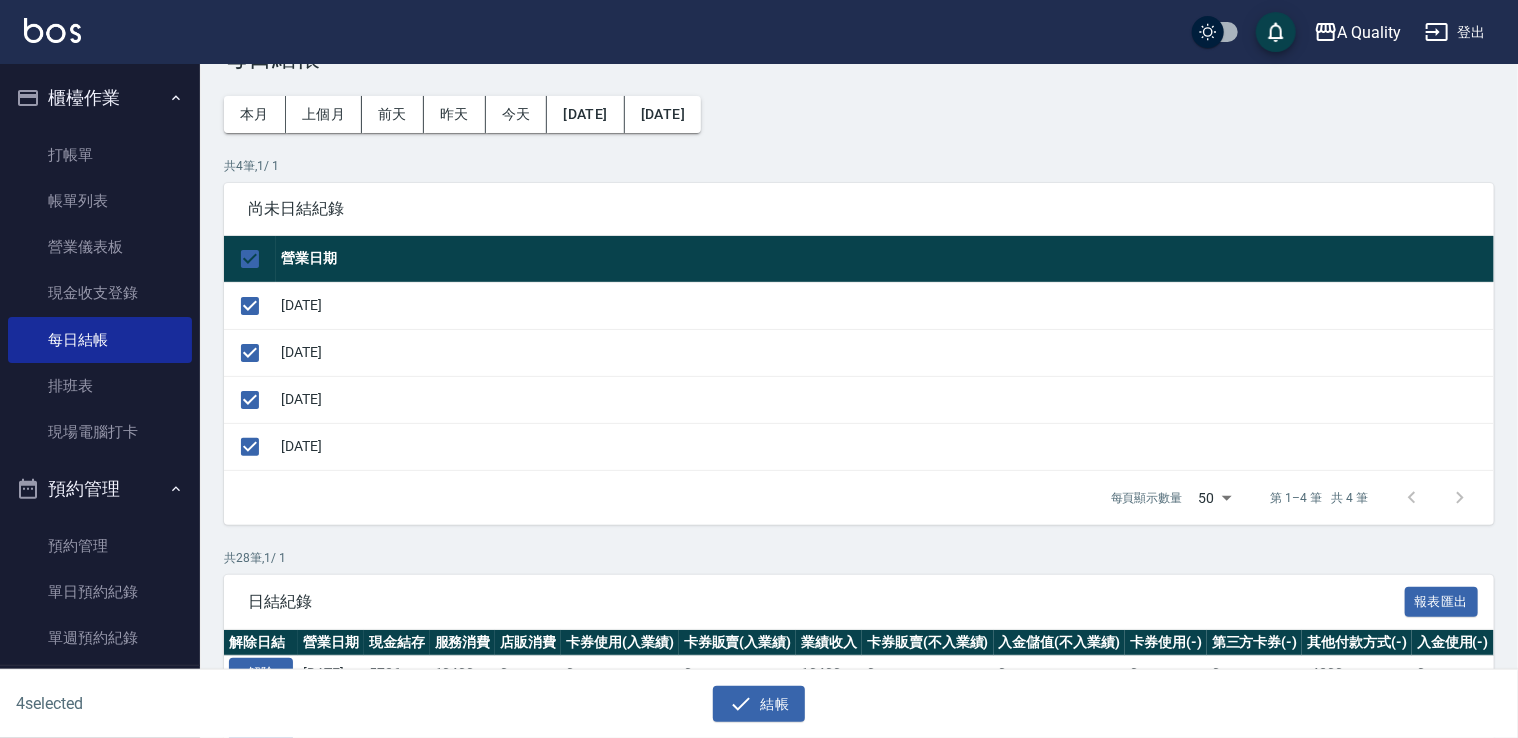 scroll, scrollTop: 100, scrollLeft: 0, axis: vertical 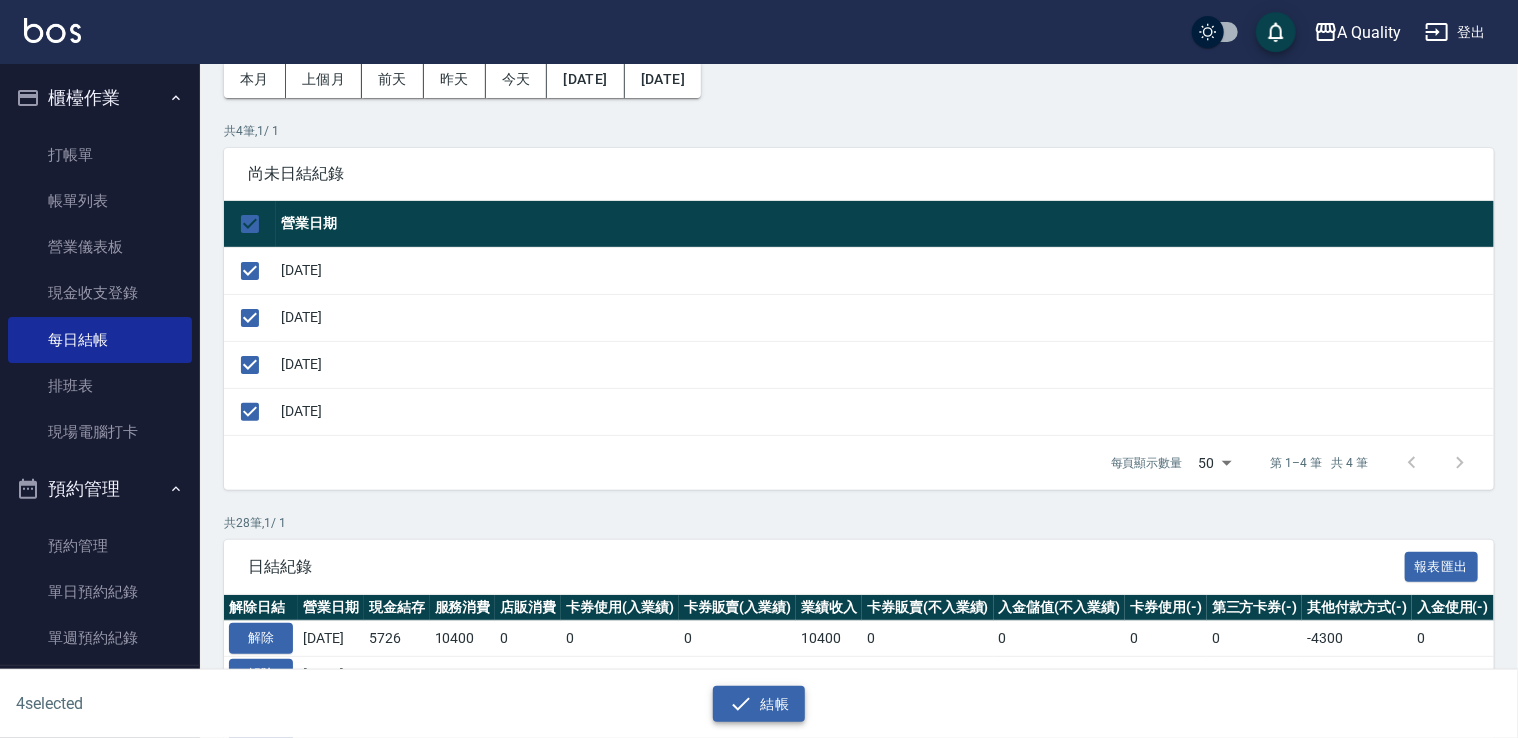 click on "結帳" at bounding box center [759, 704] 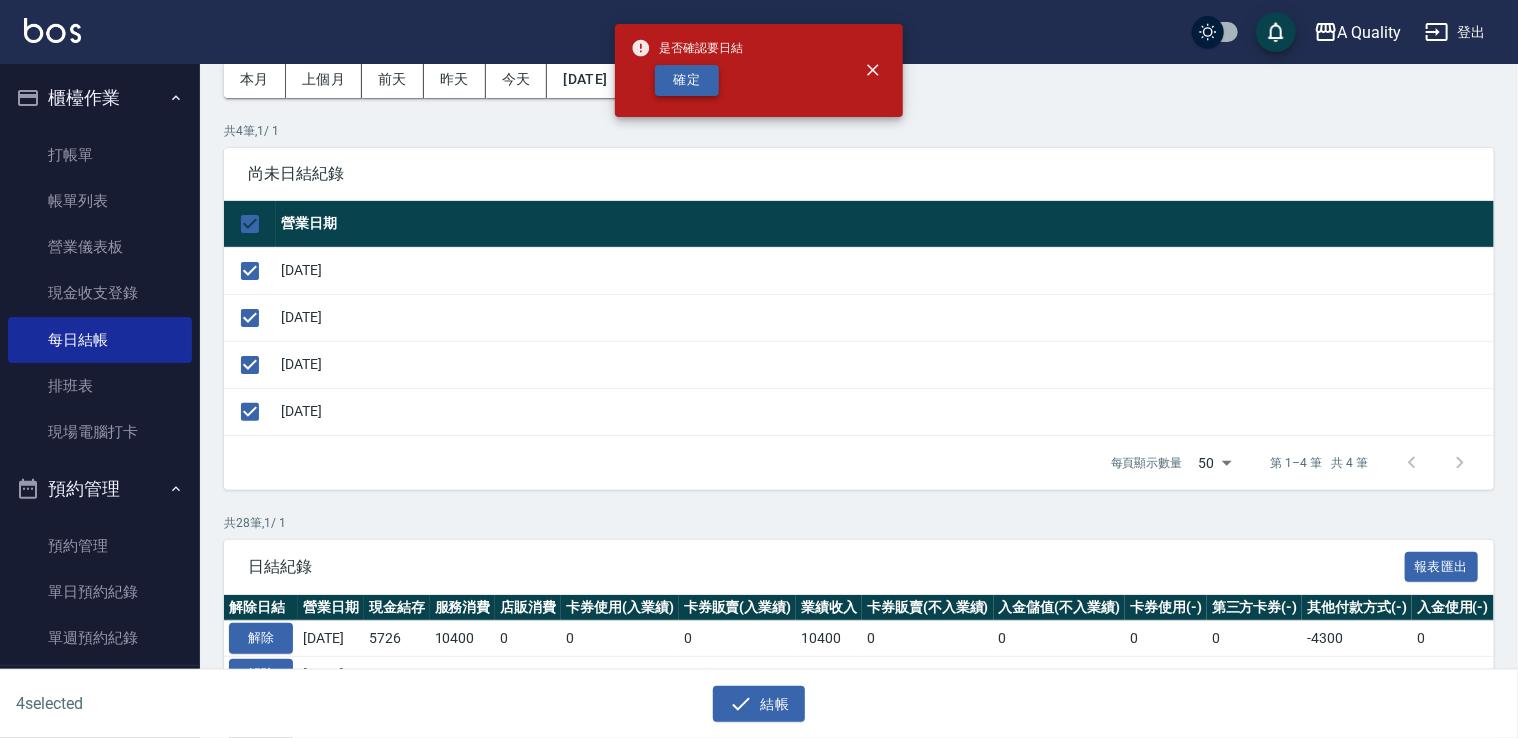 click on "確定" at bounding box center [687, 80] 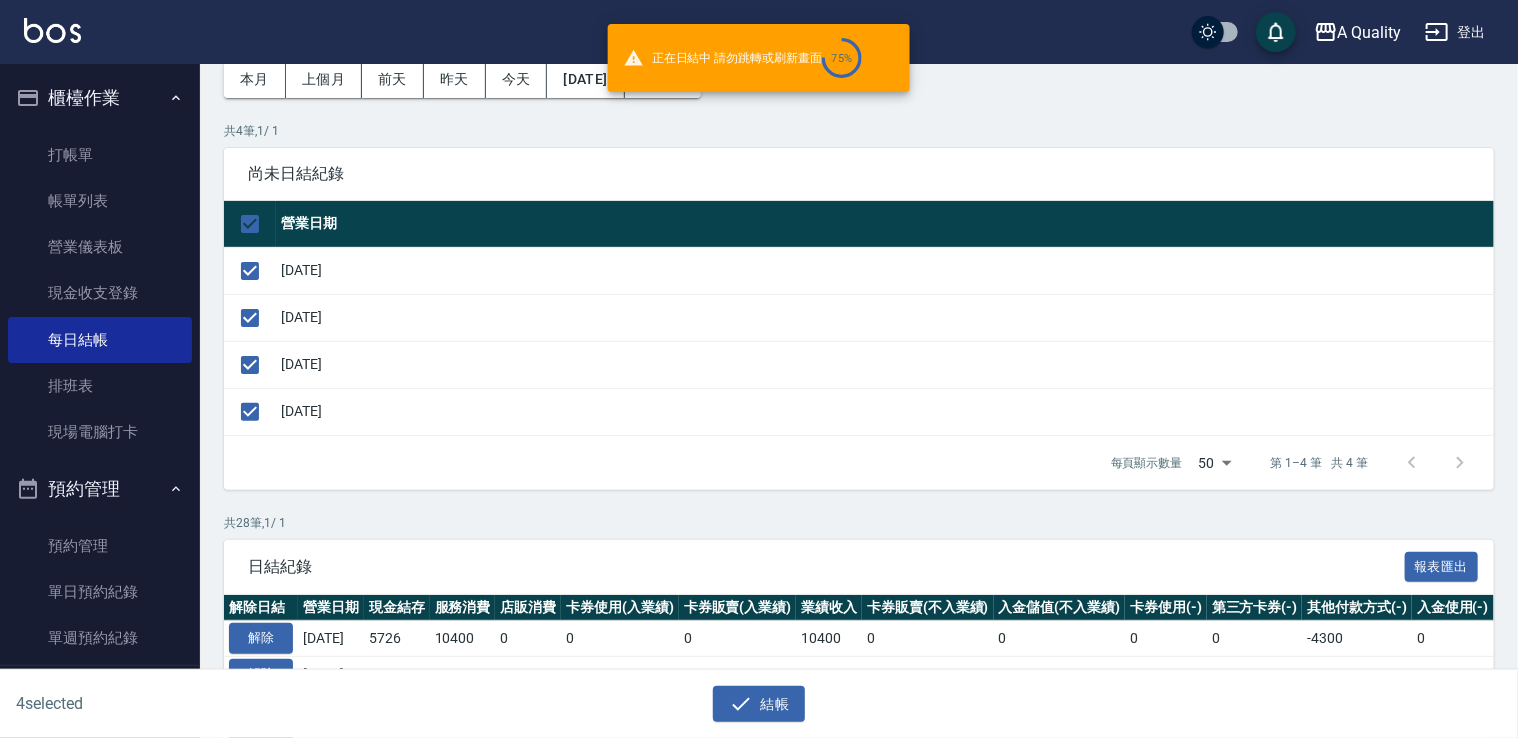checkbox on "false" 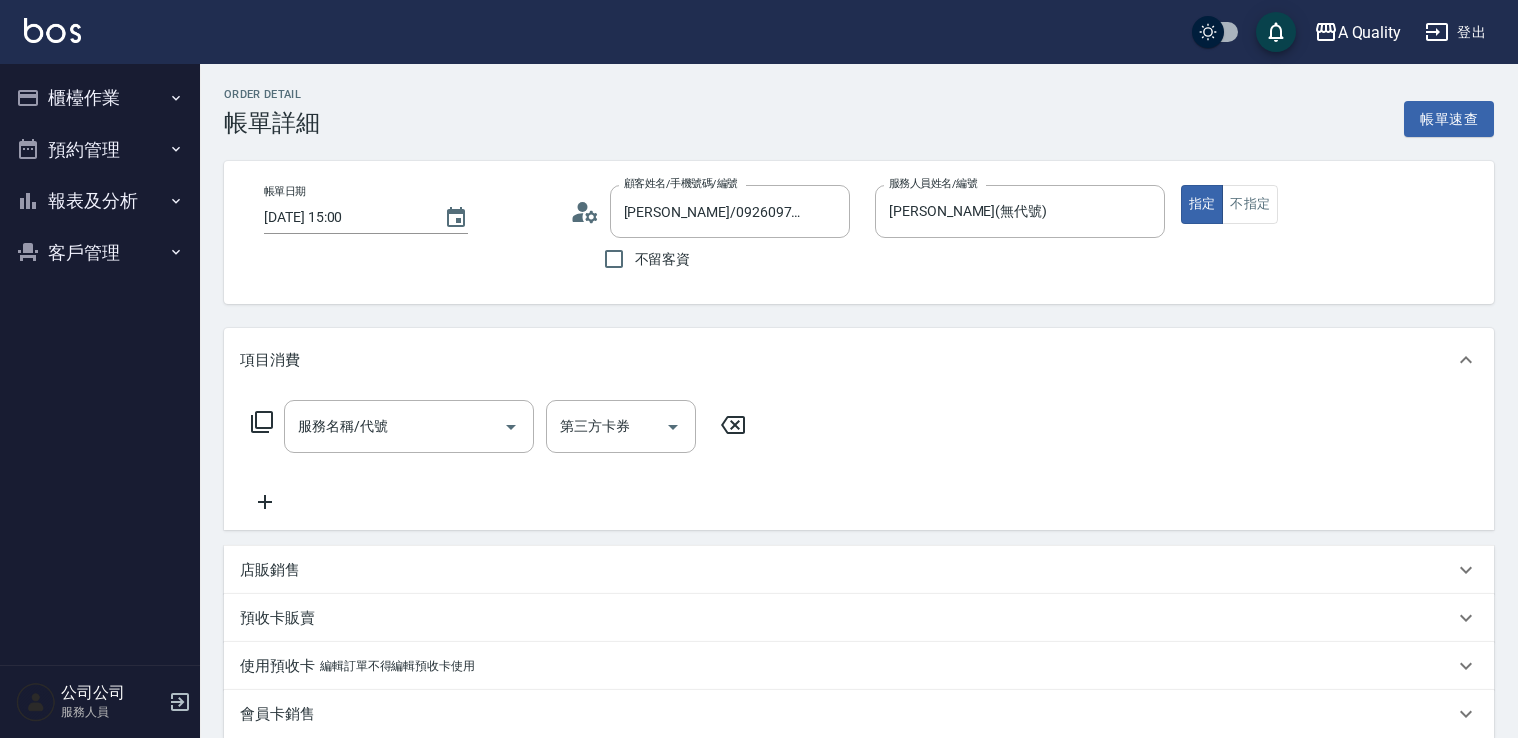 scroll, scrollTop: 0, scrollLeft: 0, axis: both 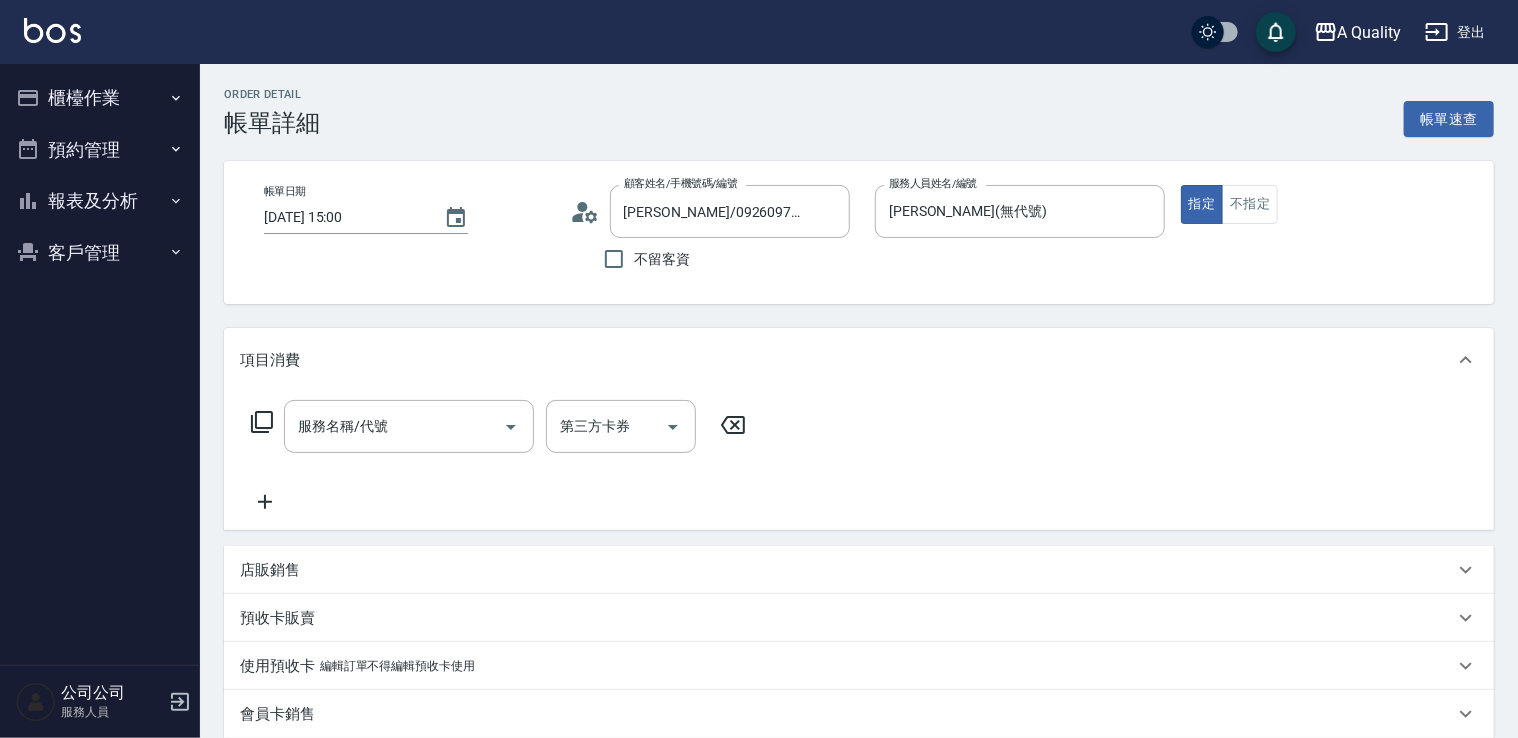 drag, startPoint x: 0, startPoint y: 0, endPoint x: 363, endPoint y: 418, distance: 553.6181 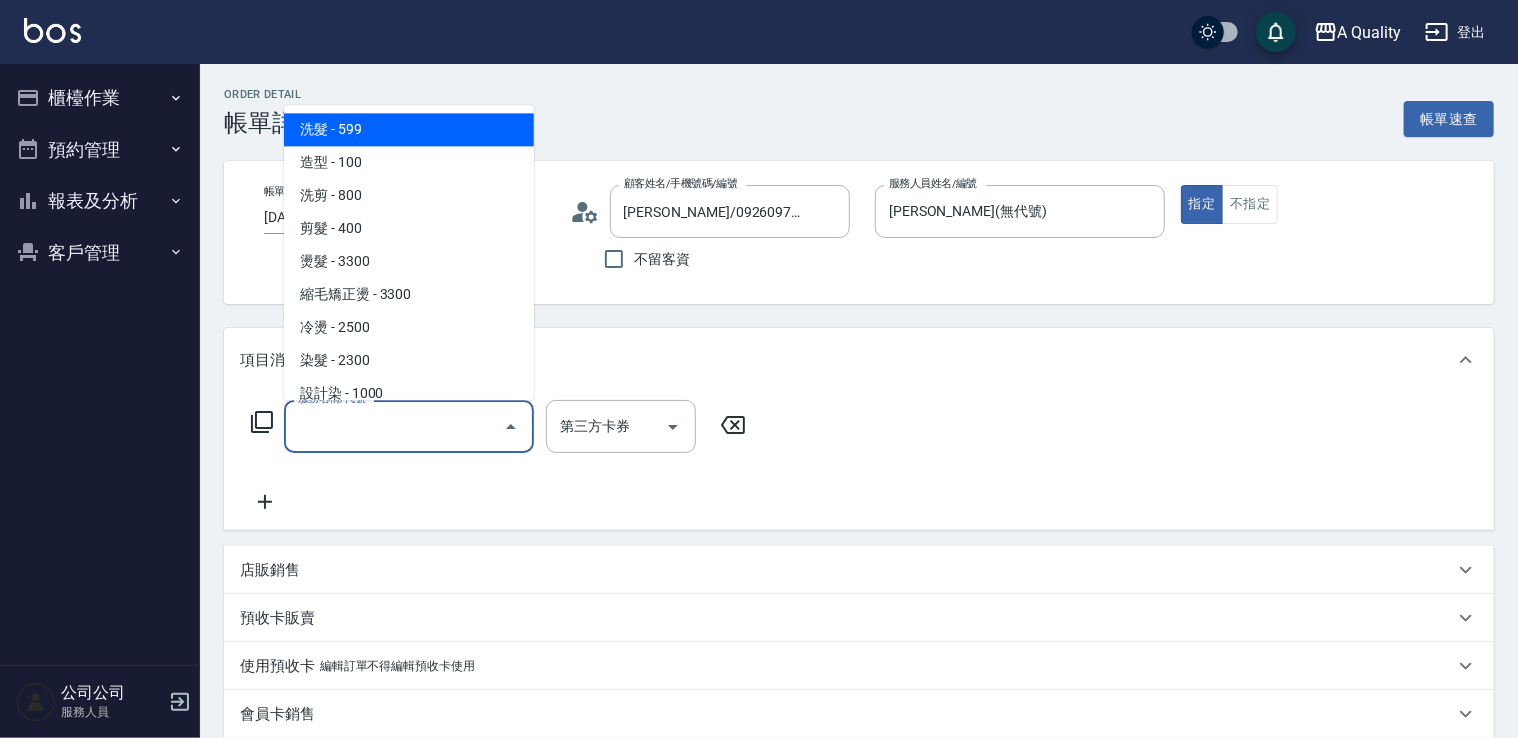 click on "洗髮 - 599" at bounding box center (409, 129) 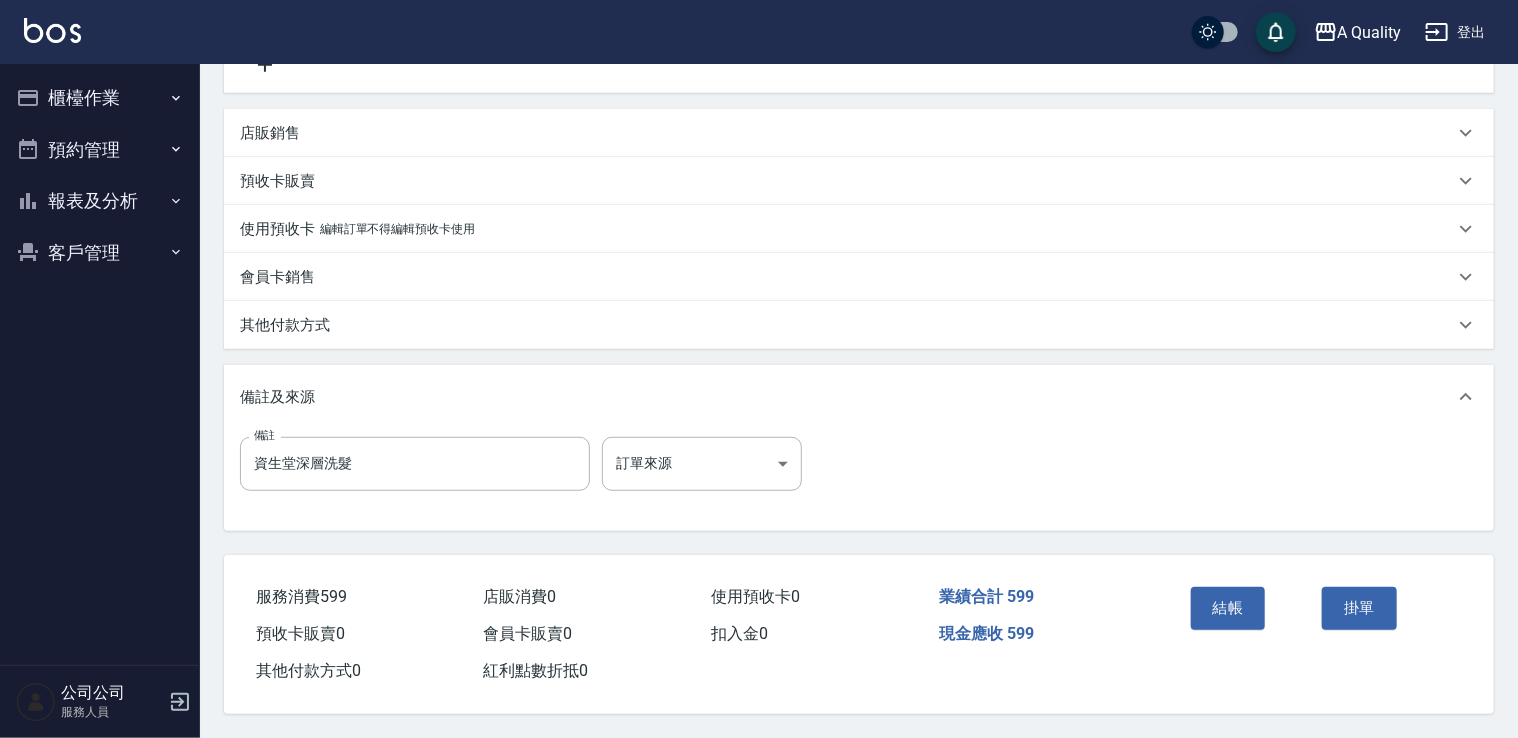 scroll, scrollTop: 485, scrollLeft: 0, axis: vertical 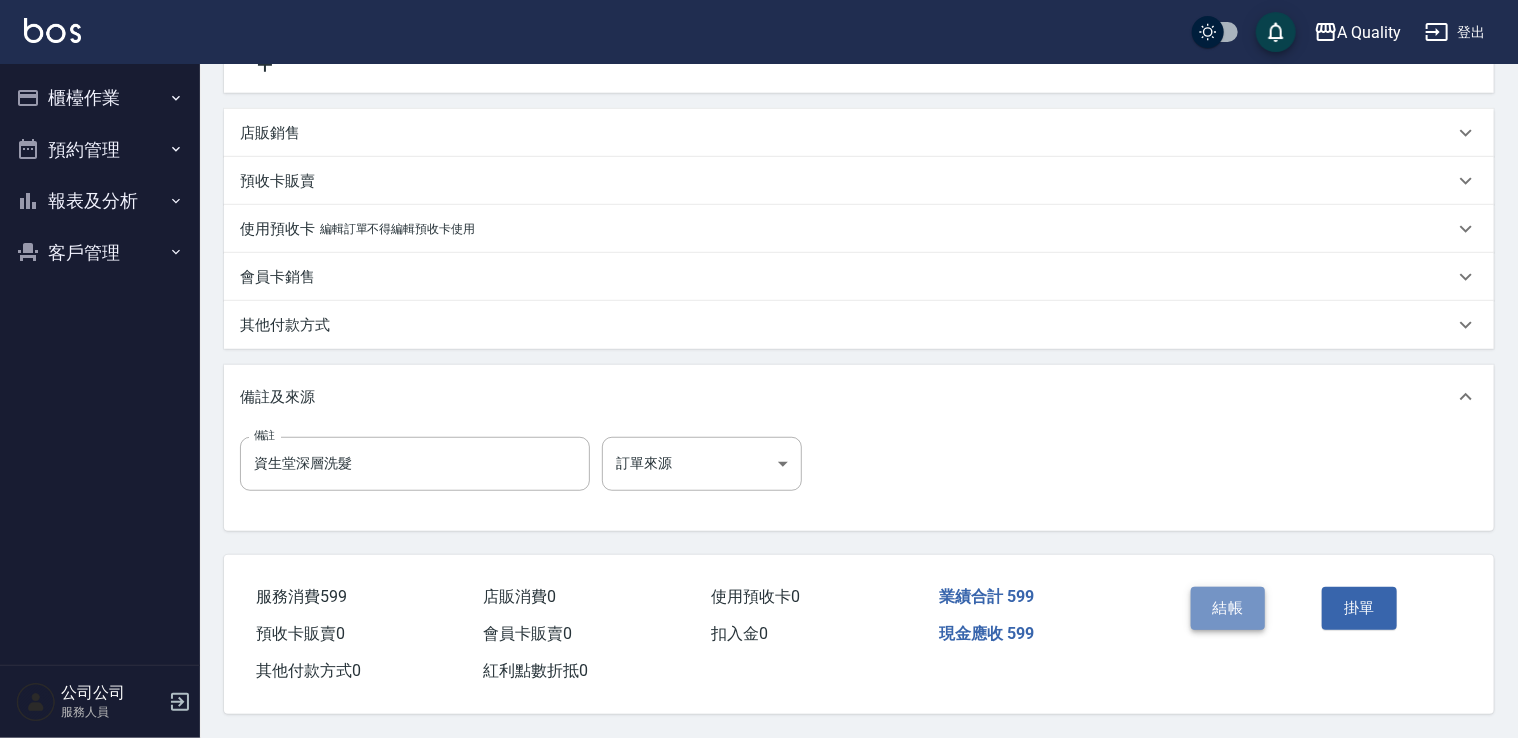 click on "結帳" at bounding box center [1228, 608] 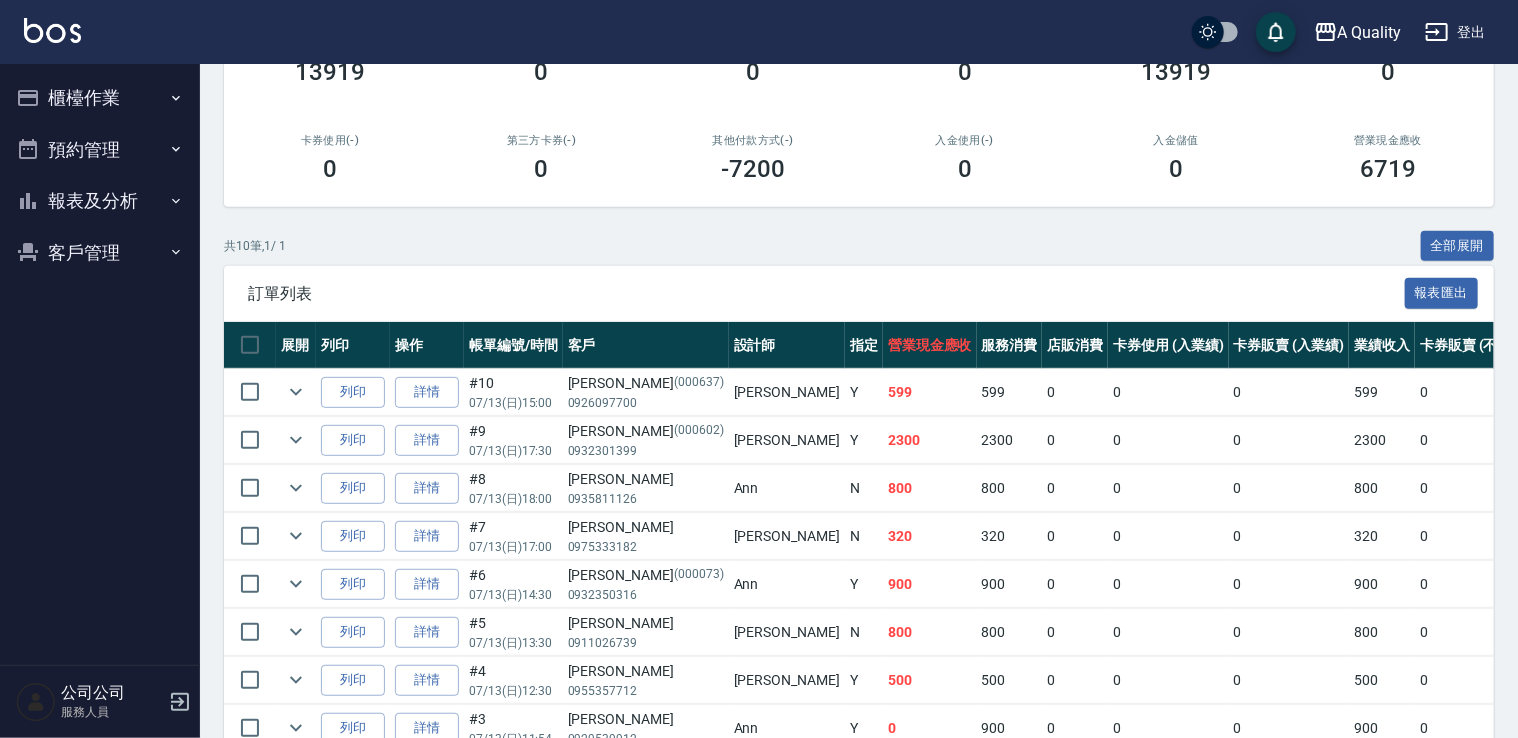 scroll, scrollTop: 300, scrollLeft: 0, axis: vertical 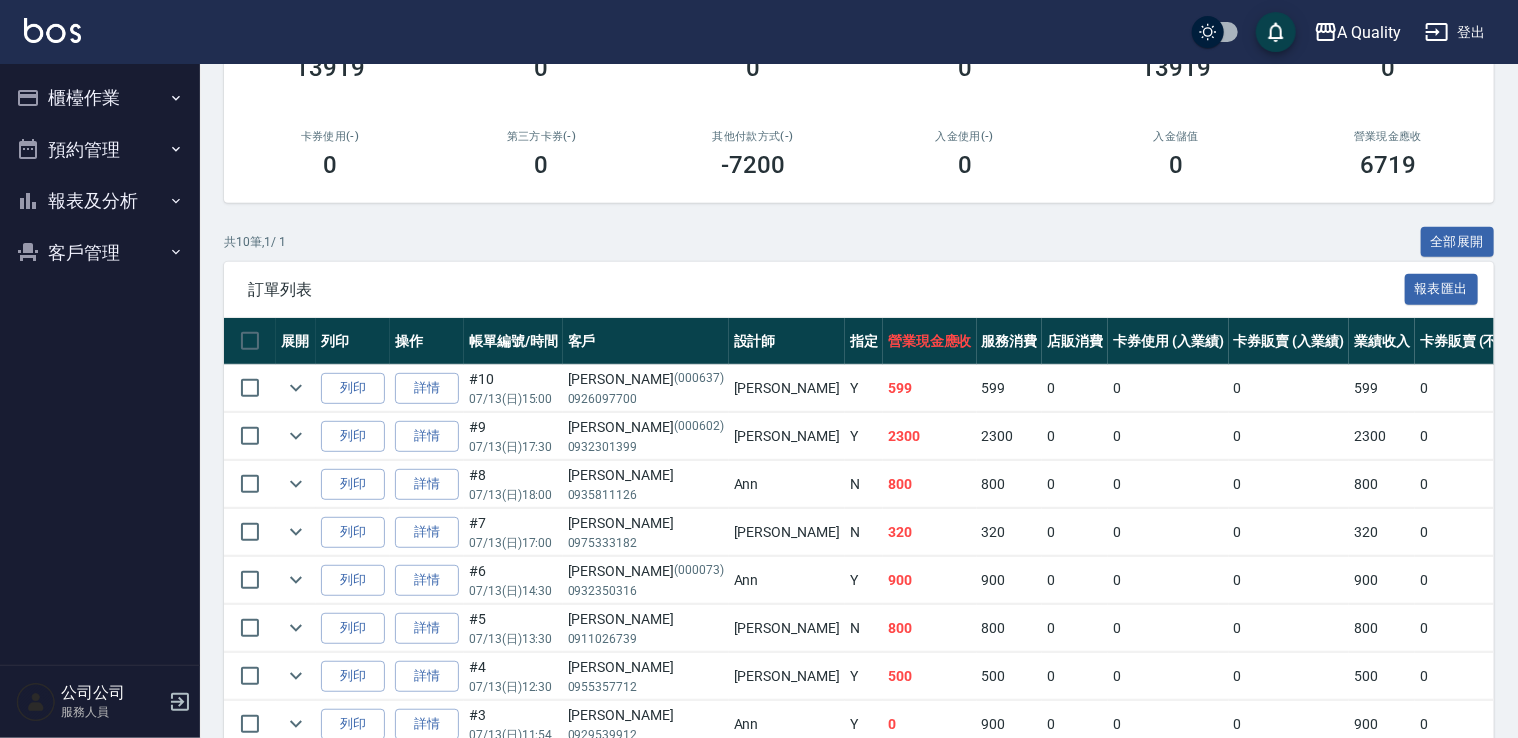 drag, startPoint x: 104, startPoint y: 249, endPoint x: 117, endPoint y: 266, distance: 21.400934 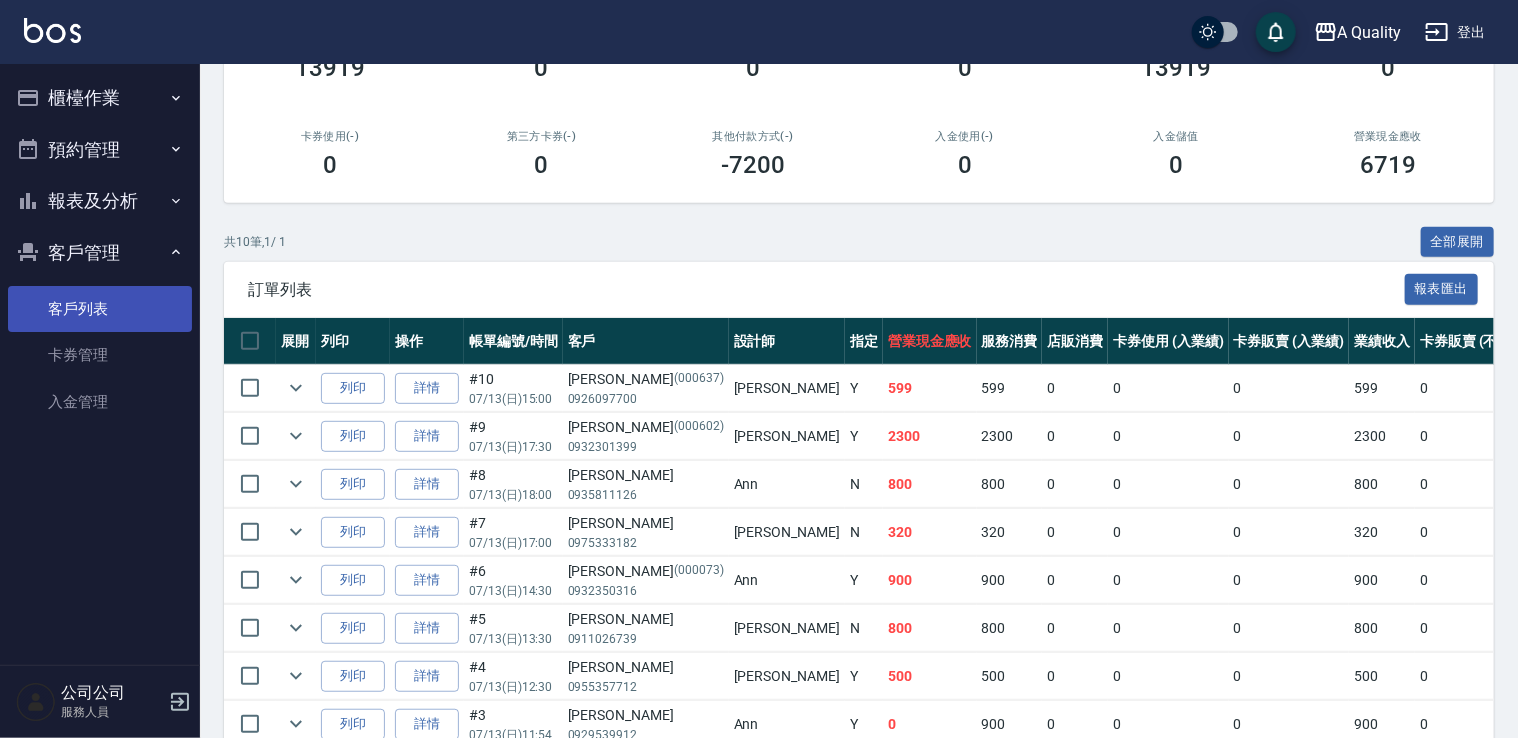 click on "客戶列表" at bounding box center (100, 309) 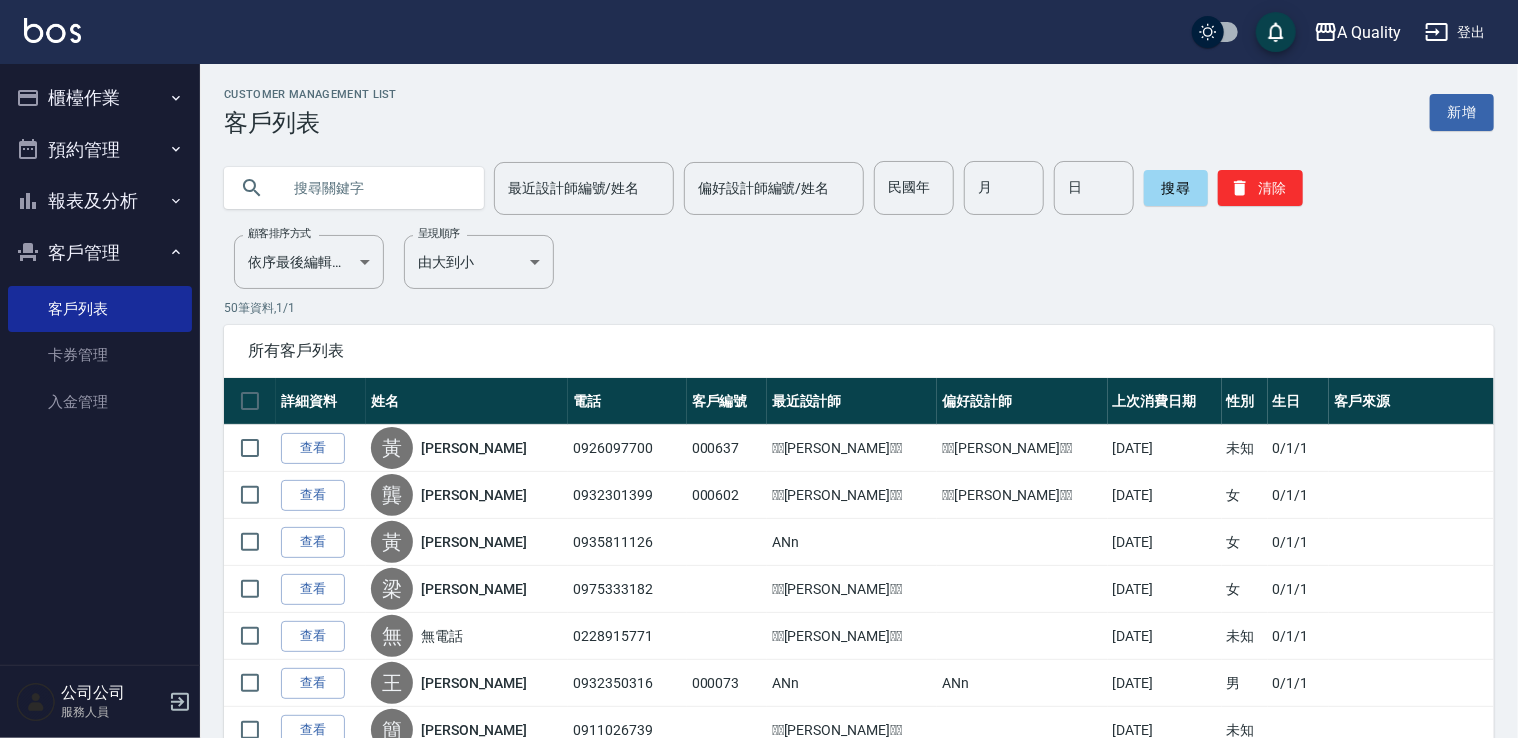 paste on "[PERSON_NAME]" 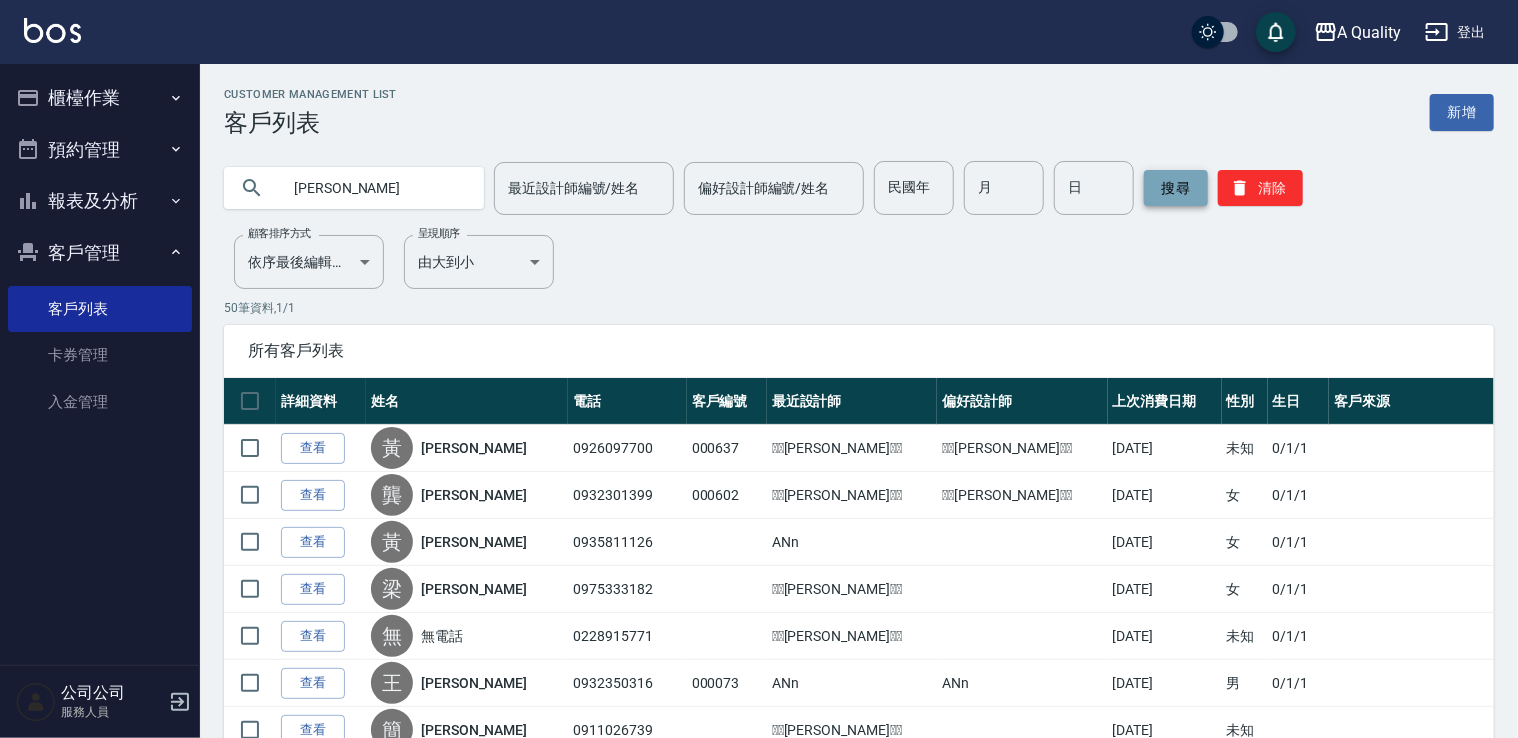 type on "[PERSON_NAME]" 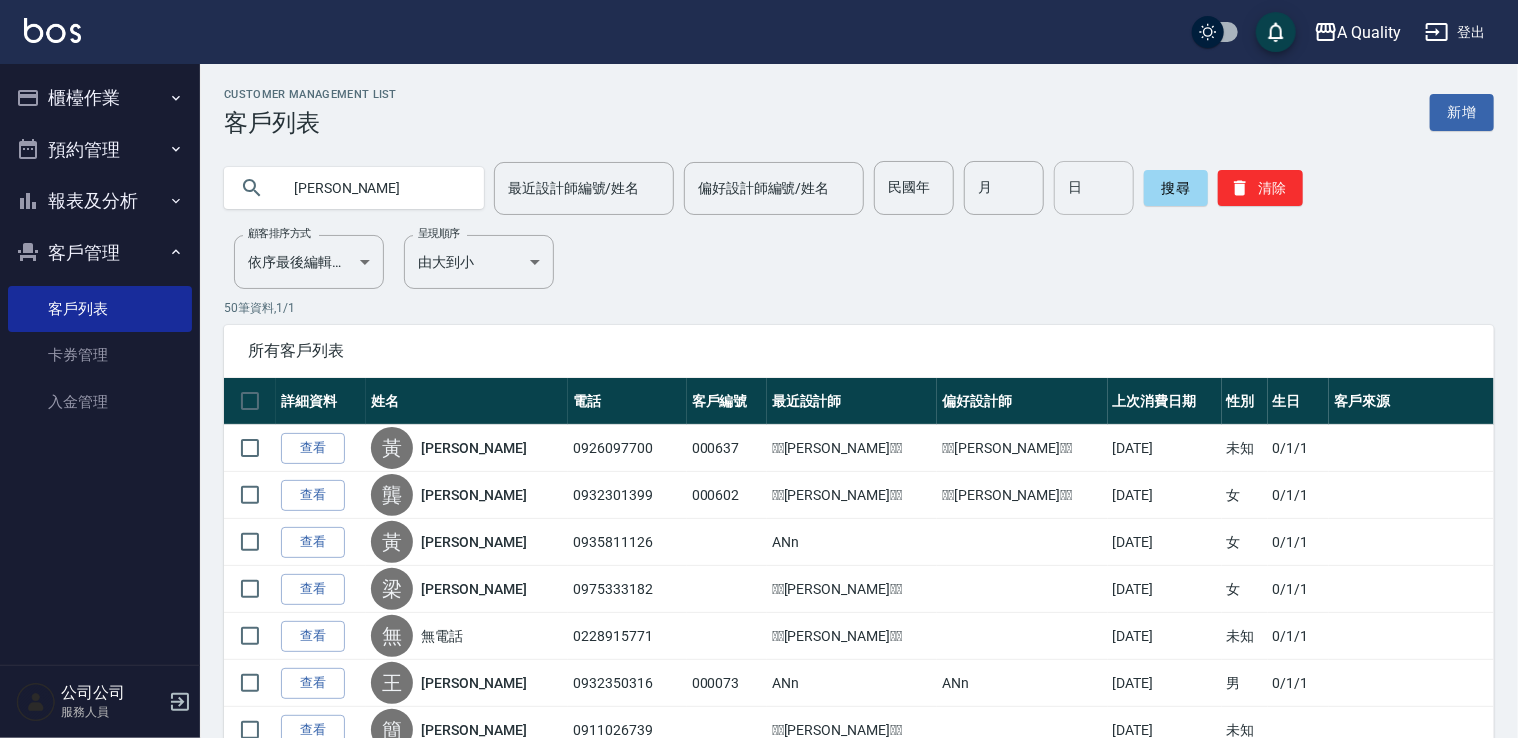 drag, startPoint x: 1179, startPoint y: 188, endPoint x: 1101, endPoint y: 190, distance: 78.025635 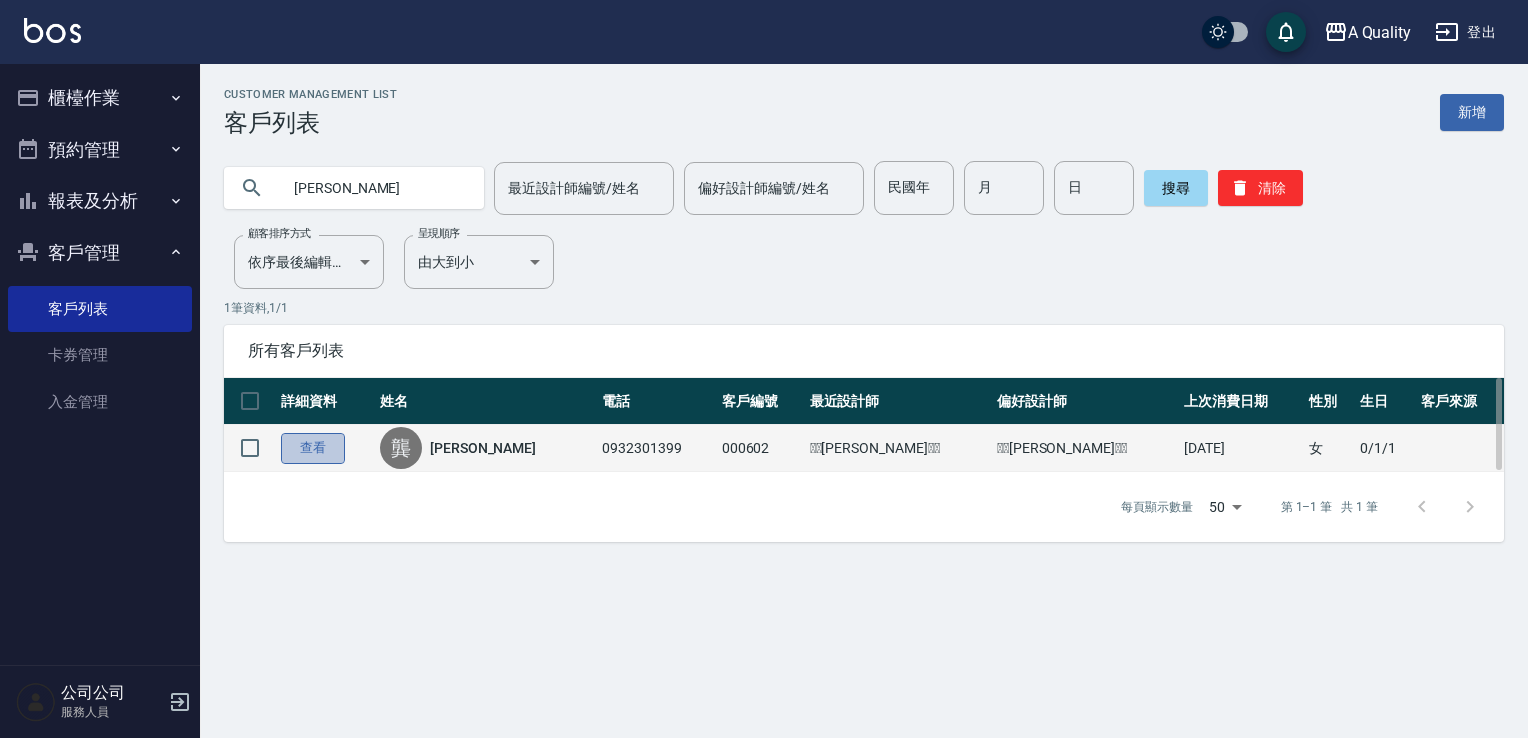 click on "查看" at bounding box center [313, 448] 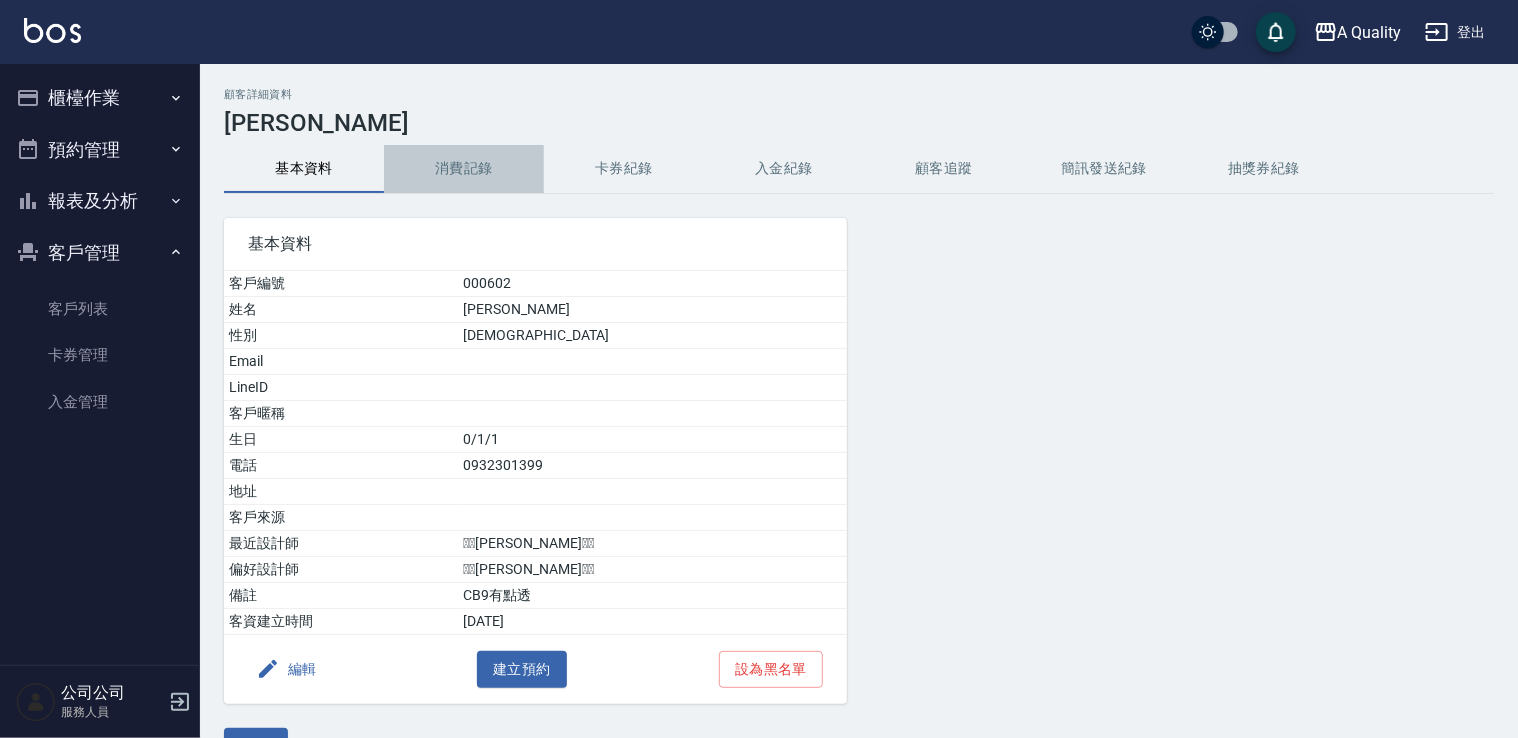 click on "消費記錄" at bounding box center (464, 169) 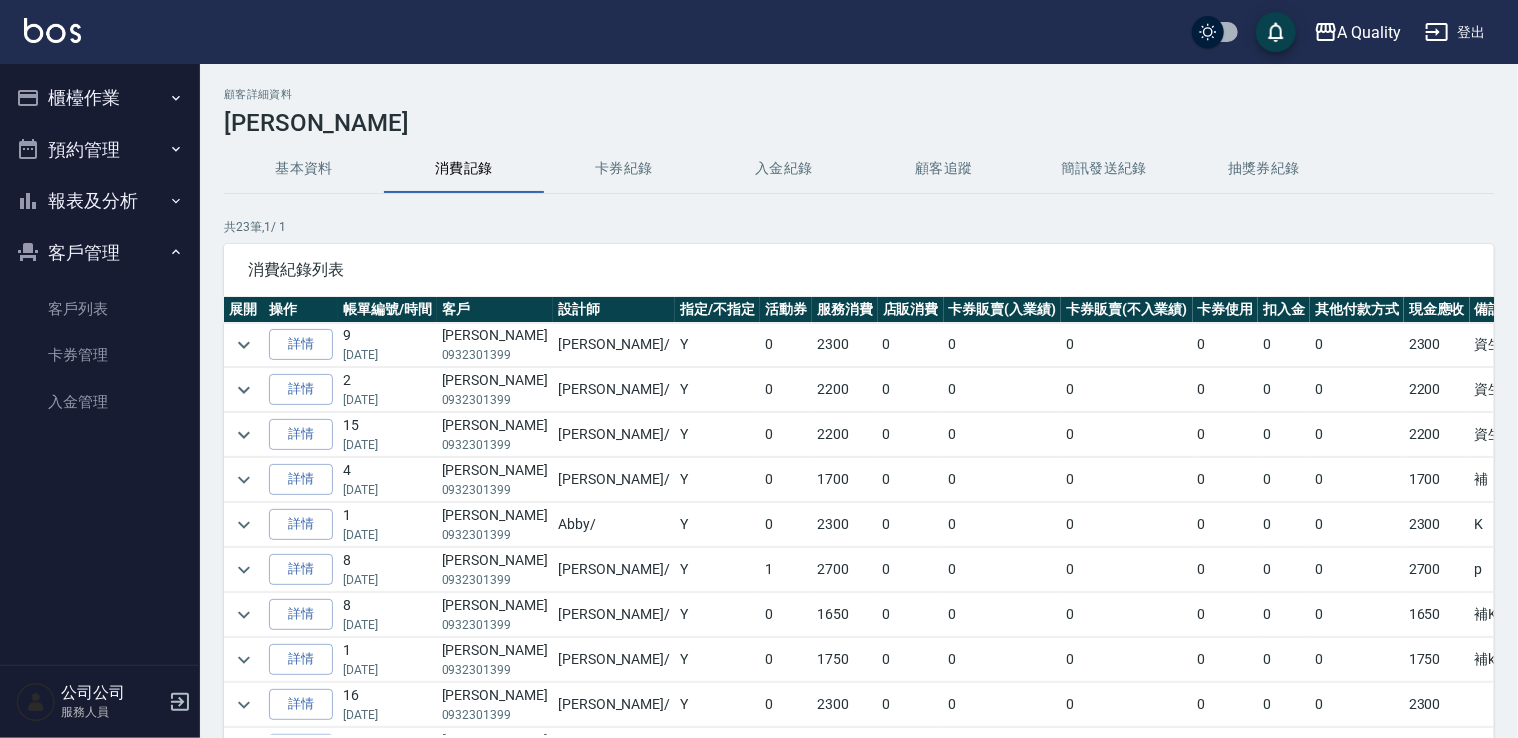 click on "預約管理" at bounding box center (100, 150) 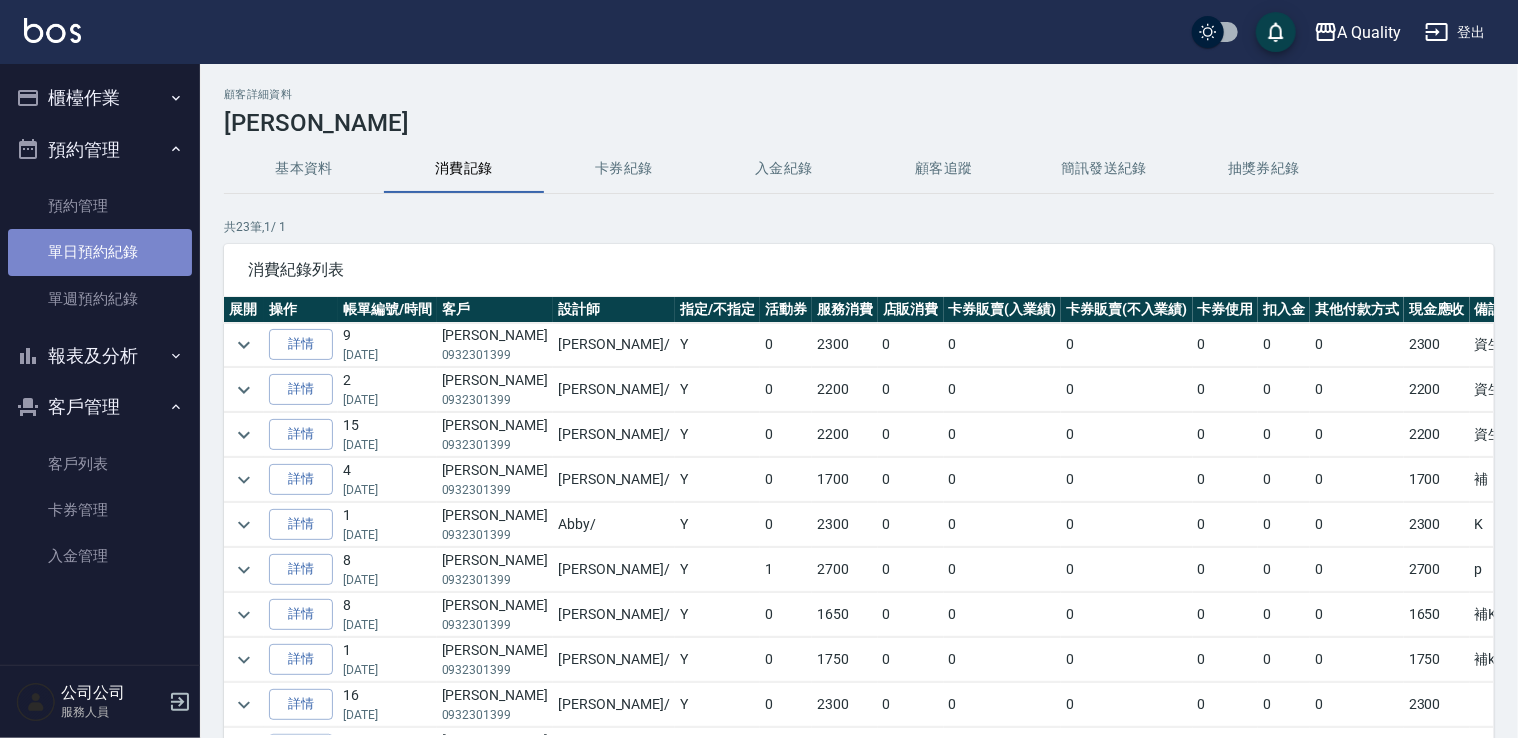 click on "單日預約紀錄" at bounding box center (100, 252) 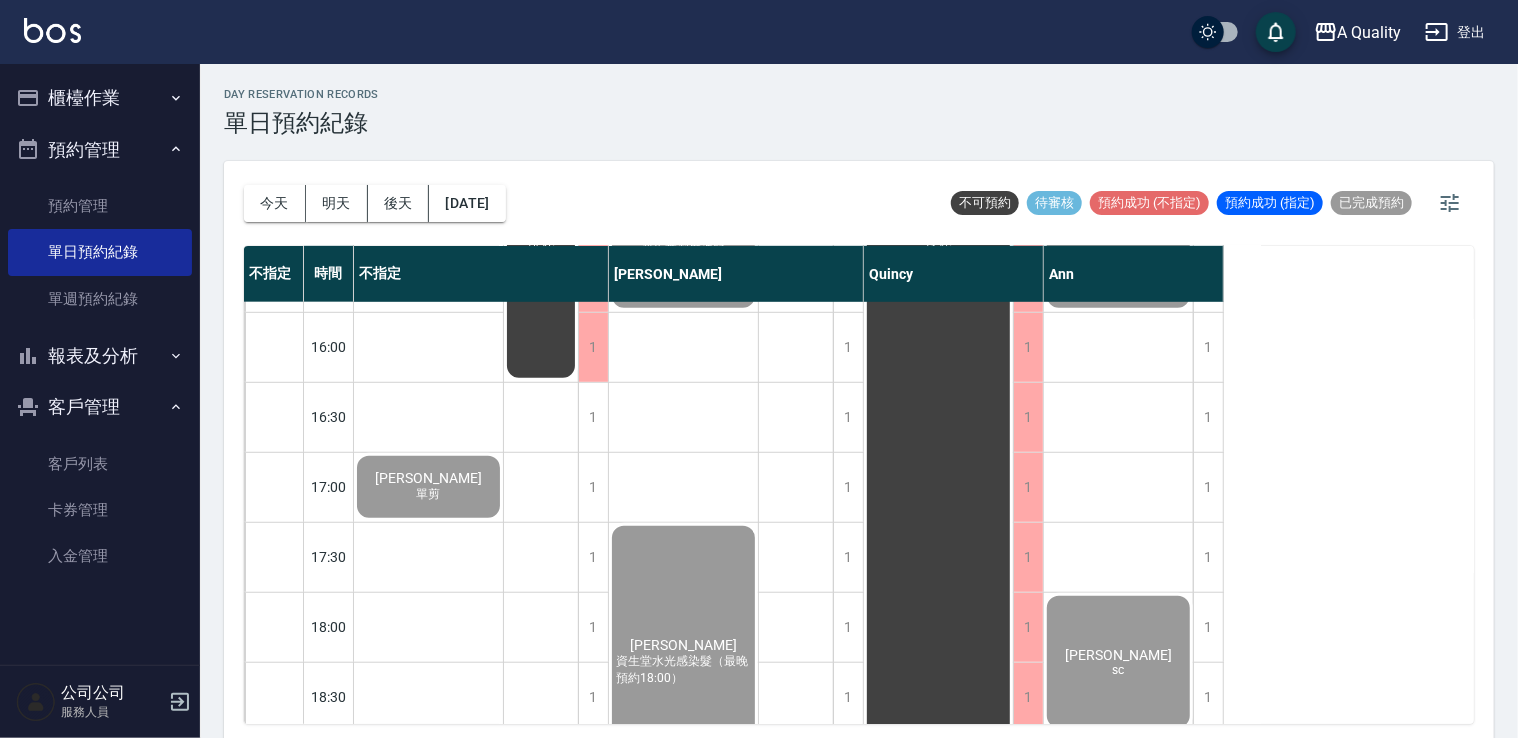 scroll, scrollTop: 853, scrollLeft: 0, axis: vertical 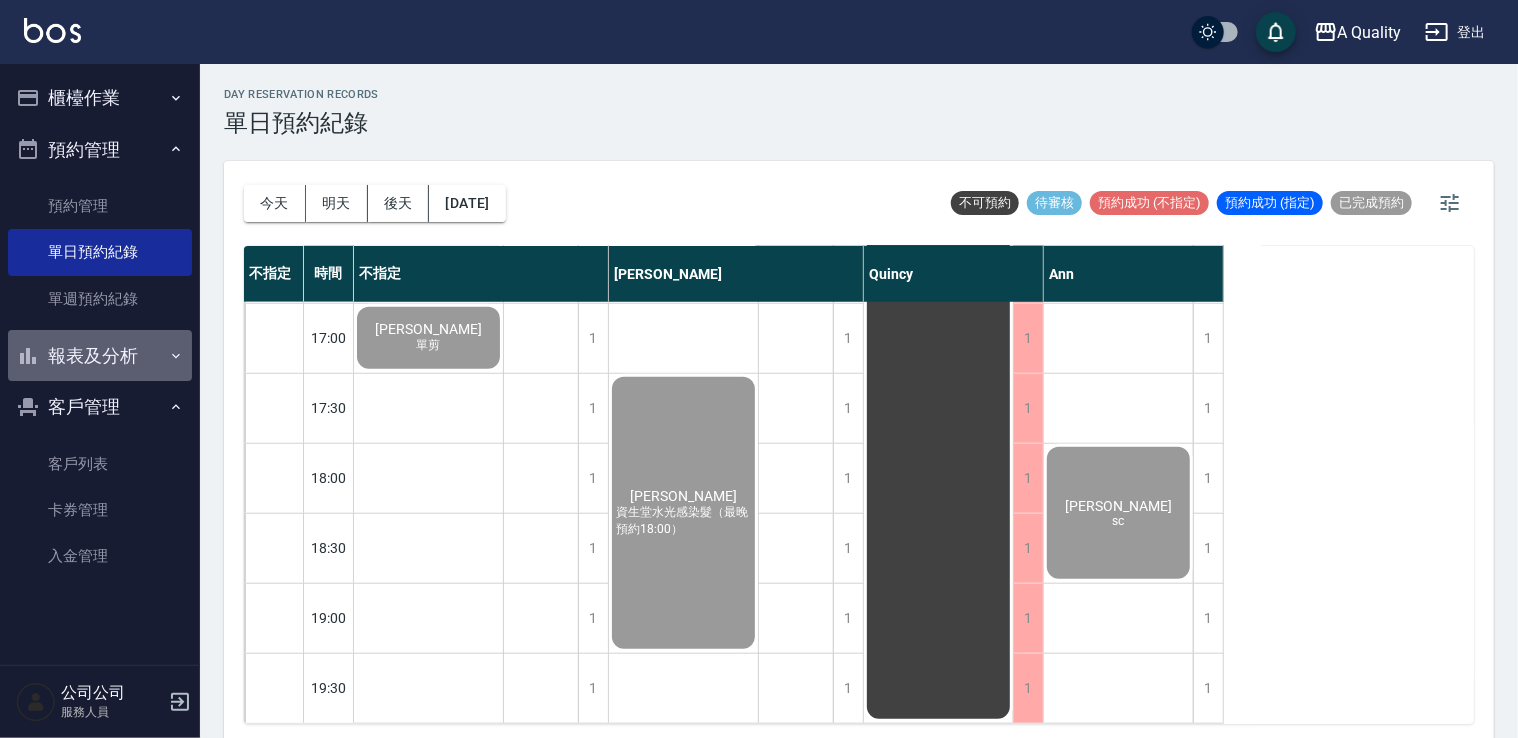 drag, startPoint x: 126, startPoint y: 360, endPoint x: 124, endPoint y: 397, distance: 37.054016 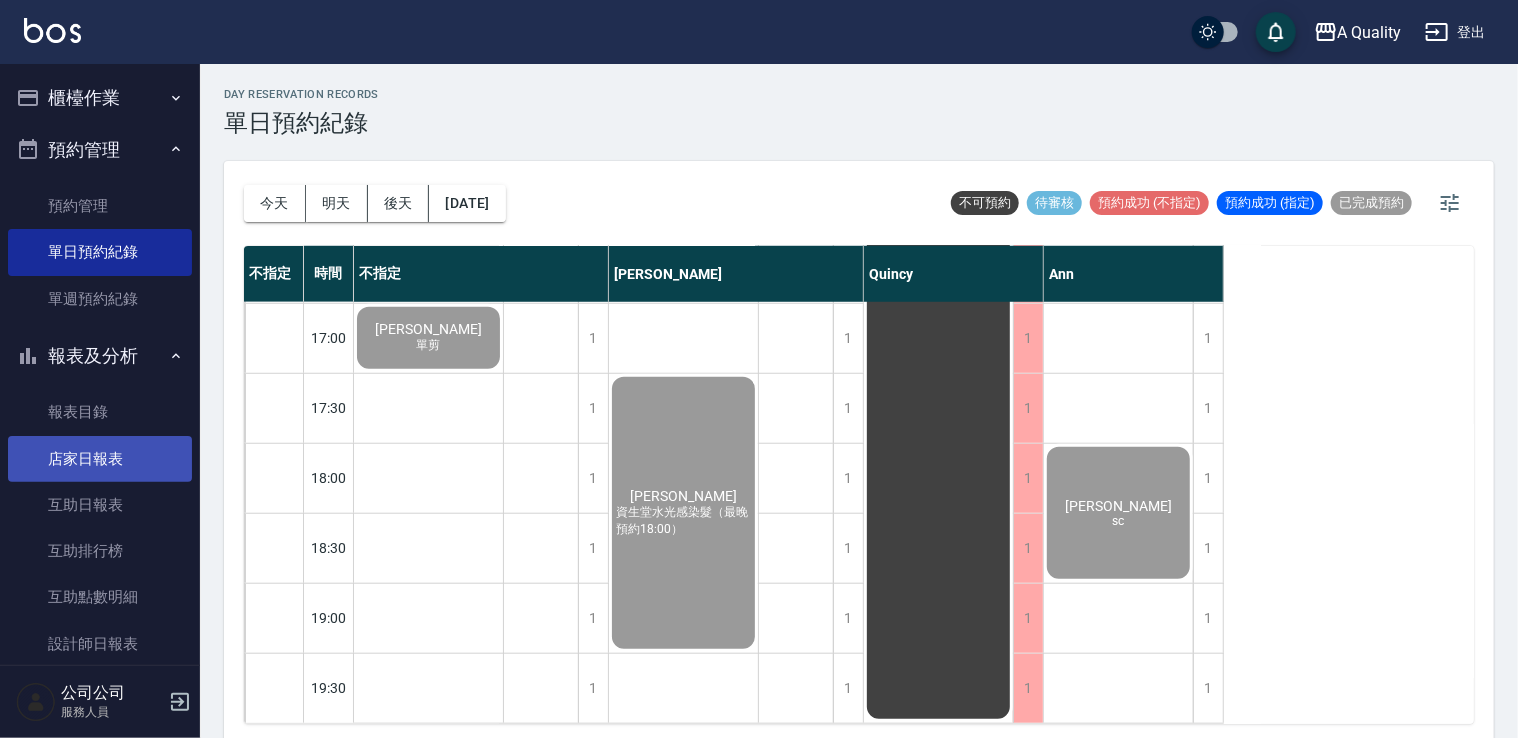 click on "店家日報表" at bounding box center [100, 459] 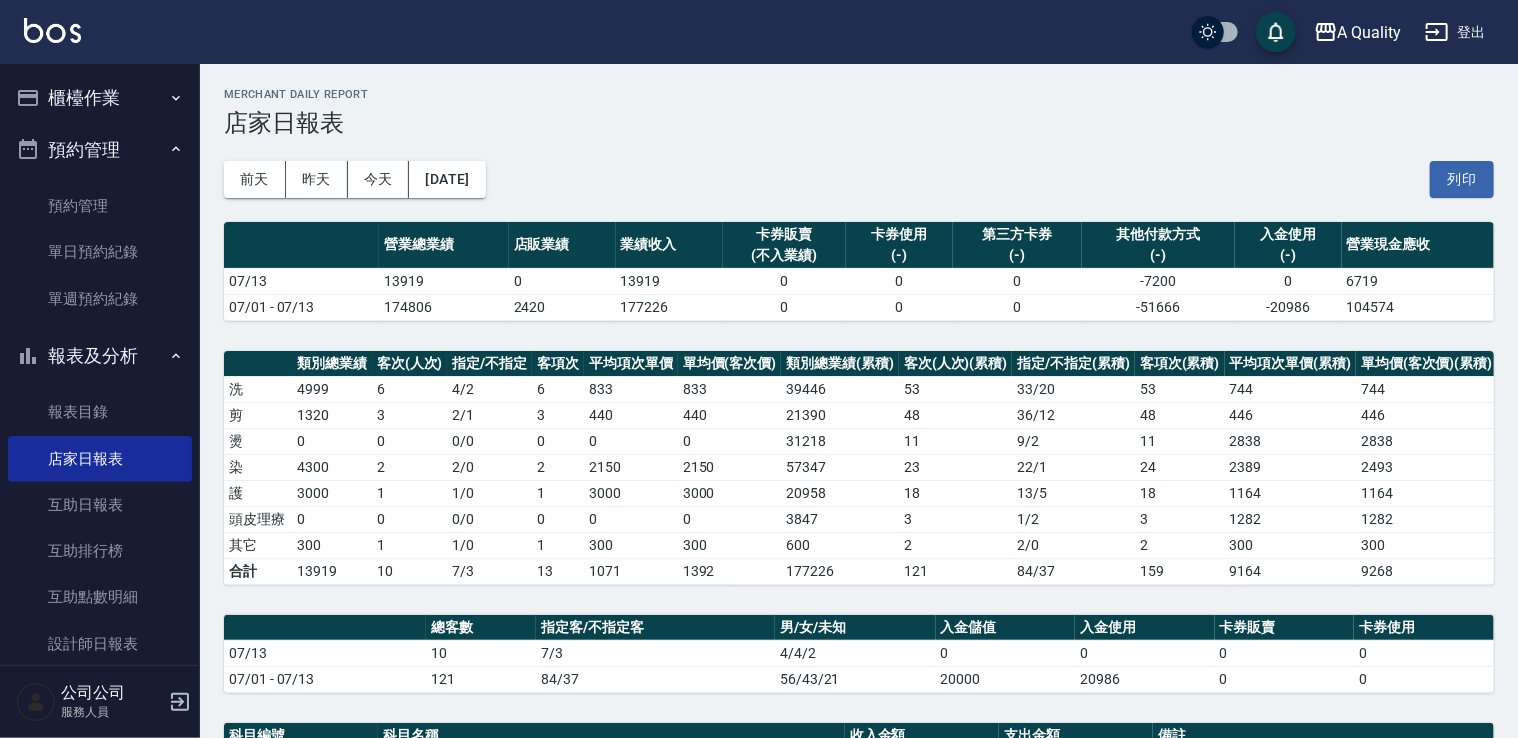 scroll, scrollTop: 369, scrollLeft: 0, axis: vertical 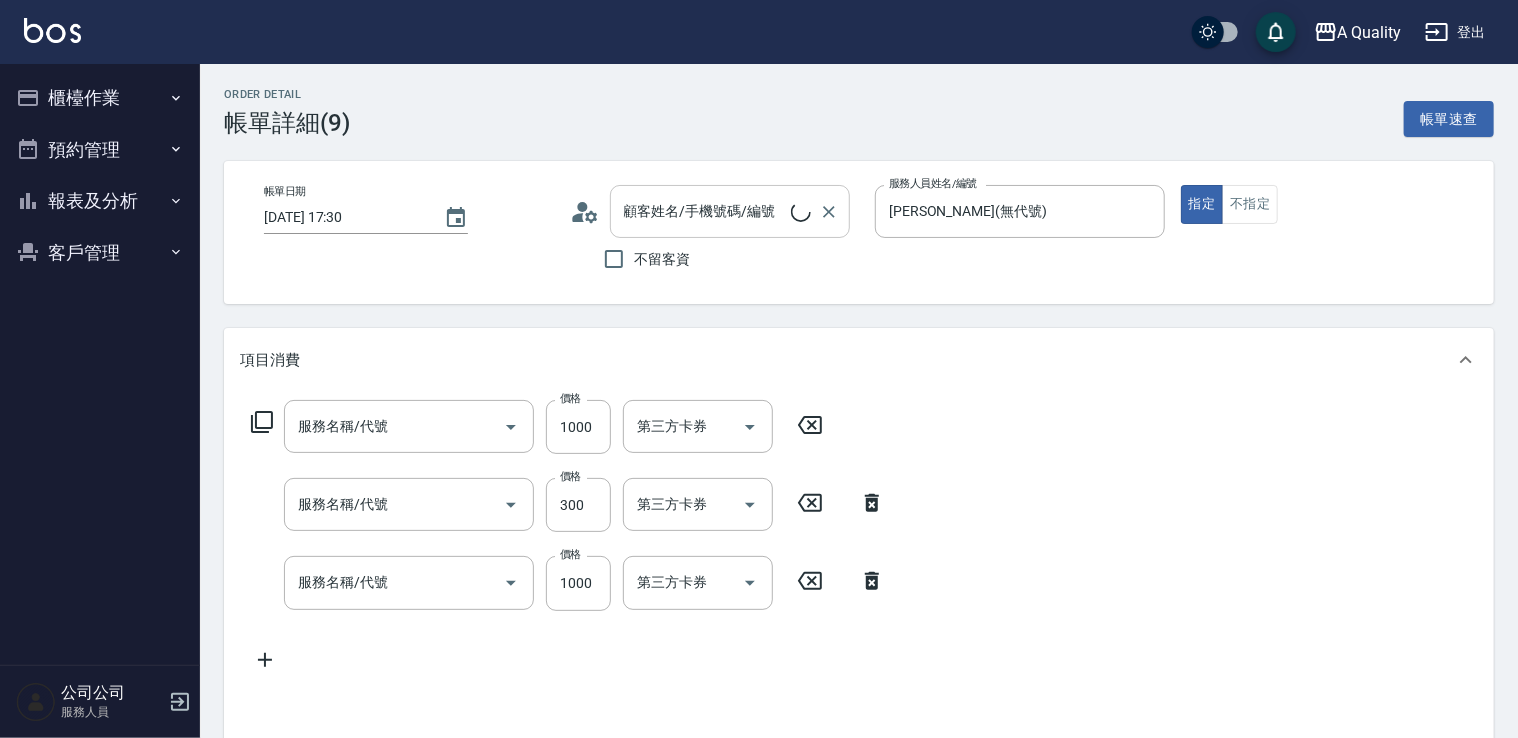 type on "[DATE] 17:30" 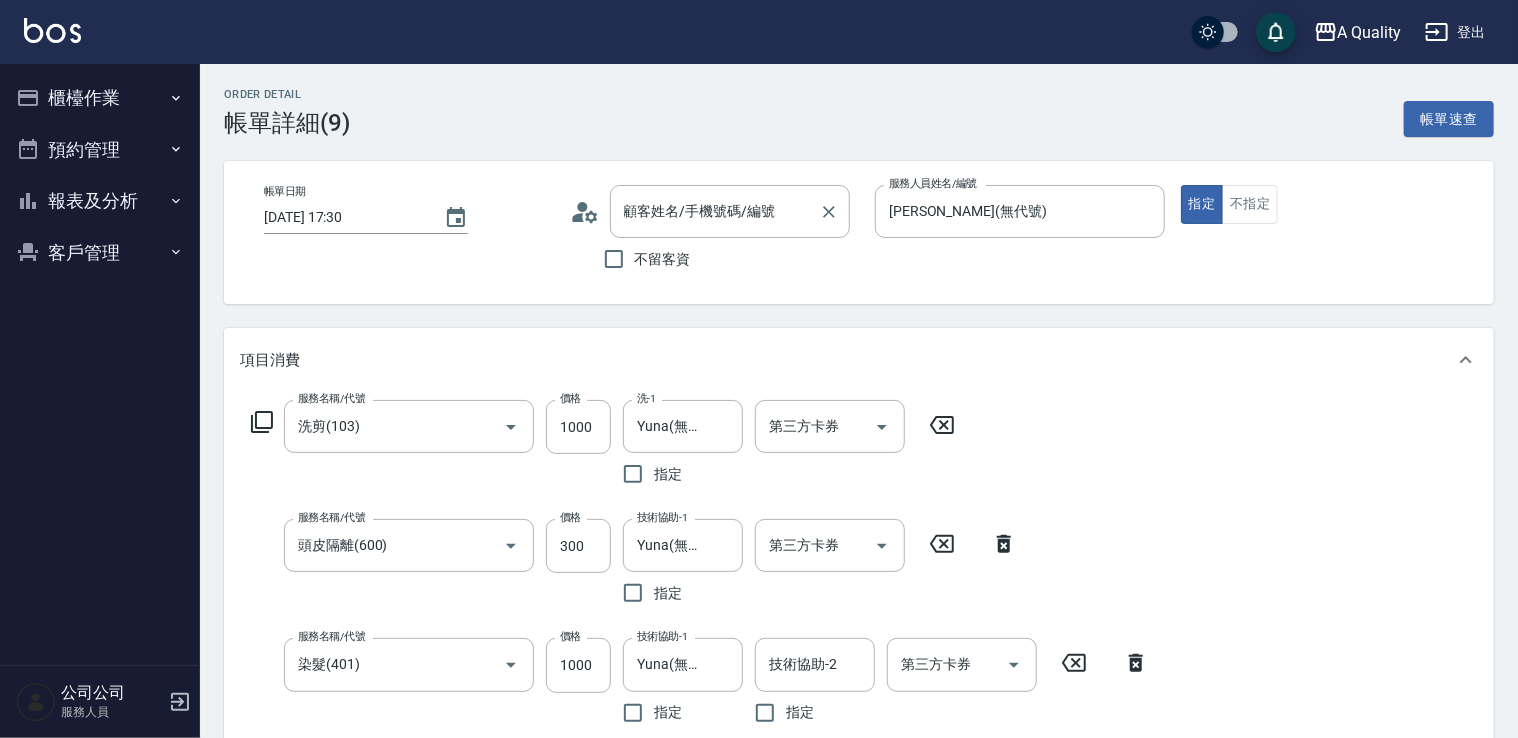 type on "[PERSON_NAME]/0932301399/000602" 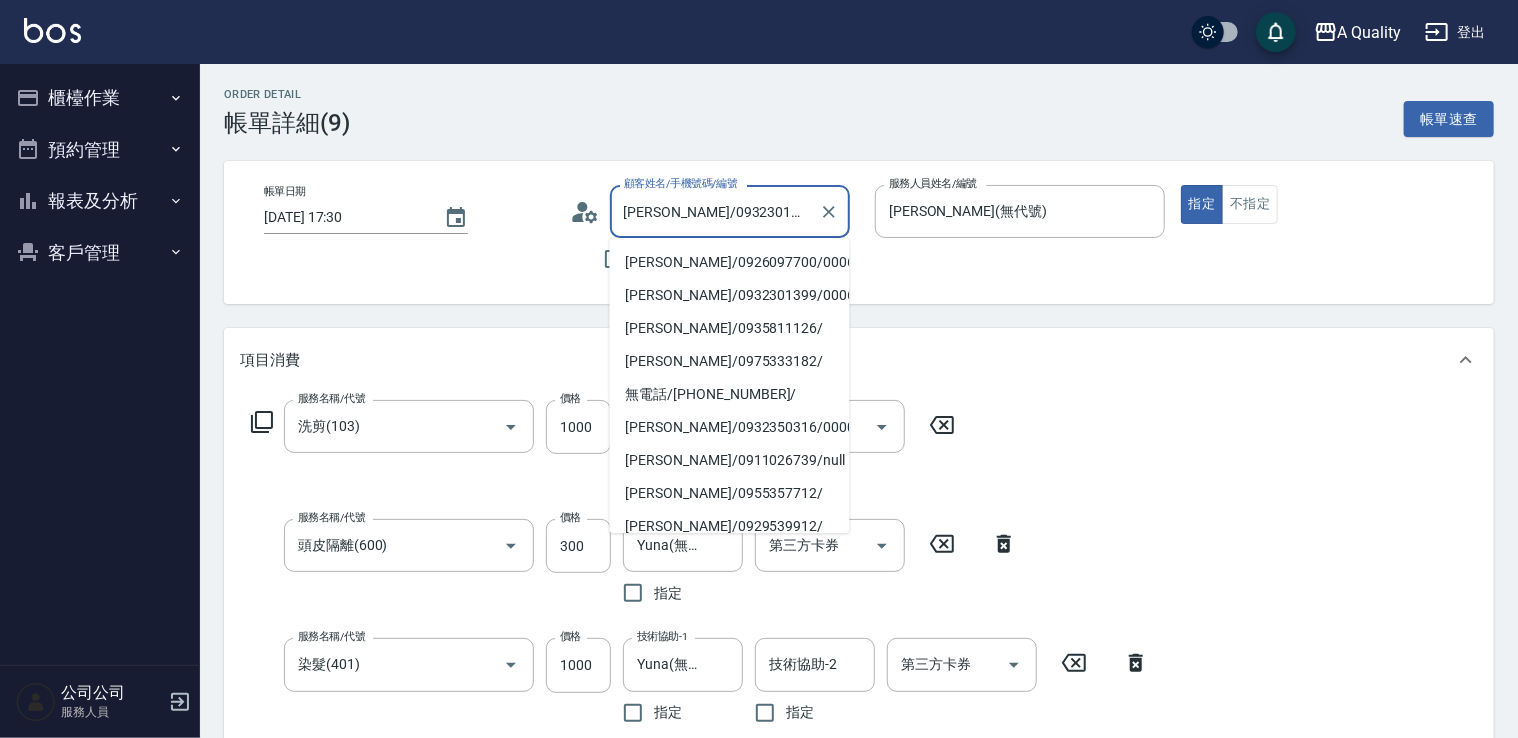 drag, startPoint x: 628, startPoint y: 214, endPoint x: 667, endPoint y: 213, distance: 39.012817 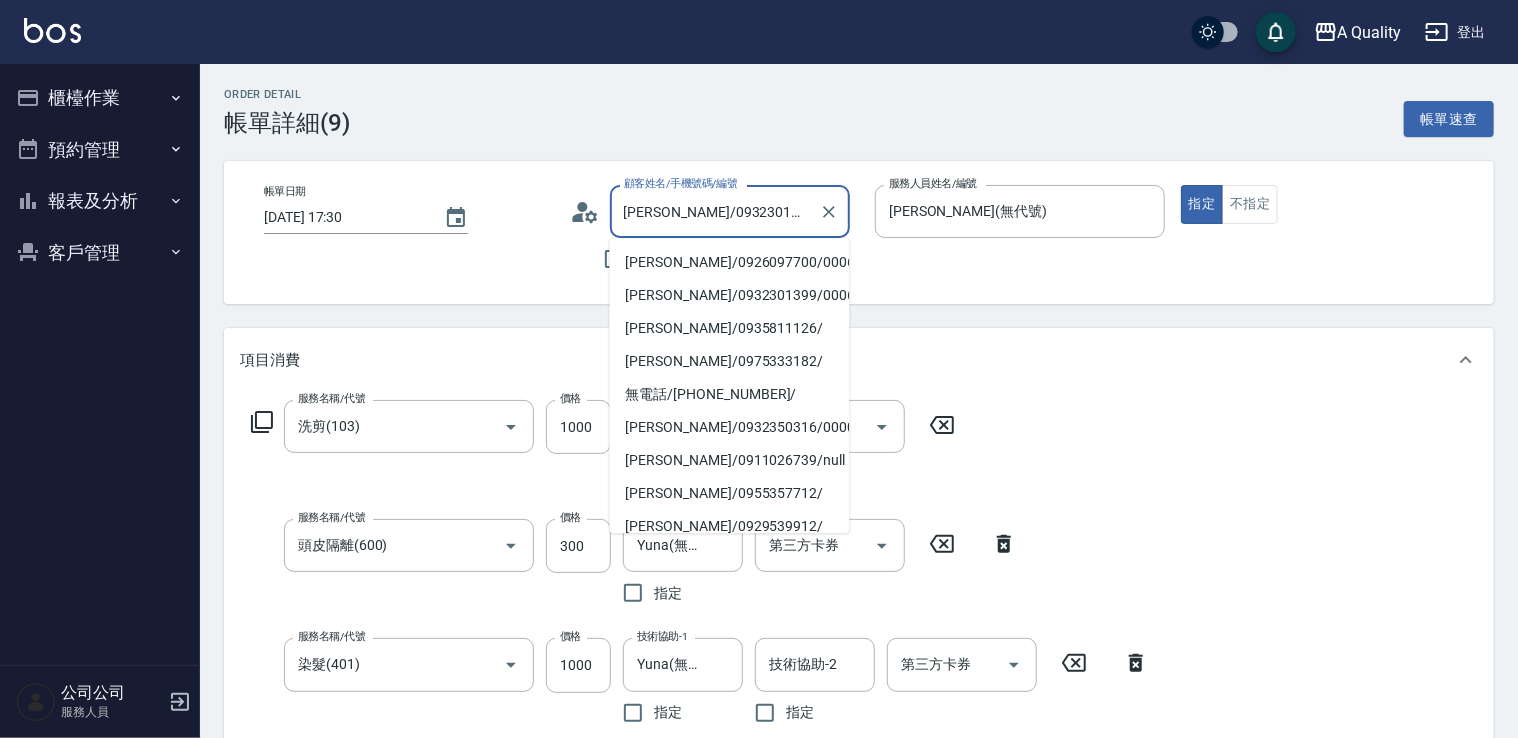 click on "[PERSON_NAME]/0932301399/000602" at bounding box center [715, 211] 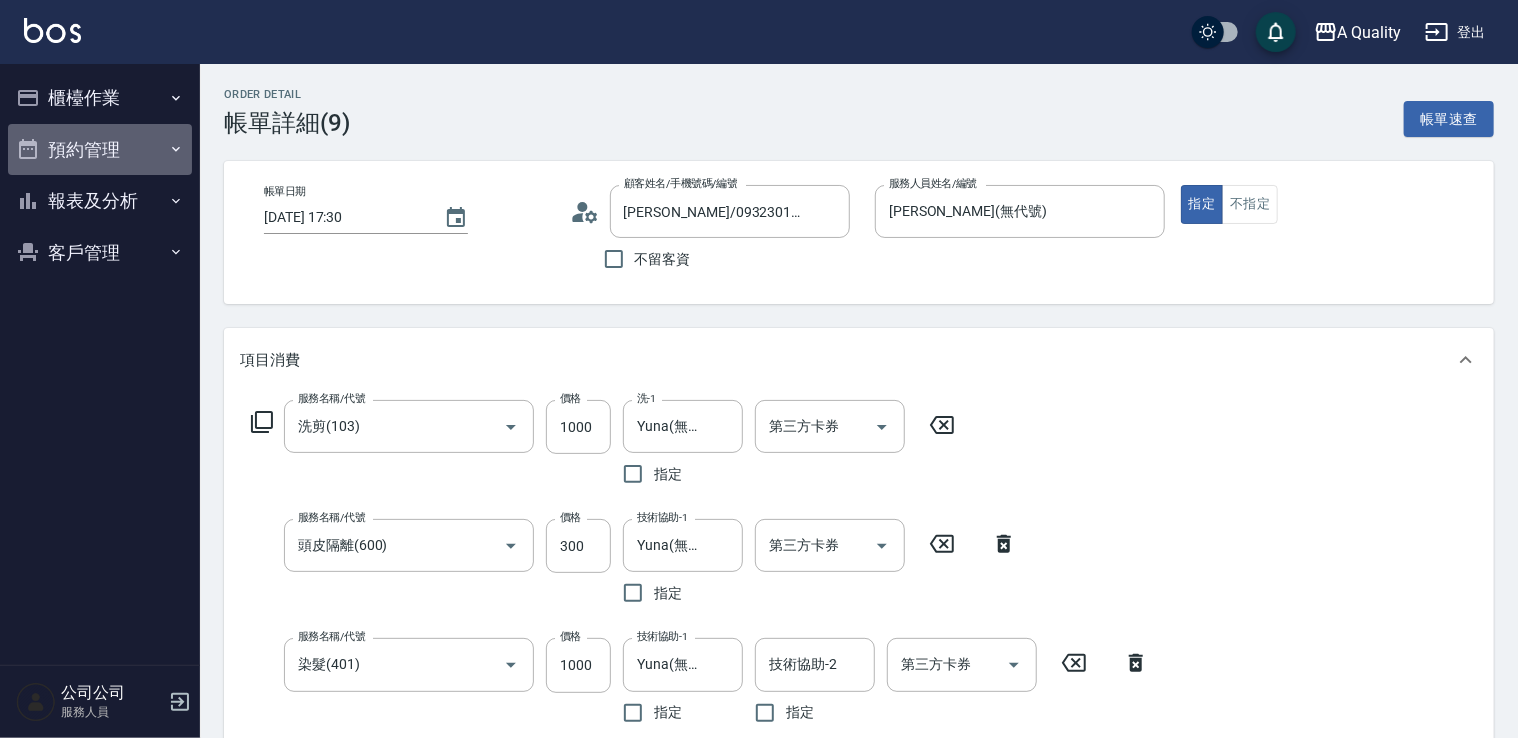 click on "預約管理" at bounding box center (100, 150) 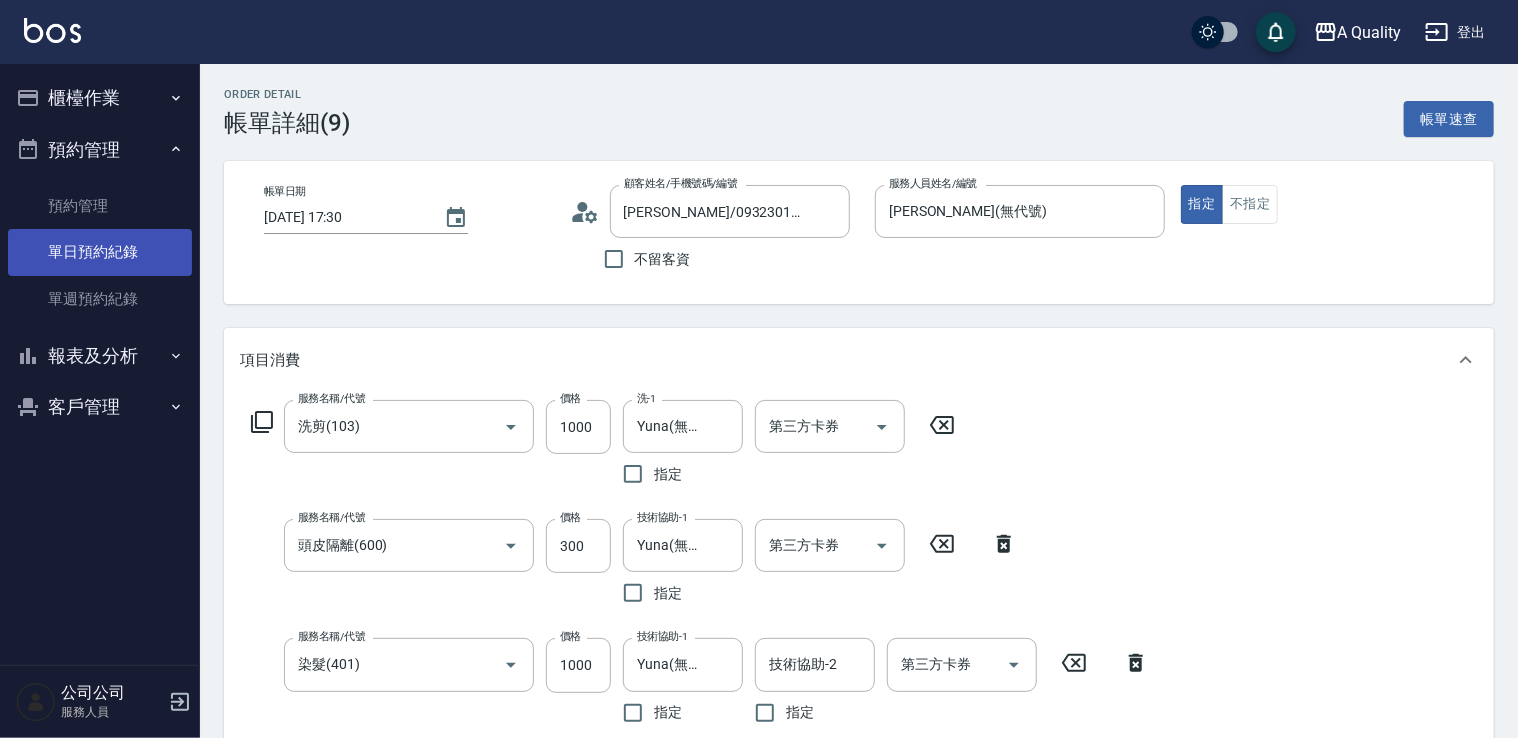 click on "單日預約紀錄" at bounding box center (100, 252) 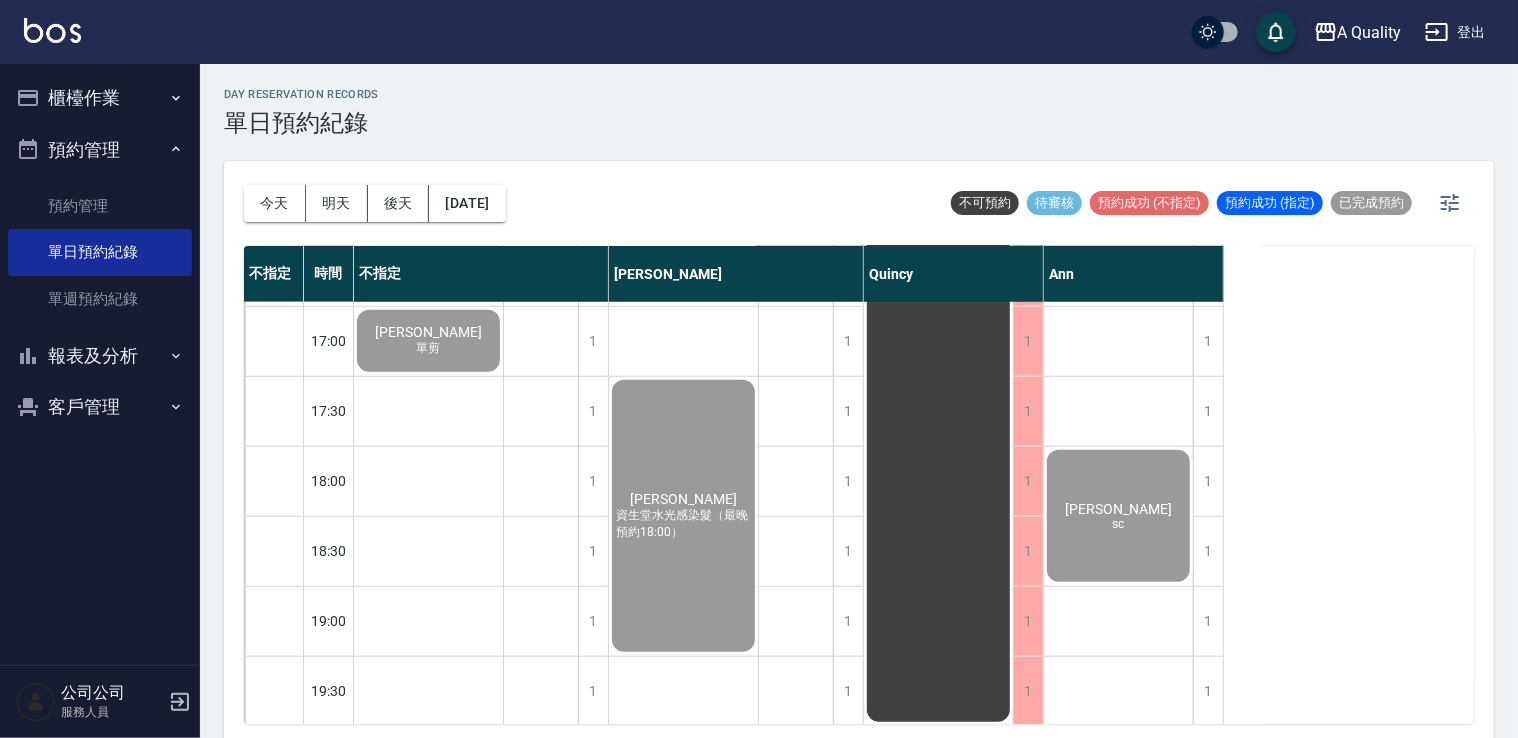 scroll, scrollTop: 853, scrollLeft: 0, axis: vertical 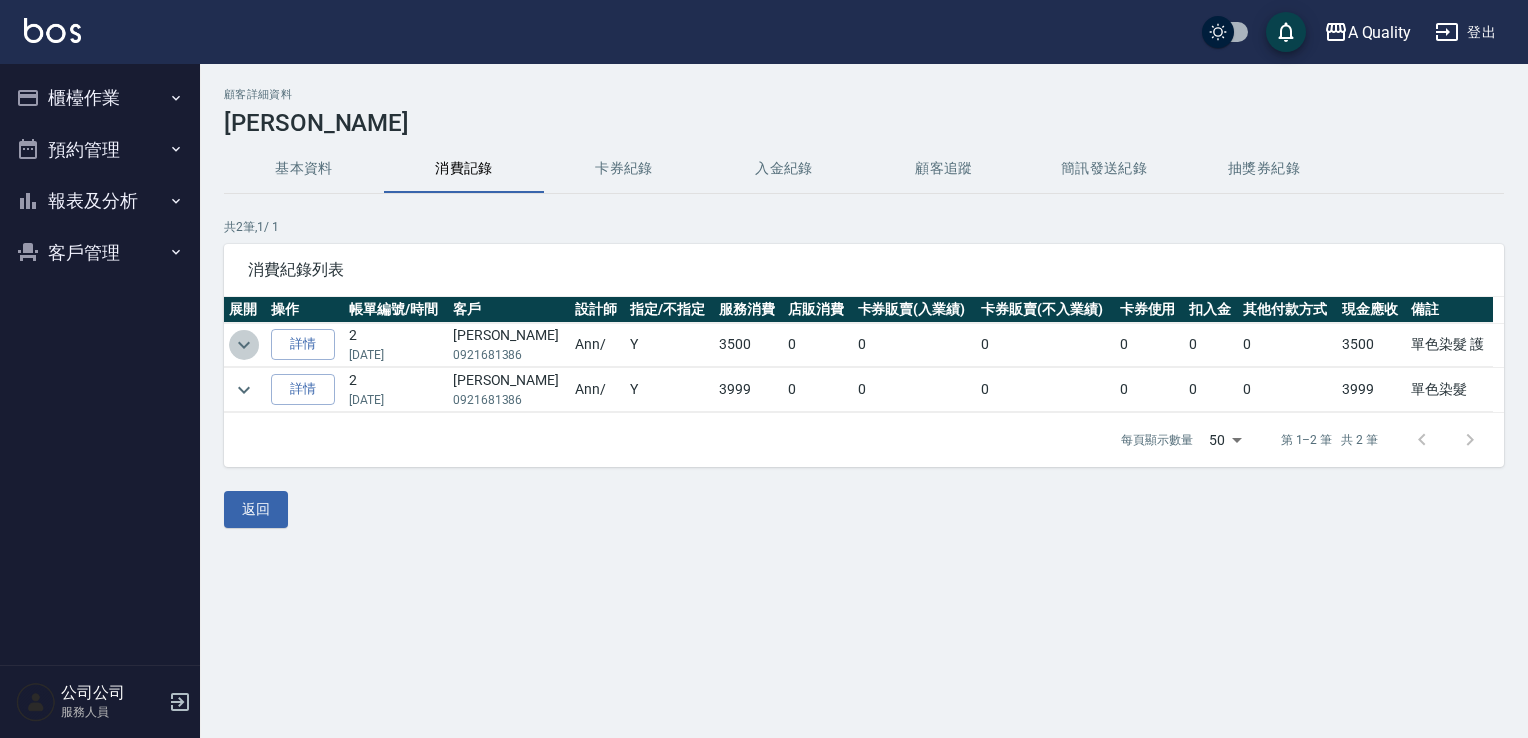 click 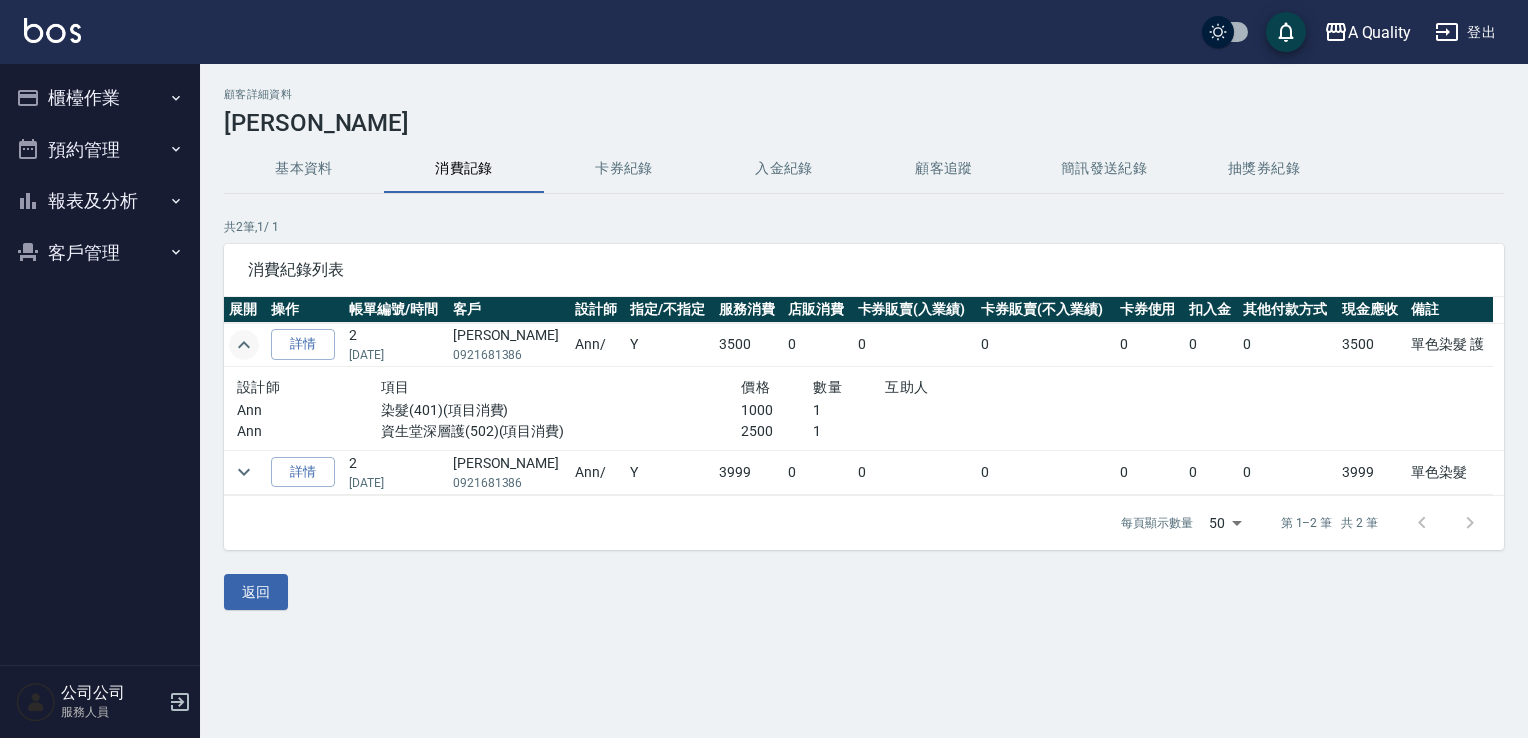 click 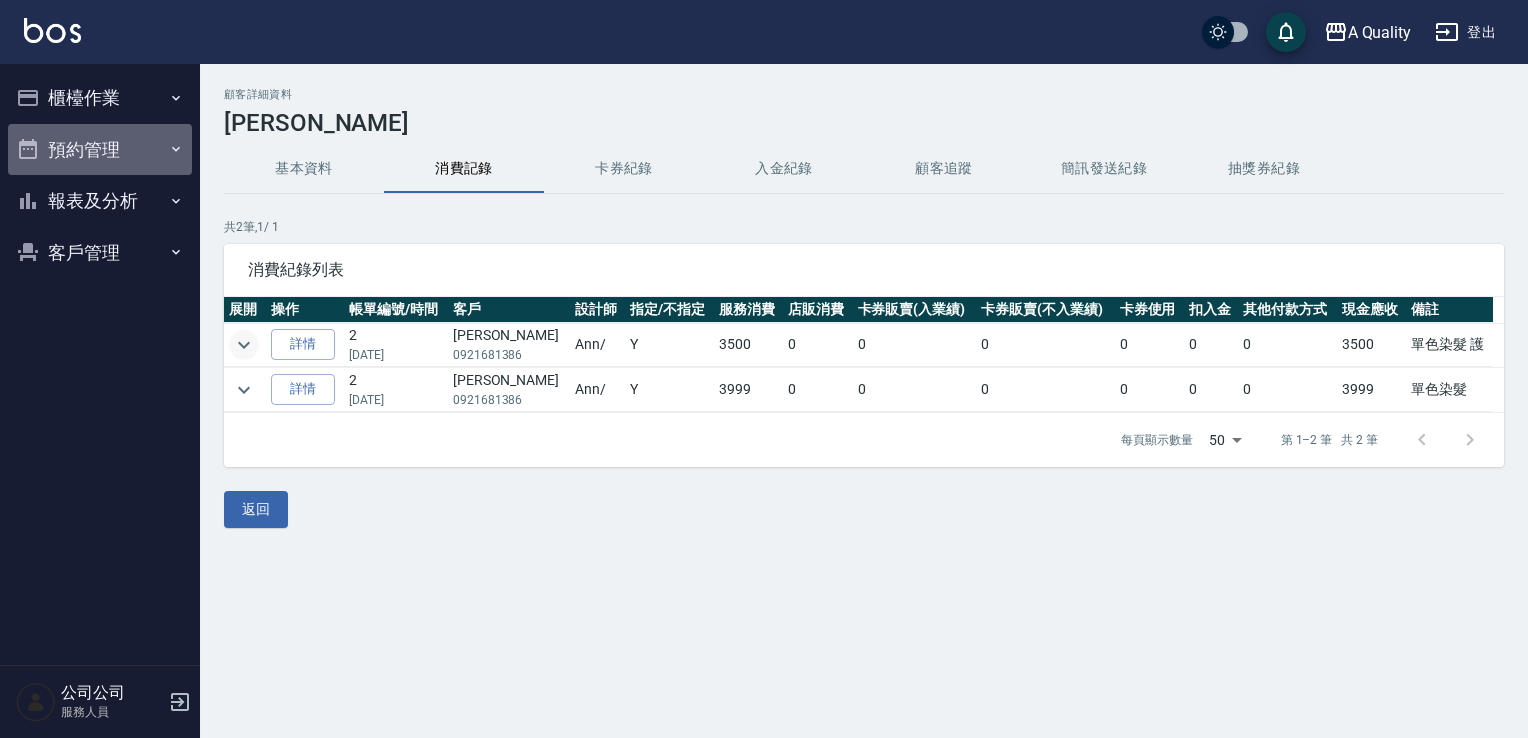 click on "預約管理" at bounding box center (100, 150) 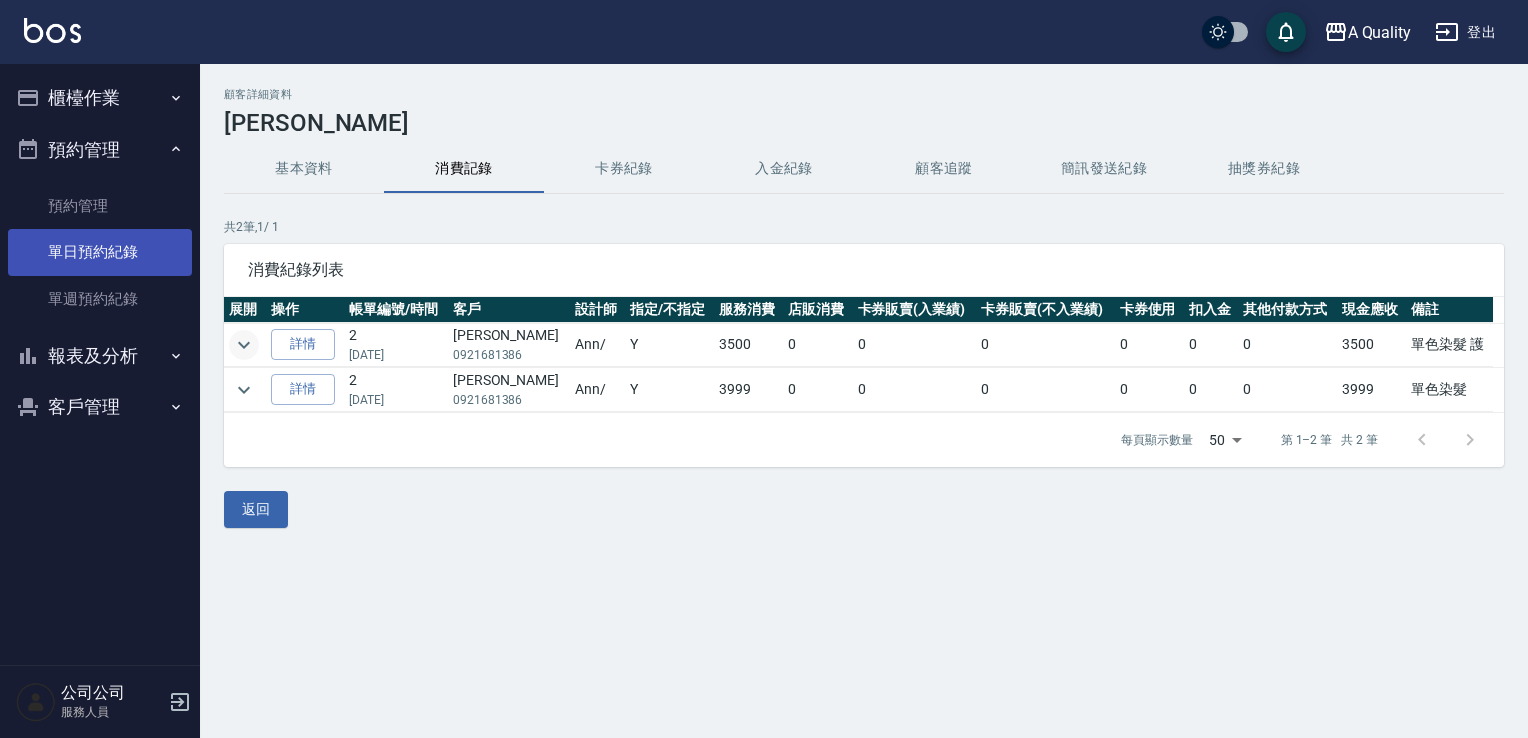 click on "單日預約紀錄" at bounding box center (100, 252) 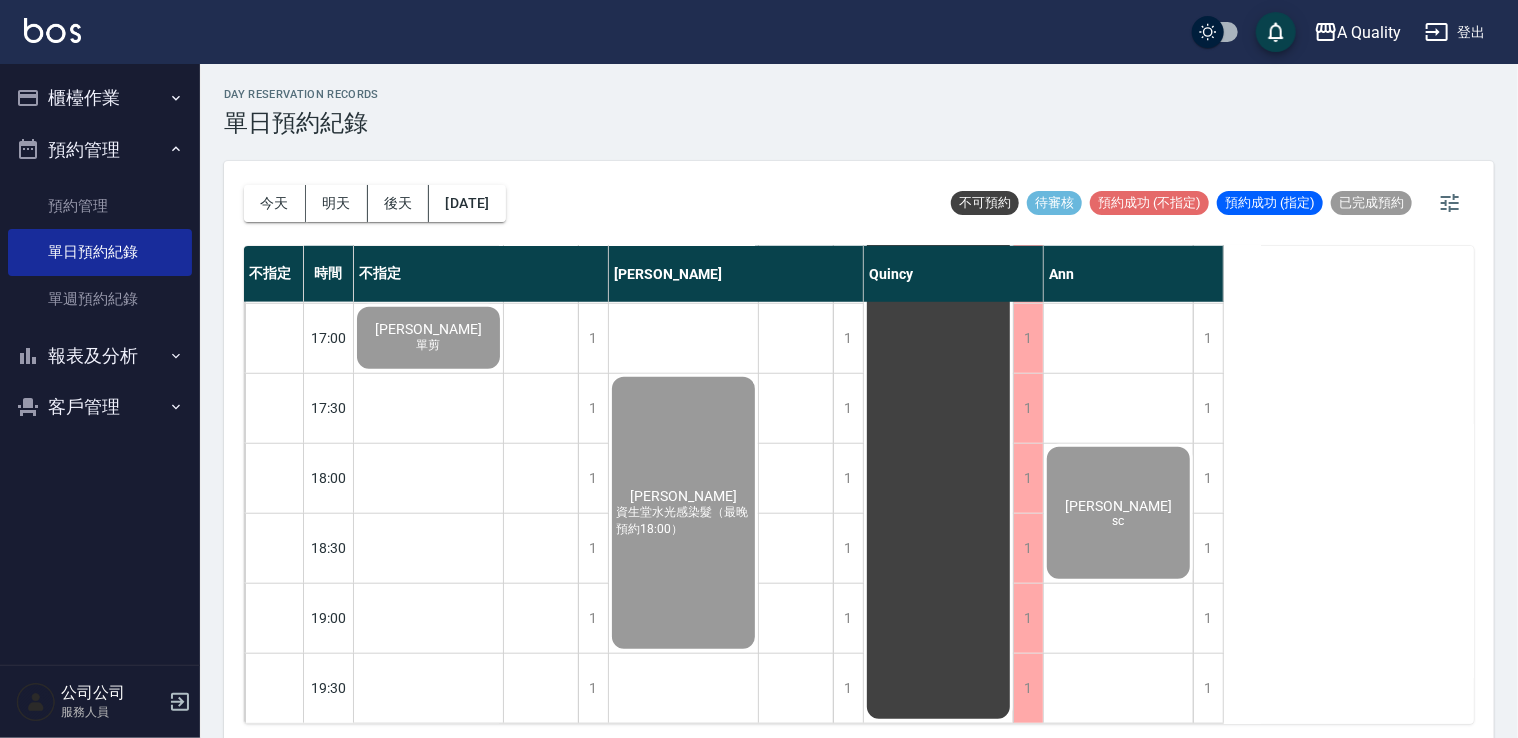 scroll, scrollTop: 853, scrollLeft: 0, axis: vertical 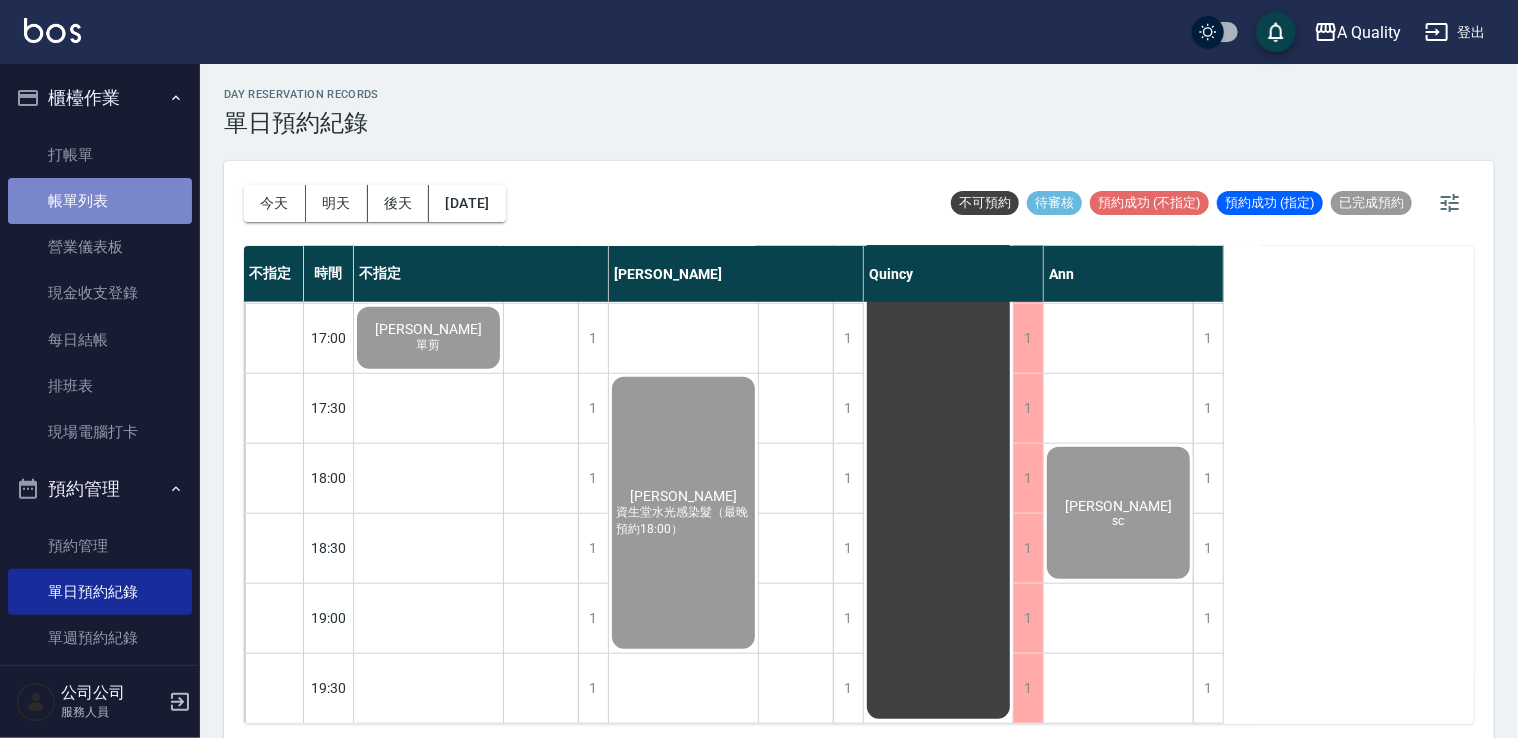 click on "帳單列表" at bounding box center [100, 201] 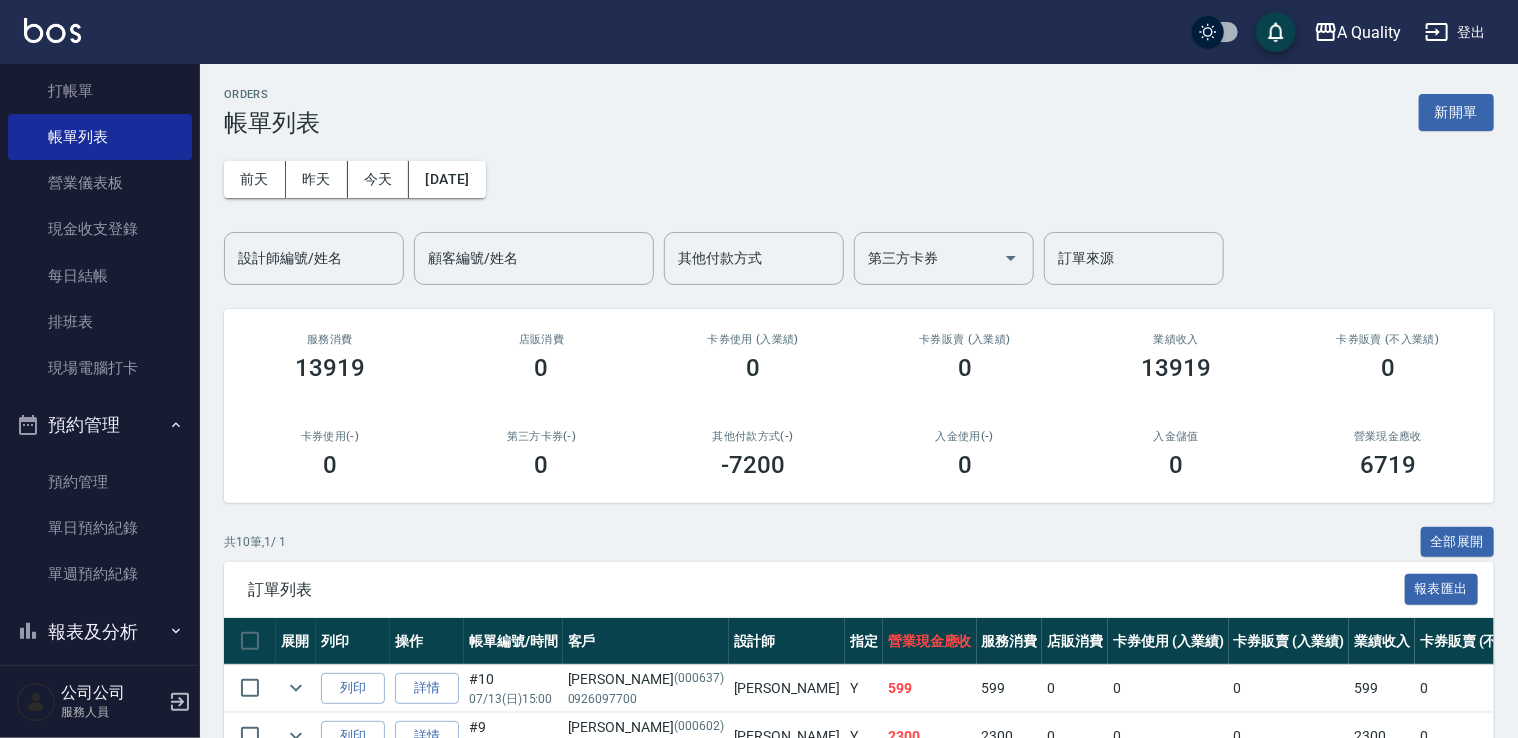 scroll, scrollTop: 131, scrollLeft: 0, axis: vertical 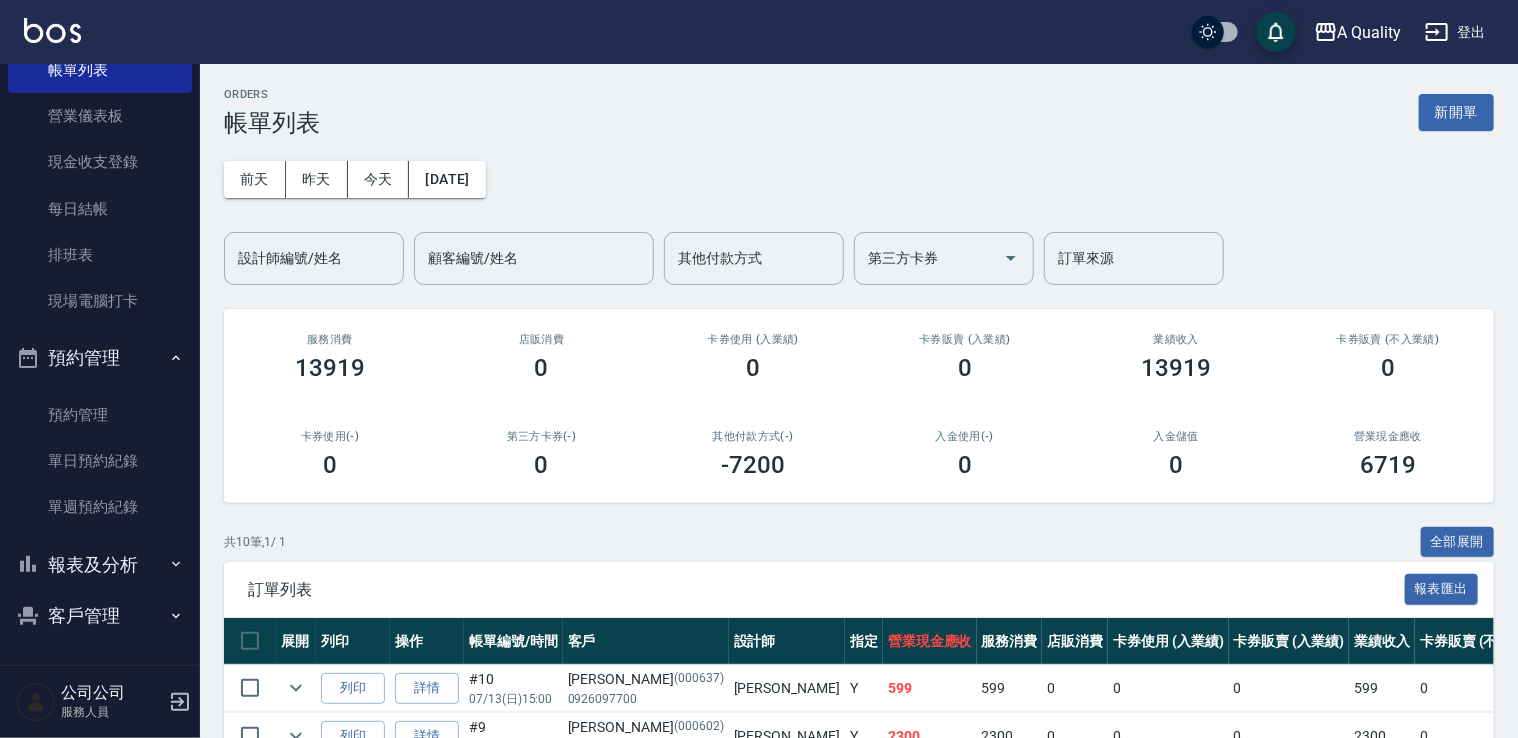 click on "報表及分析" at bounding box center (100, 565) 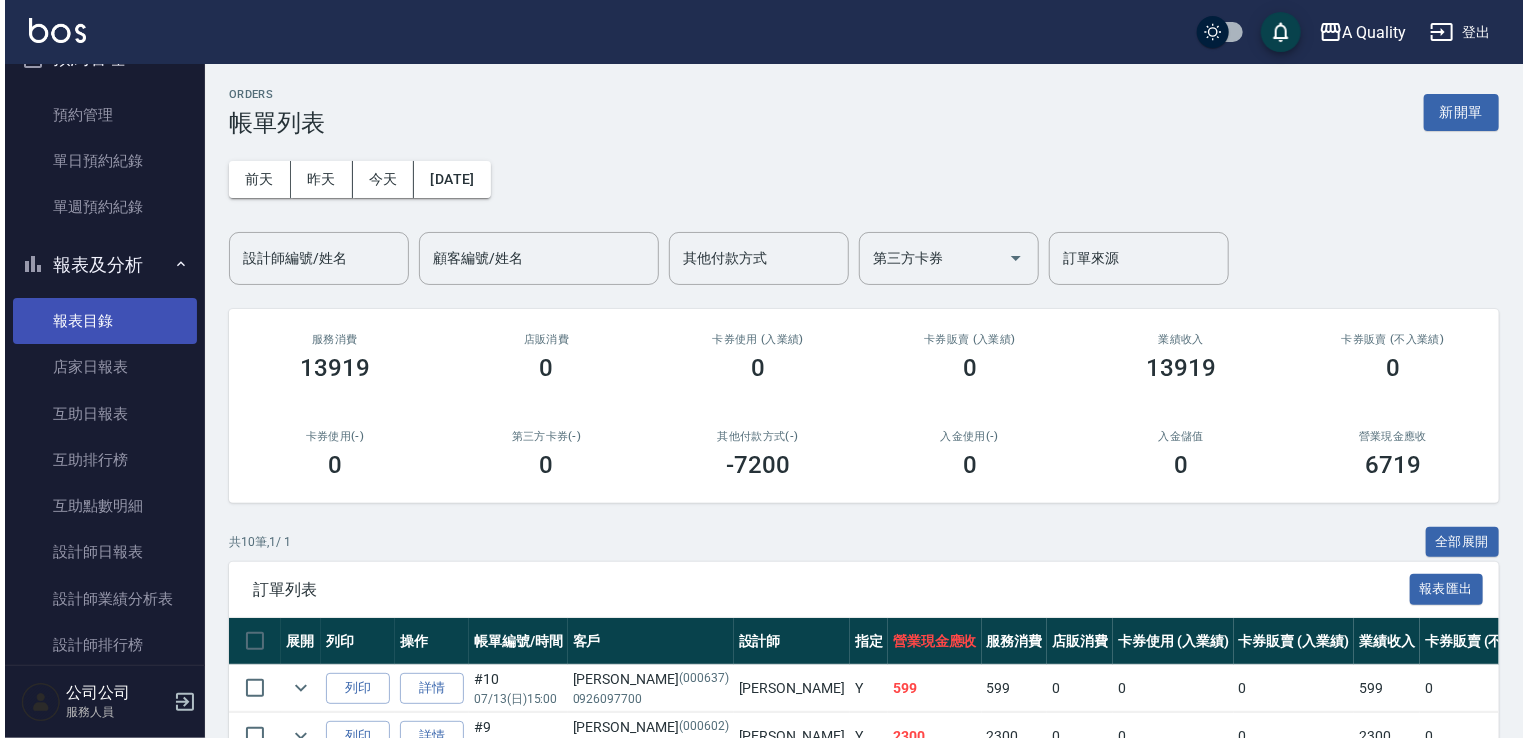 scroll, scrollTop: 609, scrollLeft: 0, axis: vertical 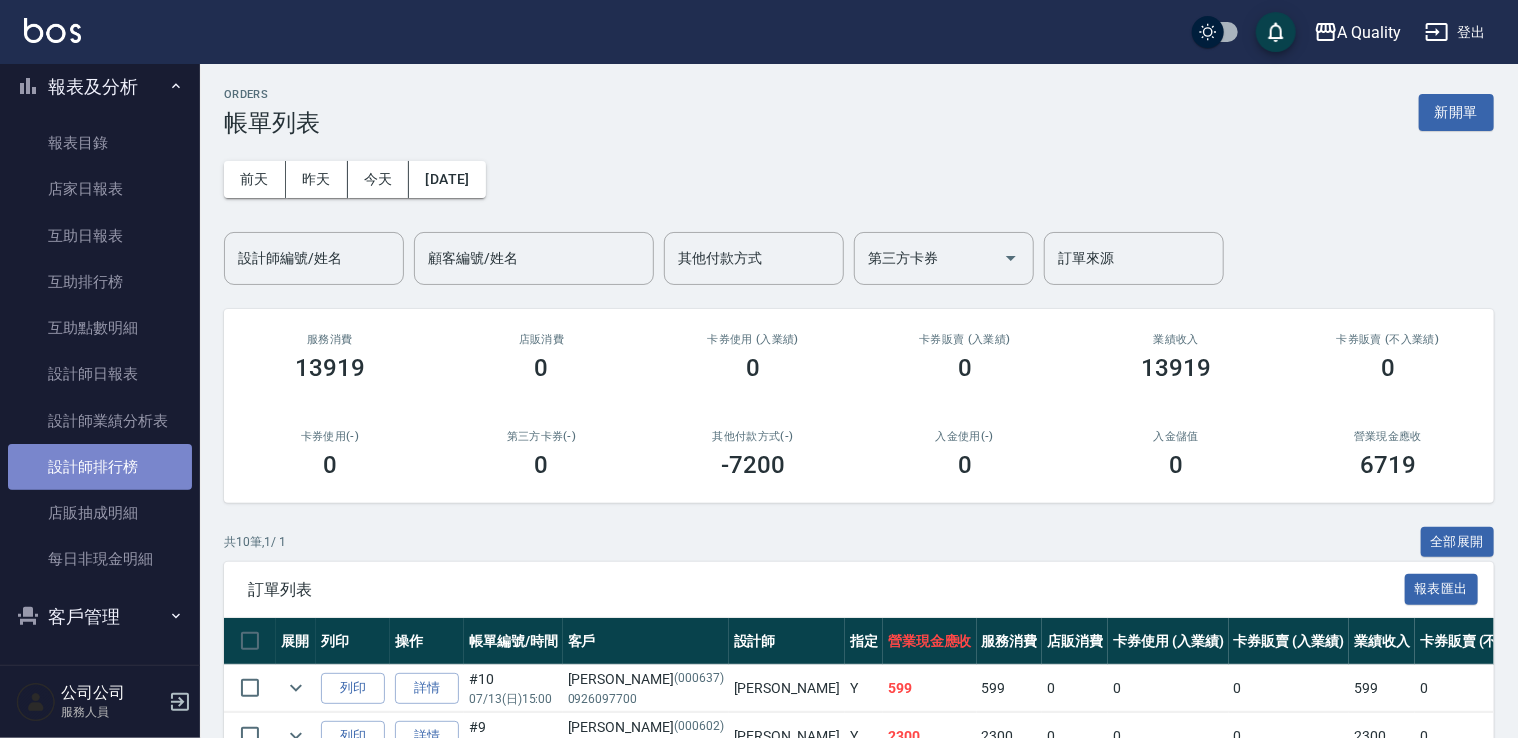 click on "設計師排行榜" at bounding box center (100, 467) 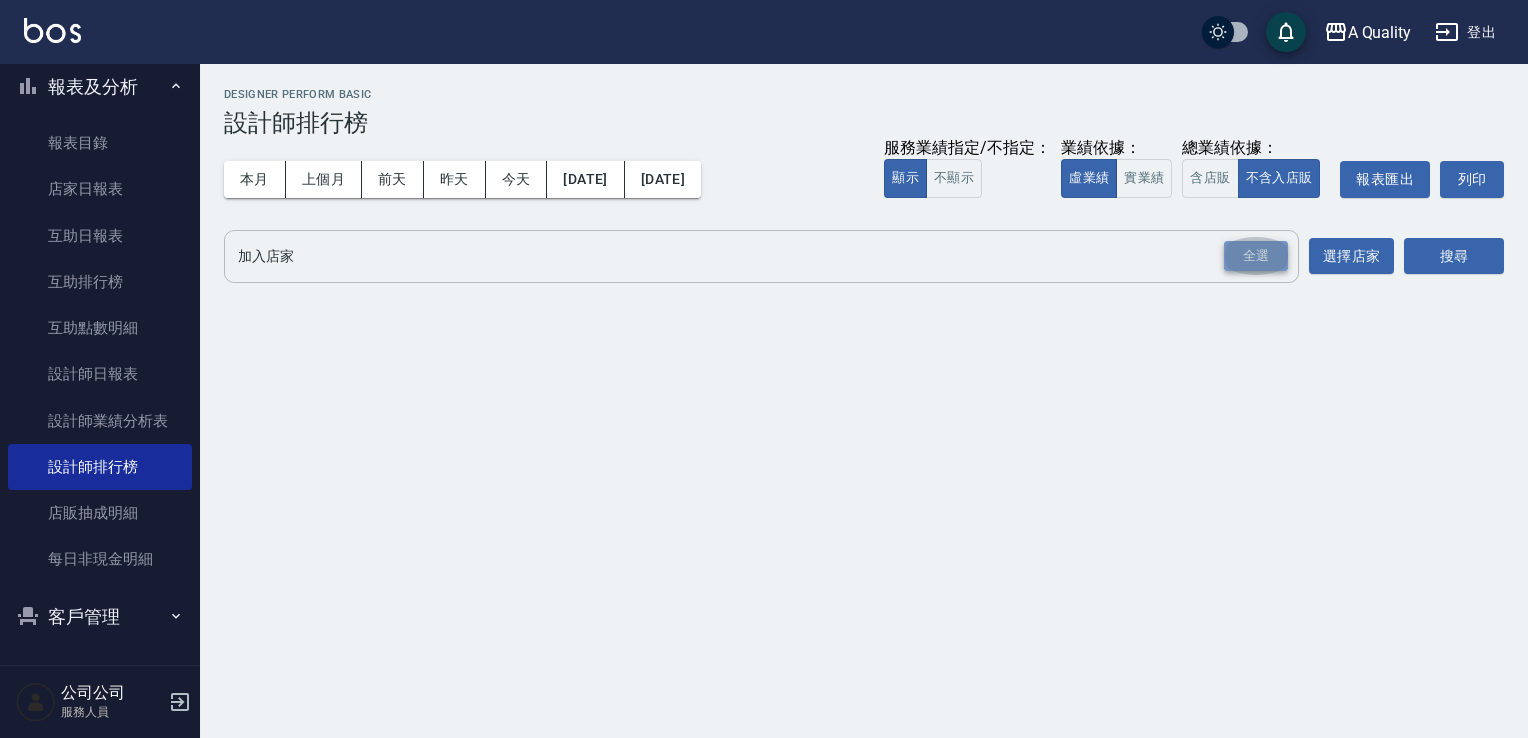 click on "全選" at bounding box center (1256, 256) 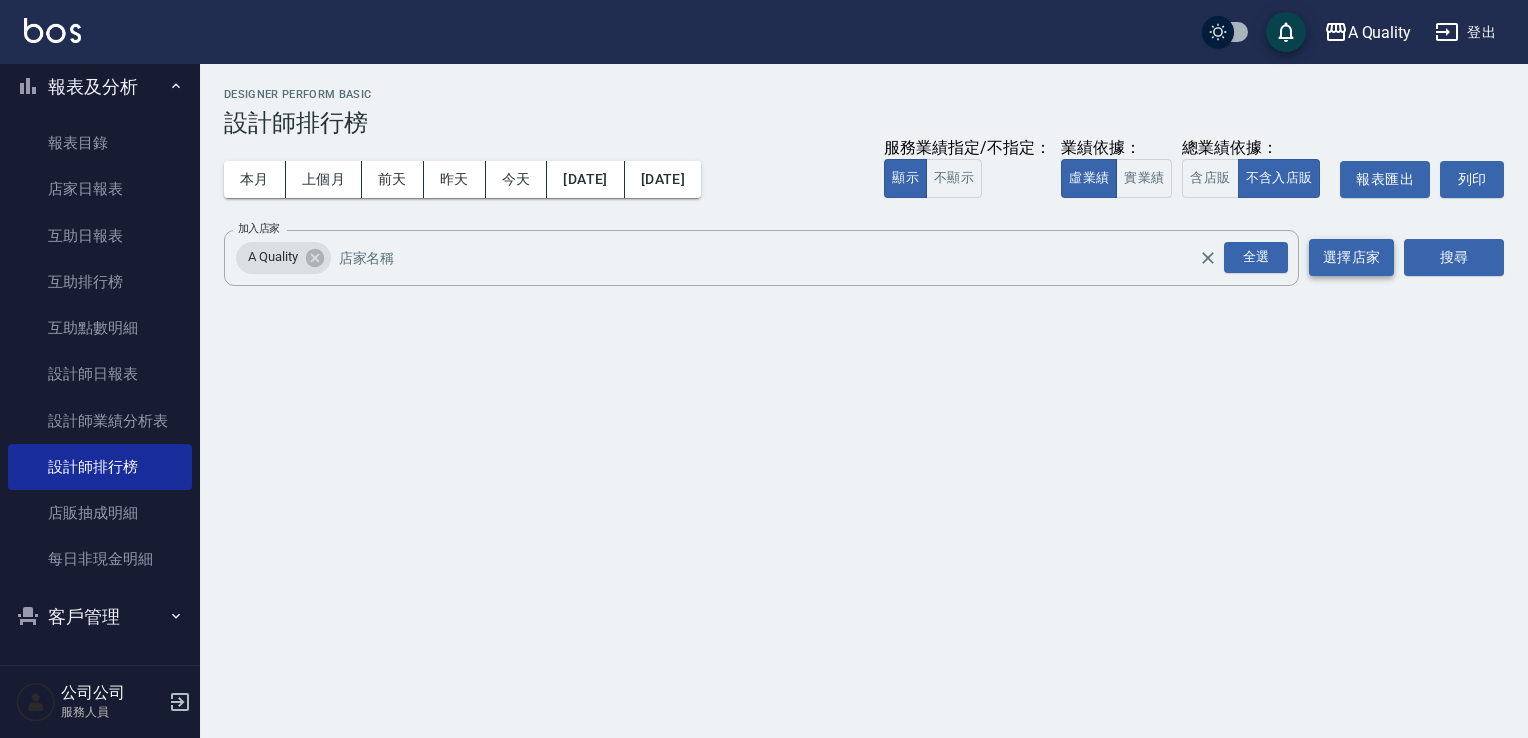 drag, startPoint x: 1484, startPoint y: 251, endPoint x: 1319, endPoint y: 268, distance: 165.87344 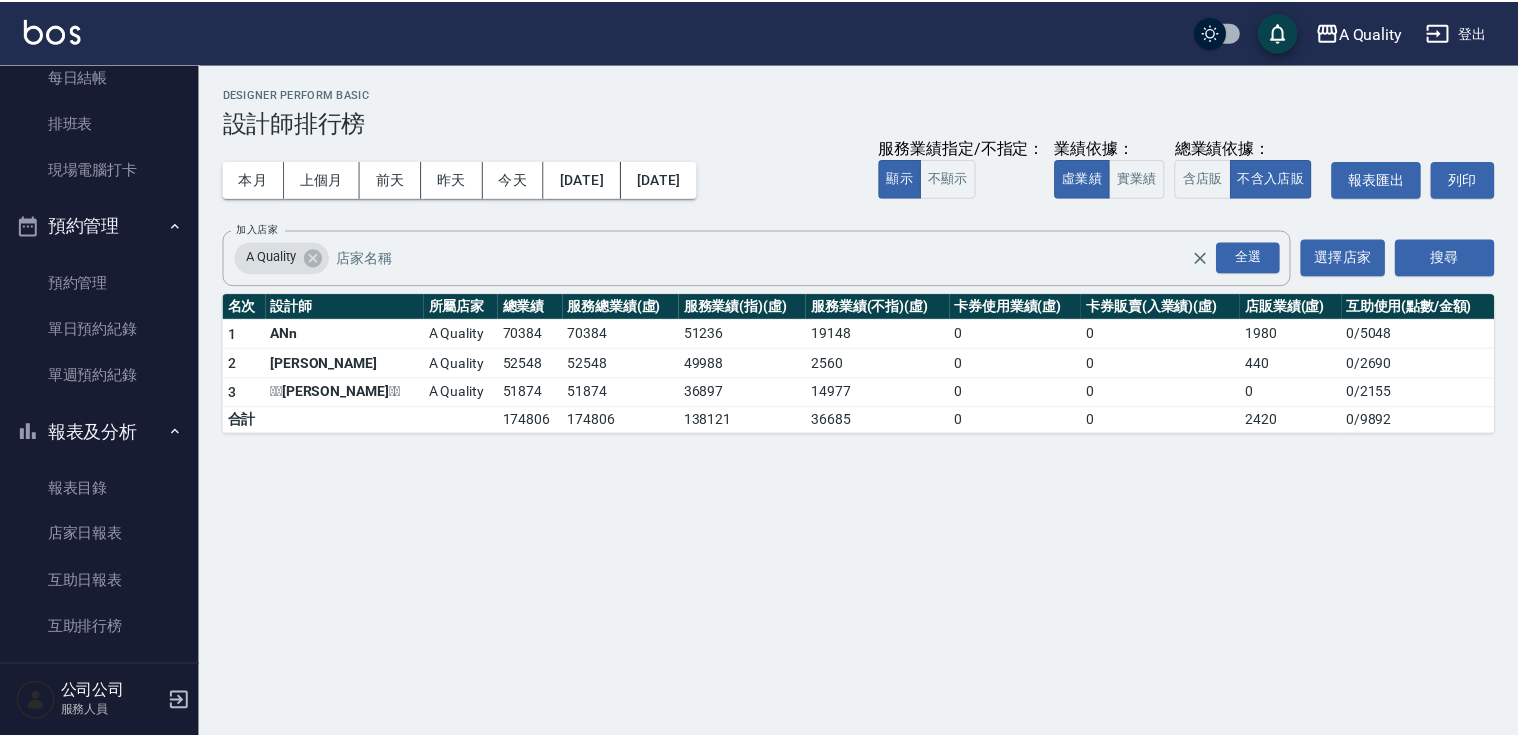 scroll, scrollTop: 109, scrollLeft: 0, axis: vertical 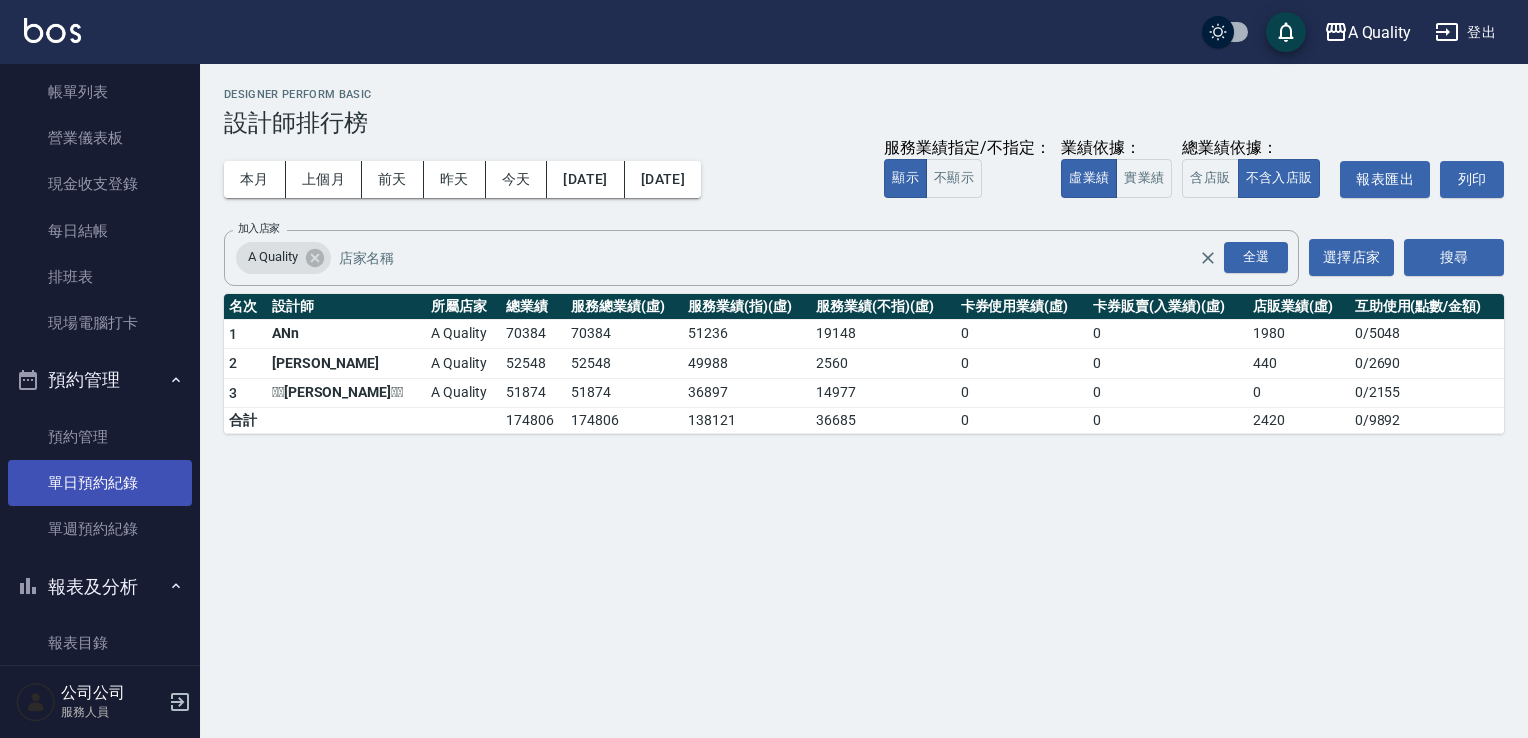 click on "單日預約紀錄" at bounding box center (100, 483) 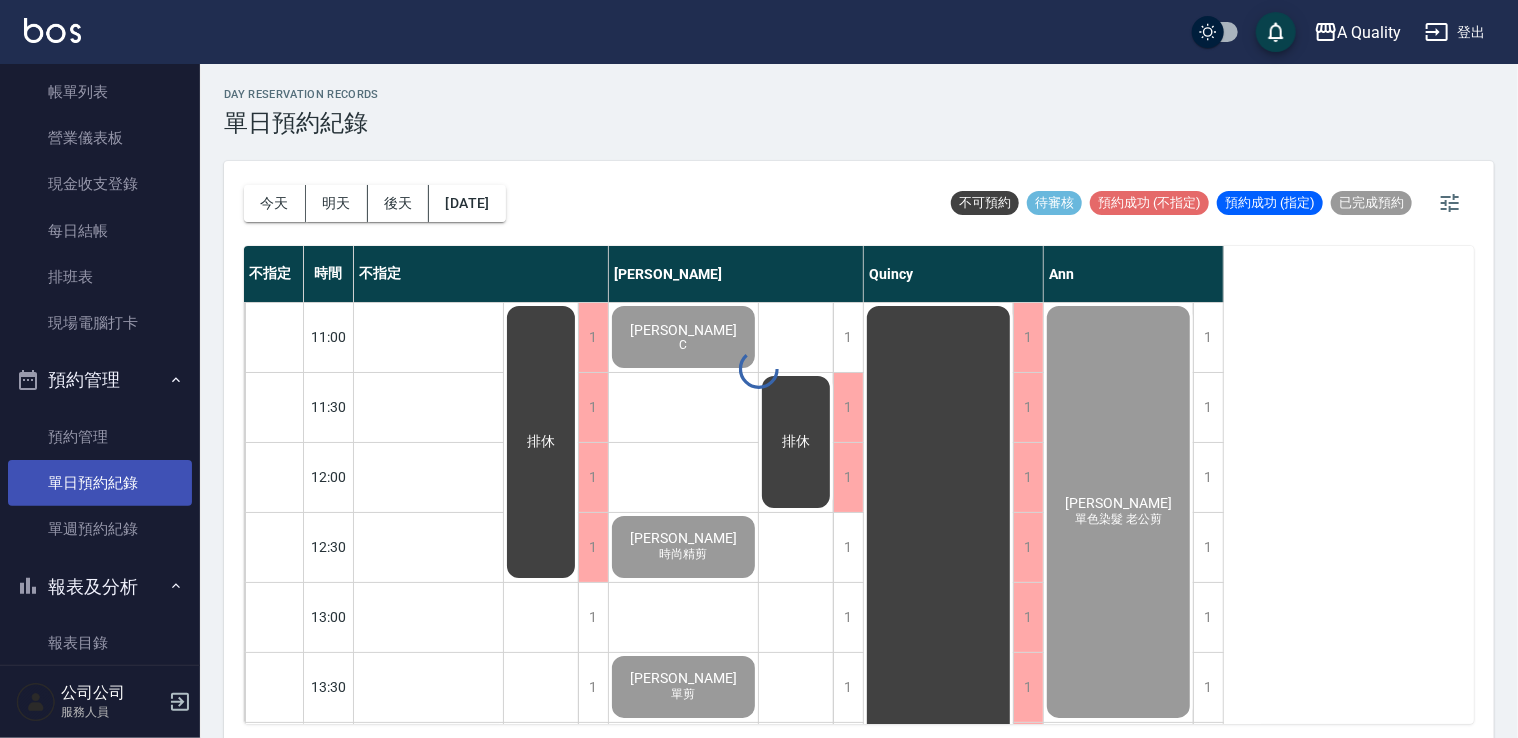 click on "單日預約紀錄" at bounding box center [100, 483] 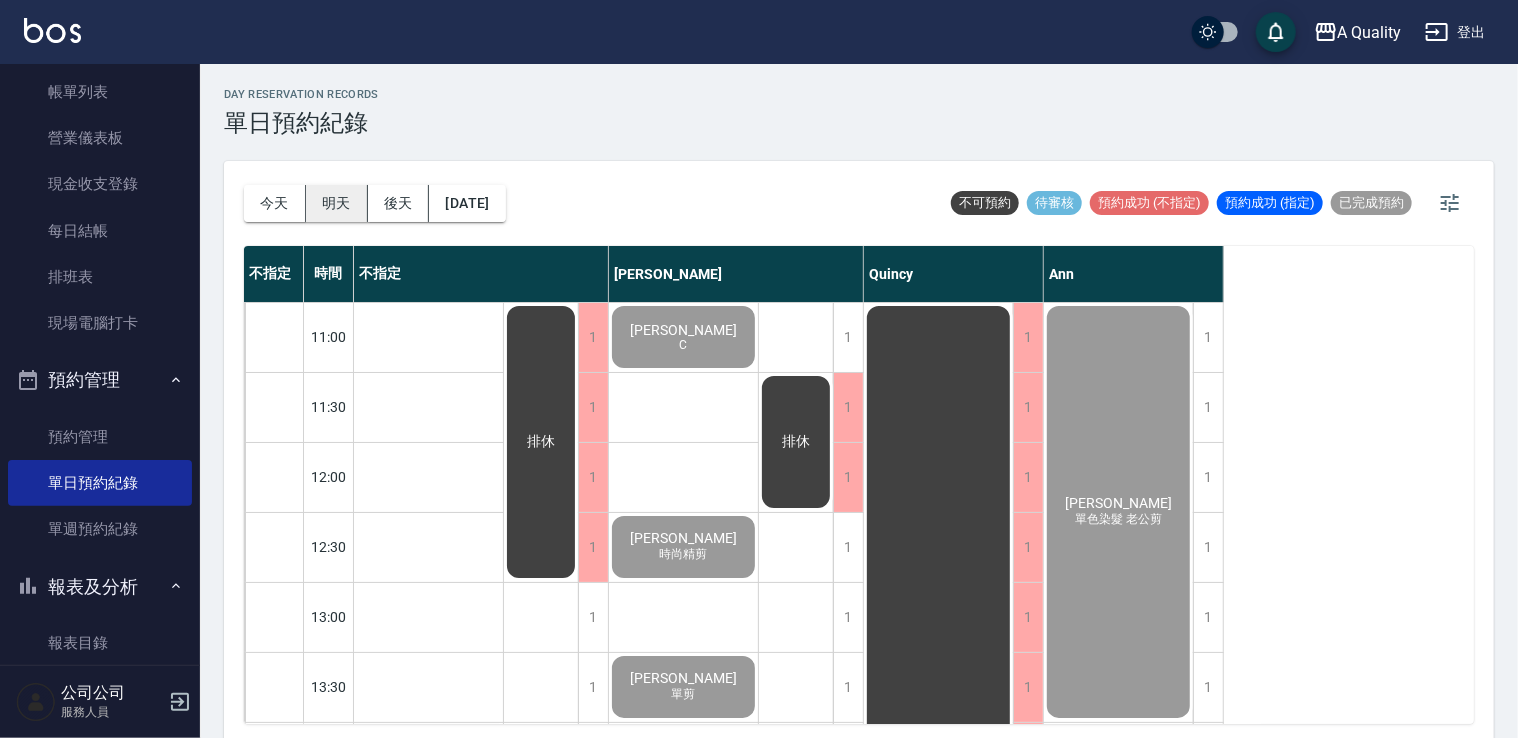 click on "明天" at bounding box center [337, 203] 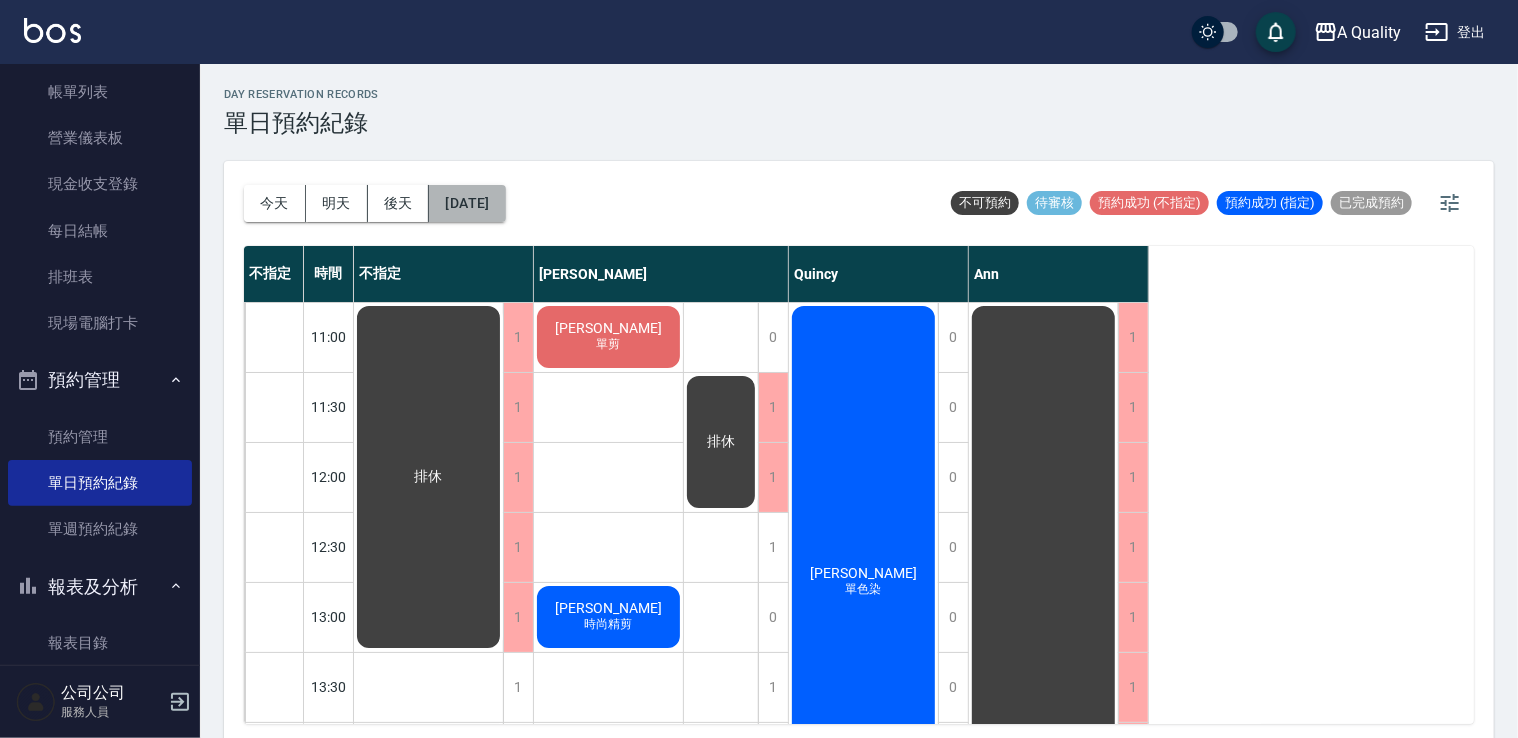 click on "2025/07/14" at bounding box center (467, 203) 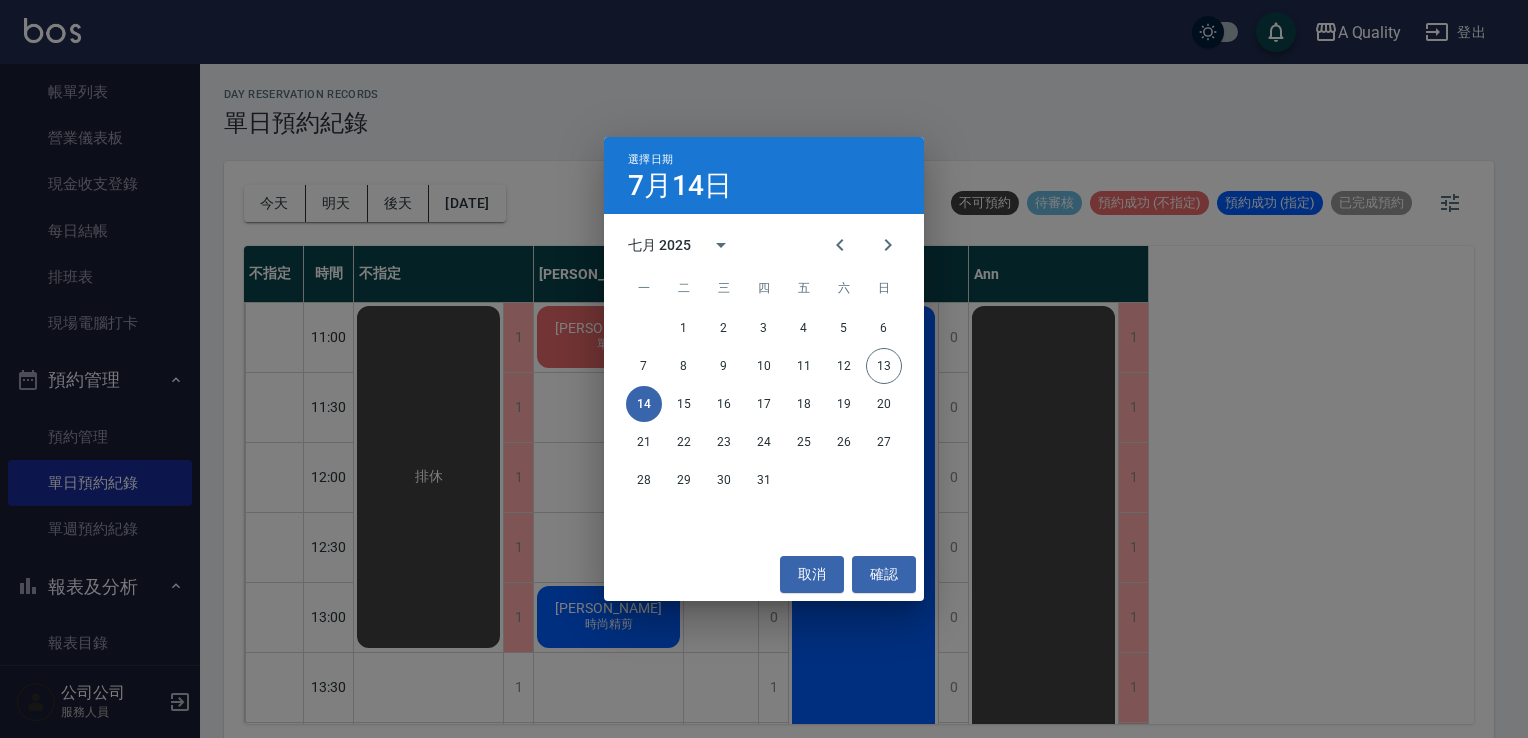click on "選擇日期 7月14日 七月 2025 一 二 三 四 五 六 日 1 2 3 4 5 6 7 8 9 10 11 12 13 14 15 16 17 18 19 20 21 22 23 24 25 26 27 28 29 30 31 取消 確認" at bounding box center [764, 369] 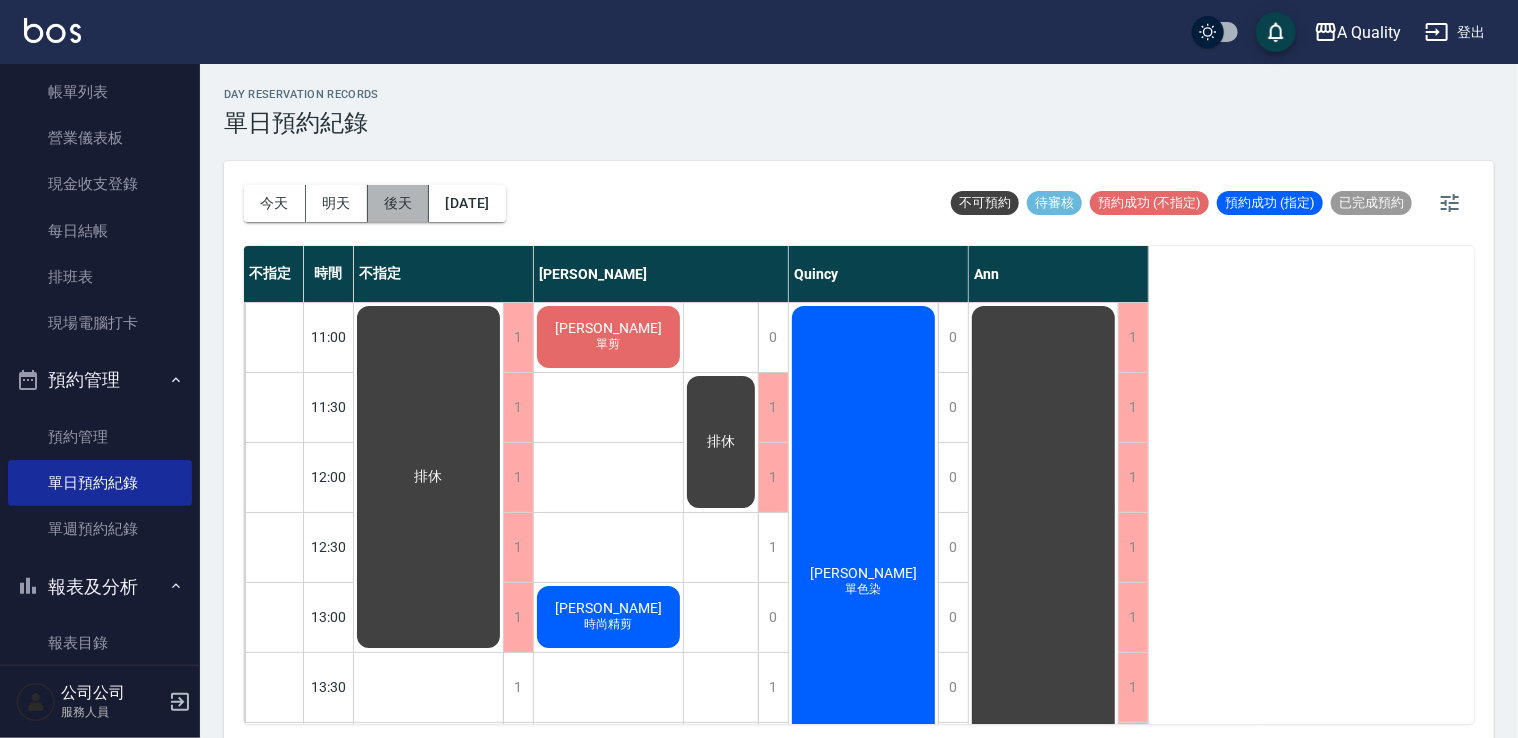 click on "後天" at bounding box center (399, 203) 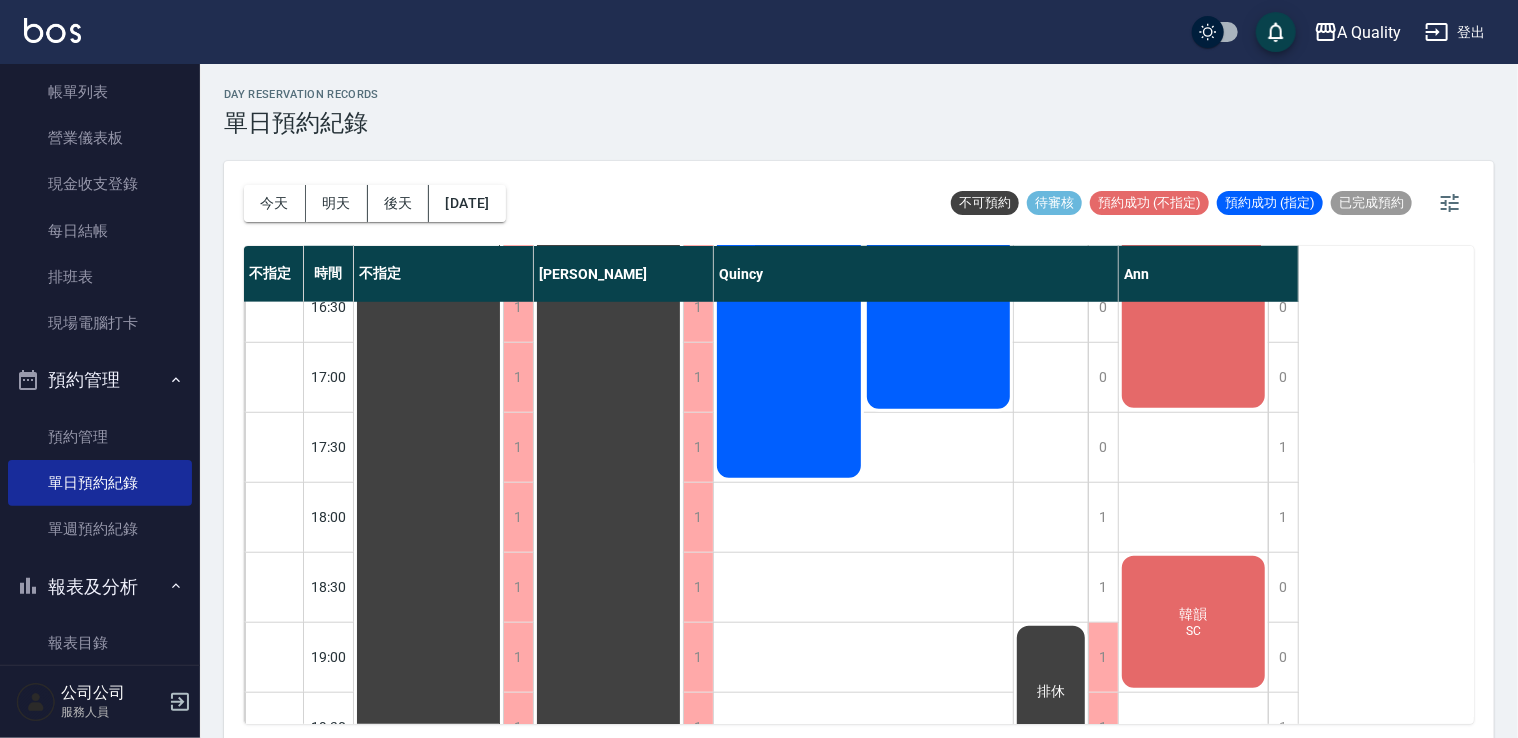 scroll, scrollTop: 853, scrollLeft: 0, axis: vertical 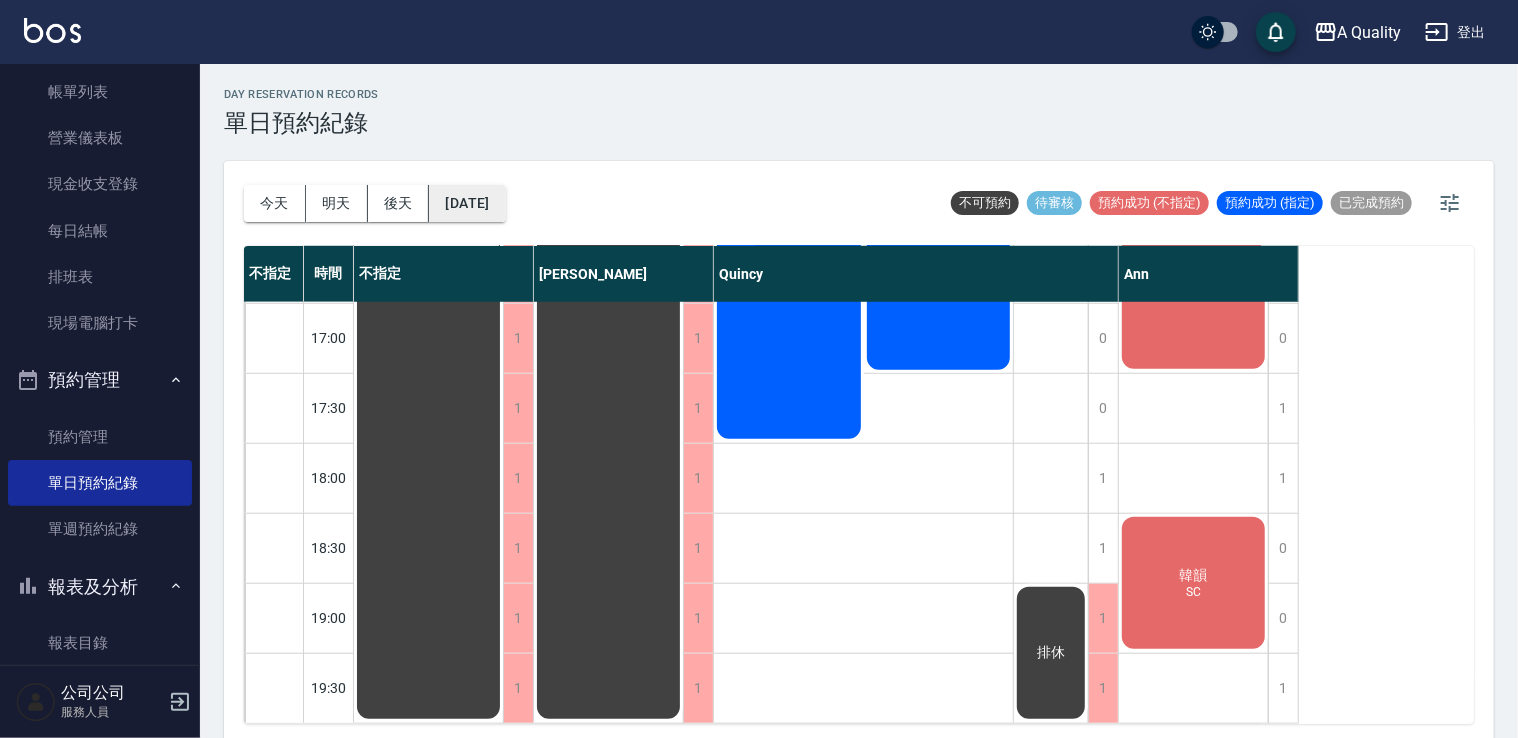 click on "2025/07/15" at bounding box center (467, 203) 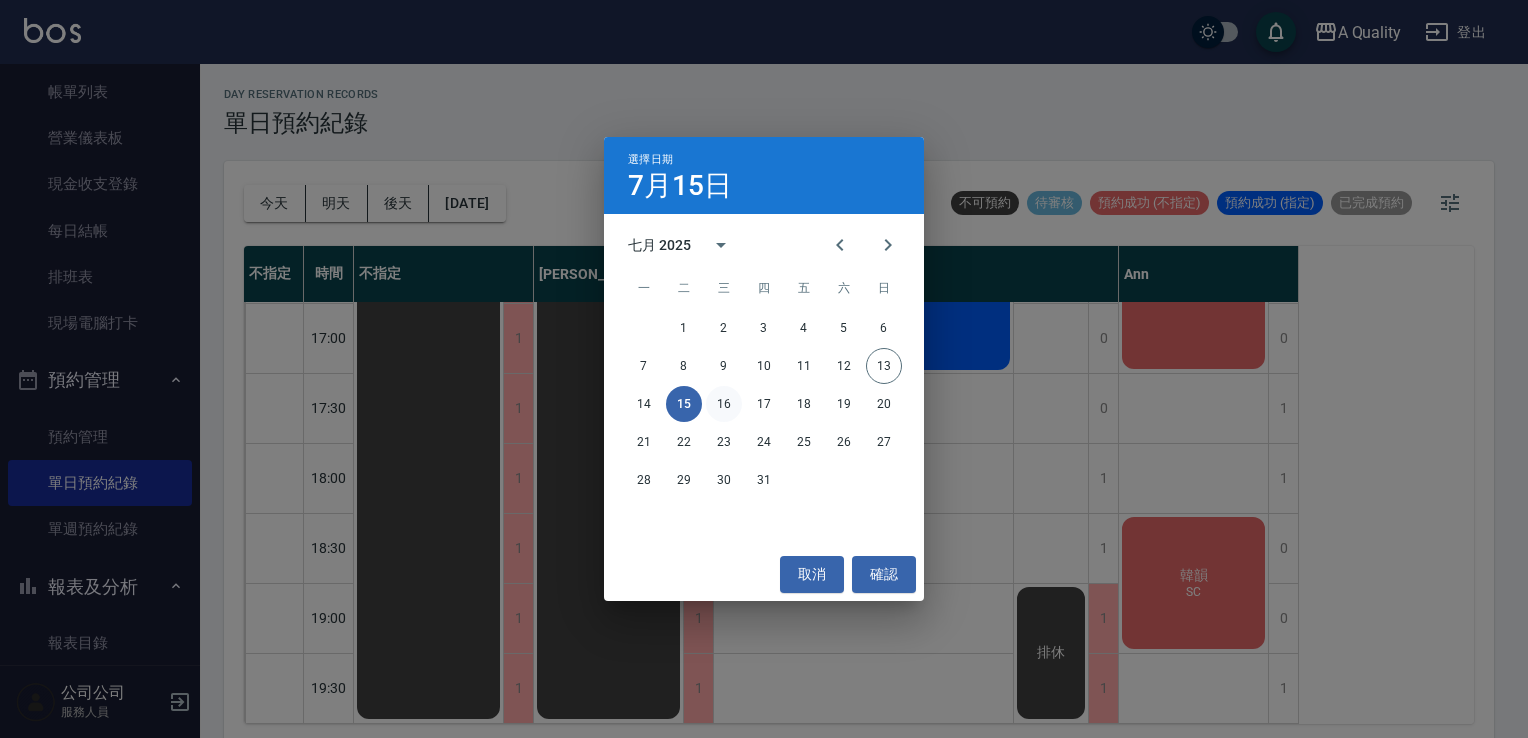 click on "16" at bounding box center [724, 404] 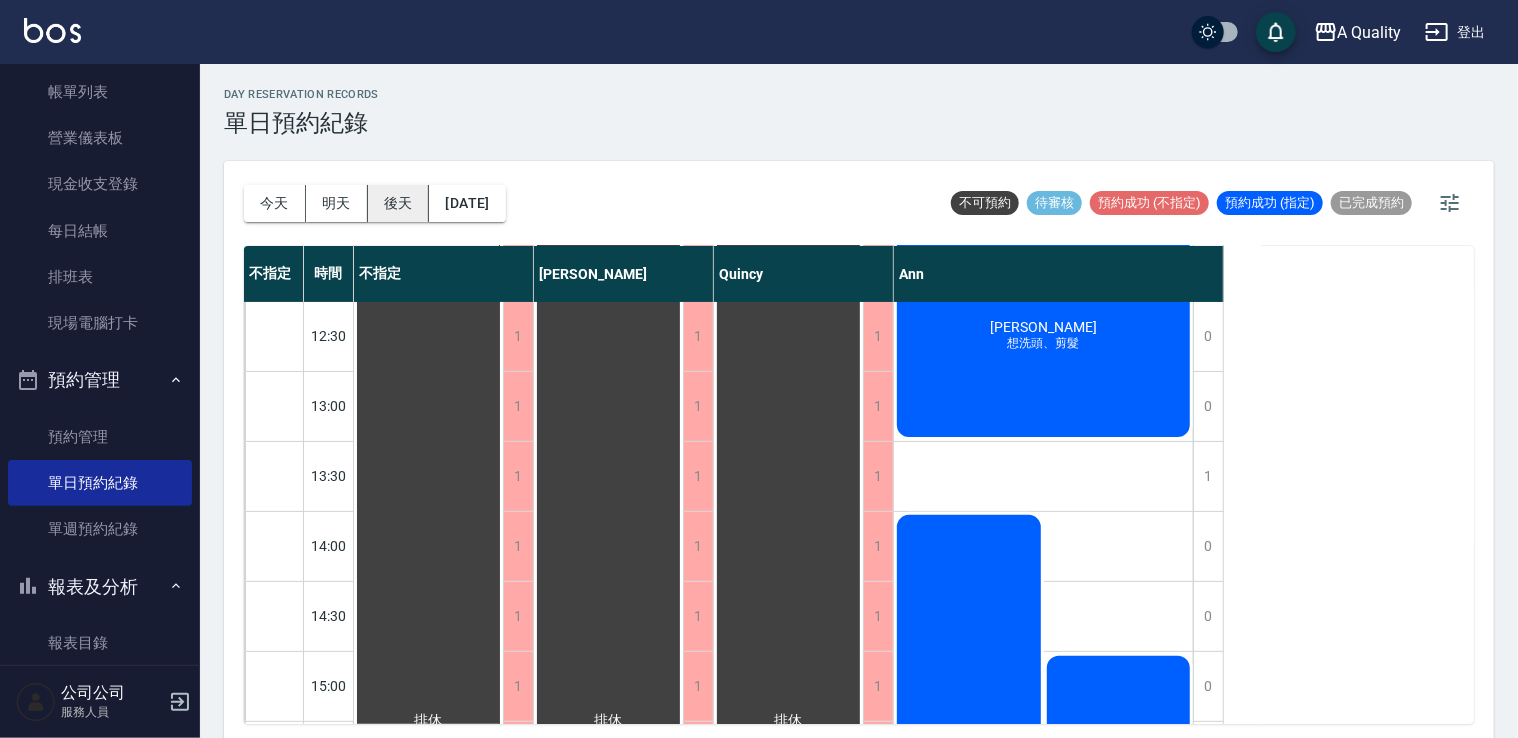 scroll, scrollTop: 200, scrollLeft: 0, axis: vertical 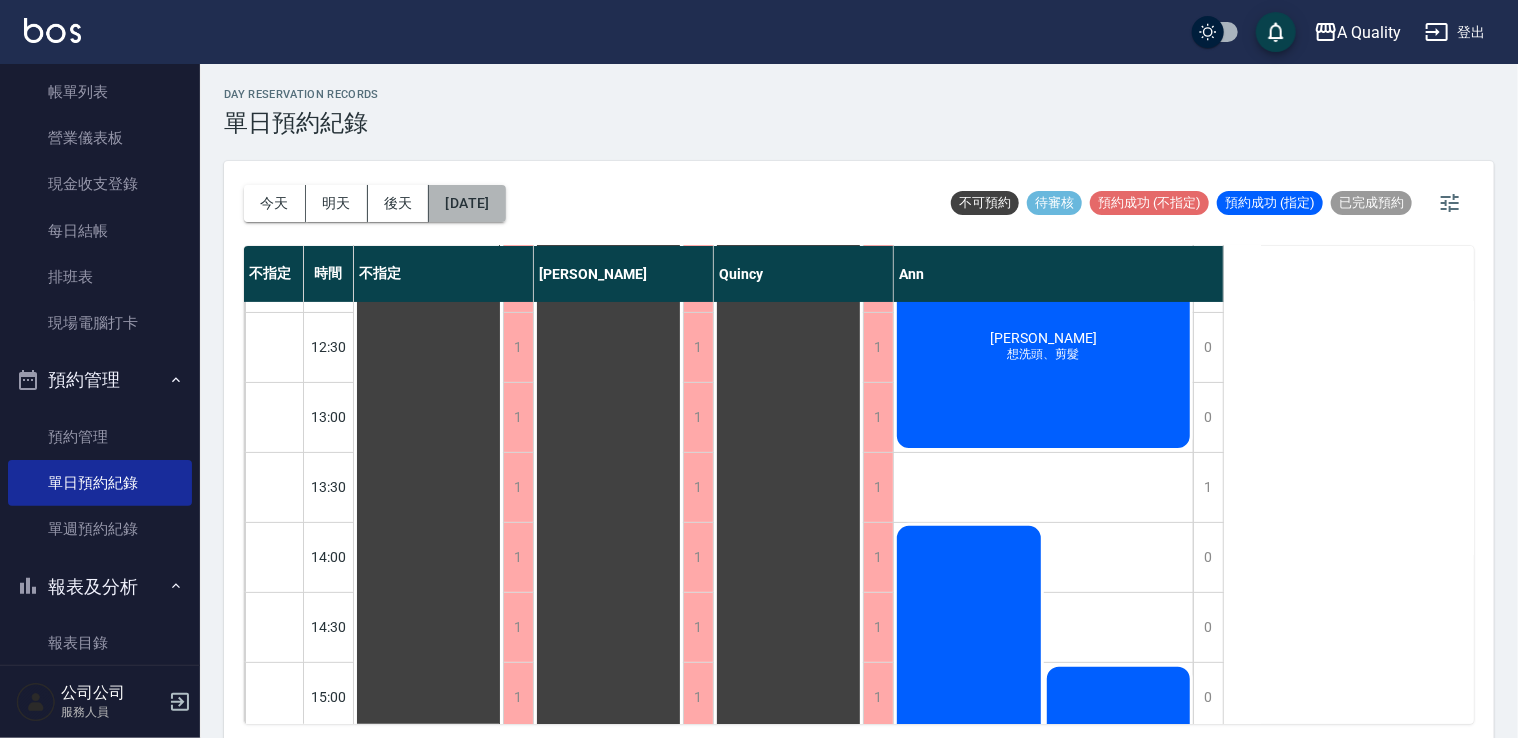 click on "2025/07/16" at bounding box center (467, 203) 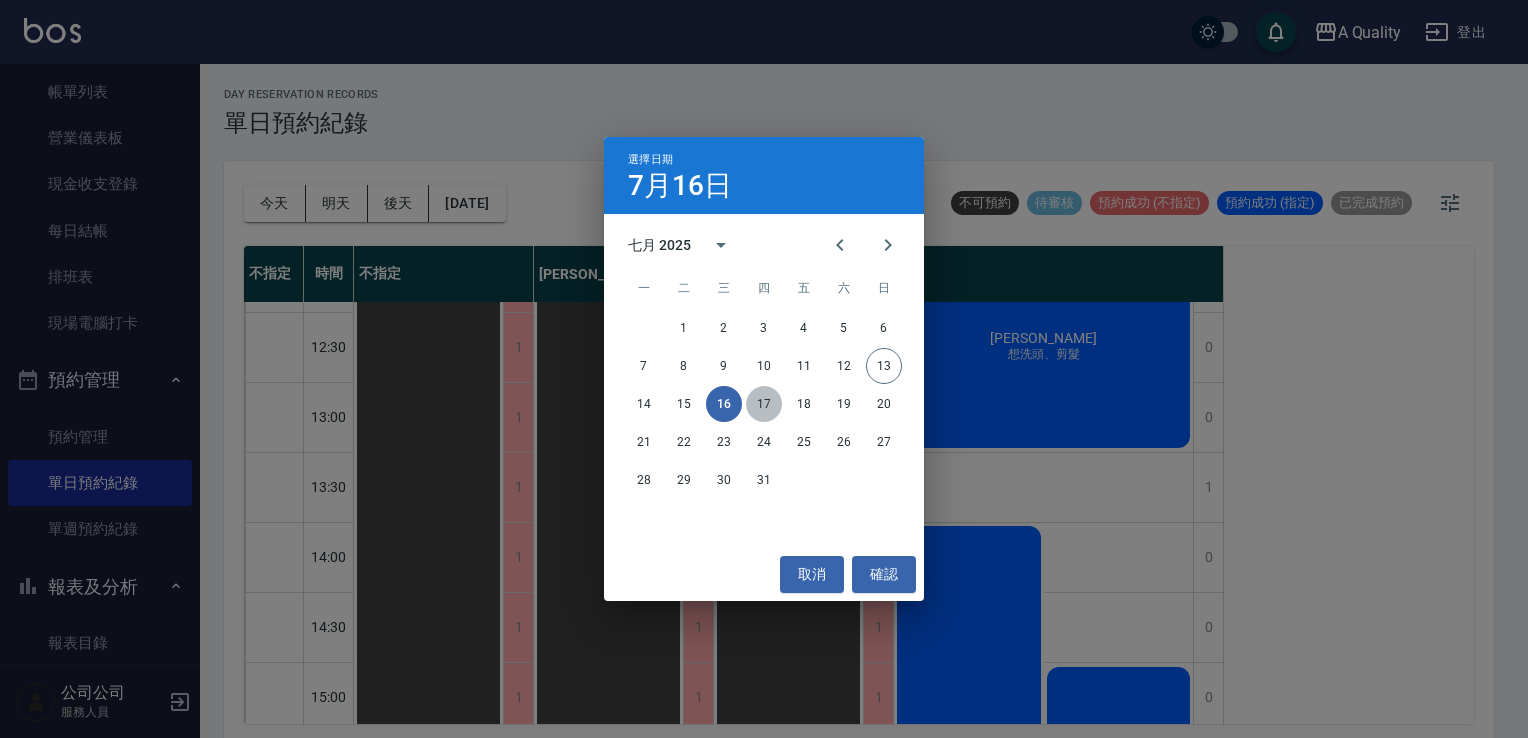 click on "17" at bounding box center [764, 404] 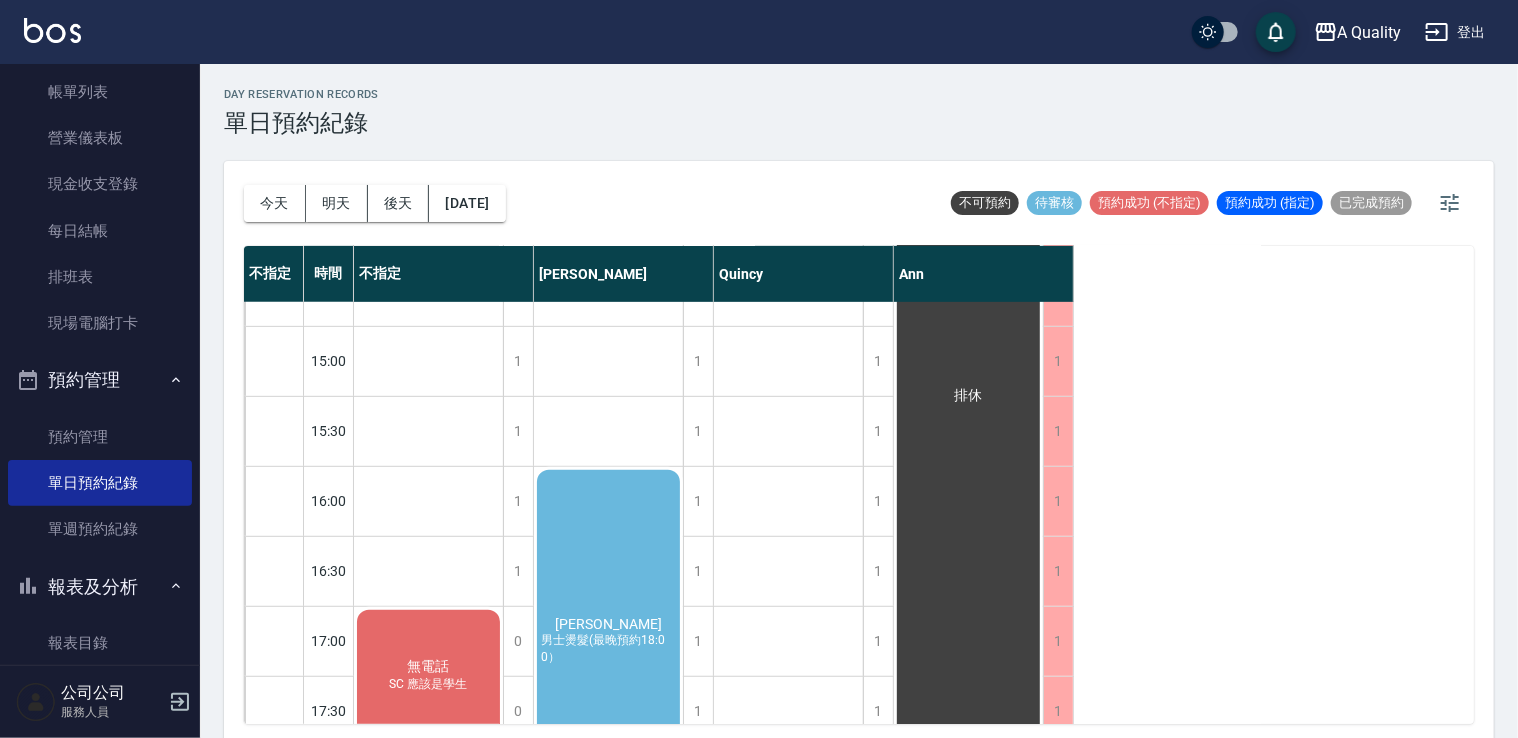 scroll, scrollTop: 535, scrollLeft: 0, axis: vertical 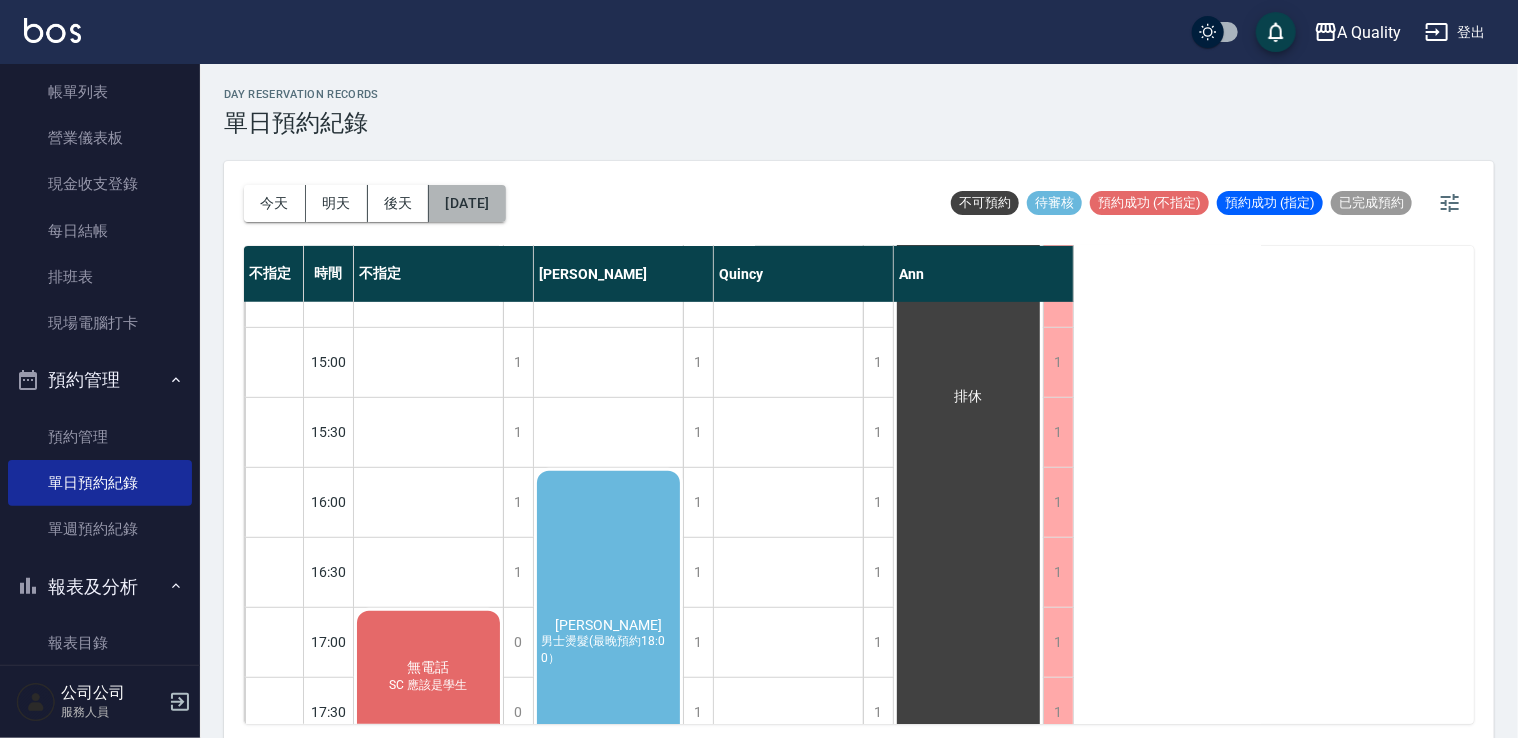 click on "2025/07/17" at bounding box center (467, 203) 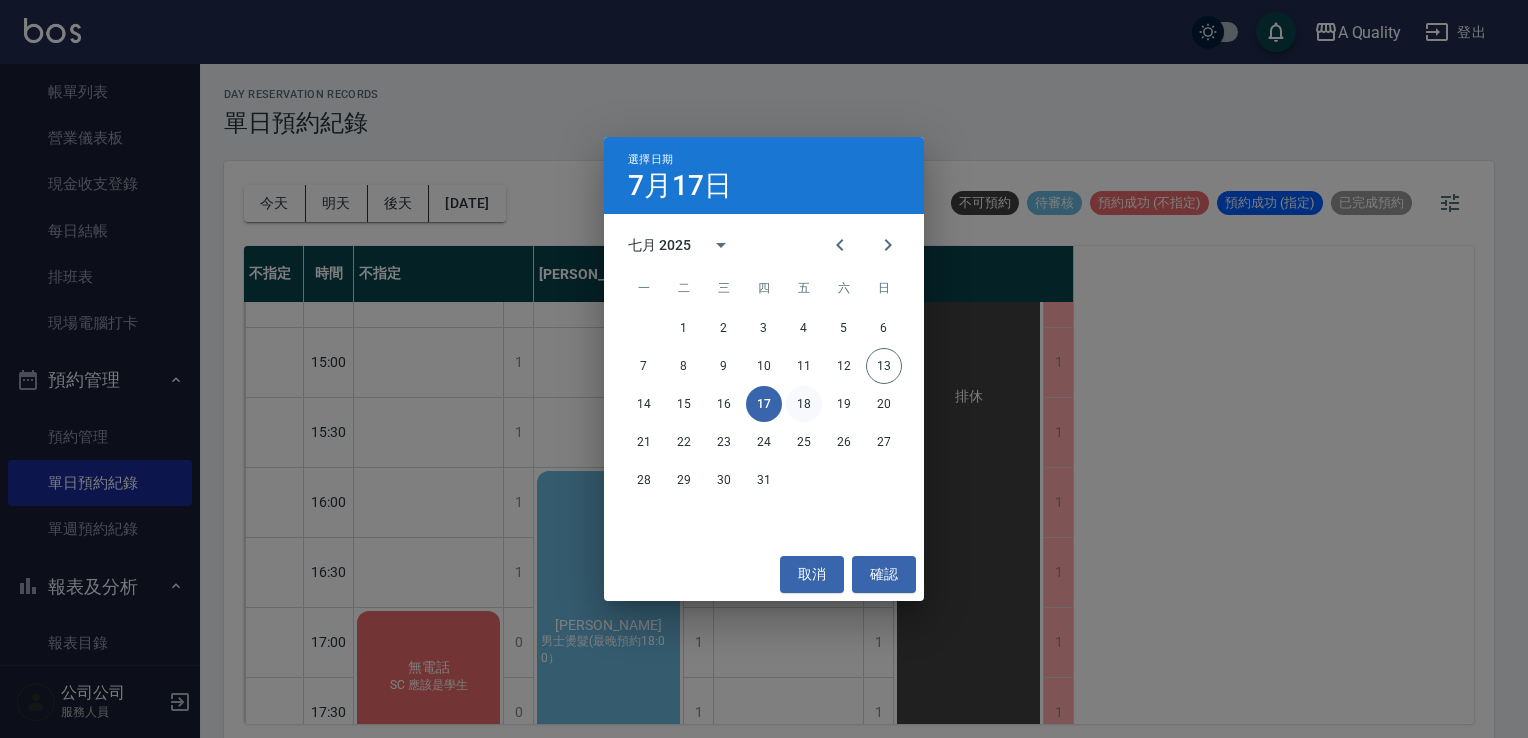 click on "18" at bounding box center [804, 404] 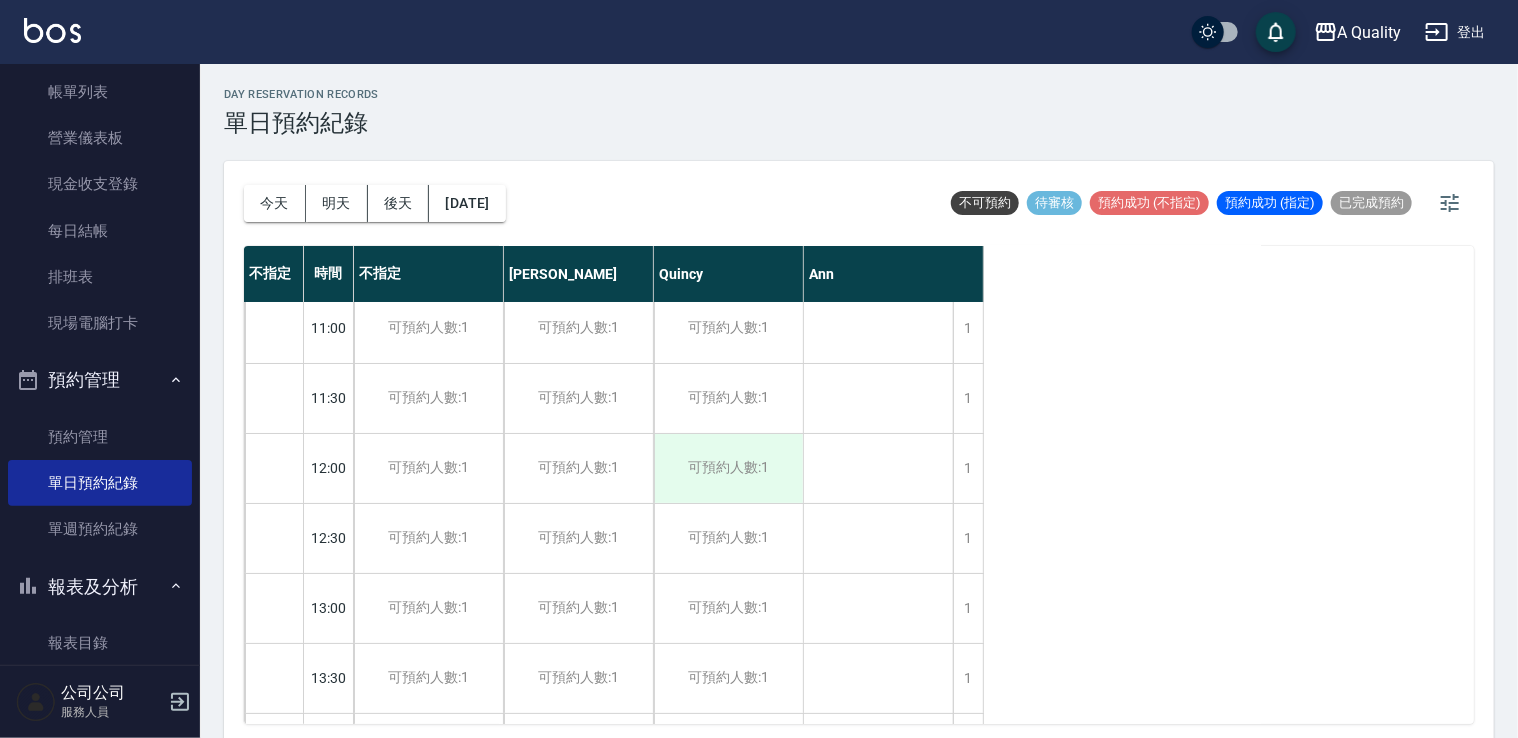 scroll, scrollTop: 0, scrollLeft: 0, axis: both 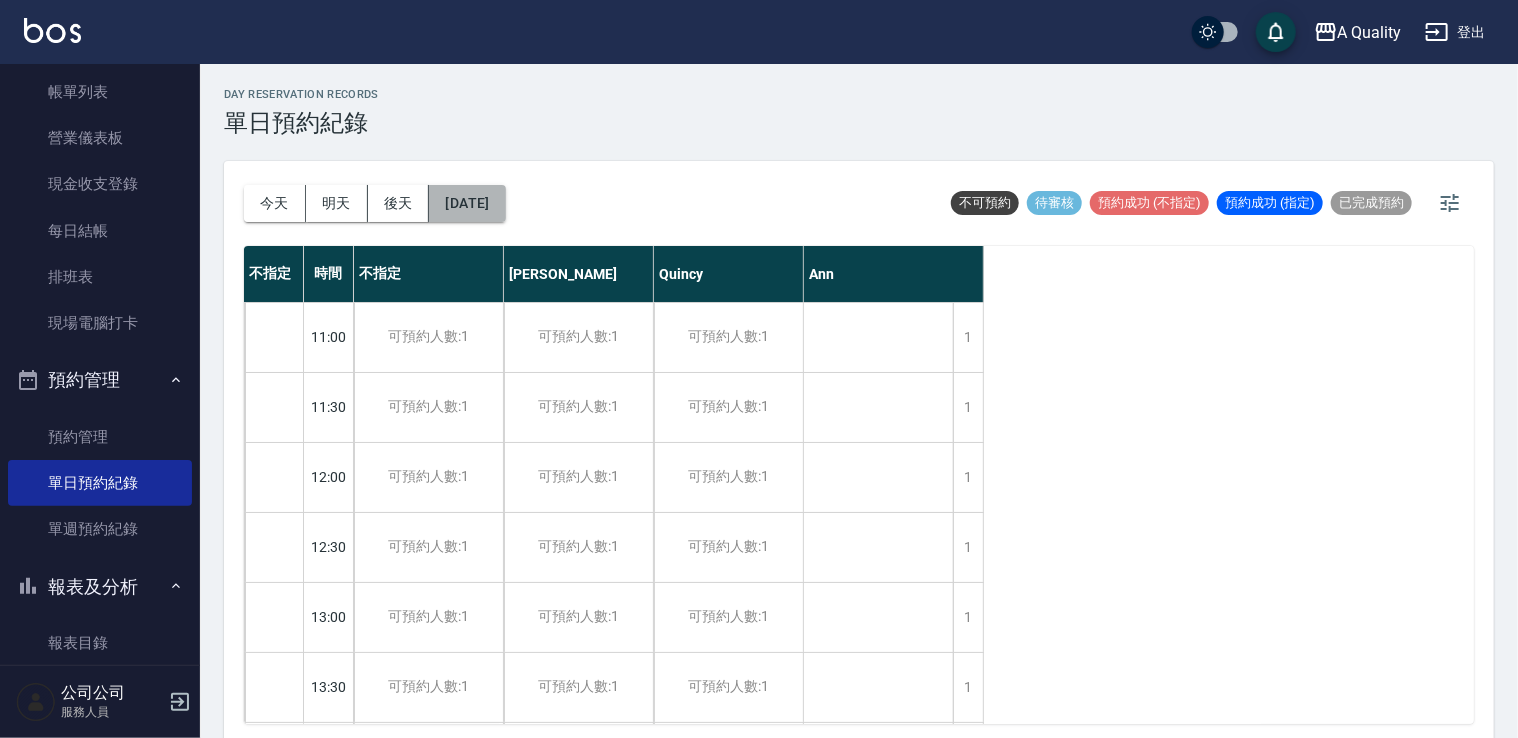 click on "2025/07/18" at bounding box center [467, 203] 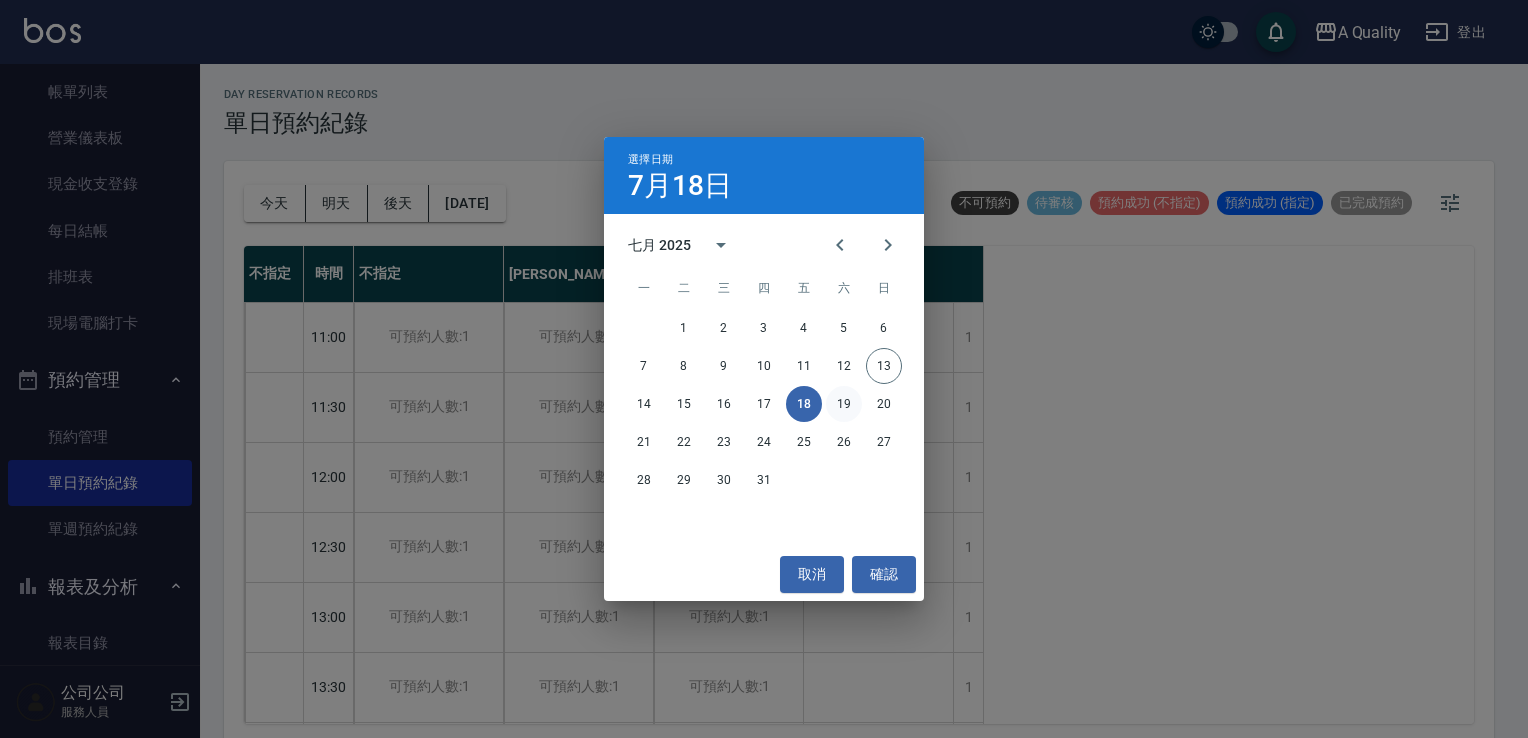 click on "19" at bounding box center (844, 404) 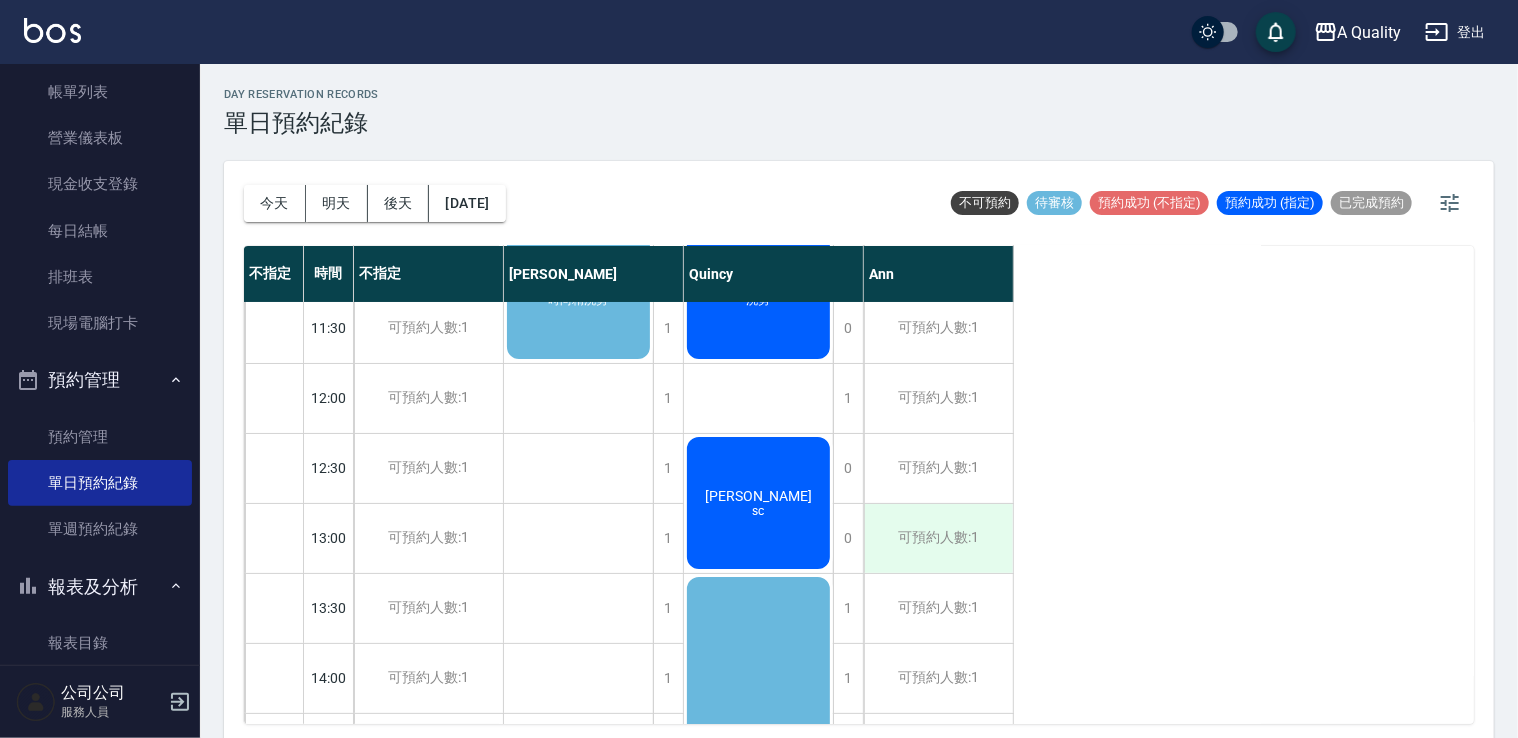 scroll, scrollTop: 300, scrollLeft: 0, axis: vertical 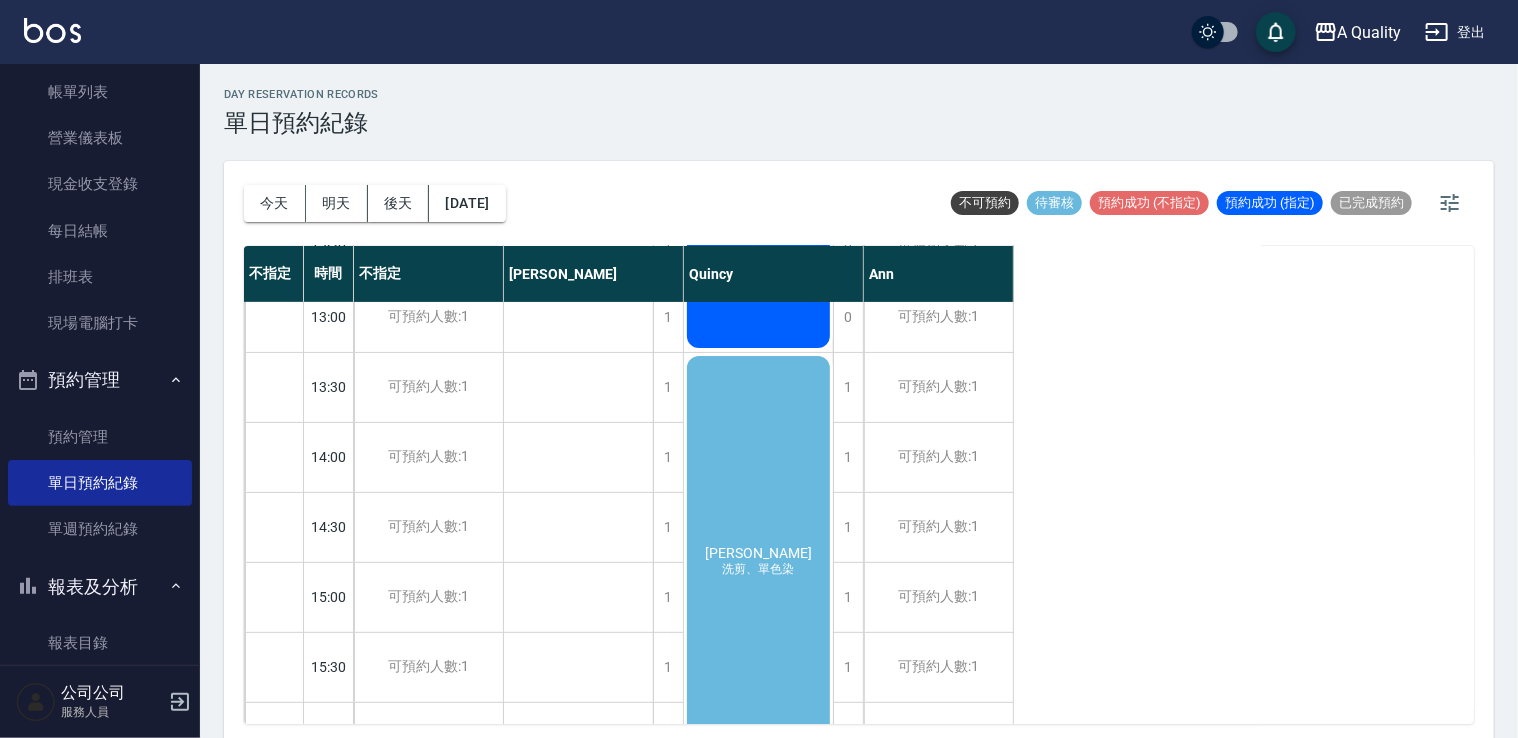 click on "Evelyn 洗剪、單色染" at bounding box center (578, 72) 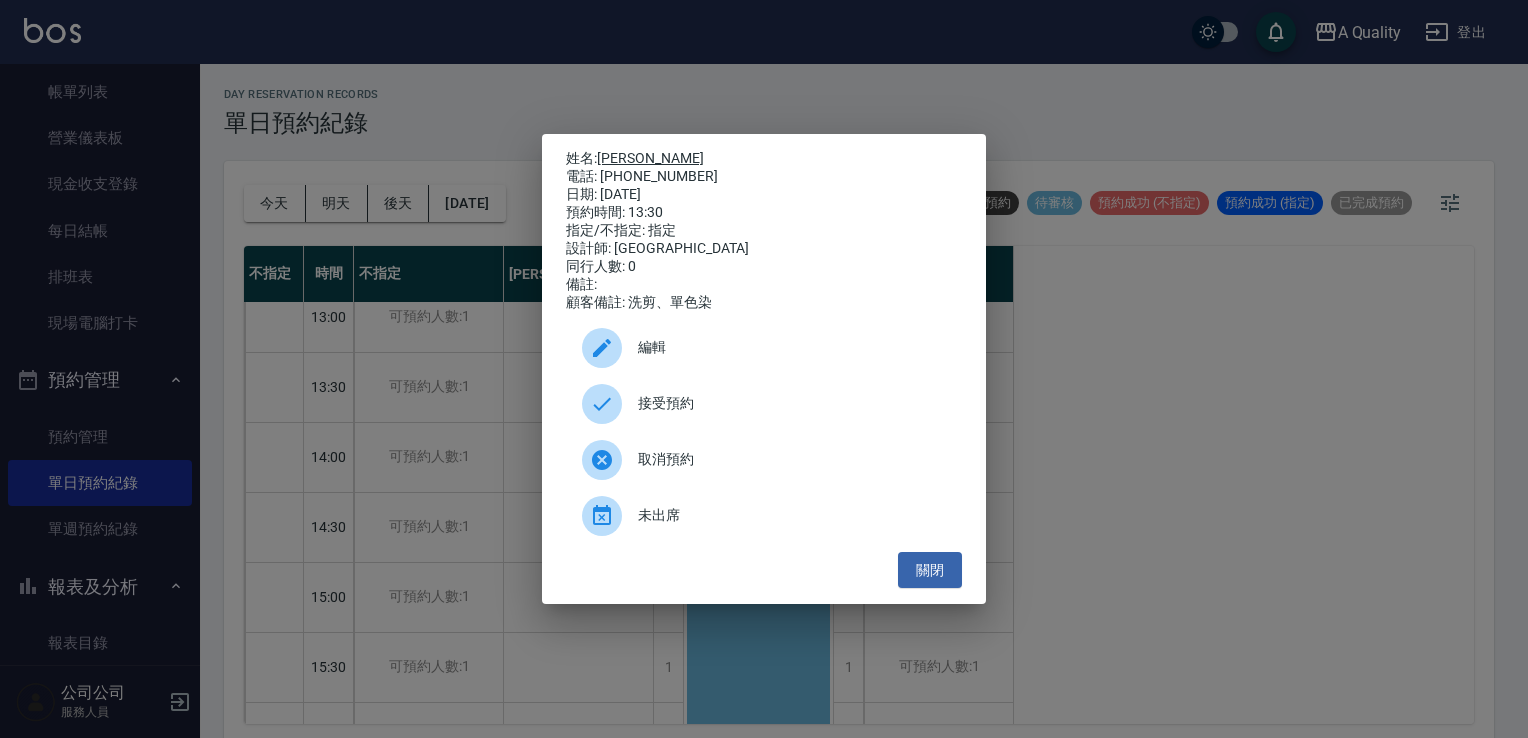 click on "Evelyn" at bounding box center (650, 158) 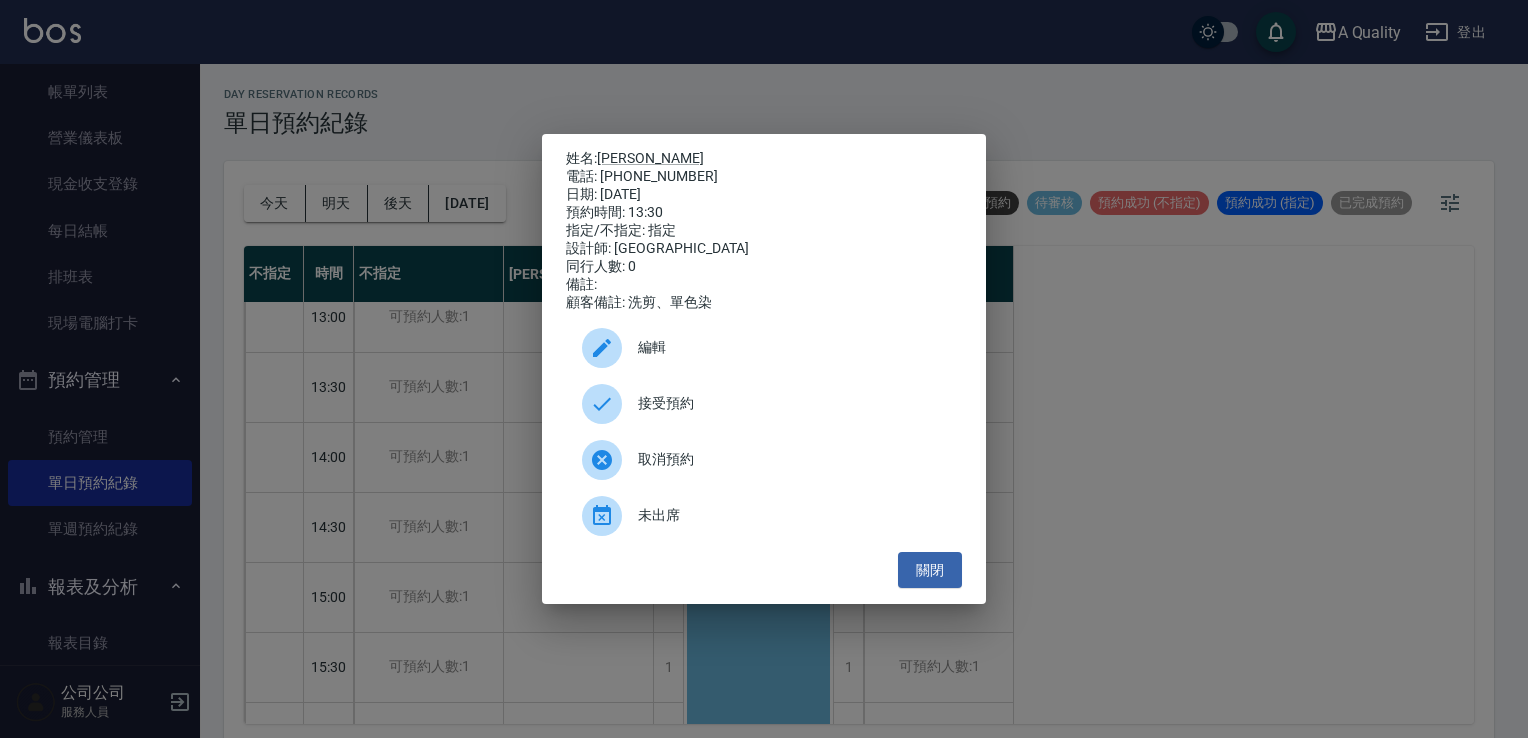click on "姓名:  Evelyn 電話: 0958804450 日期: 2025/07/19 預約時間: 13:30 指定/不指定: 指定 設計師: Quincy 同行人數: 0 備註:  顧客備註: 洗剪、單色染  編輯 接受預約 取消預約 未出席 關閉" at bounding box center (764, 369) 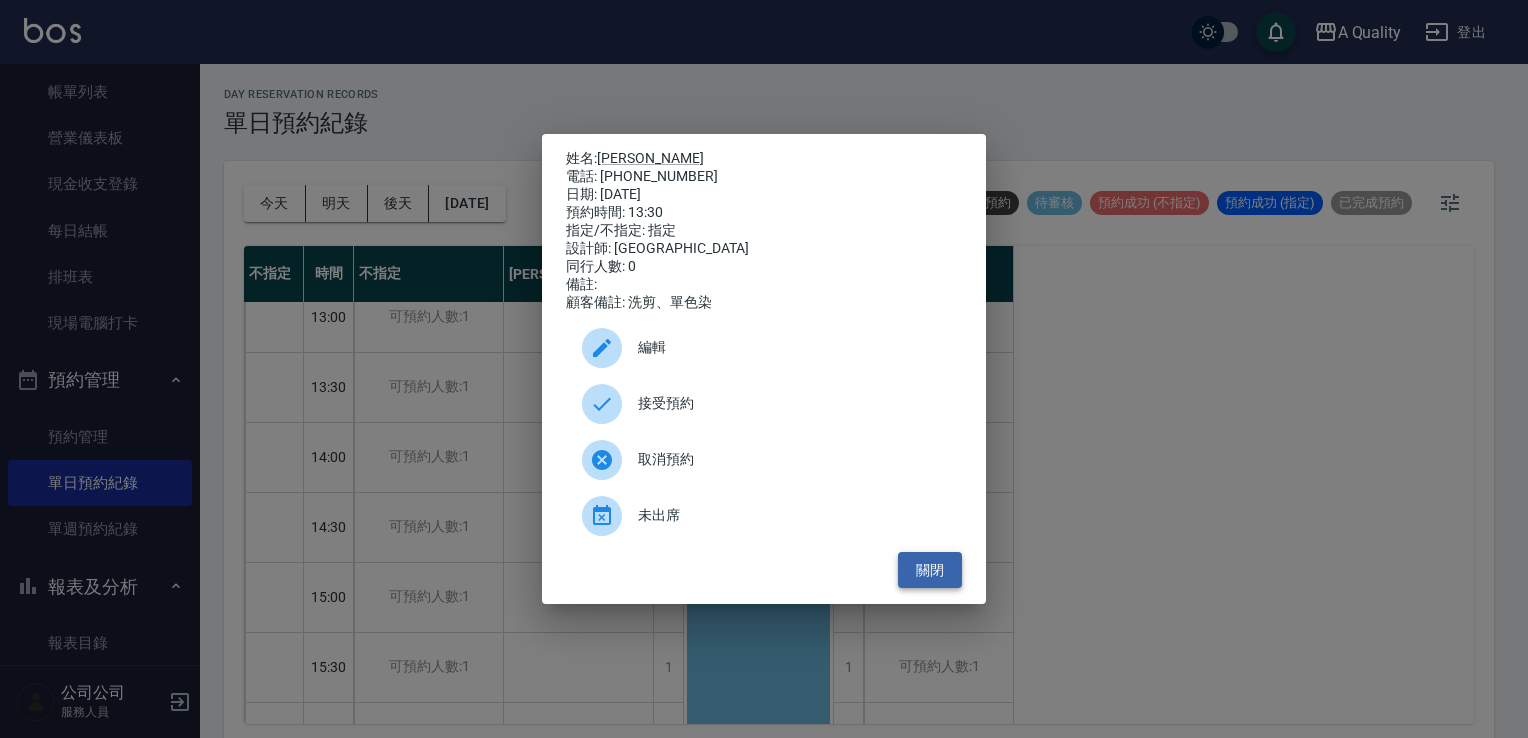 click on "關閉" at bounding box center [930, 570] 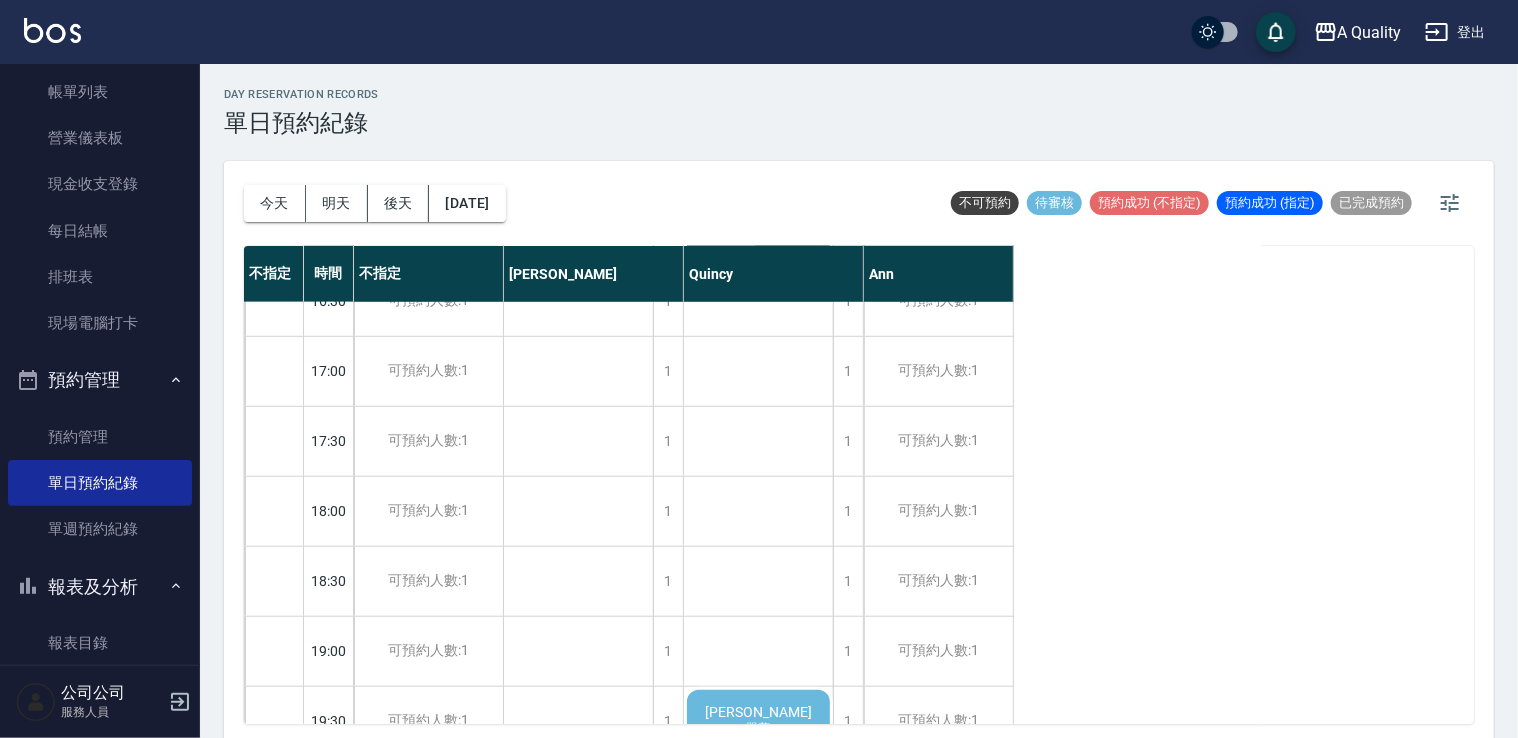 scroll, scrollTop: 853, scrollLeft: 0, axis: vertical 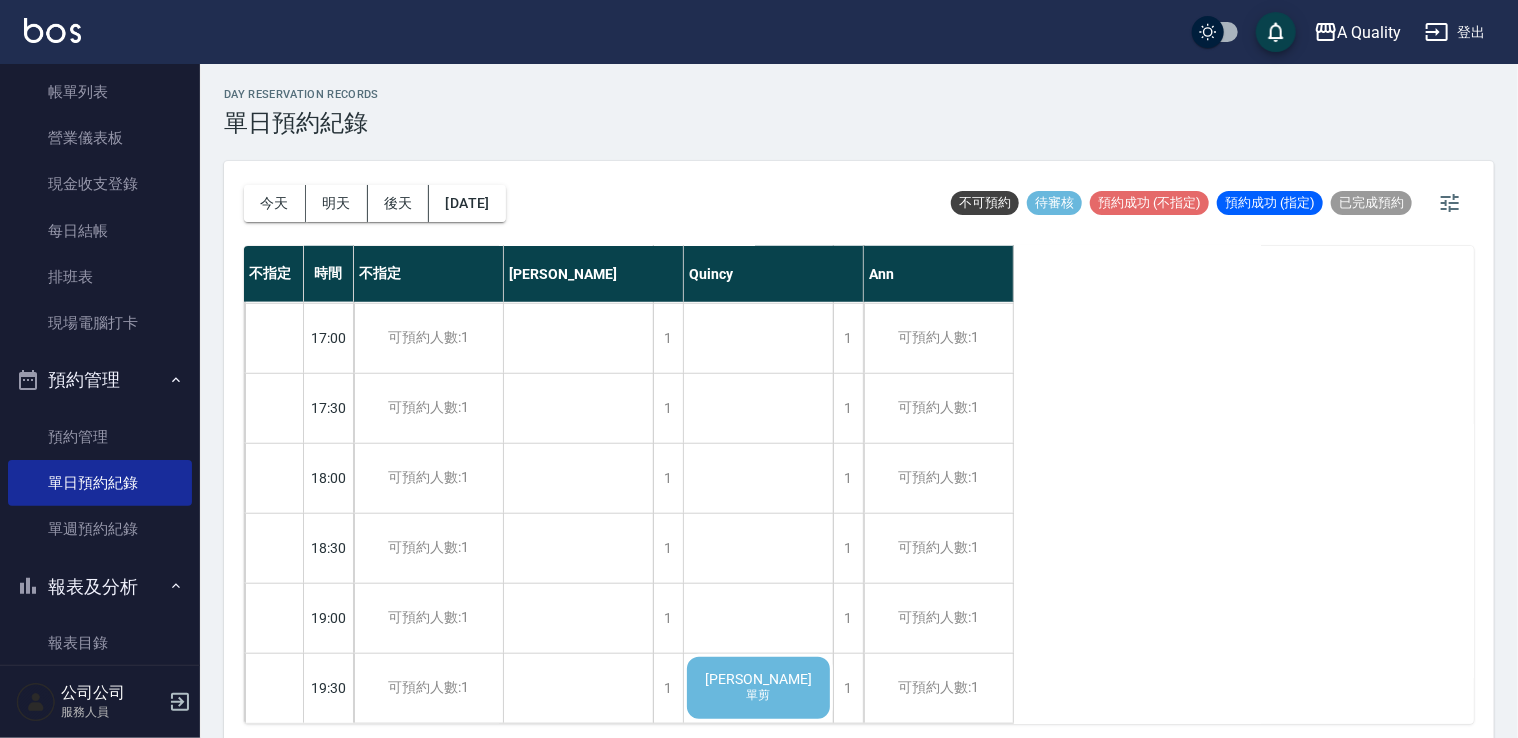 click on "單剪" at bounding box center (579, -460) 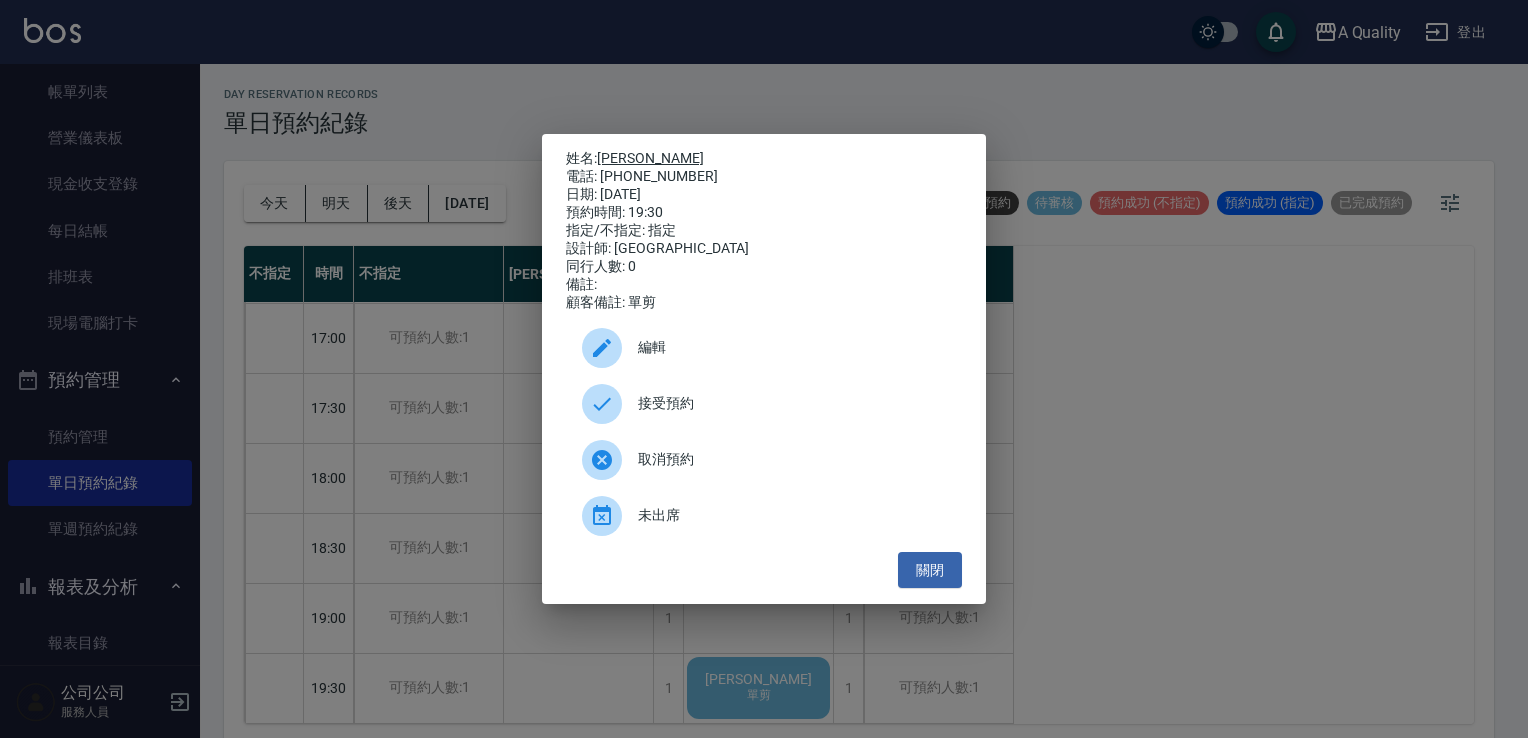 click on "彭詩" at bounding box center (650, 158) 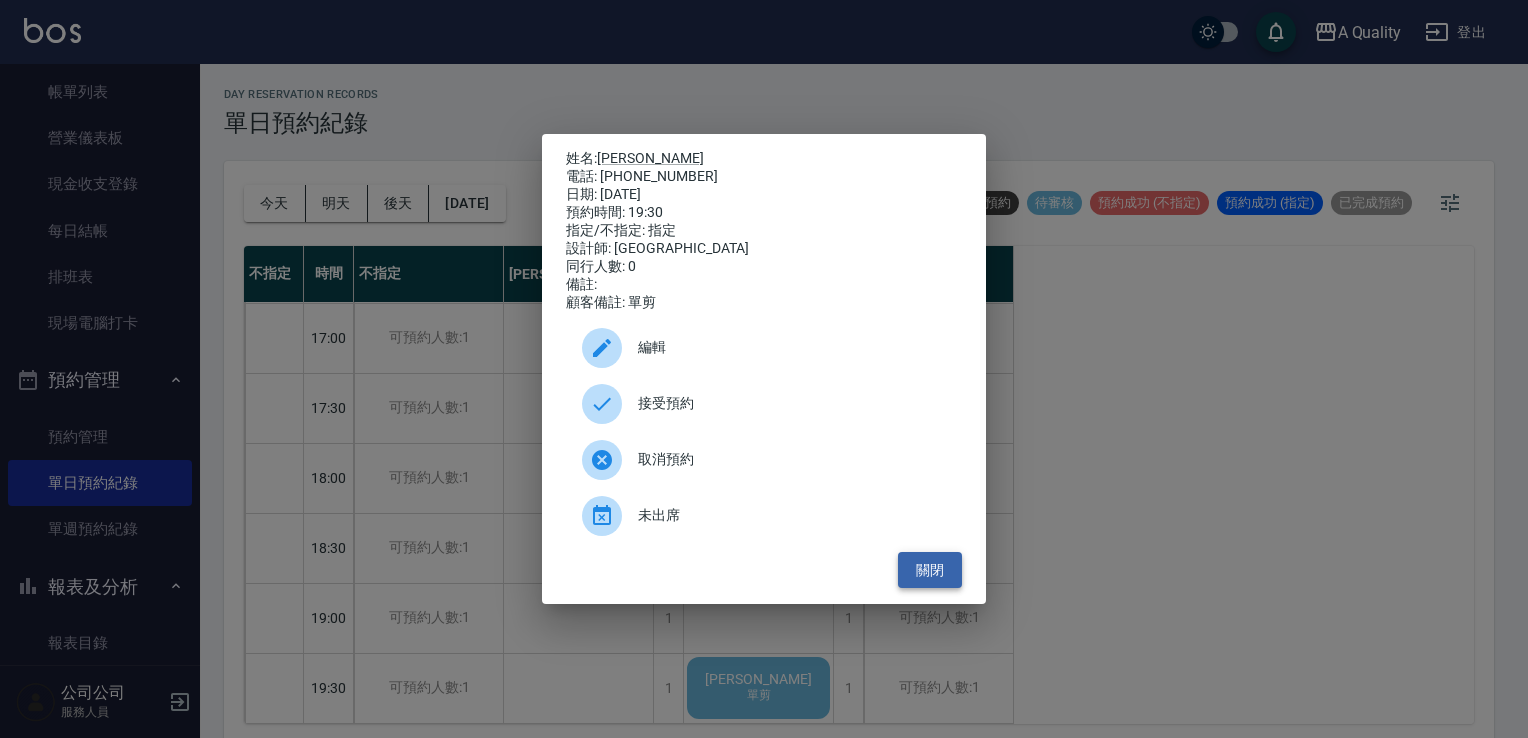 click on "關閉" at bounding box center (930, 570) 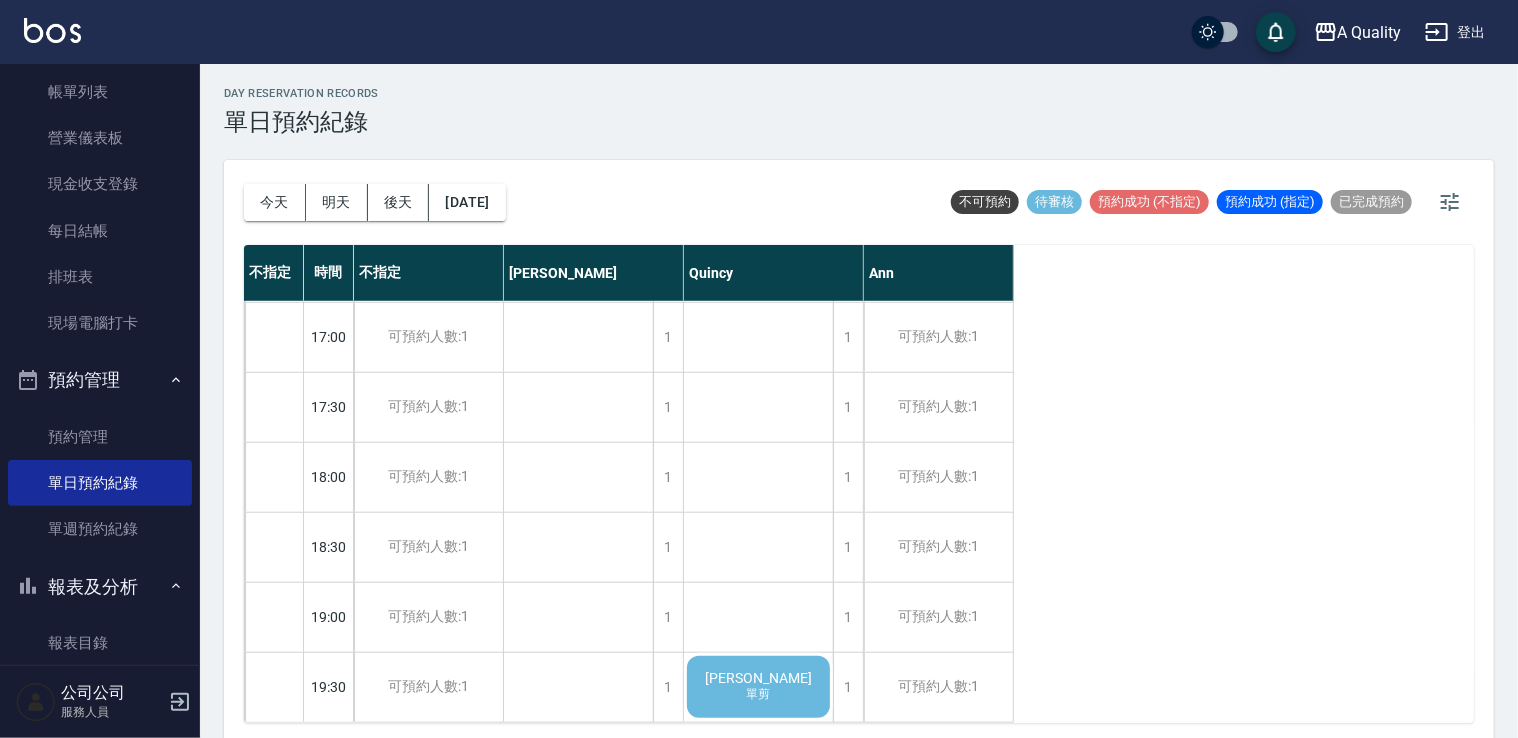 scroll, scrollTop: 0, scrollLeft: 0, axis: both 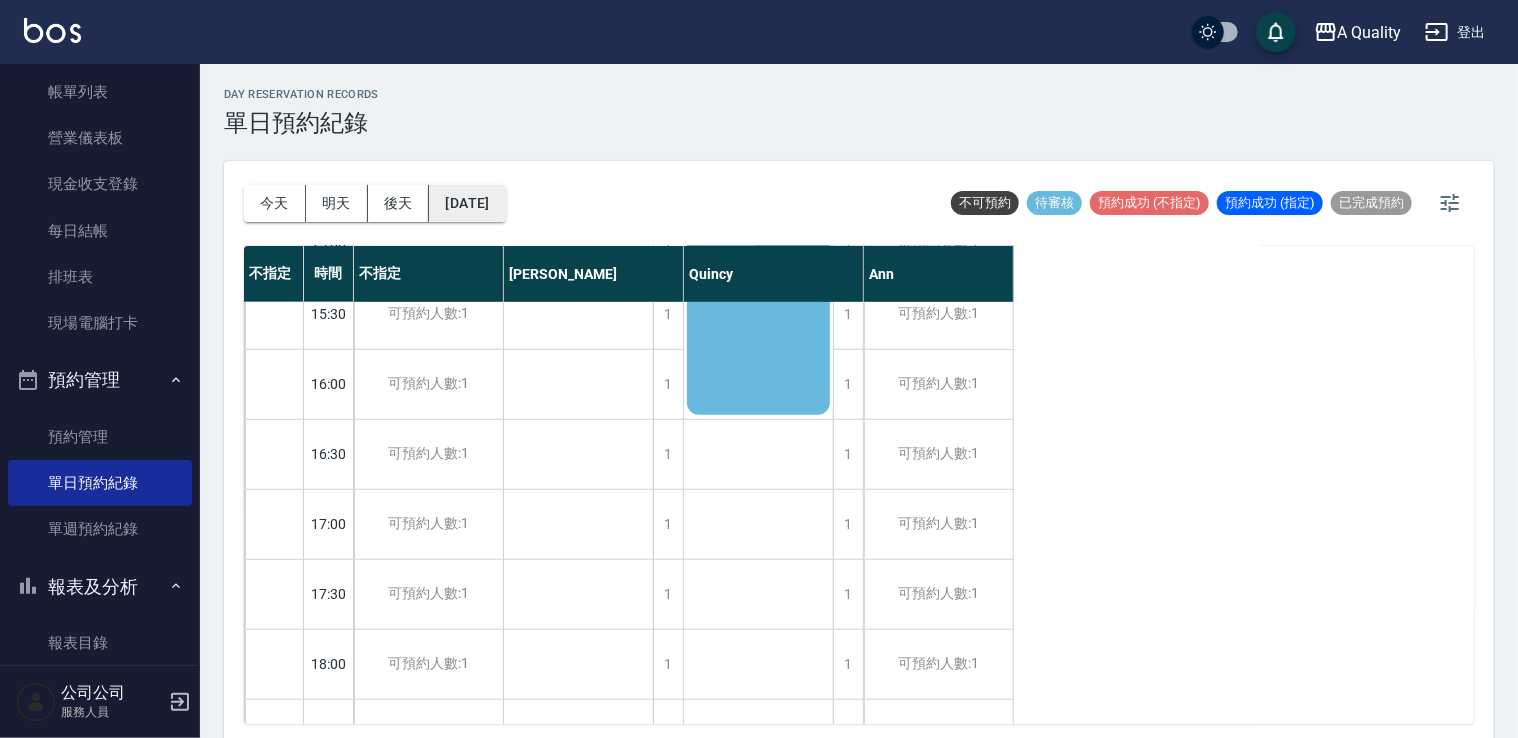 click on "2025/07/19" at bounding box center (467, 203) 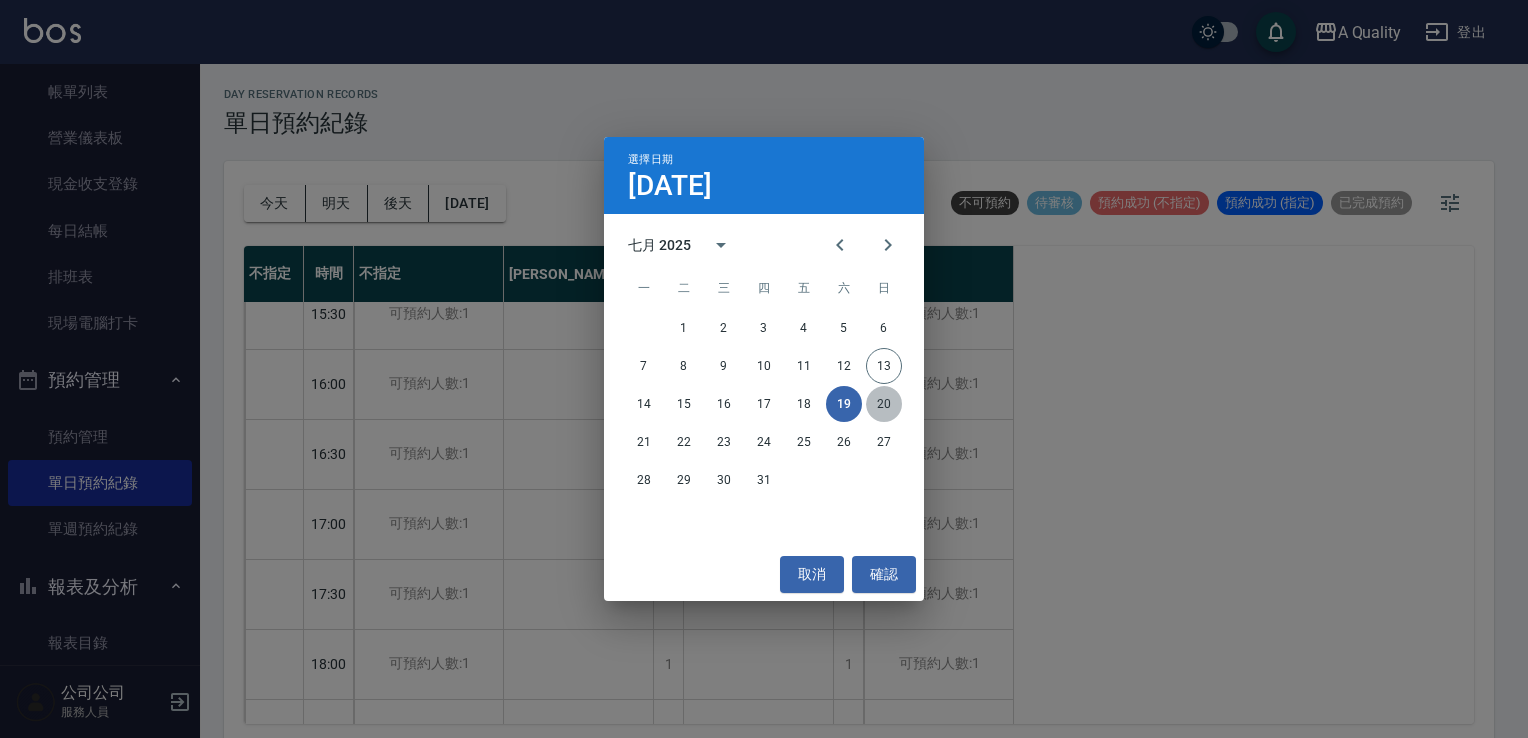 click on "20" at bounding box center (884, 404) 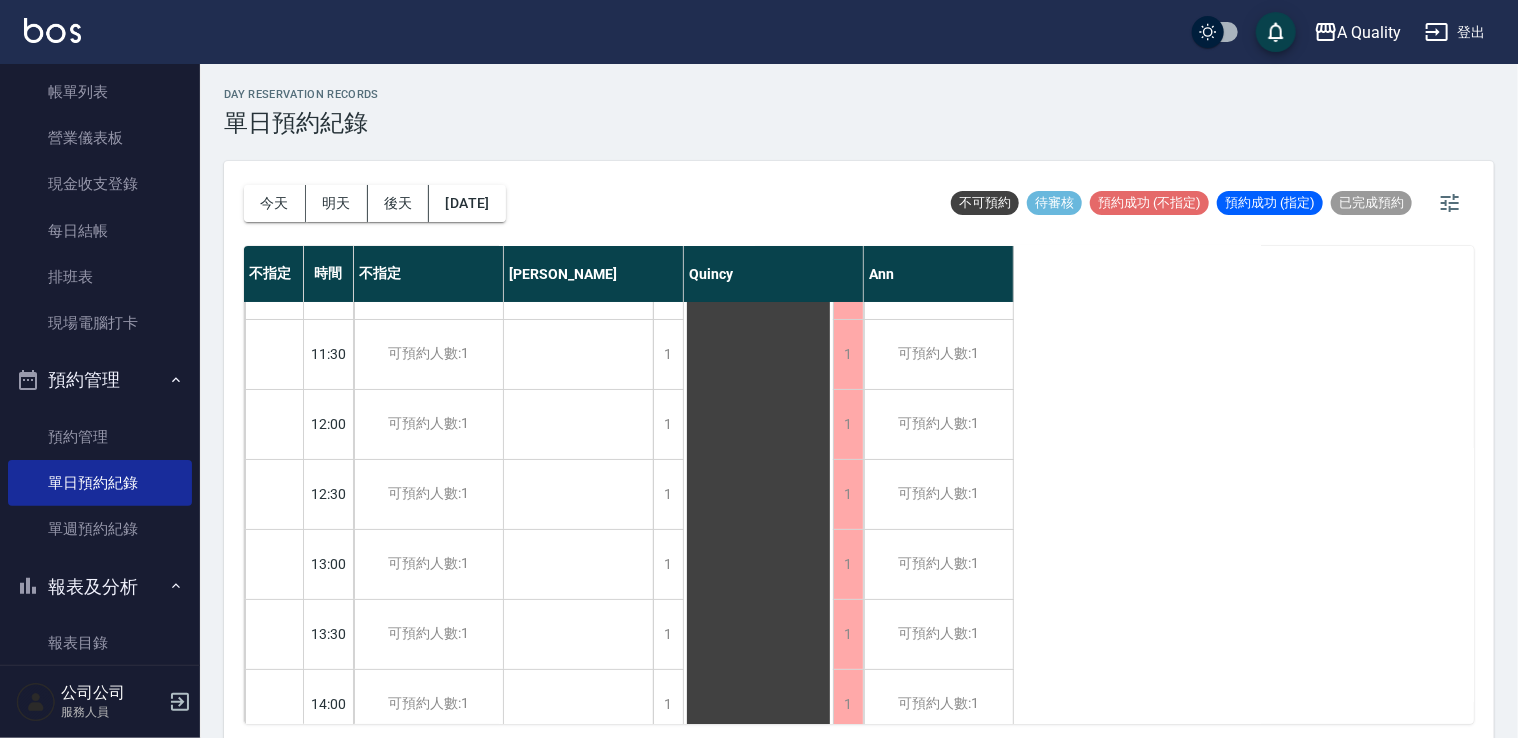 scroll, scrollTop: 0, scrollLeft: 0, axis: both 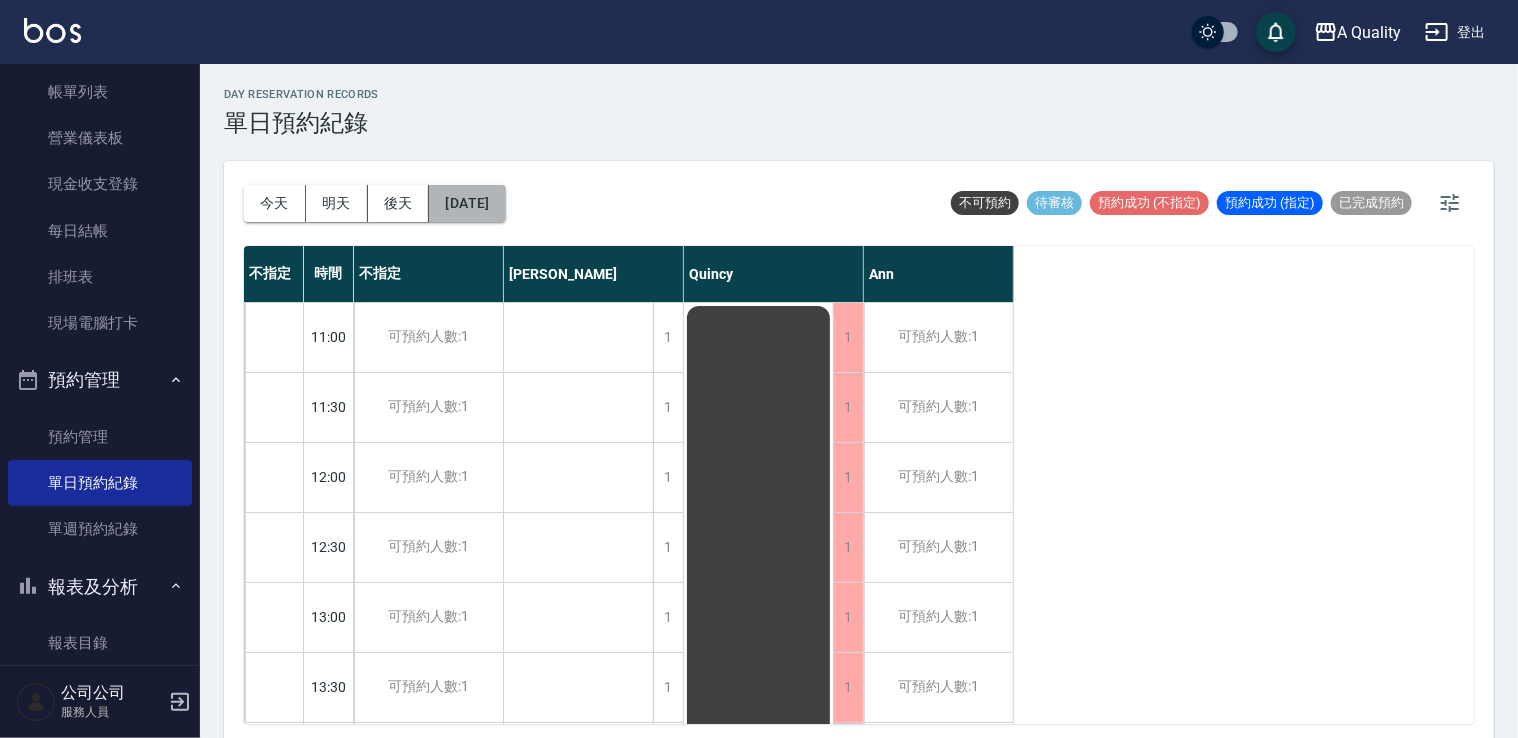 click on "2025/07/20" at bounding box center [467, 203] 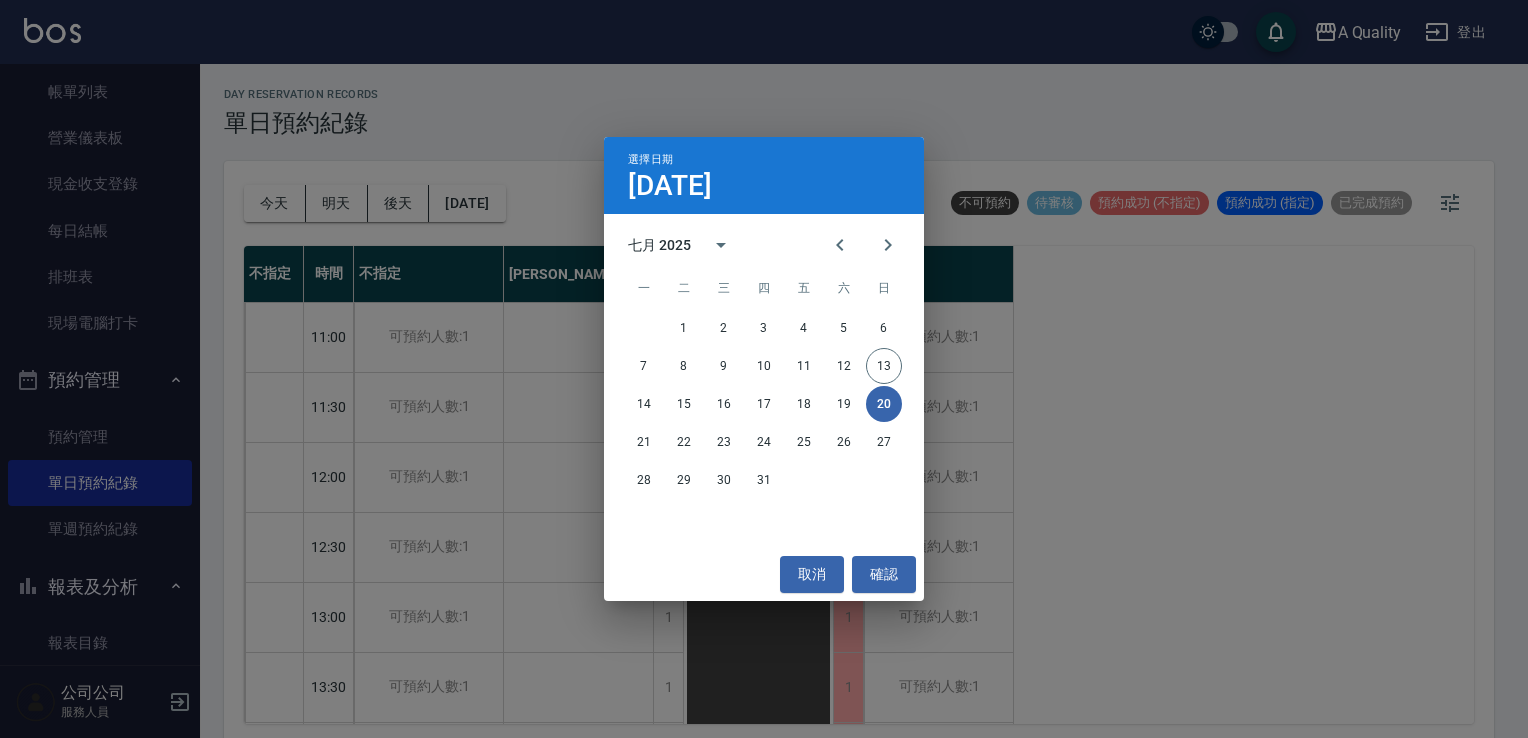 click on "21 22 23 24 25 26 27" at bounding box center (764, 442) 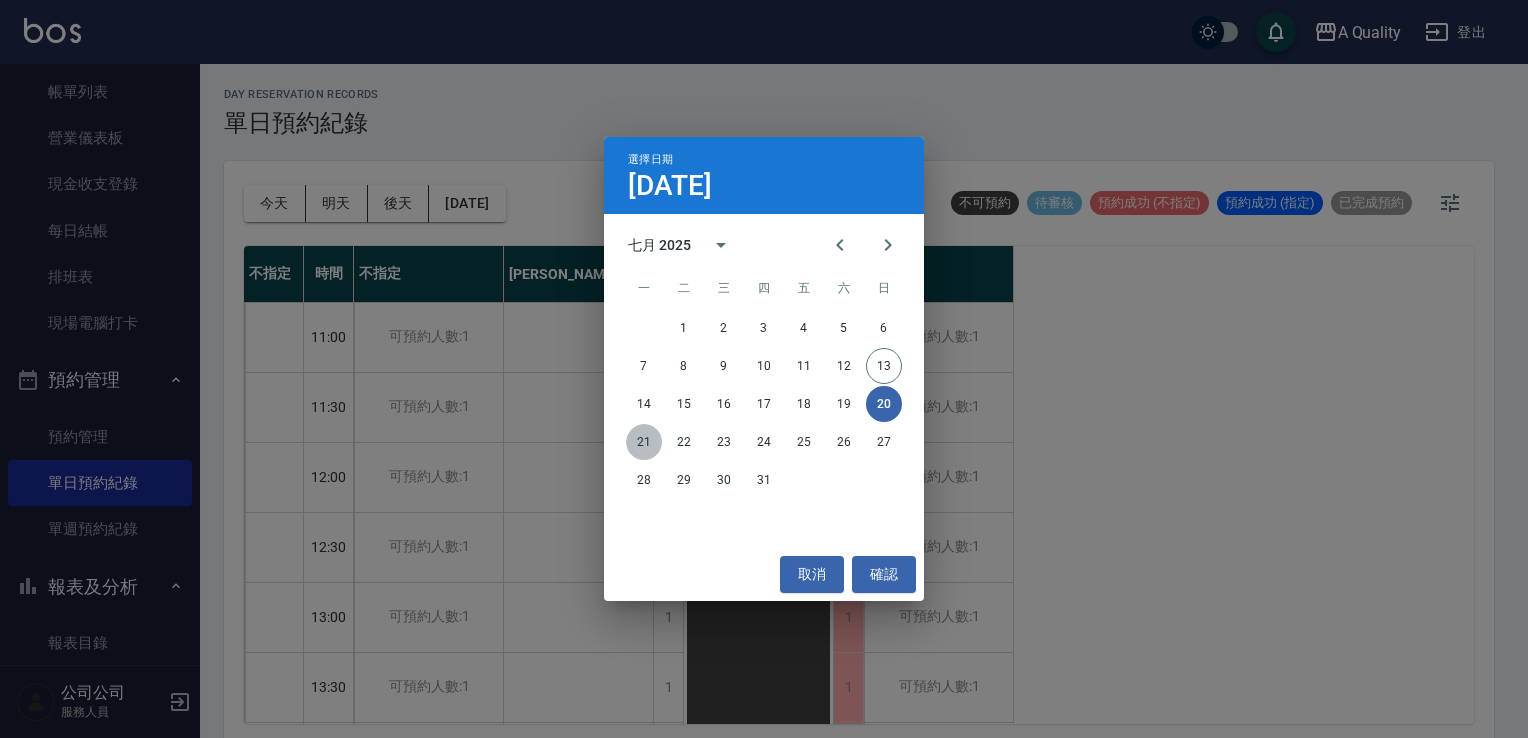 click on "21" at bounding box center (644, 442) 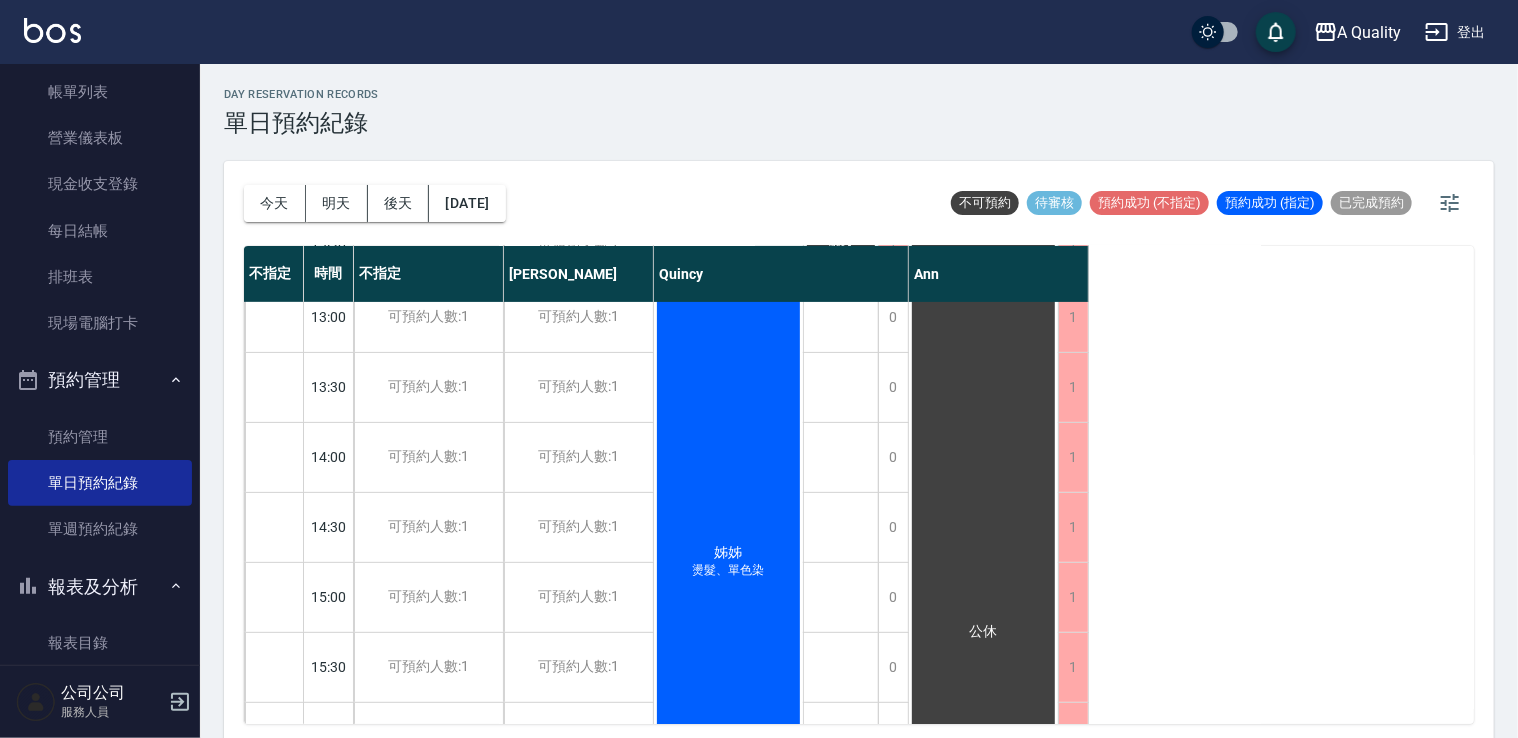 scroll, scrollTop: 0, scrollLeft: 0, axis: both 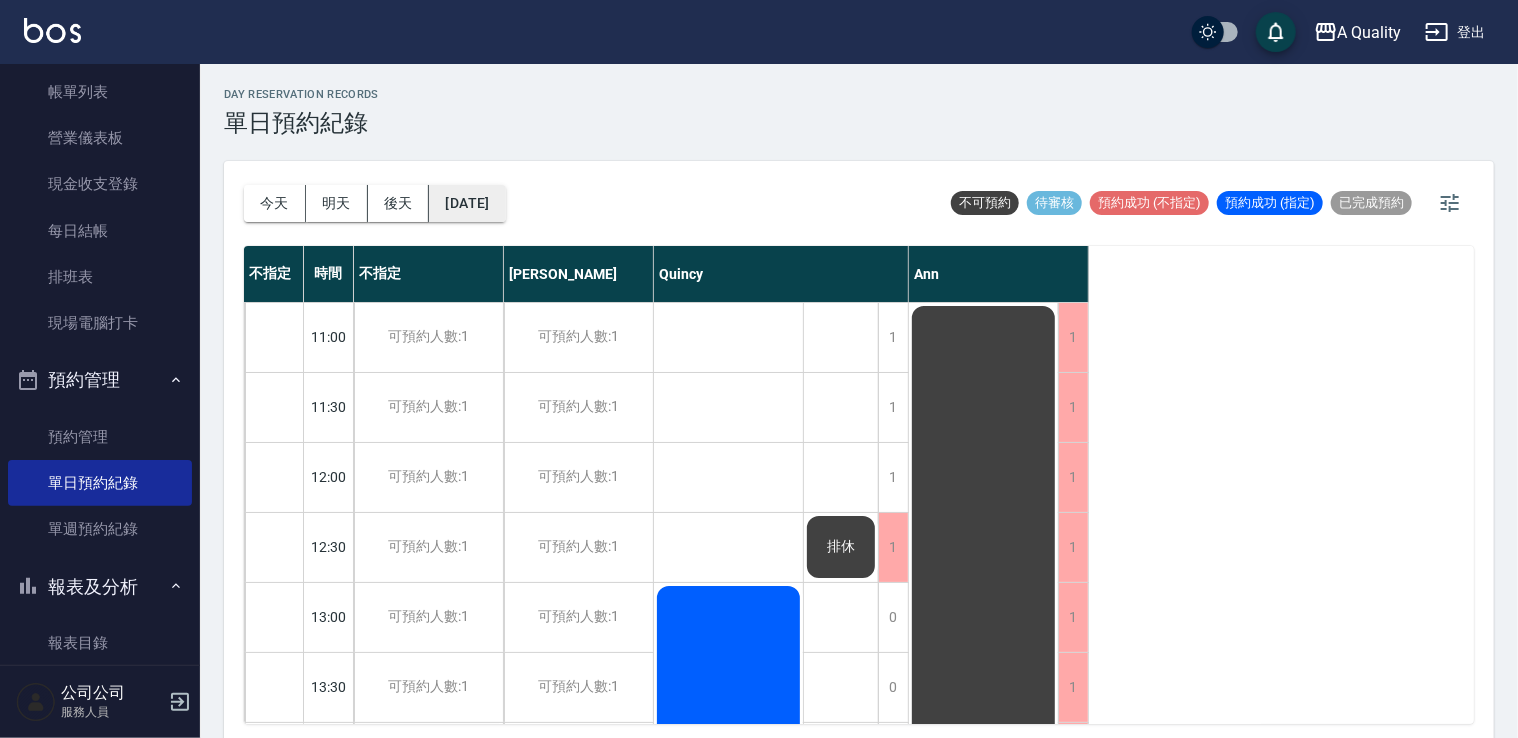 click on "2025/07/21" at bounding box center (467, 203) 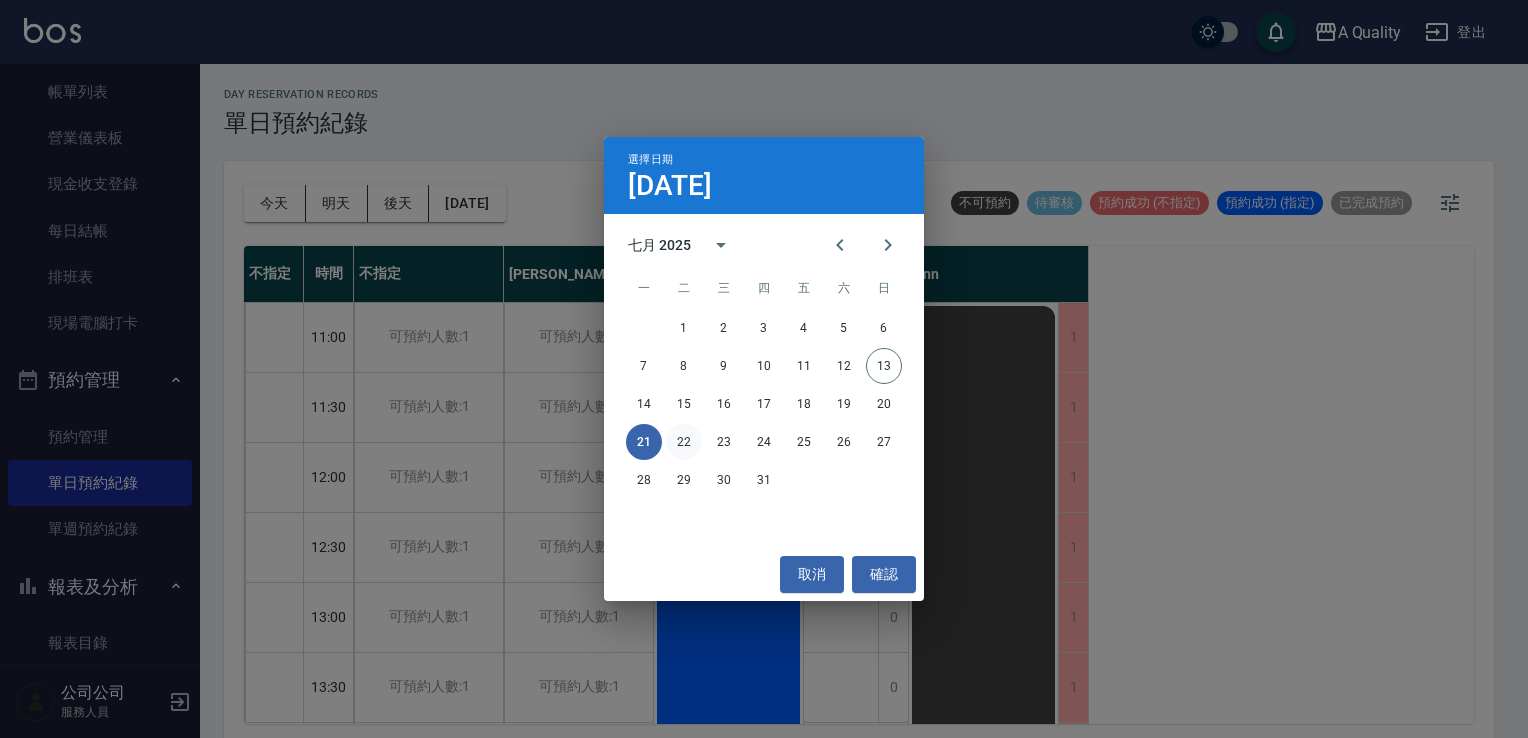 click on "22" at bounding box center [684, 442] 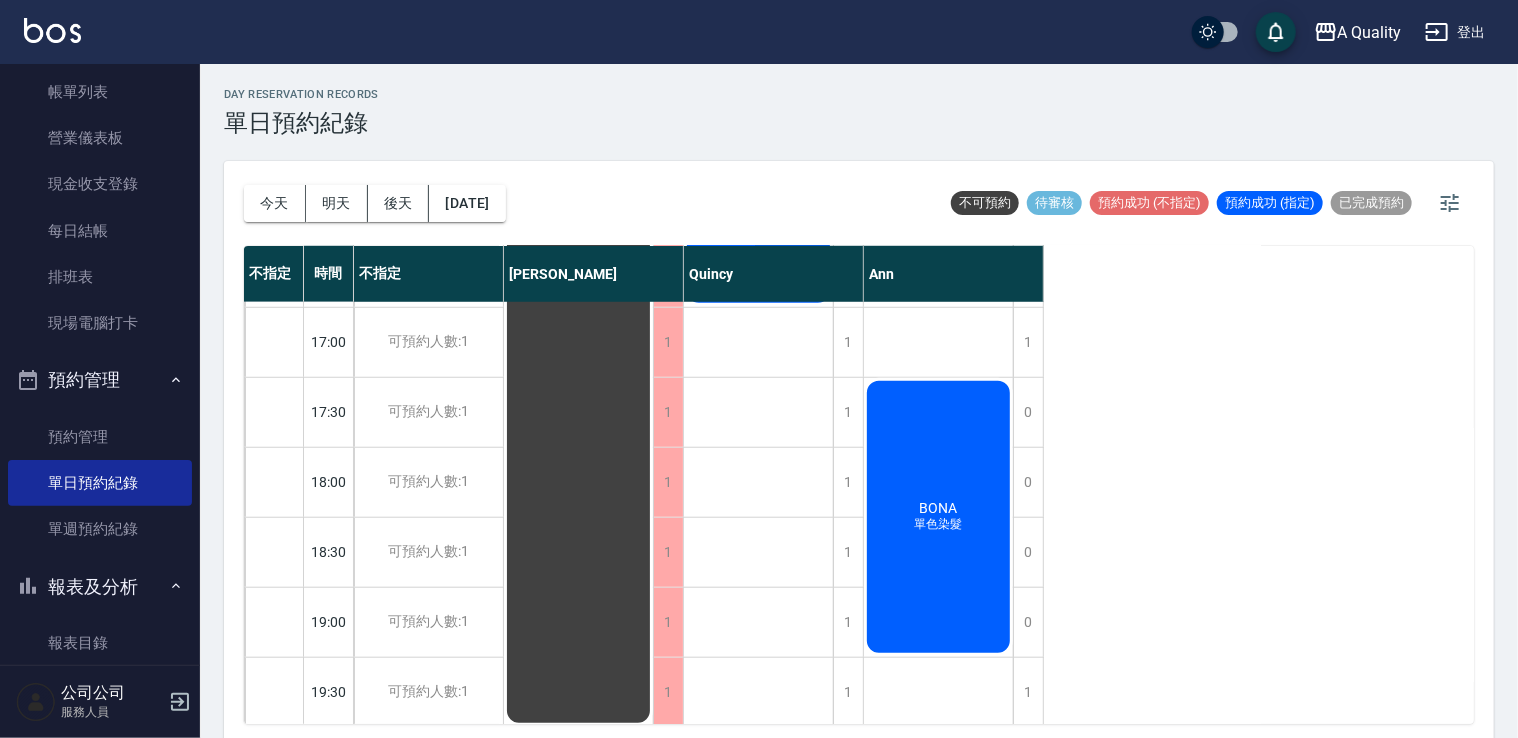 scroll, scrollTop: 853, scrollLeft: 0, axis: vertical 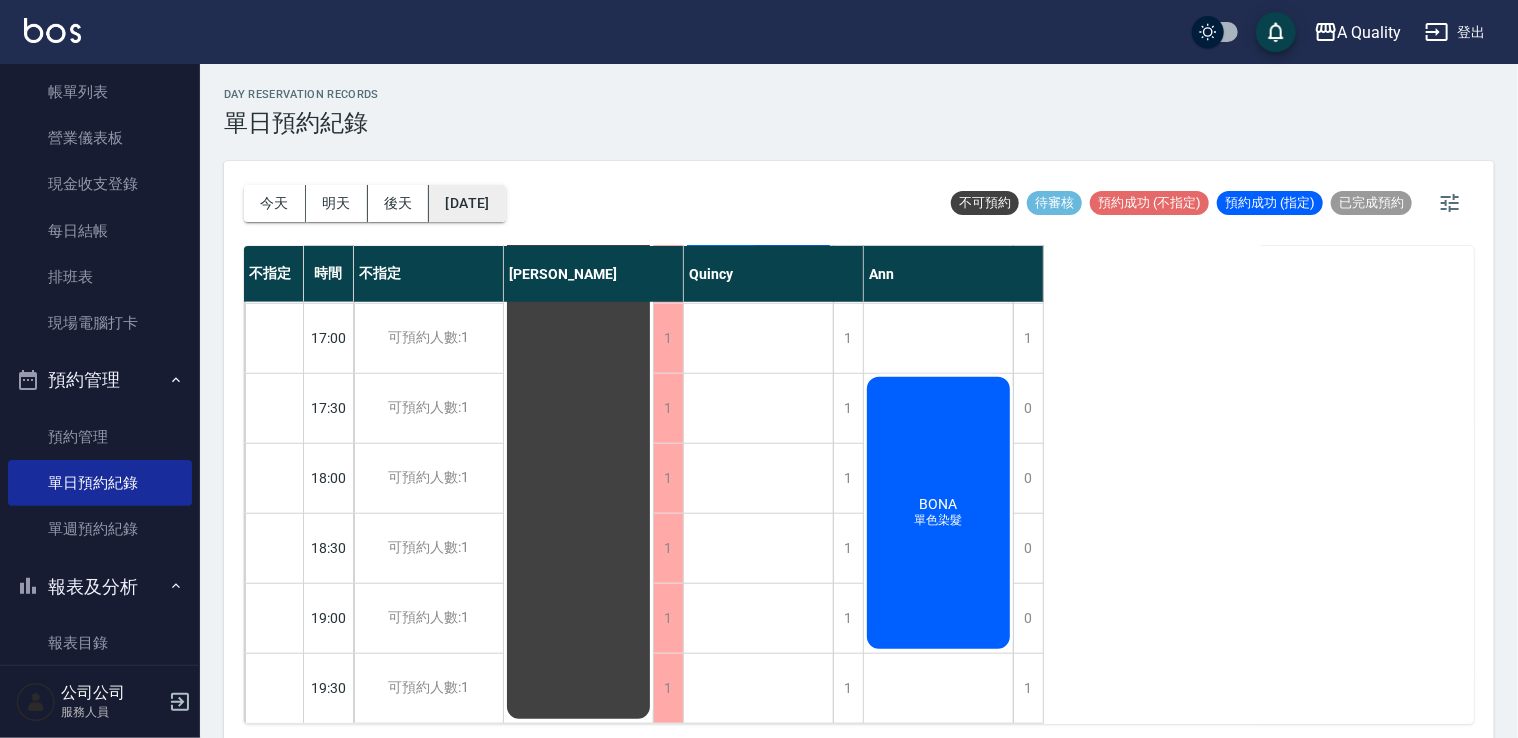 click on "2025/07/22" at bounding box center (467, 203) 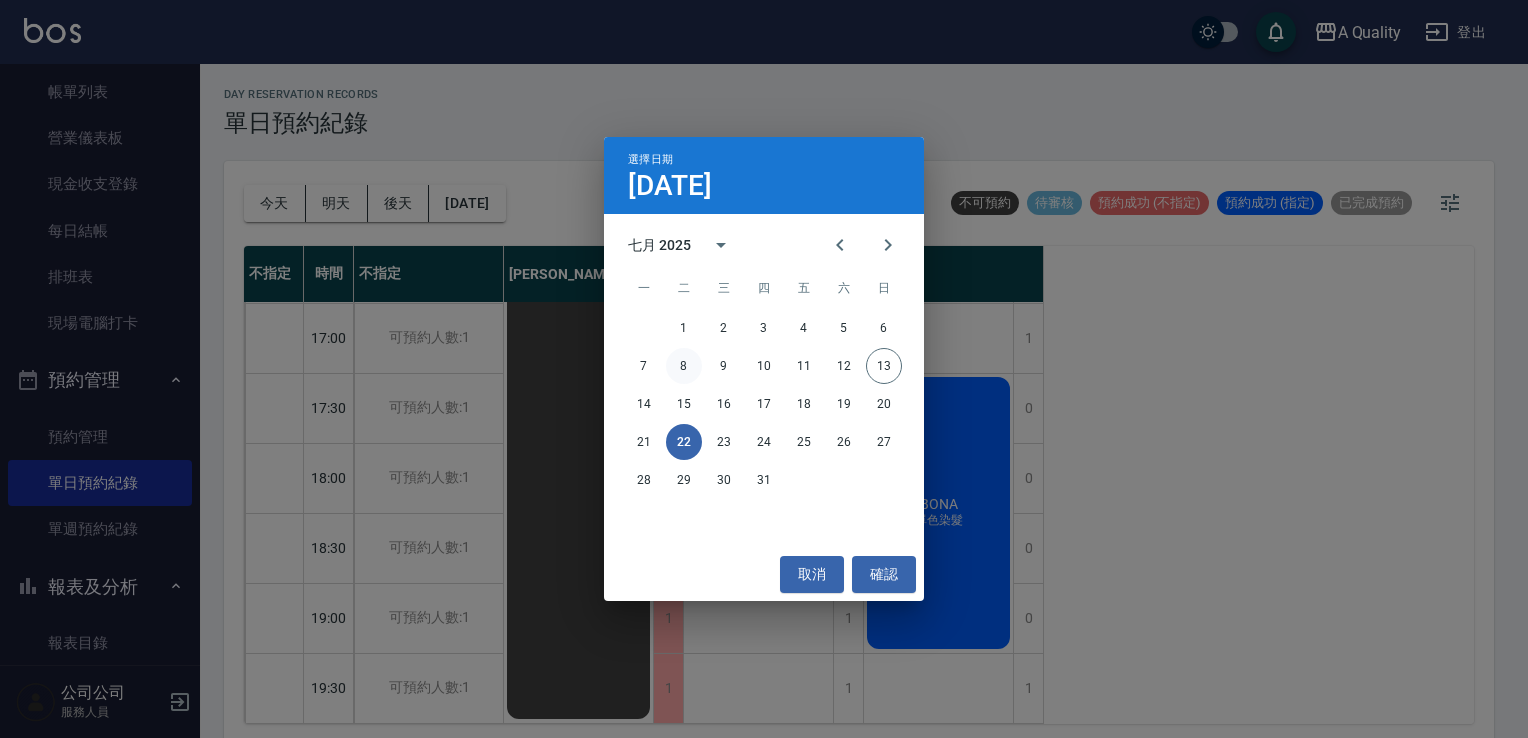 click on "23" at bounding box center (724, 442) 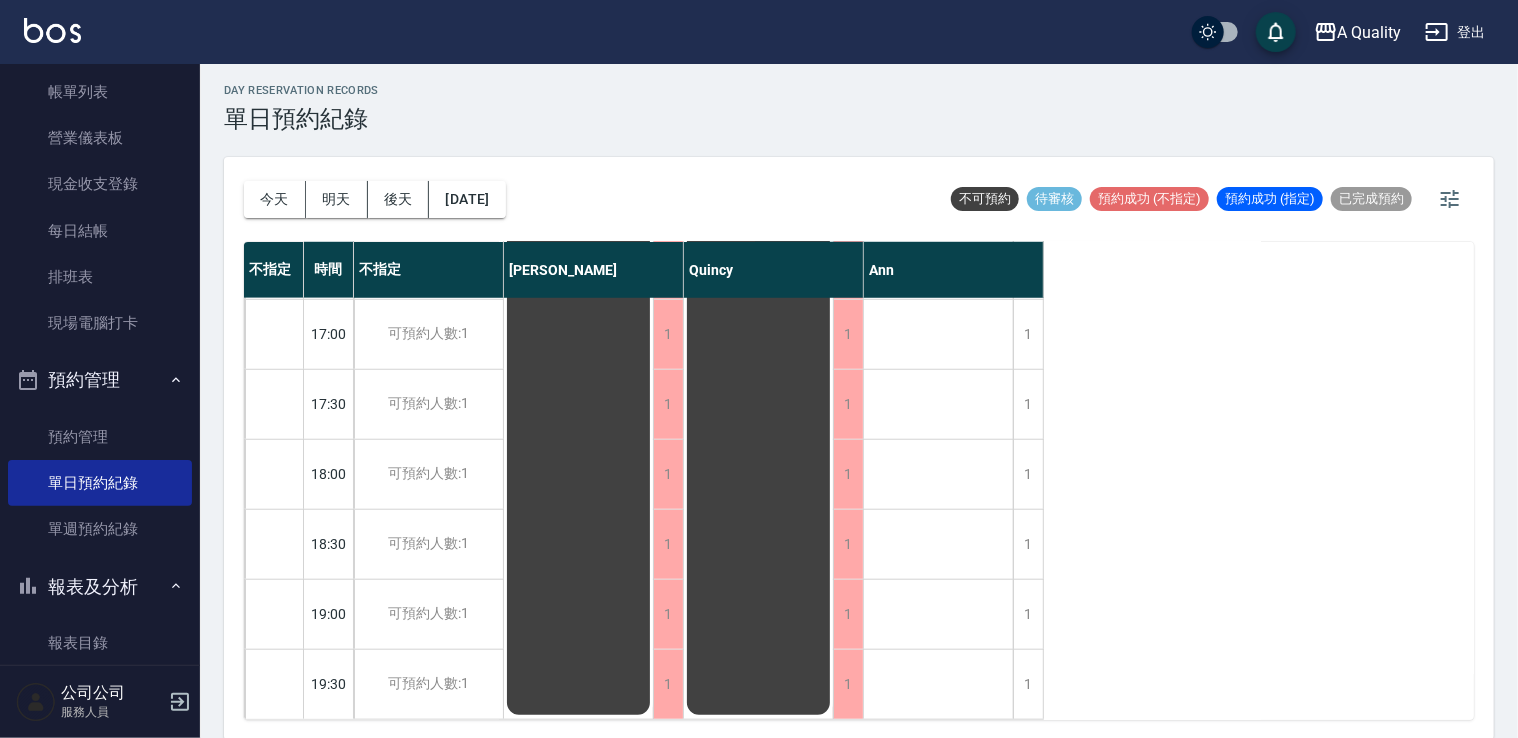 scroll, scrollTop: 5, scrollLeft: 0, axis: vertical 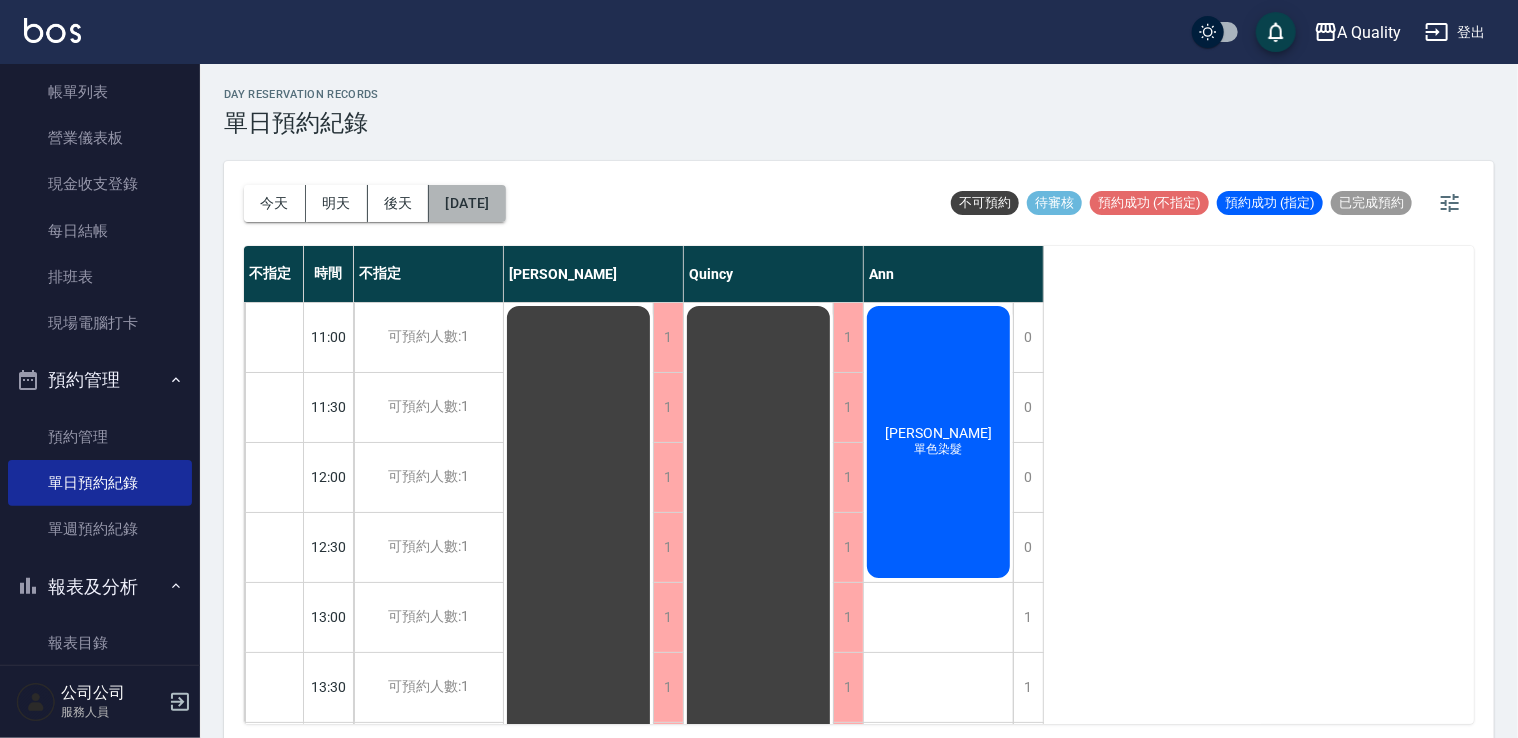 click on "2025/07/23" at bounding box center [467, 203] 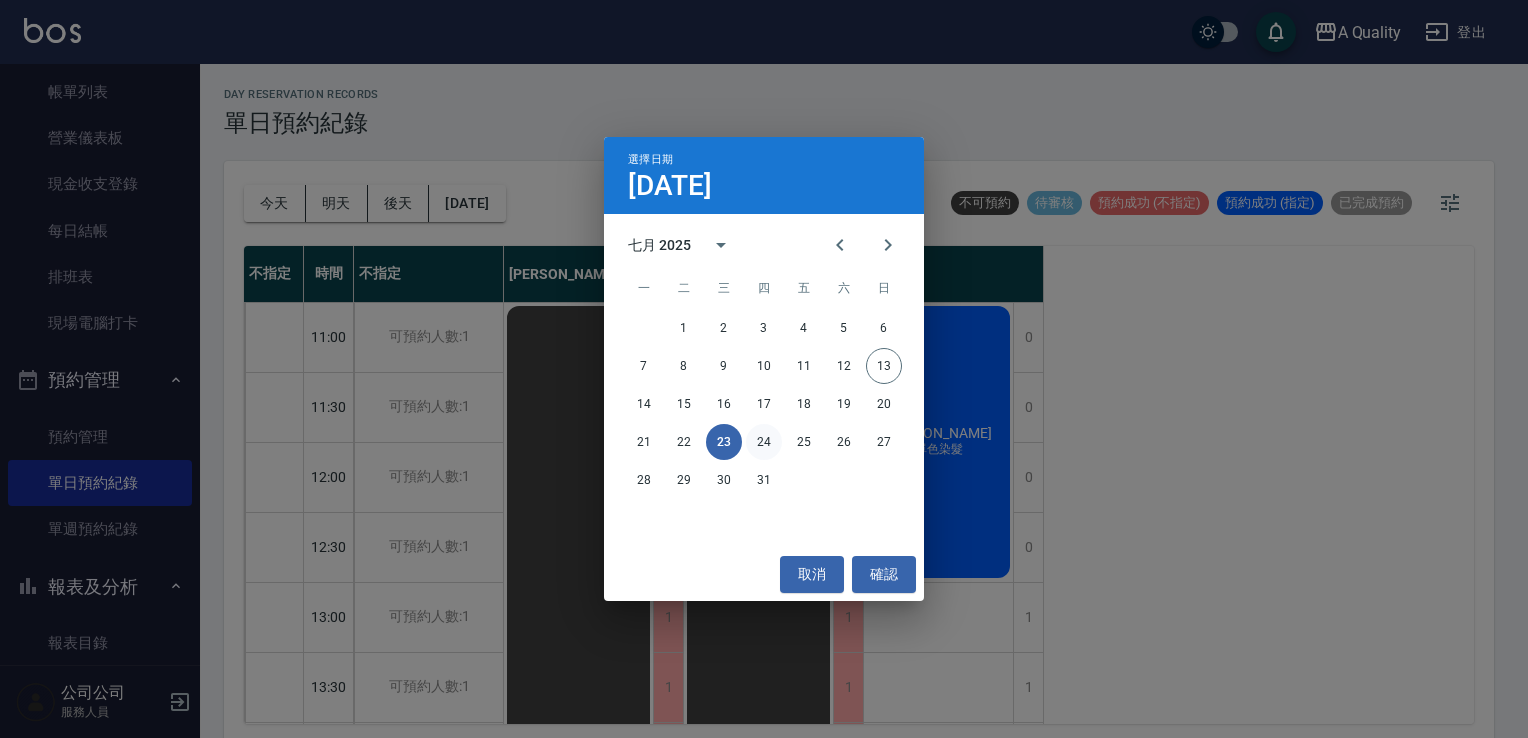 click on "24" at bounding box center [764, 442] 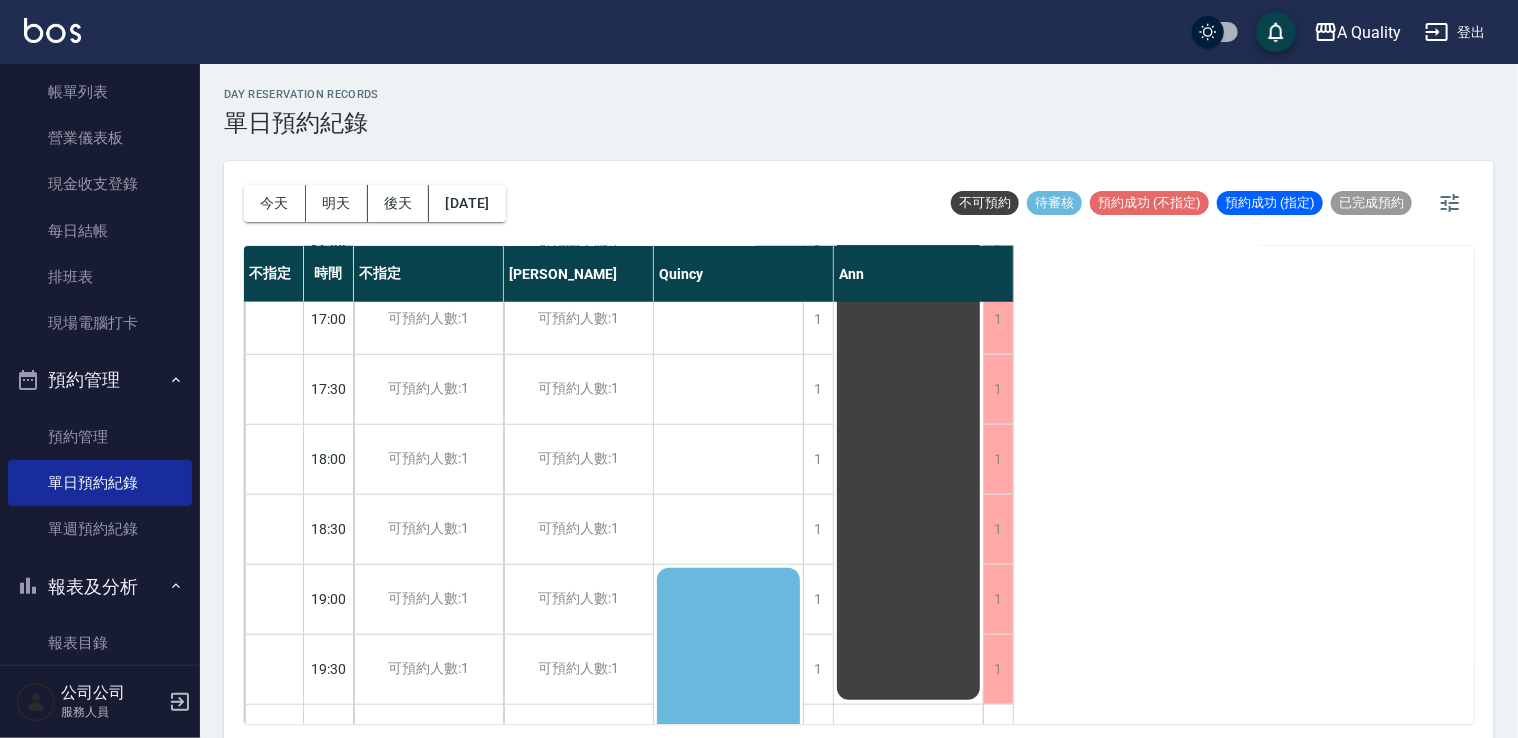 scroll, scrollTop: 1100, scrollLeft: 0, axis: vertical 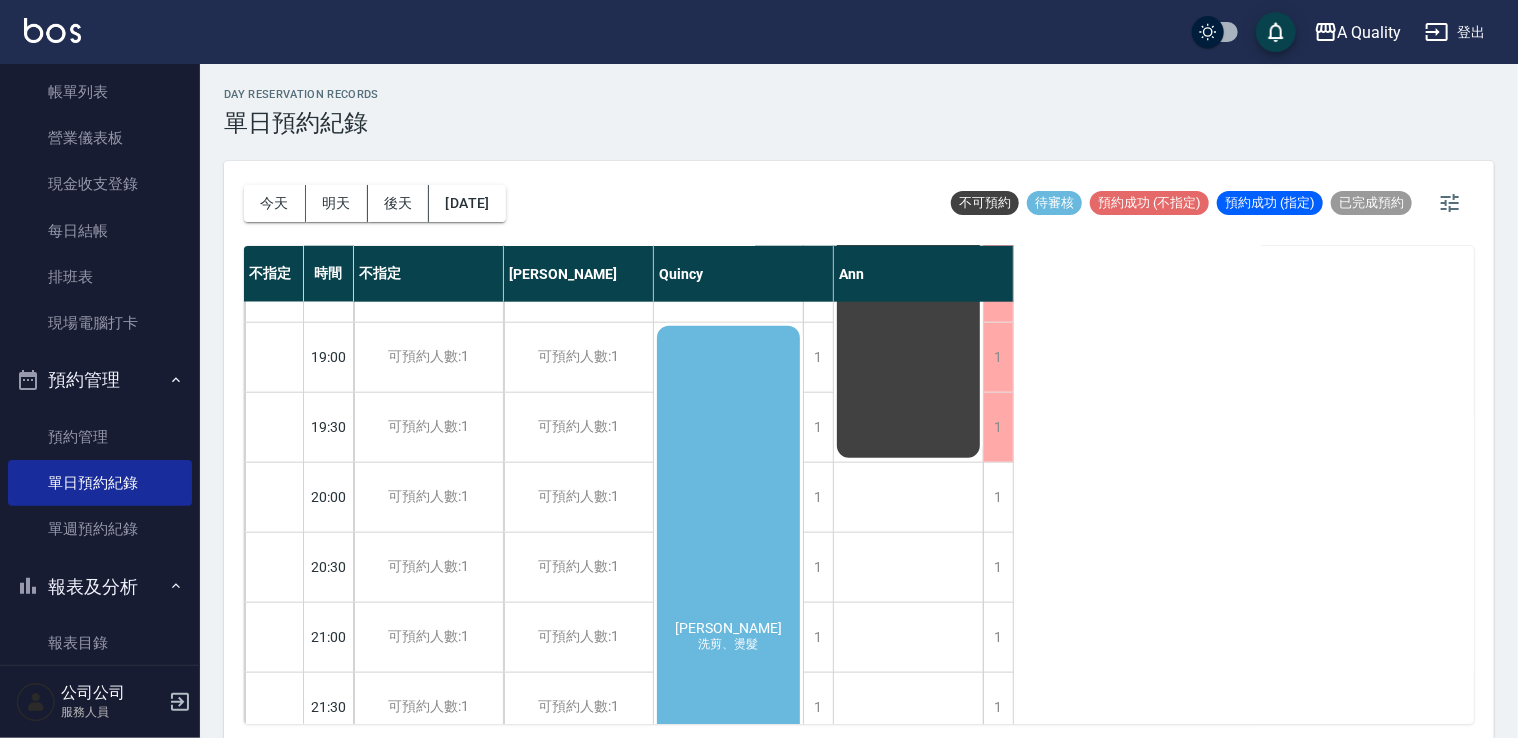 click on "曾妍心 洗剪、燙髮" at bounding box center (728, 637) 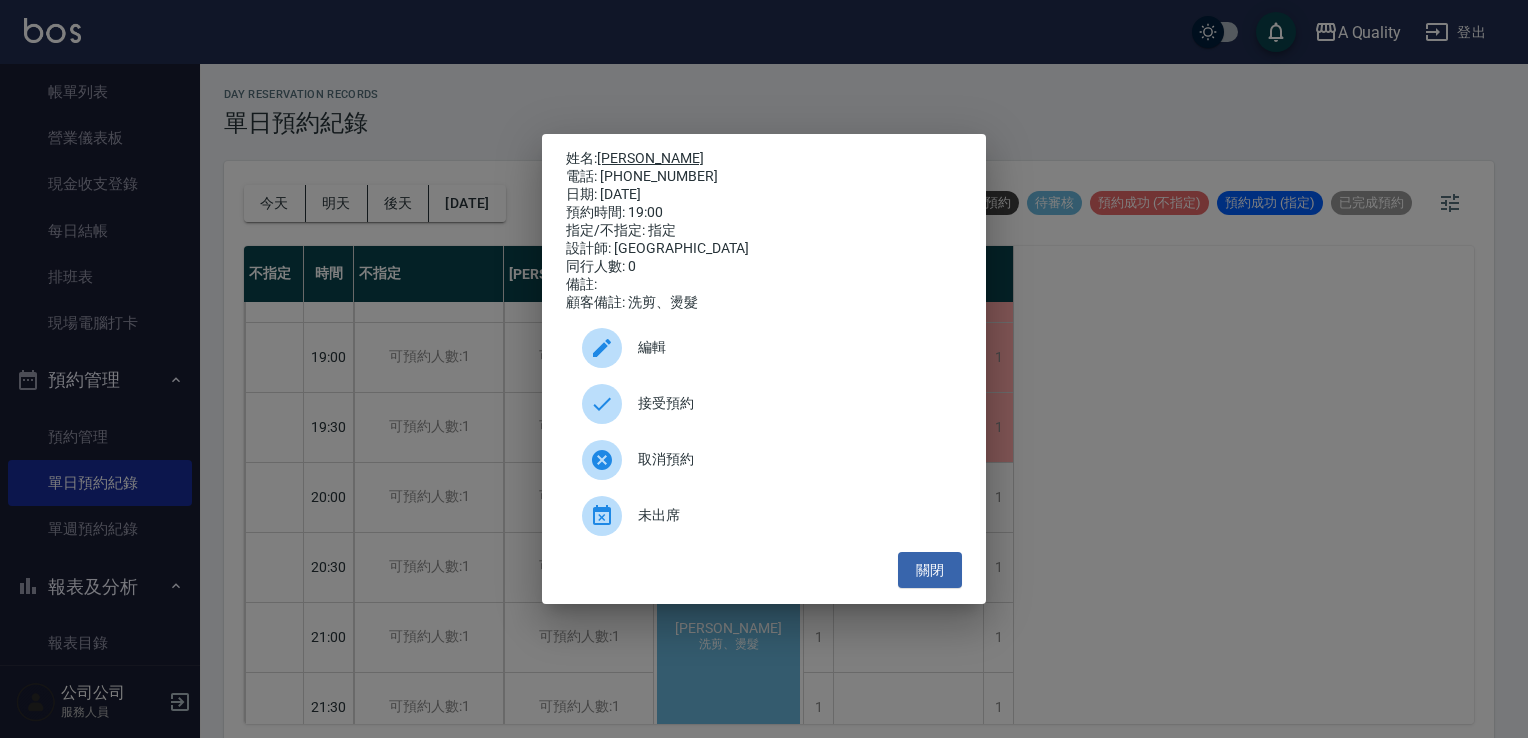 click on "曾妍心" at bounding box center [650, 158] 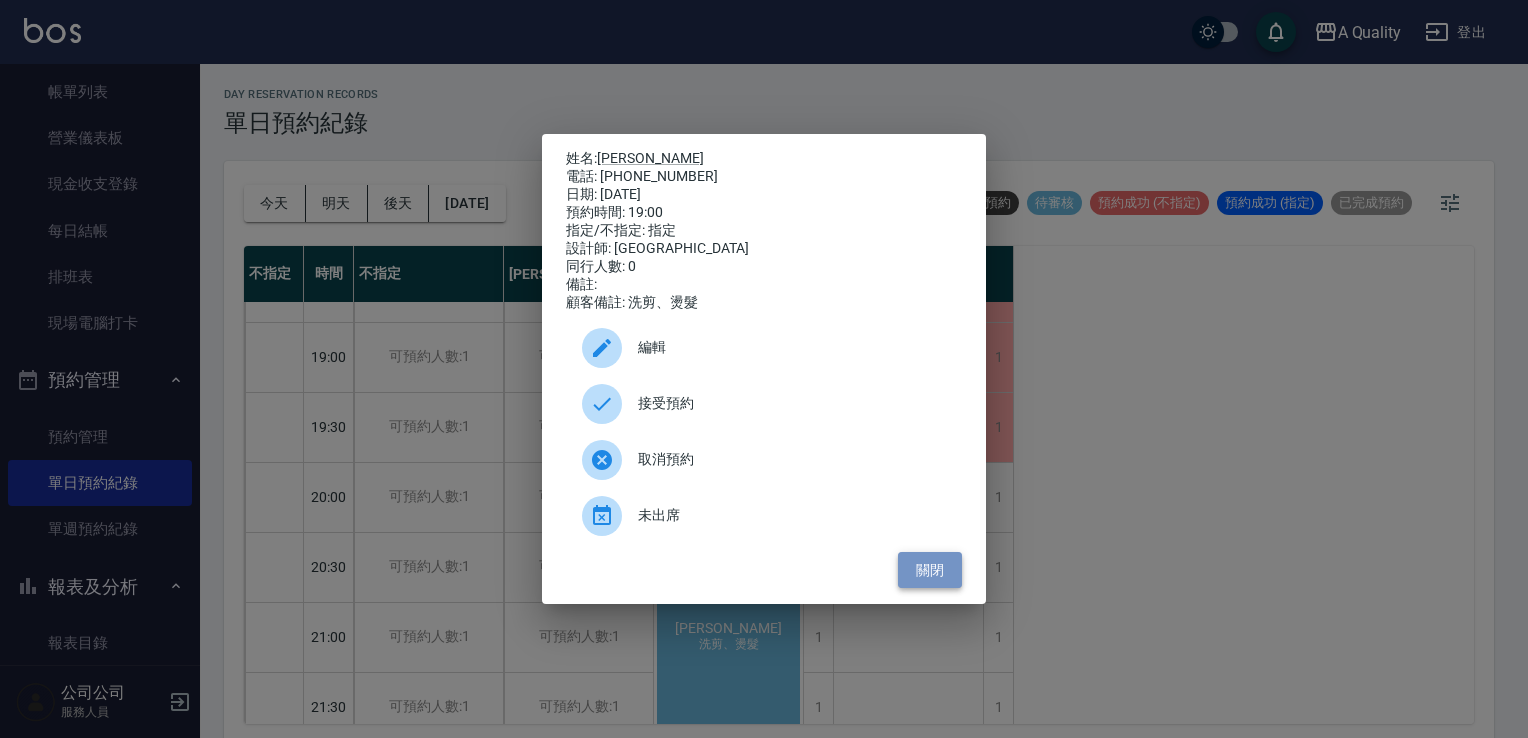click on "關閉" at bounding box center [930, 570] 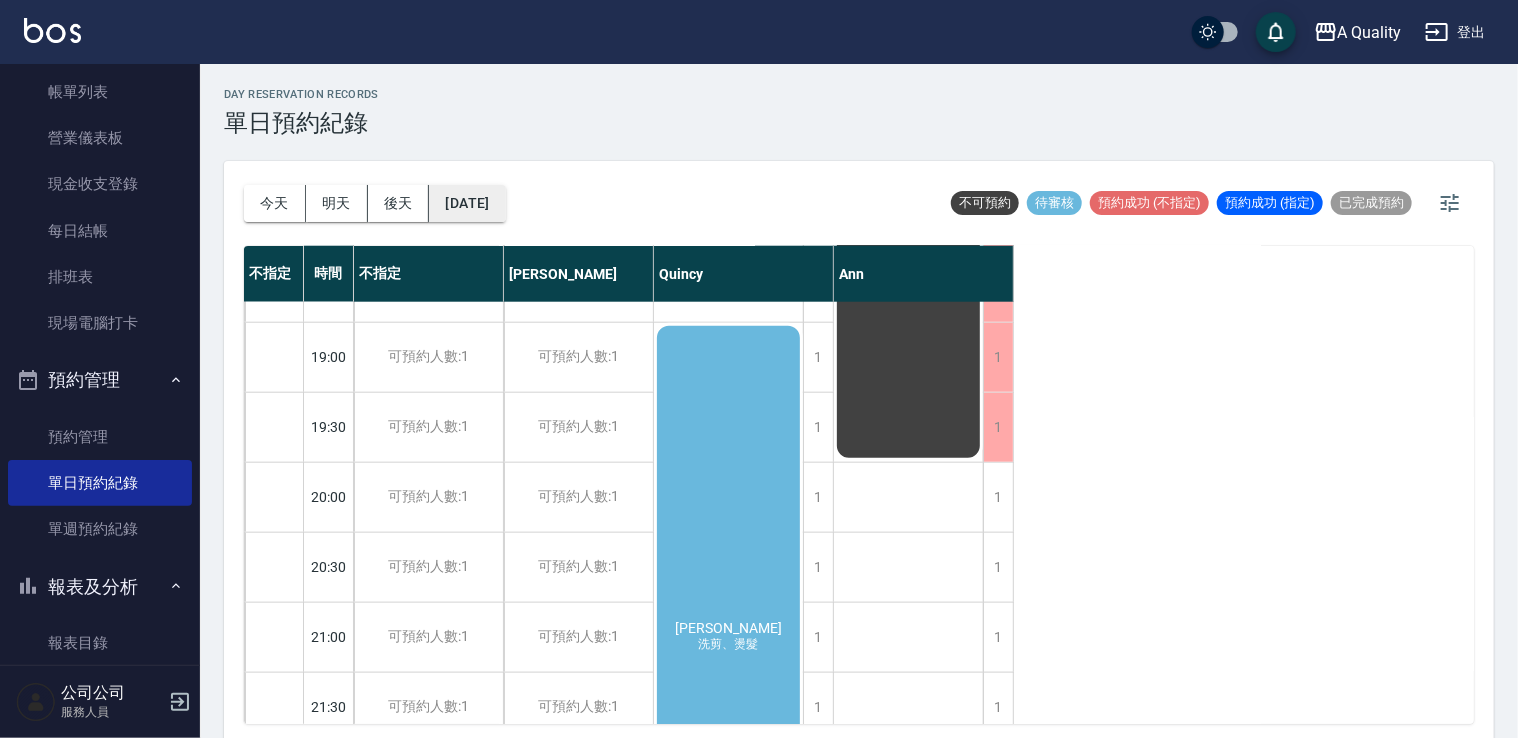 click on "2025/07/24" at bounding box center (467, 203) 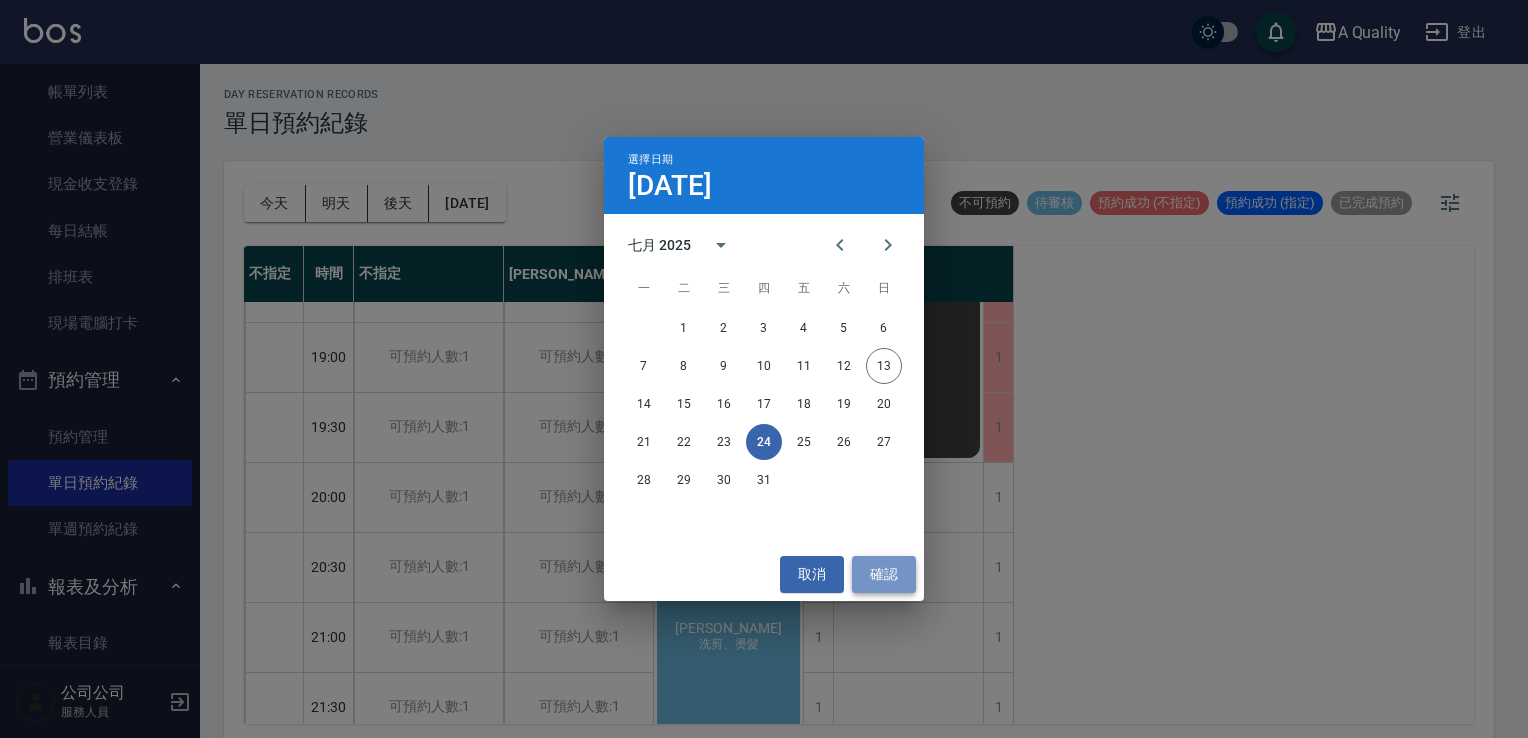 click on "確認" at bounding box center (884, 574) 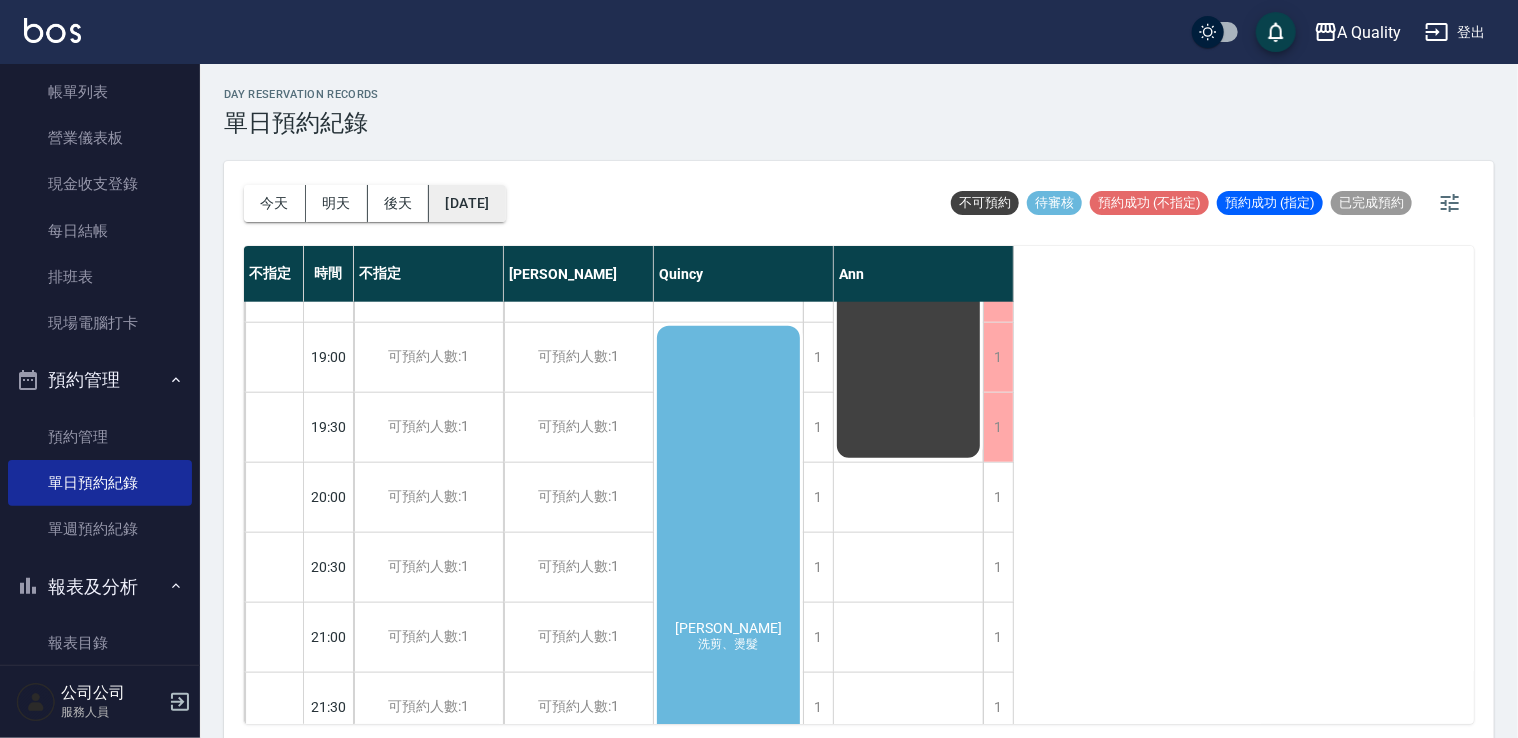 click on "2025/07/24" at bounding box center [467, 203] 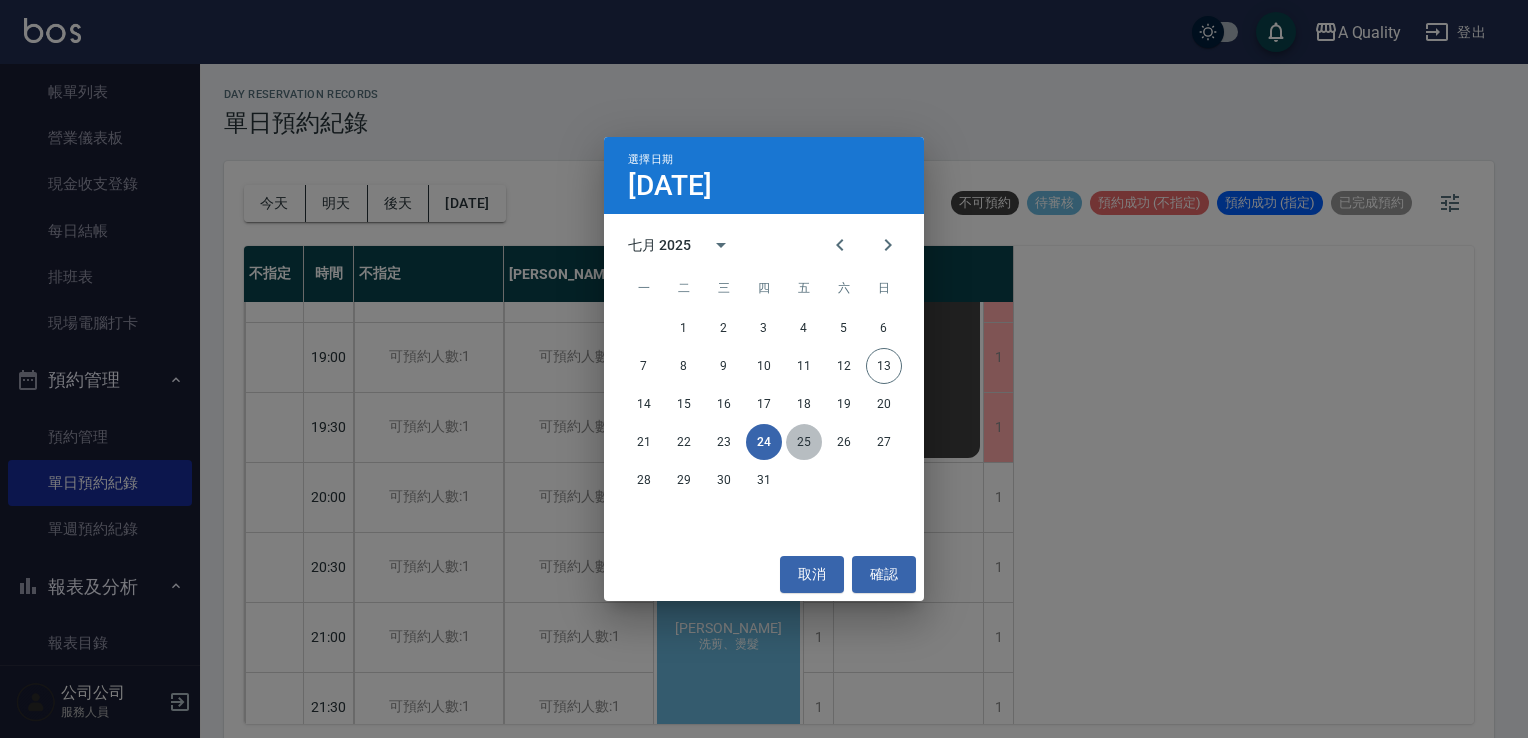 click on "25" at bounding box center (804, 442) 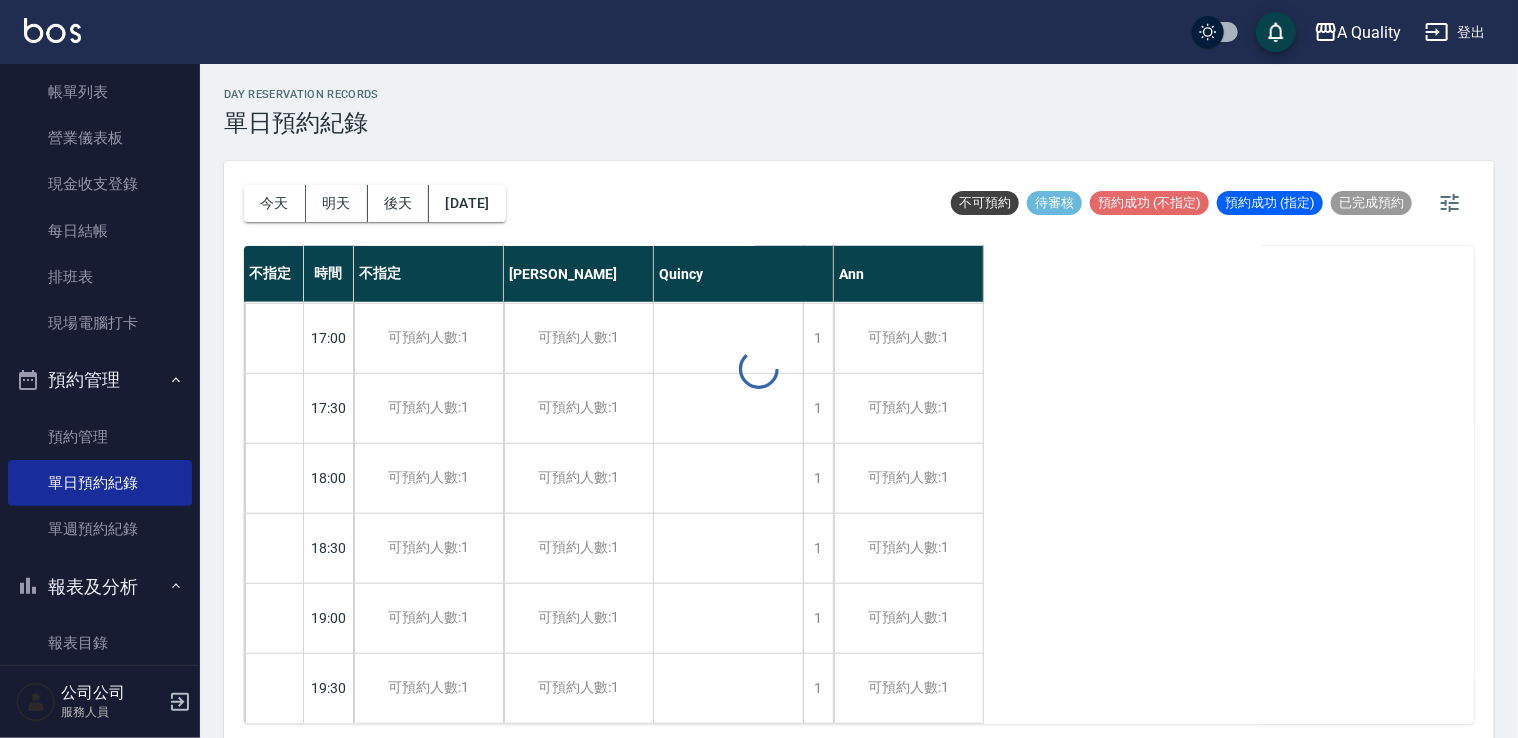 scroll, scrollTop: 853, scrollLeft: 0, axis: vertical 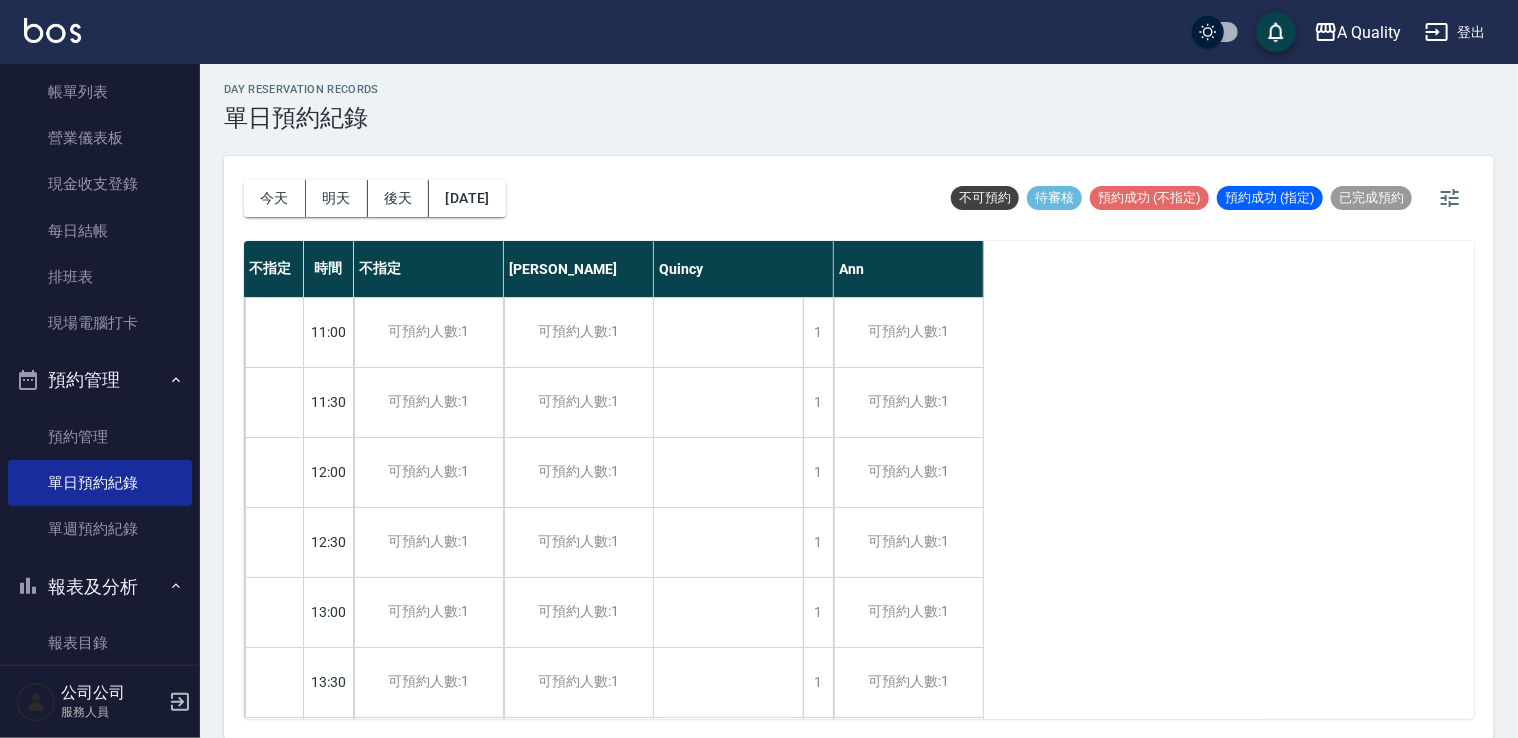 click on "今天 明天 後天 2025/07/25" at bounding box center [375, 198] 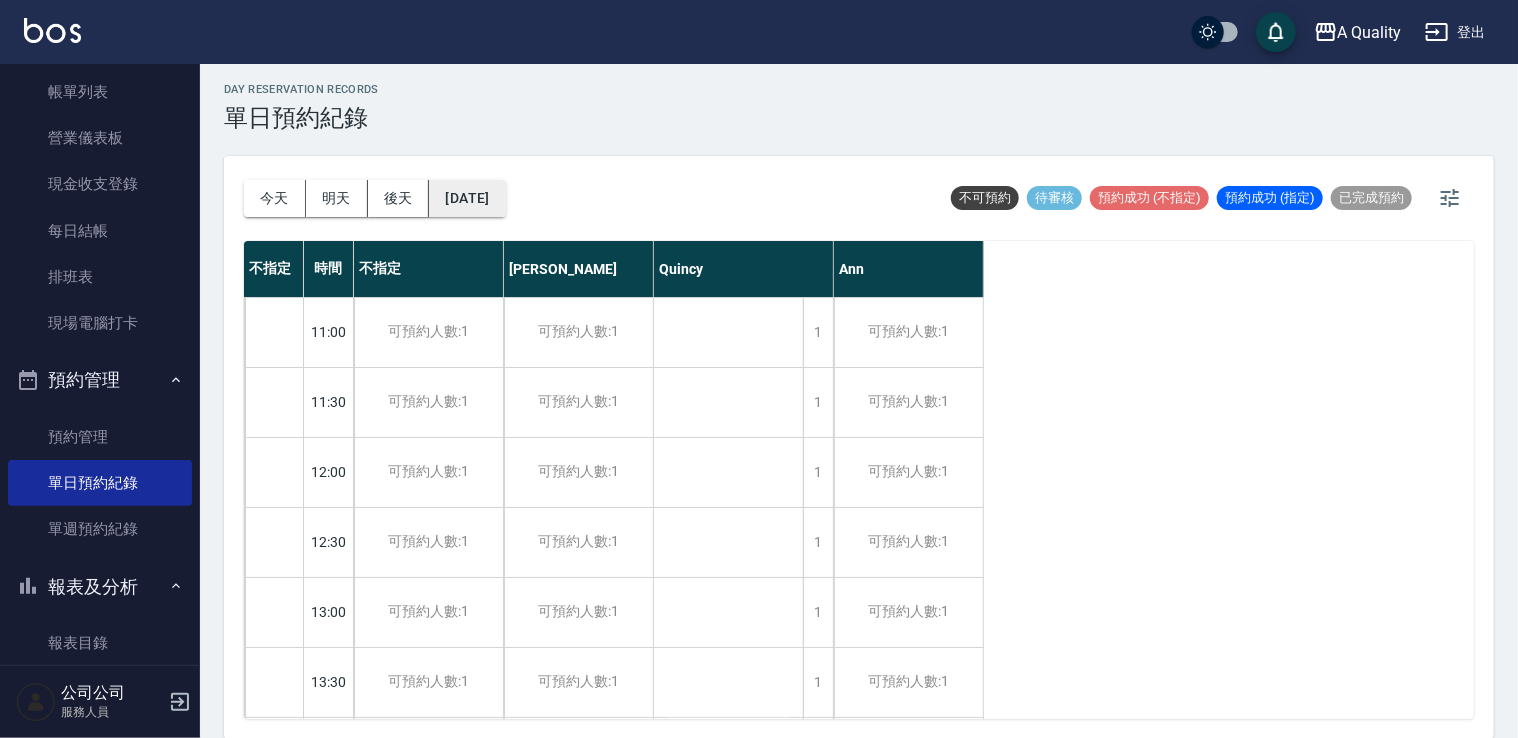 click on "2025/07/25" at bounding box center [467, 198] 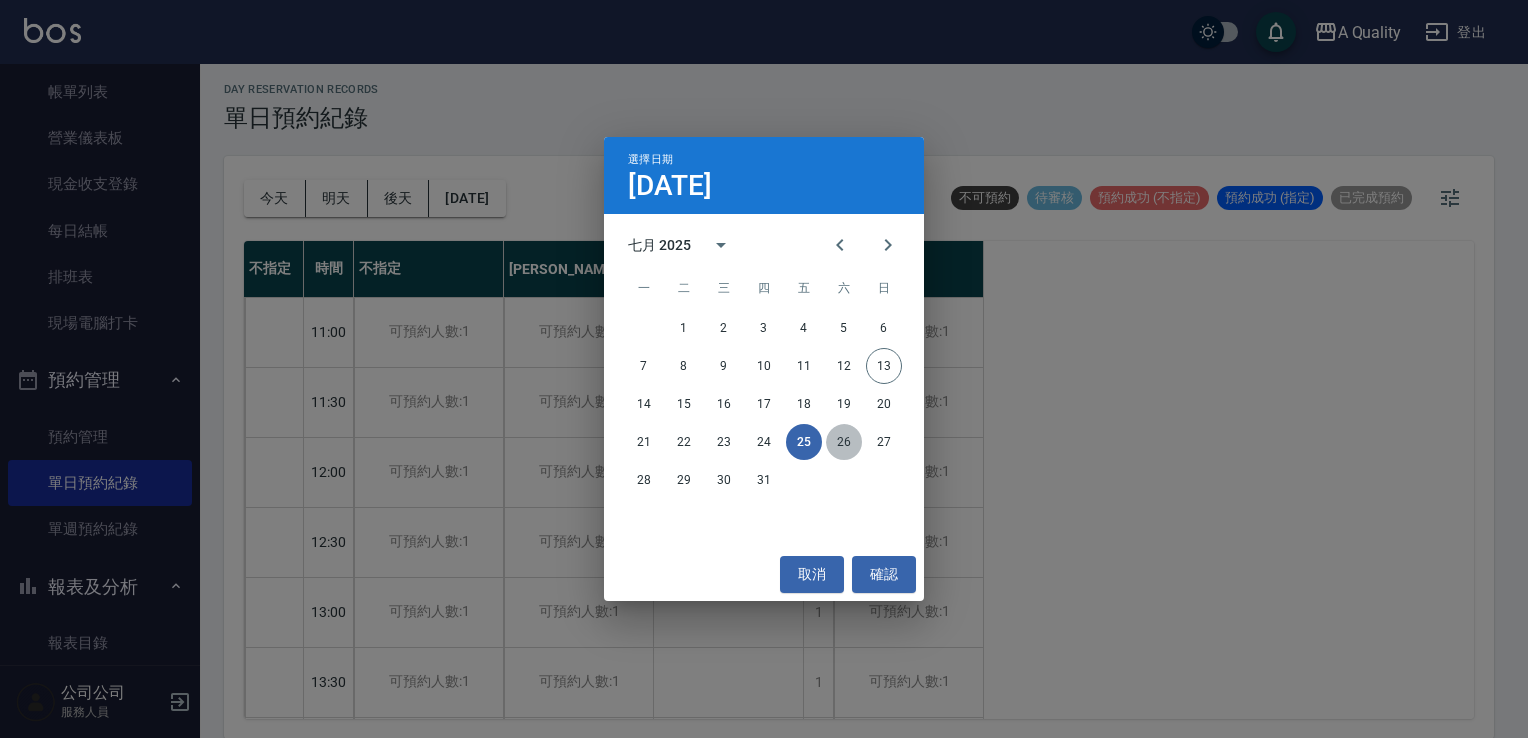 click on "26" at bounding box center (844, 442) 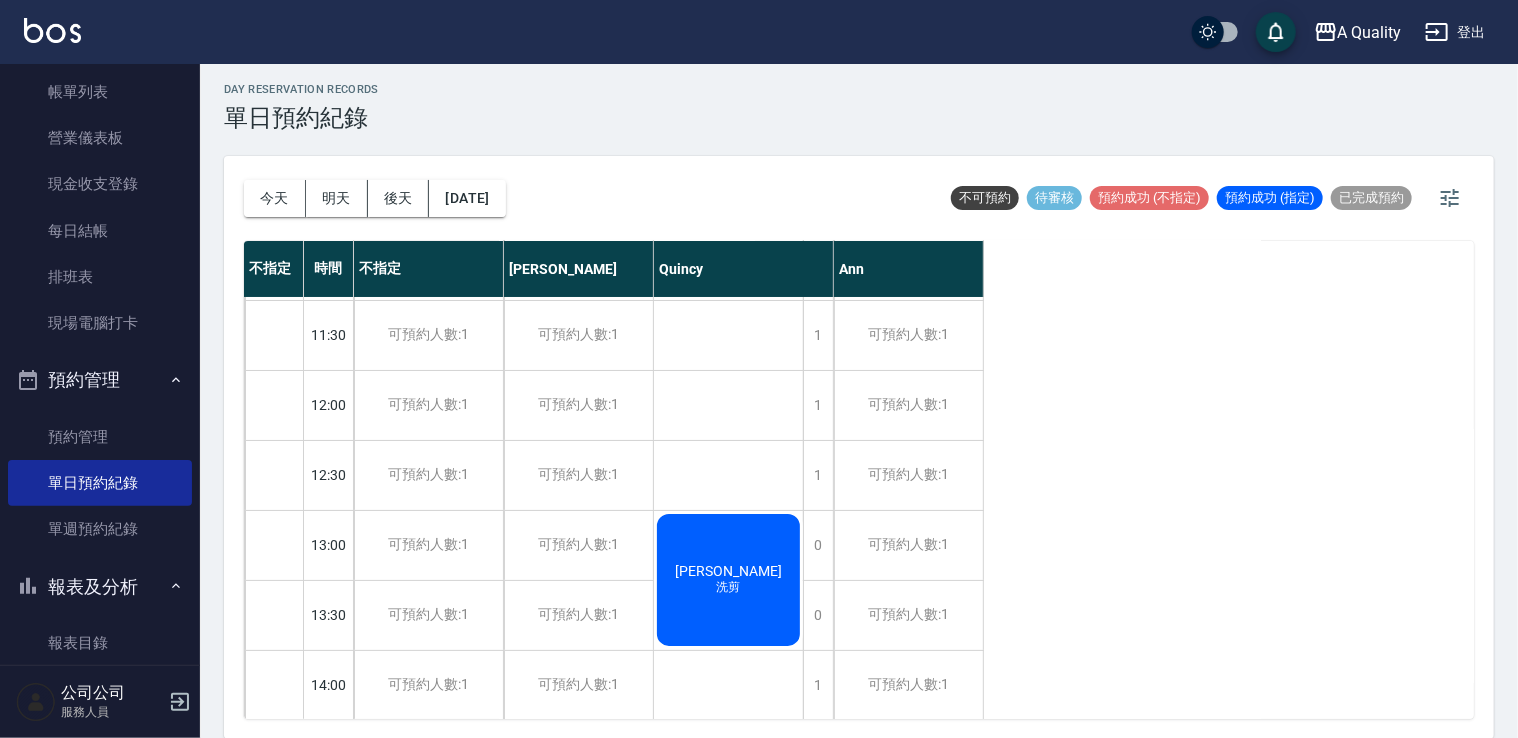 scroll, scrollTop: 200, scrollLeft: 0, axis: vertical 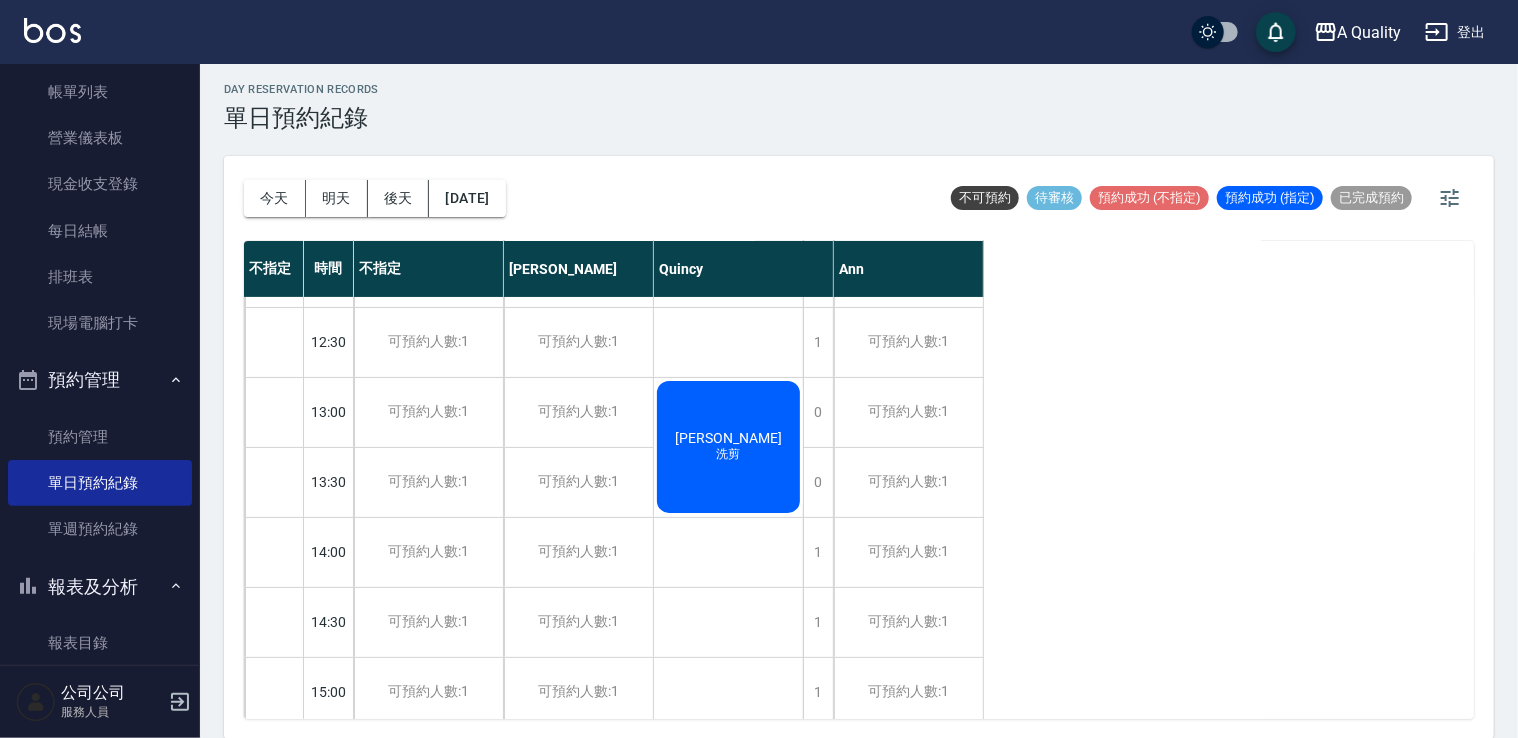 click on "今天 明天 後天 2025/07/26 不可預約 待審核 預約成功 (不指定) 預約成功 (指定) 已完成預約 不指定 時間 不指定 Taylor Quincy Ann 11:00 11:30 12:00 12:30 13:00 13:30 14:00 14:30 15:00 15:30 16:00 16:30 17:00 17:30 18:00 18:30 19:00 19:30 可預約人數:1 可預約人數:1 可預約人數:1 可預約人數:1 可預約人數:1 可預約人數:1 可預約人數:1 可預約人數:1 可預約人數:1 可預約人數:1 可預約人數:1 可預約人數:1 可預約人數:1 可預約人數:1 可預約人數:1 可預約人數:1 可預約人數:1 可預約人數:1 可預約人數:1 可預約人數:1 可預約人數:1 可預約人數:1 可預約人數:1 可預約人數:1 可預約人數:1 可預約人數:1 可預約人數:1 可預約人數:1 可預約人數:1 可預約人數:1 可預約人數:1 可預約人數:1 可預約人數:1 可預約人數:1 可預約人數:1 可預約人數:1 1 1 1 1 0 0 1 1 1 1 1 1 1 1 1 1 1 1 曾智煒 洗剪  曾紫婷 單剪  曾紫婷 單剪" at bounding box center [859, 447] 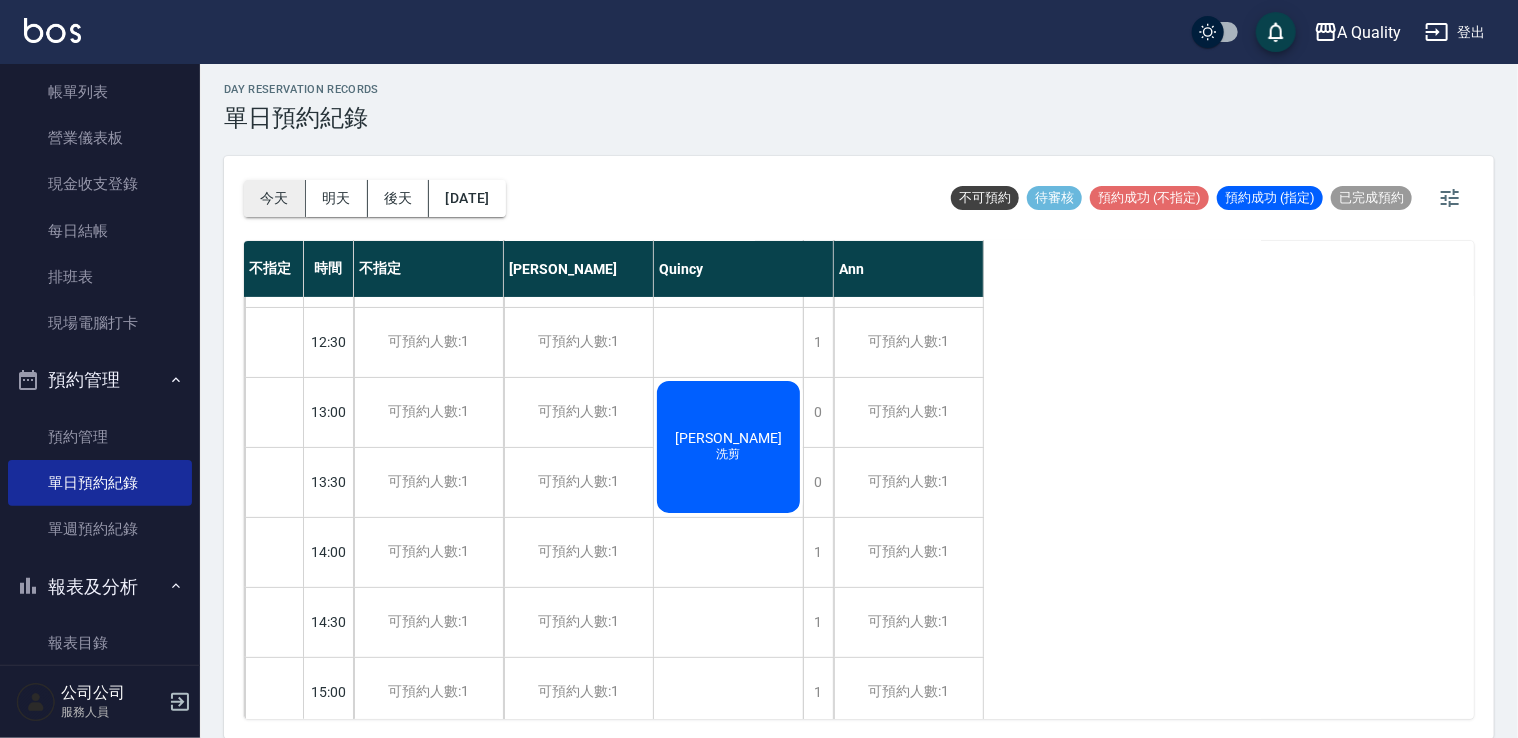 click on "今天" at bounding box center (275, 198) 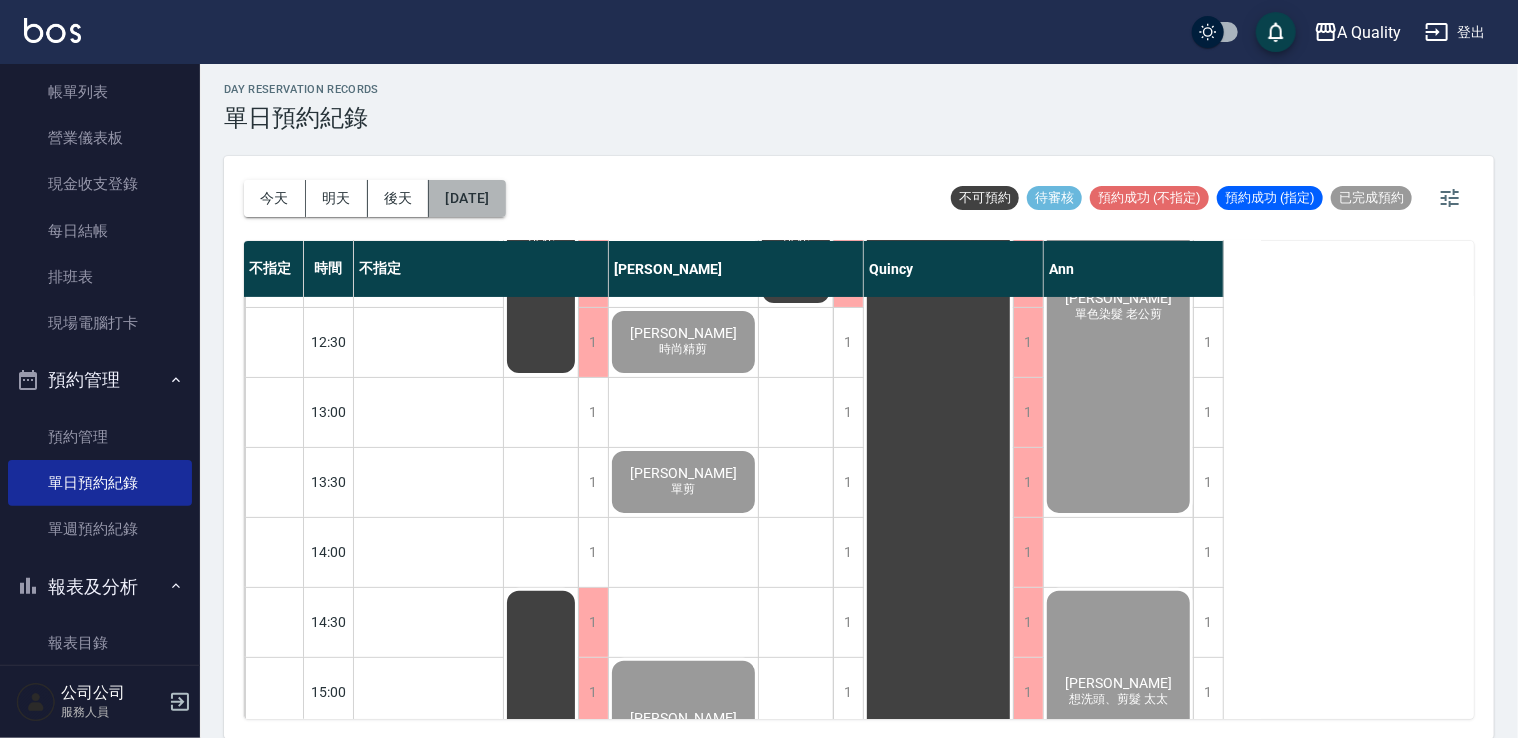click on "[DATE]" at bounding box center [467, 198] 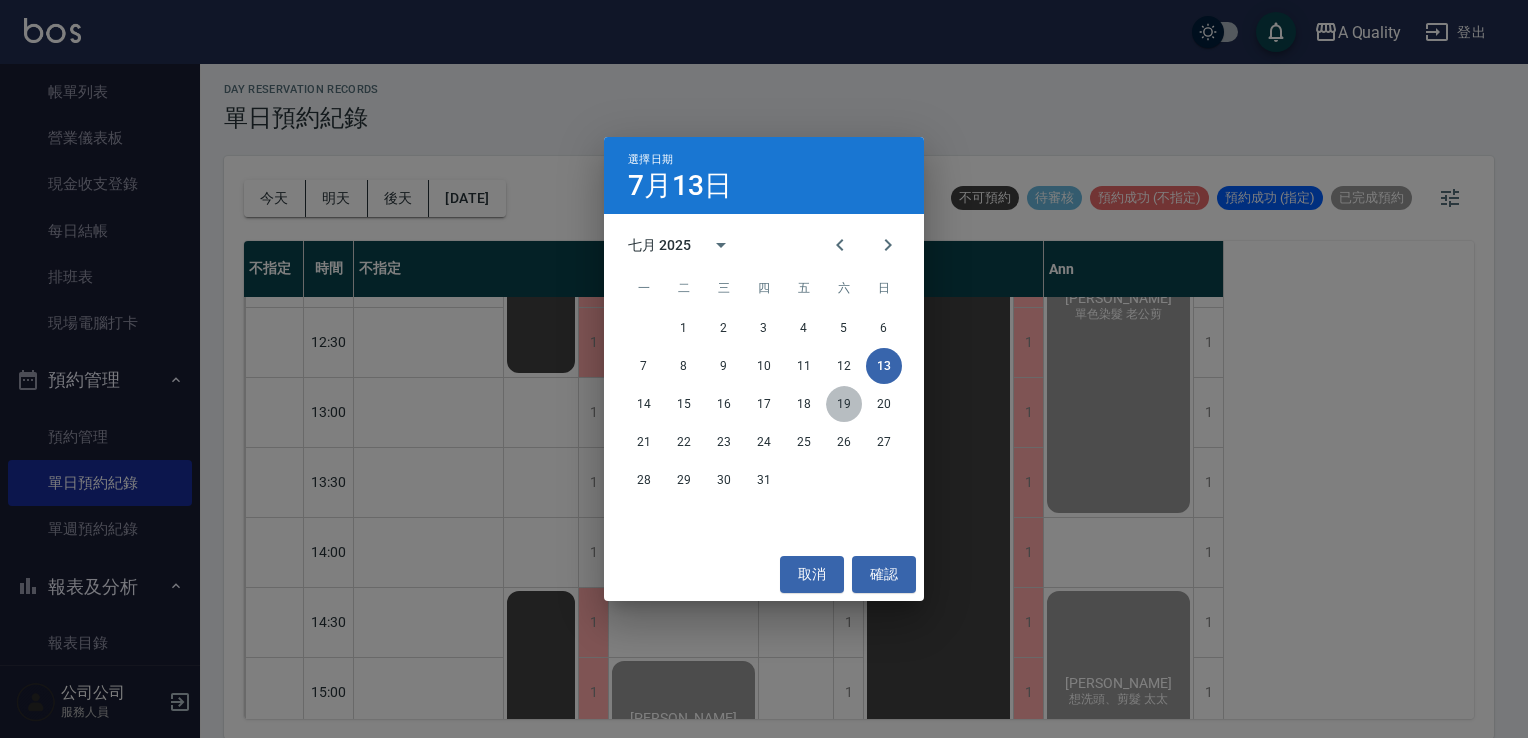 click on "19" at bounding box center (844, 404) 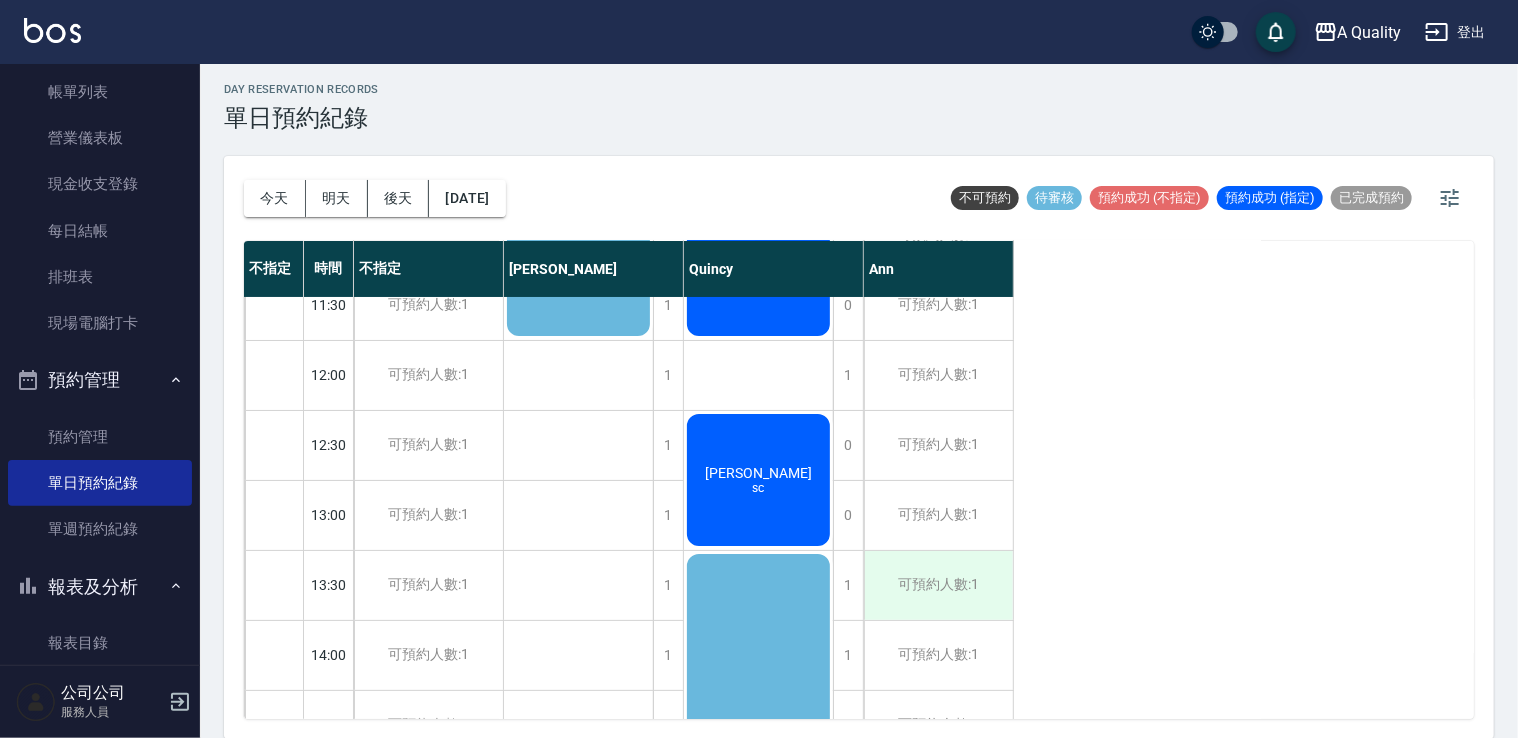 scroll, scrollTop: 0, scrollLeft: 0, axis: both 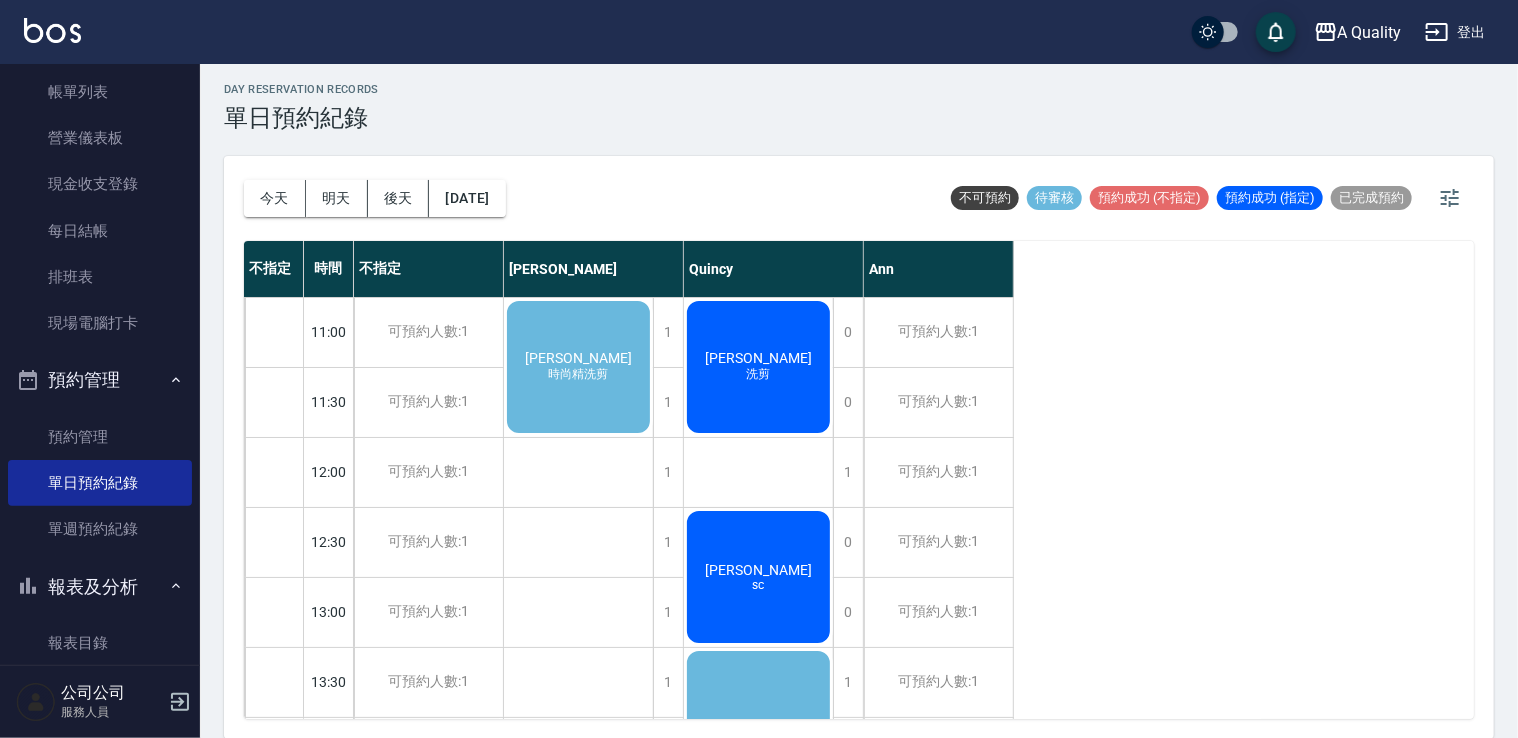 click on "Yuri李 洗剪" at bounding box center (578, 367) 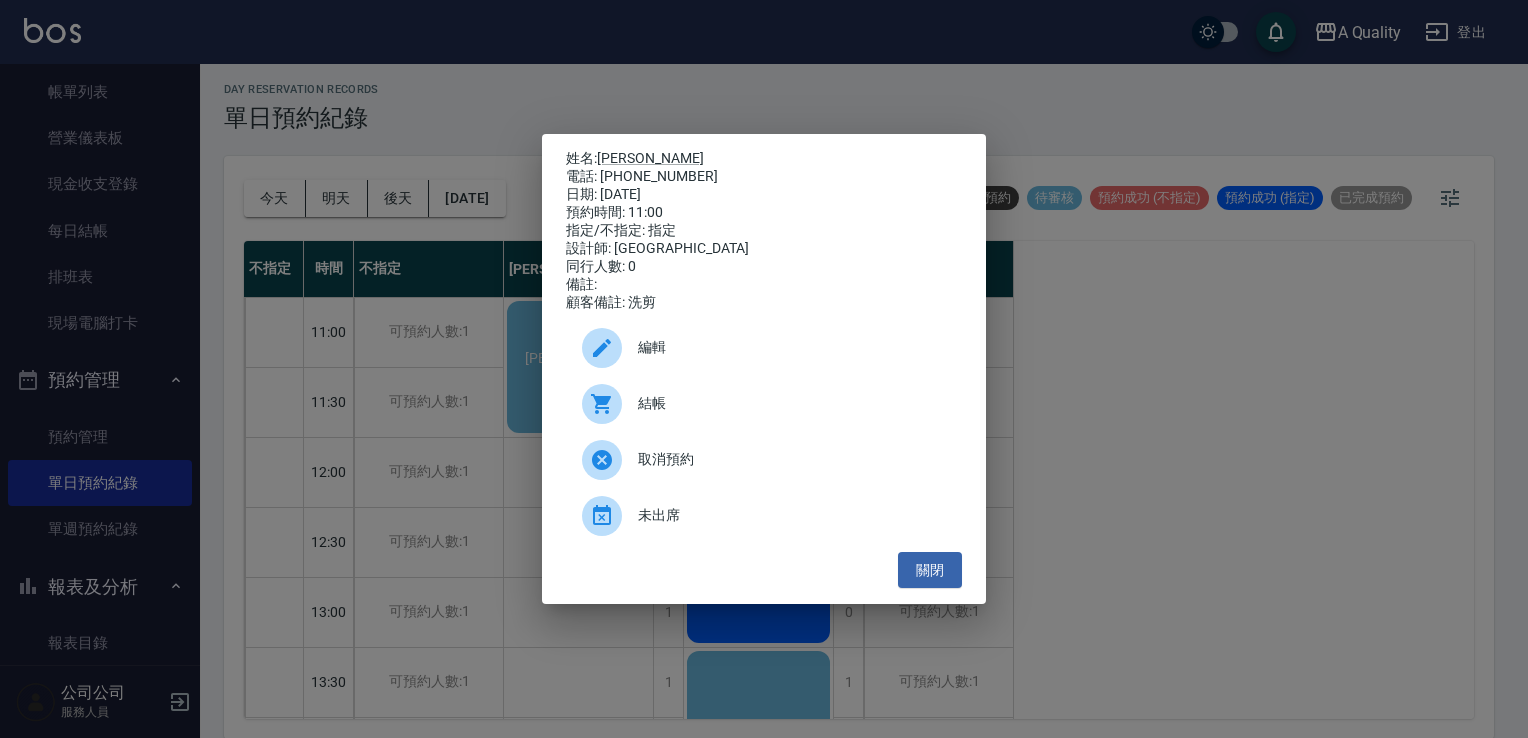 click on "編輯" at bounding box center [792, 347] 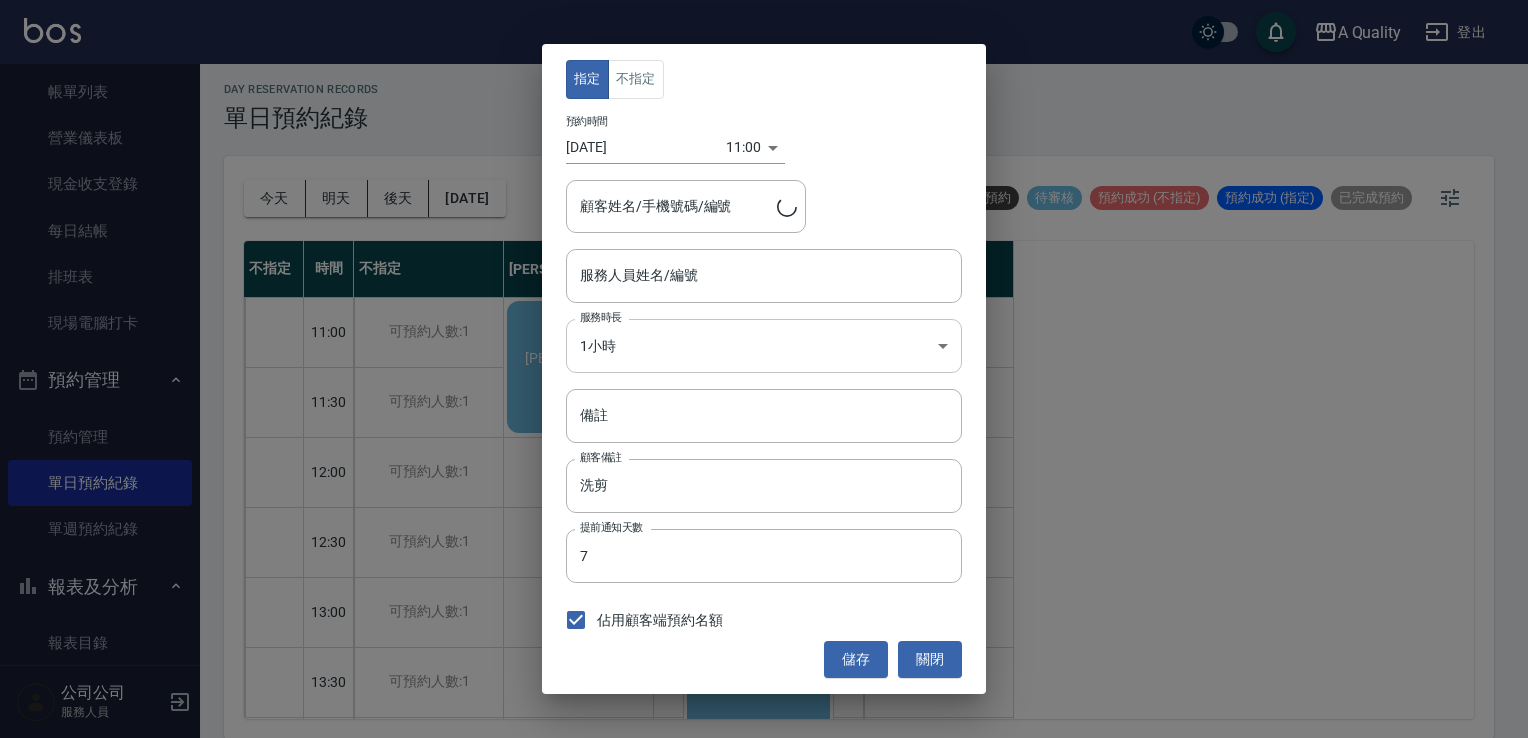 type on "Quincy(無代號)" 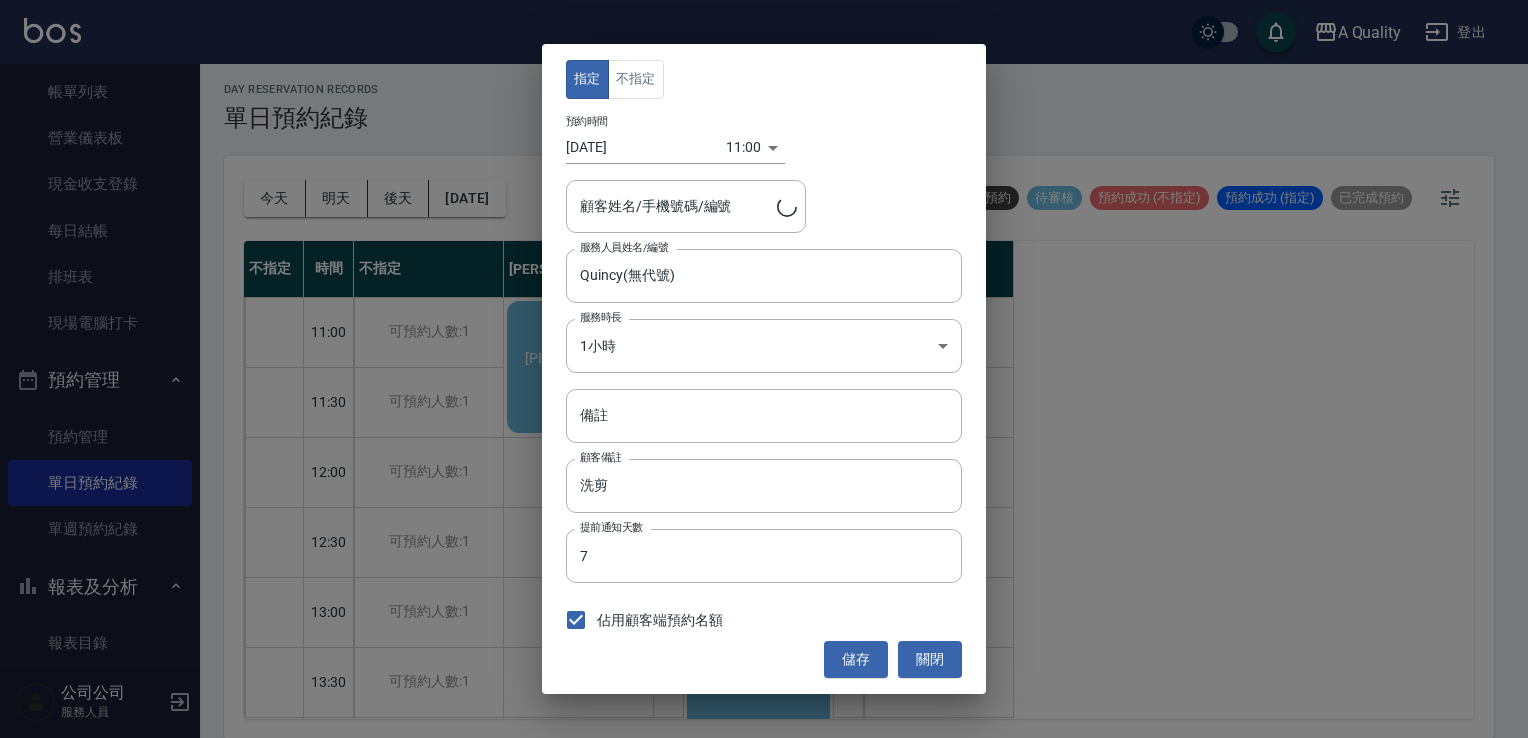 type on "Yuri李/0926383585/000108" 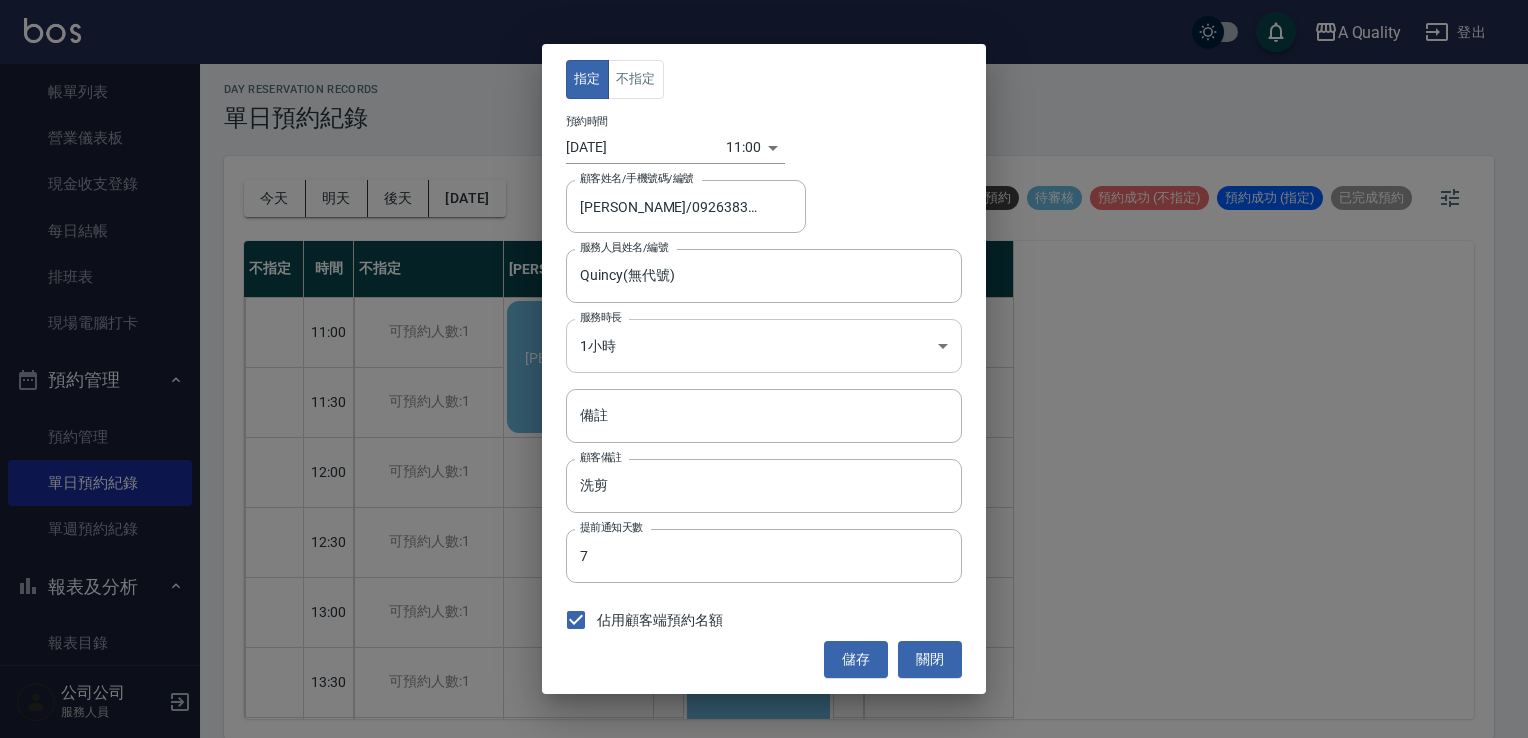 click on "A Quality 登出 櫃檯作業 打帳單 帳單列表 營業儀表板 現金收支登錄 每日結帳 排班表 現場電腦打卡 預約管理 預約管理 單日預約紀錄 單週預約紀錄 報表及分析 報表目錄 店家日報表 互助日報表 互助排行榜 互助點數明細 設計師日報表 設計師業績分析表 設計師排行榜 店販抽成明細 每日非現金明細 客戶管理 客戶列表 卡券管理 入金管理 公司公司 服務人員 day Reservation records 單日預約紀錄 今天 明天 後天 2025/07/19 不可預約 待審核 預約成功 (不指定) 預約成功 (指定) 已完成預約 不指定 時間 不指定 Taylor Quincy Ann 11:00 11:30 12:00 12:30 13:00 13:30 14:00 14:30 15:00 15:30 16:00 16:30 17:00 17:30 18:00 18:30 19:00 19:30 可預約人數:1 可預約人數:1 可預約人數:1 可預約人數:1 可預約人數:1 可預約人數:1 可預約人數:1 可預約人數:1 可預約人數:1 可預約人數:1 可預約人數:1 可預約人數:1 可預約人數:1 1 1" at bounding box center (764, 367) 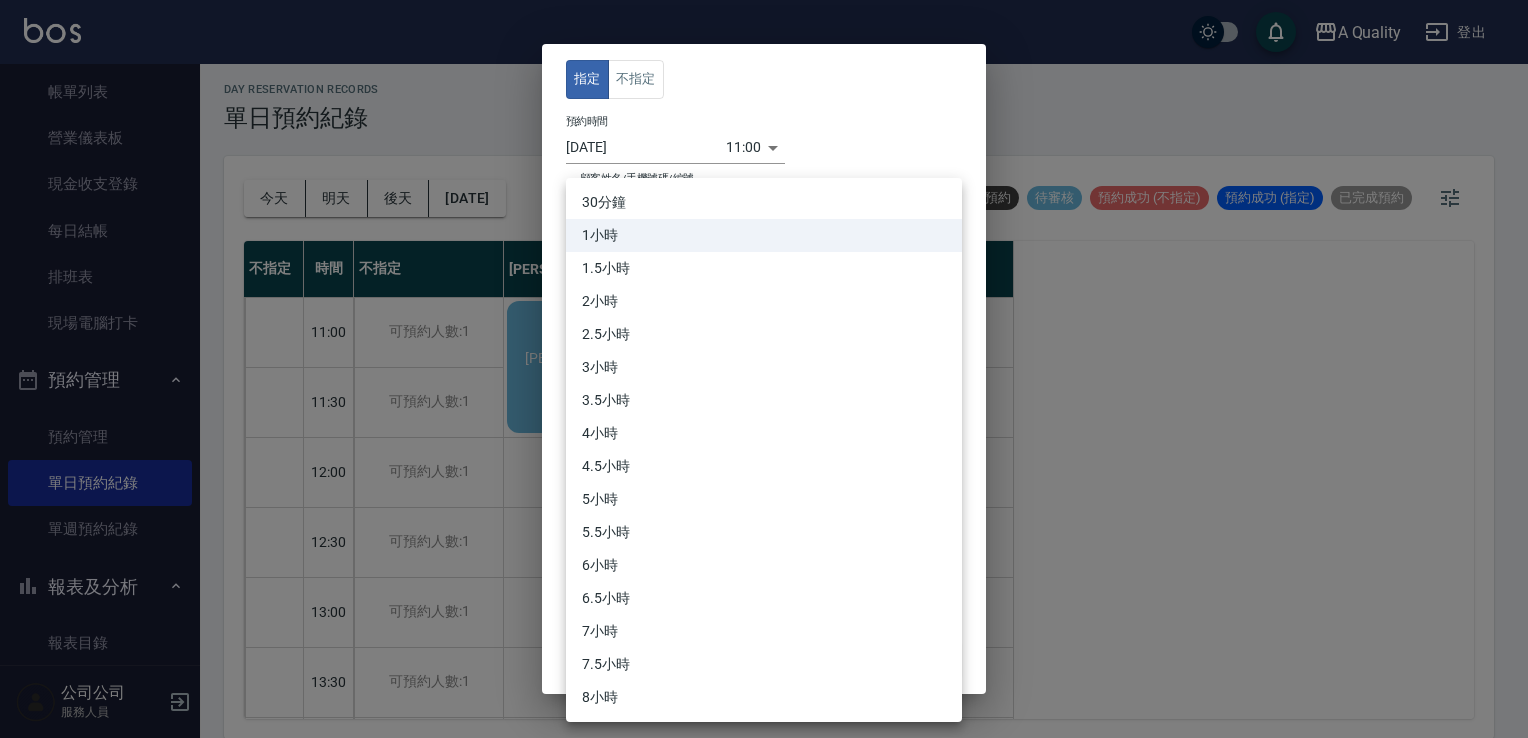 drag, startPoint x: 628, startPoint y: 223, endPoint x: 620, endPoint y: 254, distance: 32.01562 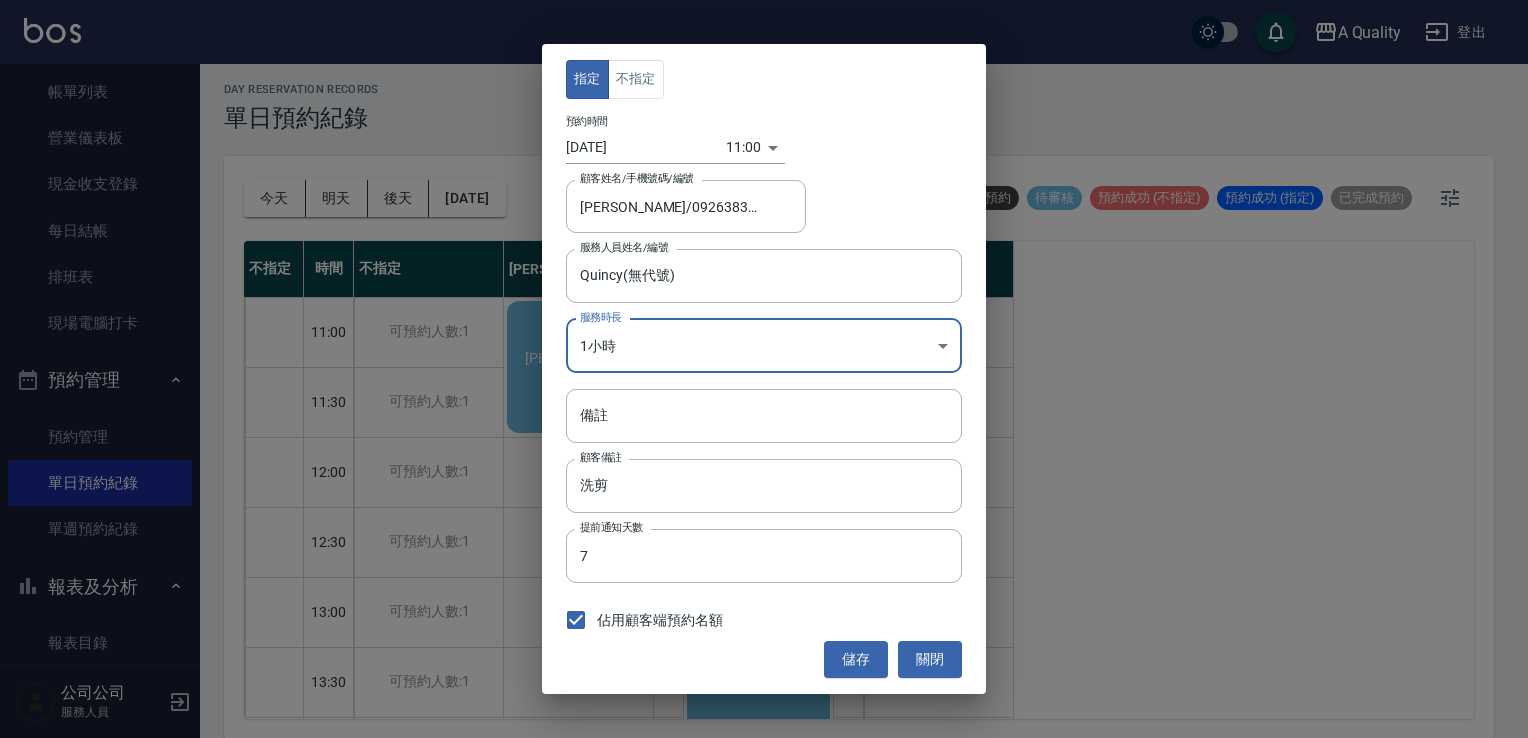 click on "A Quality 登出 櫃檯作業 打帳單 帳單列表 營業儀表板 現金收支登錄 每日結帳 排班表 現場電腦打卡 預約管理 預約管理 單日預約紀錄 單週預約紀錄 報表及分析 報表目錄 店家日報表 互助日報表 互助排行榜 互助點數明細 設計師日報表 設計師業績分析表 設計師排行榜 店販抽成明細 每日非現金明細 客戶管理 客戶列表 卡券管理 入金管理 公司公司 服務人員 day Reservation records 單日預約紀錄 今天 明天 後天 2025/07/19 不可預約 待審核 預約成功 (不指定) 預約成功 (指定) 已完成預約 不指定 時間 不指定 Taylor Quincy Ann 11:00 11:30 12:00 12:30 13:00 13:30 14:00 14:30 15:00 15:30 16:00 16:30 17:00 17:30 18:00 18:30 19:00 19:30 可預約人數:1 可預約人數:1 可預約人數:1 可預約人數:1 可預約人數:1 可預約人數:1 可預約人數:1 可預約人數:1 可預約人數:1 可預約人數:1 可預約人數:1 可預約人數:1 可預約人數:1 1 1" at bounding box center [764, 367] 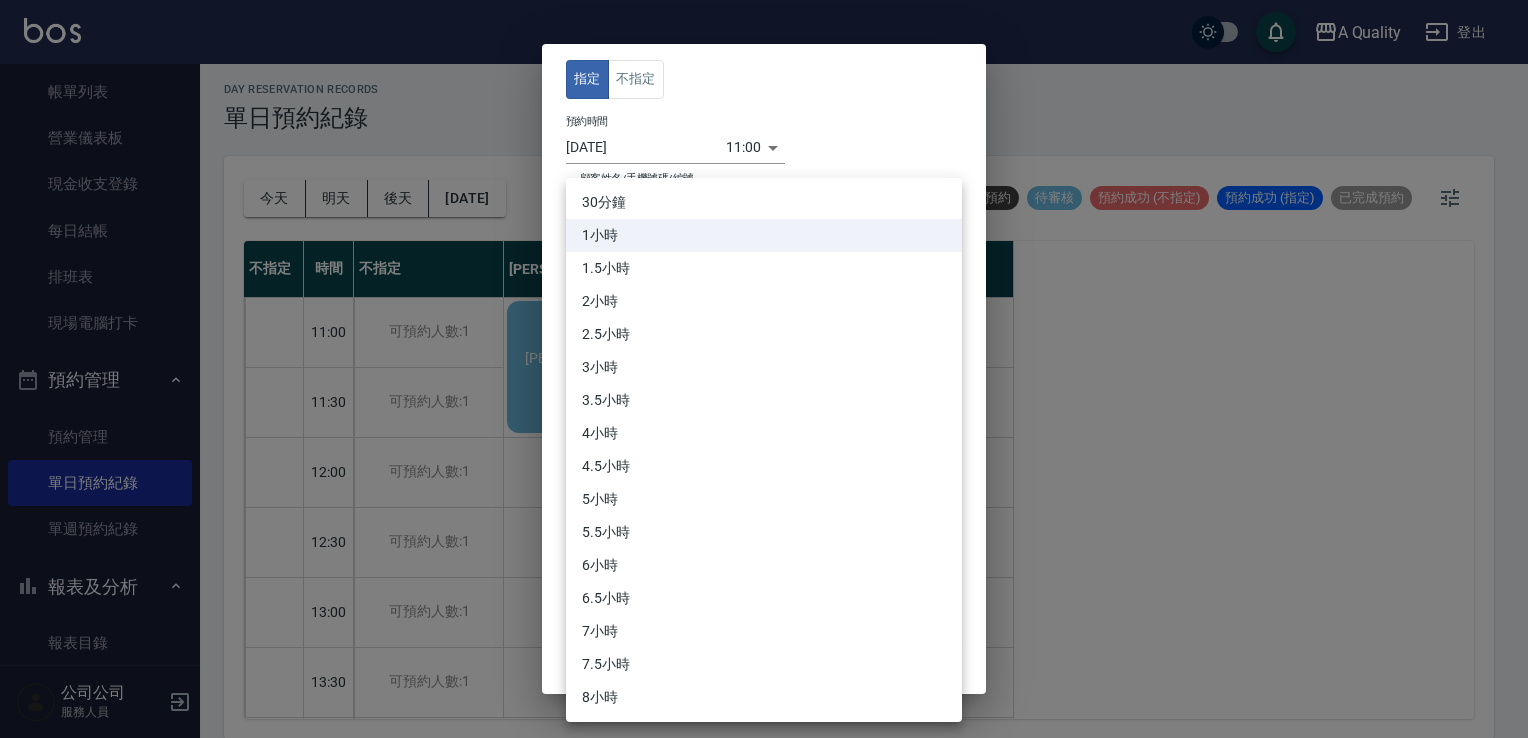 click on "1.5小時" at bounding box center [764, 268] 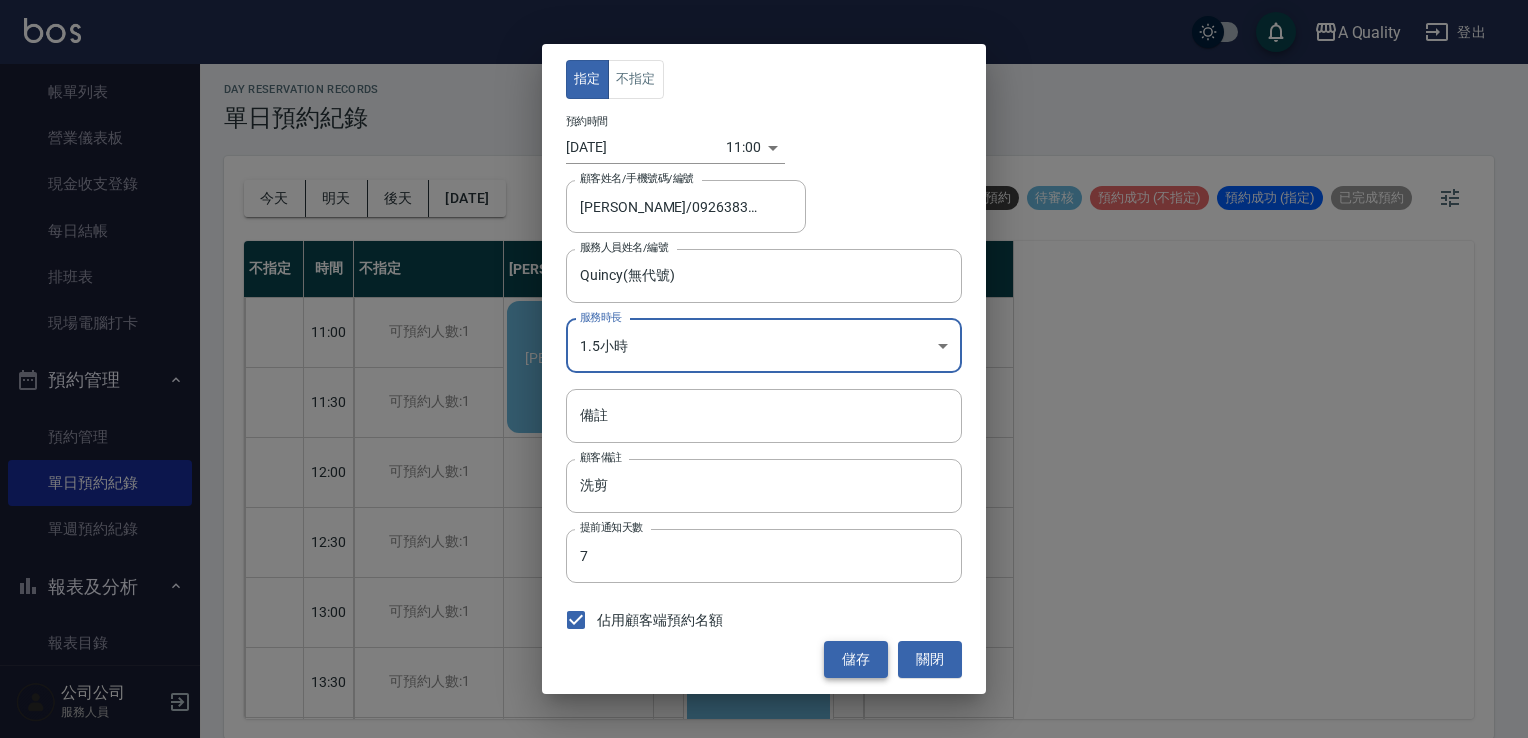 click on "儲存" at bounding box center (856, 659) 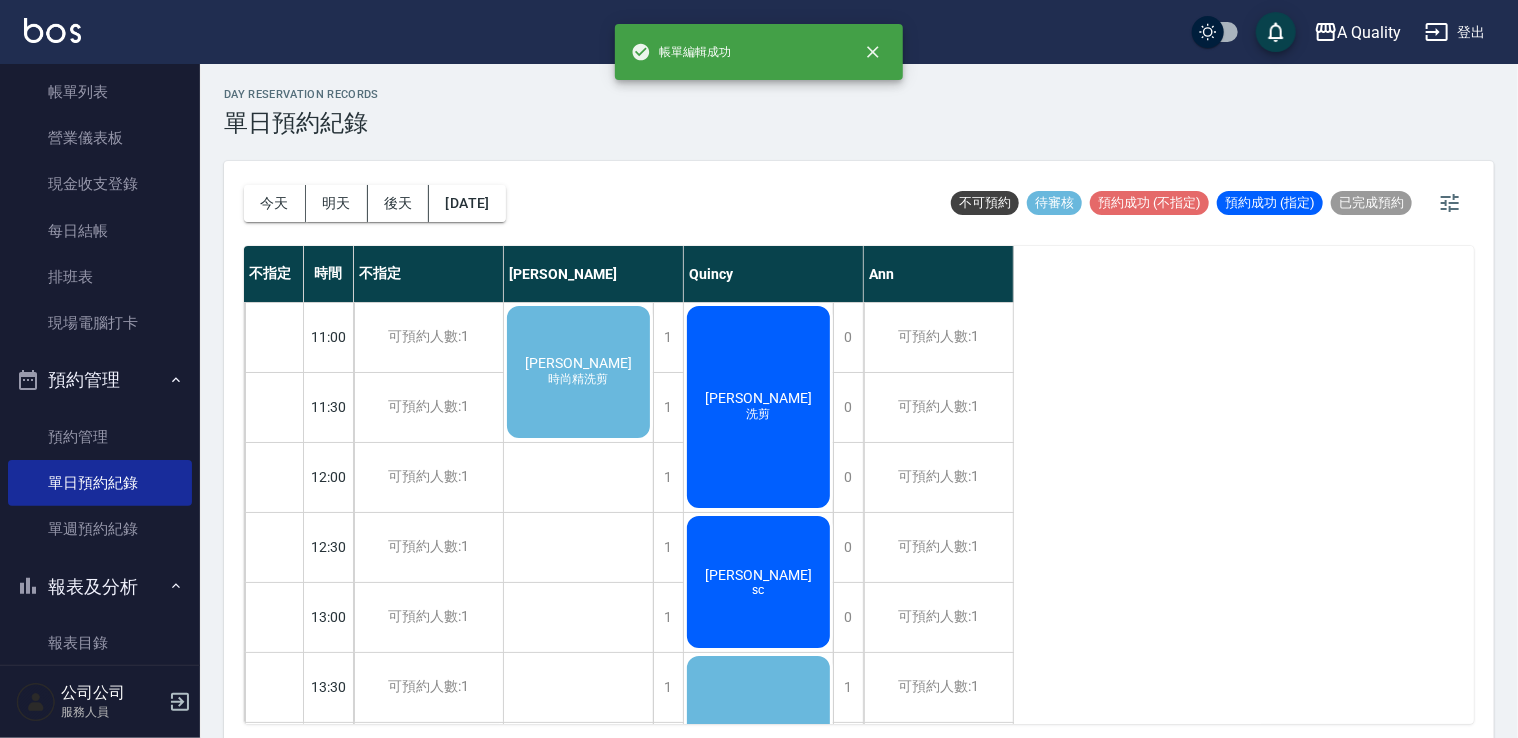 scroll, scrollTop: 5, scrollLeft: 0, axis: vertical 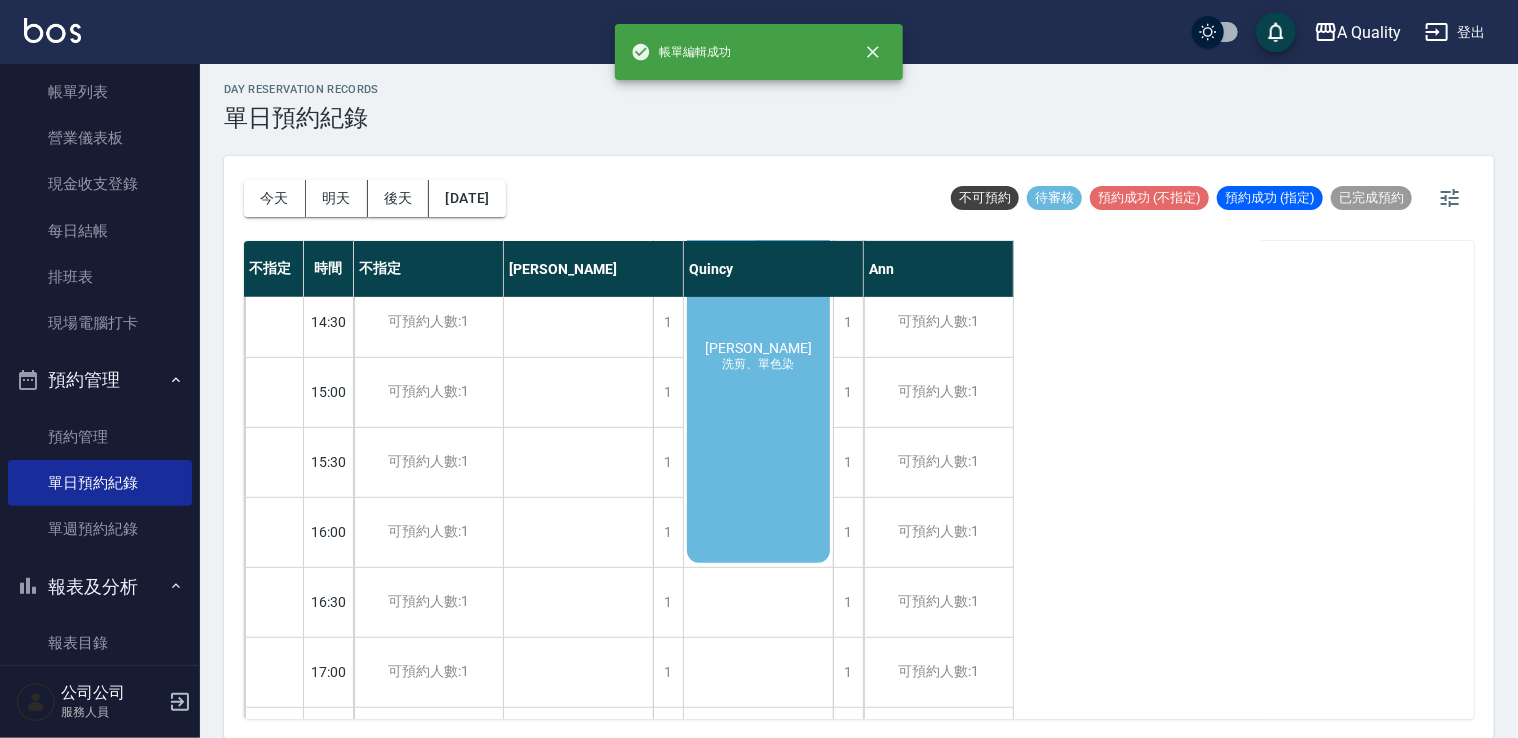 click on "Evelyn 洗剪、單色染" at bounding box center (578, -133) 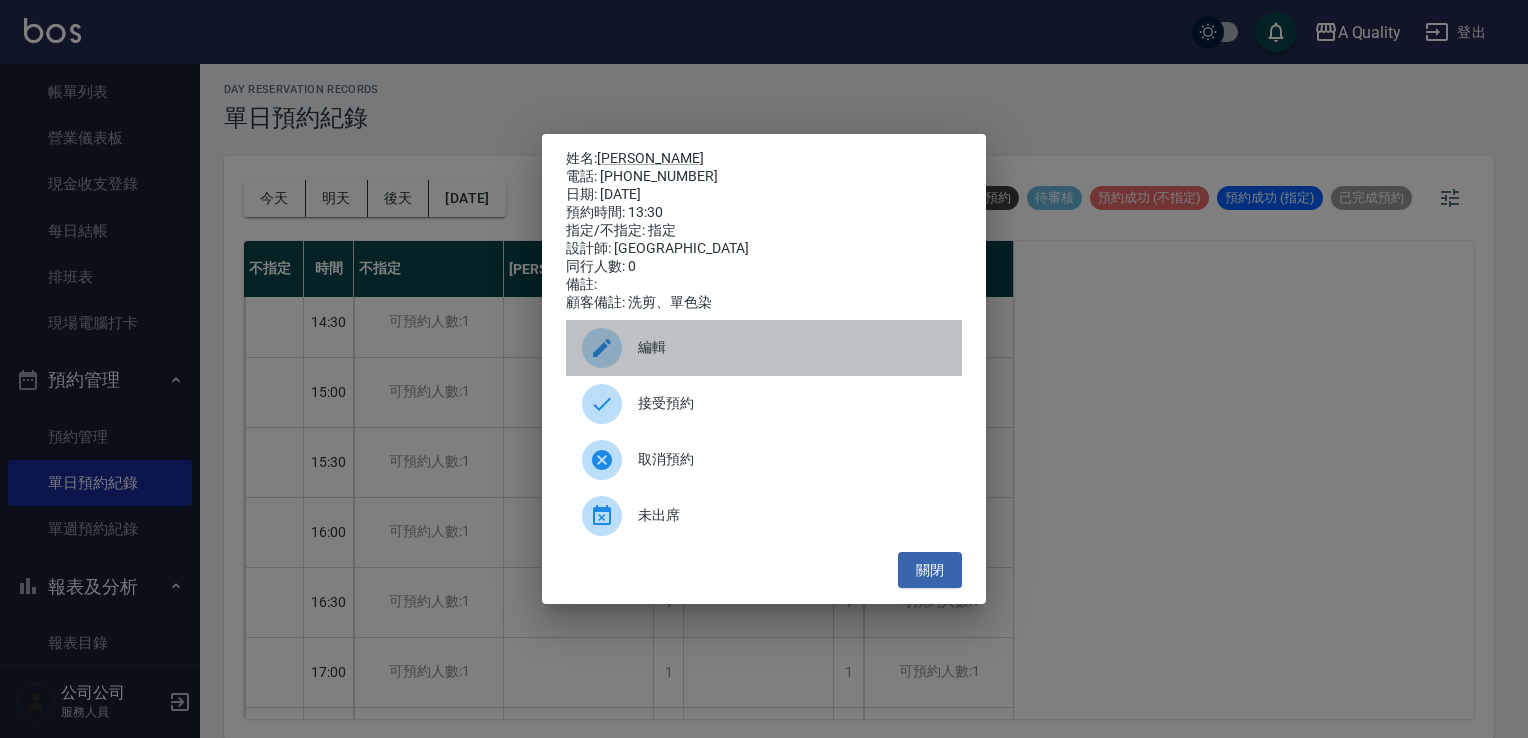 click on "編輯" at bounding box center (792, 347) 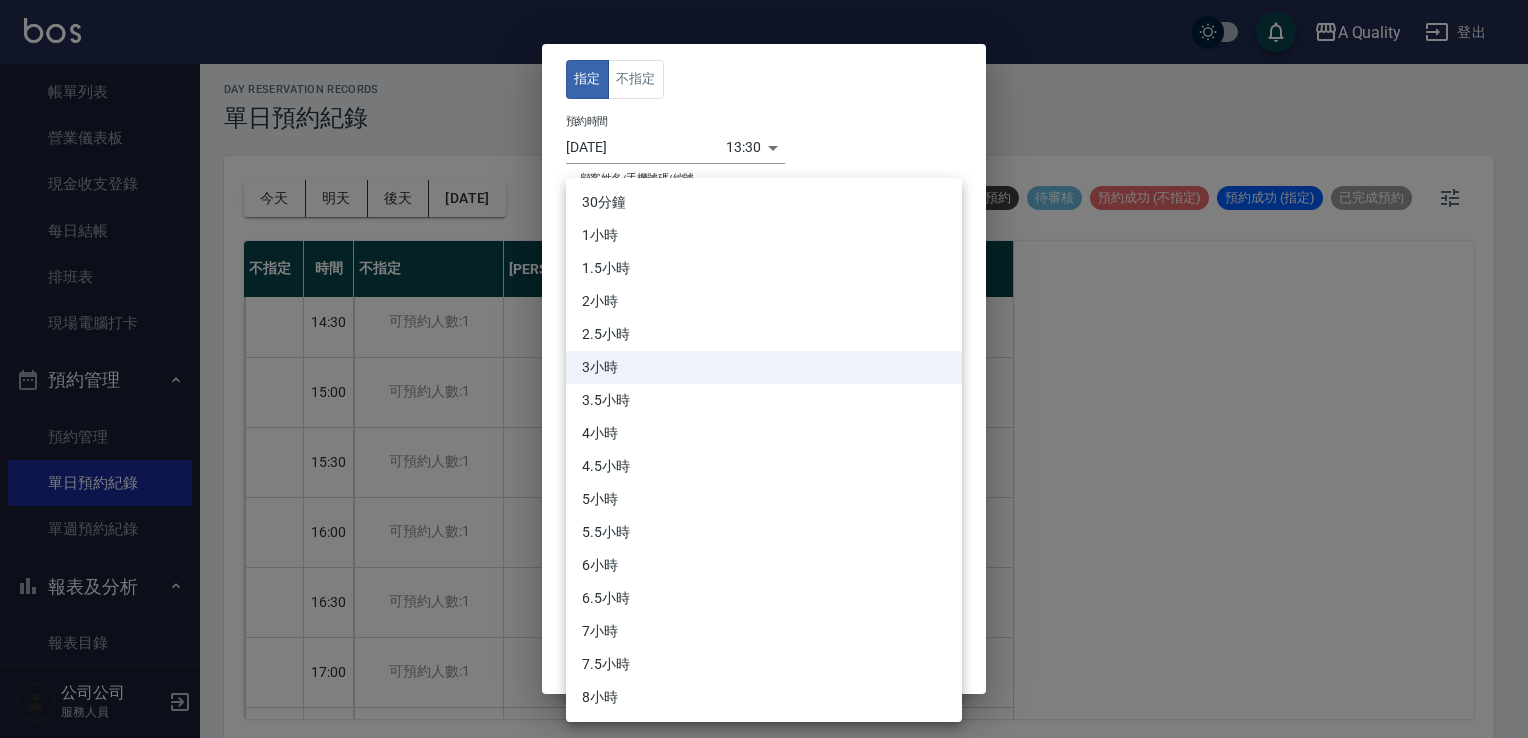 click on "A Quality 登出 櫃檯作業 打帳單 帳單列表 營業儀表板 現金收支登錄 每日結帳 排班表 現場電腦打卡 預約管理 預約管理 單日預約紀錄 單週預約紀錄 報表及分析 報表目錄 店家日報表 互助日報表 互助排行榜 互助點數明細 設計師日報表 設計師業績分析表 設計師排行榜 店販抽成明細 每日非現金明細 客戶管理 客戶列表 卡券管理 入金管理 公司公司 服務人員 day Reservation records 單日預約紀錄 今天 明天 後天 2025/07/19 不可預約 待審核 預約成功 (不指定) 預約成功 (指定) 已完成預約 不指定 時間 不指定 Taylor Quincy Ann 11:00 11:30 12:00 12:30 13:00 13:30 14:00 14:30 15:00 15:30 16:00 16:30 17:00 17:30 18:00 18:30 19:00 19:30 可預約人數:1 可預約人數:1 可預約人數:1 可預約人數:1 可預約人數:1 可預約人數:1 可預約人數:1 可預約人數:1 可預約人數:1 可預約人數:1 可預約人數:1 可預約人數:1 可預約人數:1 1 1" at bounding box center (764, 367) 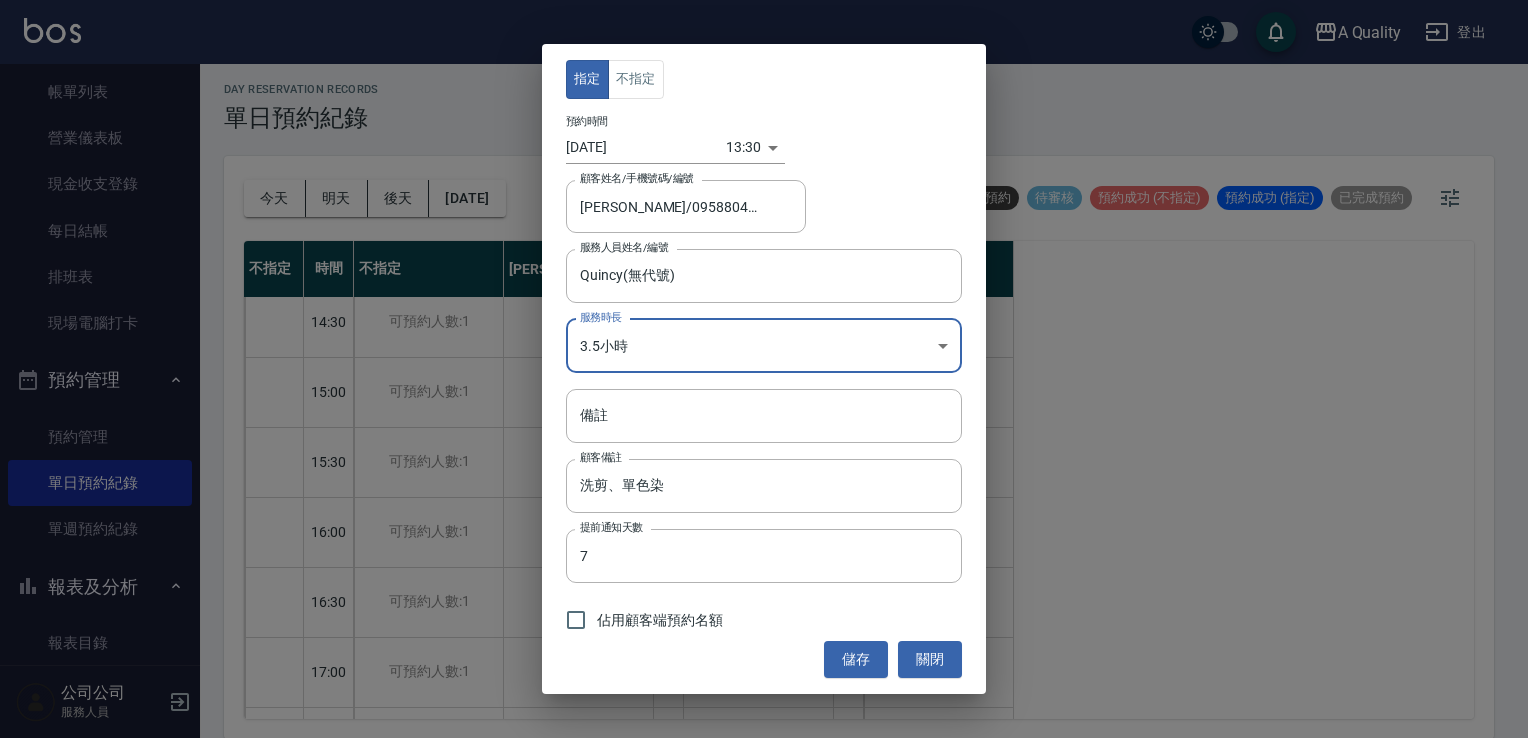 drag, startPoint x: 577, startPoint y: 611, endPoint x: 636, endPoint y: 612, distance: 59.008472 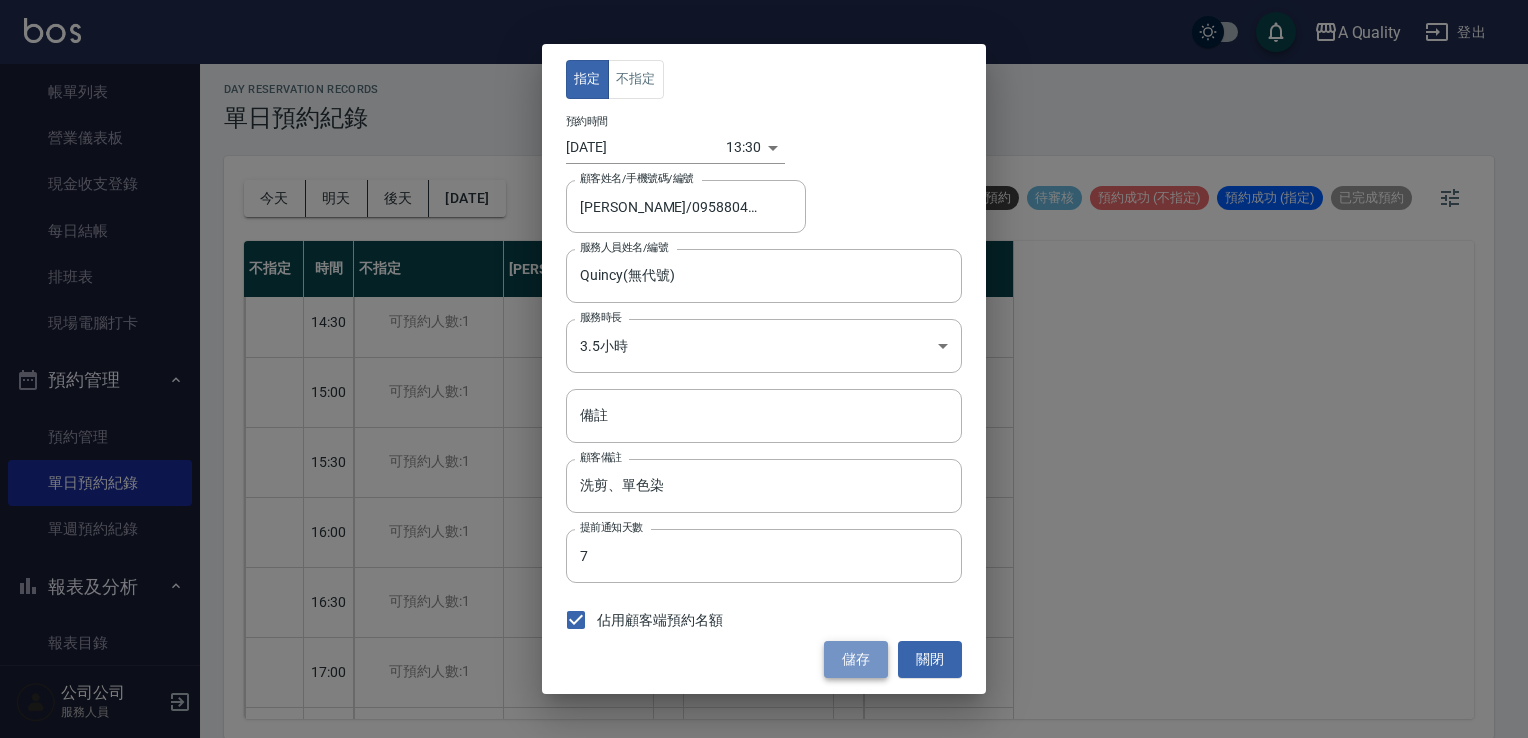 click on "儲存" at bounding box center (856, 659) 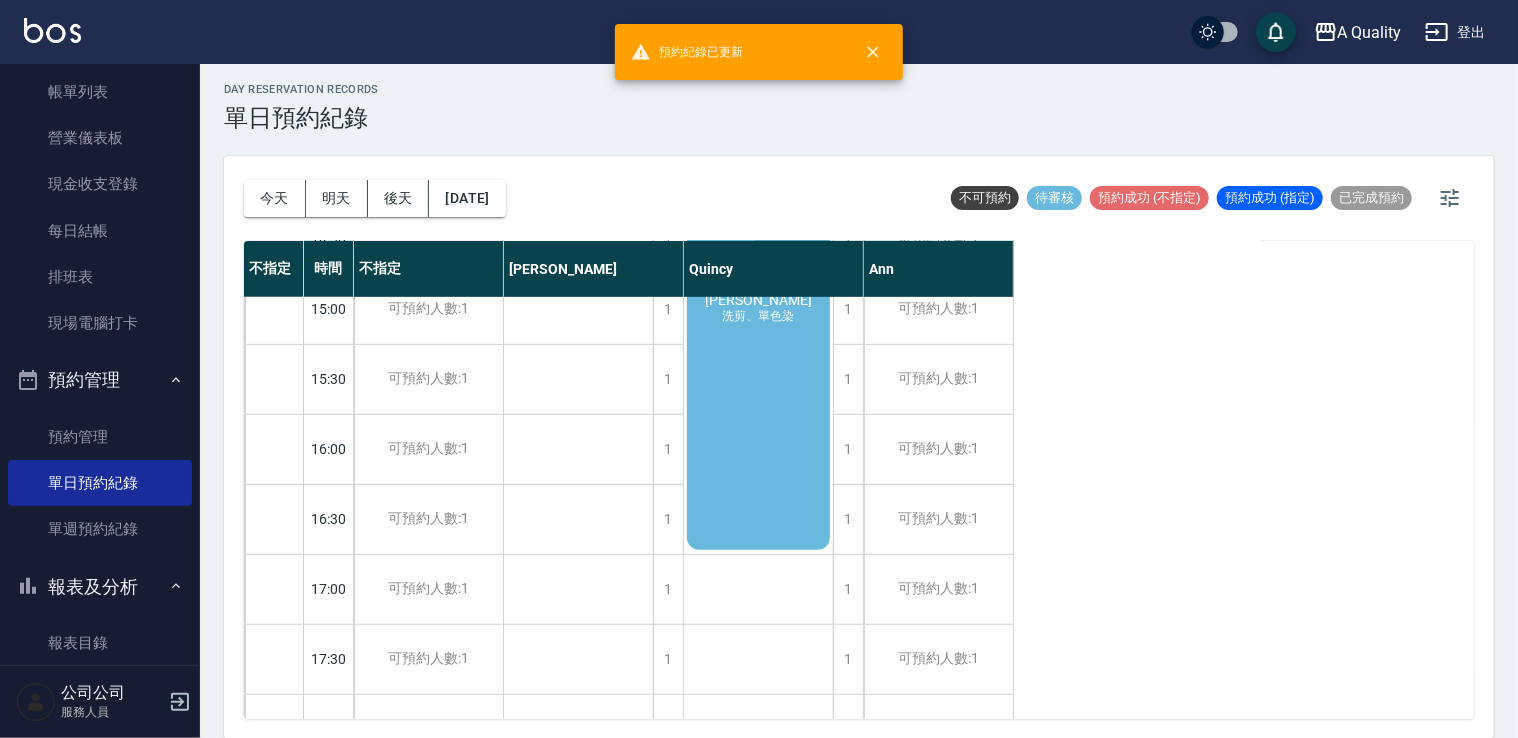 scroll, scrollTop: 853, scrollLeft: 0, axis: vertical 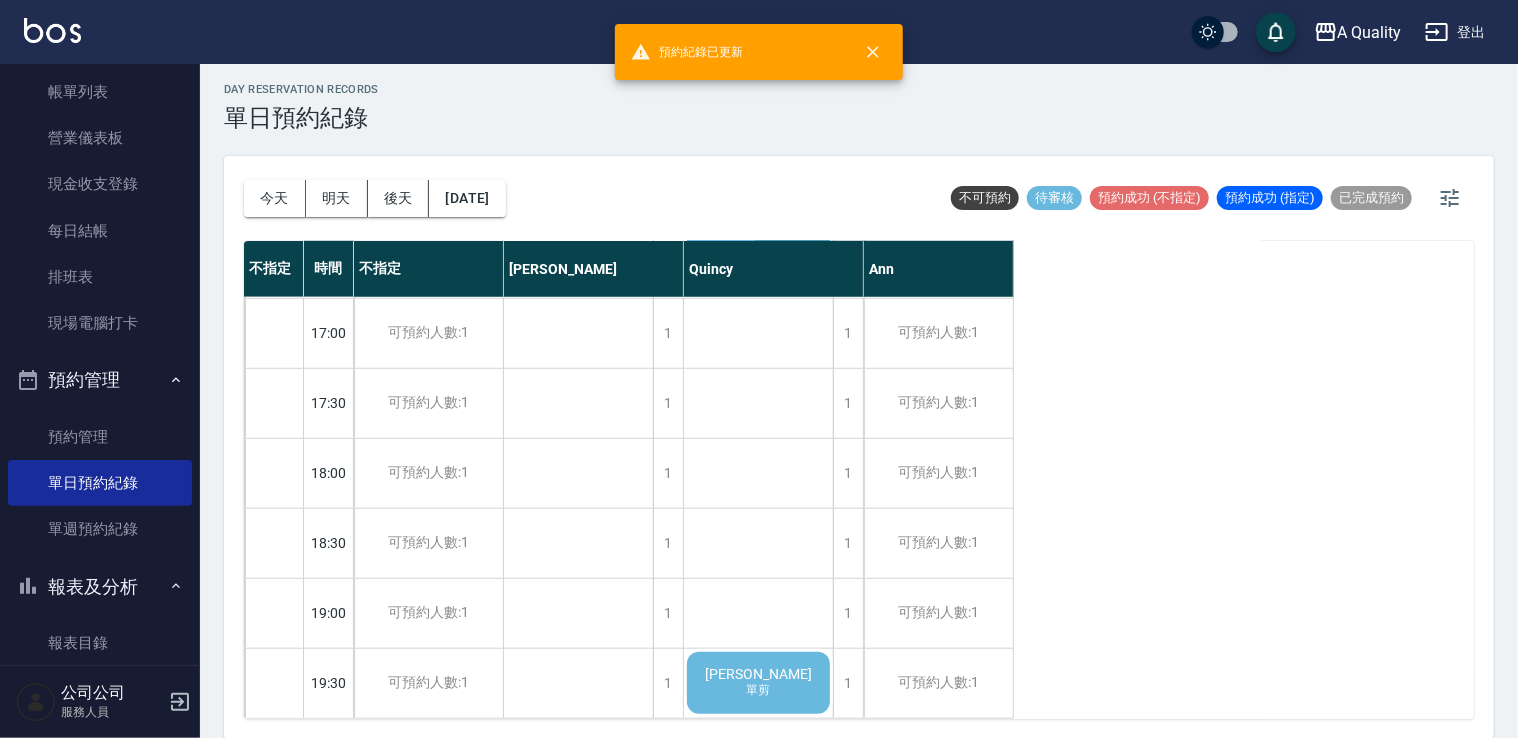 click on "彭詩 單剪" at bounding box center [578, -472] 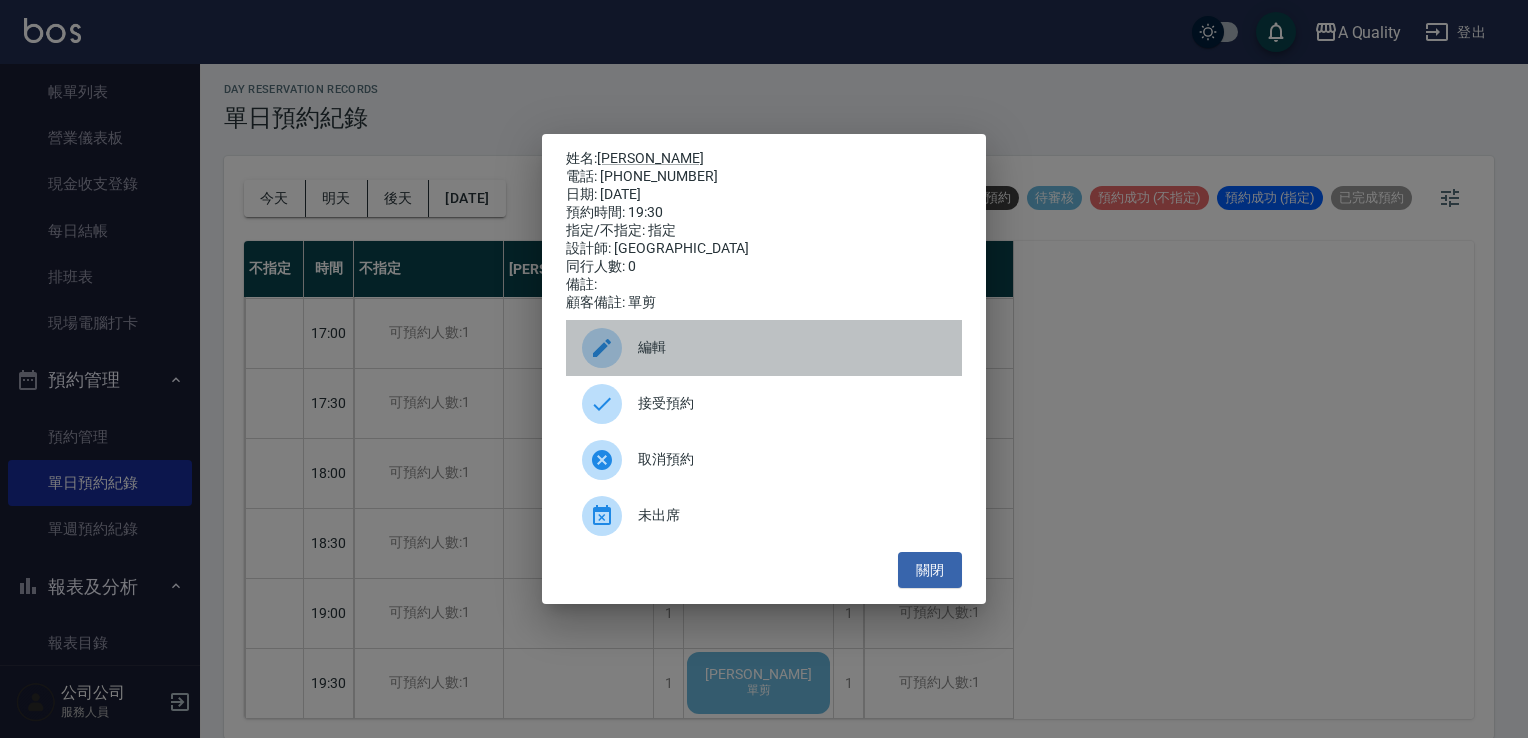 click on "編輯" at bounding box center (792, 347) 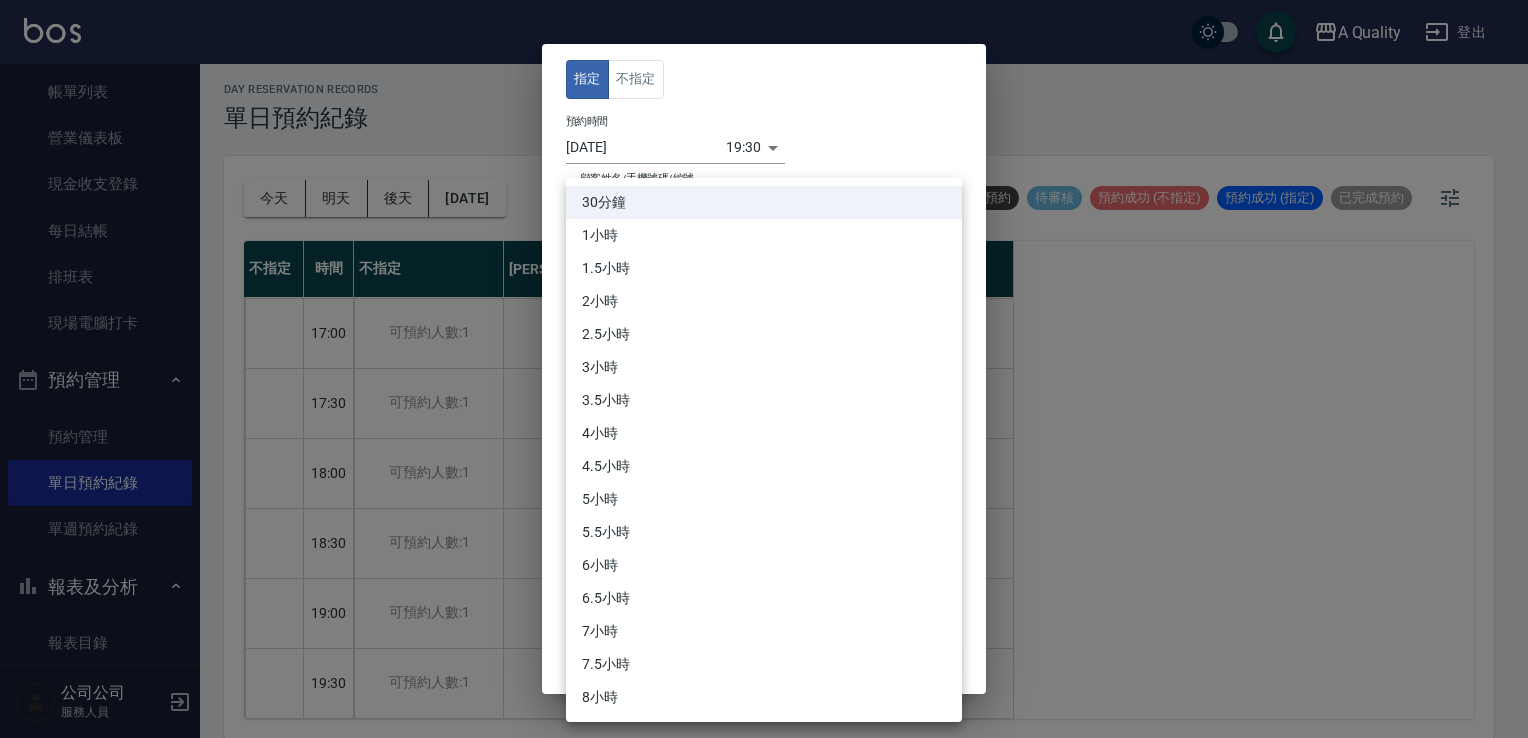 drag, startPoint x: 644, startPoint y: 352, endPoint x: 613, endPoint y: 332, distance: 36.891735 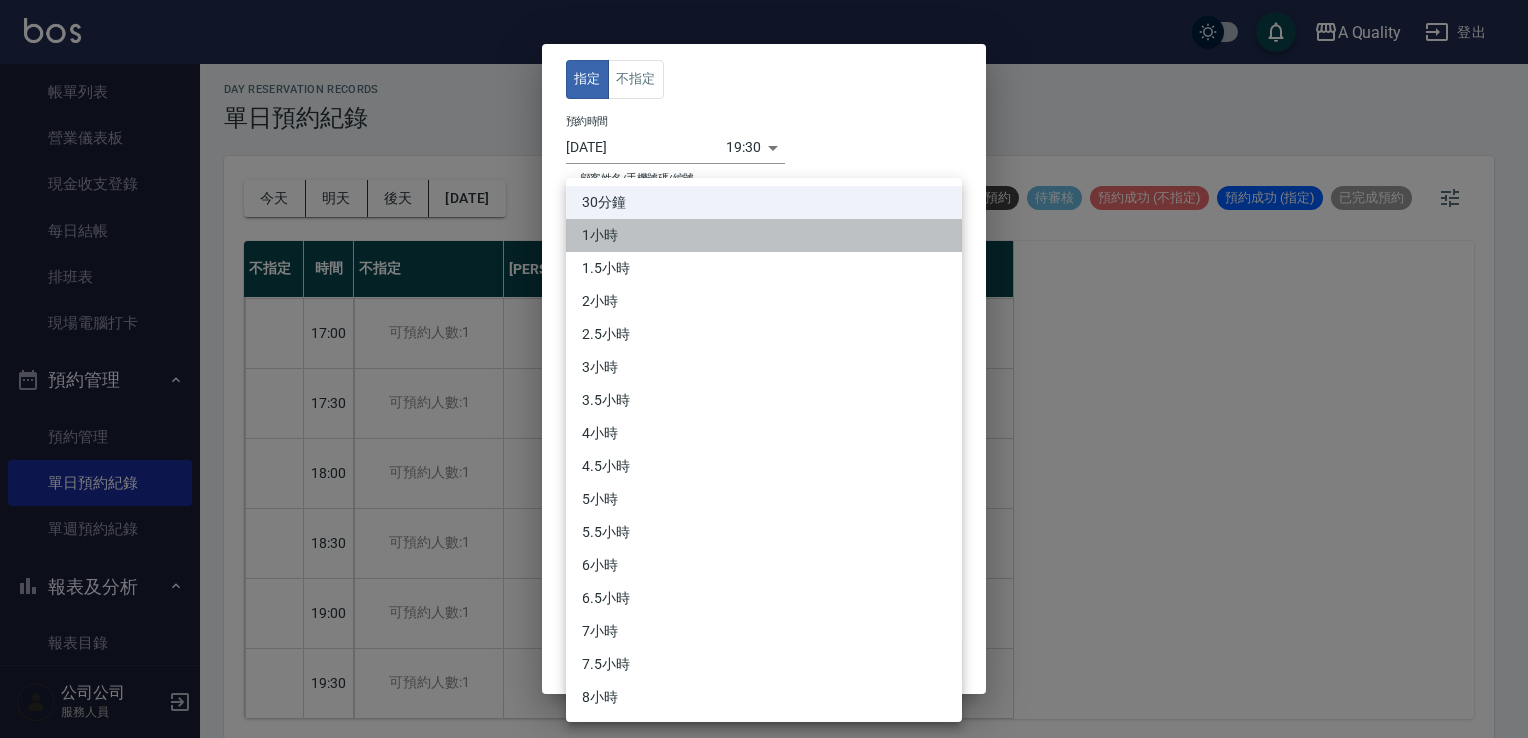 drag, startPoint x: 608, startPoint y: 243, endPoint x: 613, endPoint y: 362, distance: 119.104996 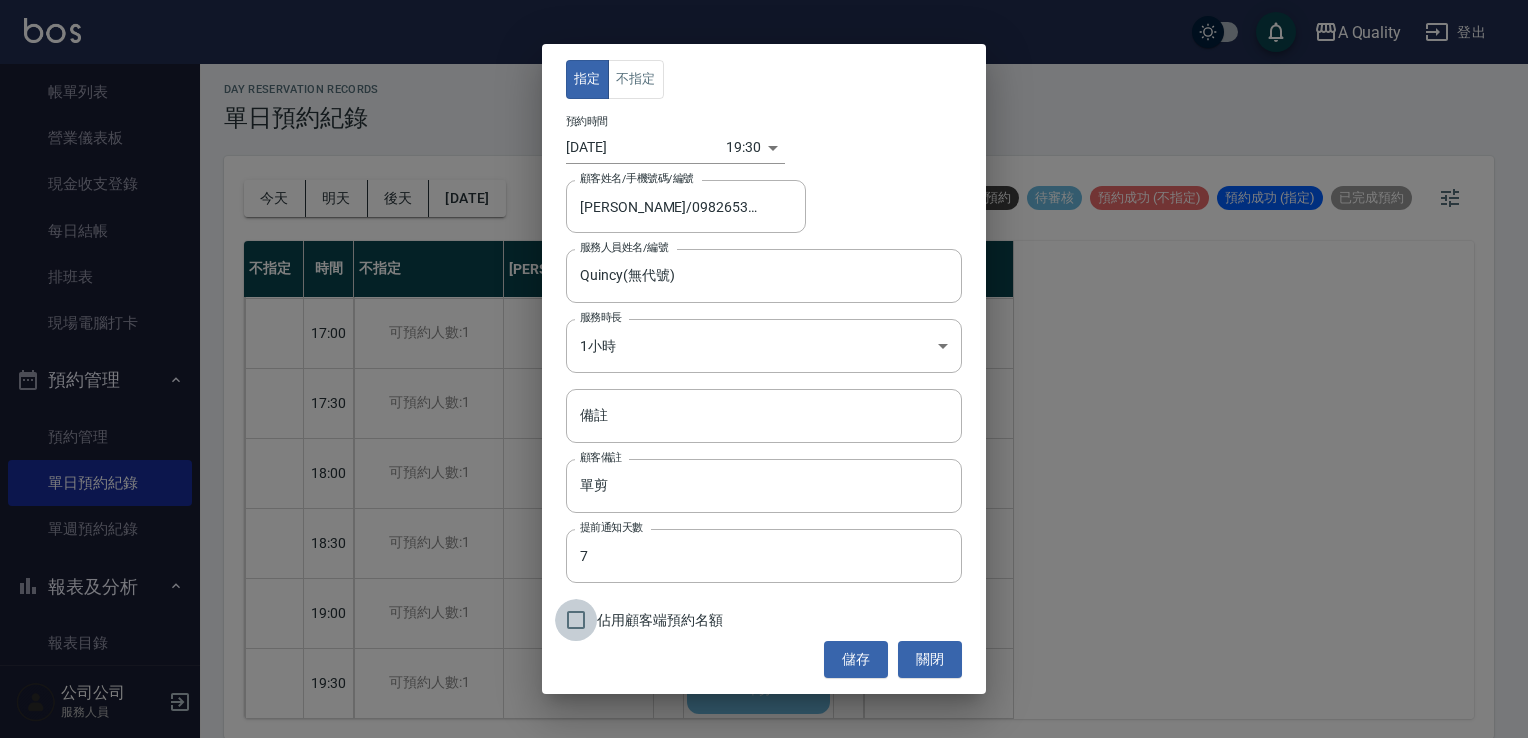 click on "佔用顧客端預約名額" at bounding box center (576, 620) 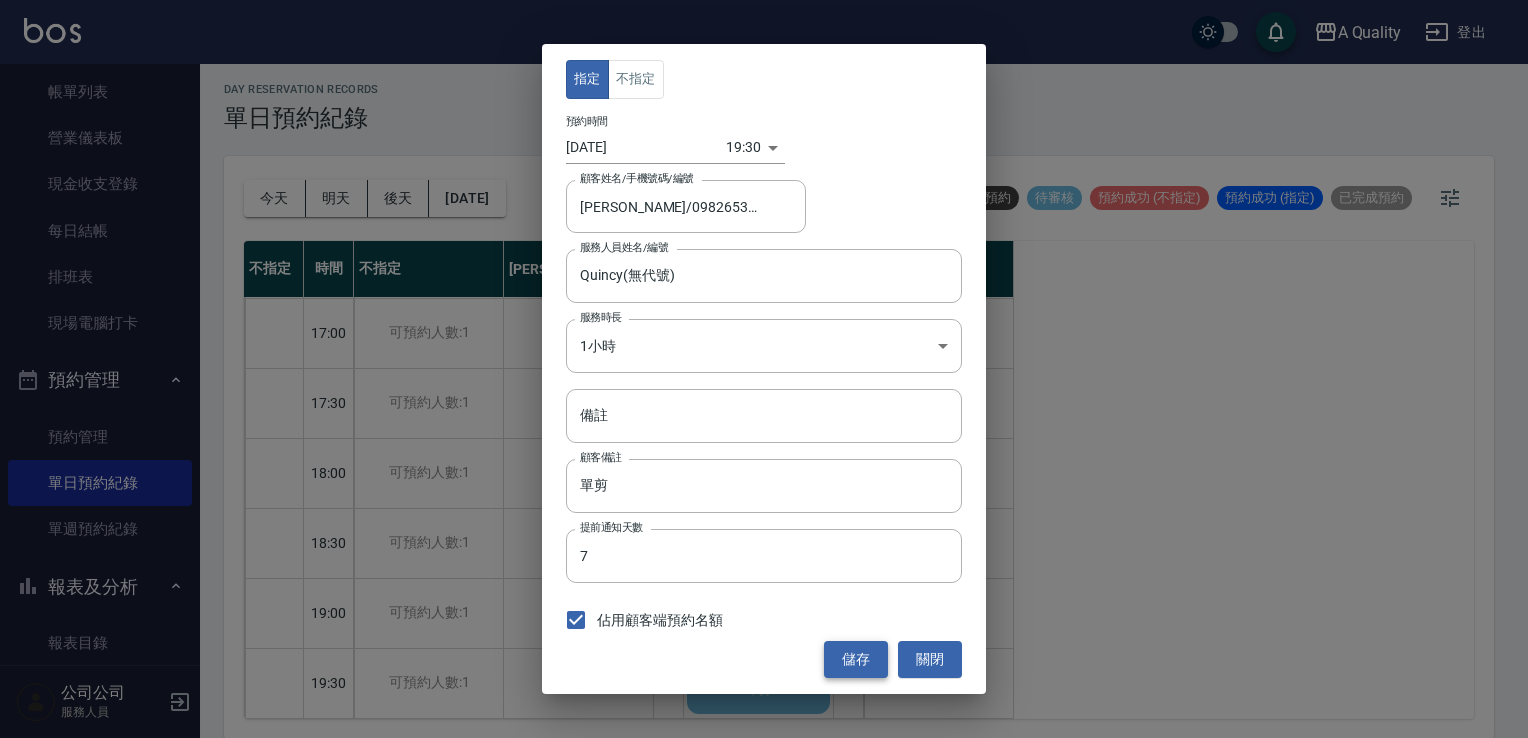 click on "儲存" at bounding box center [856, 659] 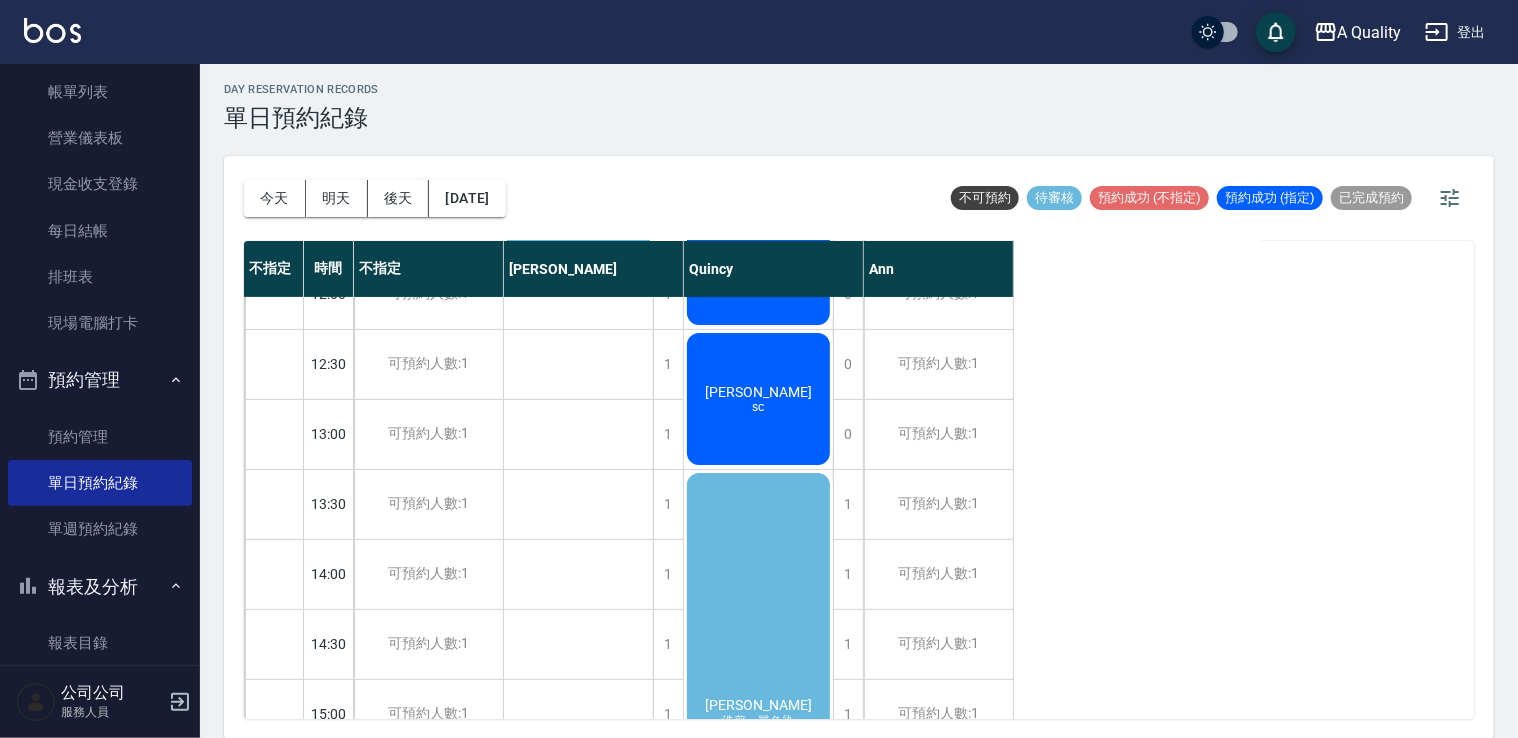 scroll, scrollTop: 0, scrollLeft: 0, axis: both 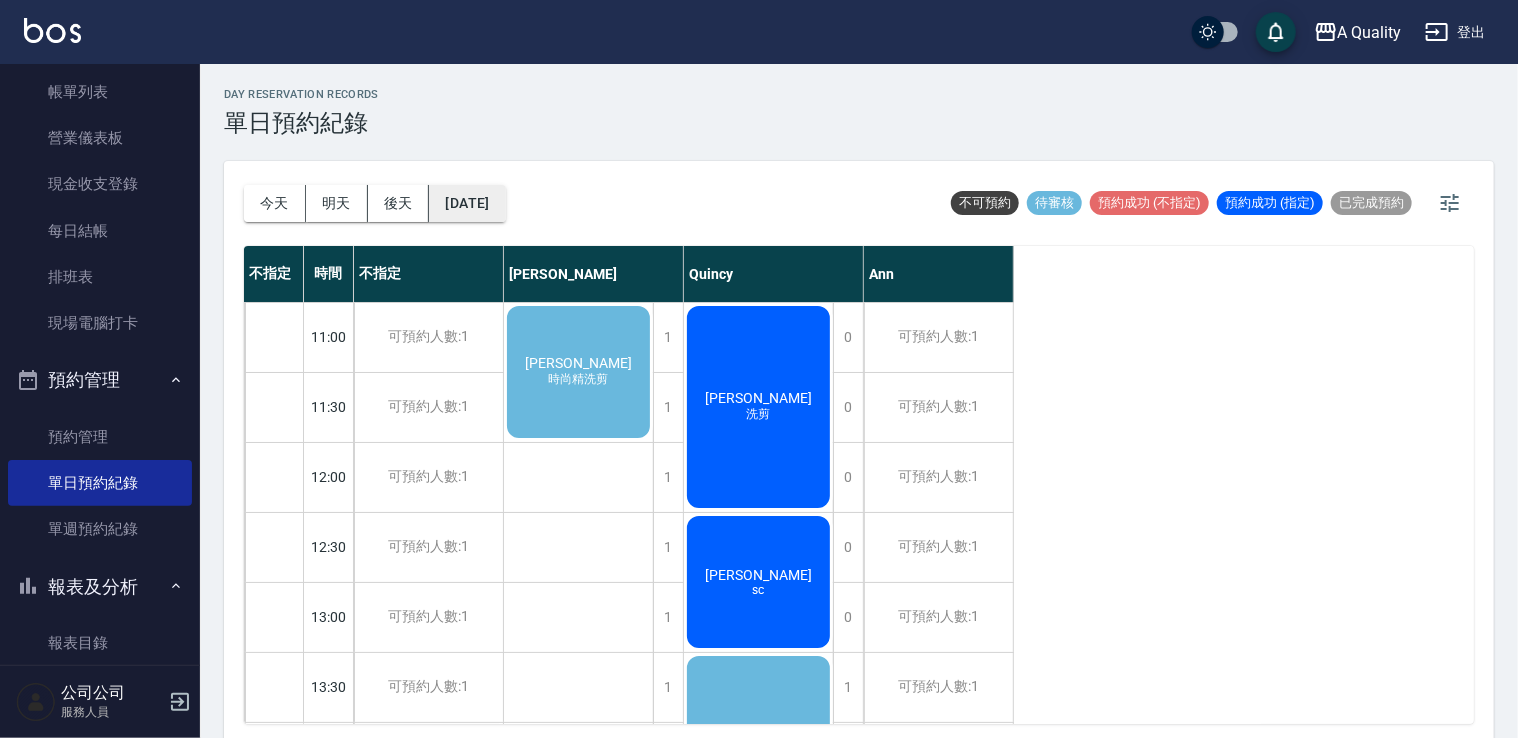 click on "2025/07/19" at bounding box center [467, 203] 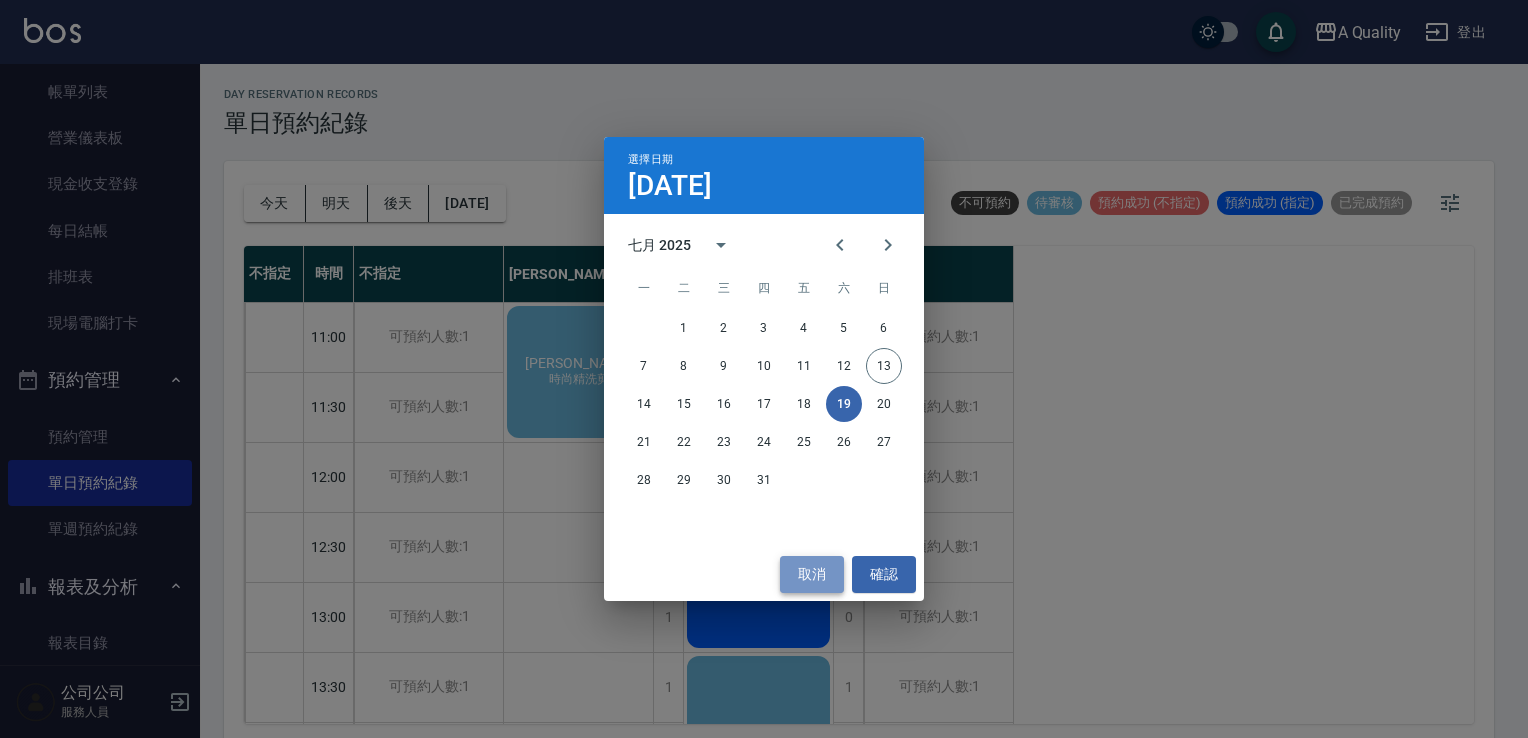 drag, startPoint x: 824, startPoint y: 582, endPoint x: 826, endPoint y: 570, distance: 12.165525 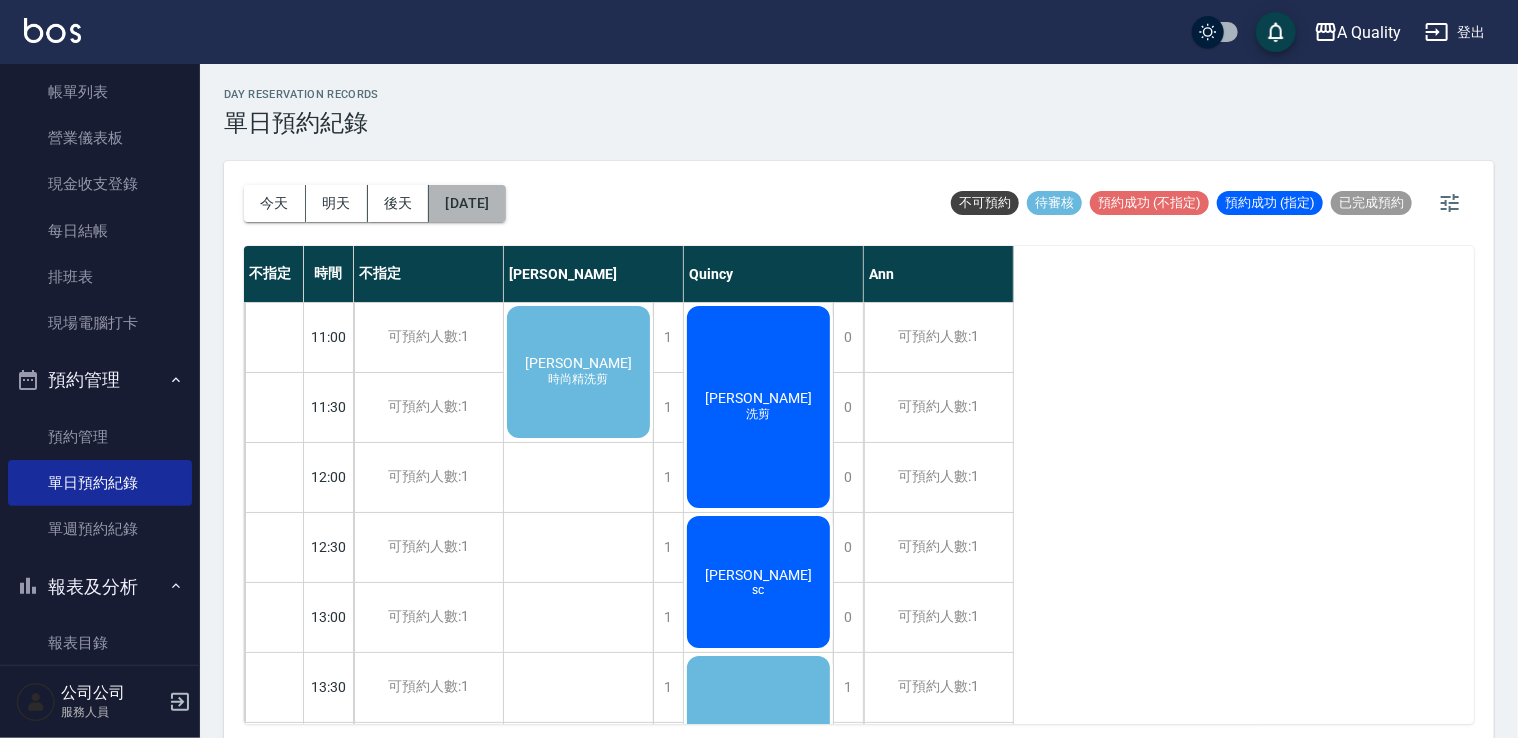 drag, startPoint x: 506, startPoint y: 204, endPoint x: 516, endPoint y: 208, distance: 10.770329 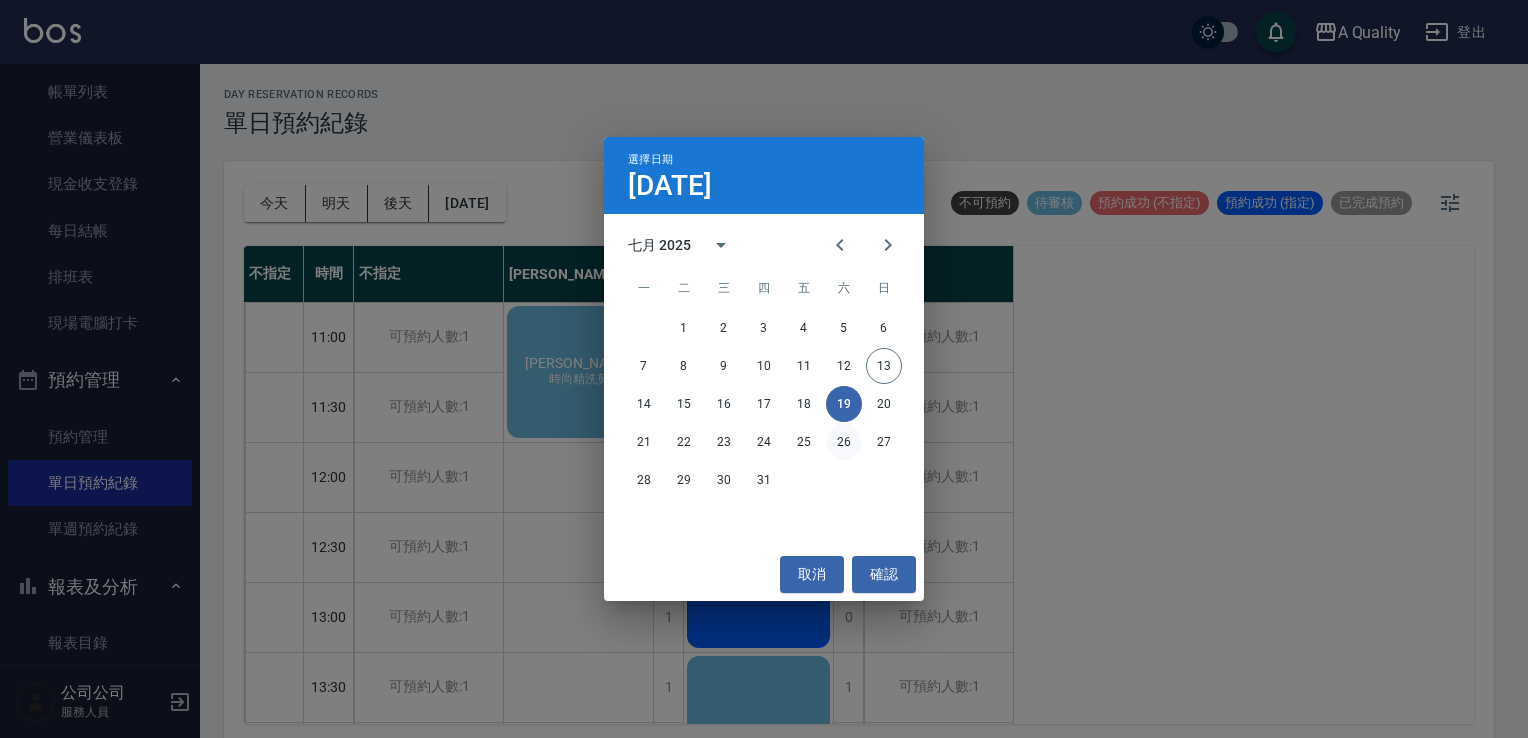 click on "26" at bounding box center (844, 442) 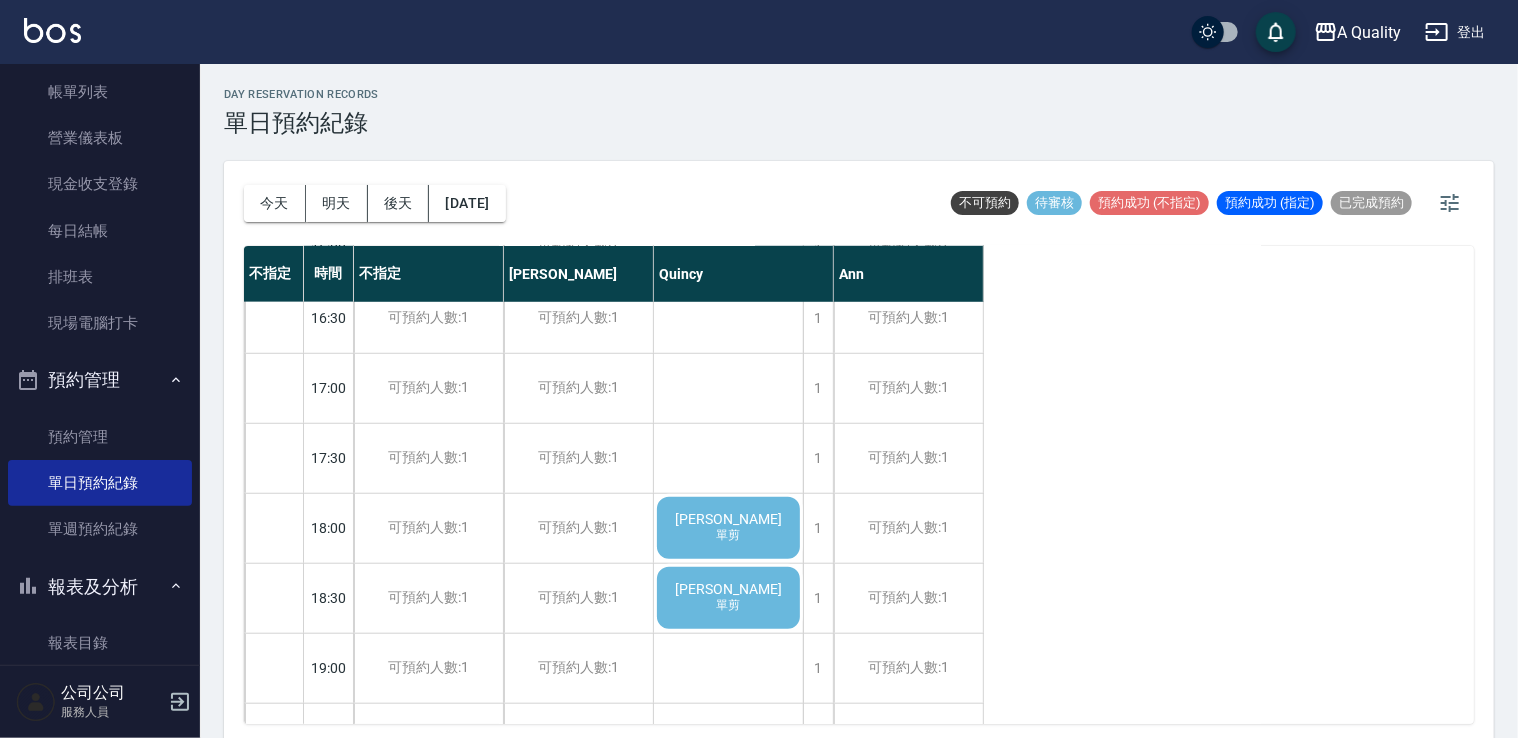 scroll, scrollTop: 853, scrollLeft: 0, axis: vertical 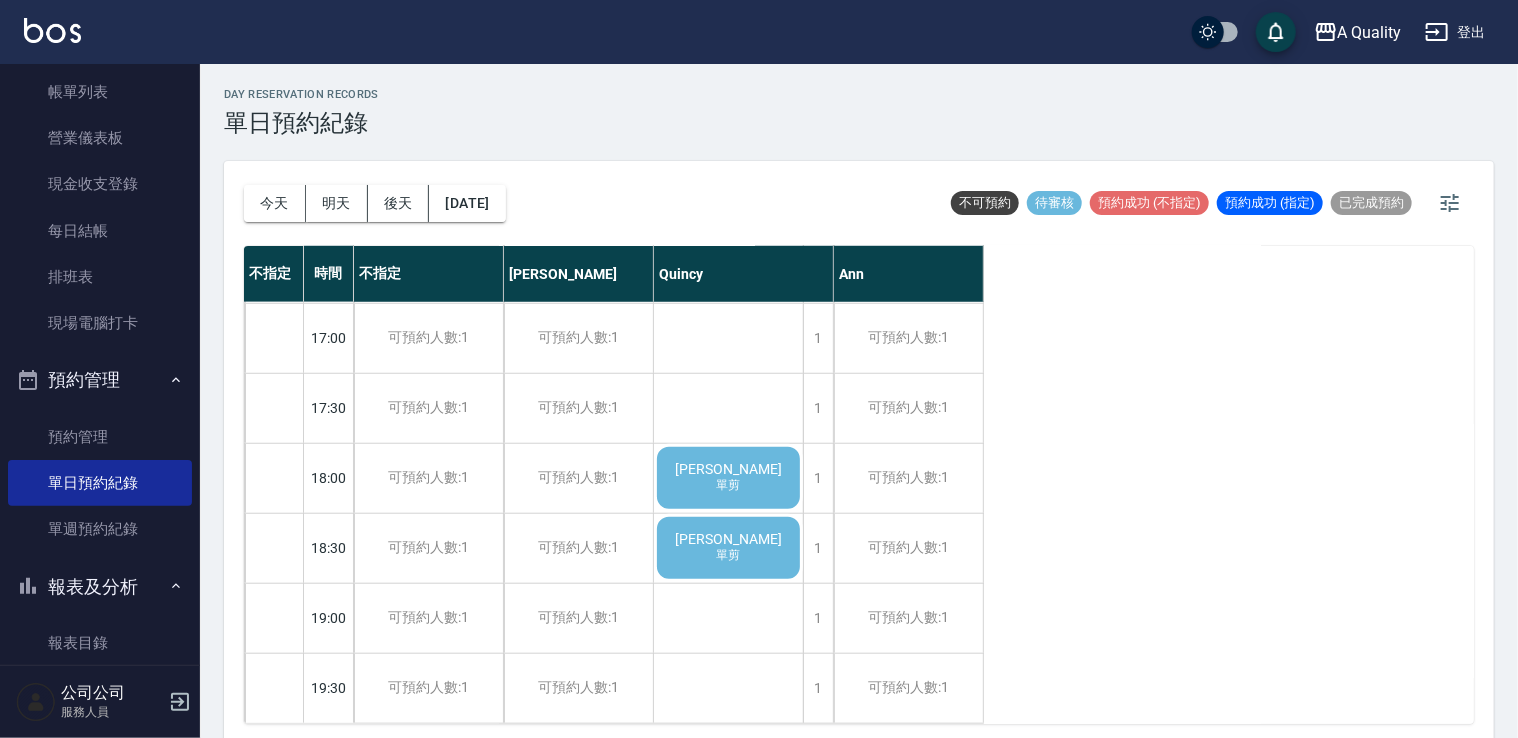 click on "曾紫婷 單剪" at bounding box center [728, -187] 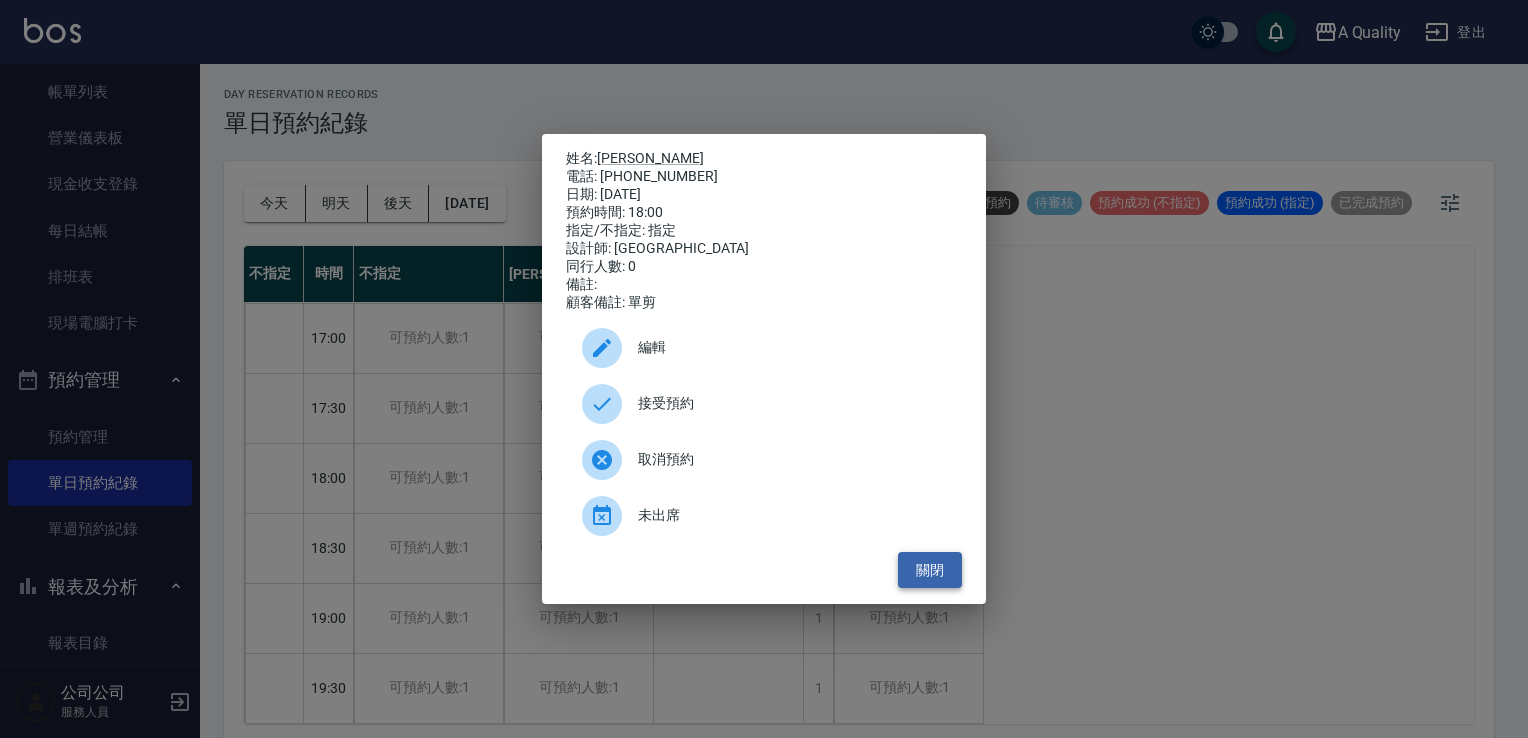 click on "關閉" at bounding box center (930, 570) 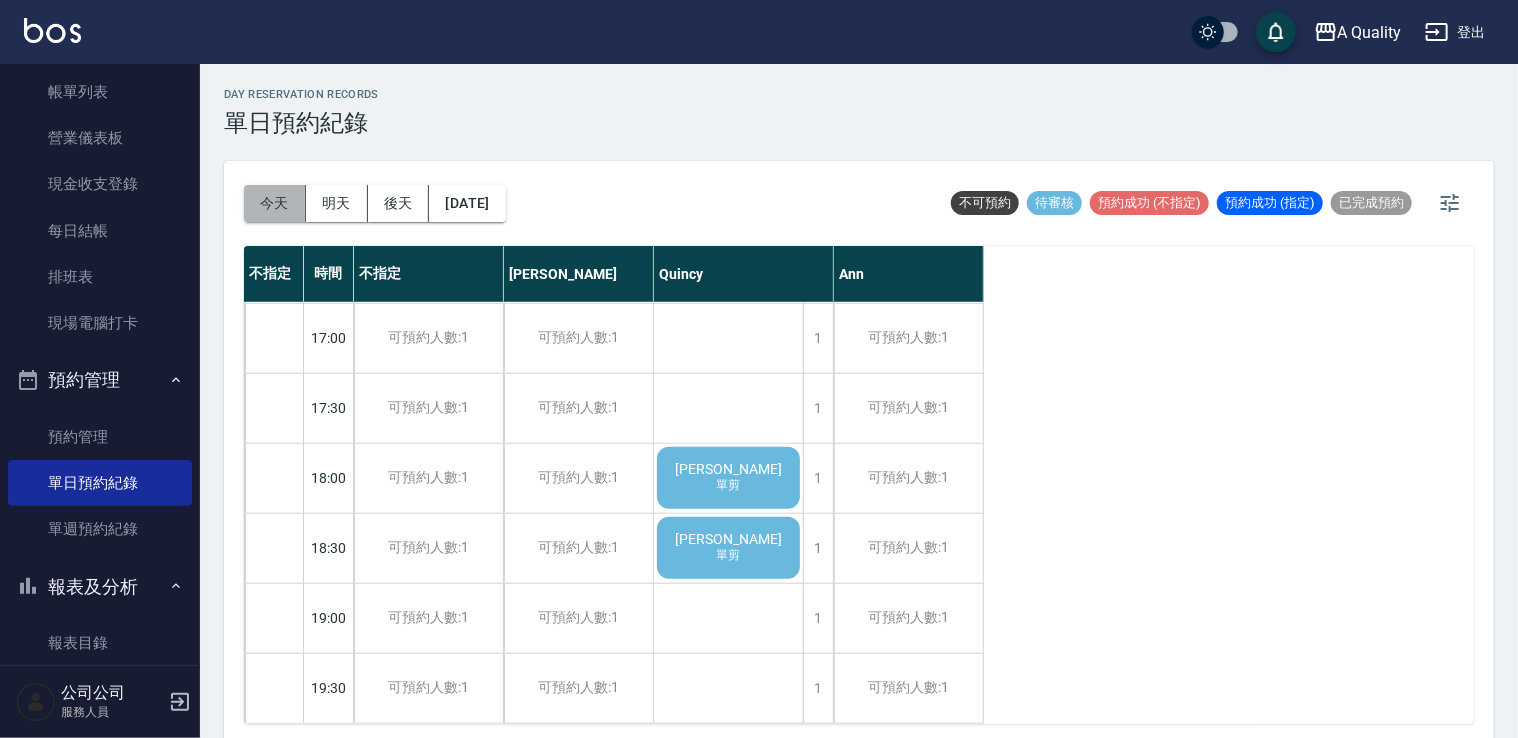 click on "今天" at bounding box center (275, 203) 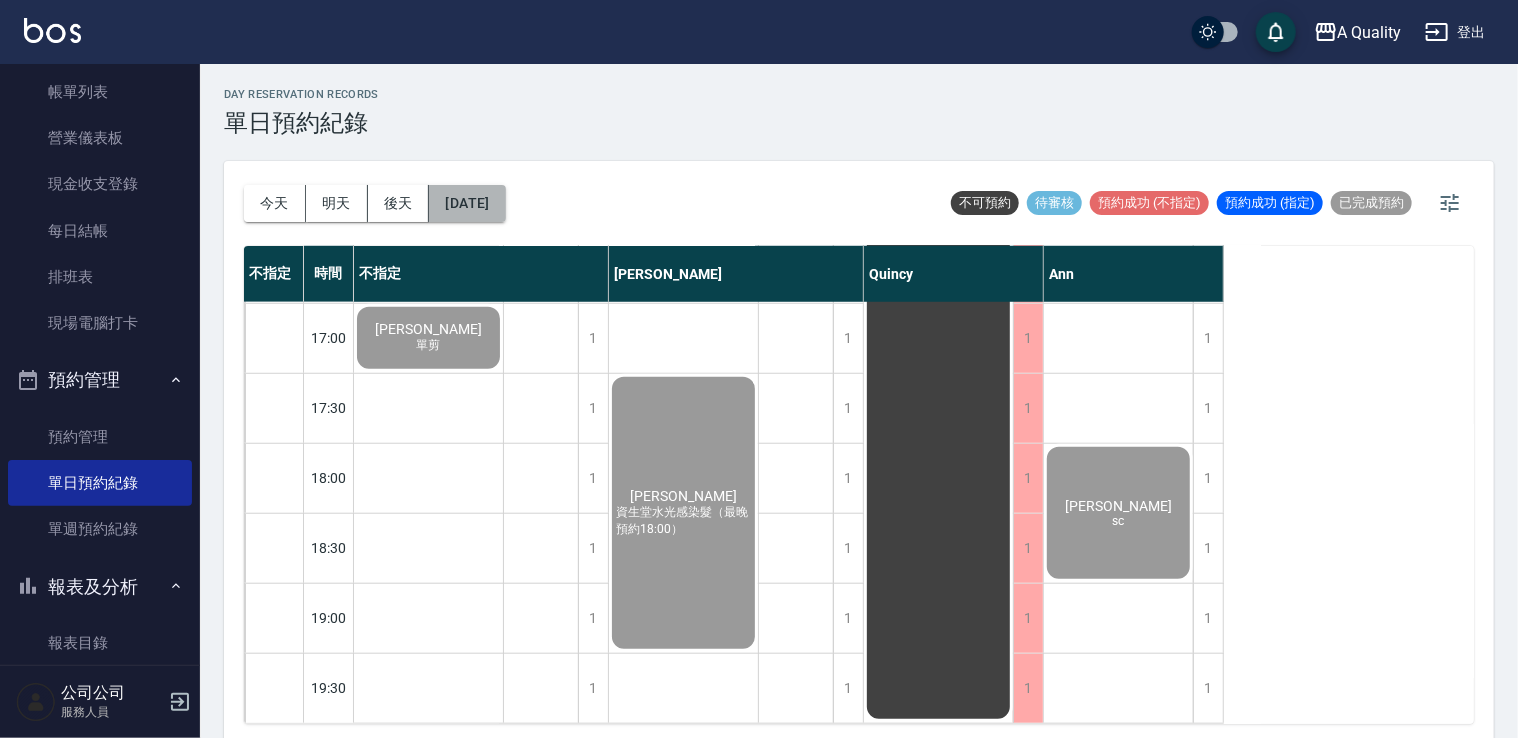 click on "[DATE]" at bounding box center (467, 203) 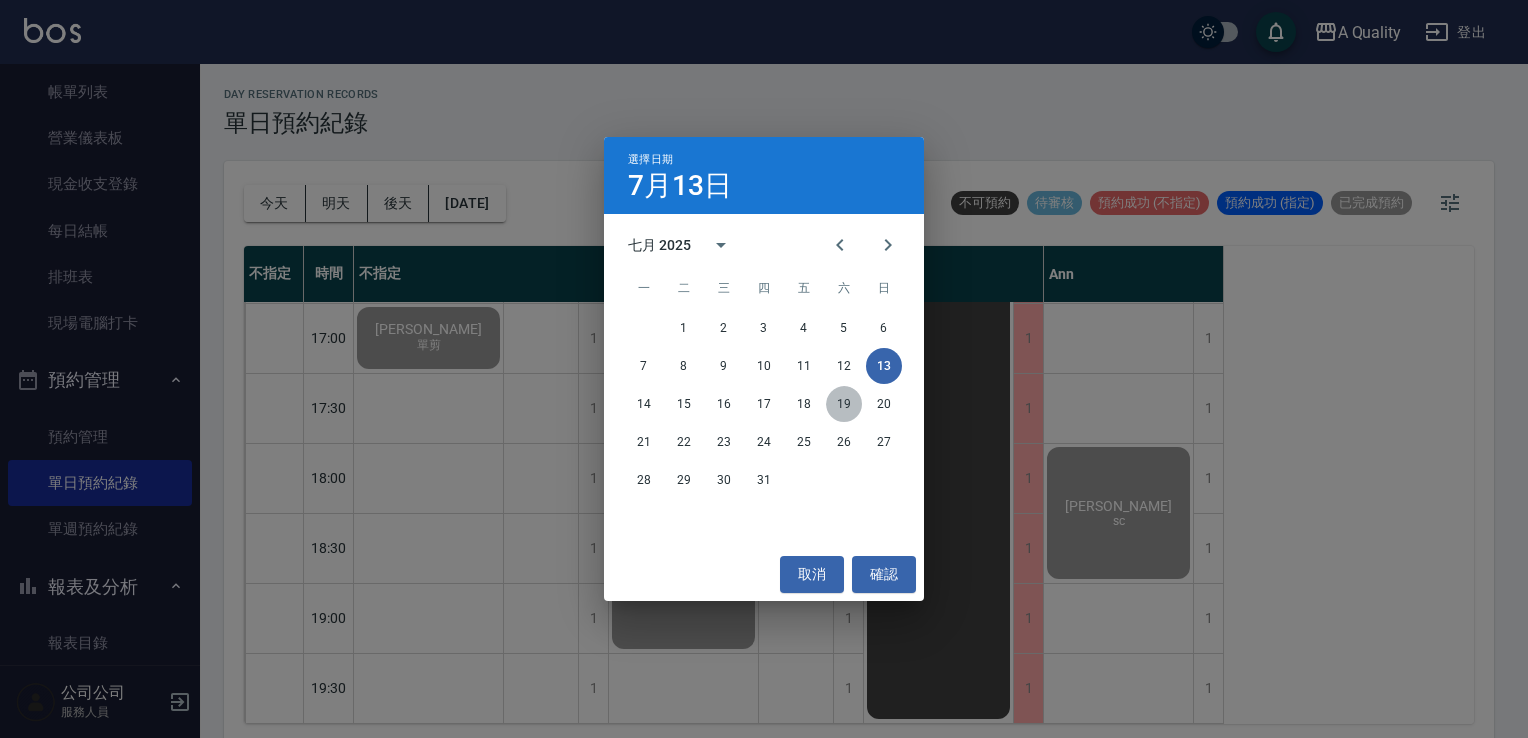 click on "19" at bounding box center (844, 404) 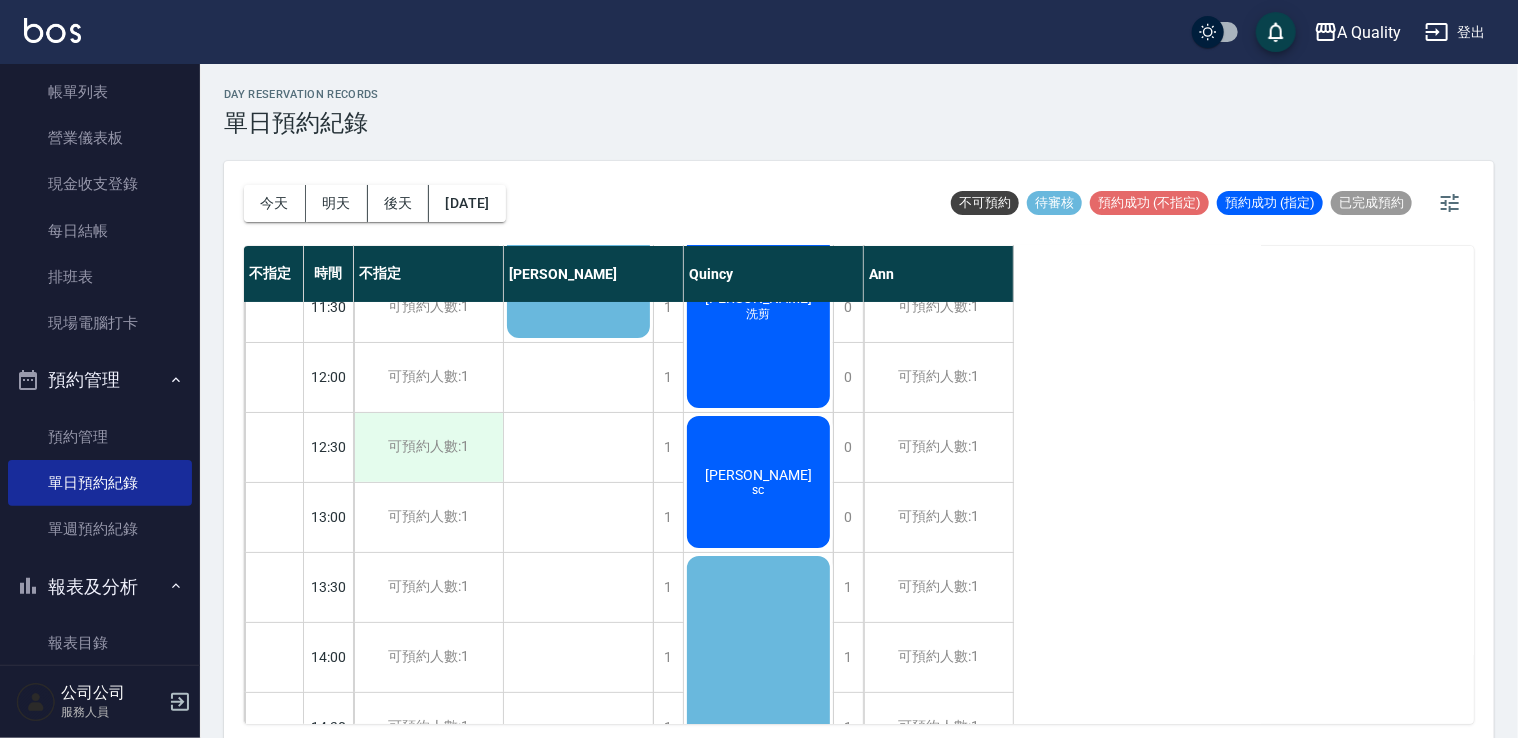 scroll, scrollTop: 0, scrollLeft: 0, axis: both 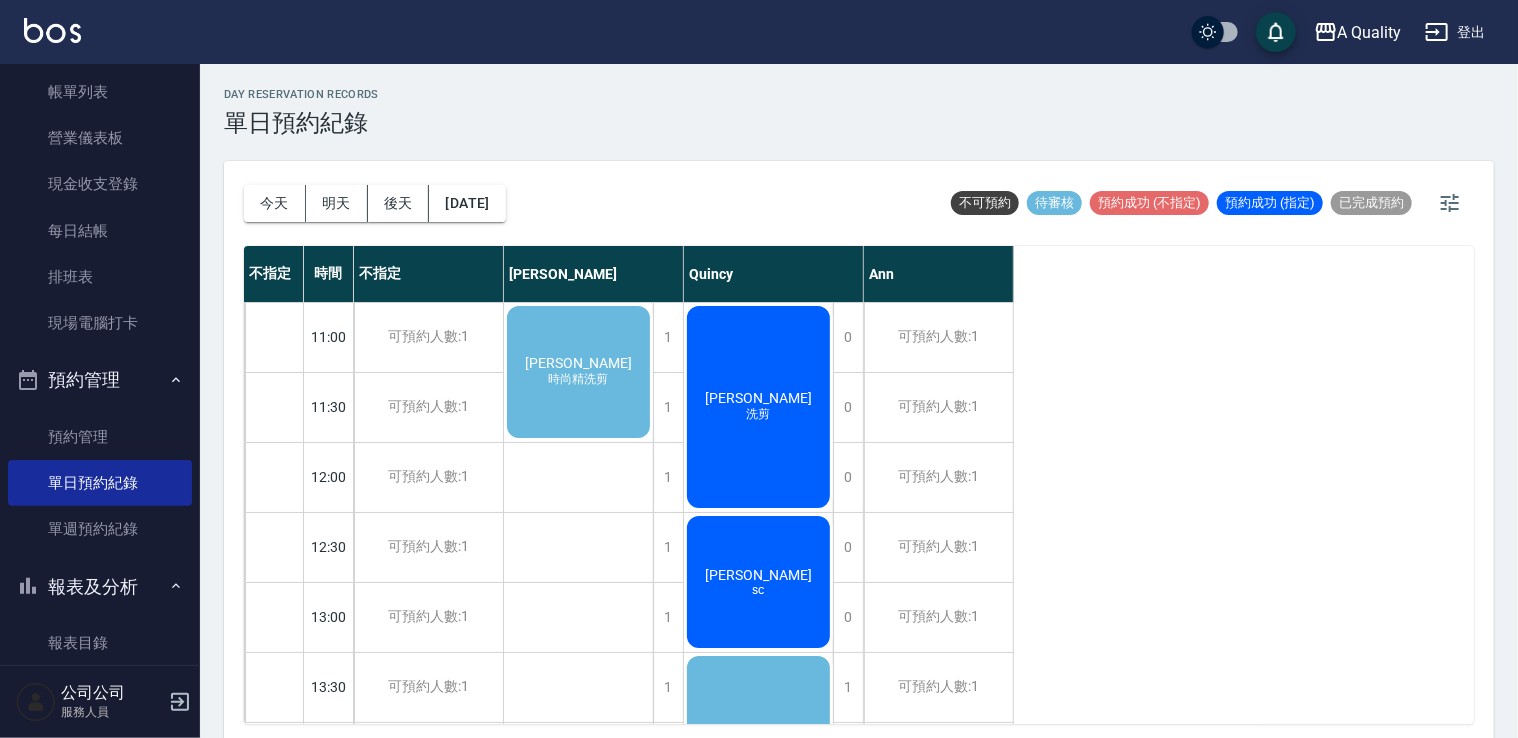 click on "陳永祥 時尚精洗剪" at bounding box center [578, 372] 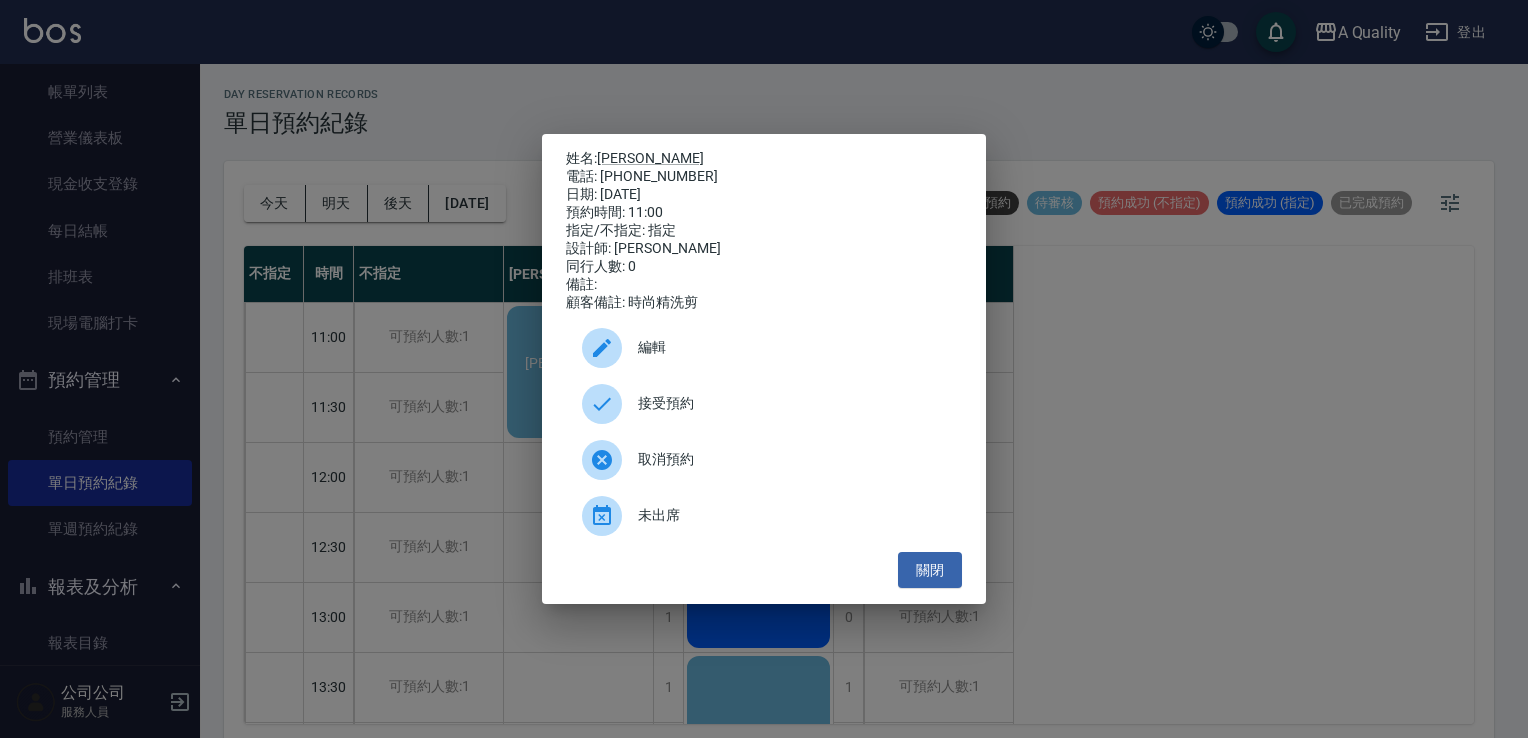 click at bounding box center (610, 404) 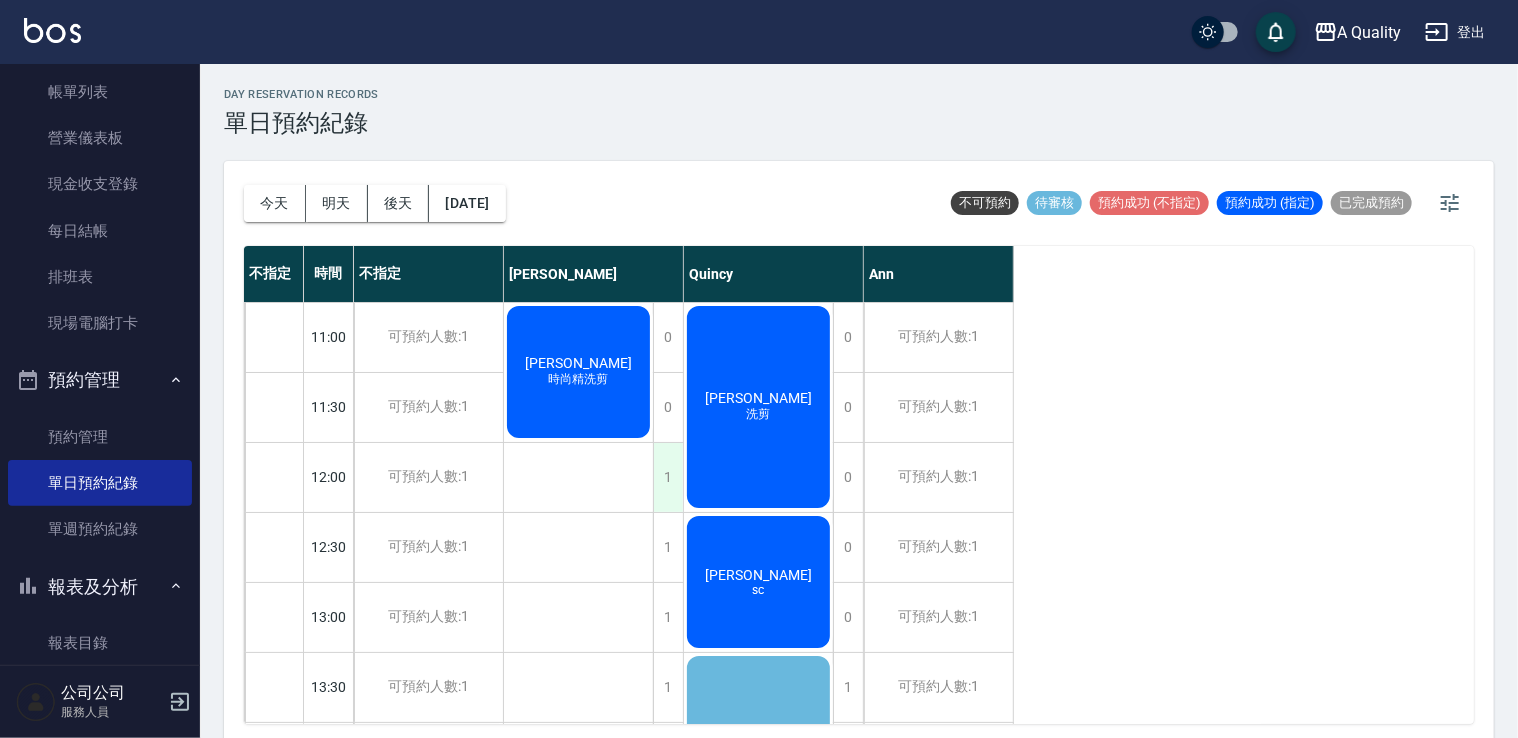 click on "1" at bounding box center [668, 477] 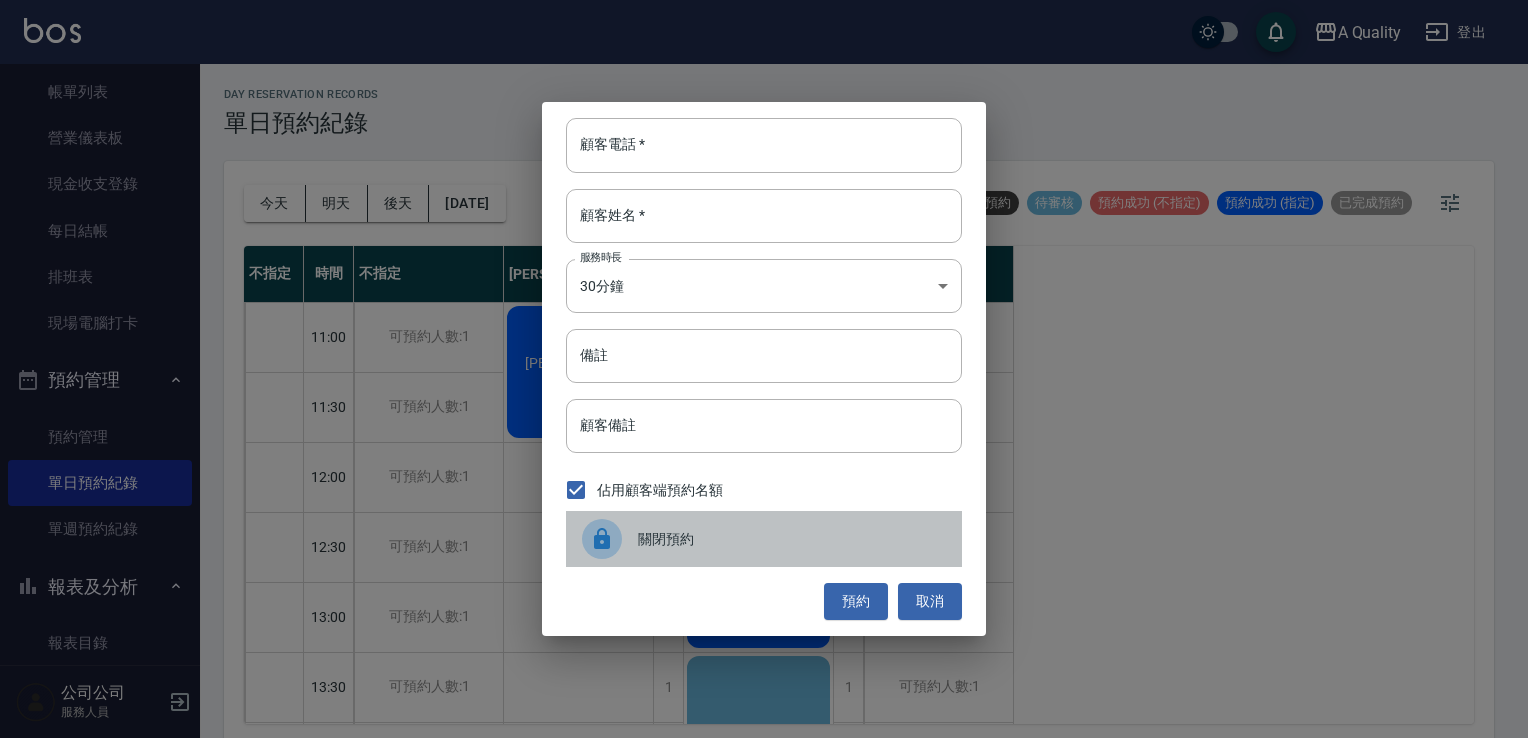 click on "關閉預約" at bounding box center [792, 539] 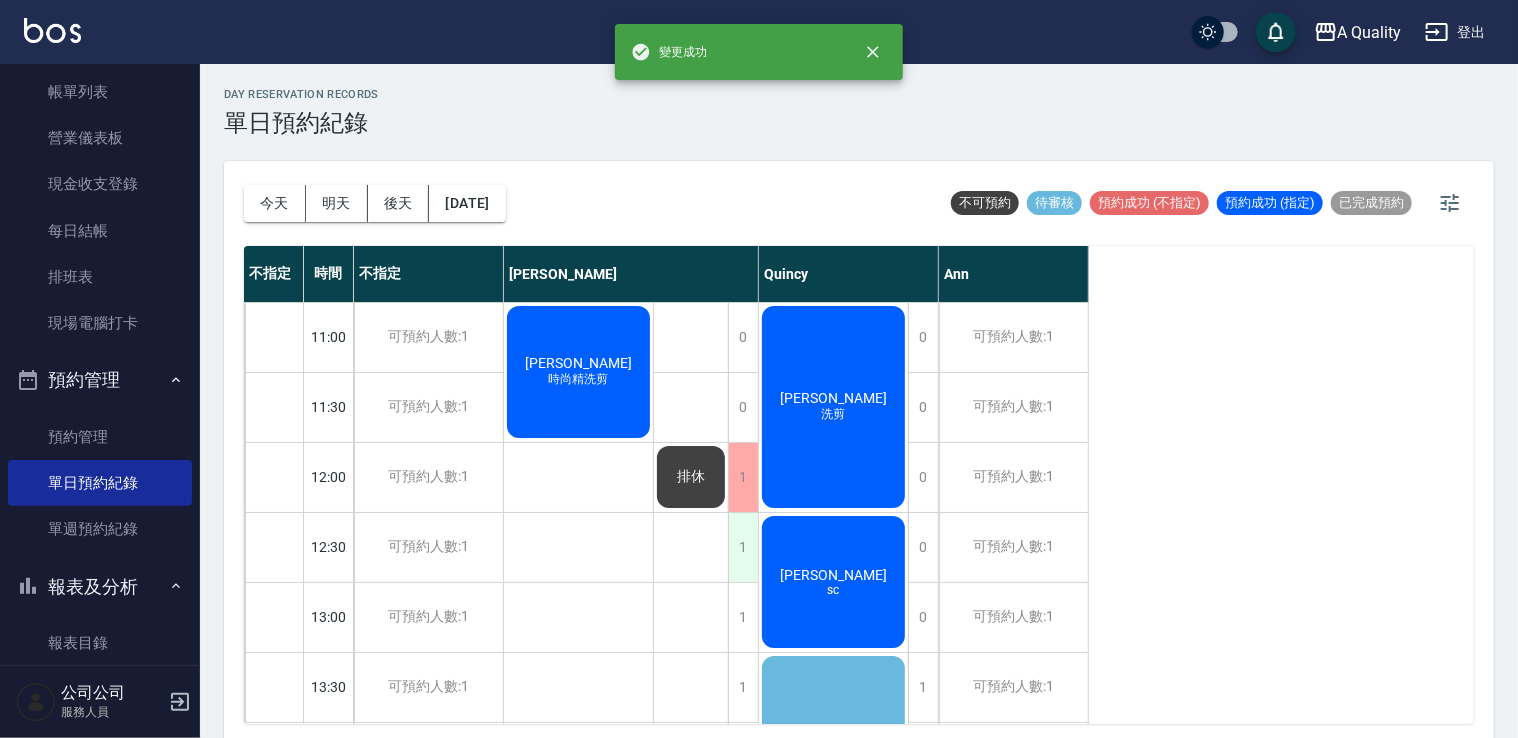 click on "1" at bounding box center (743, 547) 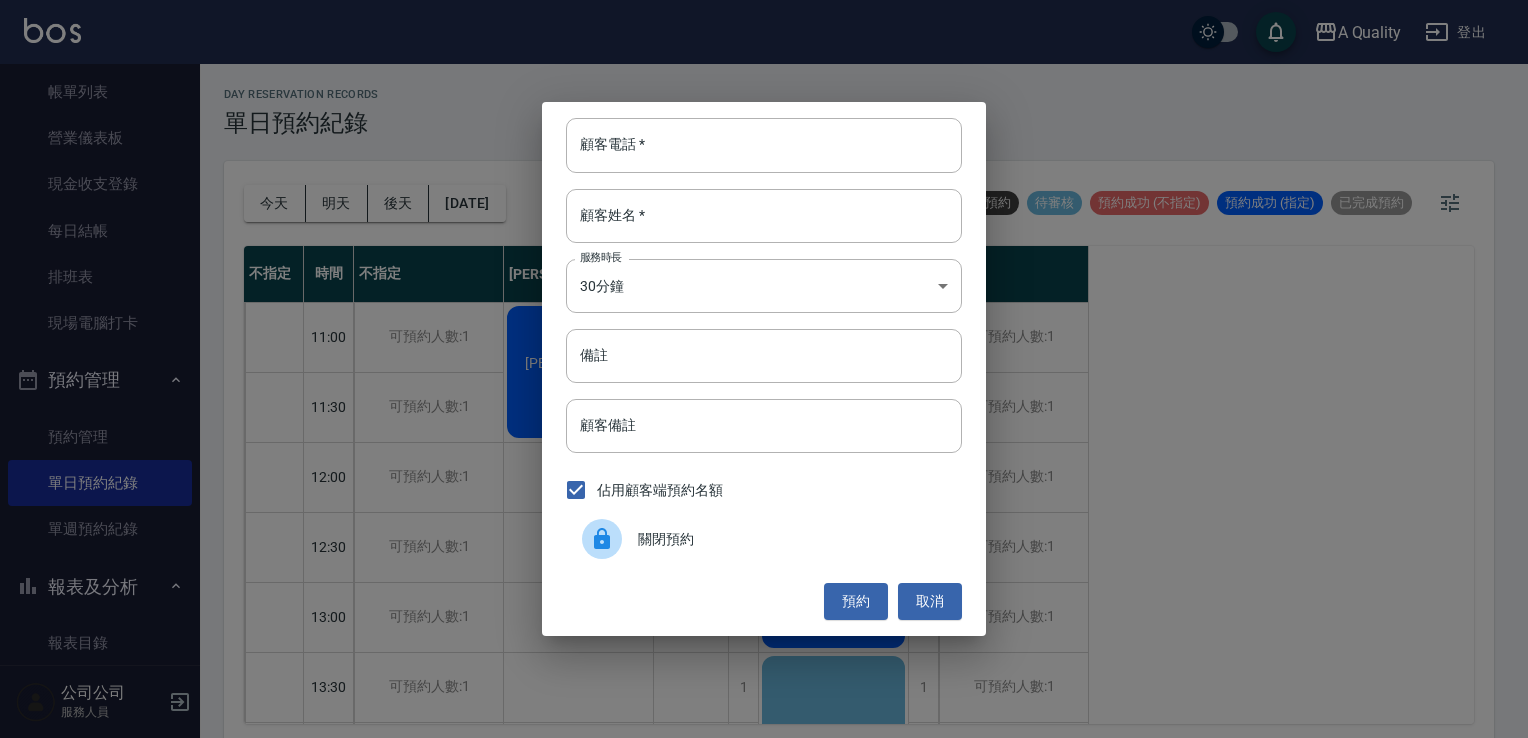 click on "關閉預約" at bounding box center (792, 539) 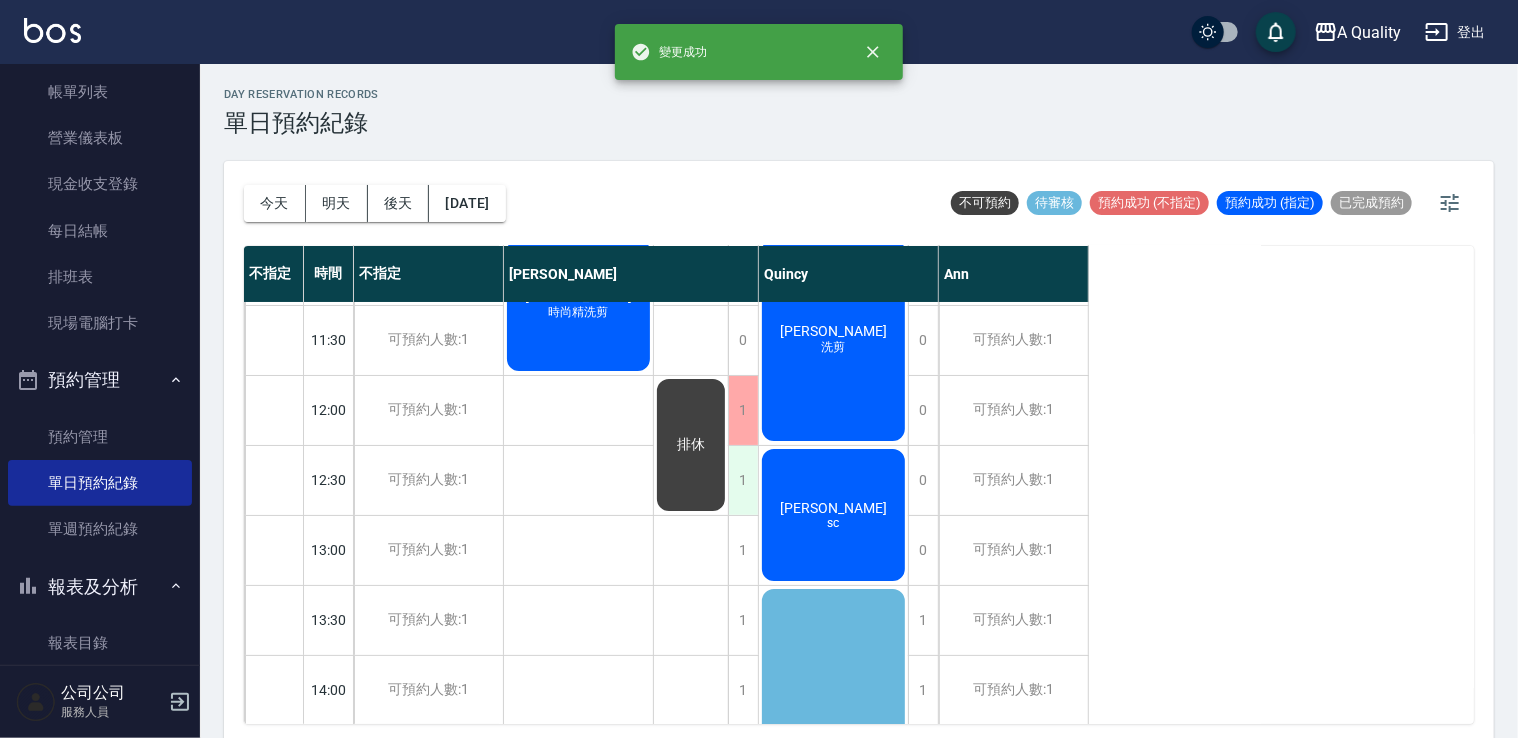 scroll, scrollTop: 100, scrollLeft: 0, axis: vertical 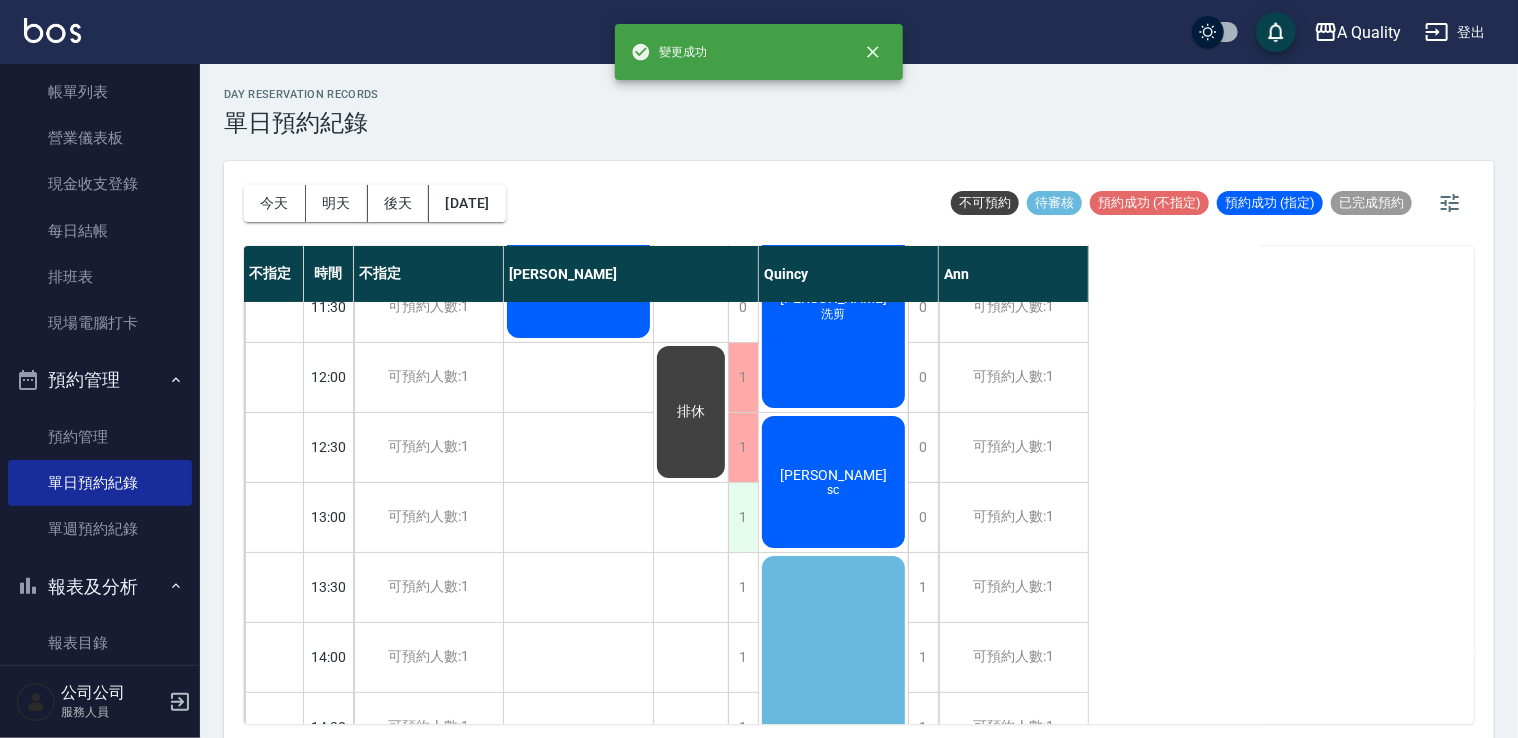 click on "1" at bounding box center (743, 517) 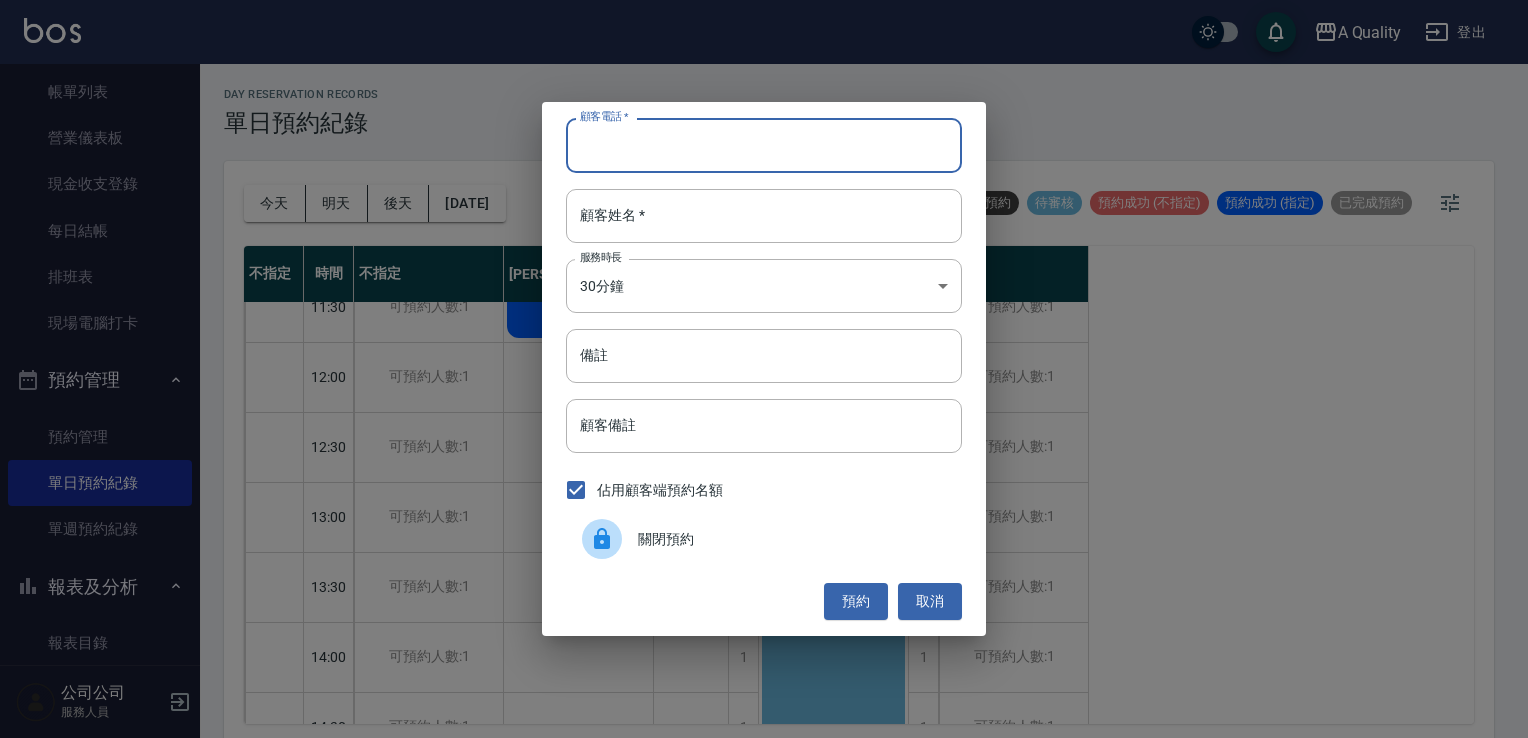 click on "顧客電話   *" at bounding box center (764, 145) 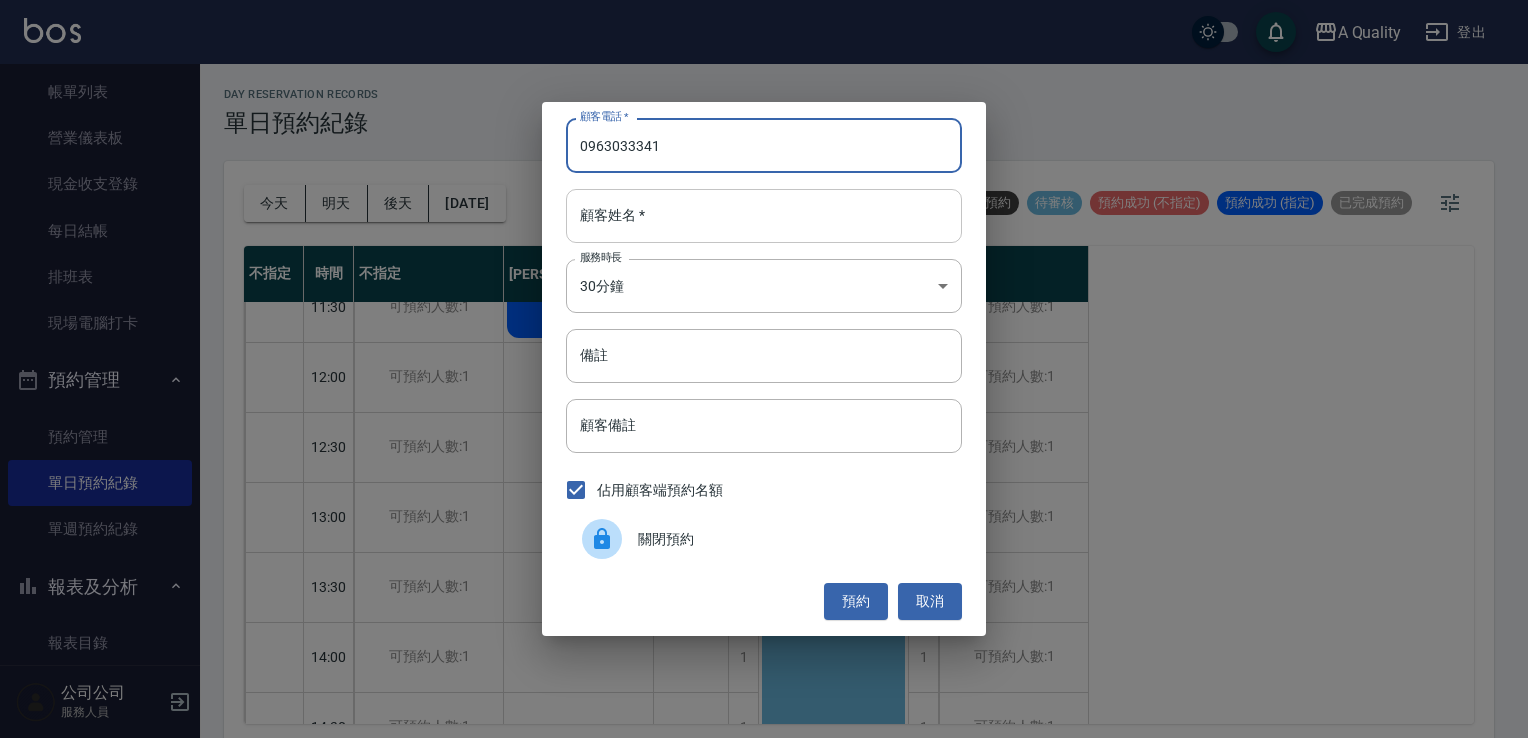 type on "0963033341" 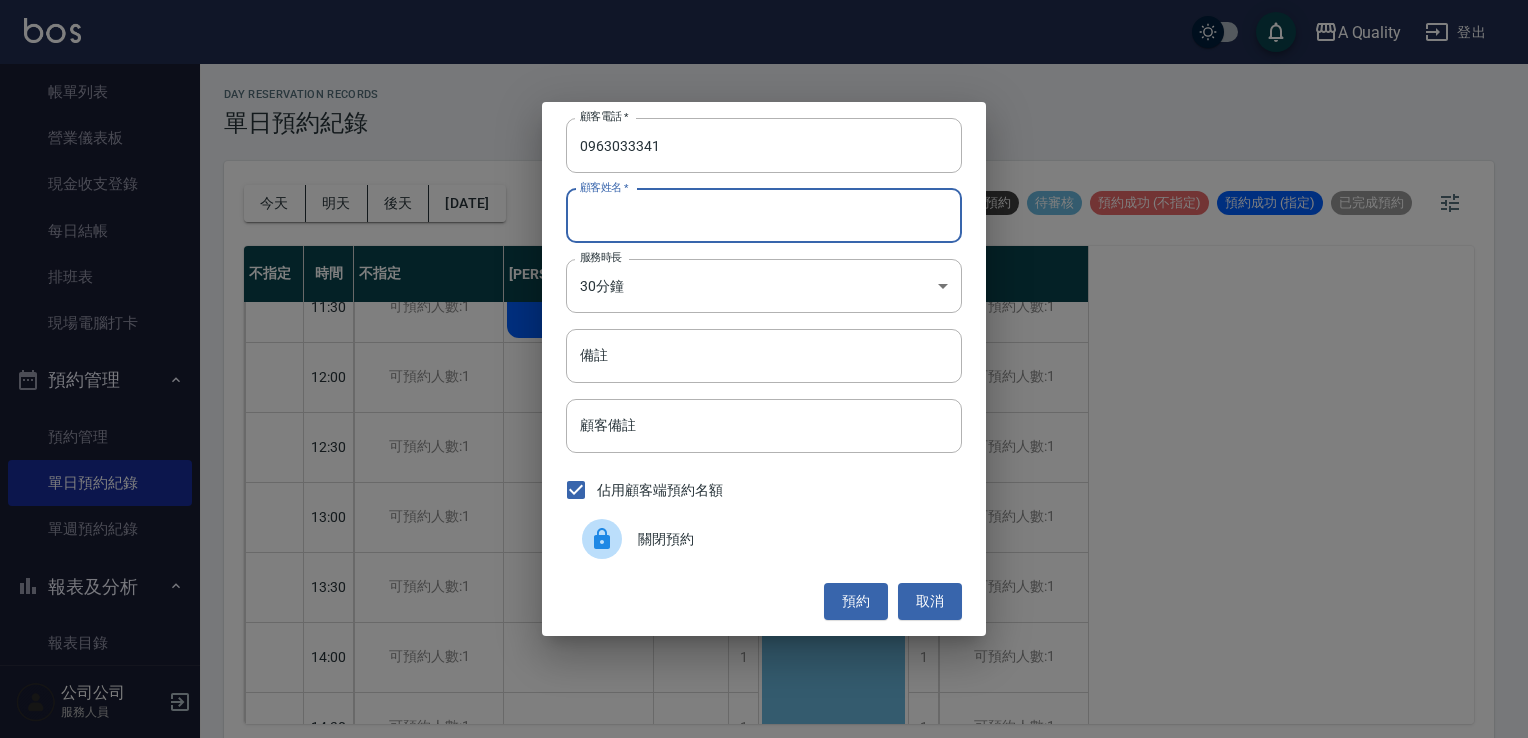 click on "顧客姓名   *" at bounding box center (764, 216) 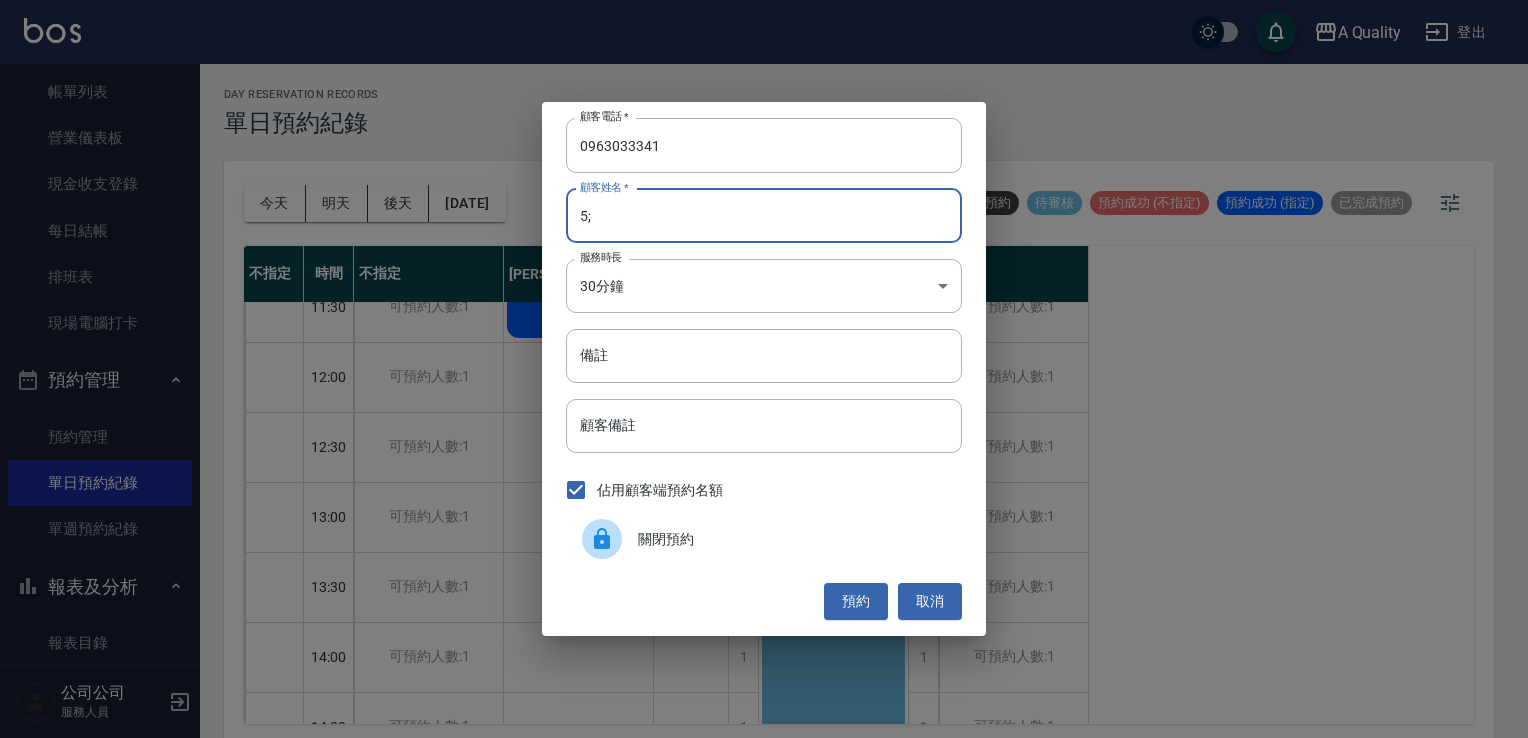 type on "5" 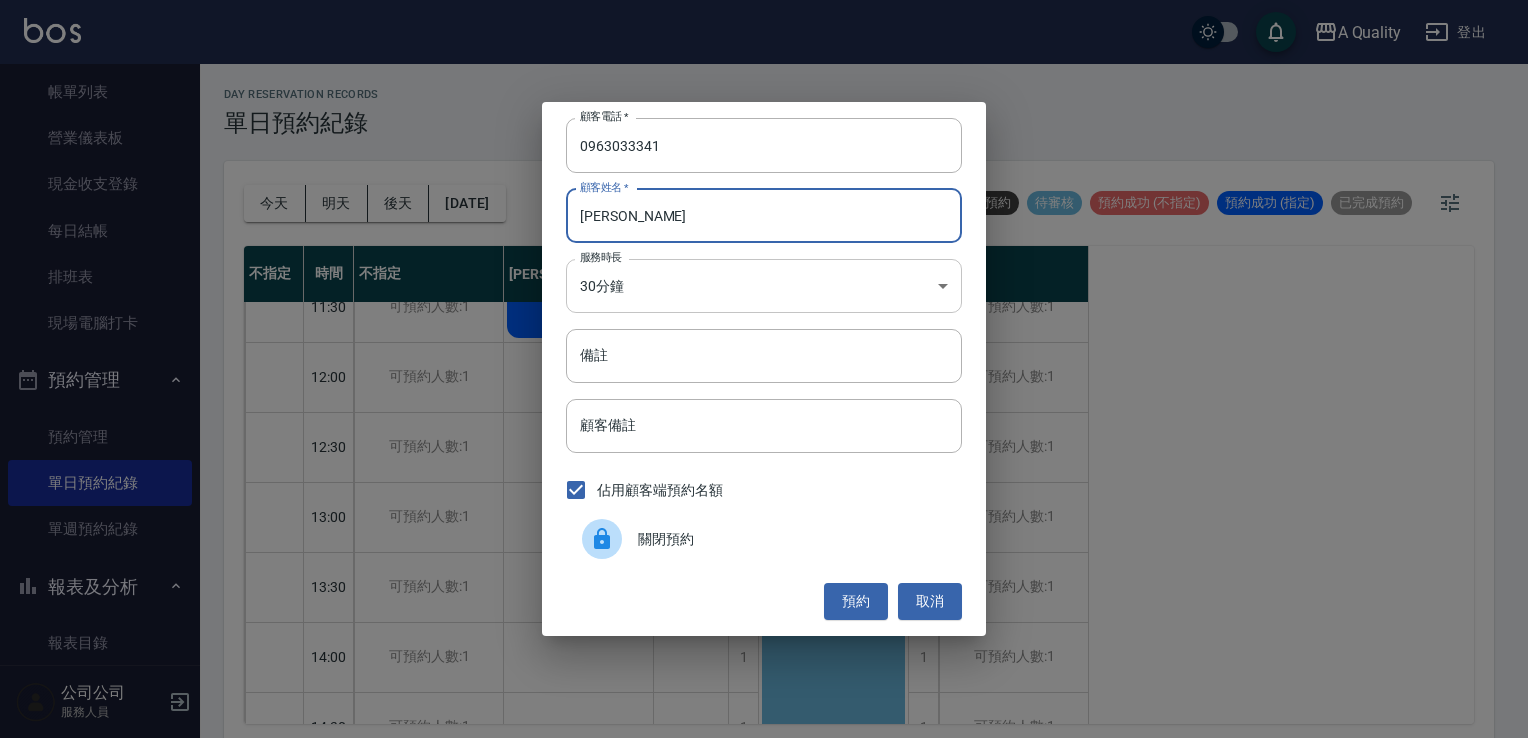 type on "張s" 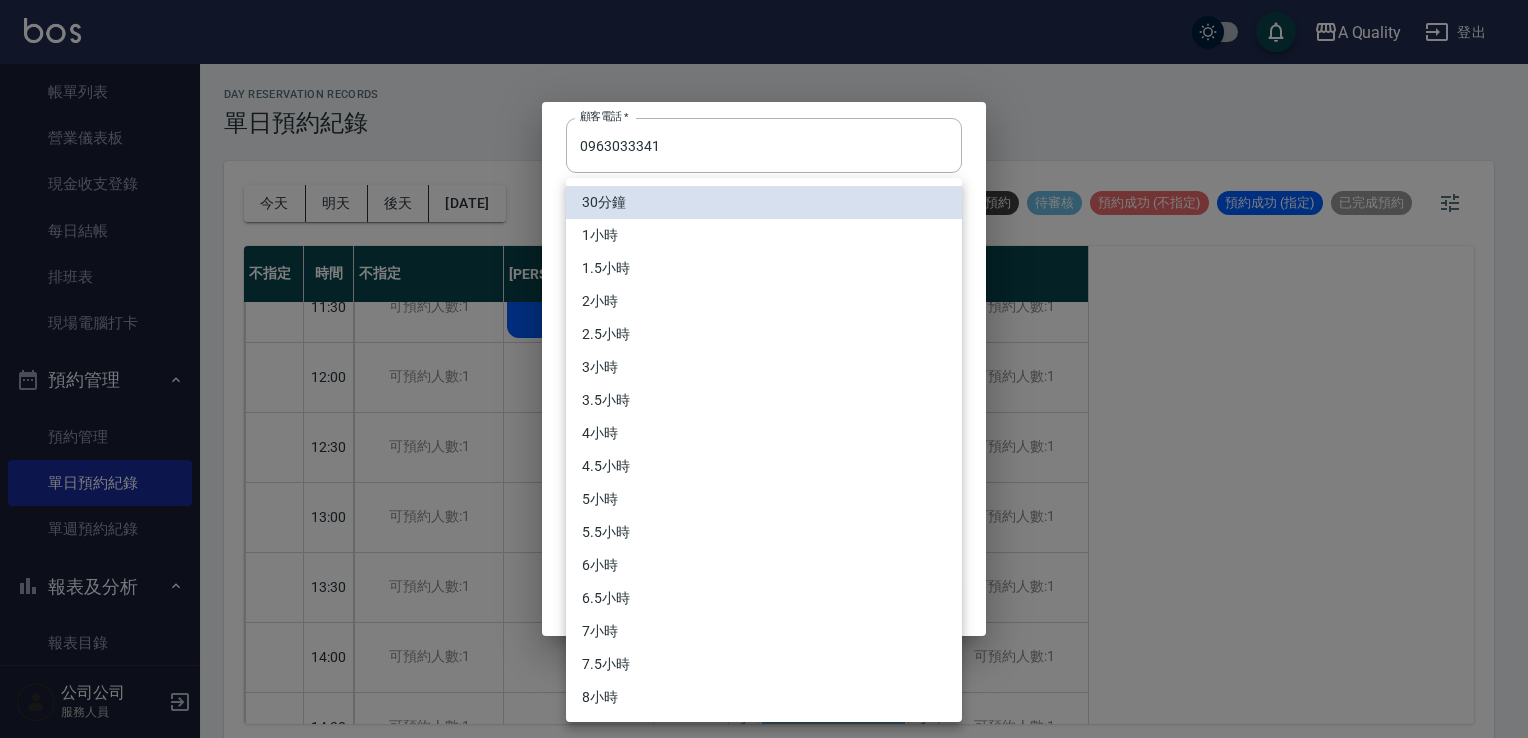 click on "A Quality 登出 櫃檯作業 打帳單 帳單列表 營業儀表板 現金收支登錄 每日結帳 排班表 現場電腦打卡 預約管理 預約管理 單日預約紀錄 單週預約紀錄 報表及分析 報表目錄 店家日報表 互助日報表 互助排行榜 互助點數明細 設計師日報表 設計師業績分析表 設計師排行榜 店販抽成明細 每日非現金明細 客戶管理 客戶列表 卡券管理 入金管理 公司公司 服務人員 day Reservation records 單日預約紀錄 今天 明天 後天 2025/07/19 不可預約 待審核 預約成功 (不指定) 預約成功 (指定) 已完成預約 不指定 時間 不指定 Taylor Quincy Ann 11:00 11:30 12:00 12:30 13:00 13:30 14:00 14:30 15:00 15:30 16:00 16:30 17:00 17:30 18:00 18:30 19:00 19:30 20:00 可預約人數:1 可預約人數:1 可預約人數:1 可預約人數:1 可預約人數:1 可預約人數:1 可預約人數:1 可預約人數:1 可預約人數:1 可預約人數:1 可預約人數:1 可預約人數:1 0 0 1 1 1 1 1 1" at bounding box center (764, 372) 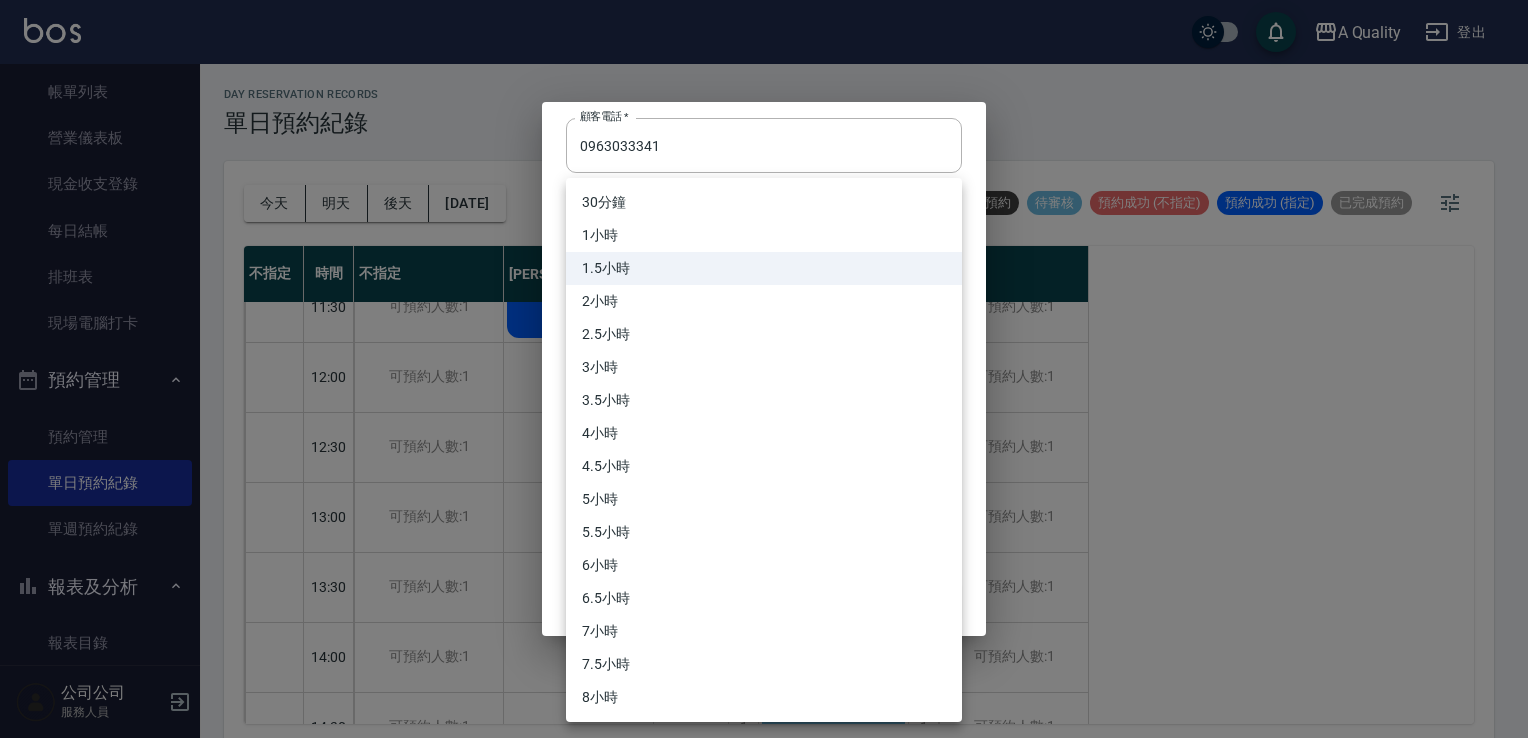 click on "A Quality 登出 櫃檯作業 打帳單 帳單列表 營業儀表板 現金收支登錄 每日結帳 排班表 現場電腦打卡 預約管理 預約管理 單日預約紀錄 單週預約紀錄 報表及分析 報表目錄 店家日報表 互助日報表 互助排行榜 互助點數明細 設計師日報表 設計師業績分析表 設計師排行榜 店販抽成明細 每日非現金明細 客戶管理 客戶列表 卡券管理 入金管理 公司公司 服務人員 day Reservation records 單日預約紀錄 今天 明天 後天 2025/07/19 不可預約 待審核 預約成功 (不指定) 預約成功 (指定) 已完成預約 不指定 時間 不指定 Taylor Quincy Ann 11:00 11:30 12:00 12:30 13:00 13:30 14:00 14:30 15:00 15:30 16:00 16:30 17:00 17:30 18:00 18:30 19:00 19:30 20:00 可預約人數:1 可預約人數:1 可預約人數:1 可預約人數:1 可預約人數:1 可預約人數:1 可預約人數:1 可預約人數:1 可預約人數:1 可預約人數:1 可預約人數:1 可預約人數:1 0 0 1 1 1 1 1 1" at bounding box center (764, 372) 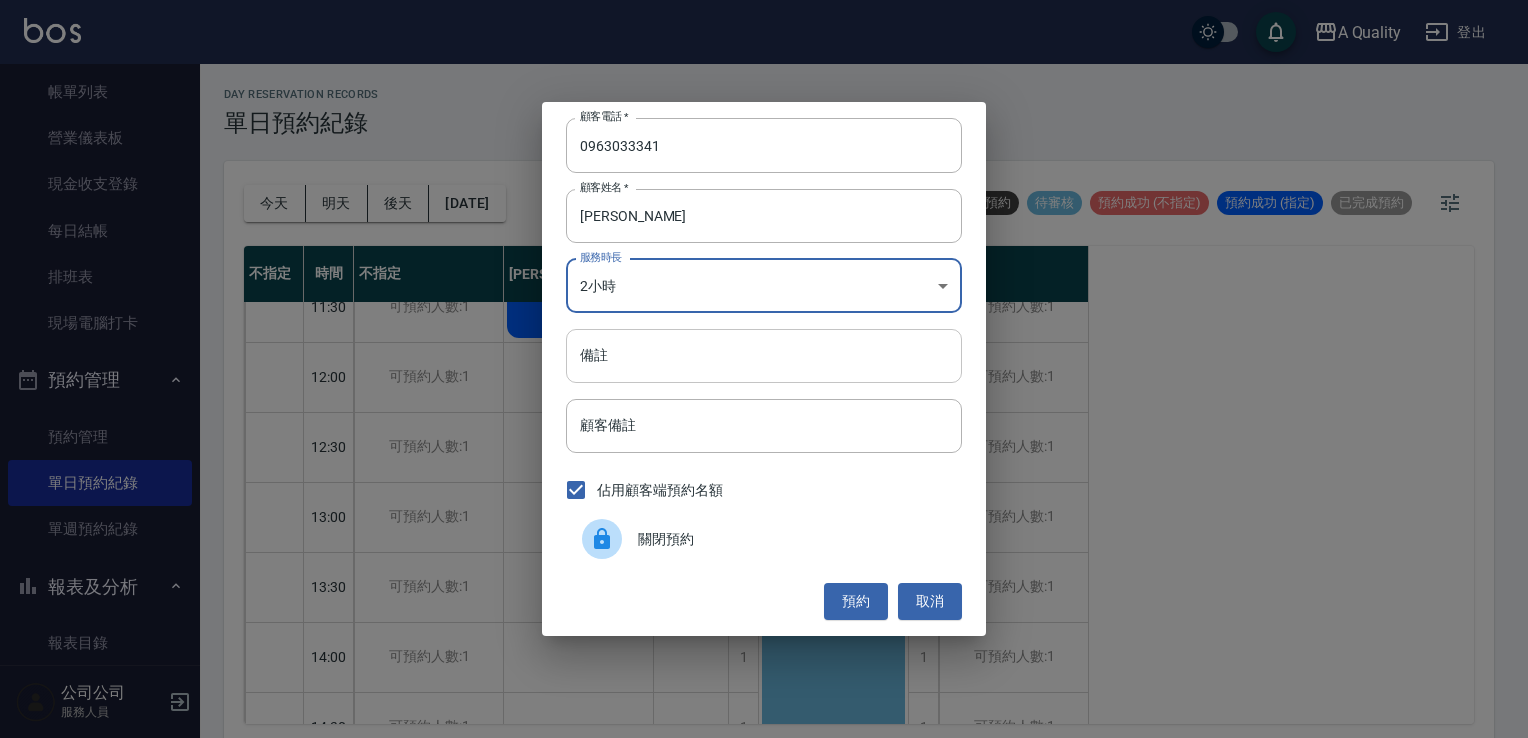 click on "備註" at bounding box center [764, 356] 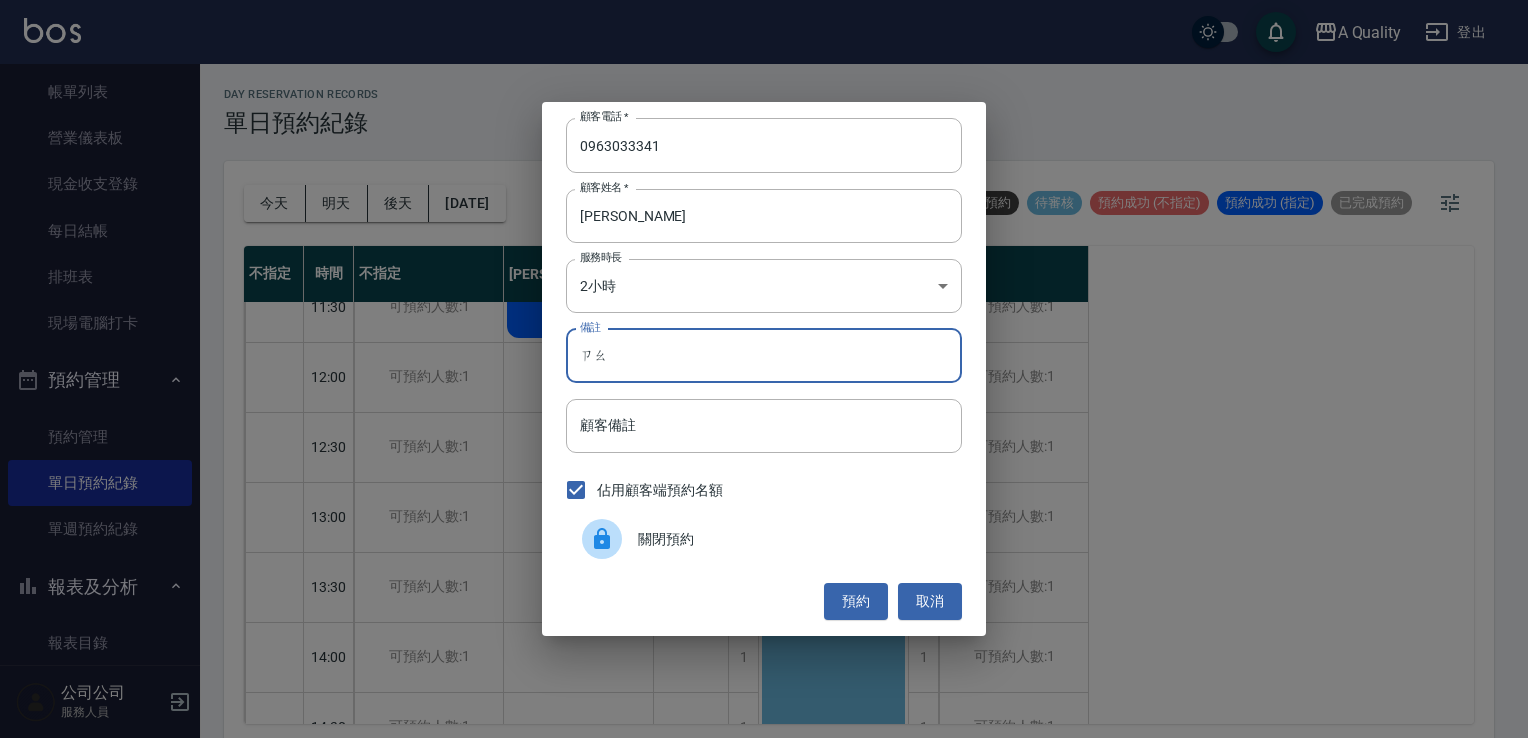 type on "早" 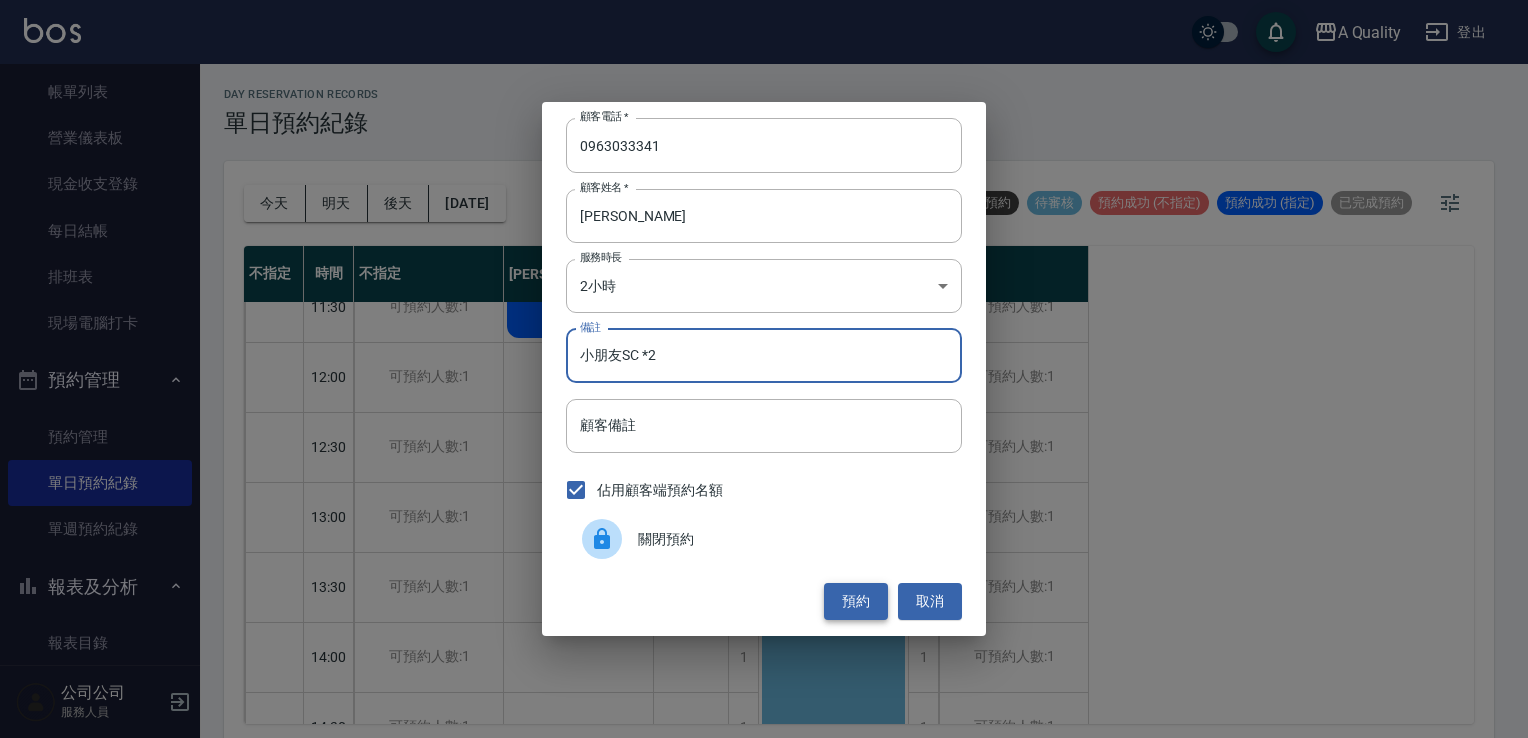 type on "小朋友SC *2" 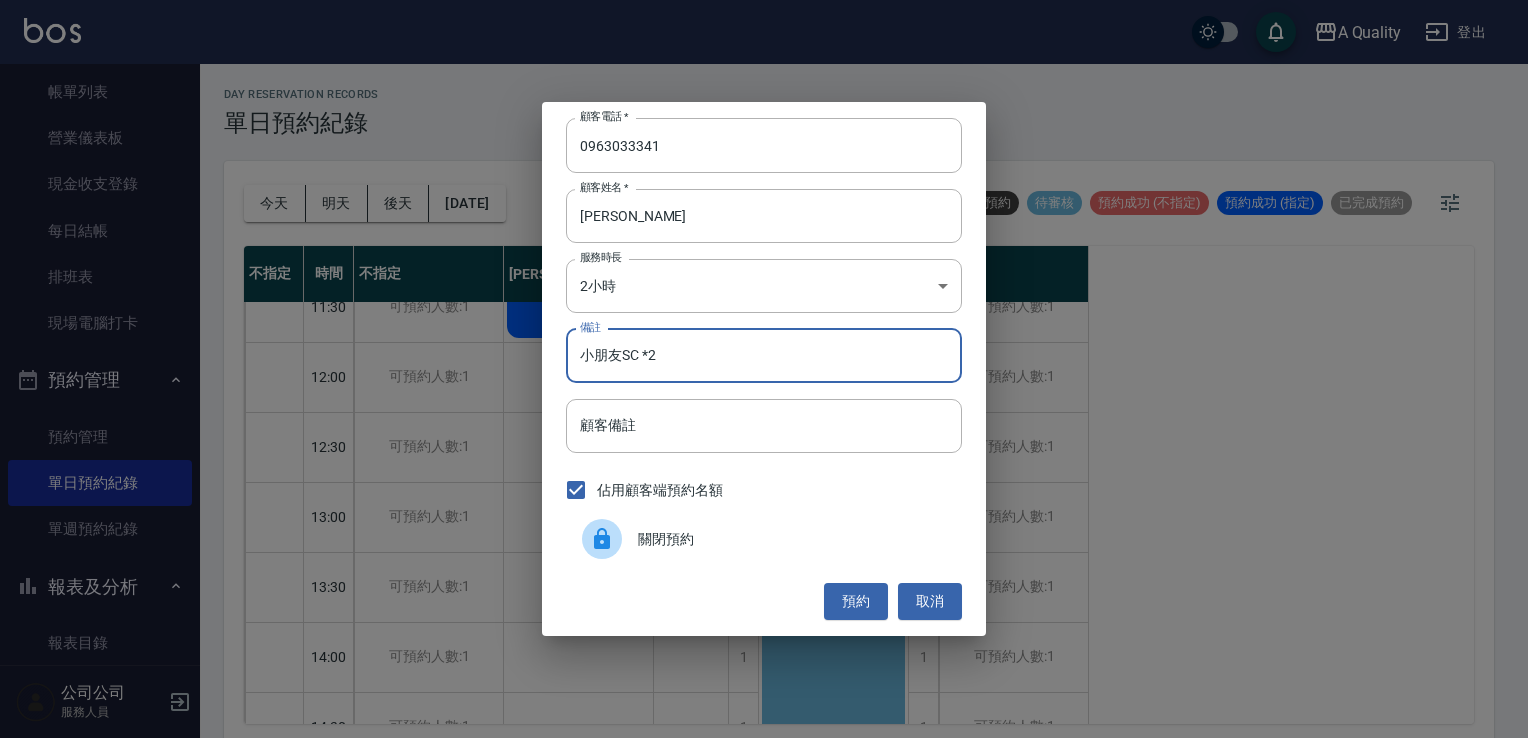 click on "預約" at bounding box center [856, 601] 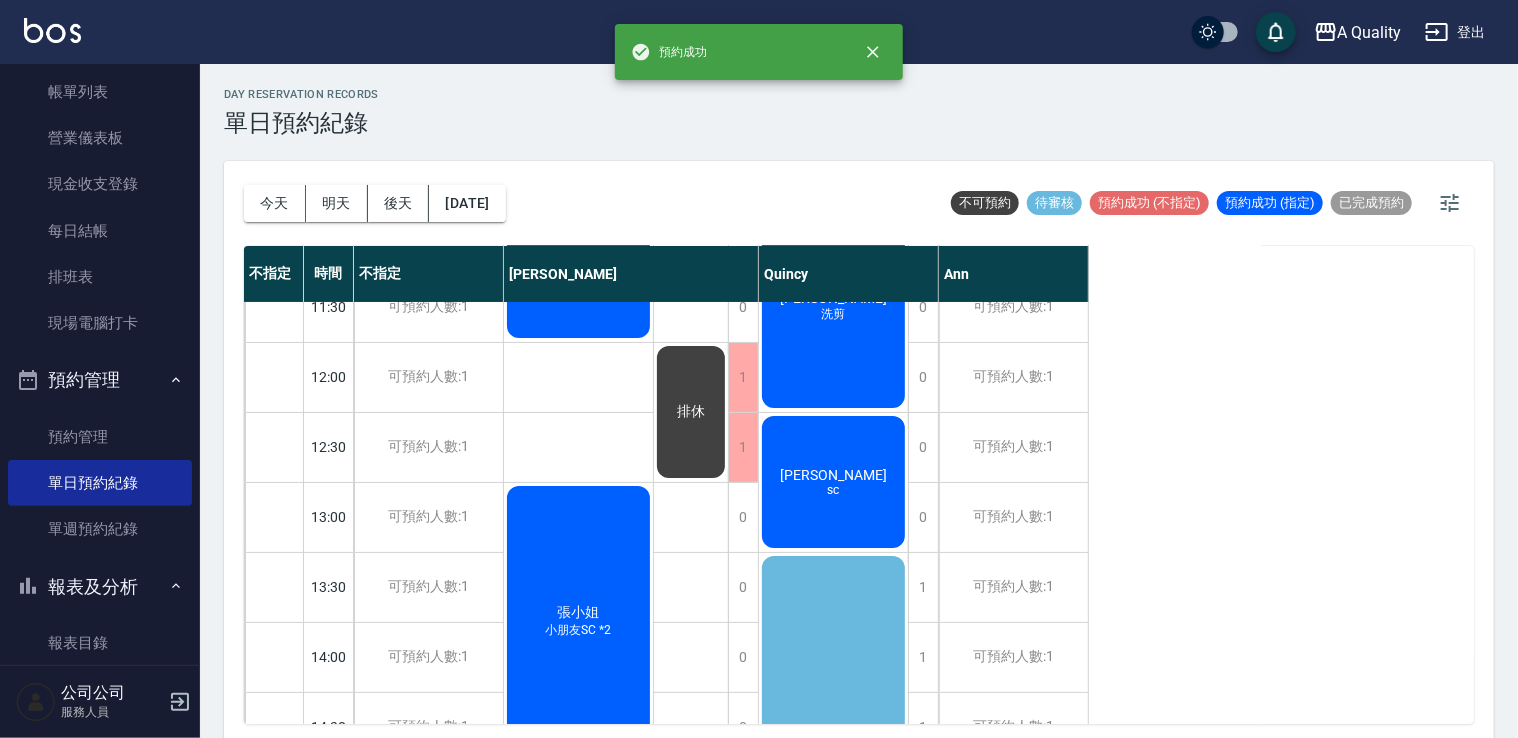 click on "張小姐 小朋友SC *2" at bounding box center (578, 272) 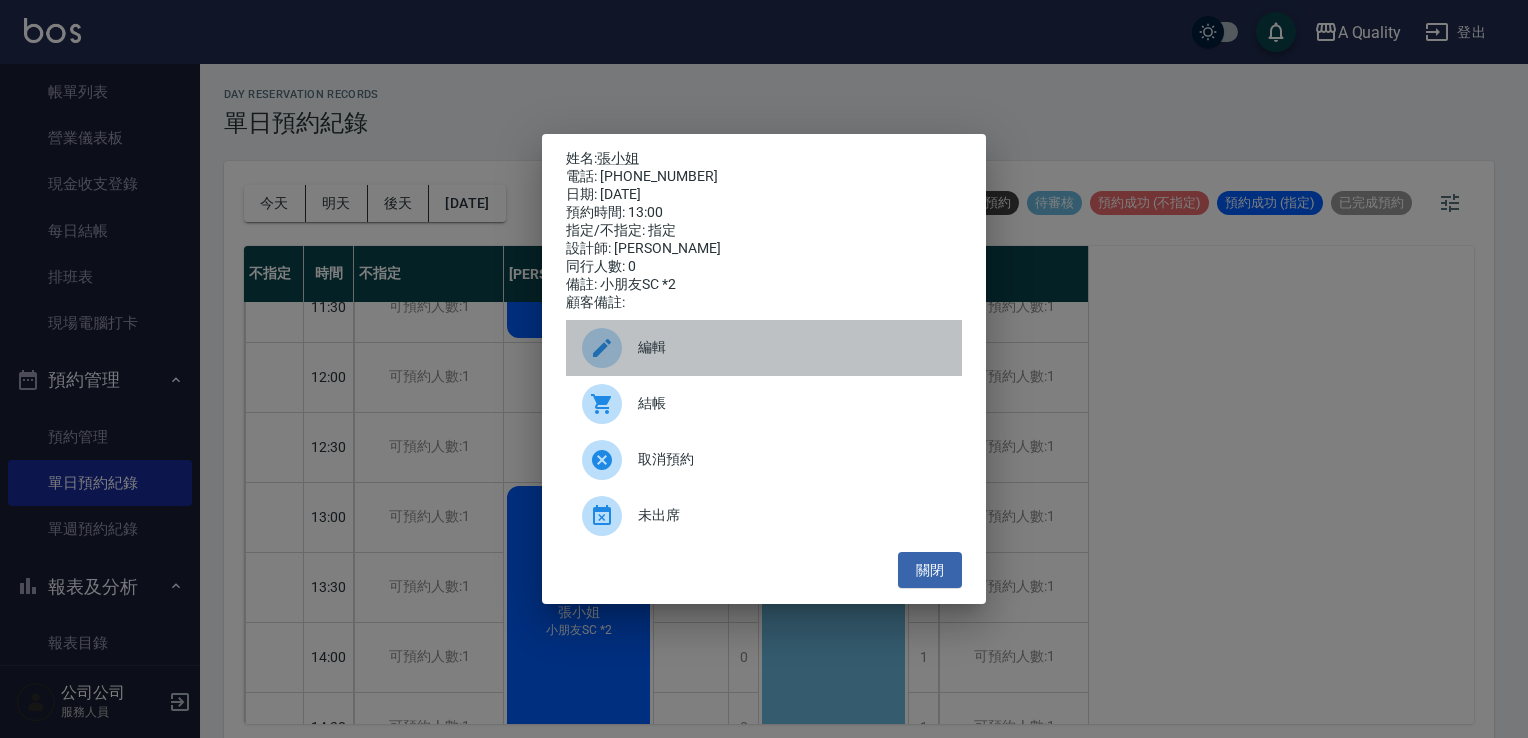 click on "編輯" at bounding box center [792, 347] 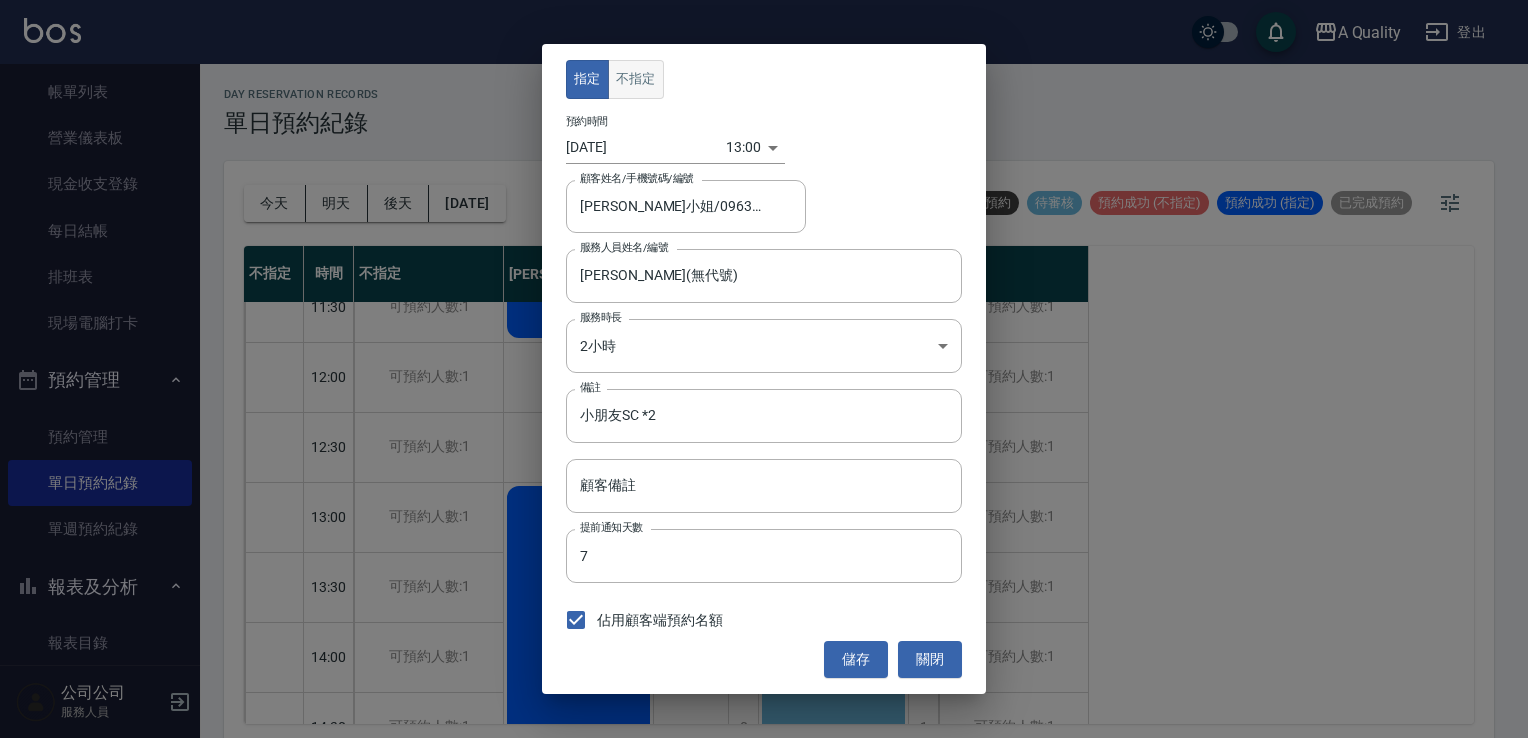 click on "不指定" at bounding box center (636, 79) 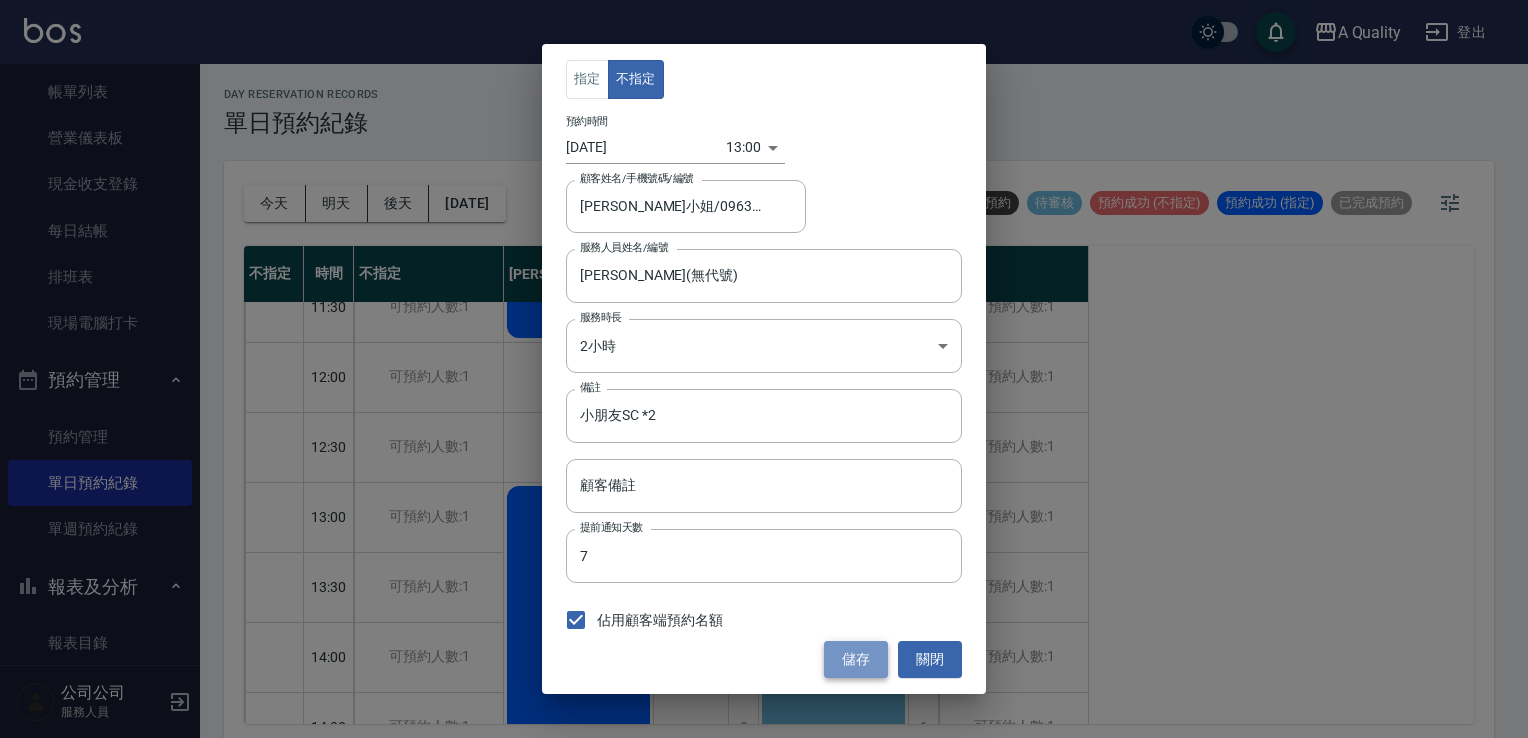click on "儲存" at bounding box center (856, 659) 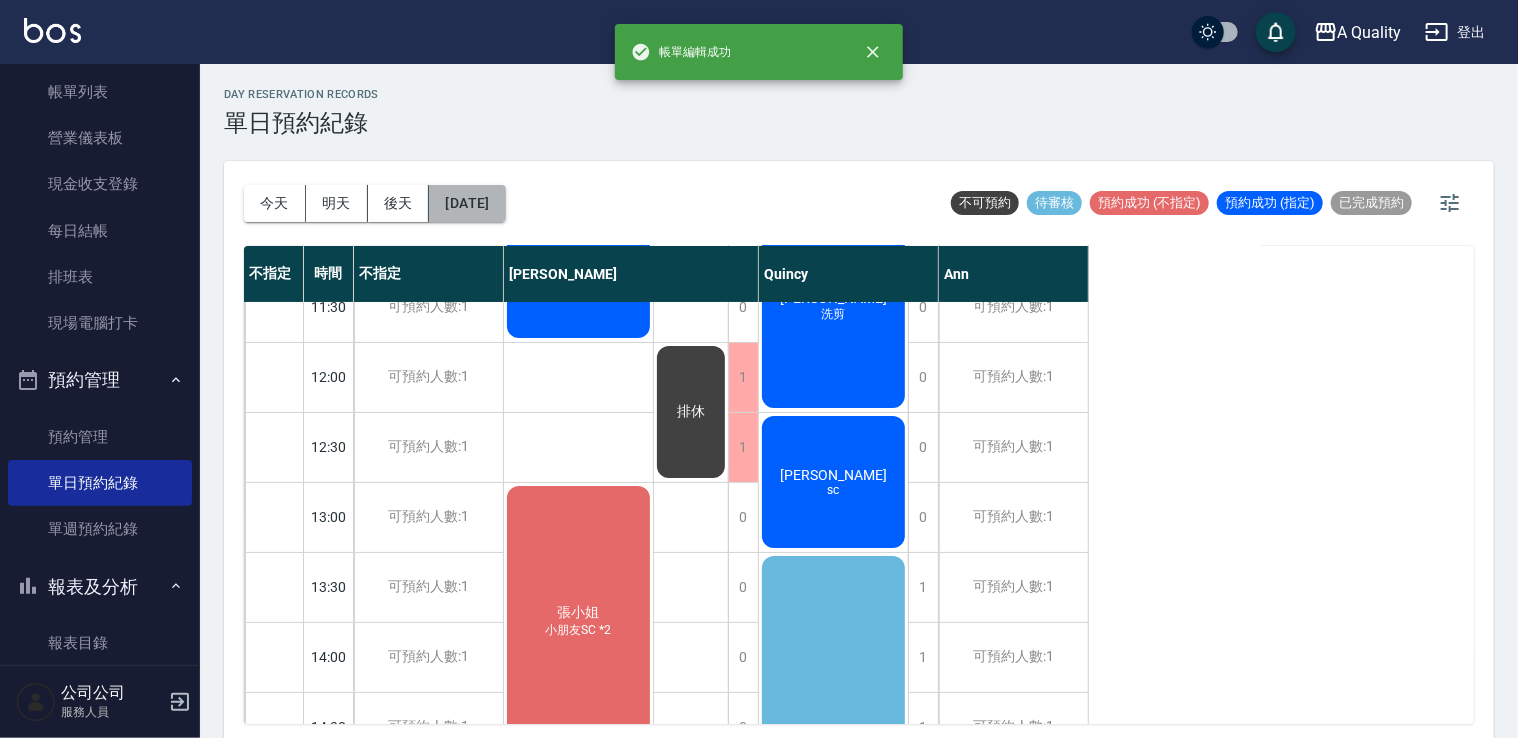 click on "2025/07/19" at bounding box center [467, 203] 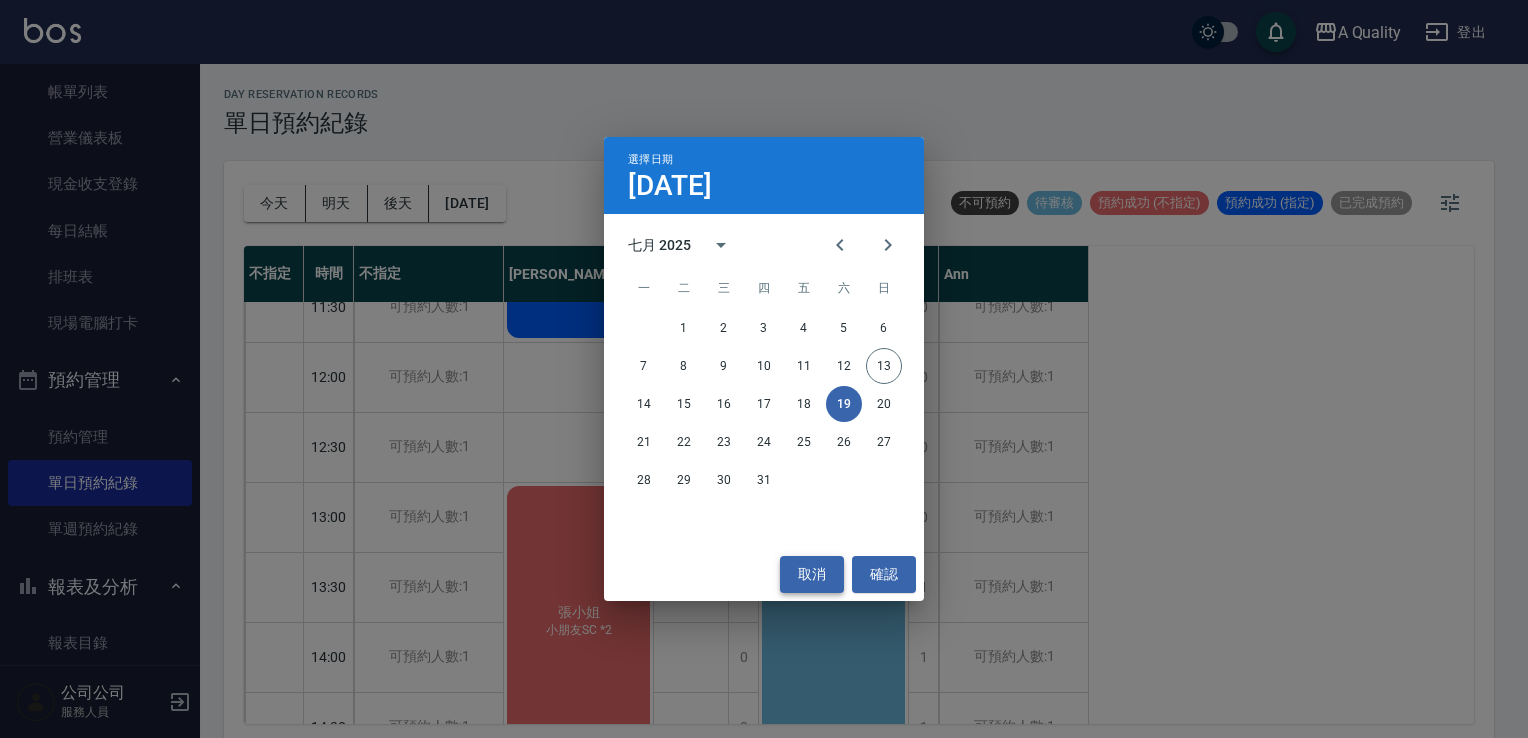 click on "取消" at bounding box center [812, 574] 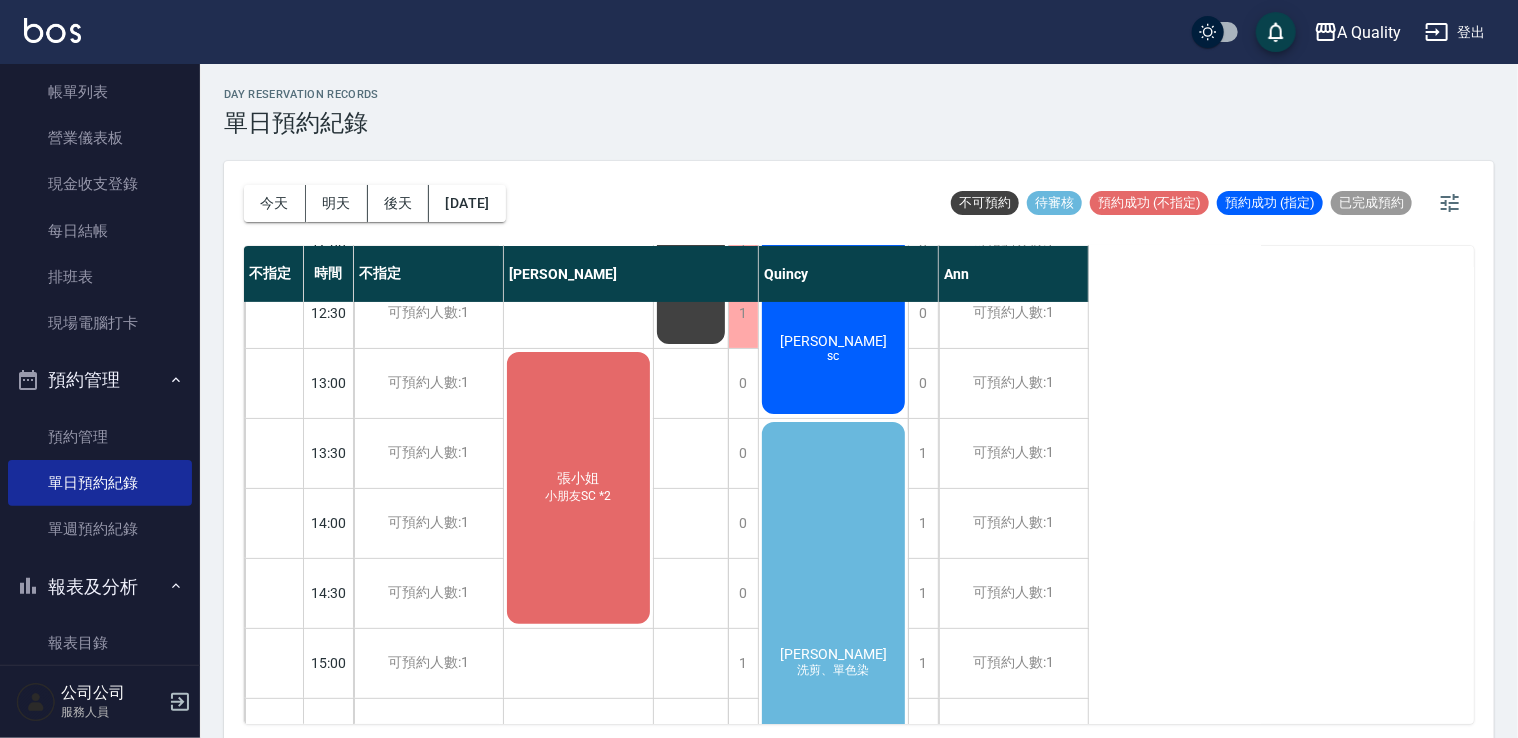 scroll, scrollTop: 200, scrollLeft: 0, axis: vertical 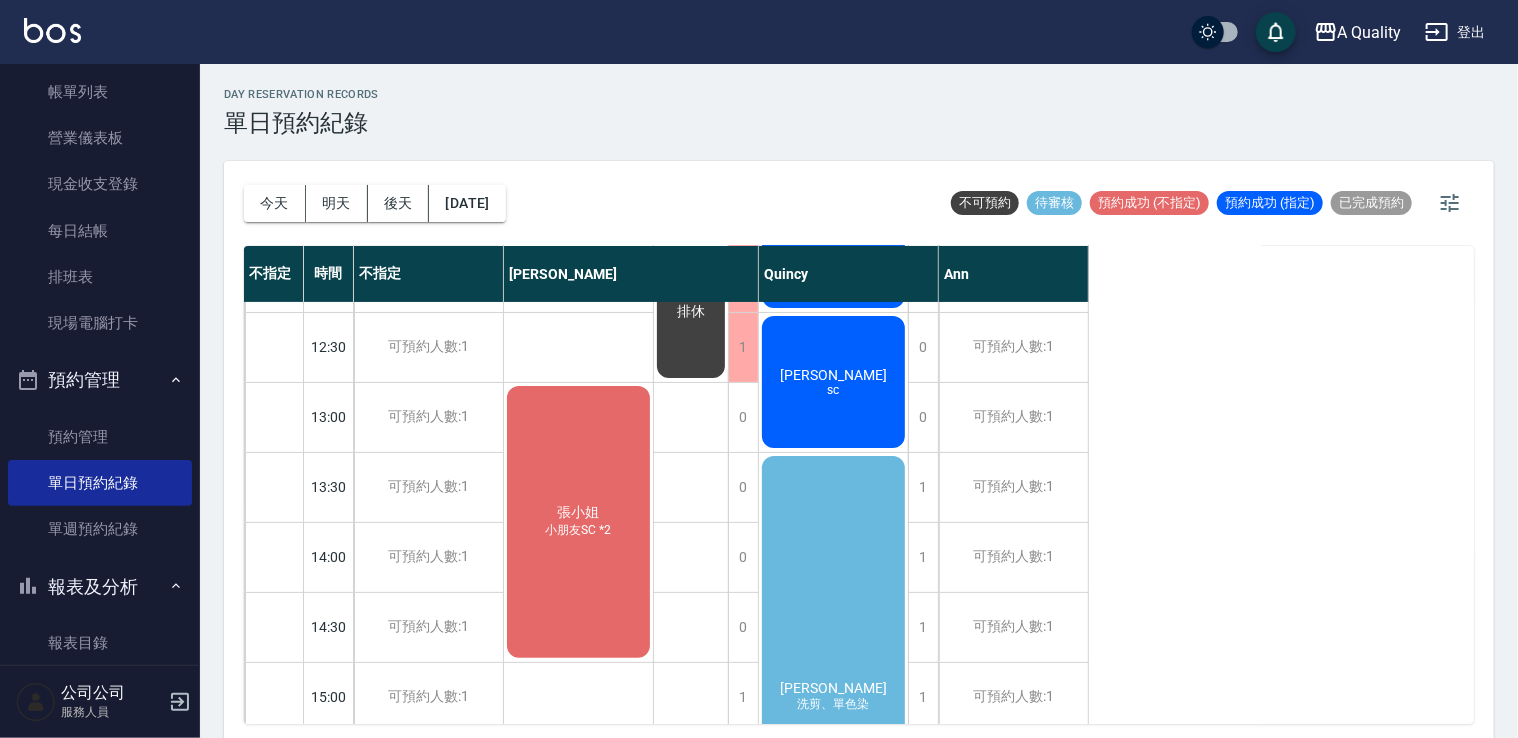 click on "張小姐 小朋友SC *2" at bounding box center [578, 172] 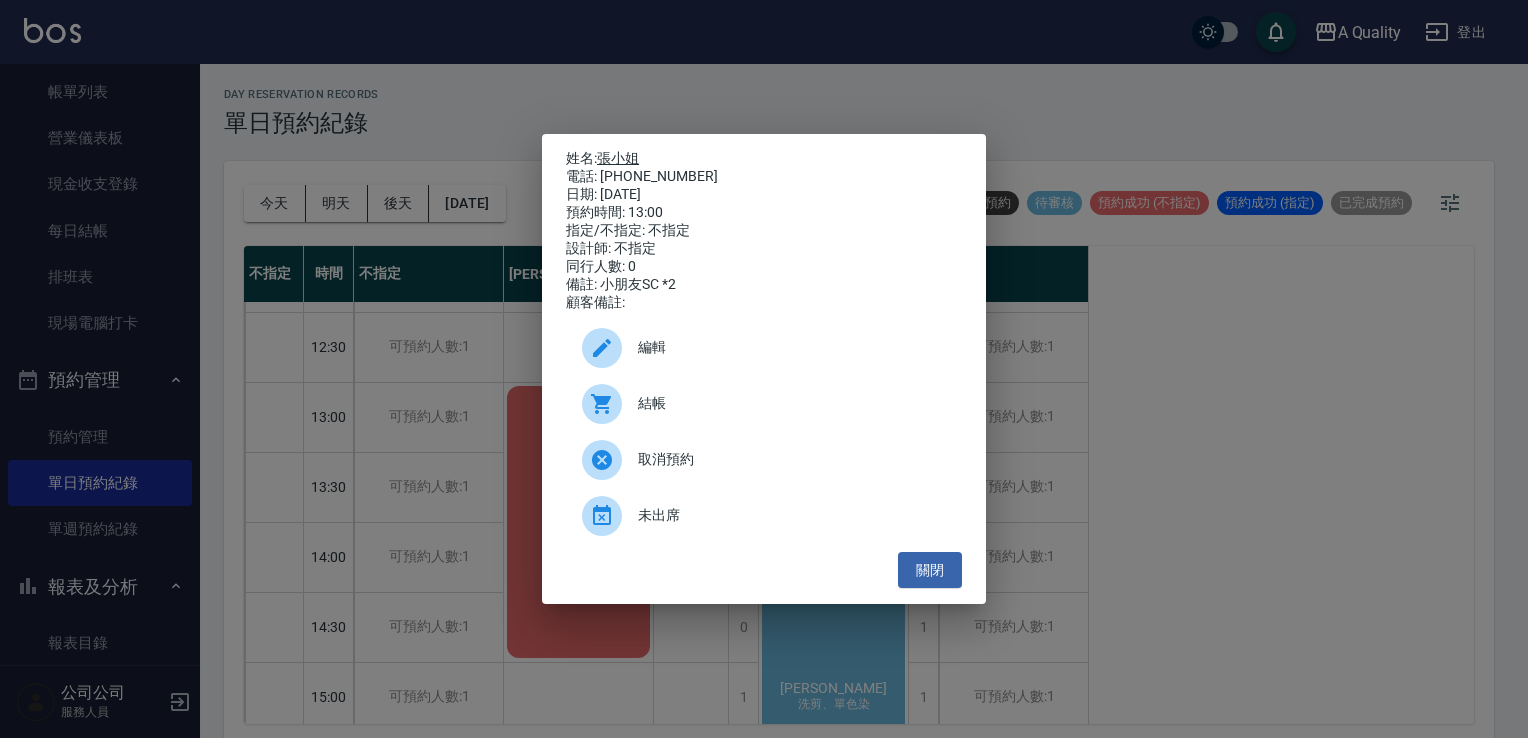 click on "張小姐" at bounding box center (618, 158) 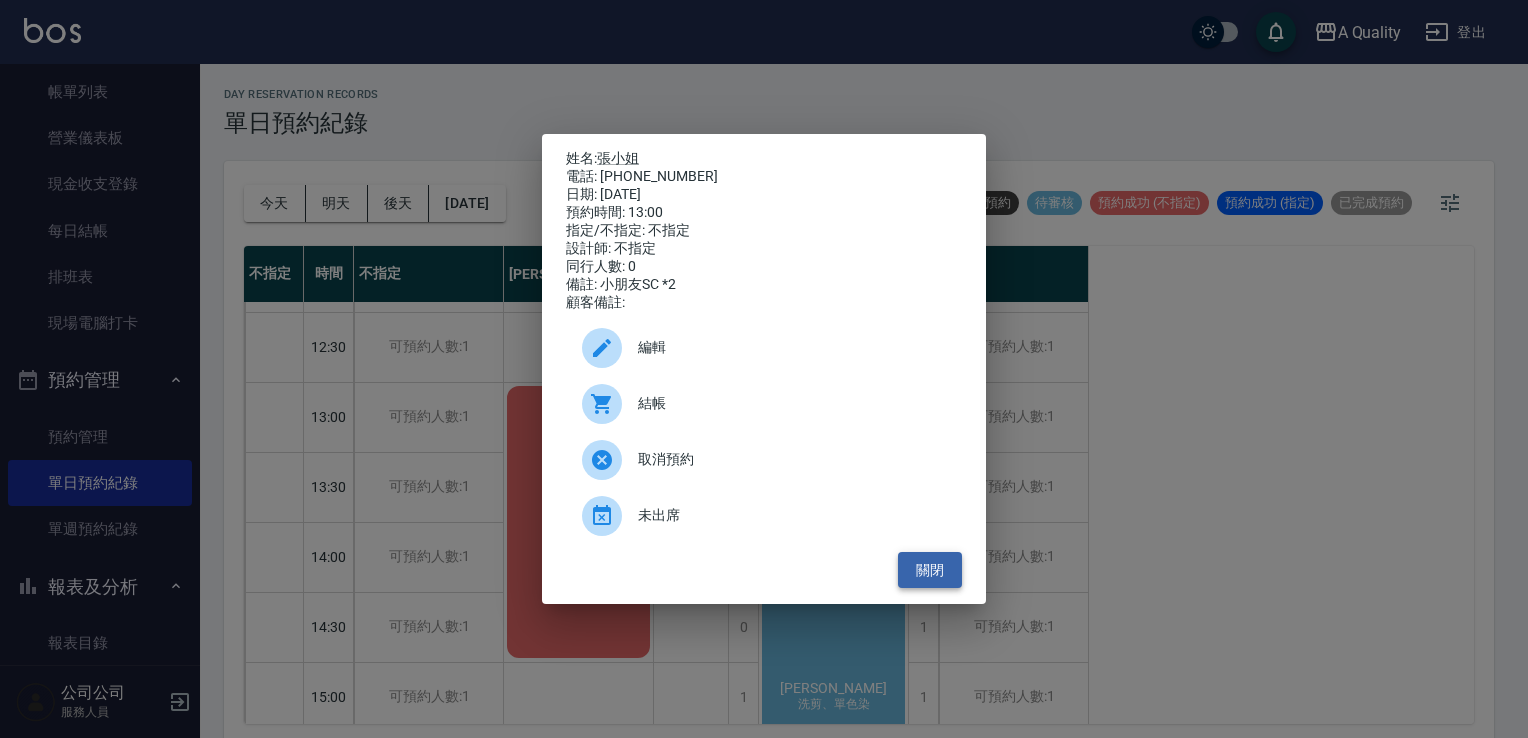 click on "關閉" at bounding box center [930, 570] 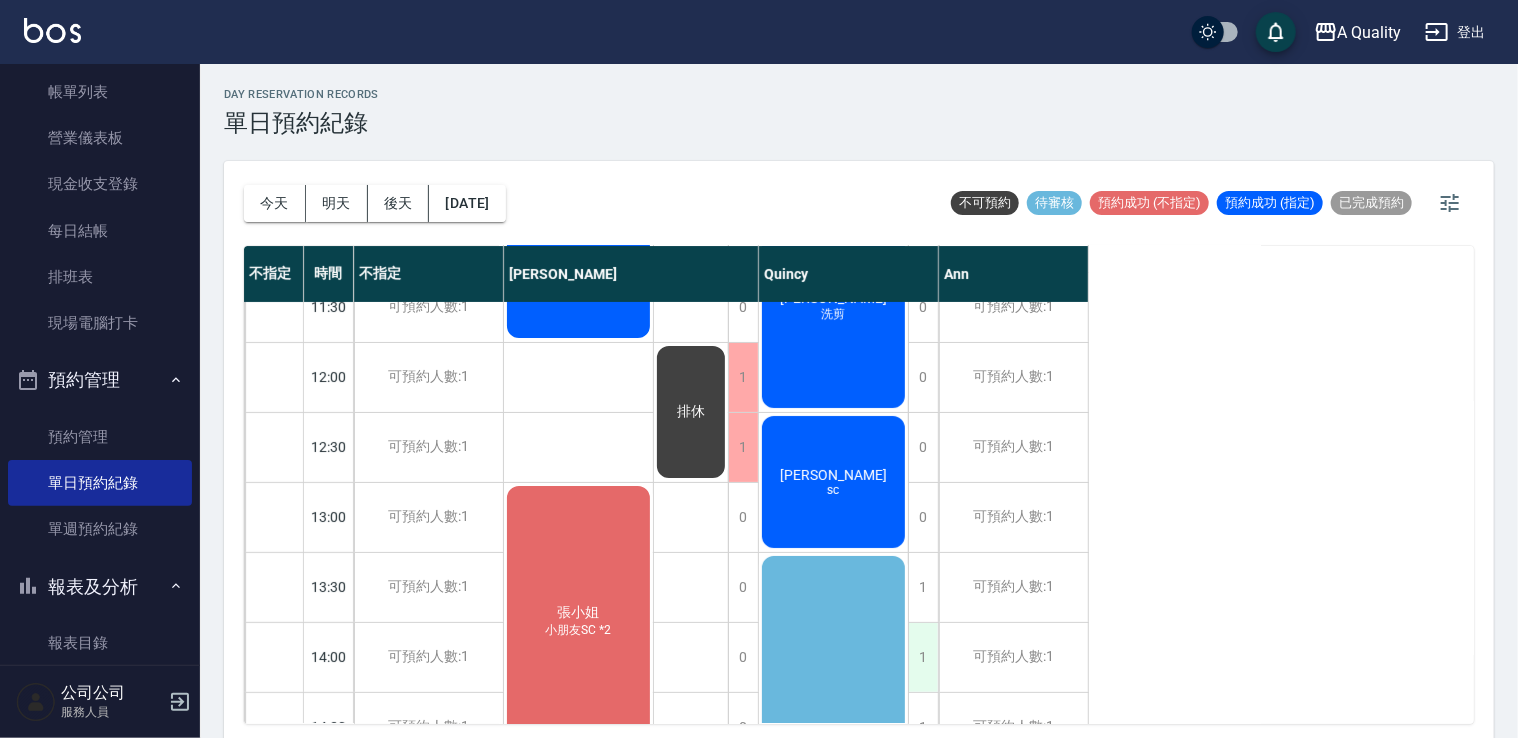 scroll, scrollTop: 600, scrollLeft: 0, axis: vertical 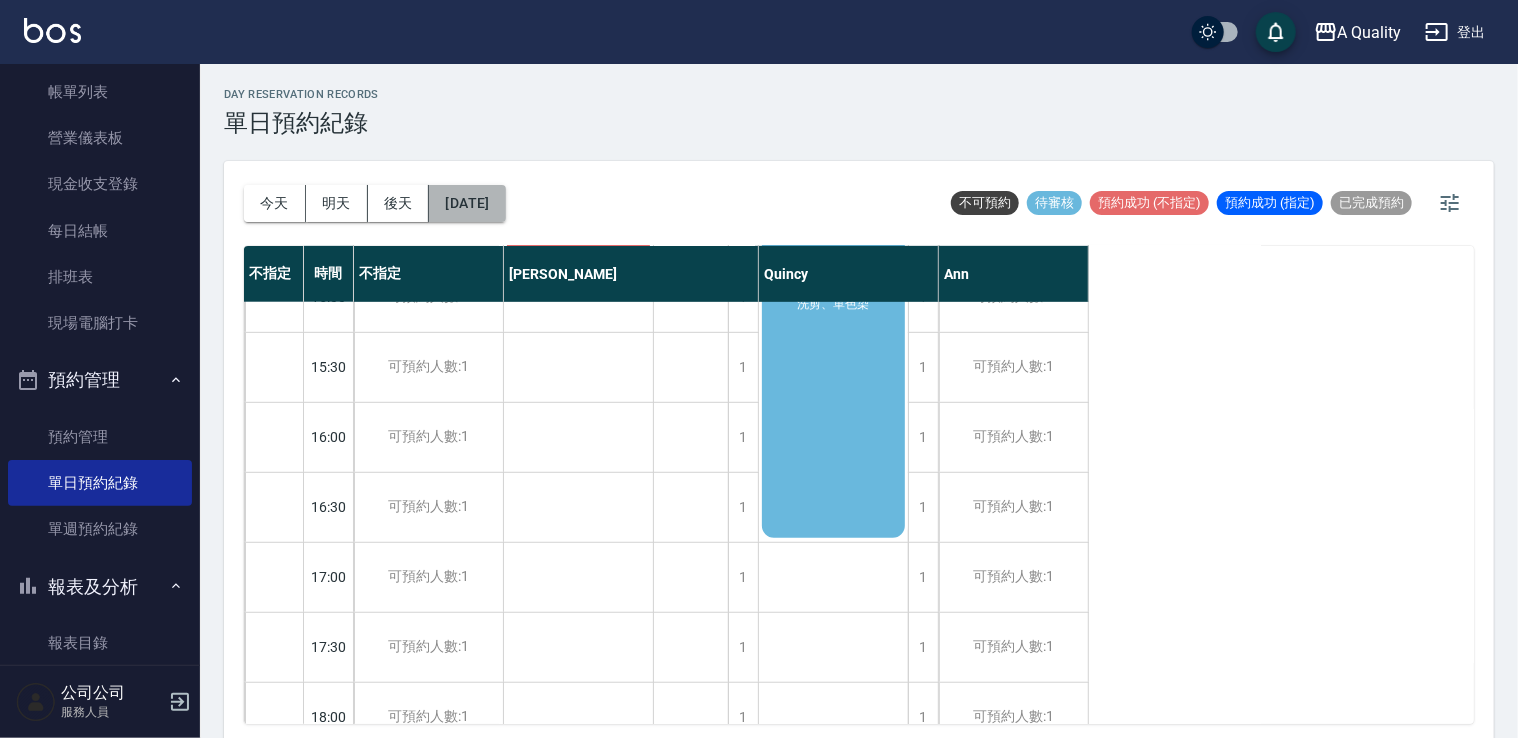 click on "2025/07/19" at bounding box center (467, 203) 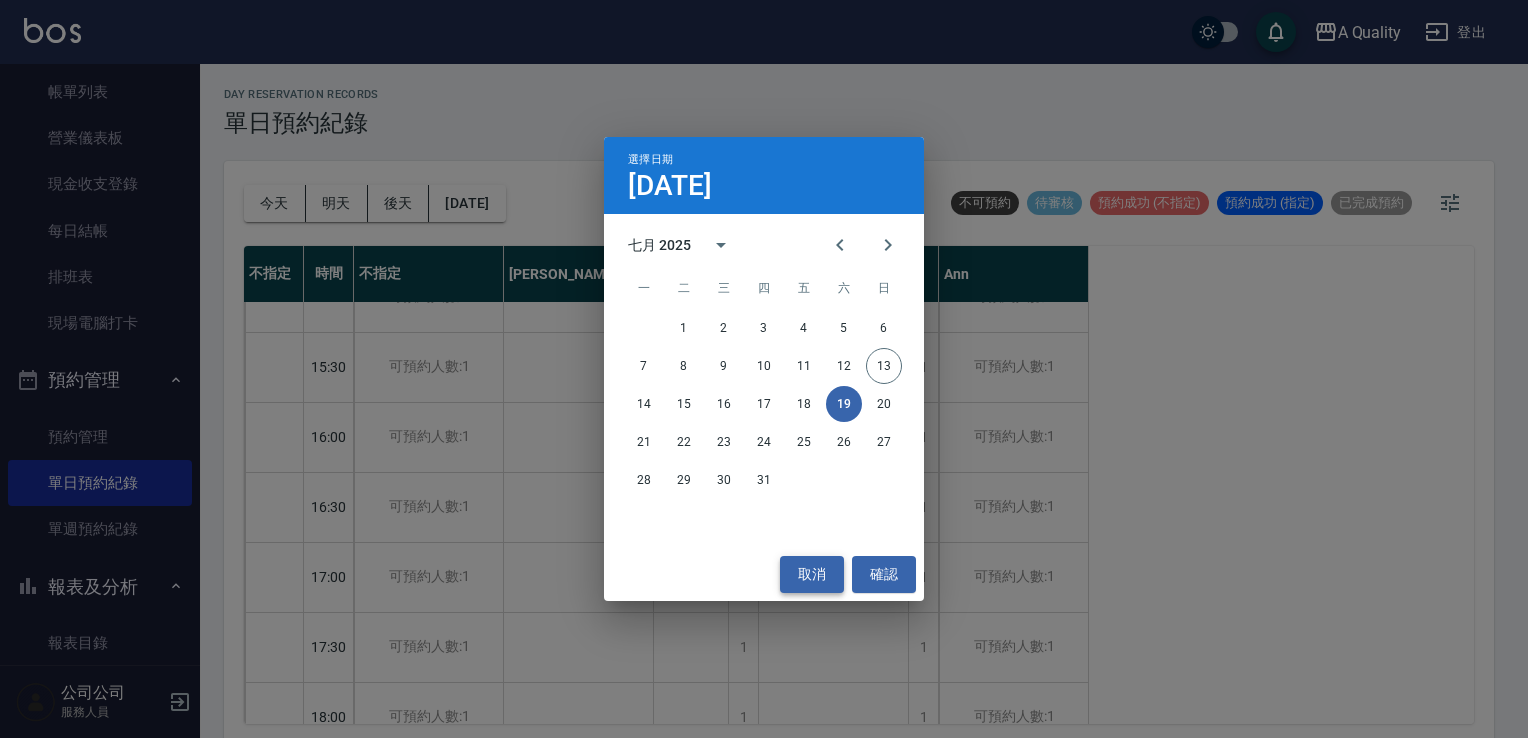click on "取消" at bounding box center [812, 574] 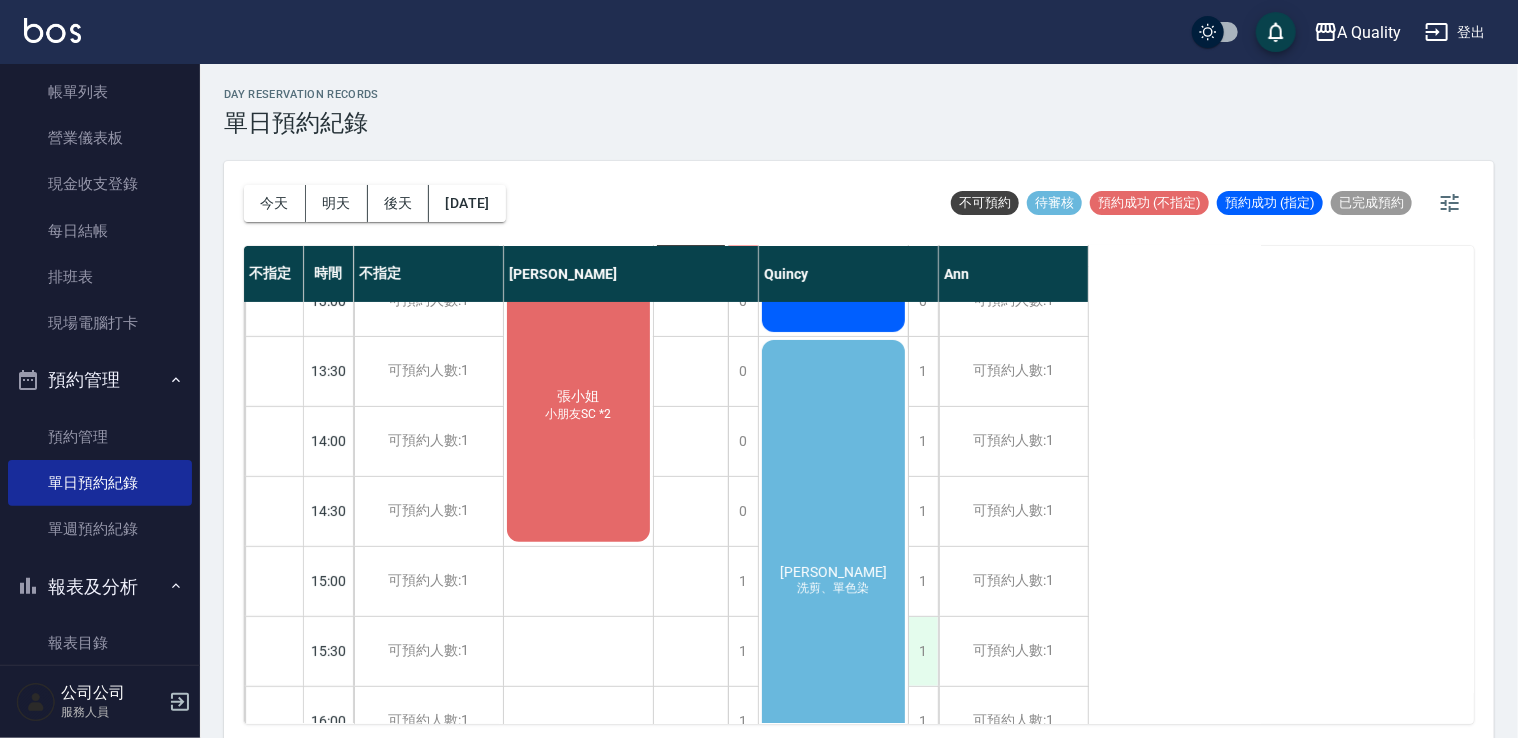 scroll, scrollTop: 200, scrollLeft: 0, axis: vertical 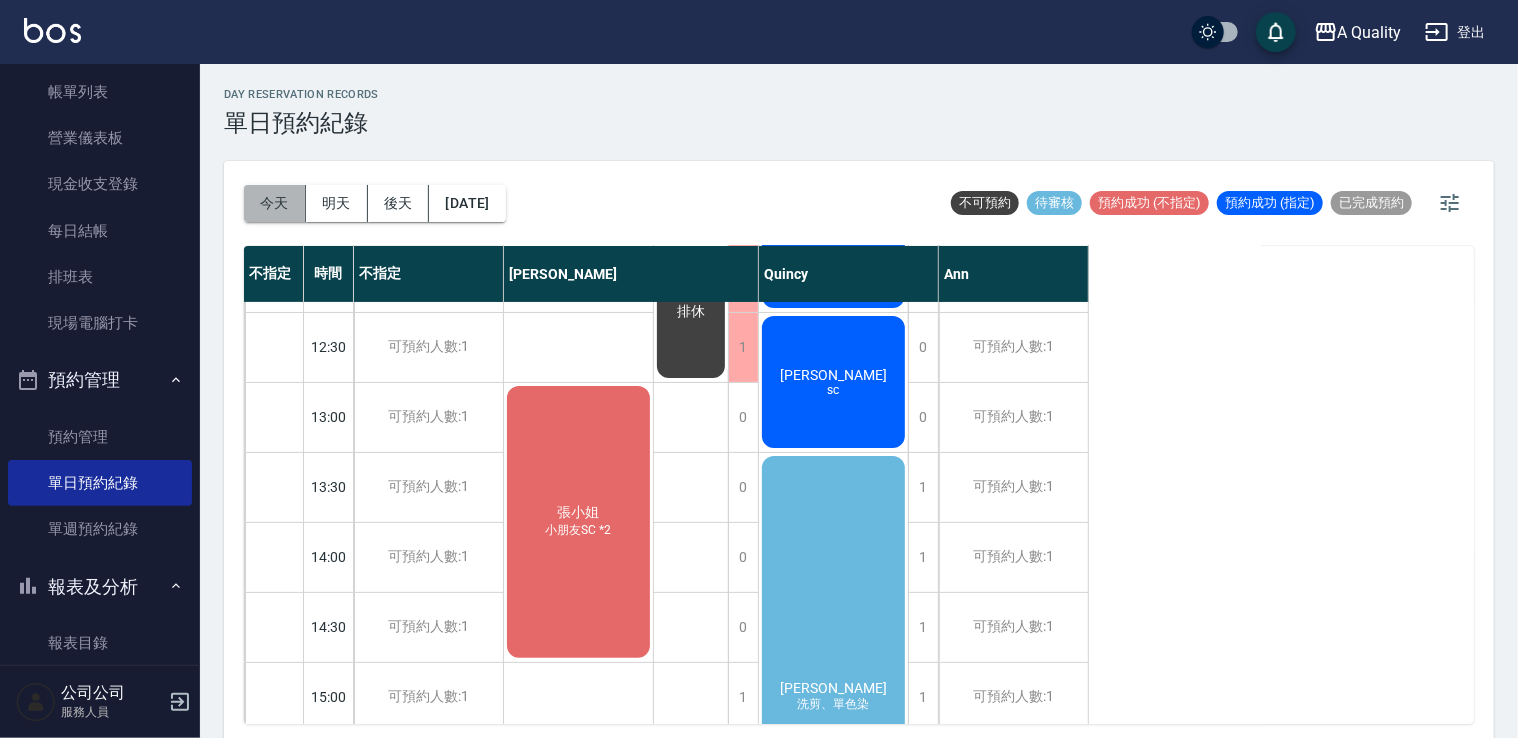 click on "今天" at bounding box center (275, 203) 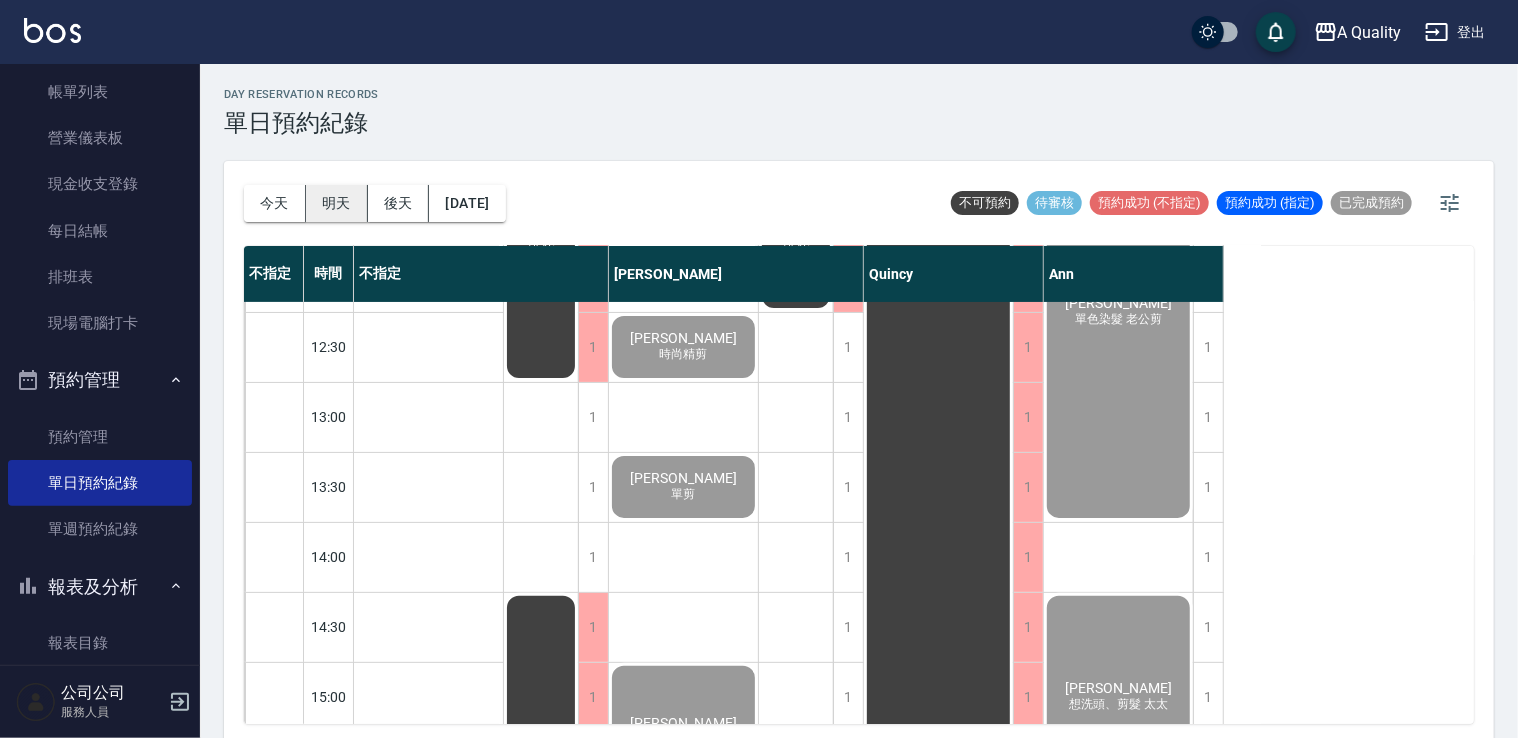 click on "明天" at bounding box center [337, 203] 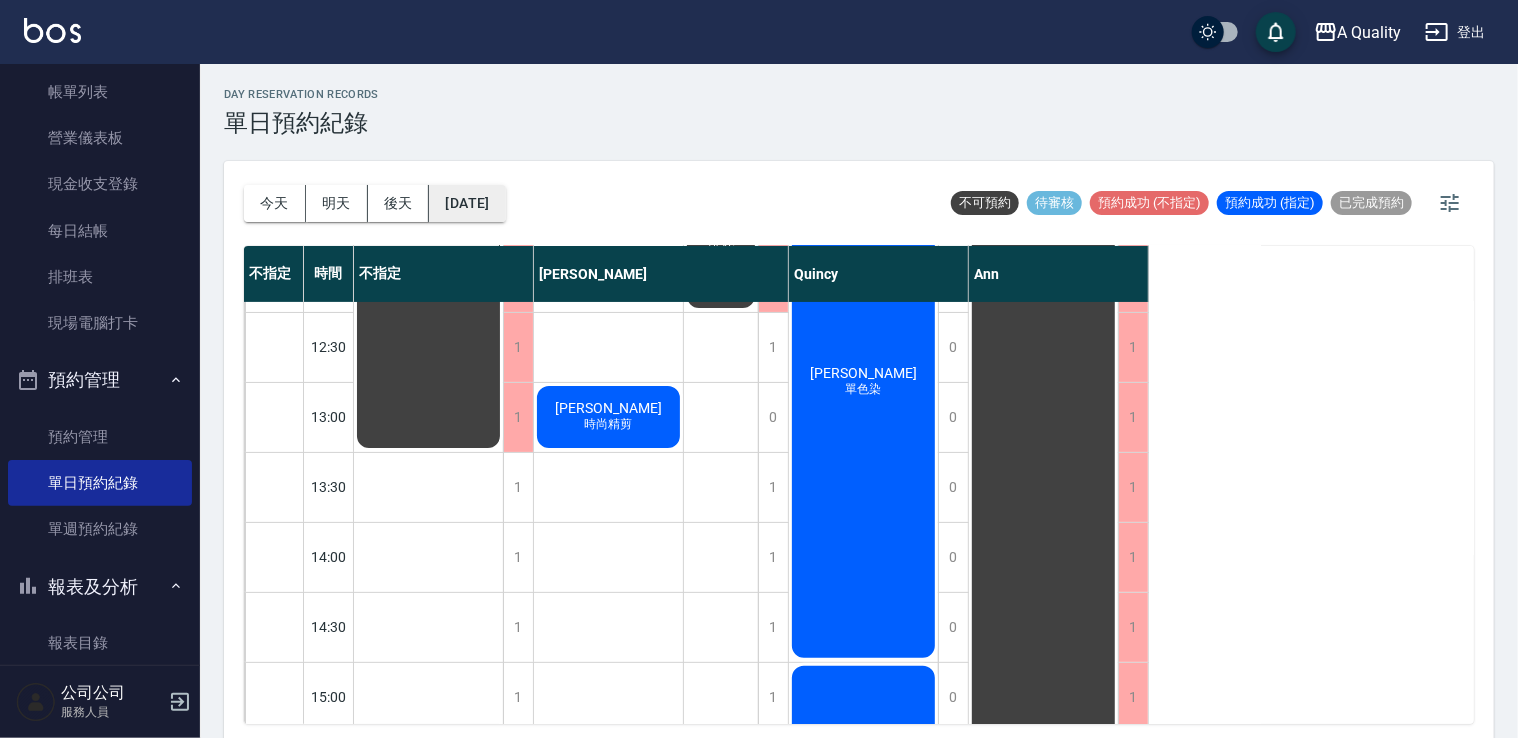 click on "2025/07/14" at bounding box center [467, 203] 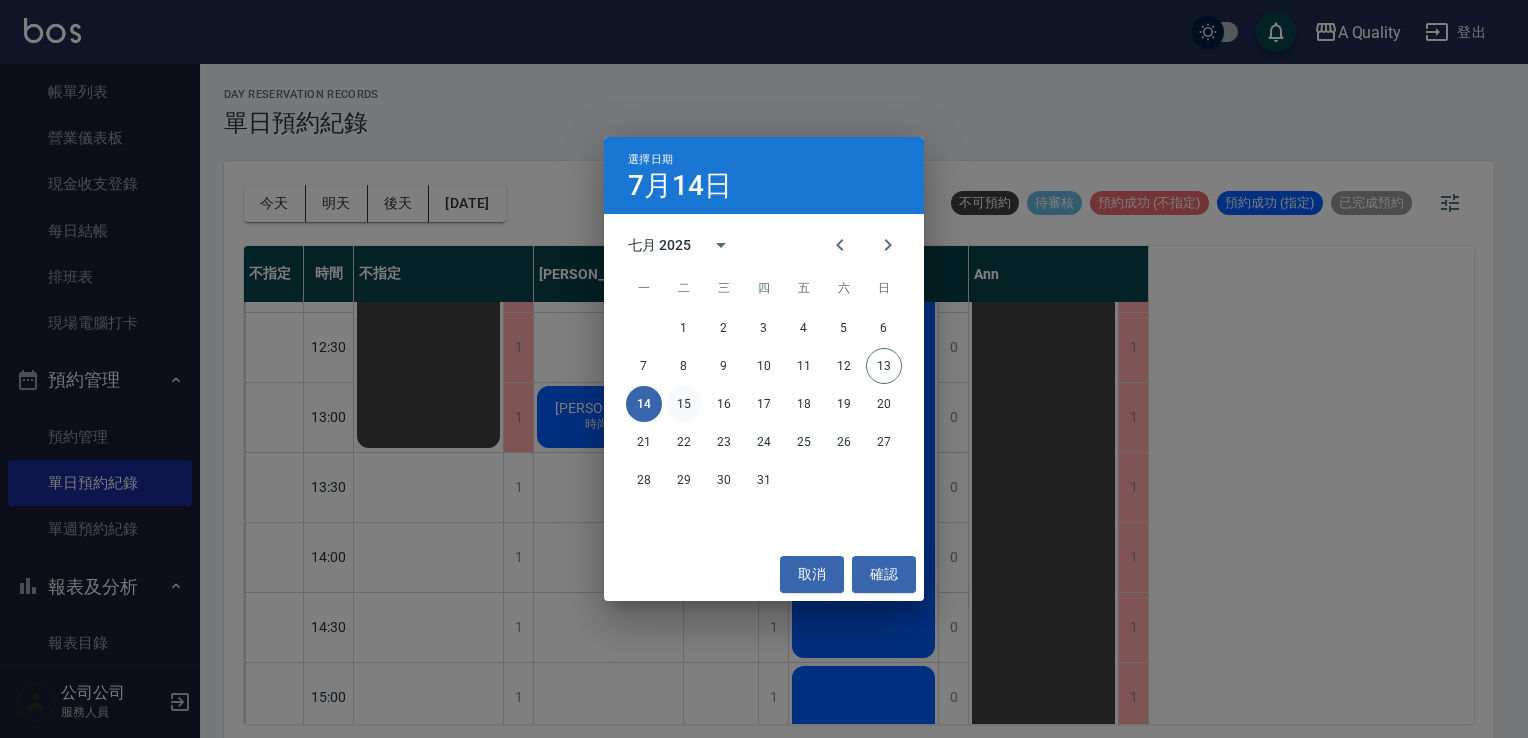 click on "15" at bounding box center (684, 404) 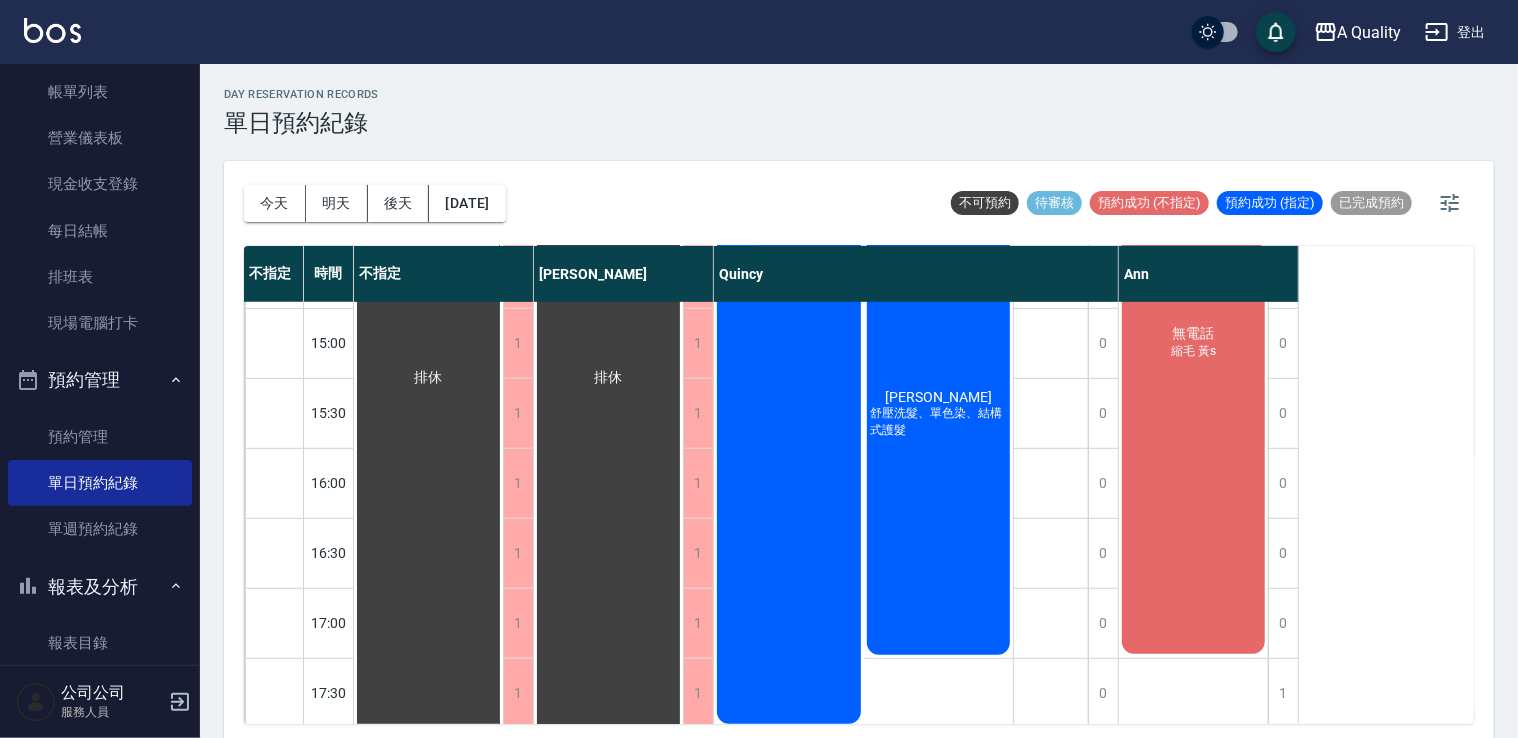 scroll, scrollTop: 553, scrollLeft: 0, axis: vertical 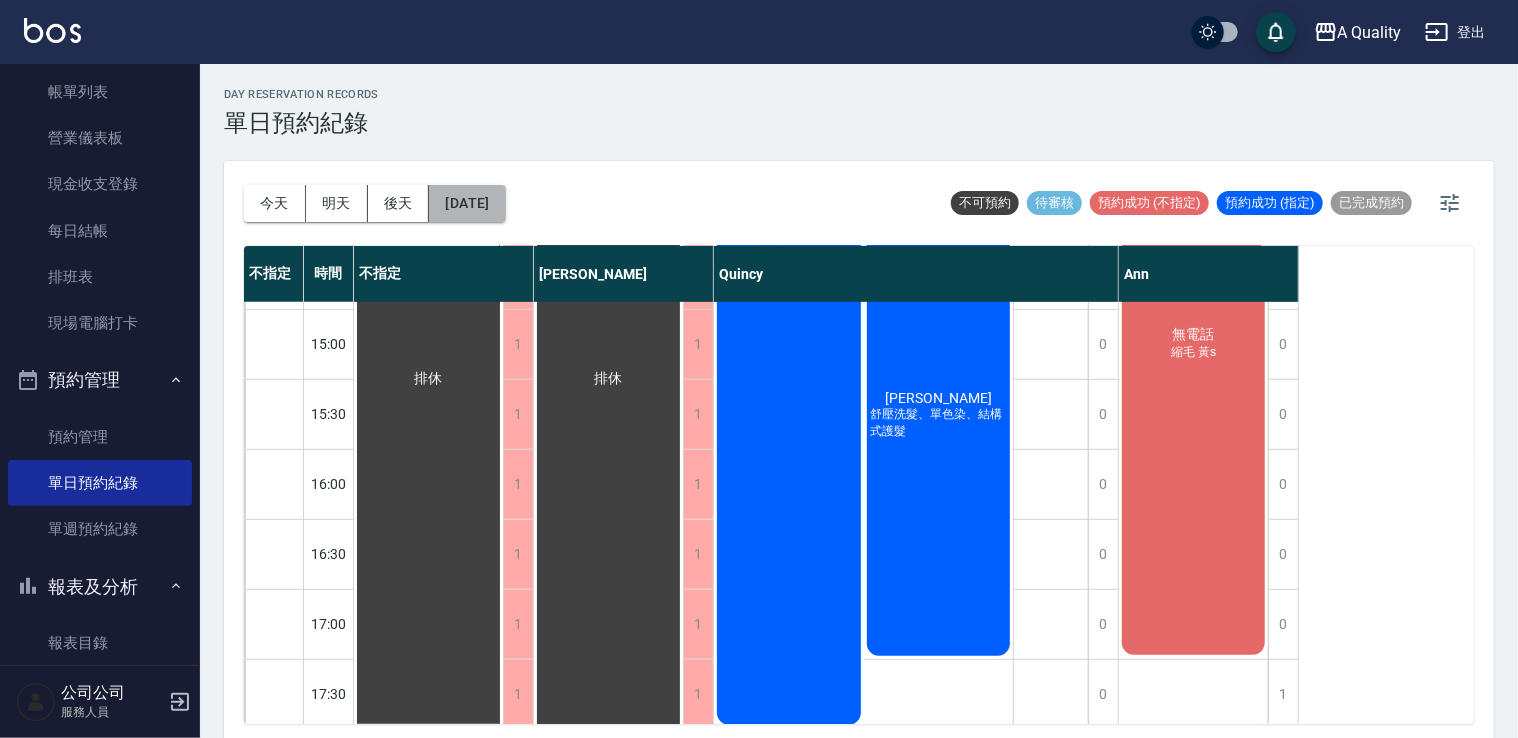 click on "2025/07/15" at bounding box center (467, 203) 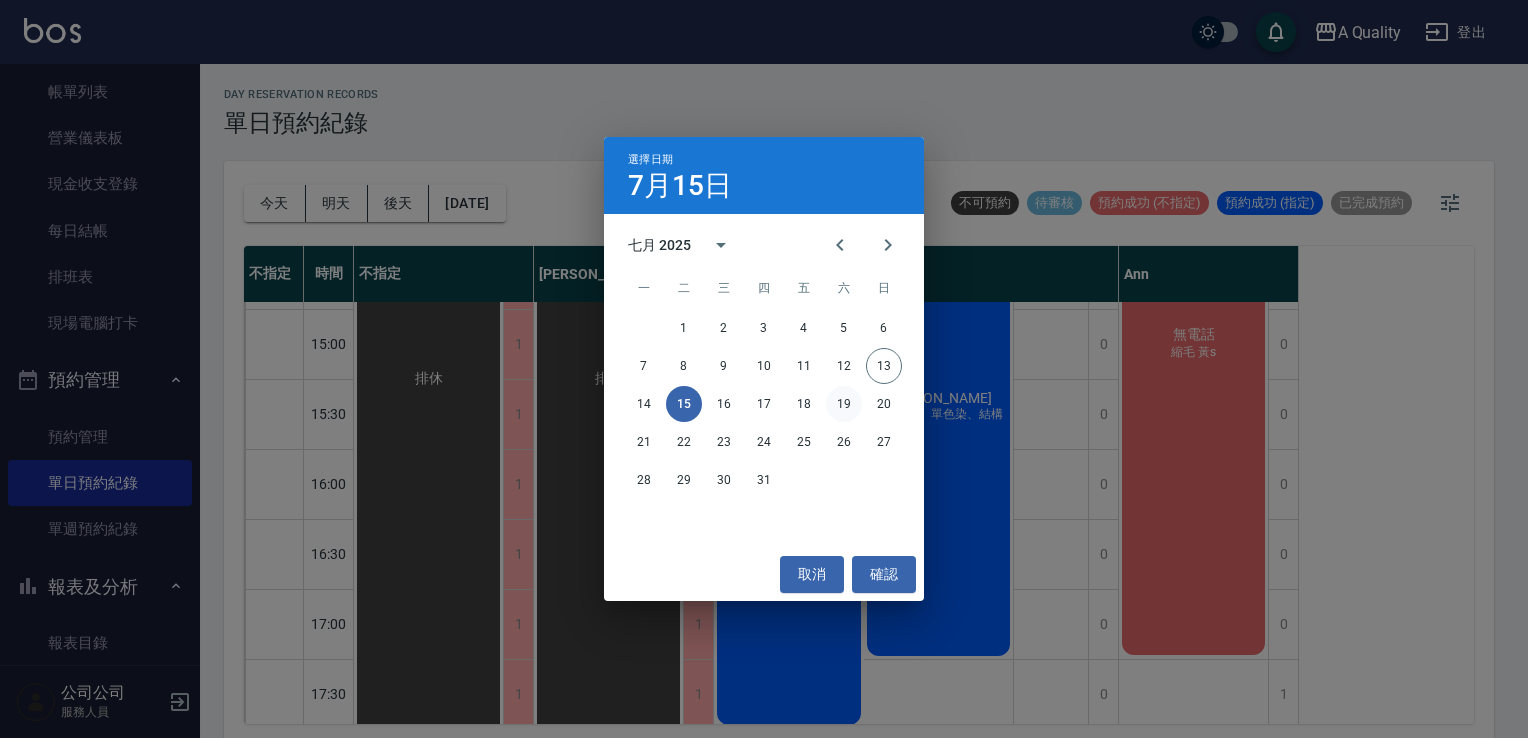 click on "19" at bounding box center (844, 404) 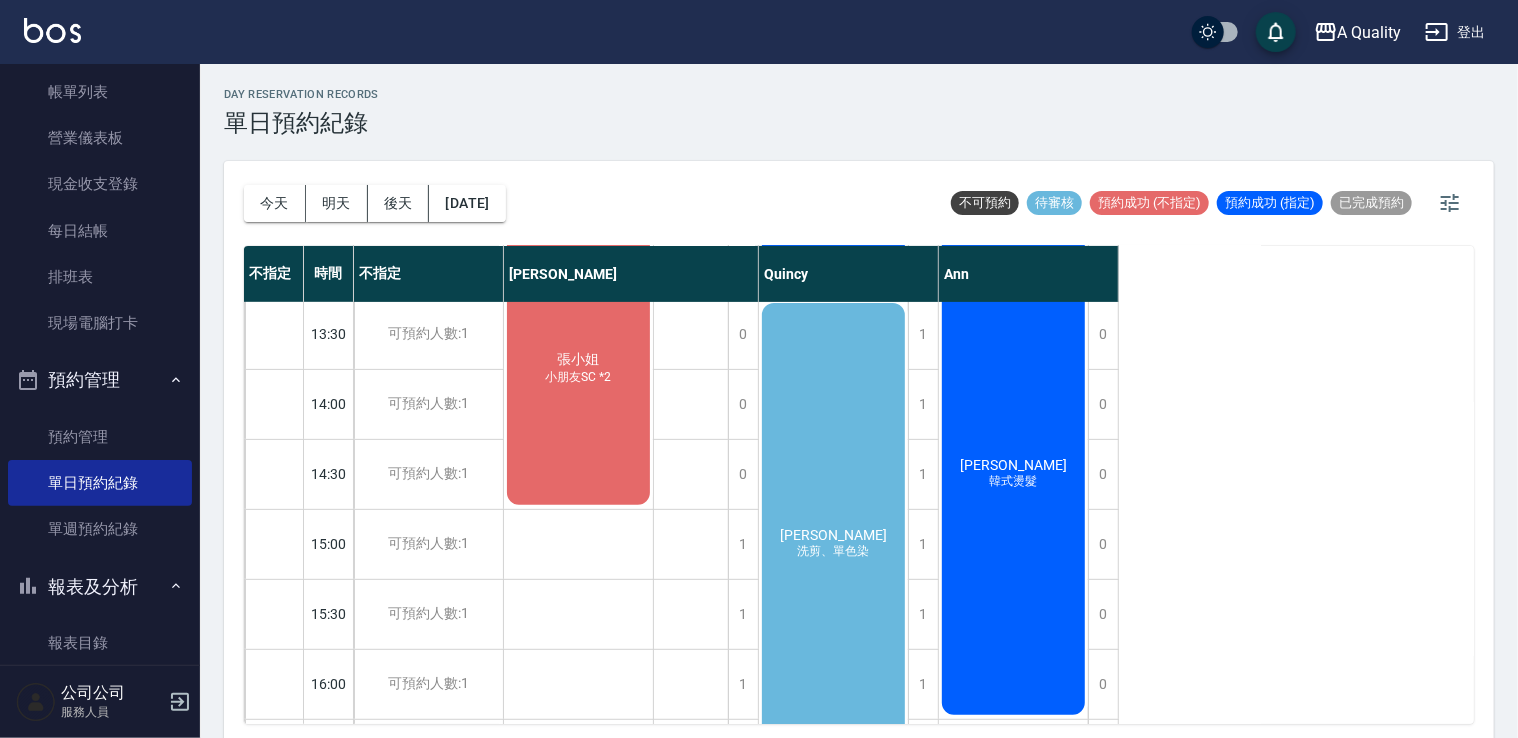 scroll, scrollTop: 153, scrollLeft: 0, axis: vertical 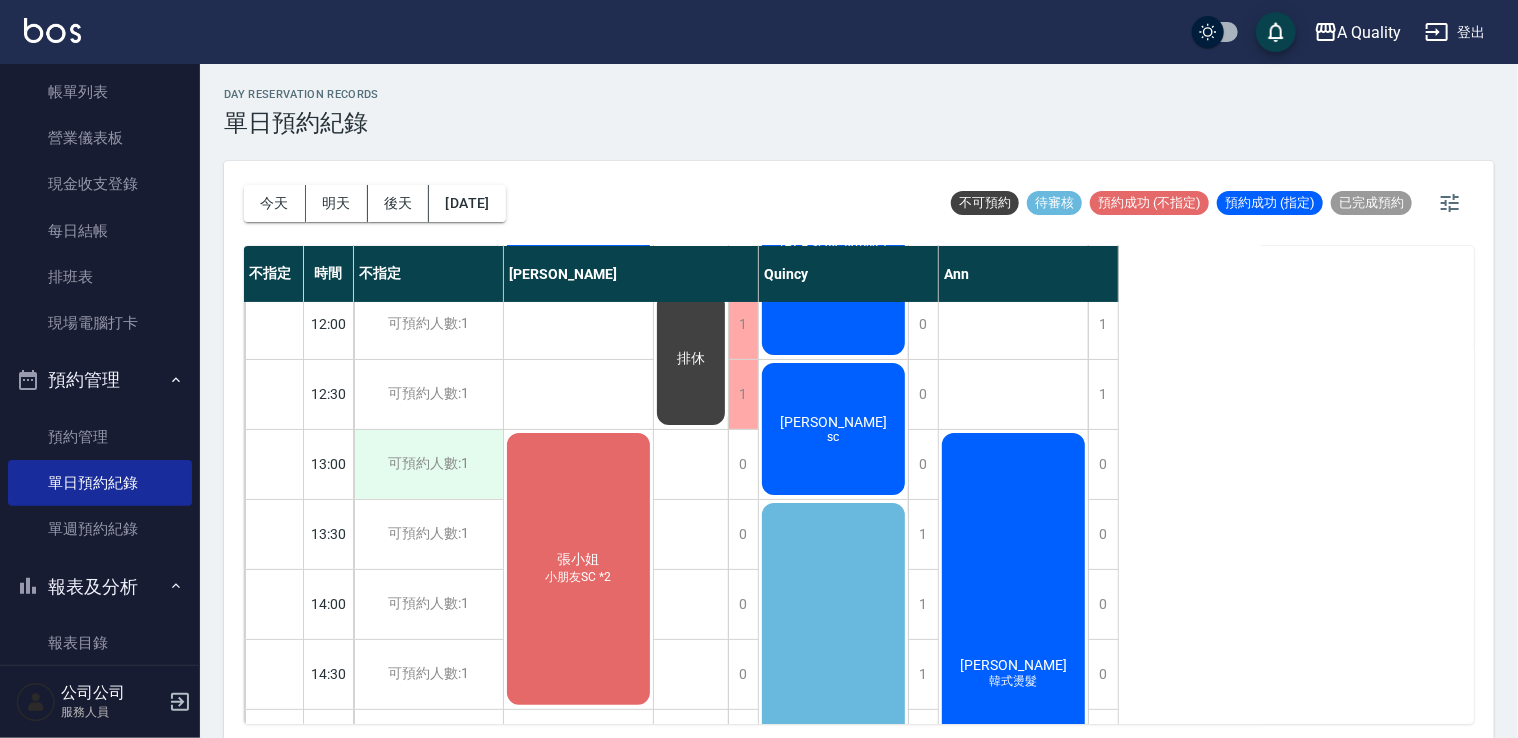 click on "可預約人數:1" at bounding box center (428, 464) 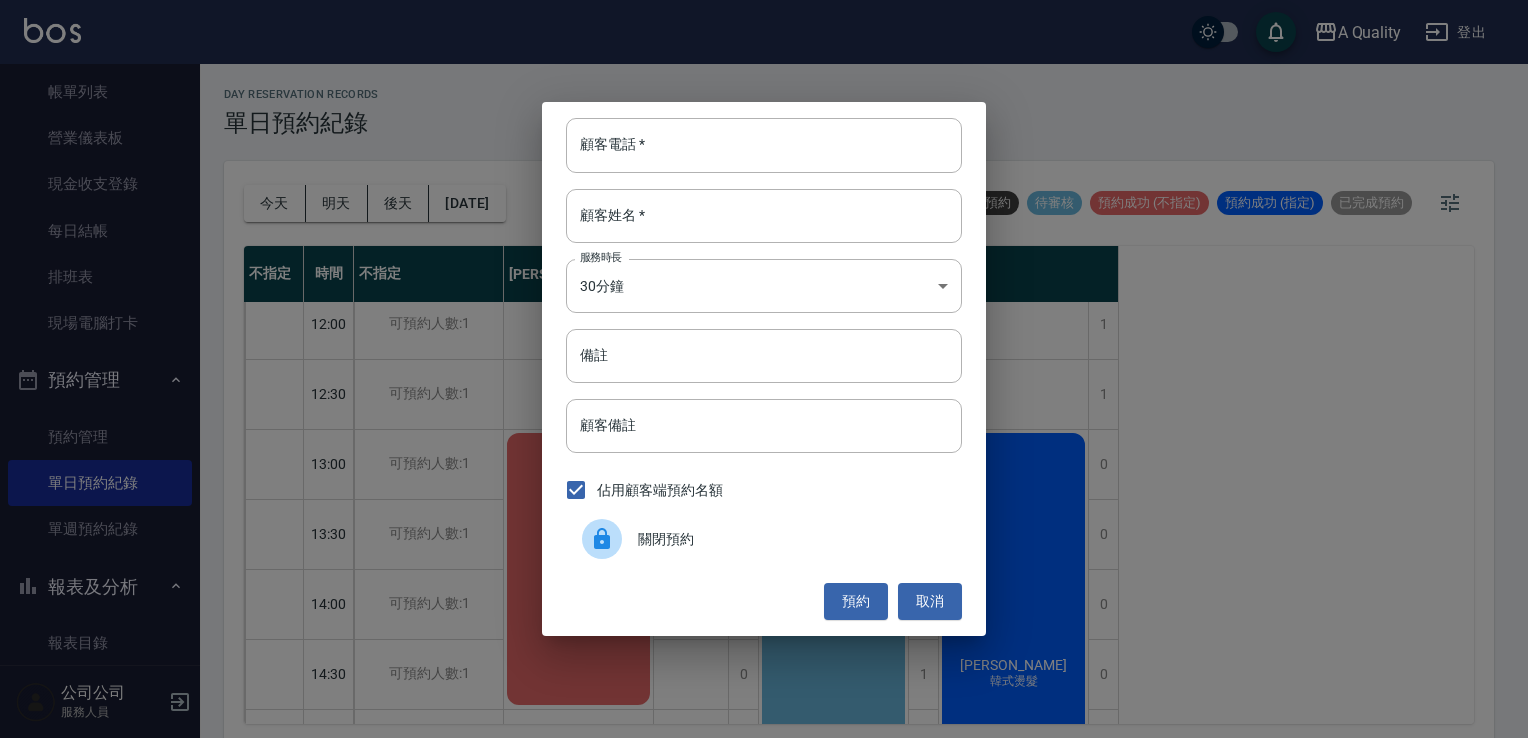 click 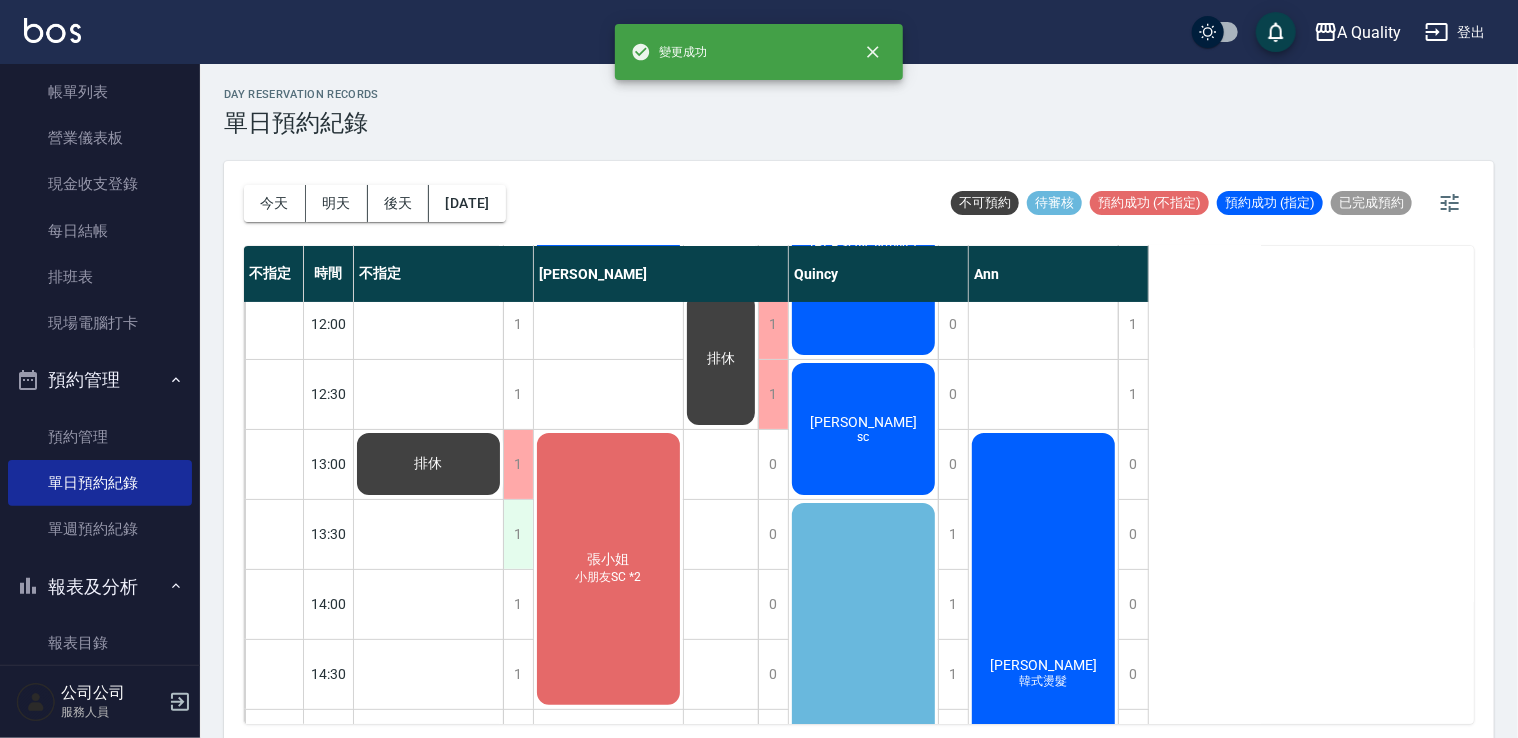 click on "1" at bounding box center [518, 534] 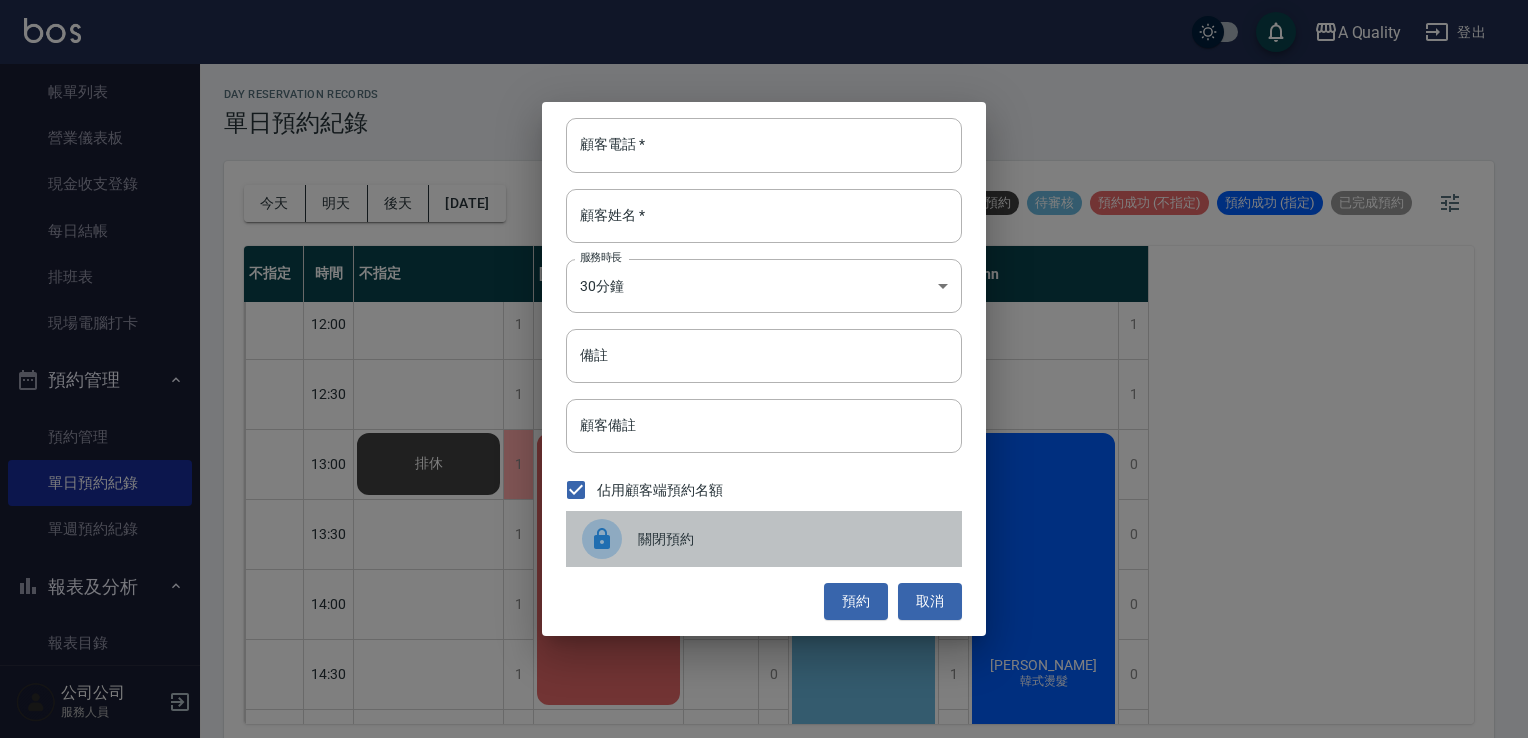 click 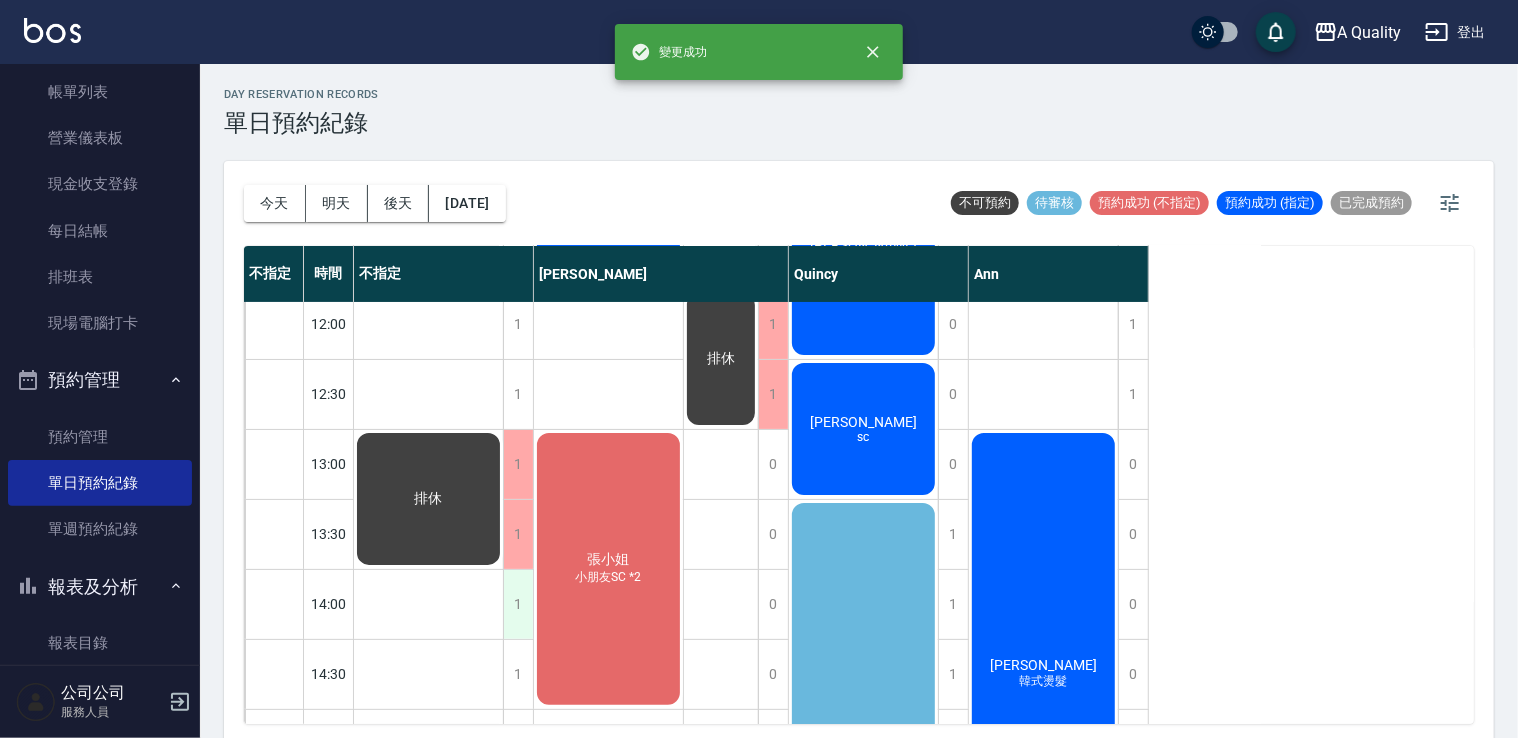 click on "1" at bounding box center [518, 604] 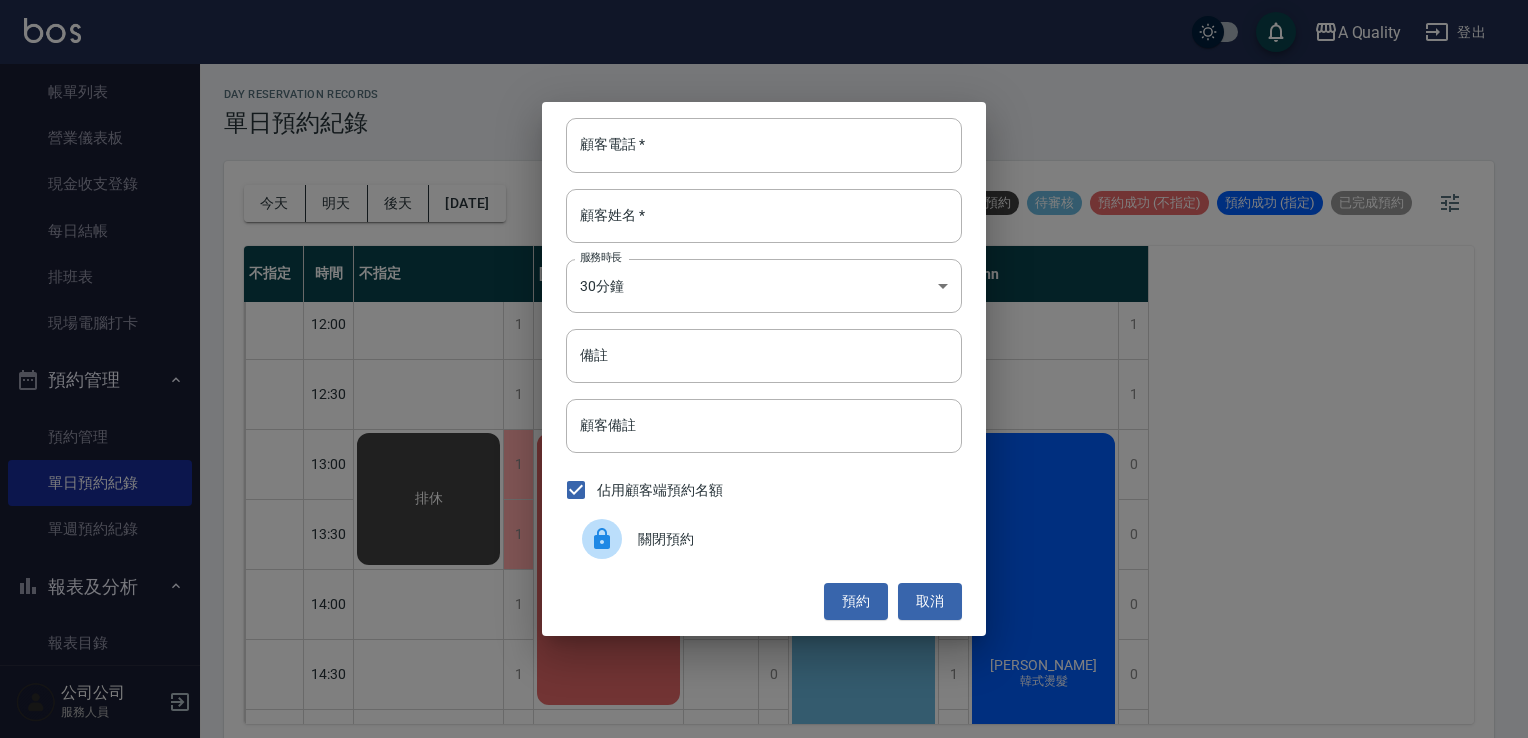 click at bounding box center [610, 539] 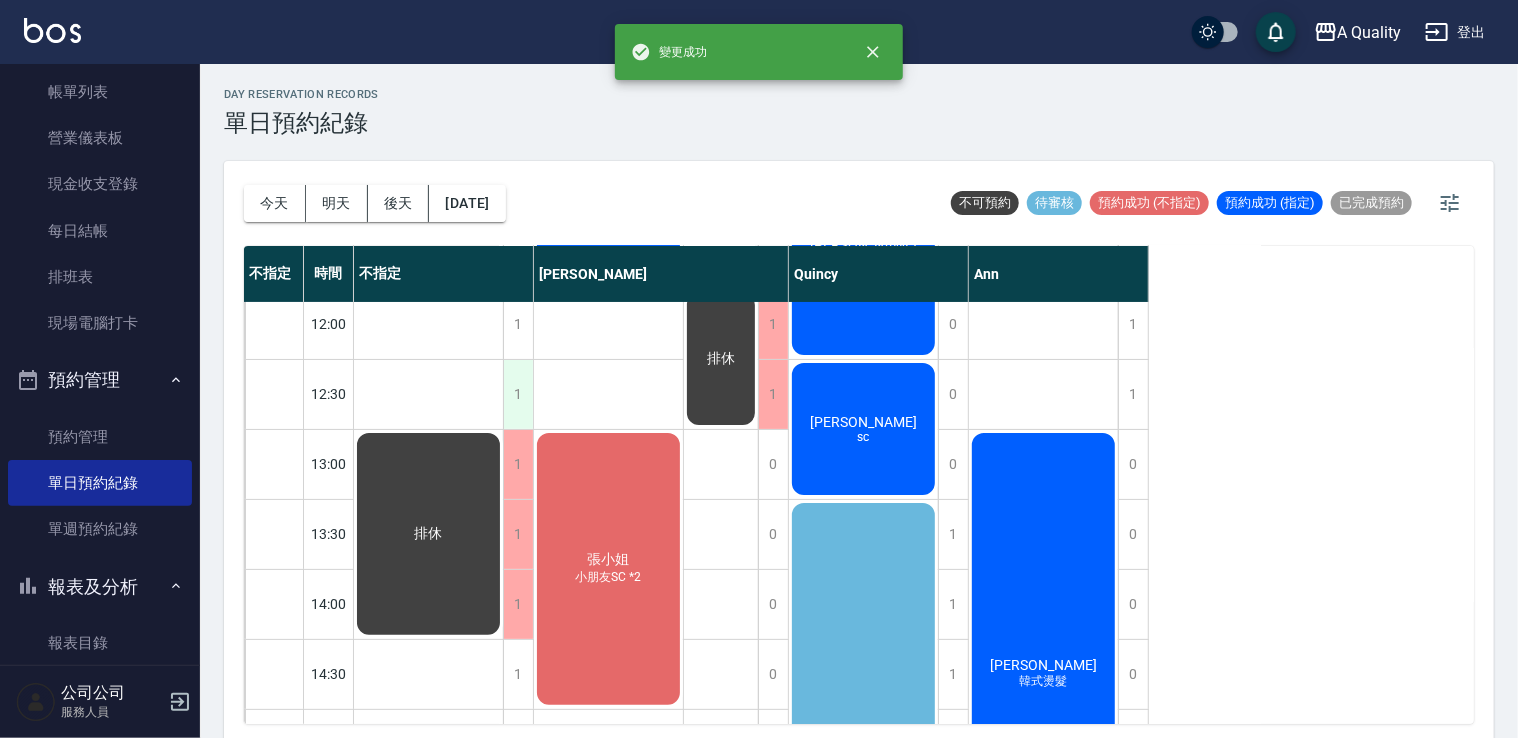 click on "1" at bounding box center [518, 394] 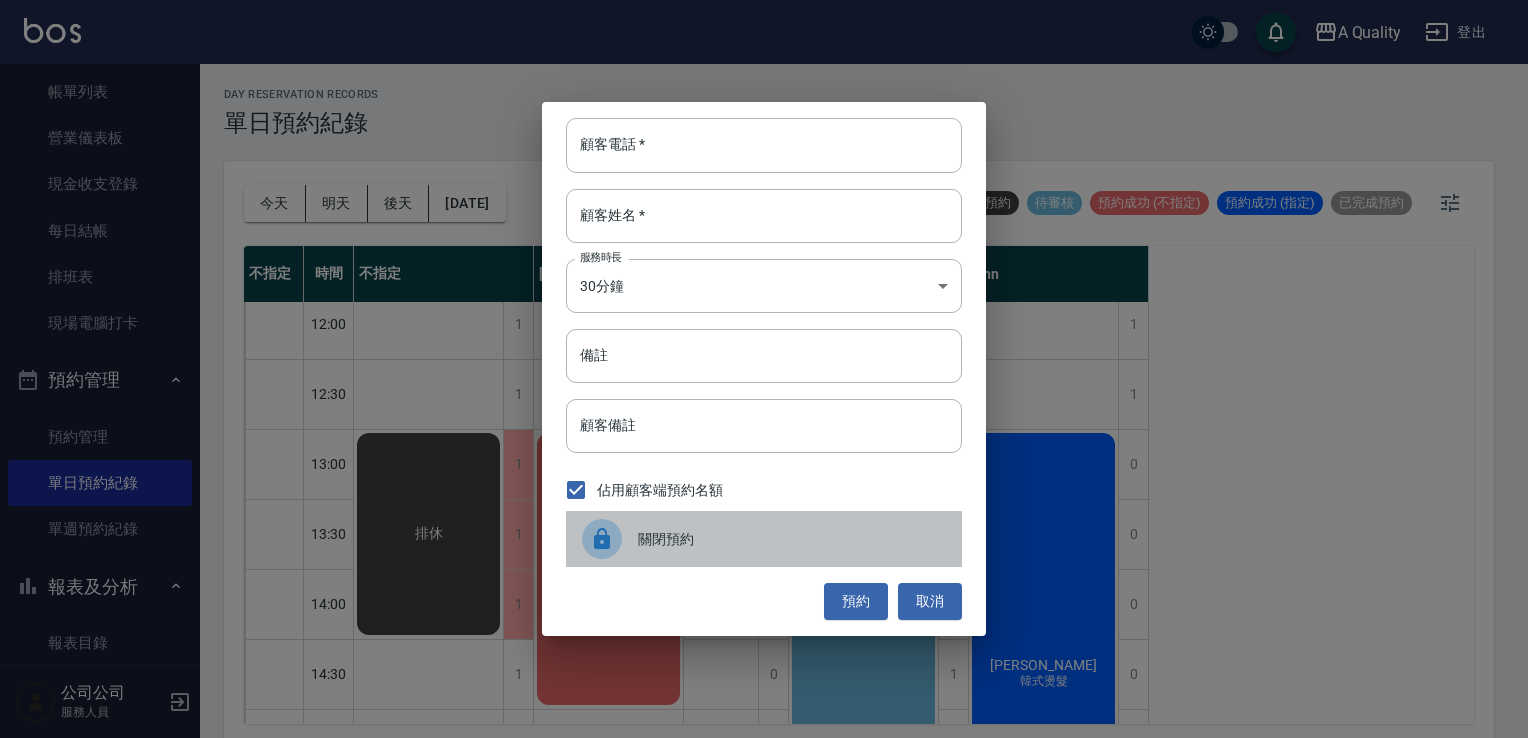 click at bounding box center [602, 539] 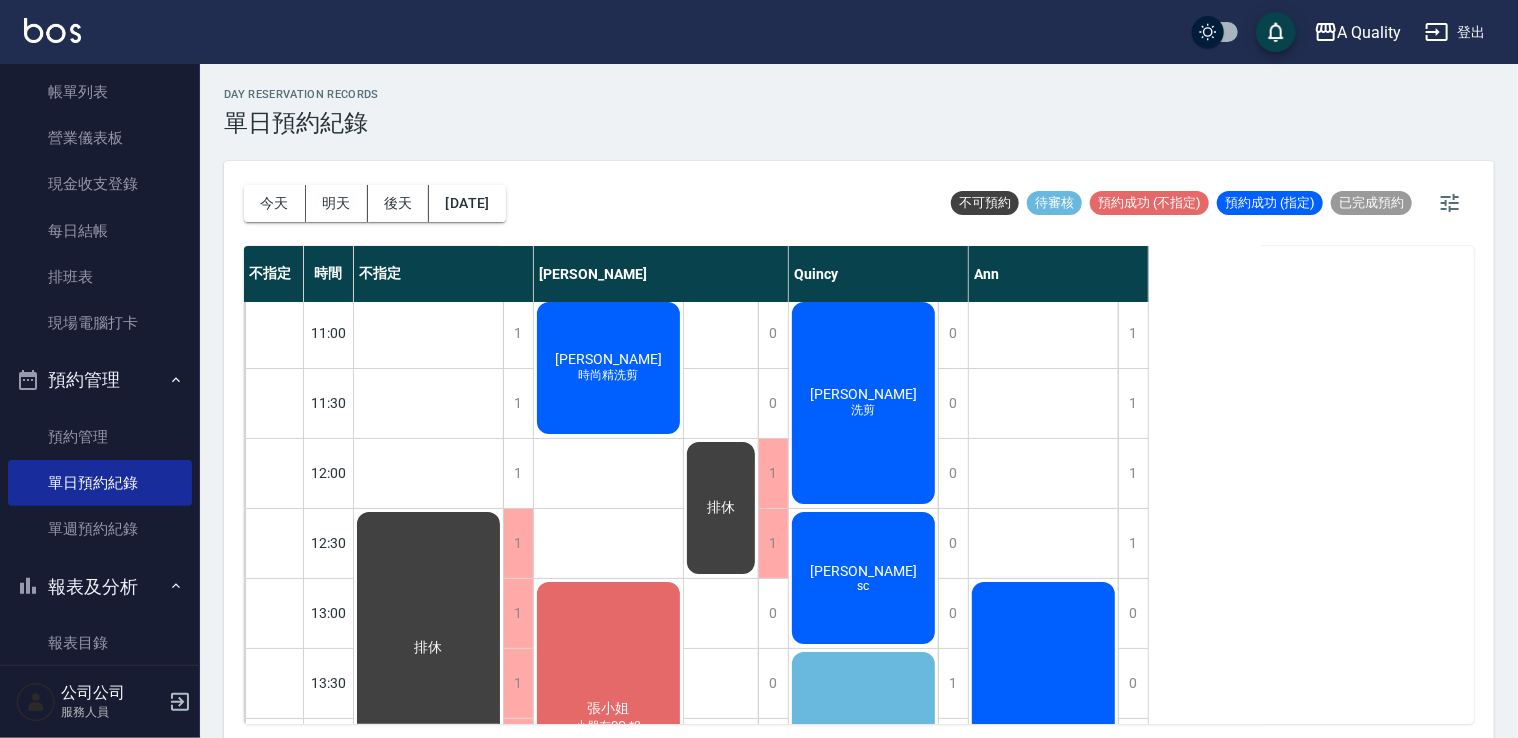 scroll, scrollTop: 0, scrollLeft: 0, axis: both 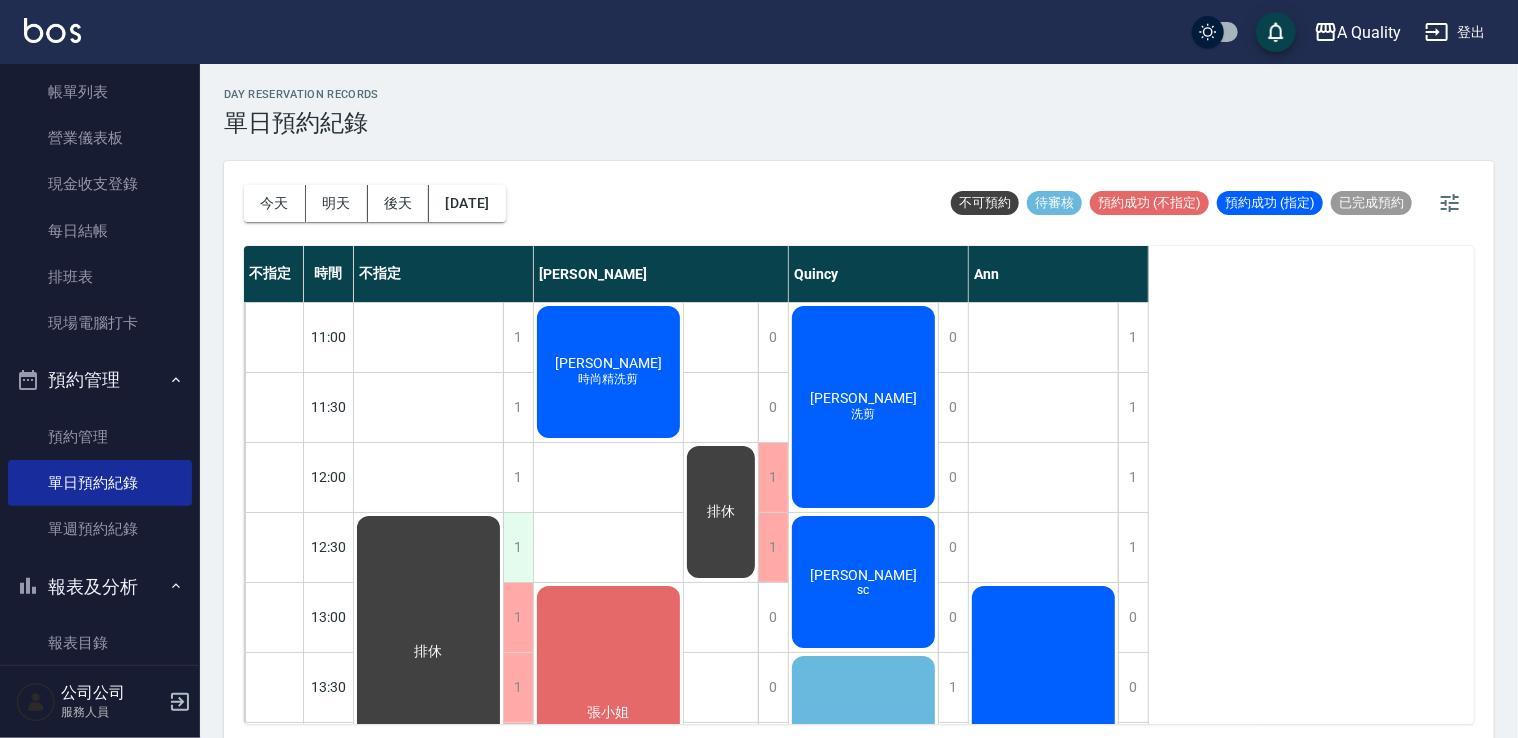 click on "1" at bounding box center [518, 547] 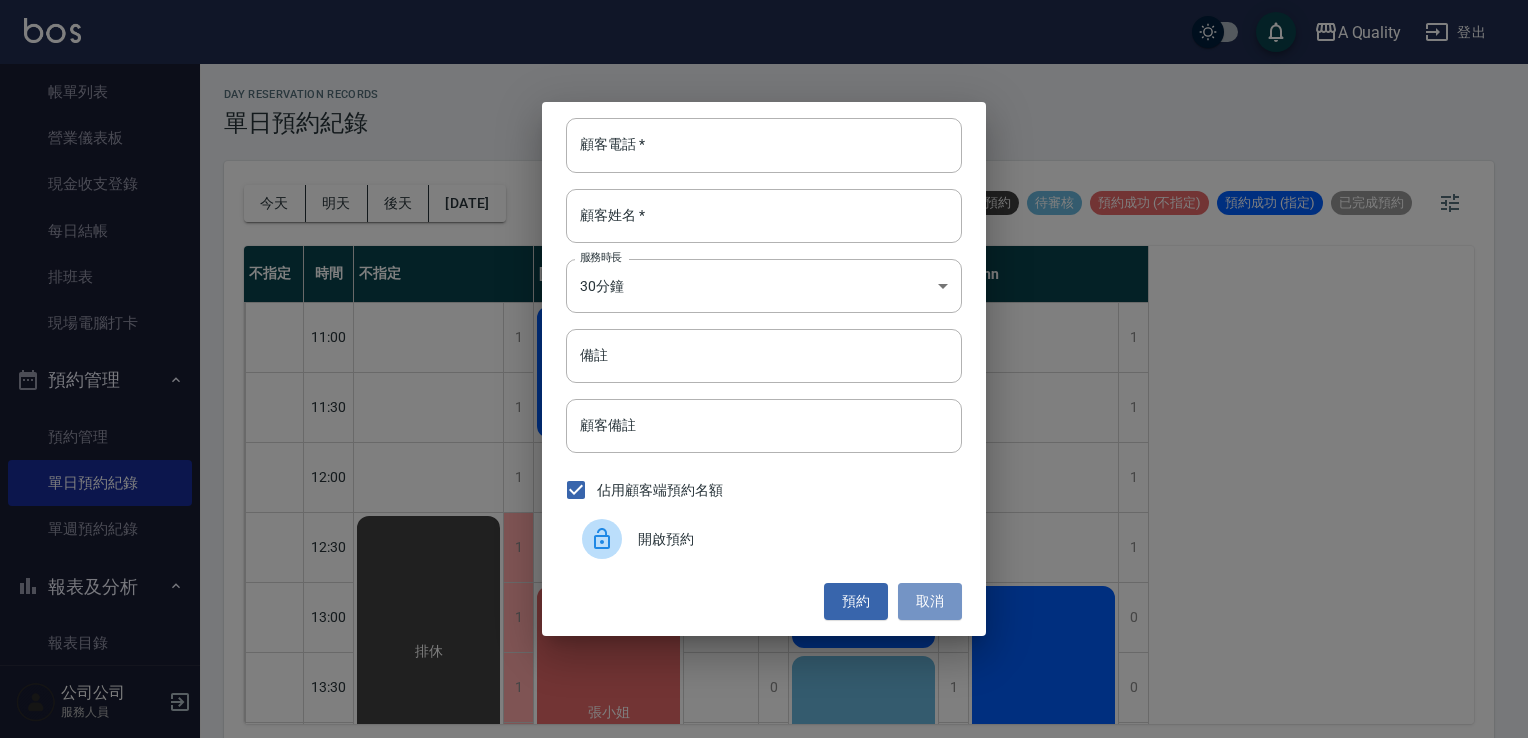 drag, startPoint x: 924, startPoint y: 595, endPoint x: 851, endPoint y: 571, distance: 76.843994 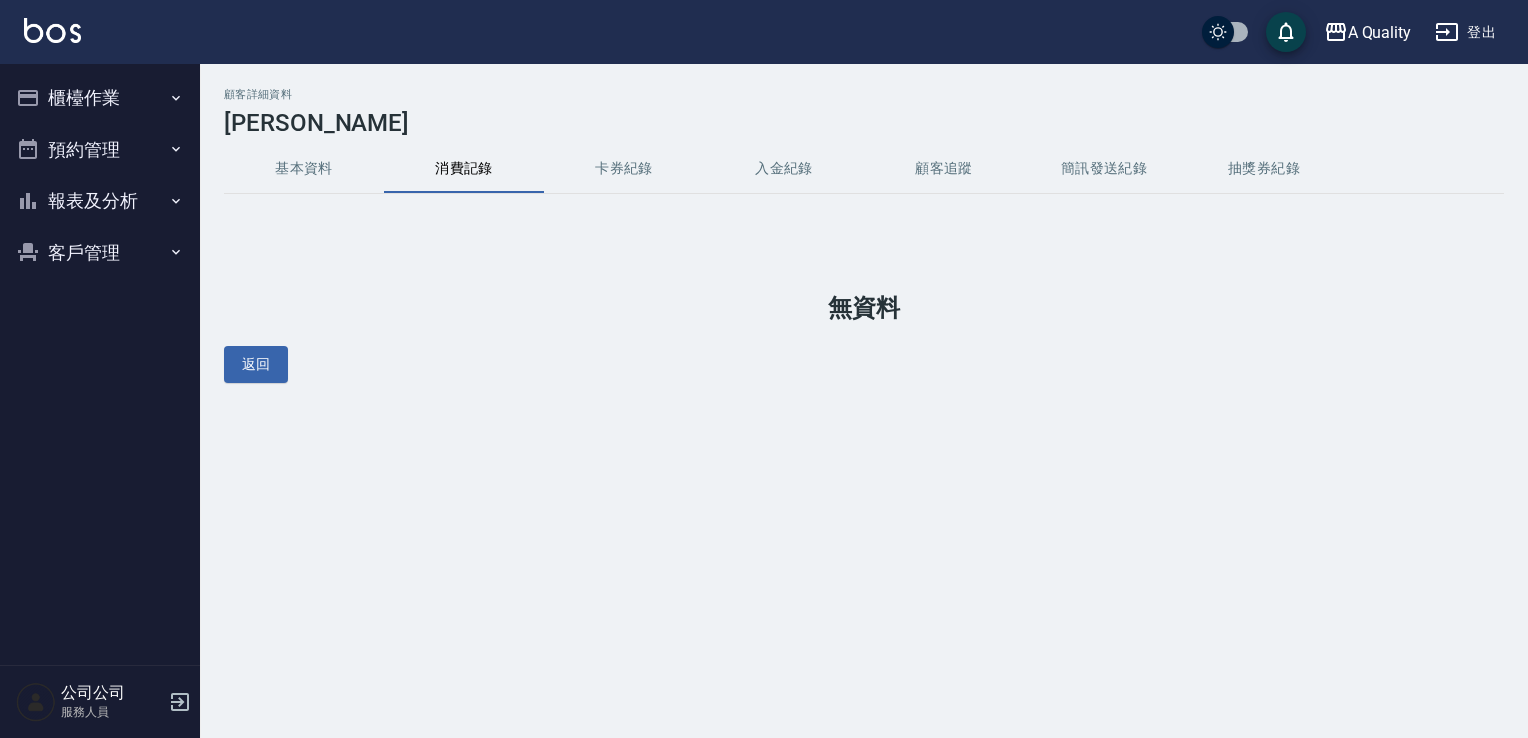 scroll, scrollTop: 0, scrollLeft: 0, axis: both 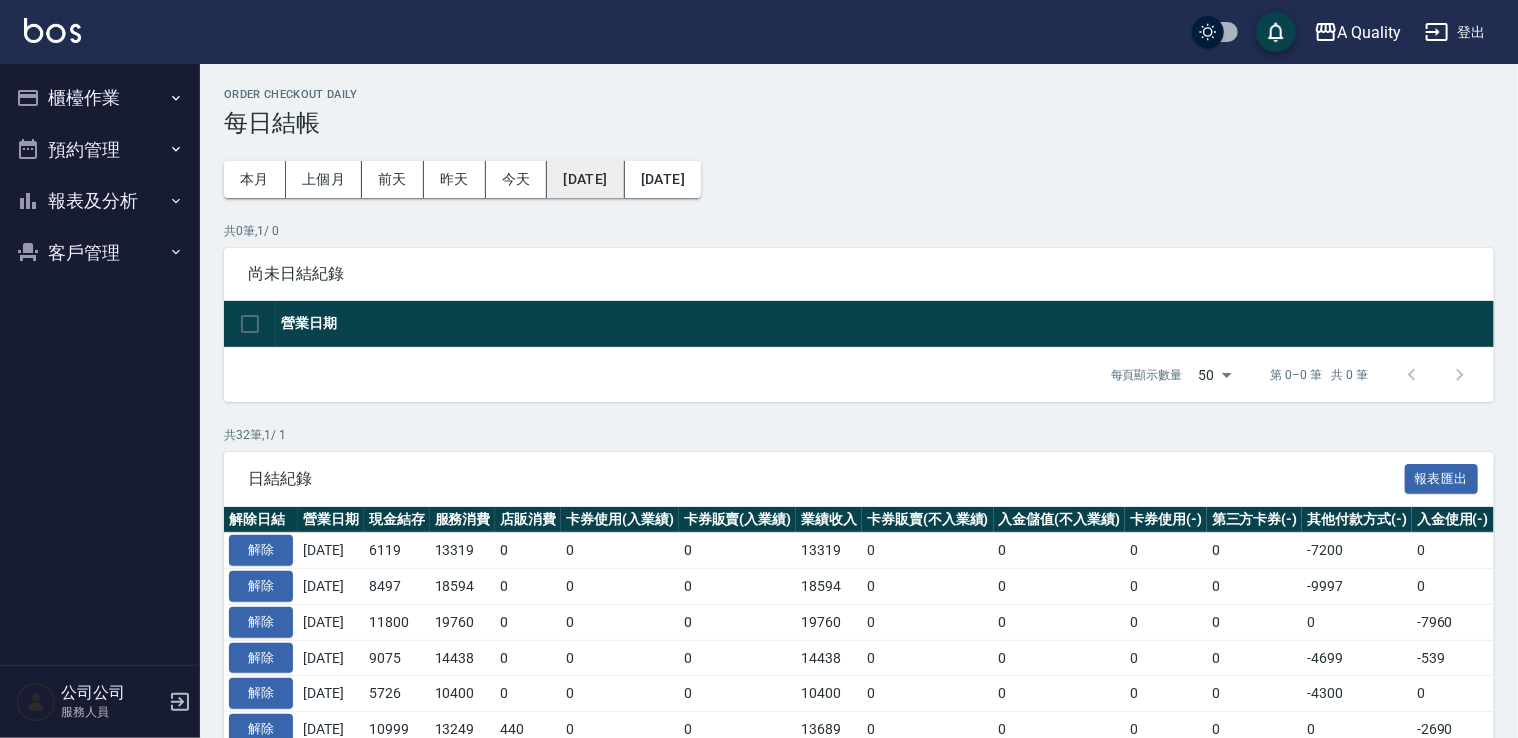 click on "[DATE]" at bounding box center [585, 179] 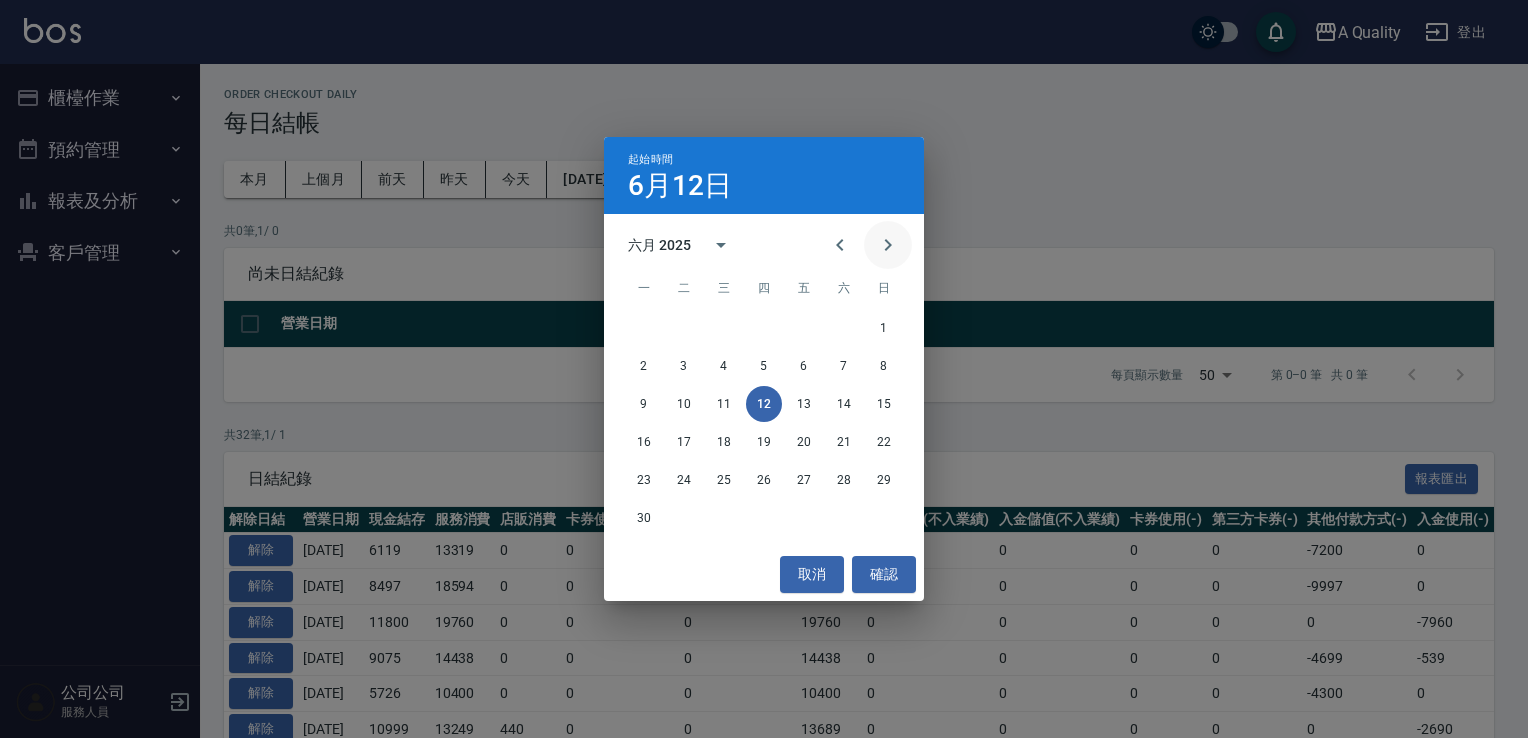 click 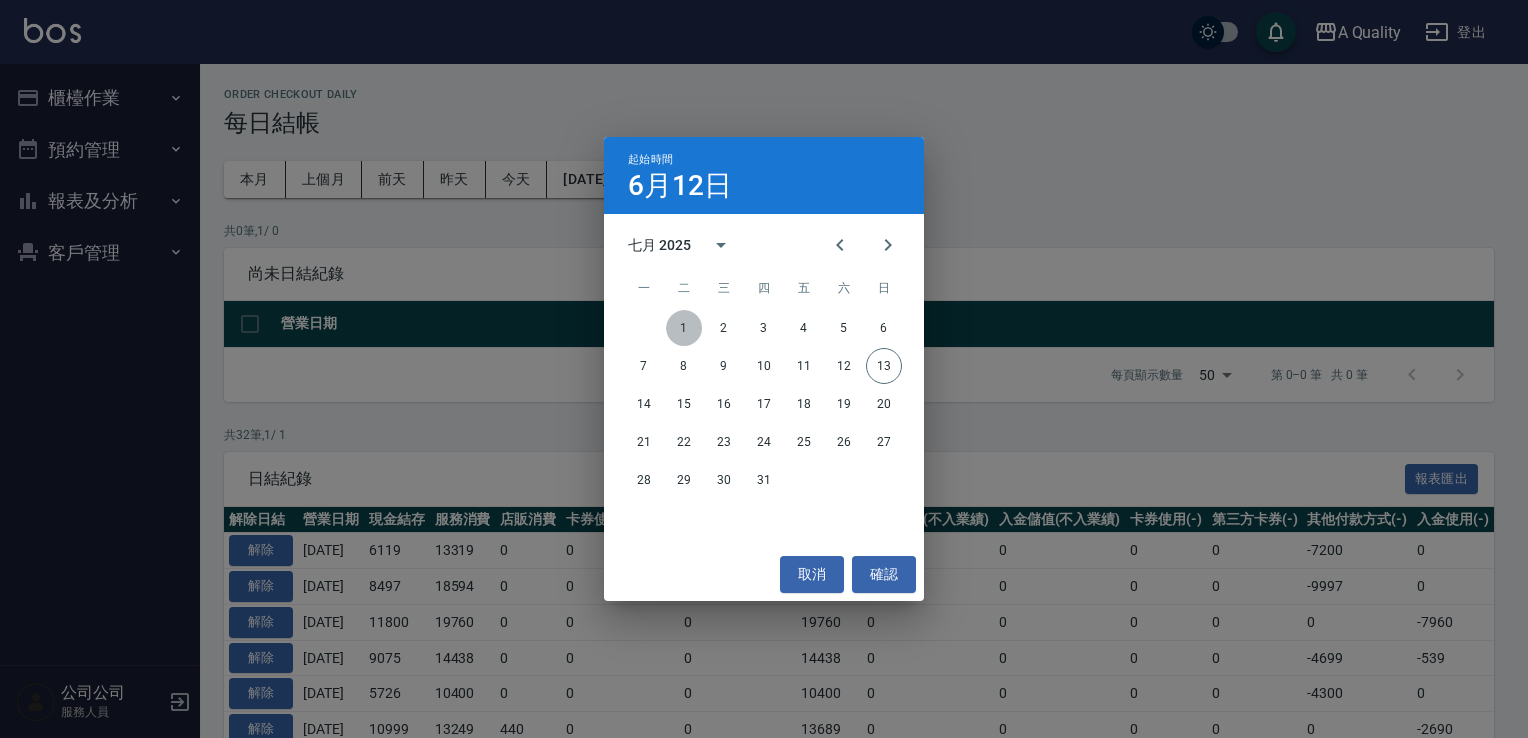 click on "1" at bounding box center [684, 328] 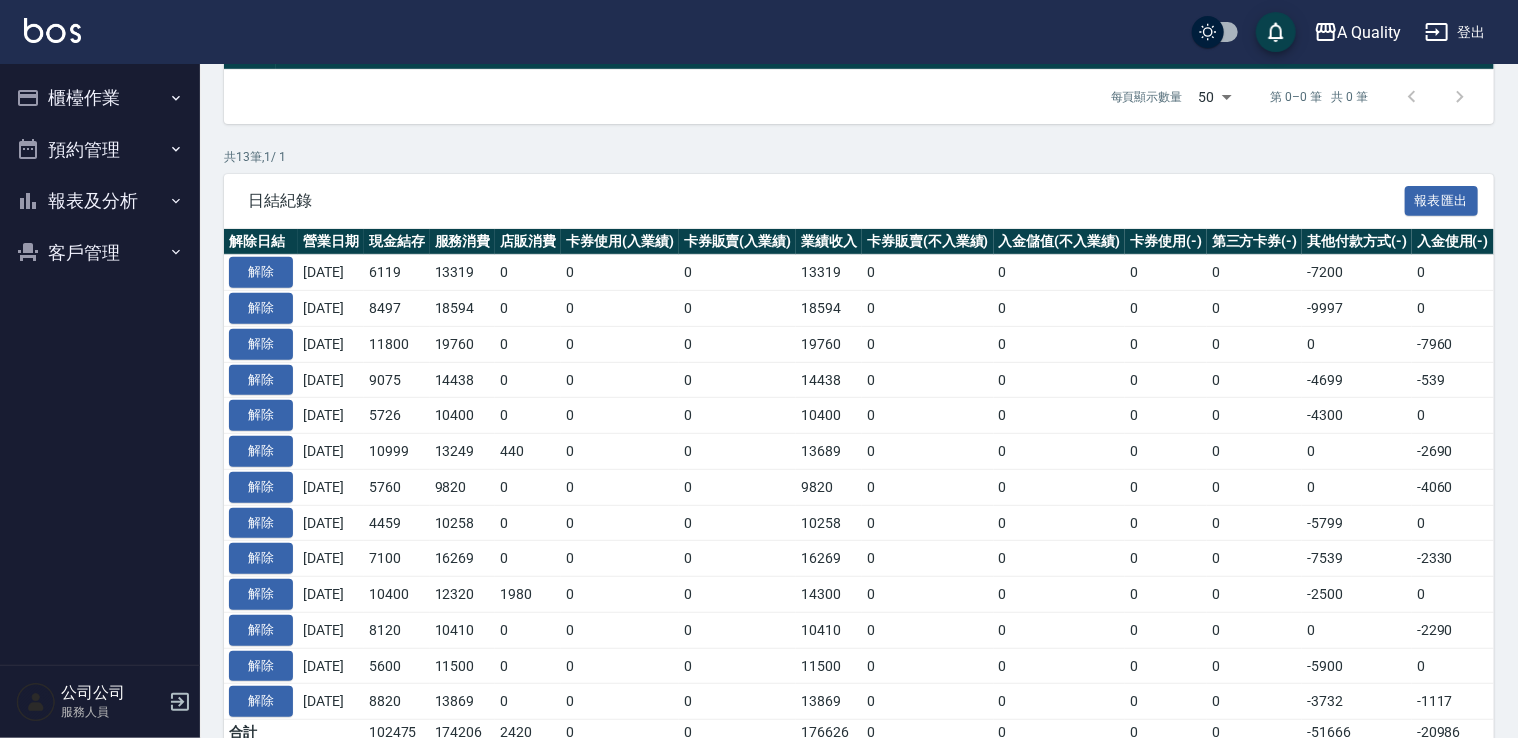 scroll, scrollTop: 300, scrollLeft: 0, axis: vertical 